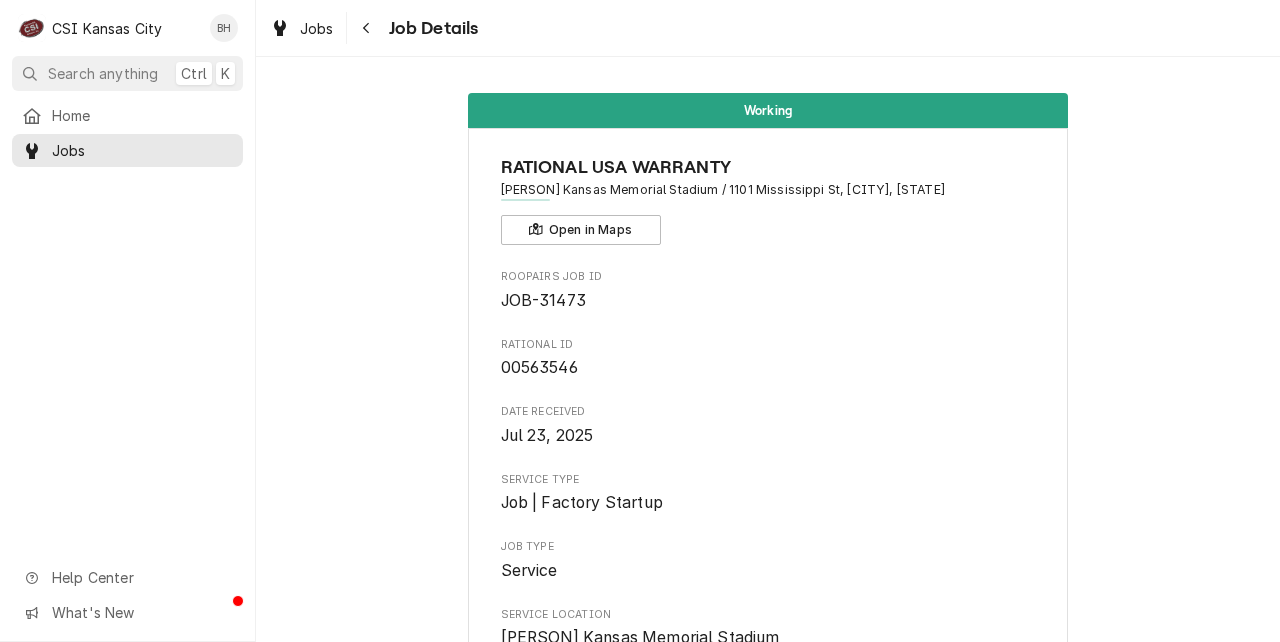 scroll, scrollTop: 0, scrollLeft: 0, axis: both 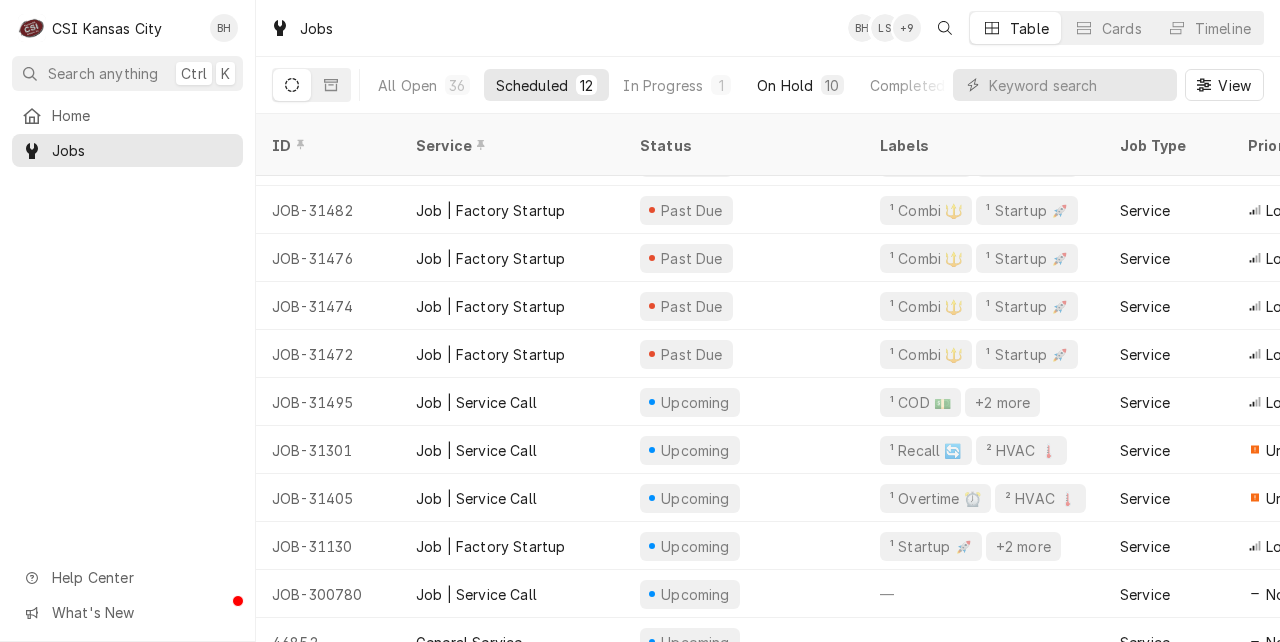 click on "On Hold" at bounding box center [785, 85] 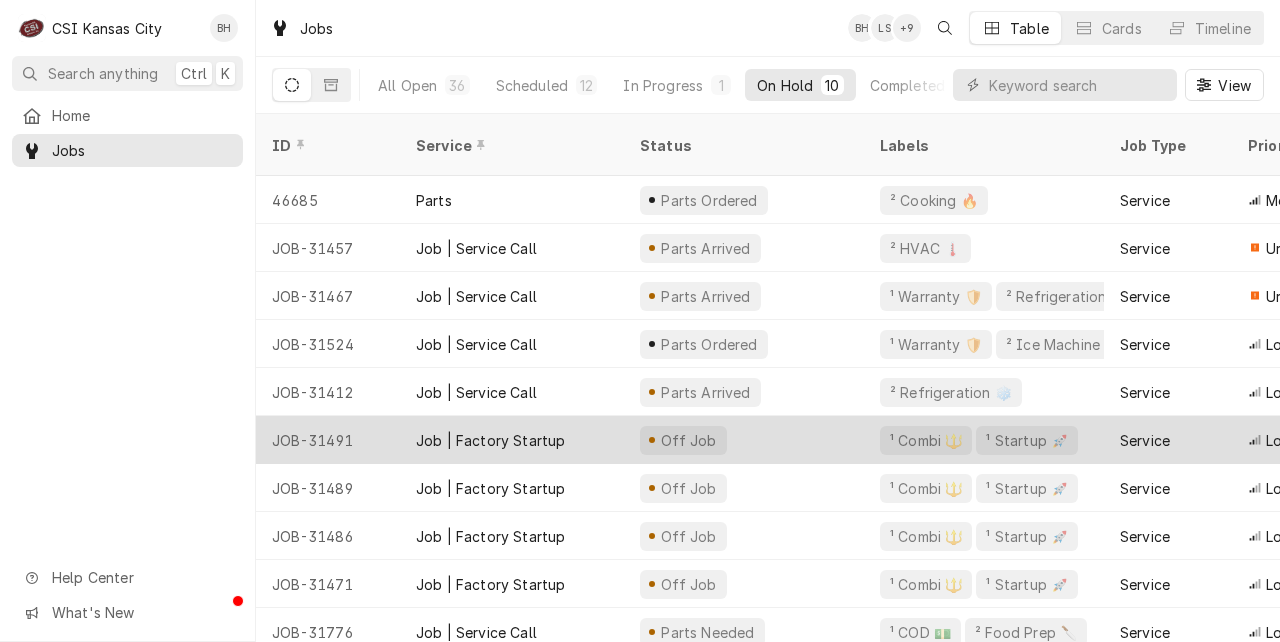 click on "Job | Factory Startup" at bounding box center [490, 440] 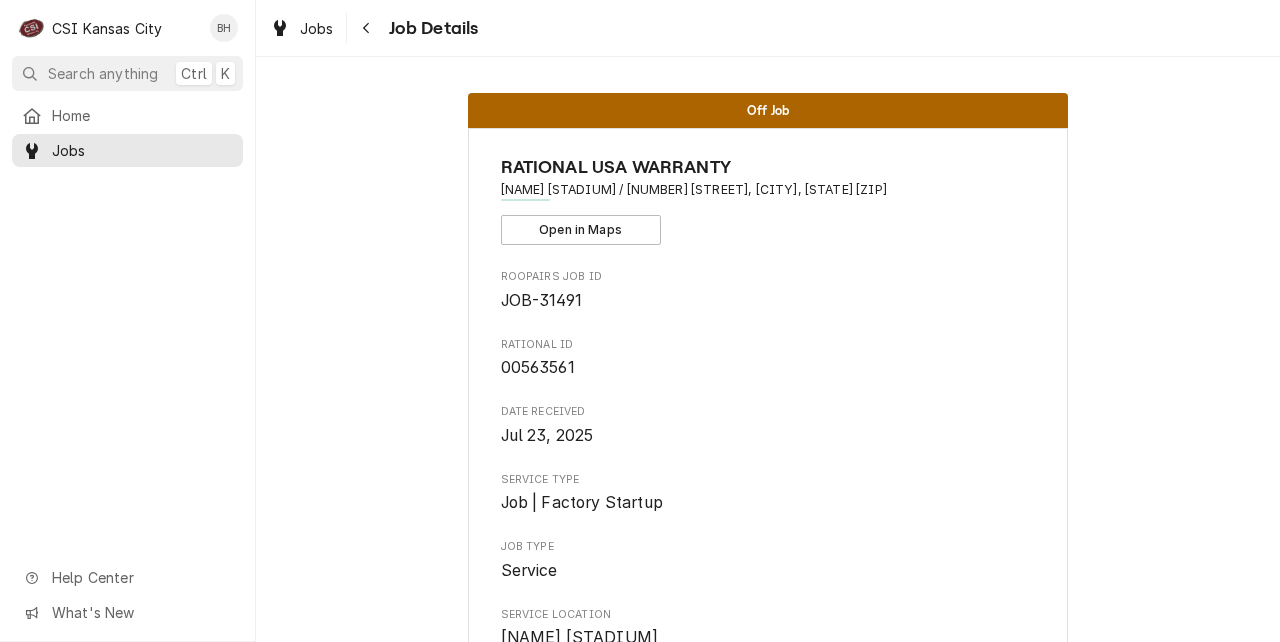 scroll, scrollTop: 0, scrollLeft: 0, axis: both 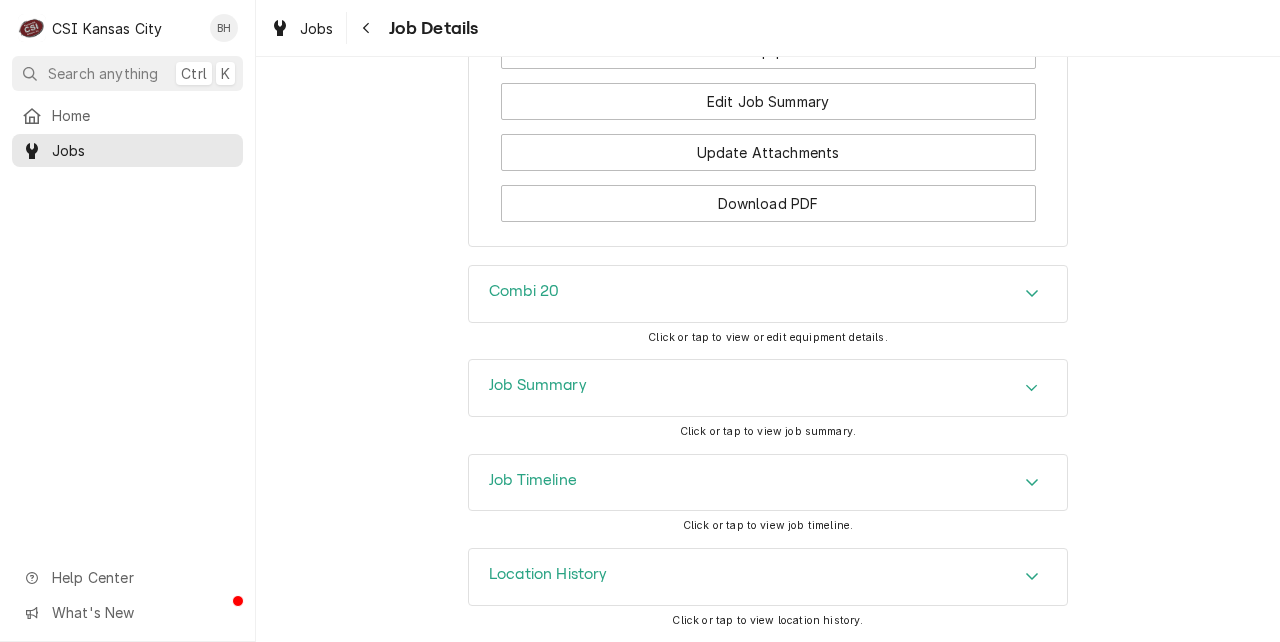 click on "Combi 20" at bounding box center (768, 294) 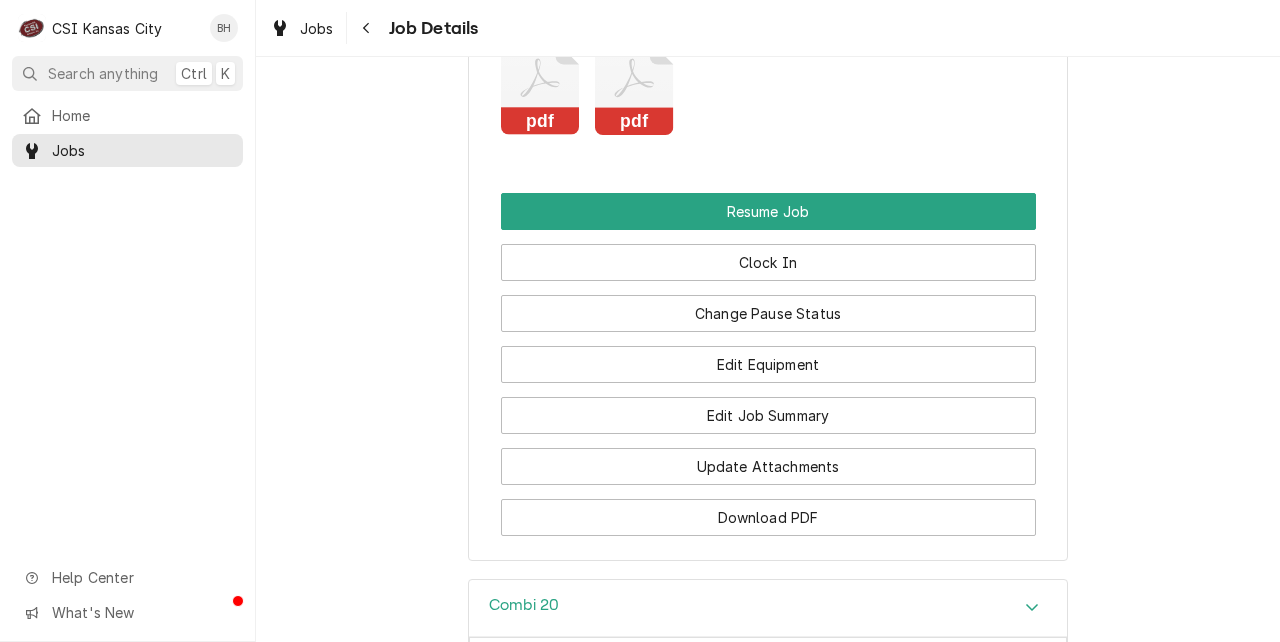scroll, scrollTop: 2615, scrollLeft: 0, axis: vertical 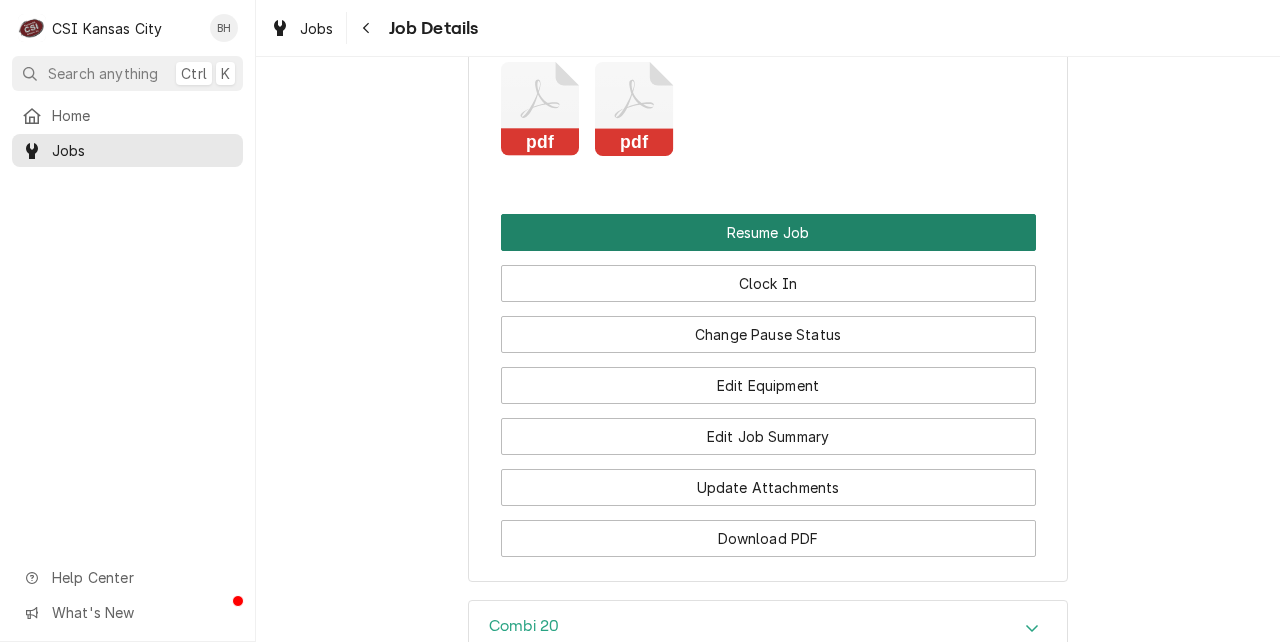 click on "Resume Job" at bounding box center [768, 232] 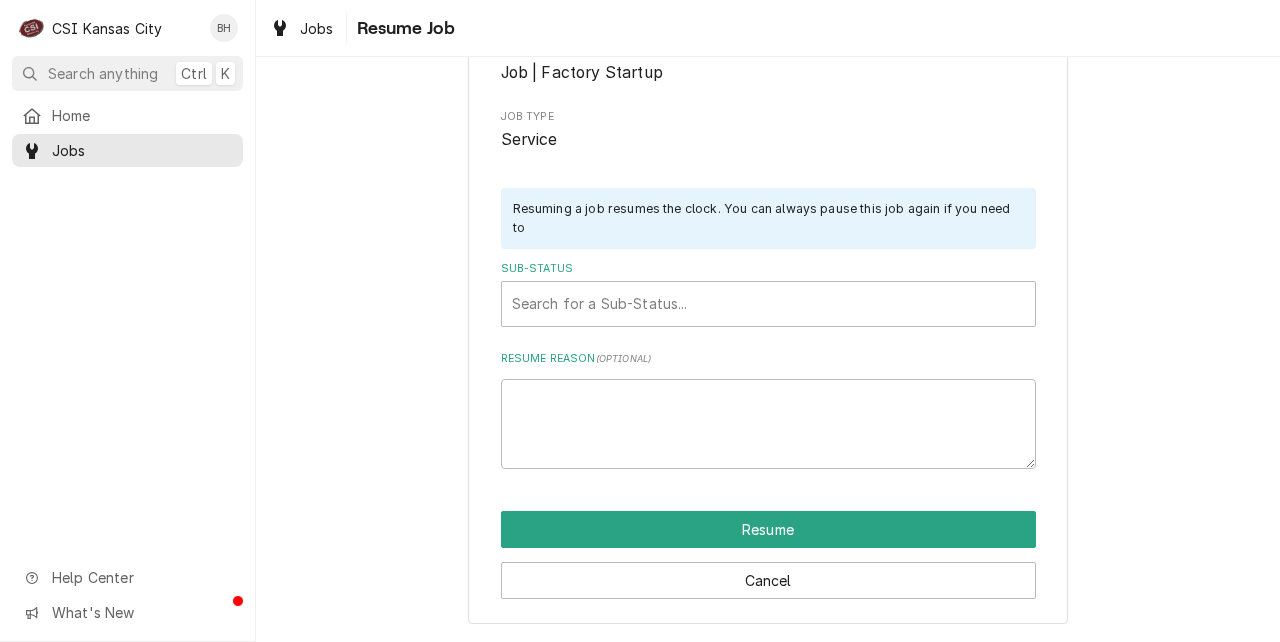 scroll, scrollTop: 0, scrollLeft: 0, axis: both 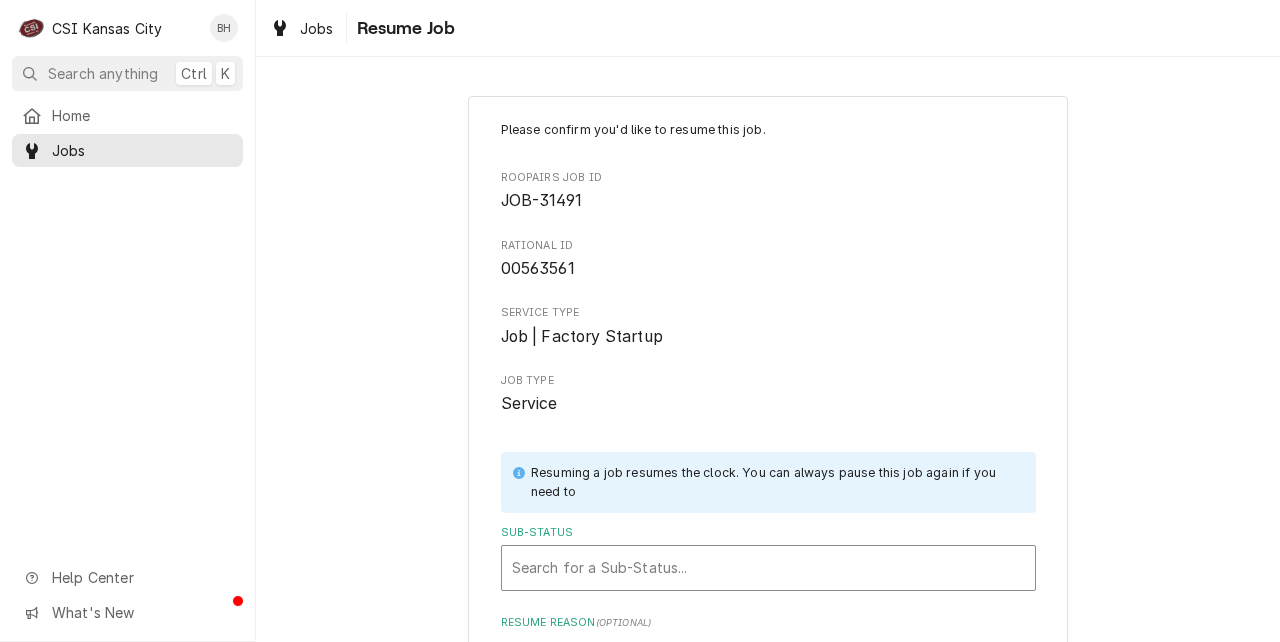 click at bounding box center [768, 568] 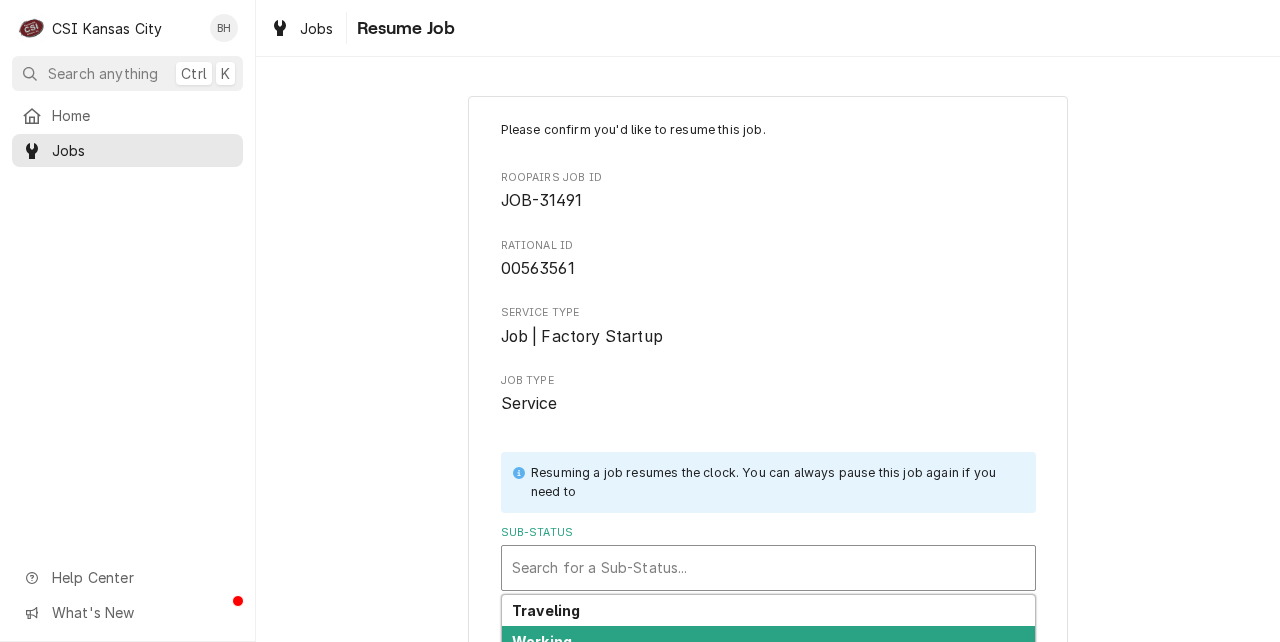 click on "Working" at bounding box center [768, 641] 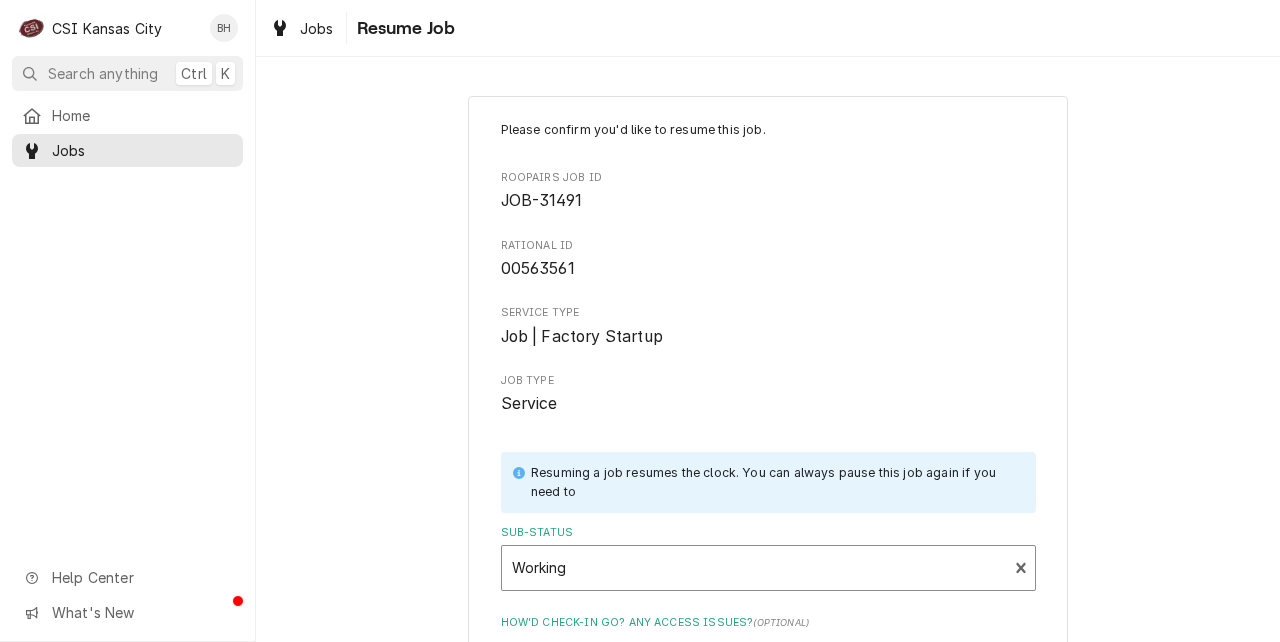 scroll, scrollTop: 312, scrollLeft: 0, axis: vertical 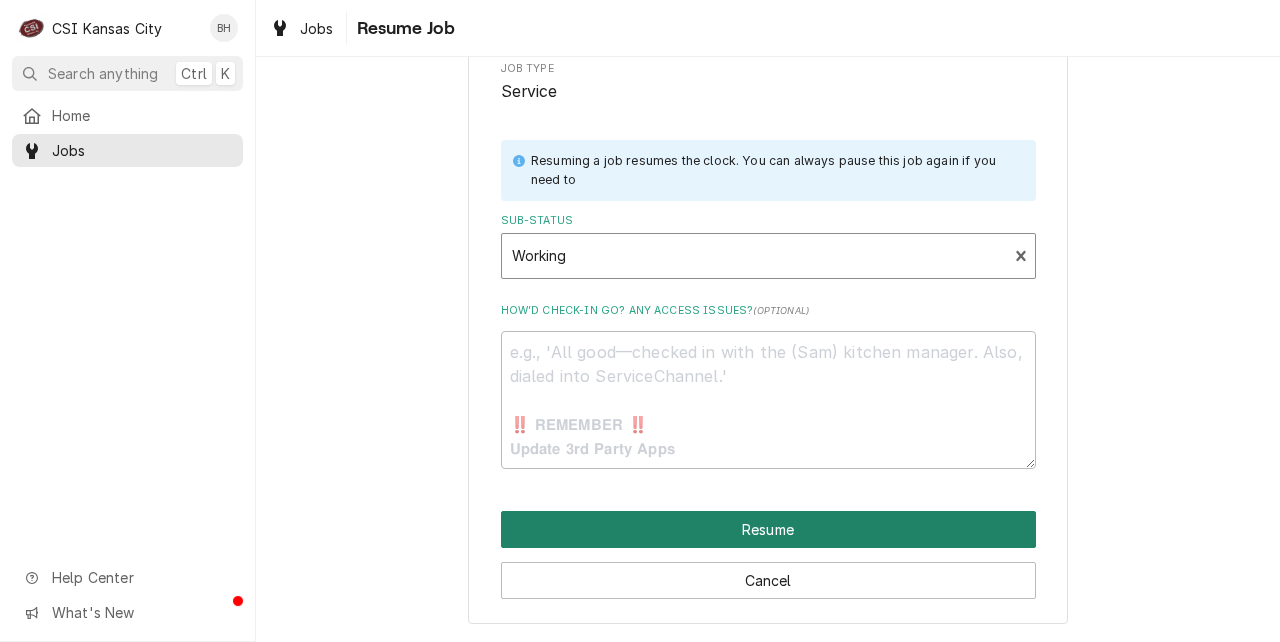 click on "Resume" at bounding box center (768, 529) 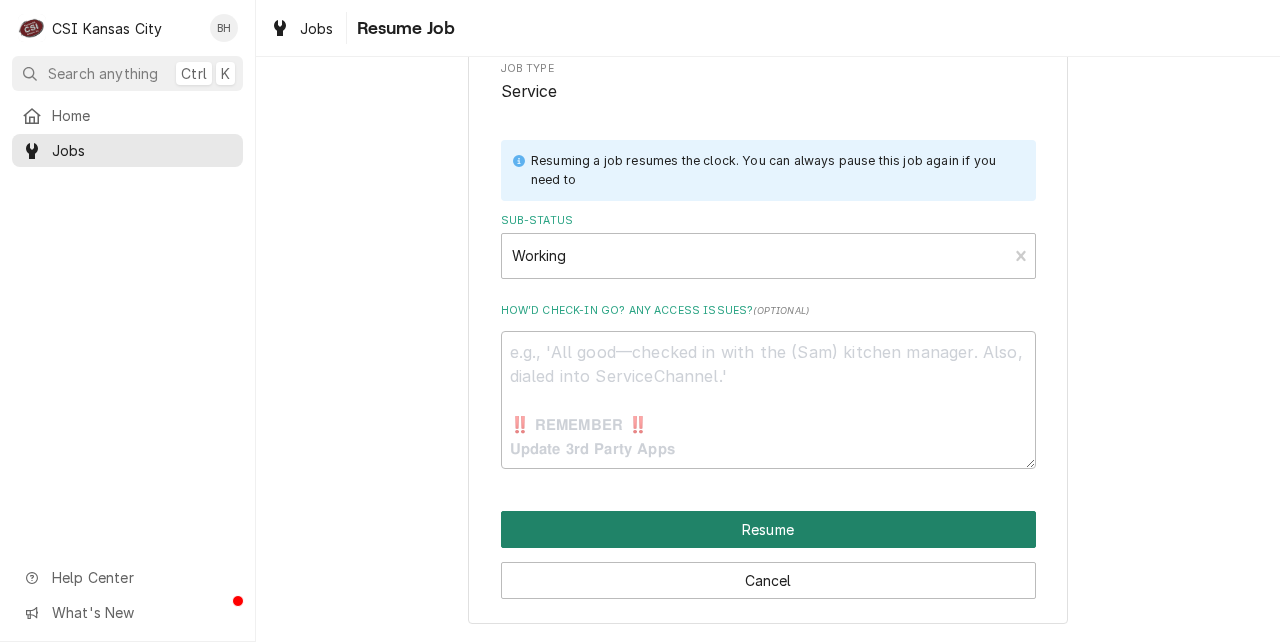 type on "x" 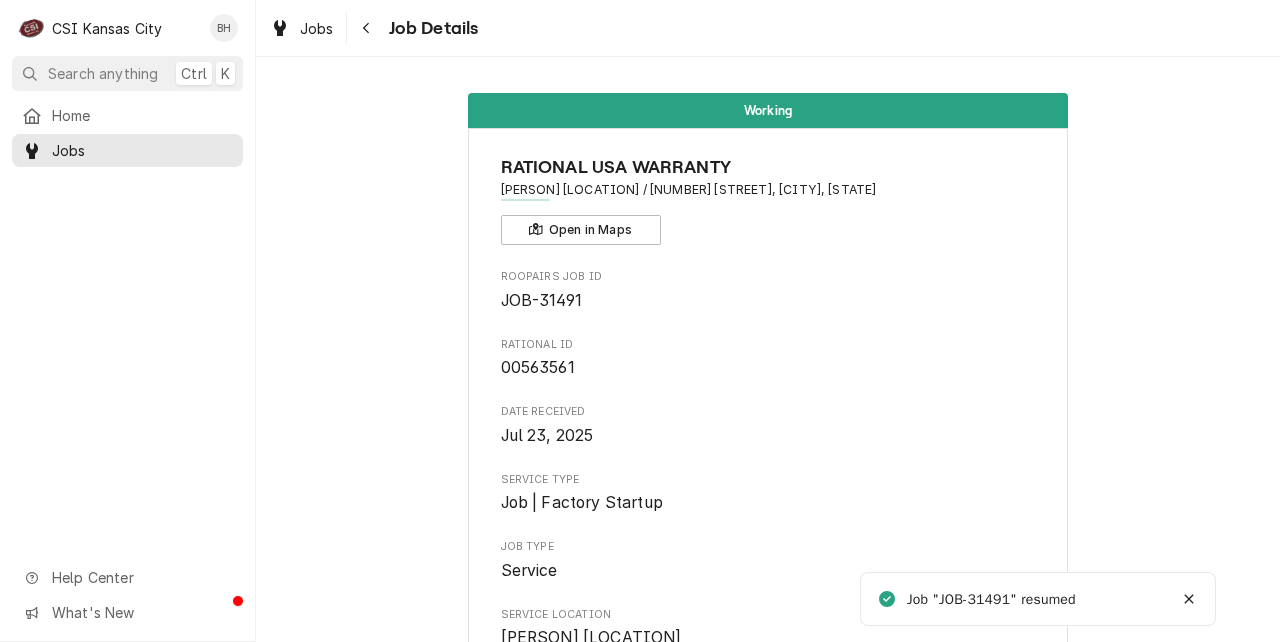 scroll, scrollTop: 0, scrollLeft: 0, axis: both 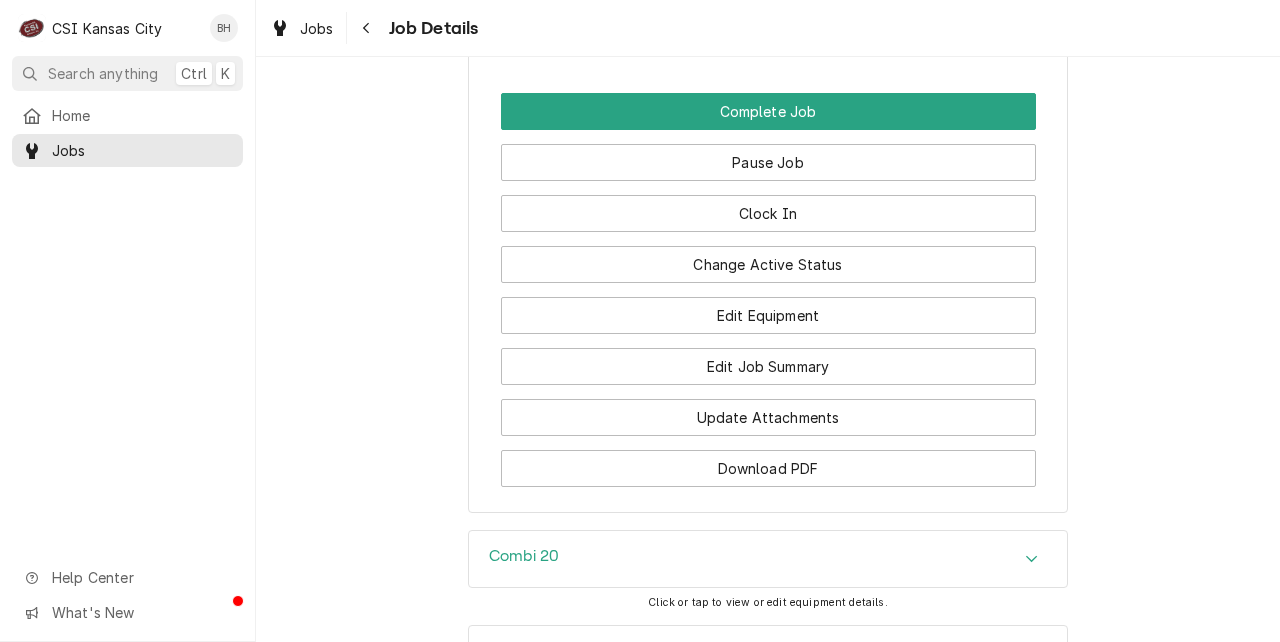 click on "Combi 20" at bounding box center [768, 559] 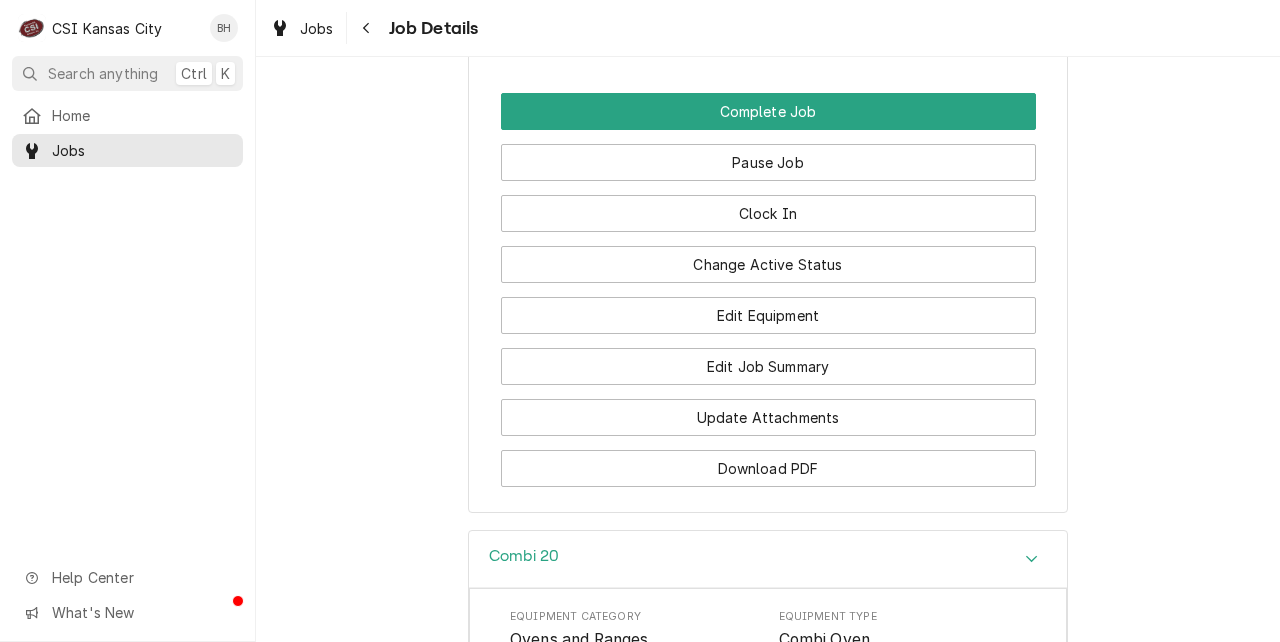 scroll, scrollTop: 3324, scrollLeft: 0, axis: vertical 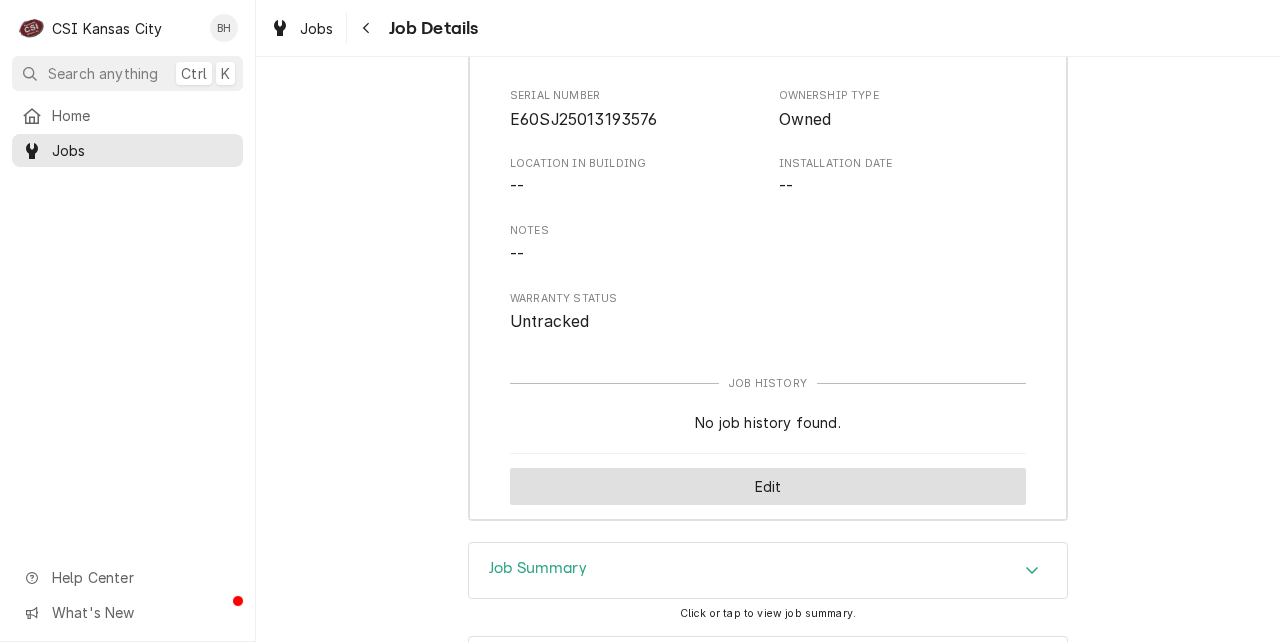 click on "Edit" at bounding box center [768, 486] 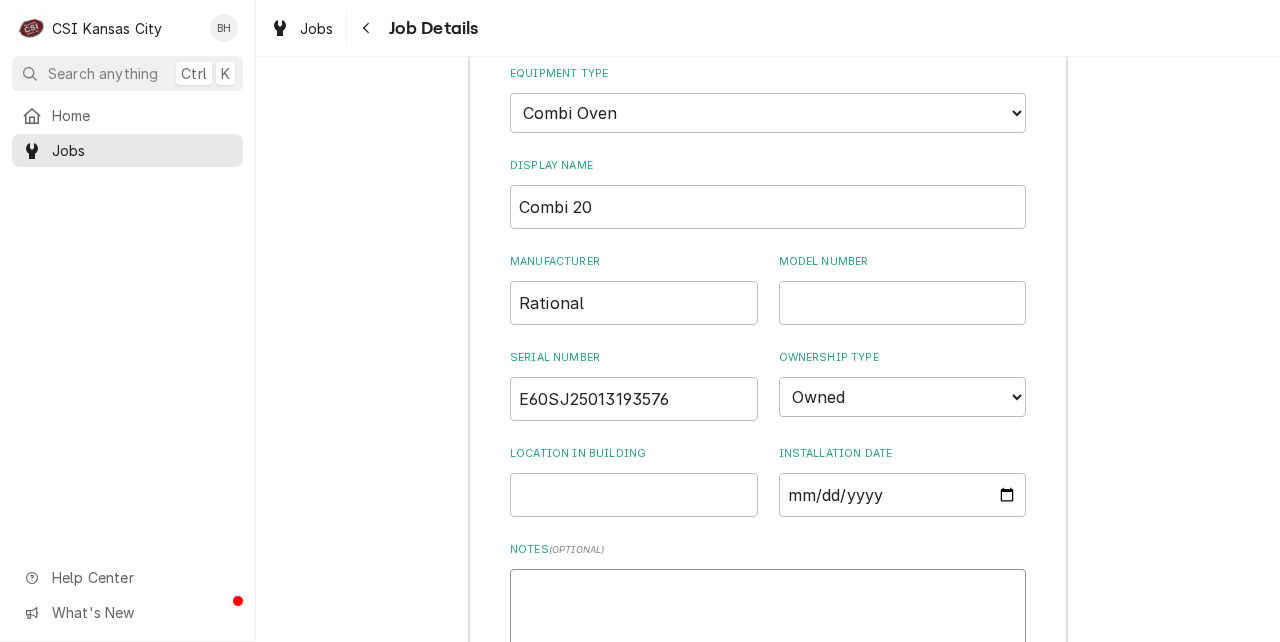 click on "Notes  ( optional )" at bounding box center (768, 614) 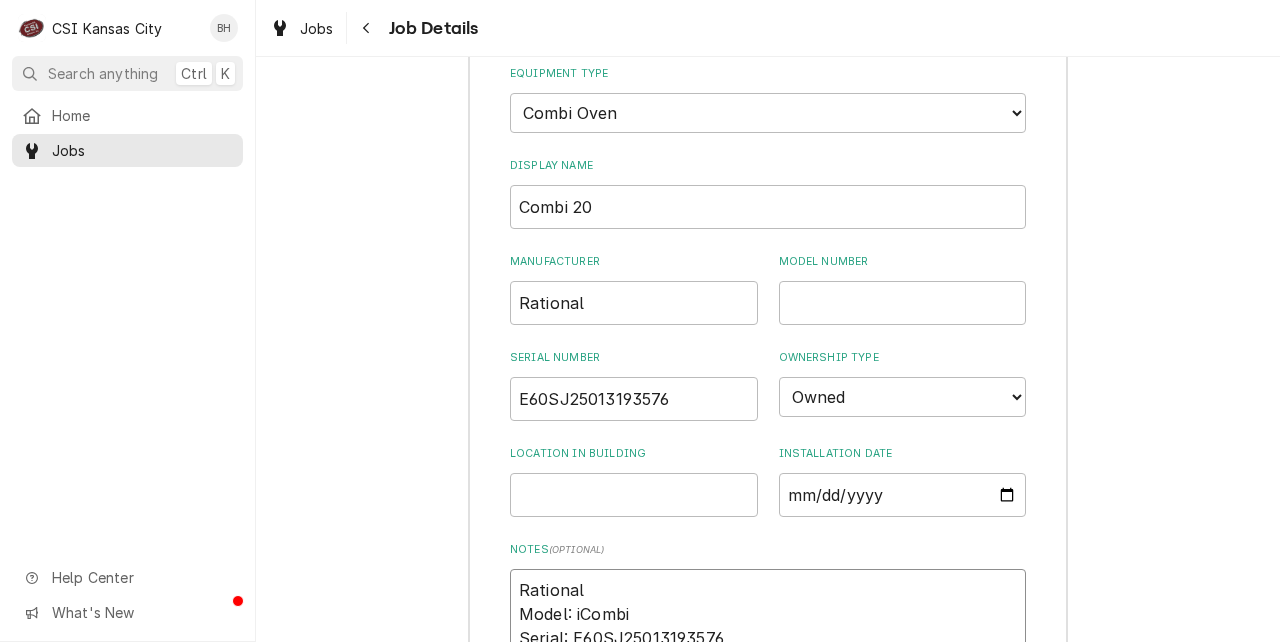 scroll, scrollTop: 3447, scrollLeft: 0, axis: vertical 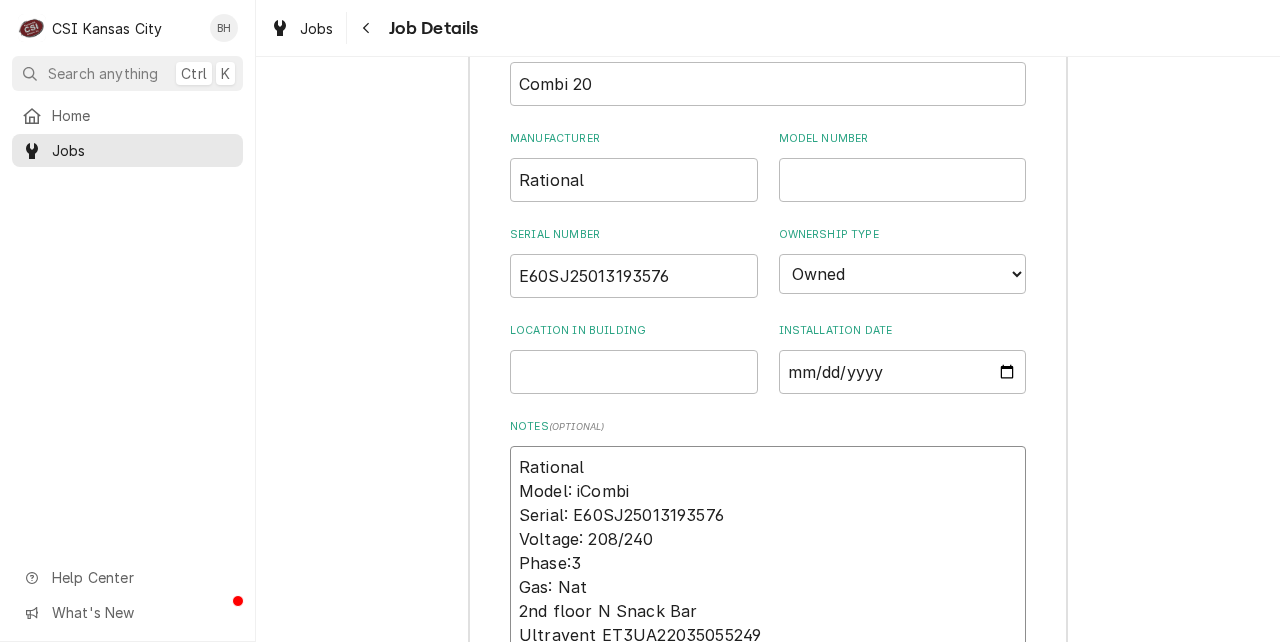 click on "Rational
Model: iCombi
Serial: E60SJ25013193576
Voltage: 208/240
Phase:3
Gas: Nat
2nd floor N Snack Bar
Ultravent ET3UA22035055249" at bounding box center (768, 551) 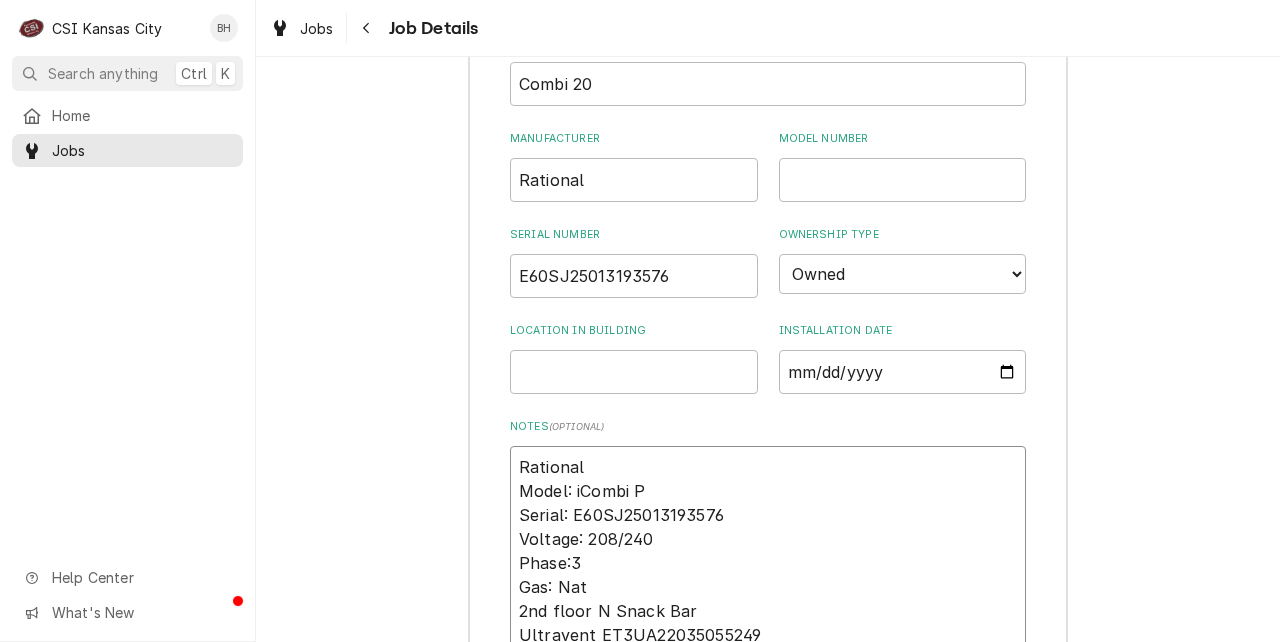 type on "x" 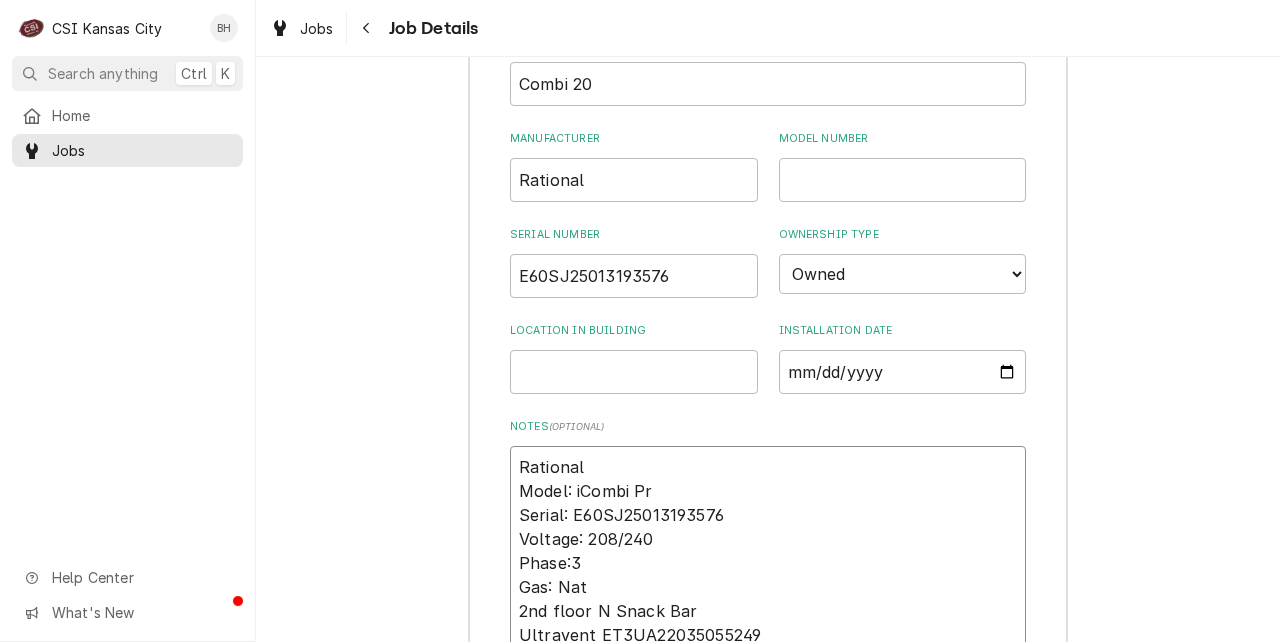 type on "x" 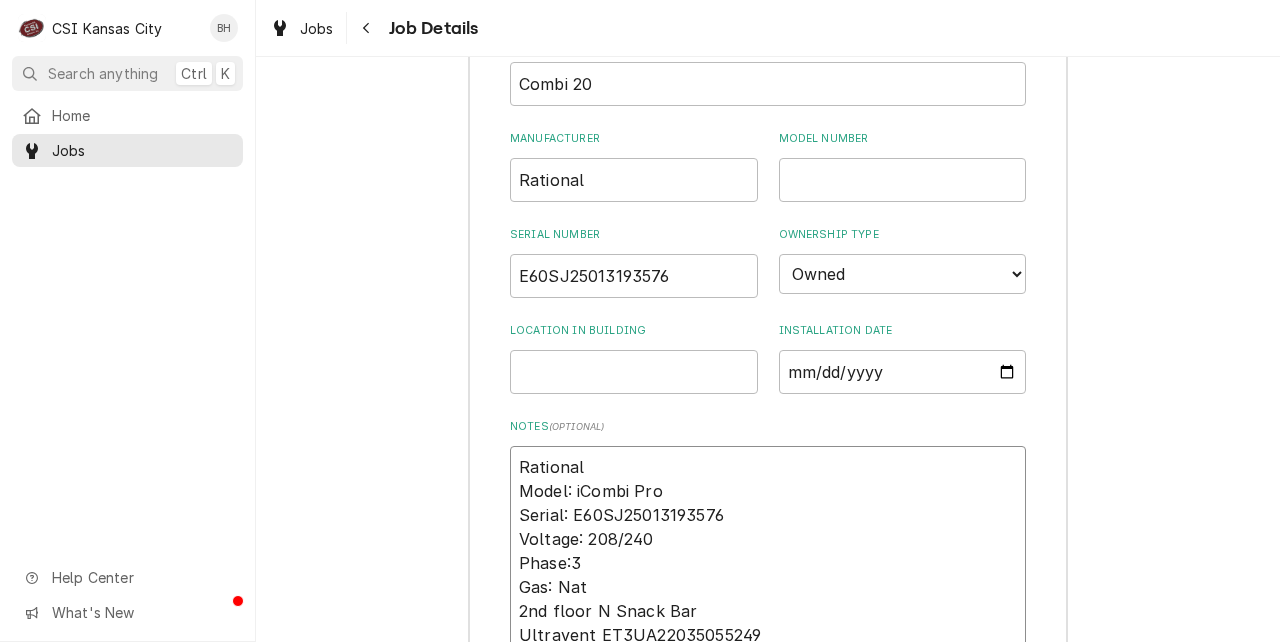 type on "x" 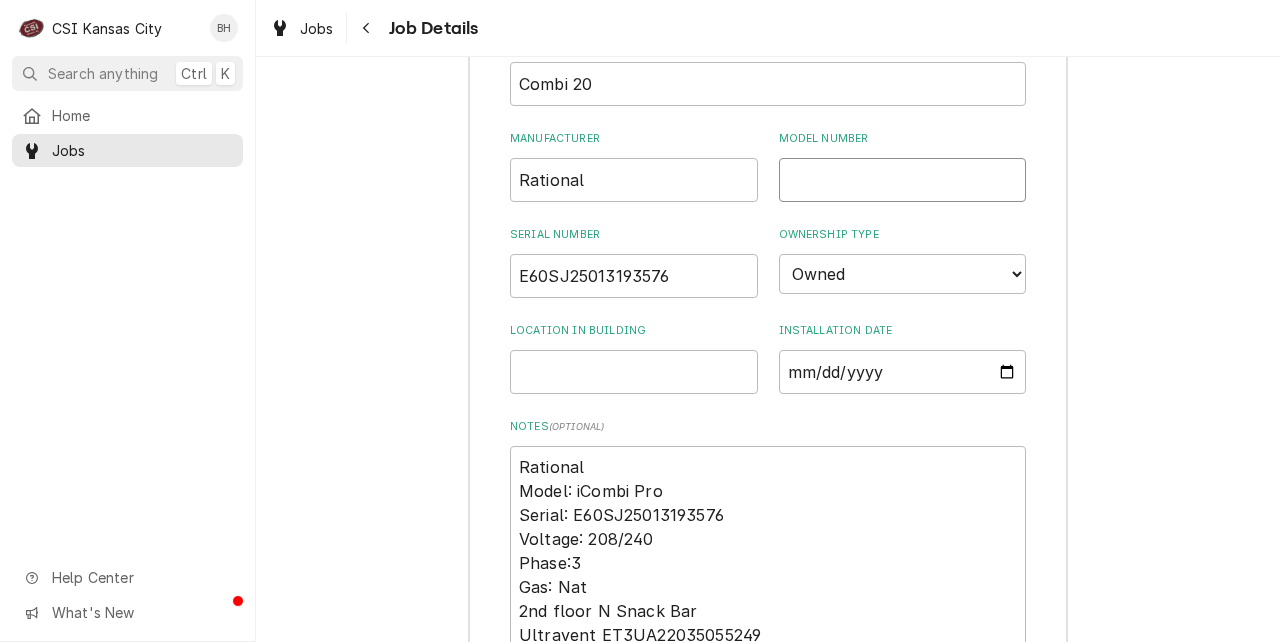 click on "Model Number" at bounding box center (903, 180) 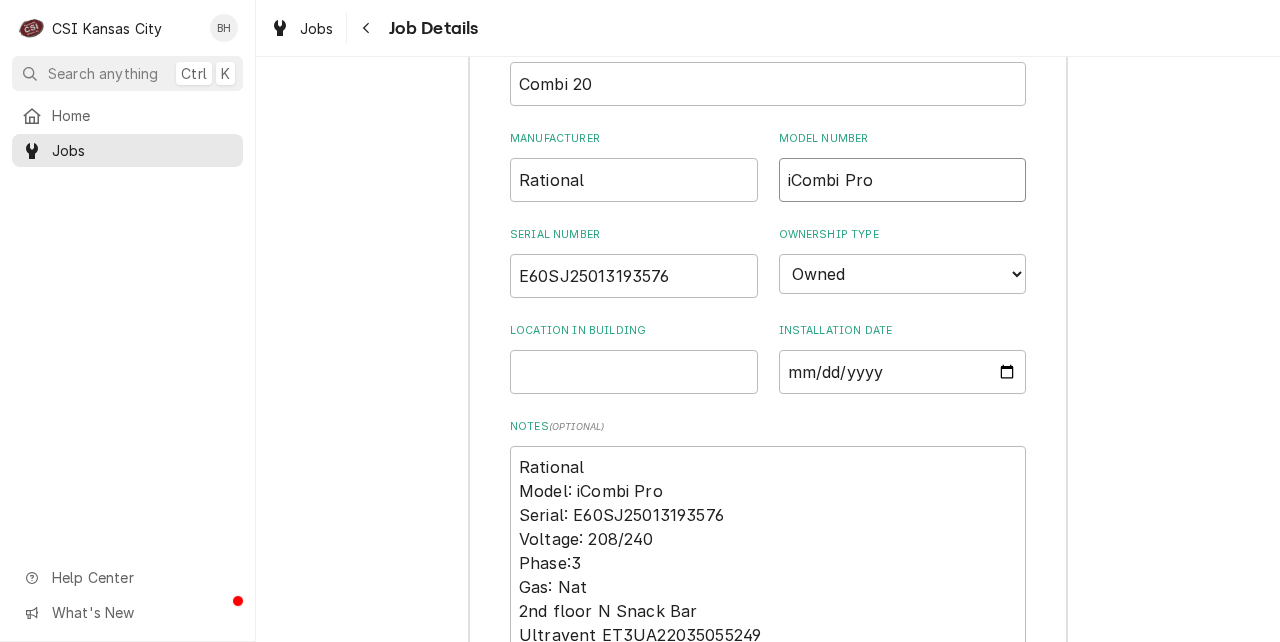 type on "x" 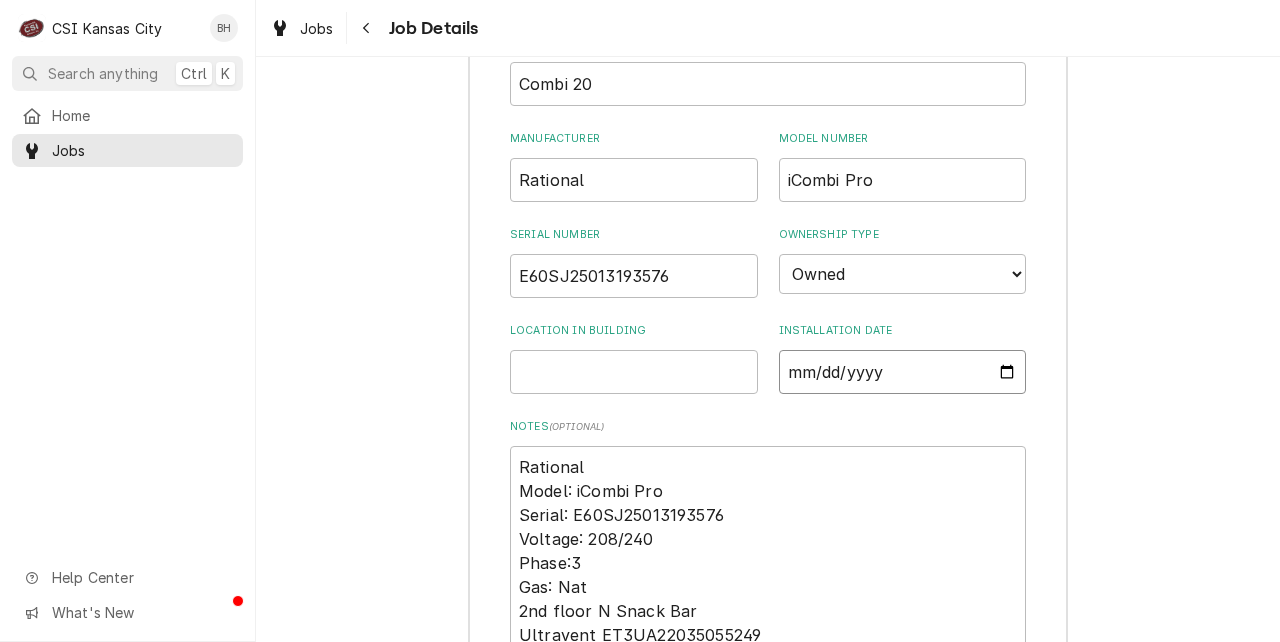 click on "Installation Date" at bounding box center (903, 372) 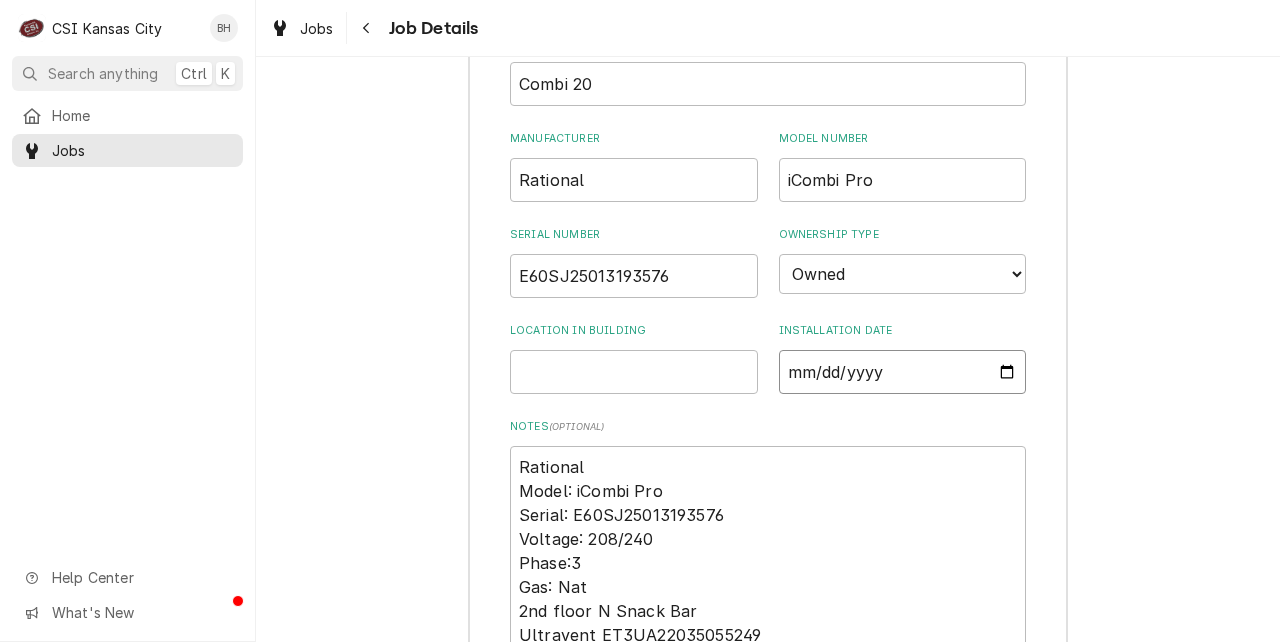 click on "Installation Date" at bounding box center [903, 372] 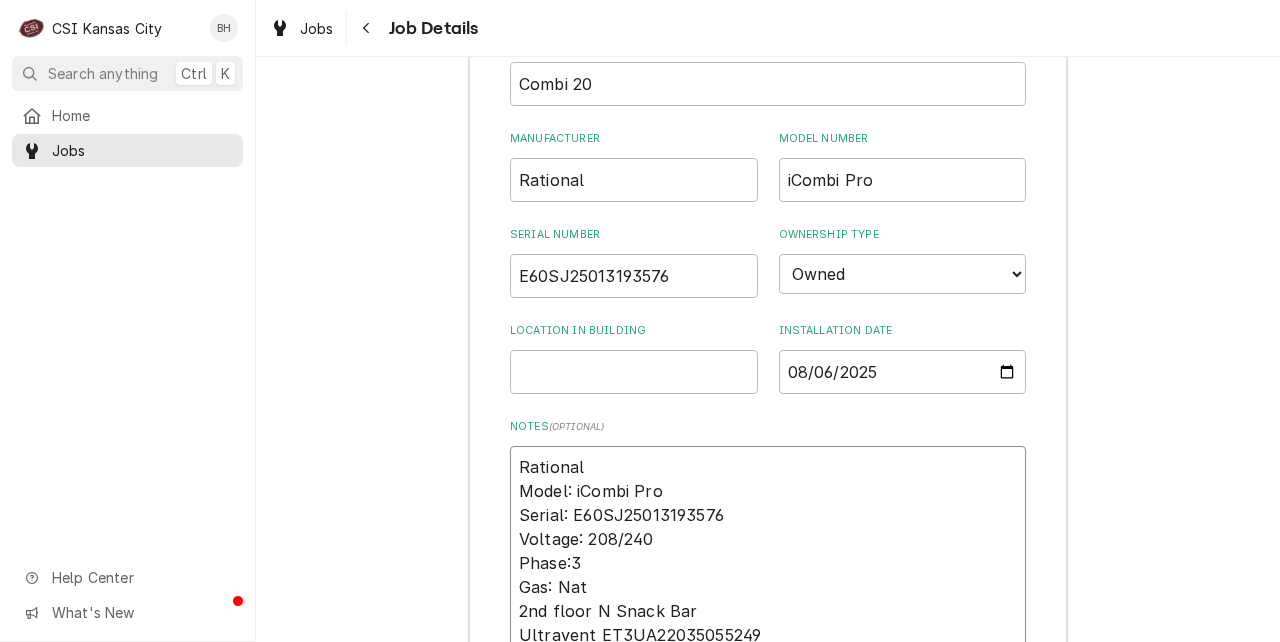 drag, startPoint x: 514, startPoint y: 612, endPoint x: 691, endPoint y: 612, distance: 177 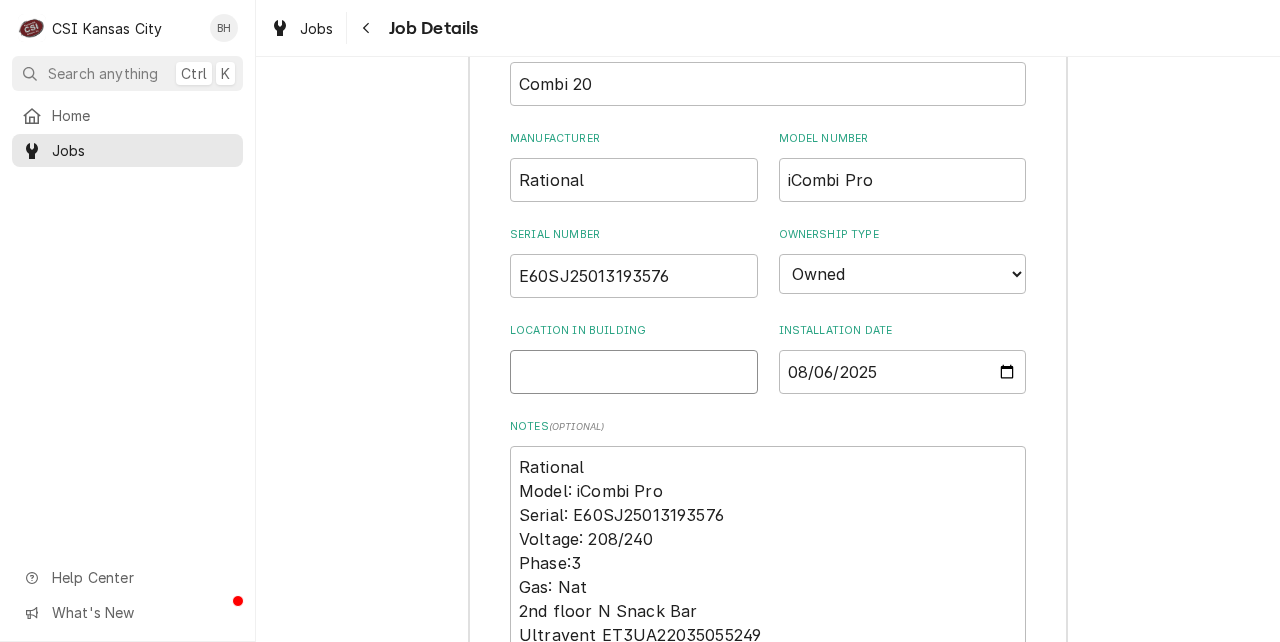 click on "Location in Building" at bounding box center [634, 372] 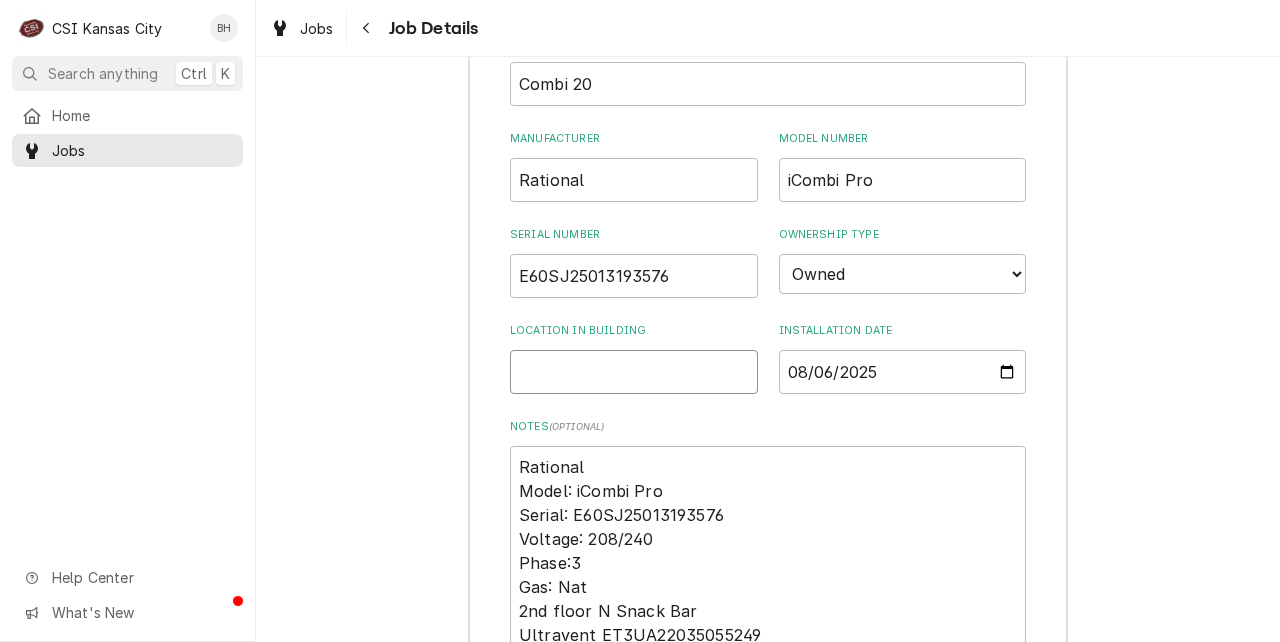 type on "2nd floor N Snack Bar" 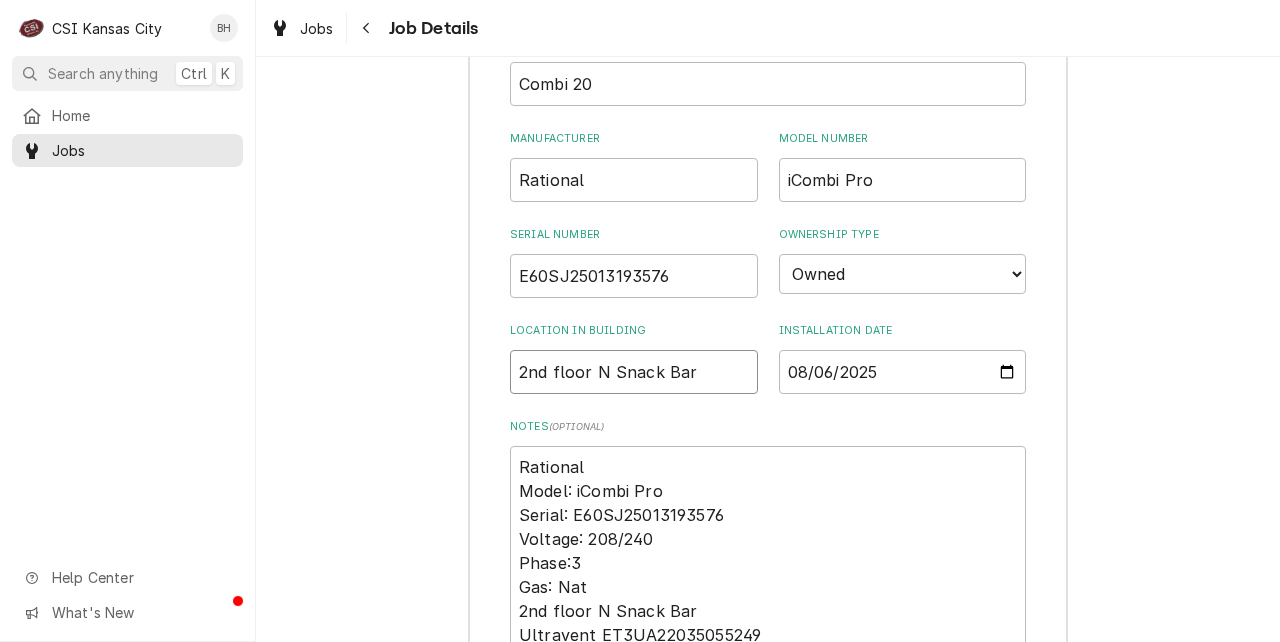 type on "x" 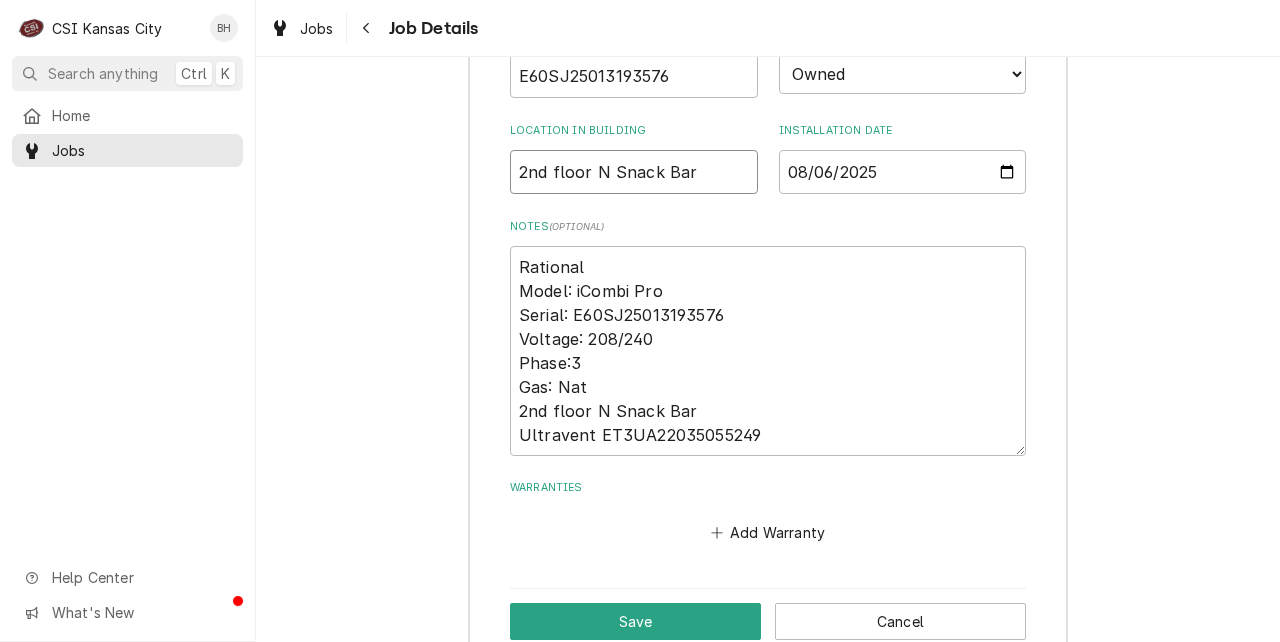 scroll, scrollTop: 3962, scrollLeft: 0, axis: vertical 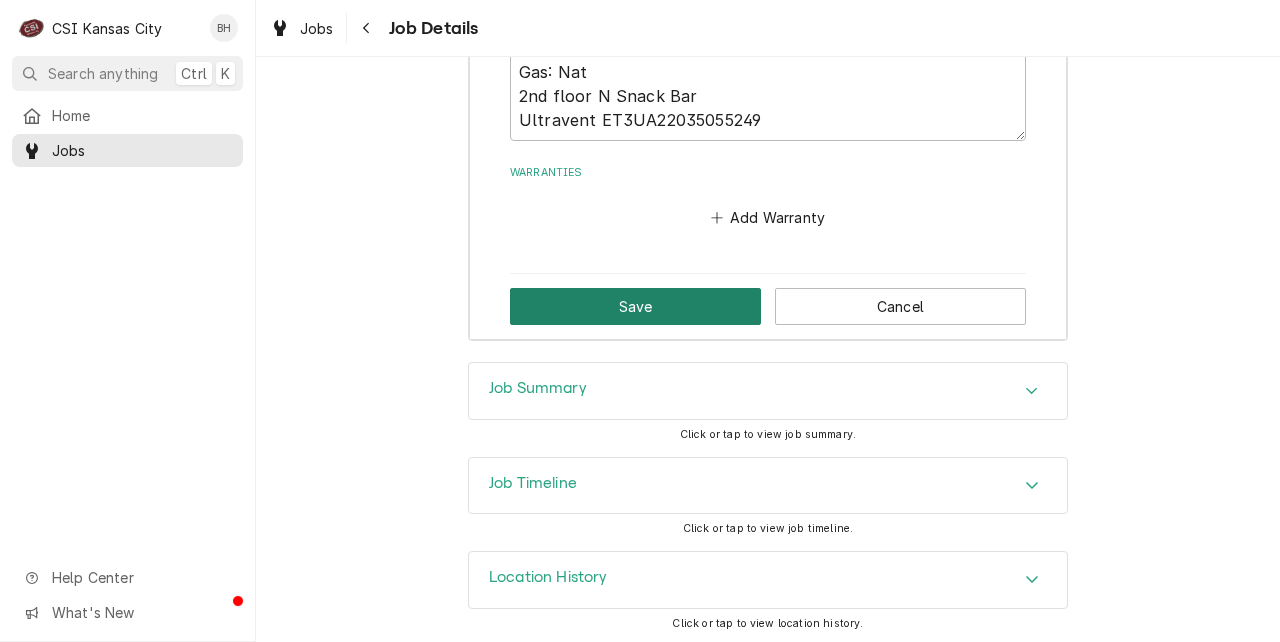 type on "2nd floor N Snack Bar" 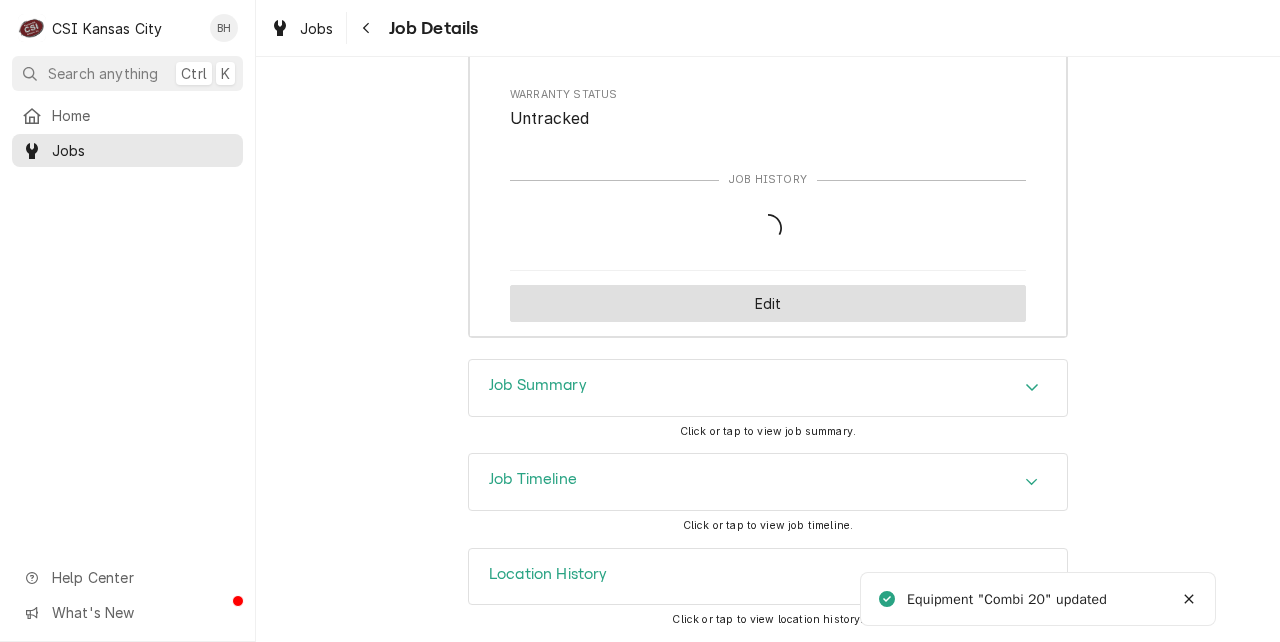scroll, scrollTop: 3673, scrollLeft: 0, axis: vertical 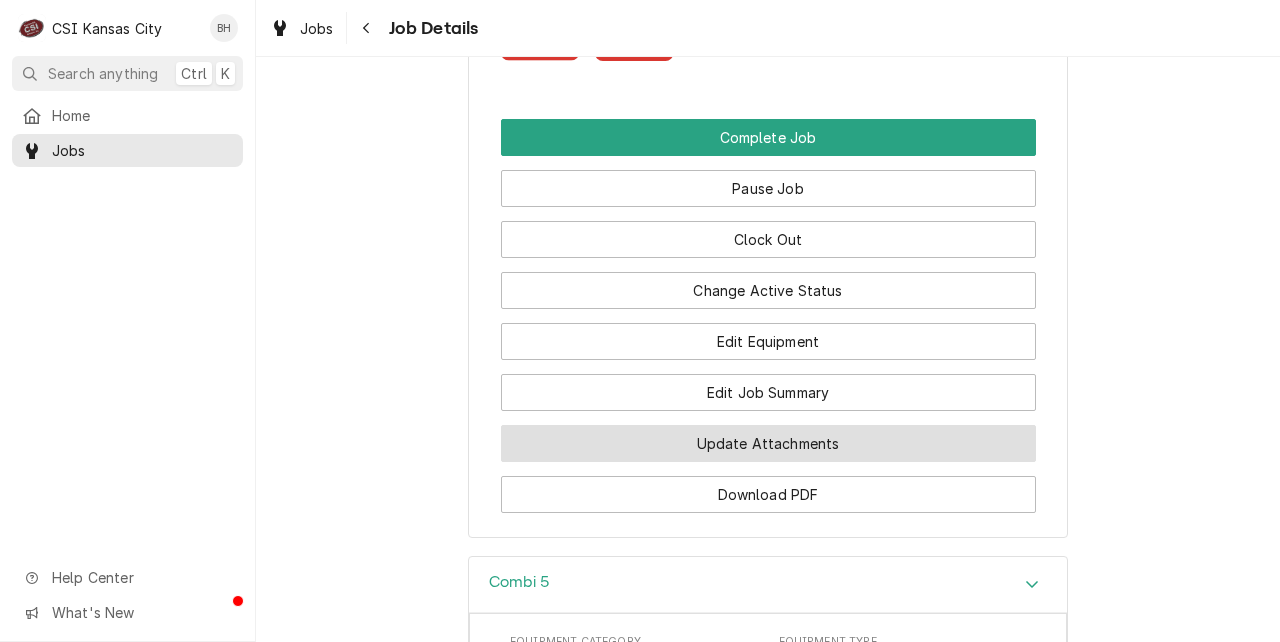 click on "Update Attachments" at bounding box center (768, 443) 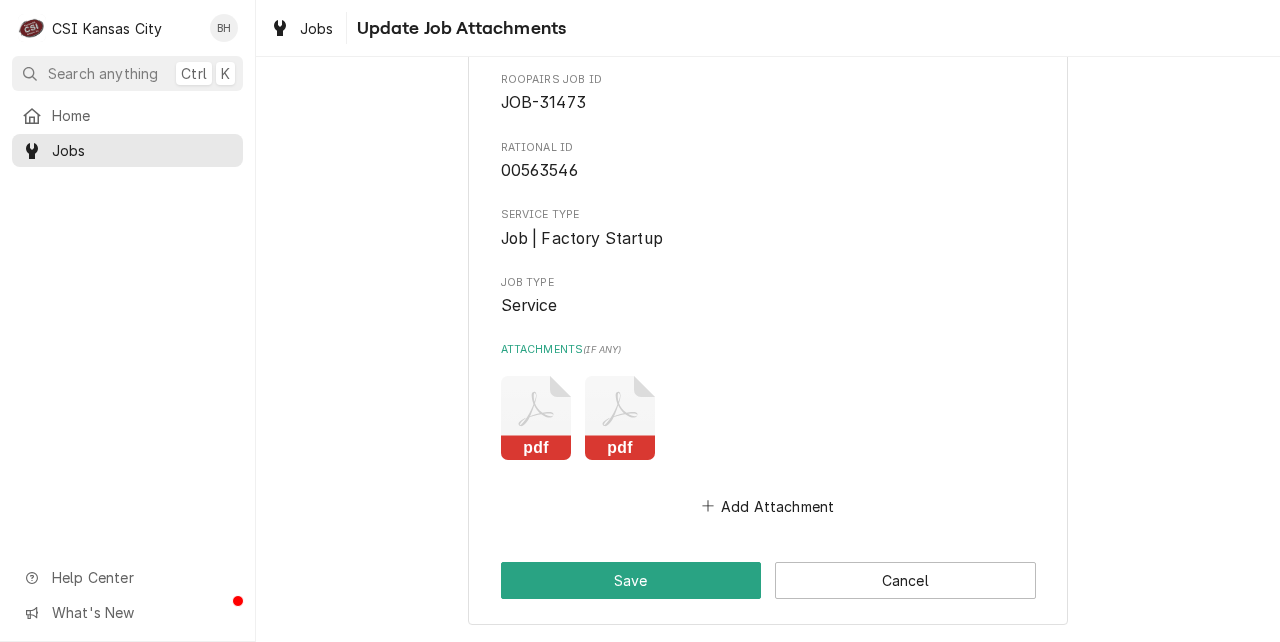 scroll, scrollTop: 0, scrollLeft: 0, axis: both 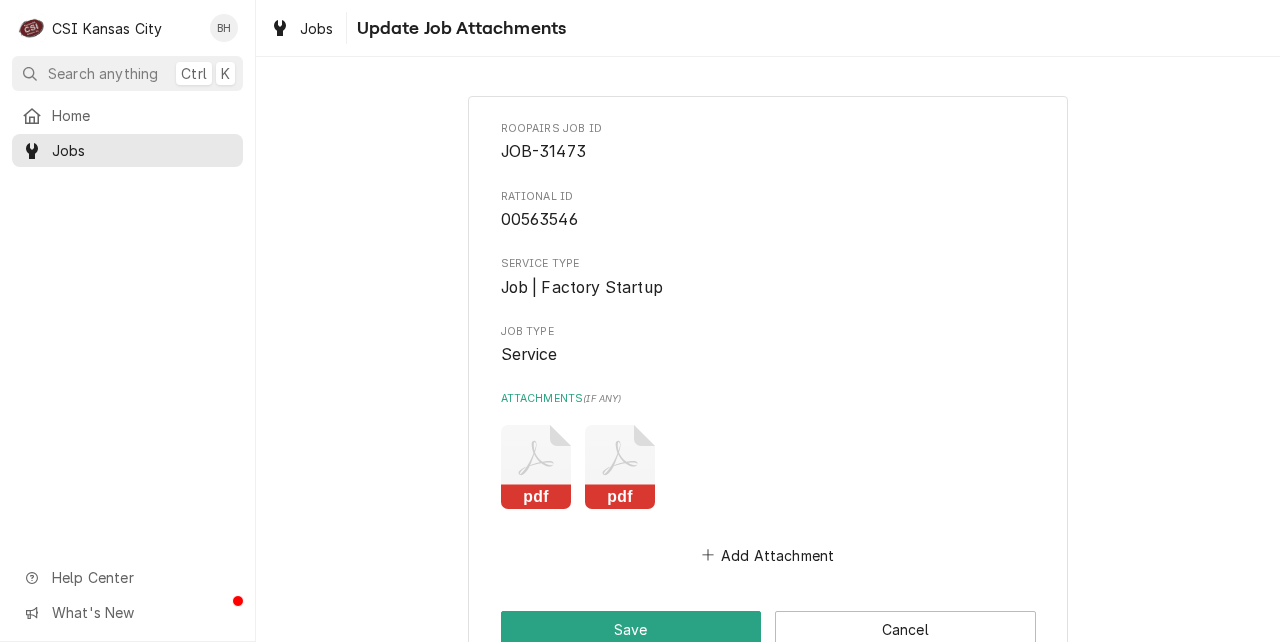 click on "pdf pdf" at bounding box center (768, 467) 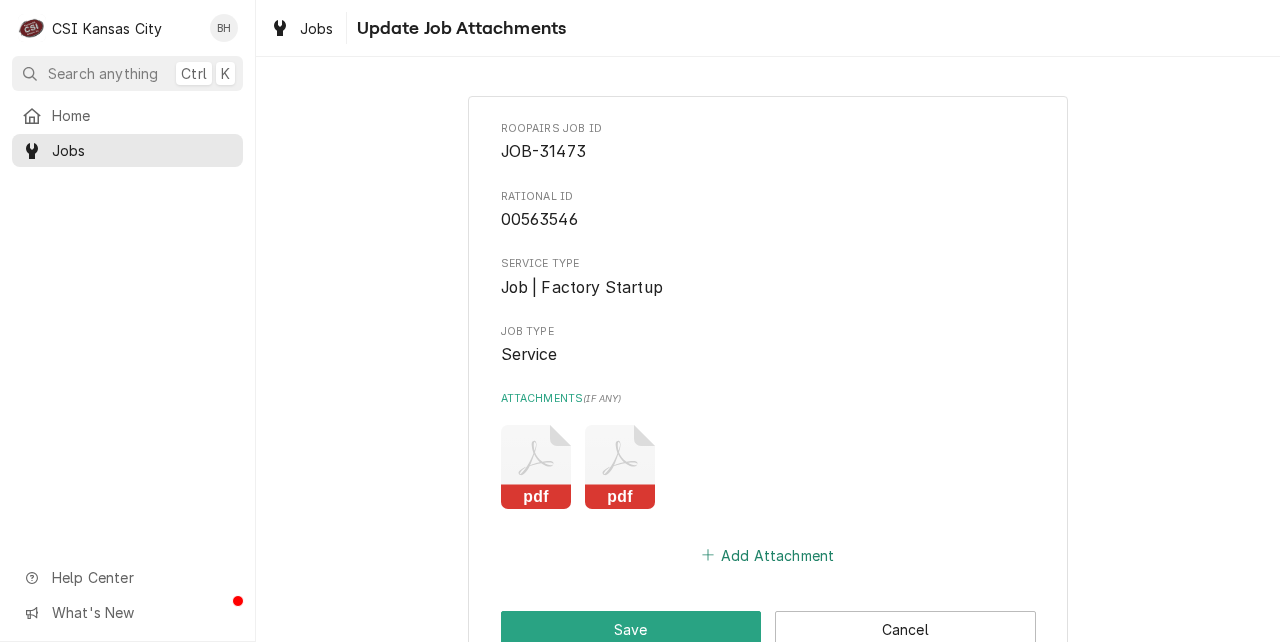 click on "Add Attachment" at bounding box center [768, 555] 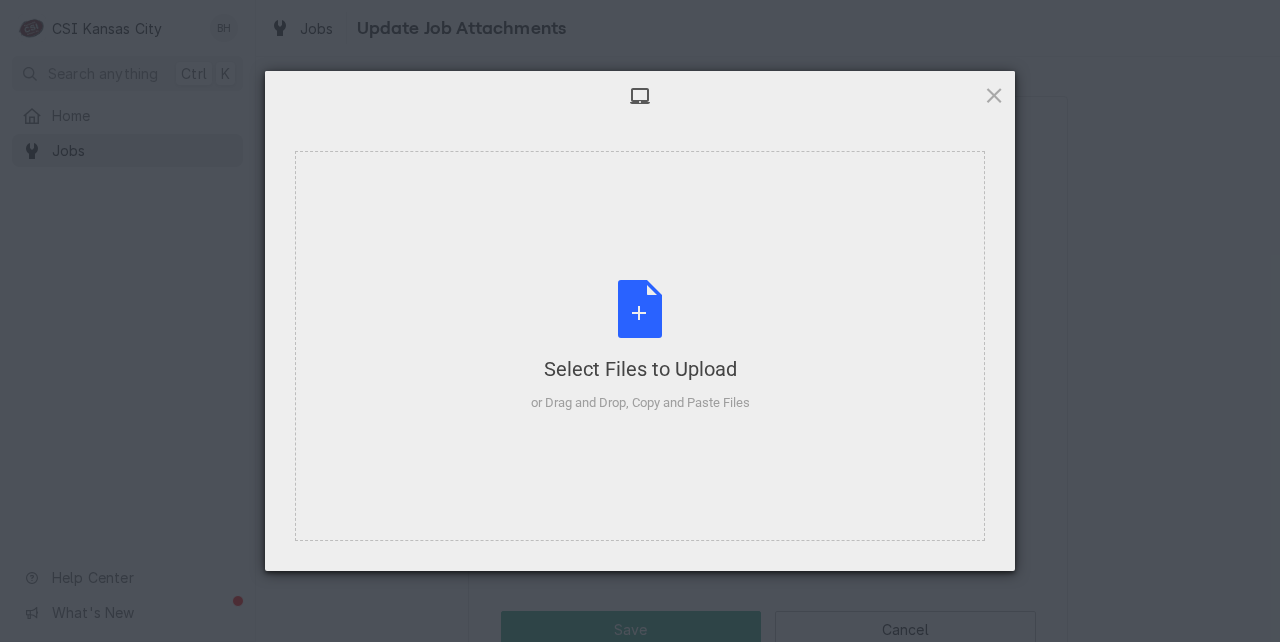 click on "Select Files to Upload
or Drag and Drop, Copy and Paste Files" at bounding box center (640, 346) 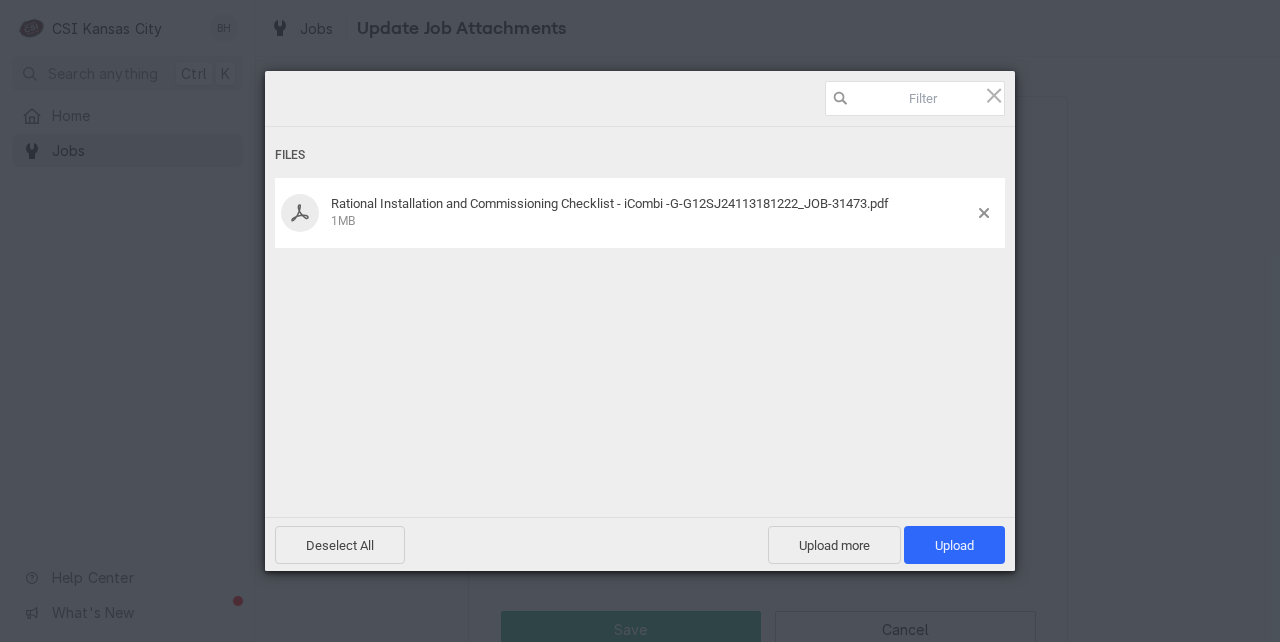 click on "Files
Rational Installation and Commissioning Checklist - iCombi -G-G12SJ24113181222_JOB-31473.pdf          1MB" at bounding box center [640, 295] 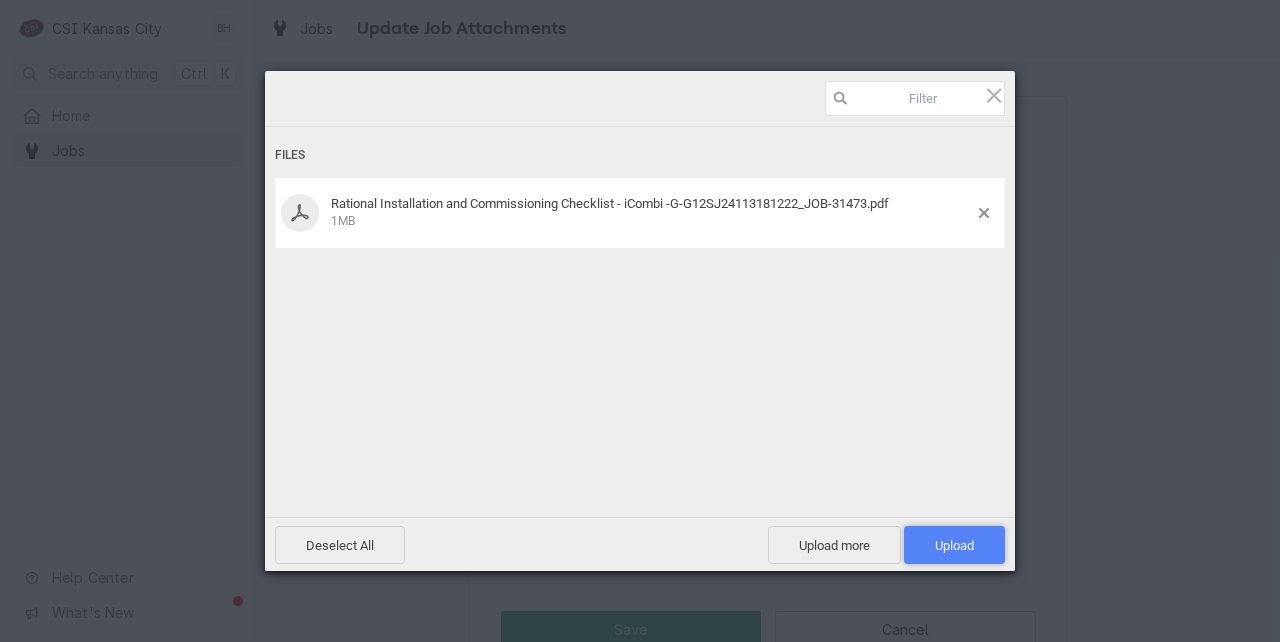click on "Upload
1" at bounding box center (954, 545) 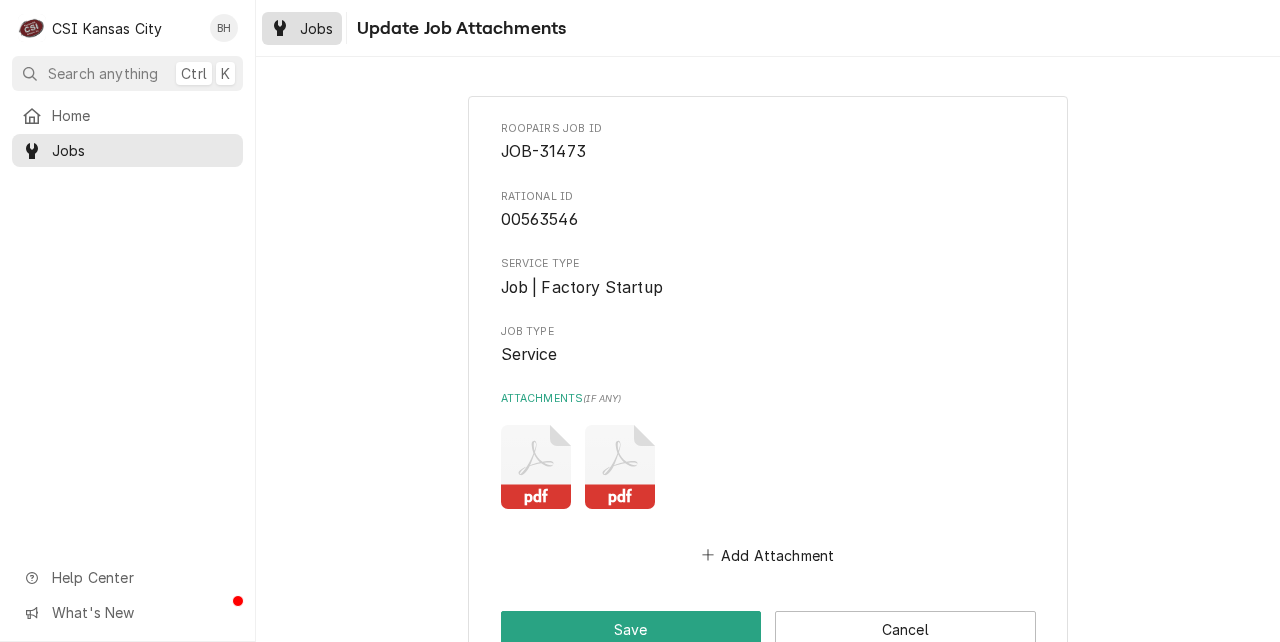 click on "Jobs" at bounding box center [302, 28] 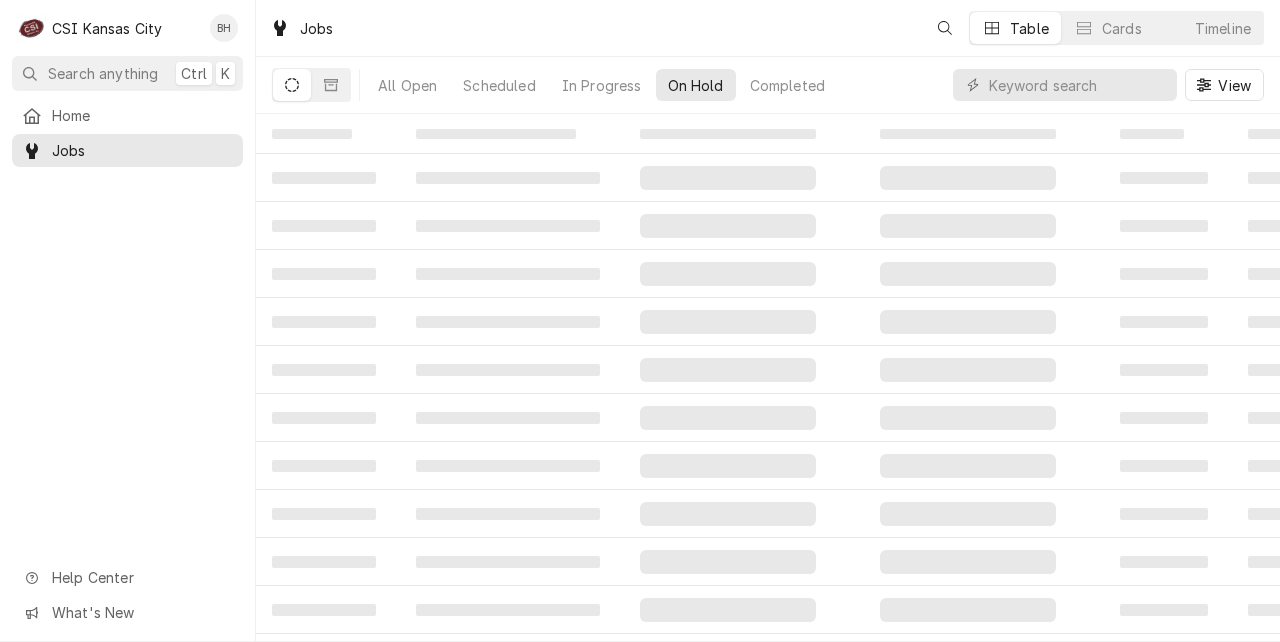 scroll, scrollTop: 0, scrollLeft: 0, axis: both 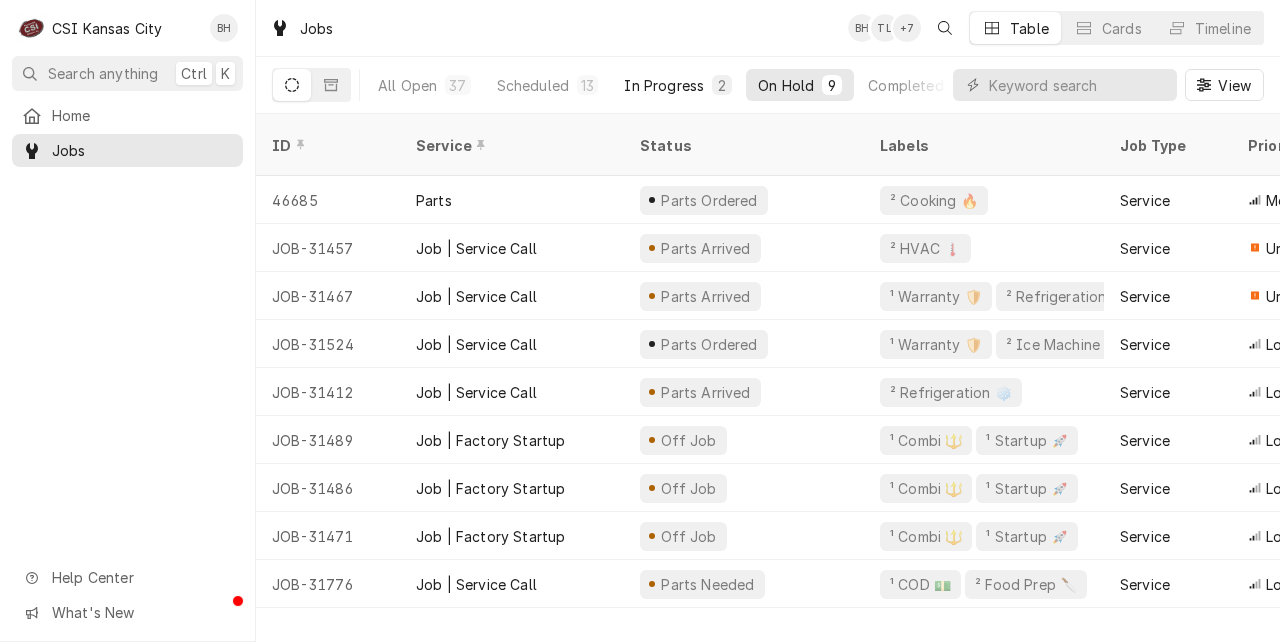 click on "In Progress 2" at bounding box center [678, 85] 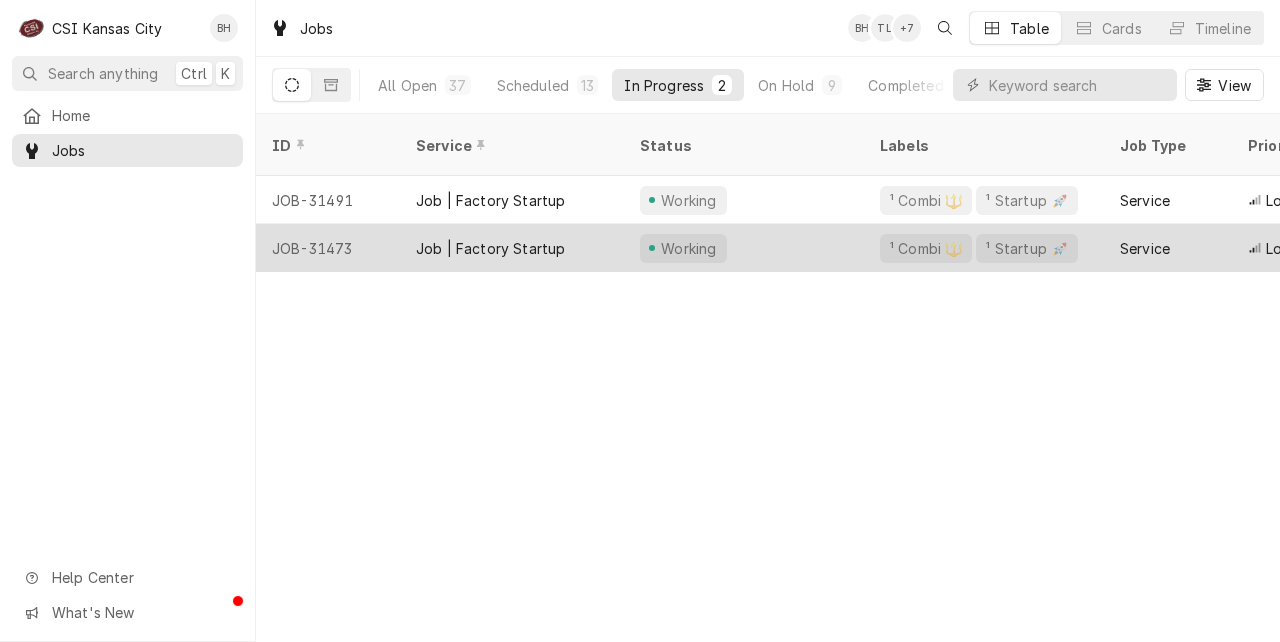 click on "JOB-31473" at bounding box center [328, 248] 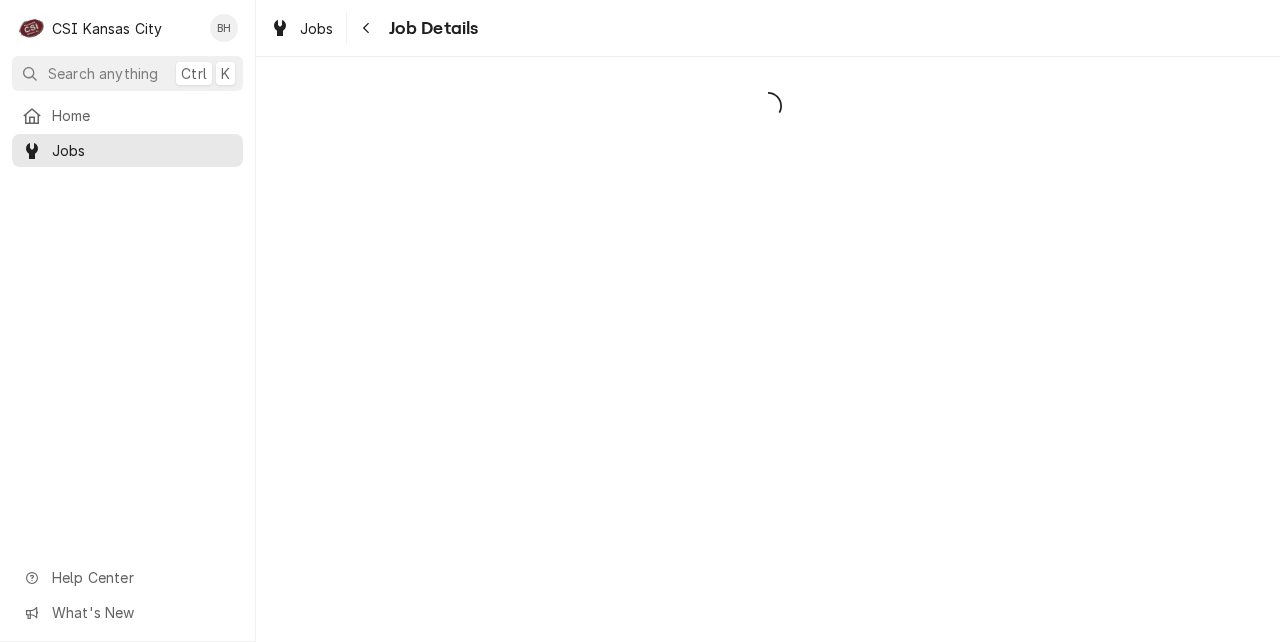 scroll, scrollTop: 0, scrollLeft: 0, axis: both 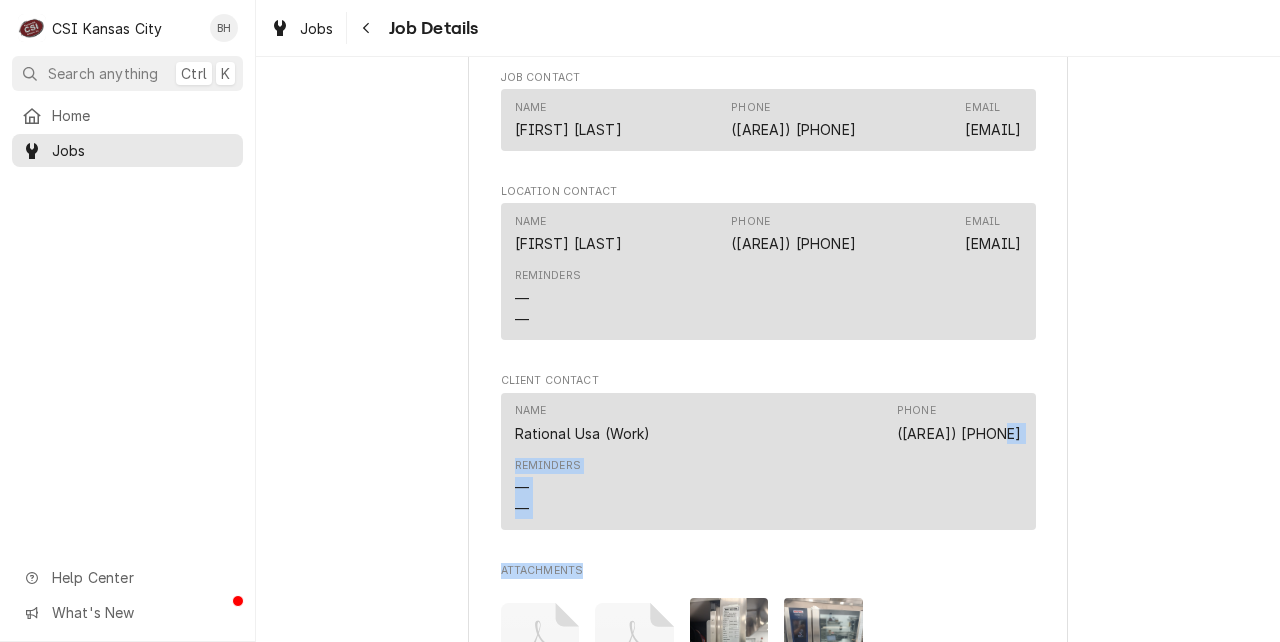 drag, startPoint x: 1267, startPoint y: 440, endPoint x: 1256, endPoint y: 589, distance: 149.40549 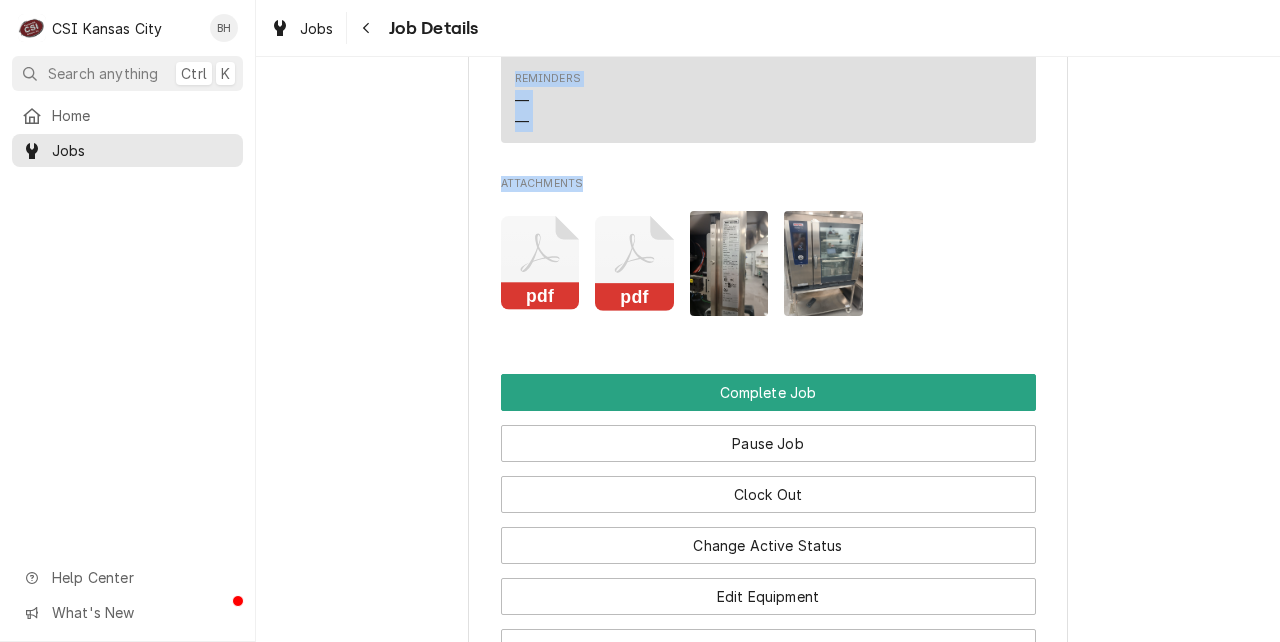 scroll, scrollTop: 2945, scrollLeft: 0, axis: vertical 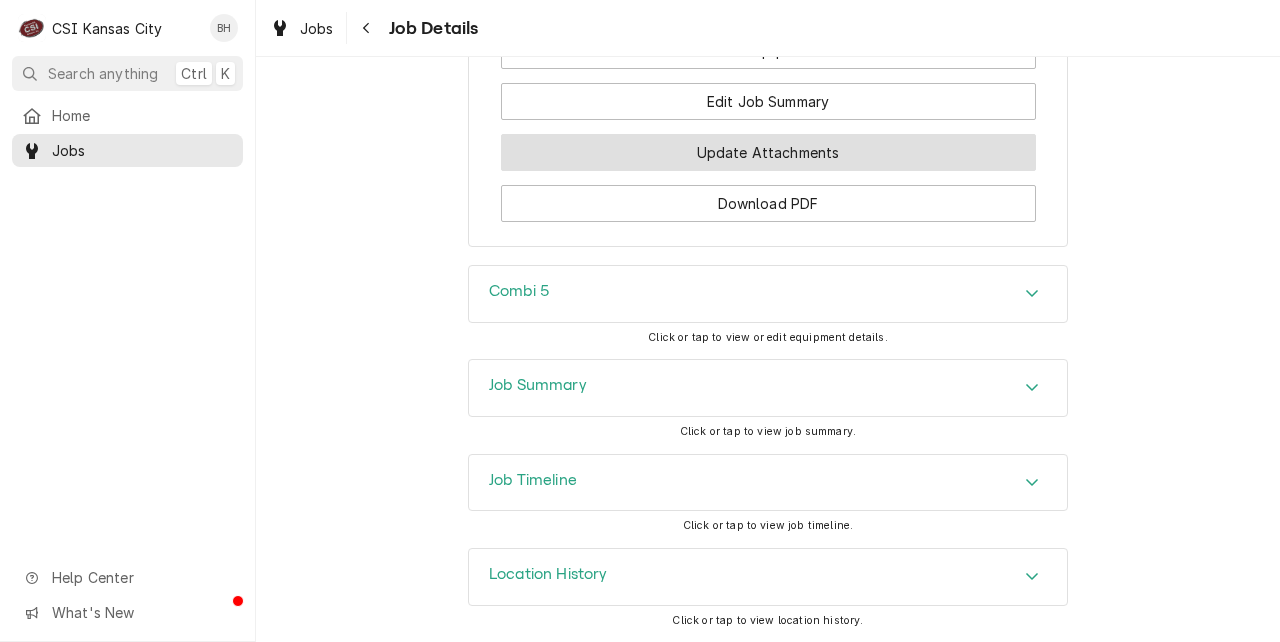 click on "Update Attachments" at bounding box center (768, 152) 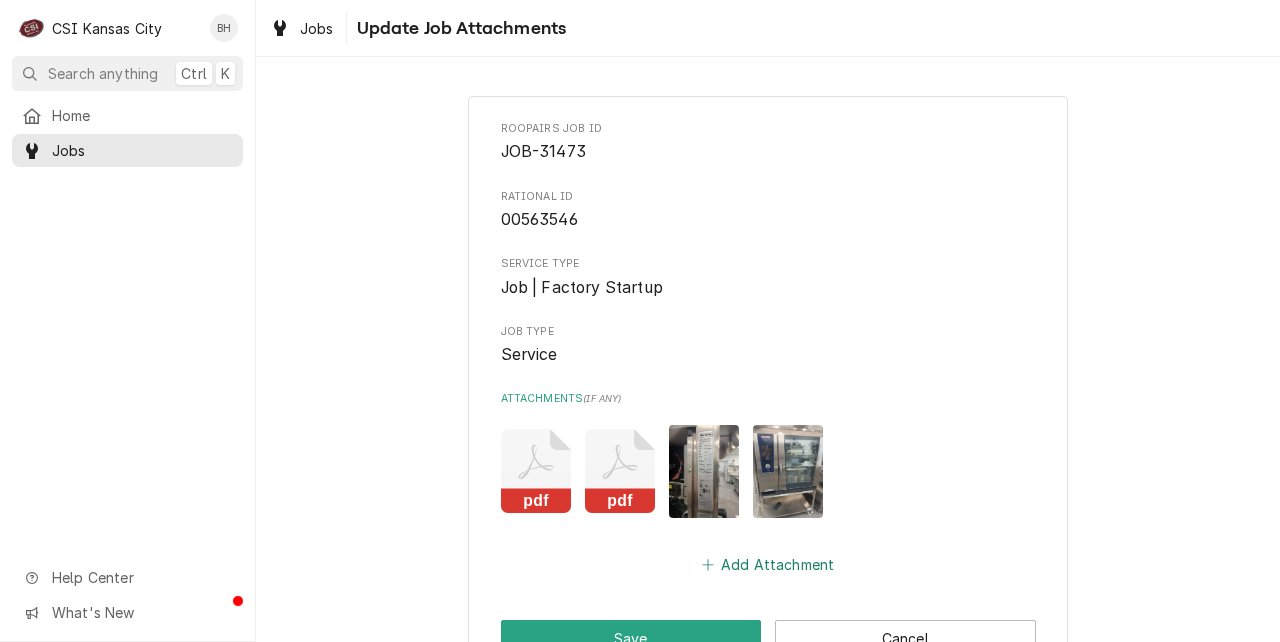 click on "Add Attachment" at bounding box center (768, 564) 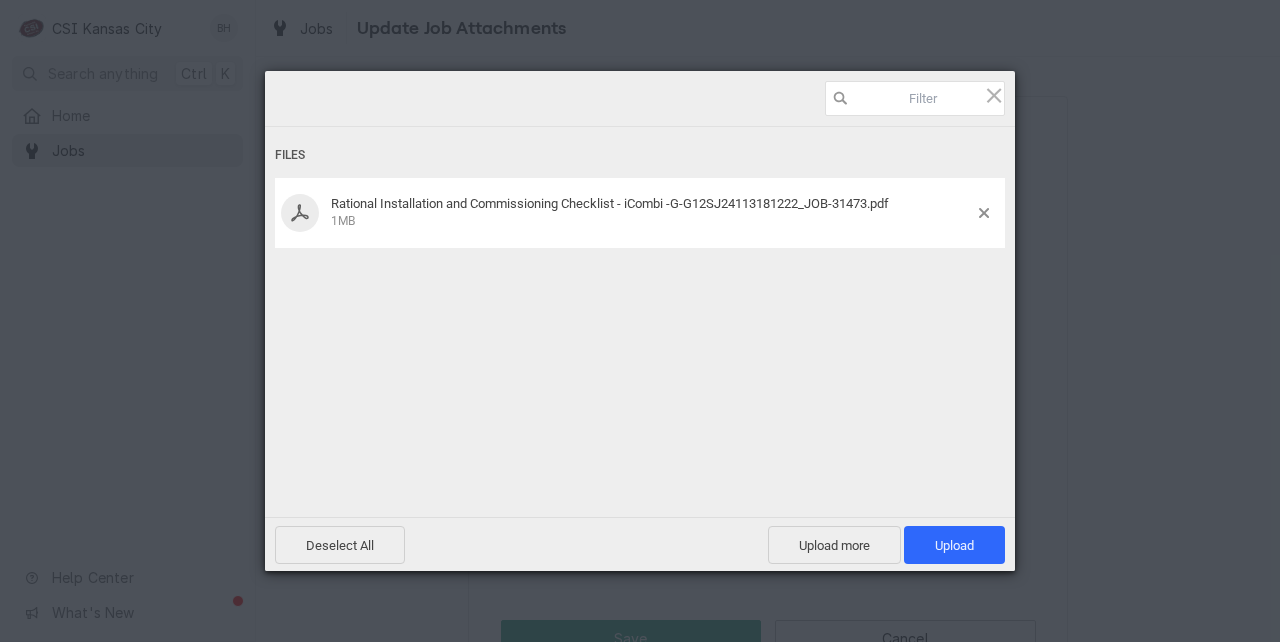 click on "Files
Rational Installation and Commissioning Checklist - iCombi -G-G12SJ24113181222_JOB-31473.pdf          1MB" at bounding box center (640, 295) 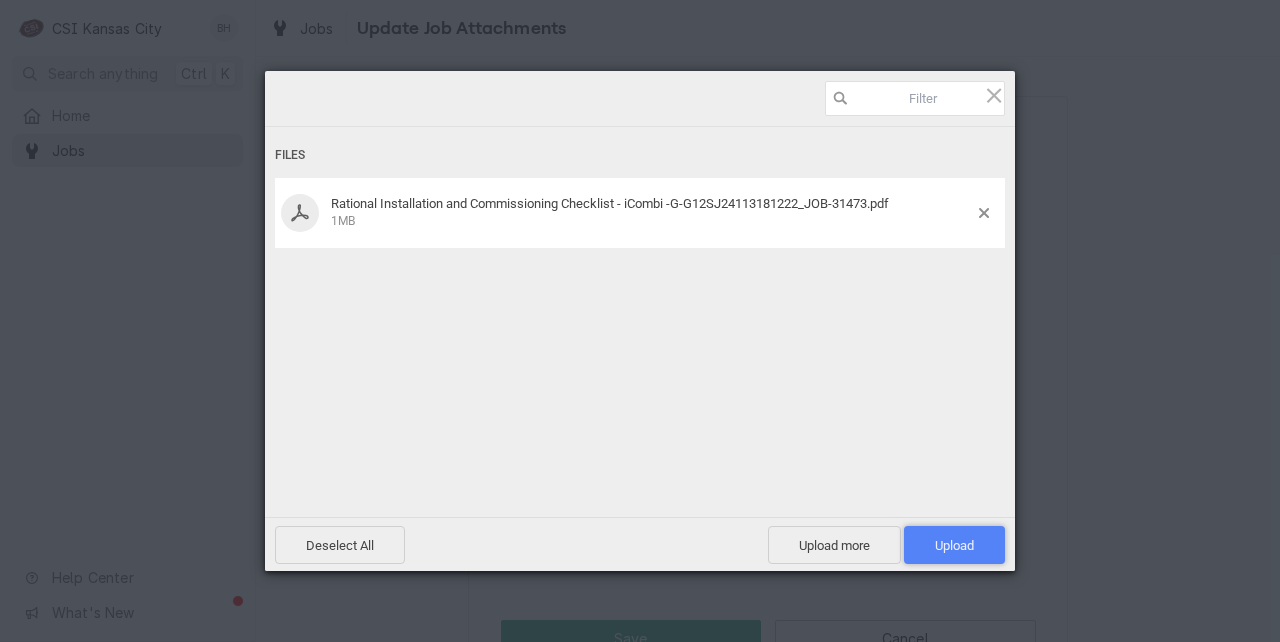 click on "Upload
1" at bounding box center (954, 545) 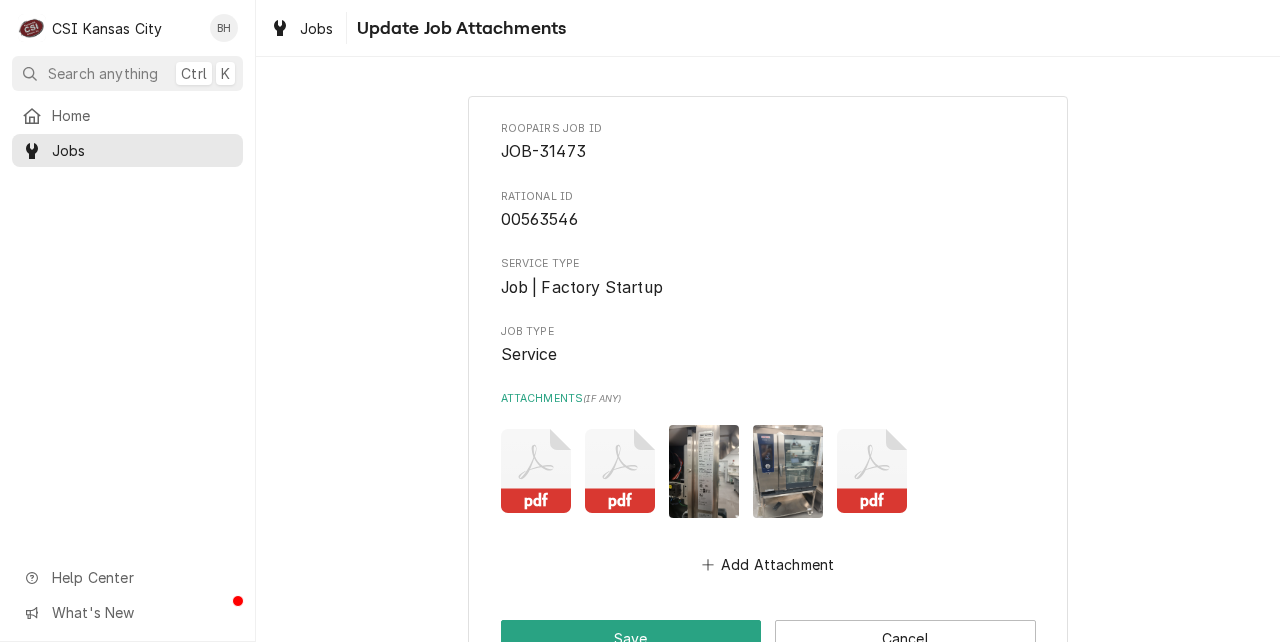 click on "Roopairs Job ID JOB-31473 Rational ID 00563546 Service Type Job | Factory Startup Job Type Service Attachments  ( if any ) pdf pdf pdf Add Attachment Save Cancel" at bounding box center (768, 389) 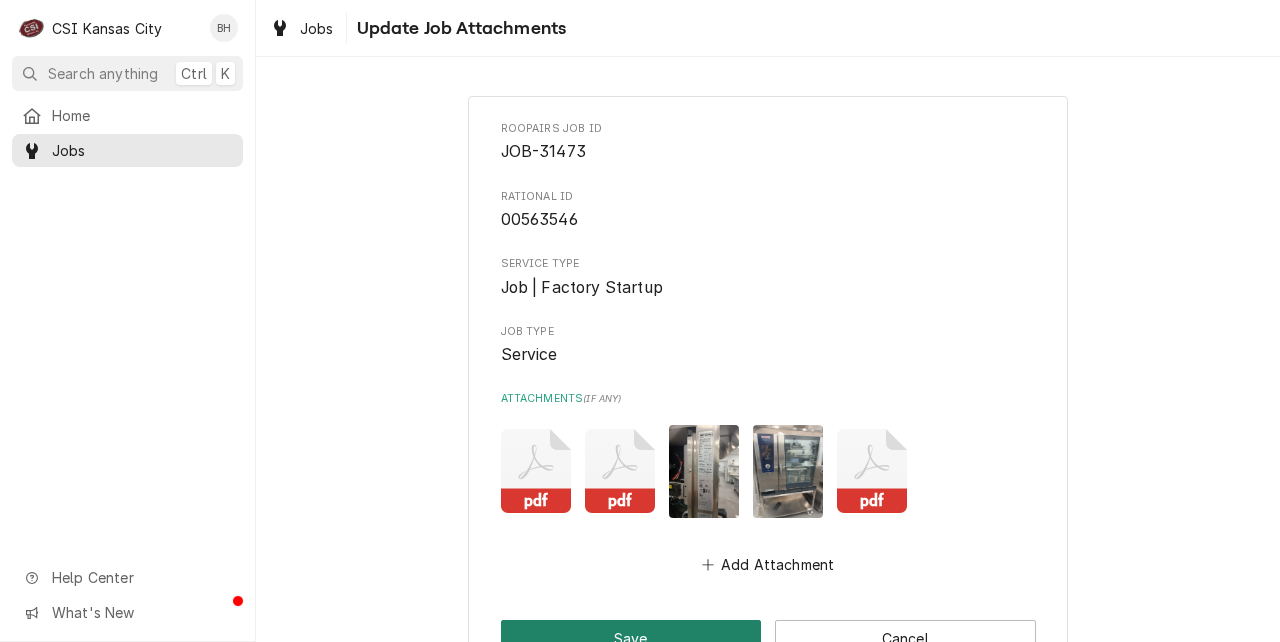 click on "Save" at bounding box center [631, 638] 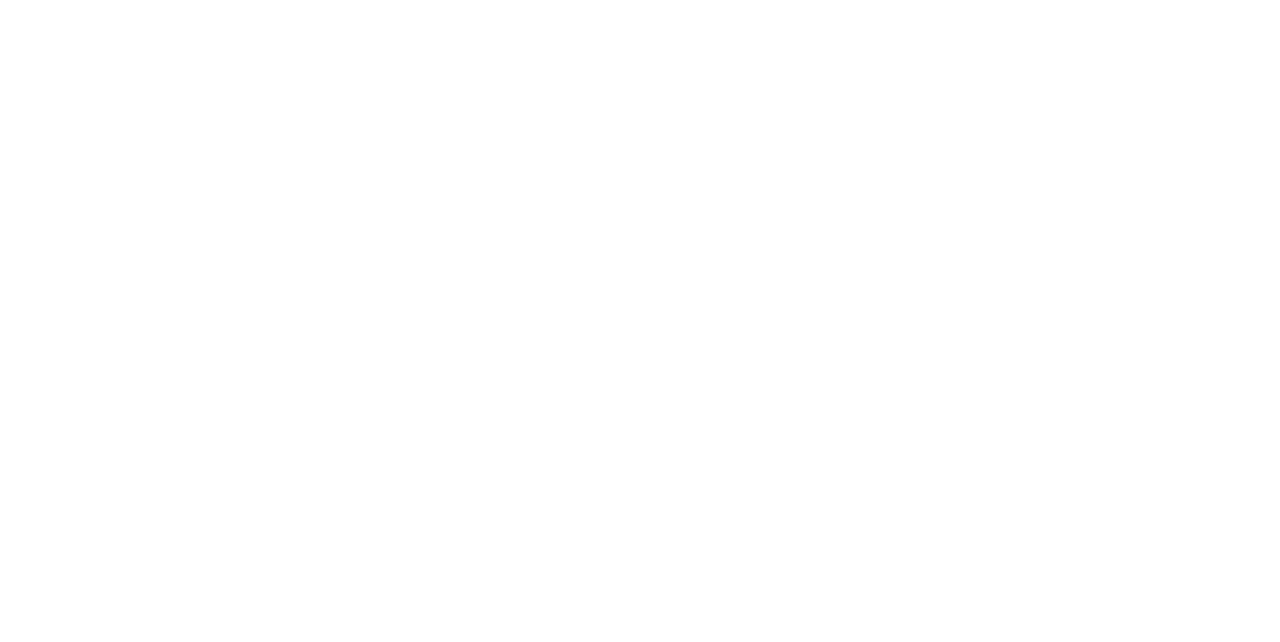 scroll, scrollTop: 0, scrollLeft: 0, axis: both 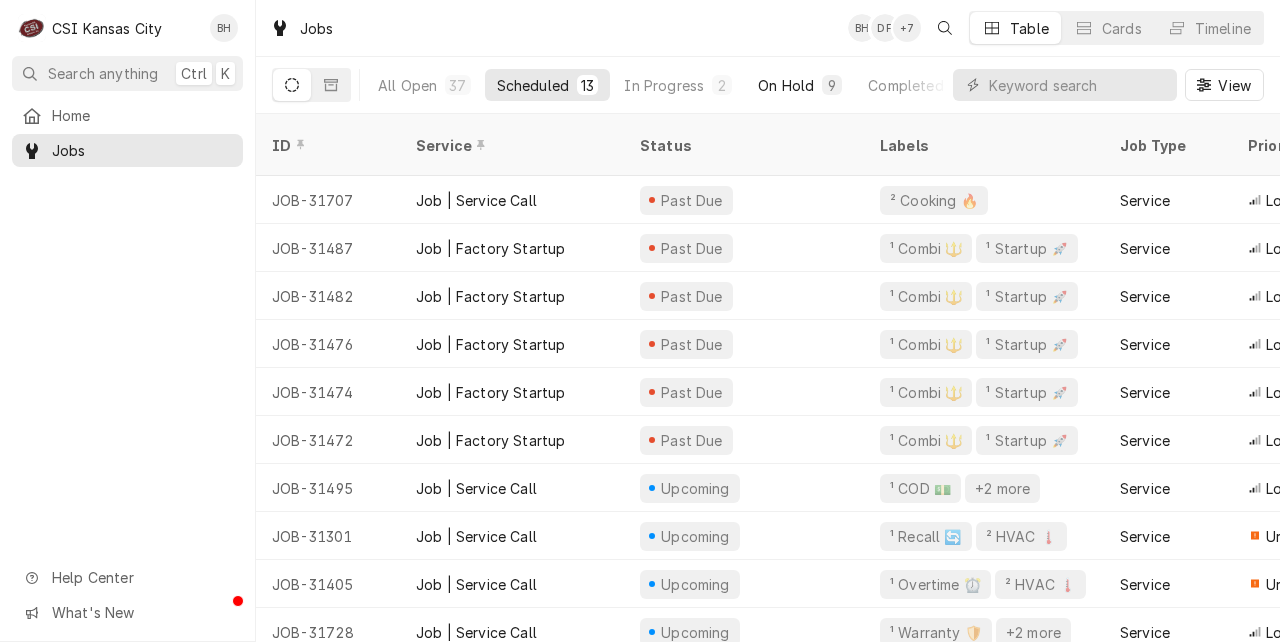 click on "On Hold" at bounding box center (786, 85) 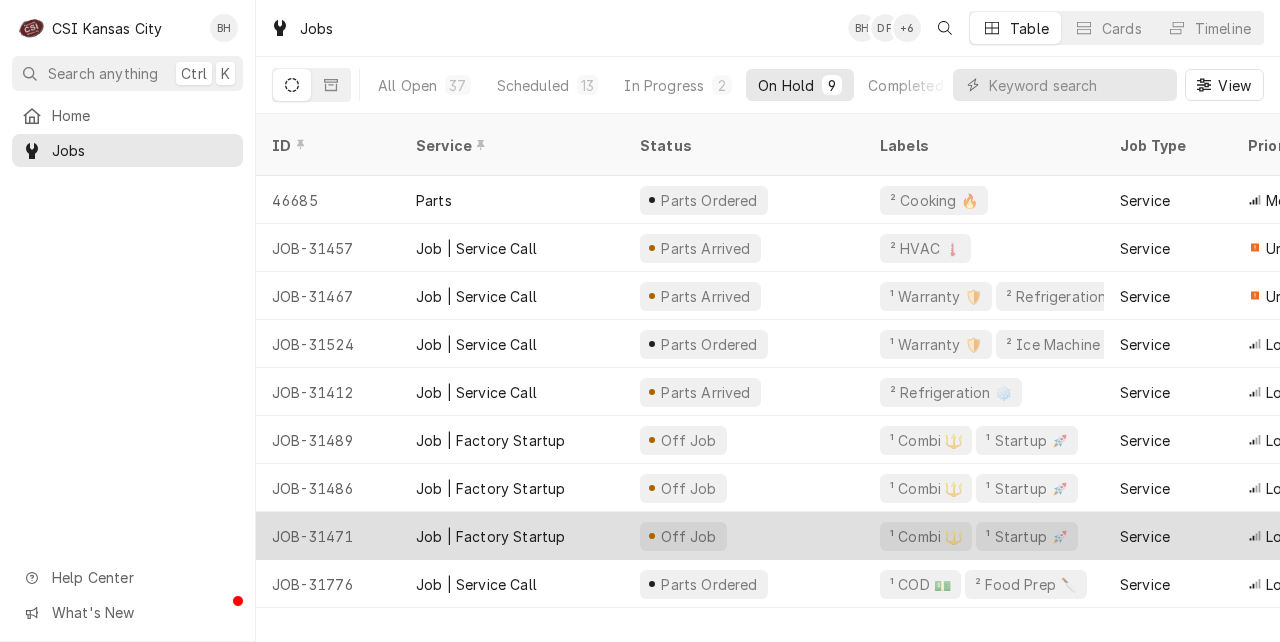 click on "JOB-31471" at bounding box center (328, 536) 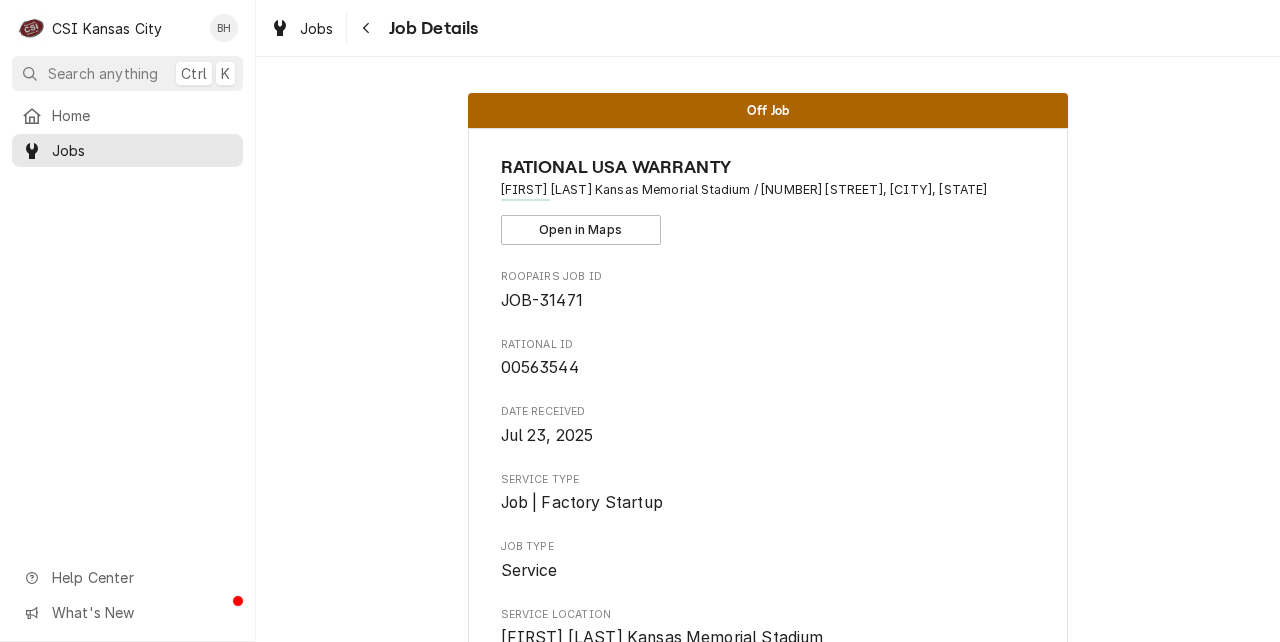 scroll, scrollTop: 0, scrollLeft: 0, axis: both 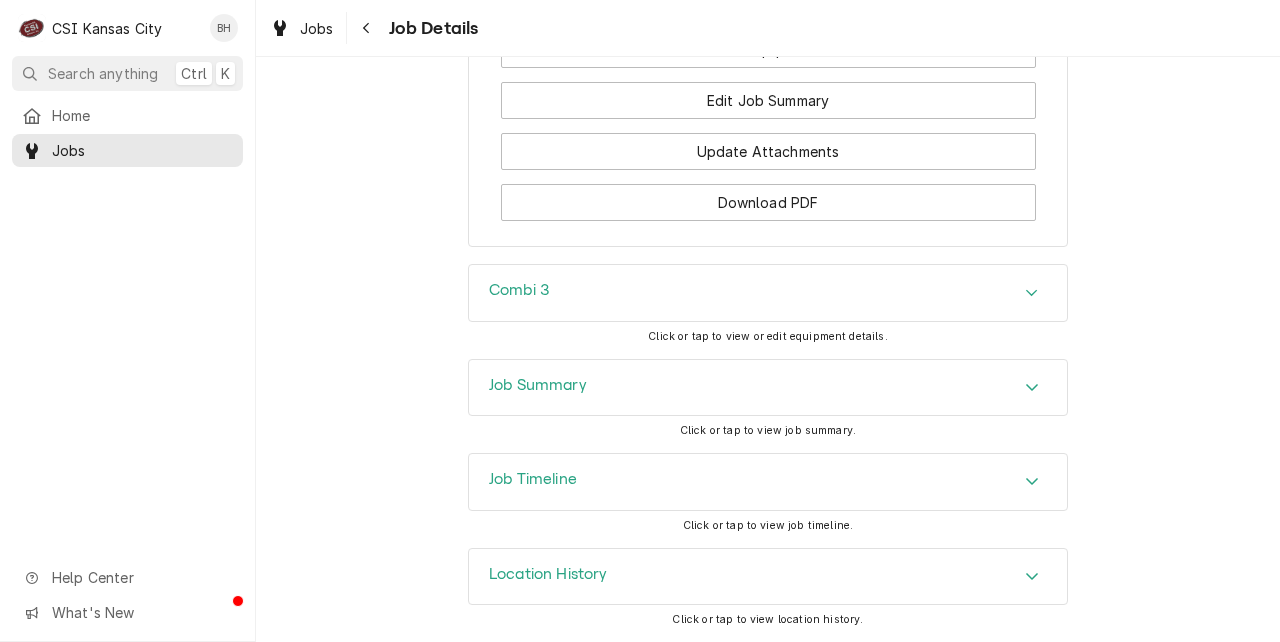 click on "Combi 3" at bounding box center [768, 293] 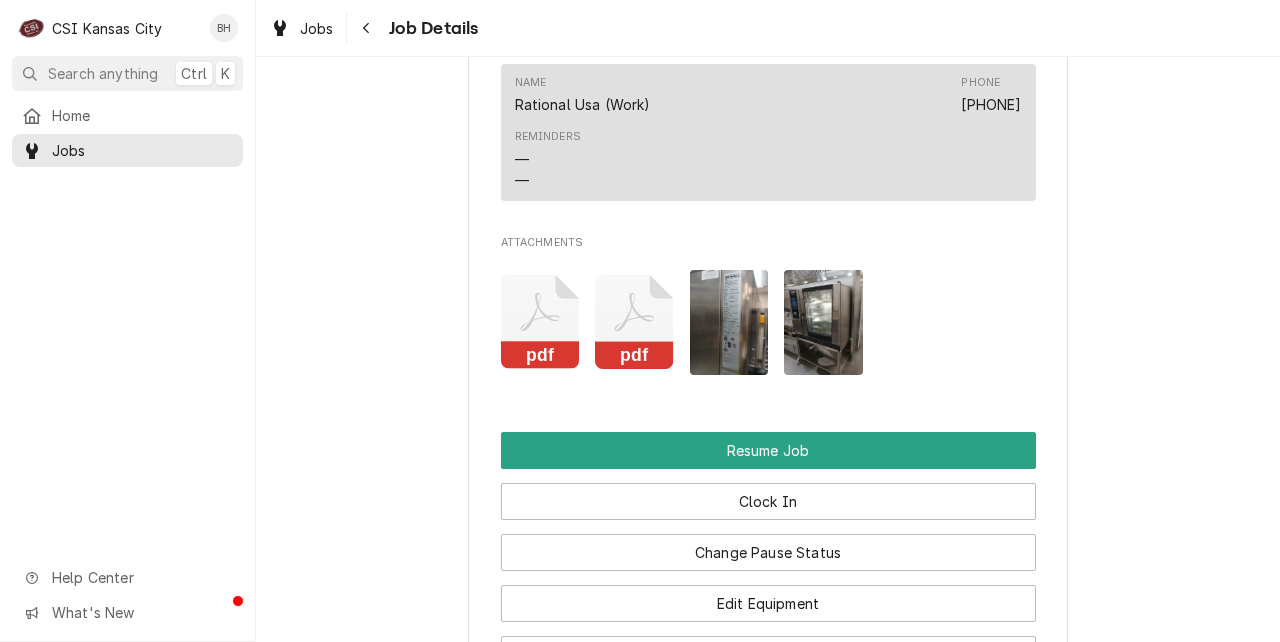 scroll, scrollTop: 2414, scrollLeft: 0, axis: vertical 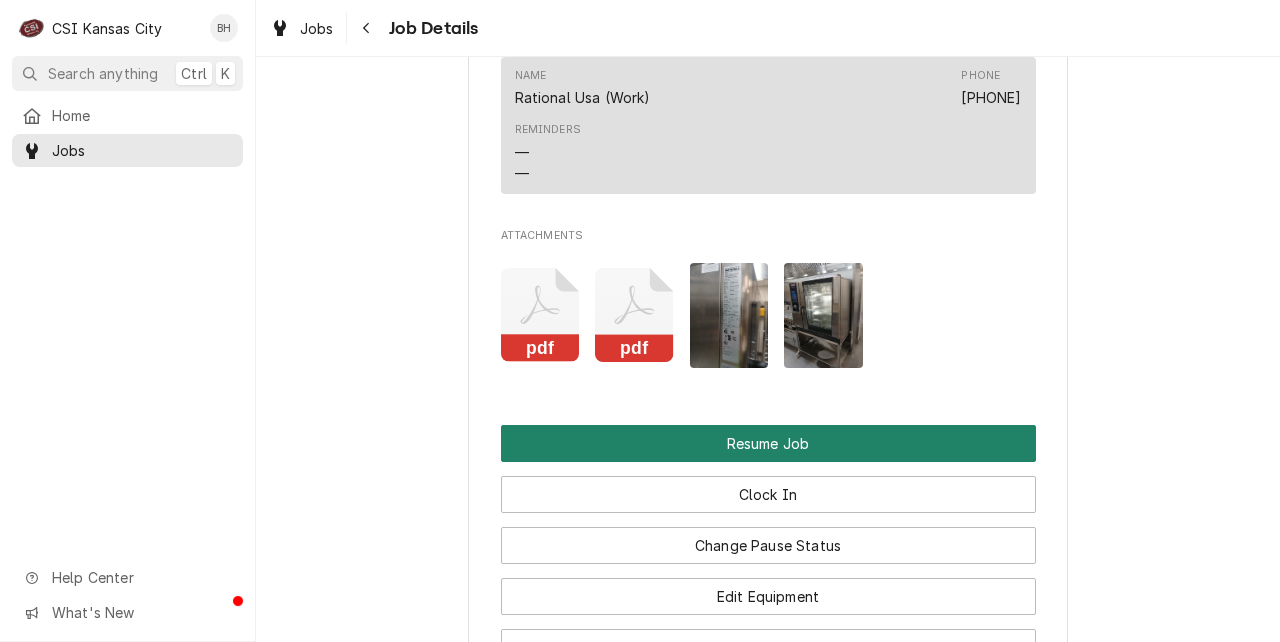 click on "Resume Job" at bounding box center [768, 443] 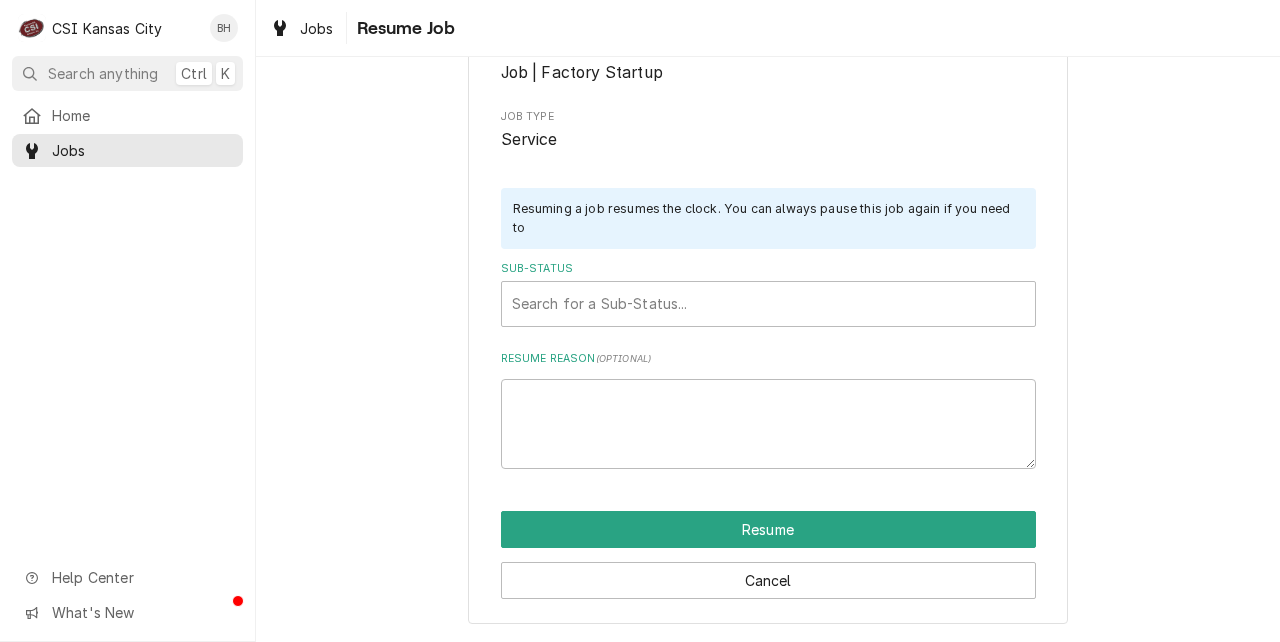 scroll, scrollTop: 0, scrollLeft: 0, axis: both 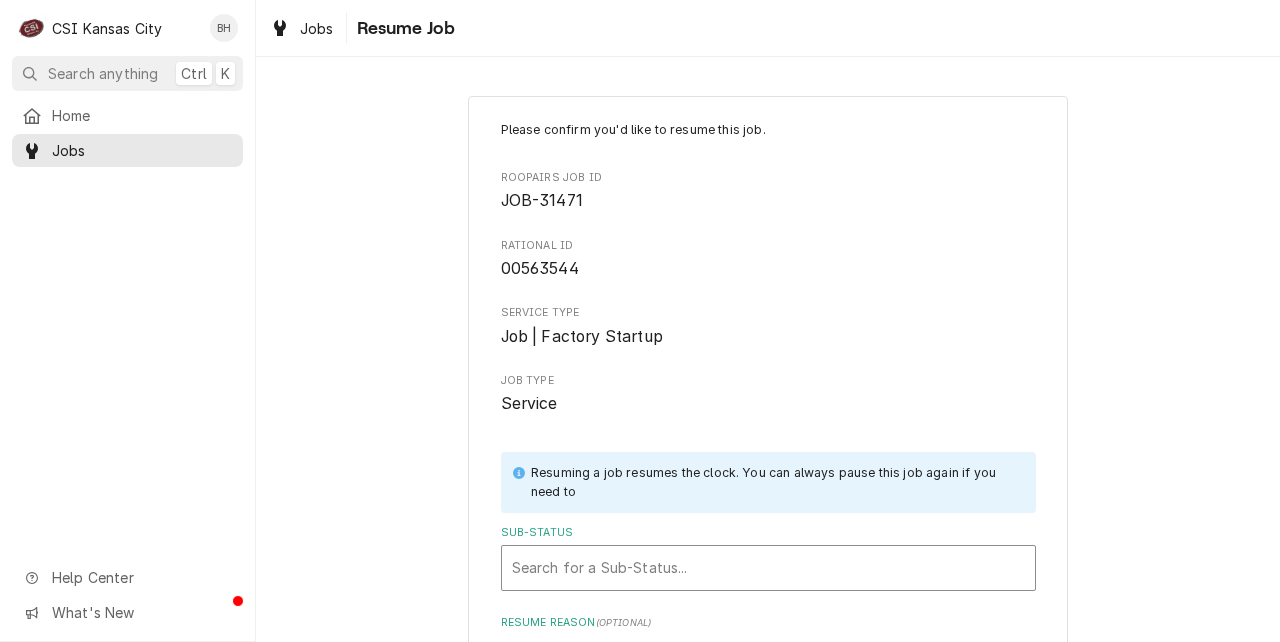 click at bounding box center (768, 568) 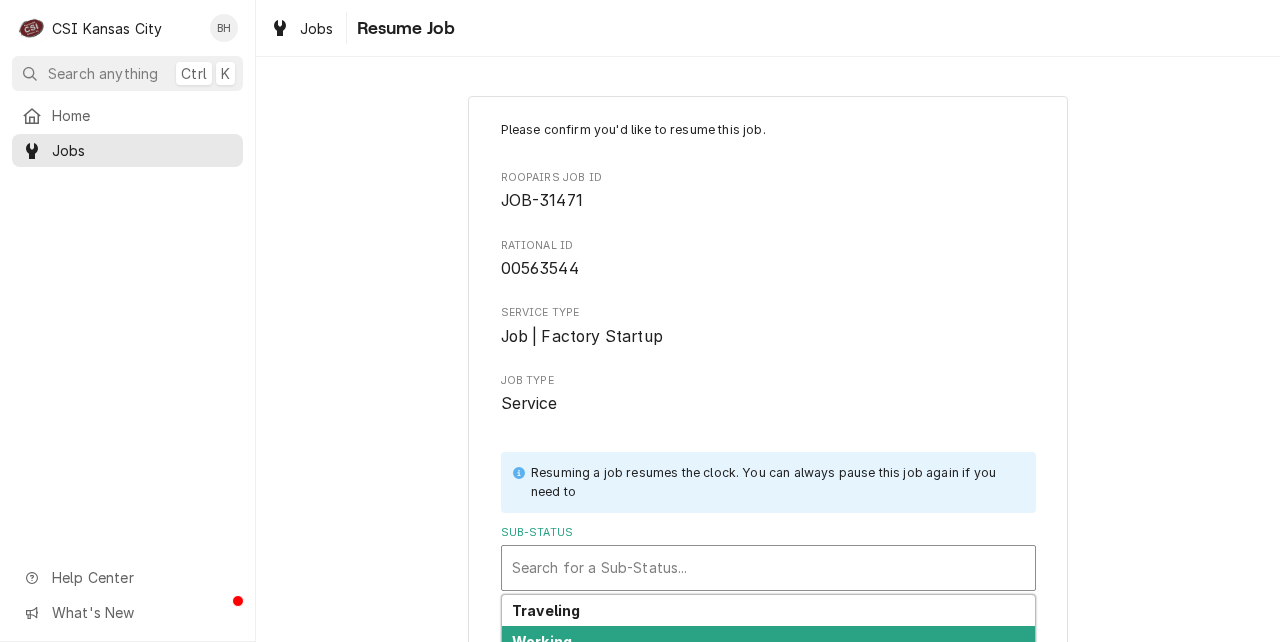 click on "Working" at bounding box center [768, 641] 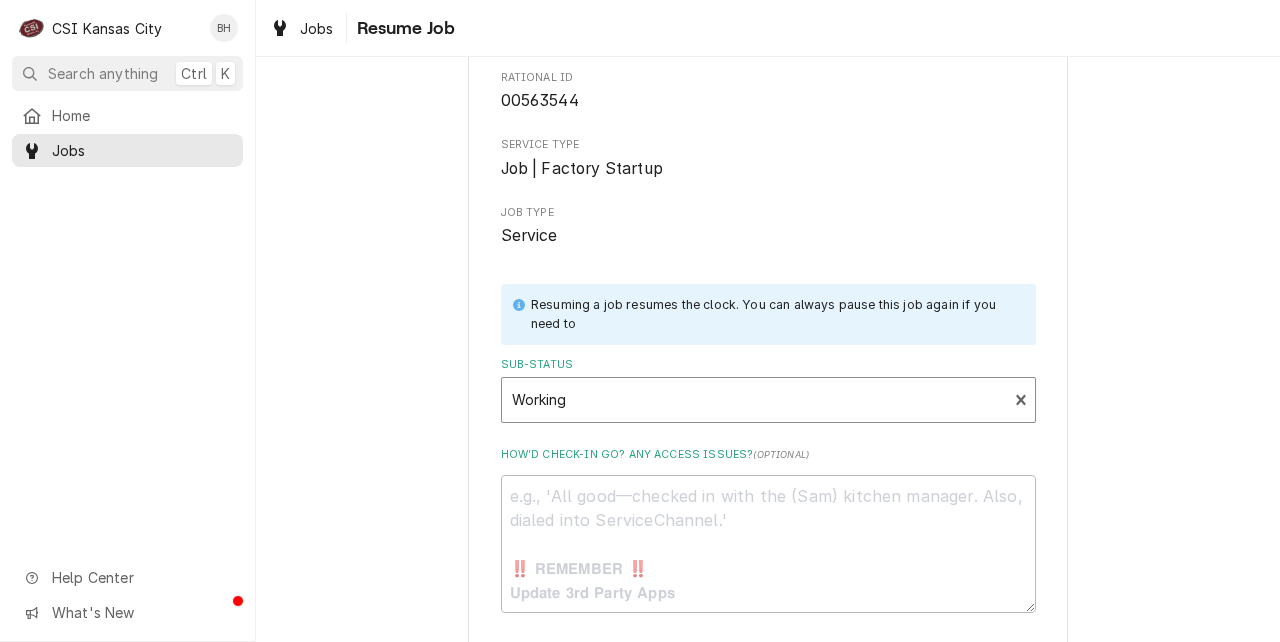scroll, scrollTop: 312, scrollLeft: 0, axis: vertical 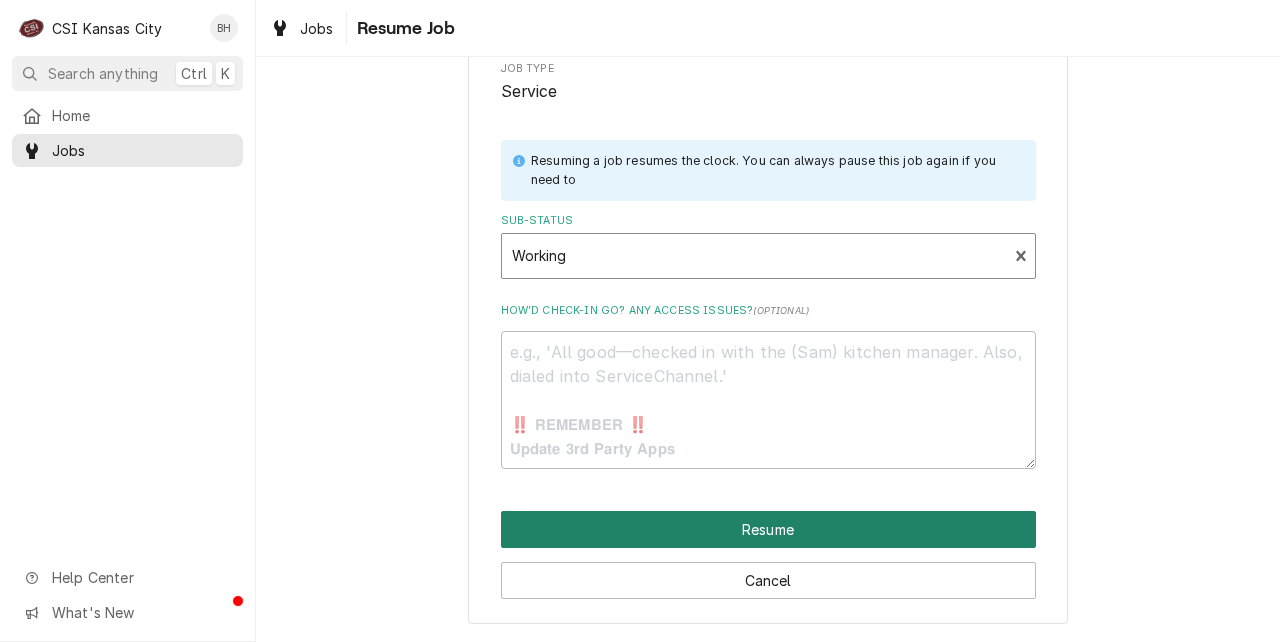 click on "Resume" at bounding box center (768, 529) 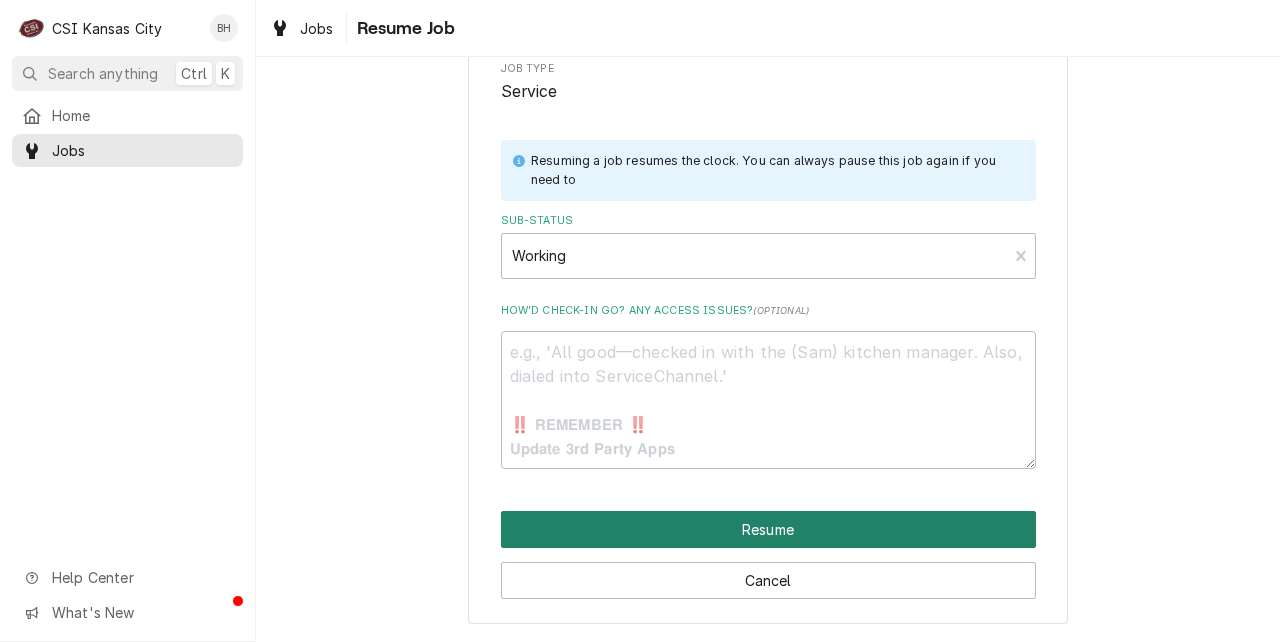 type on "x" 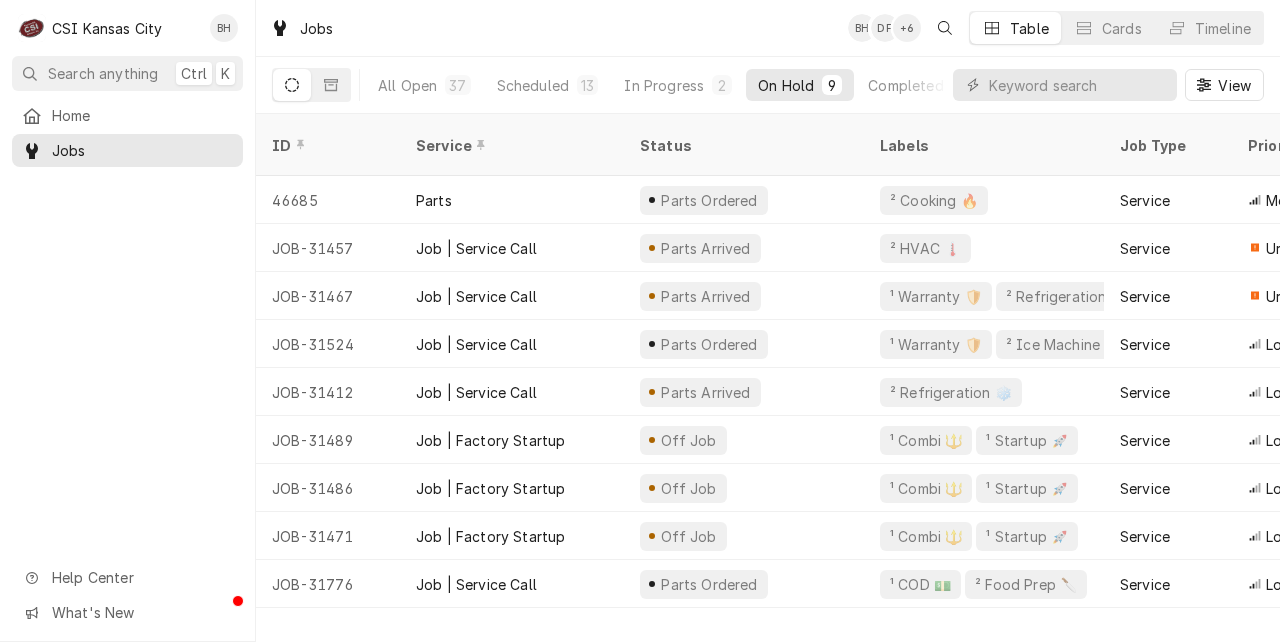 scroll, scrollTop: 0, scrollLeft: 0, axis: both 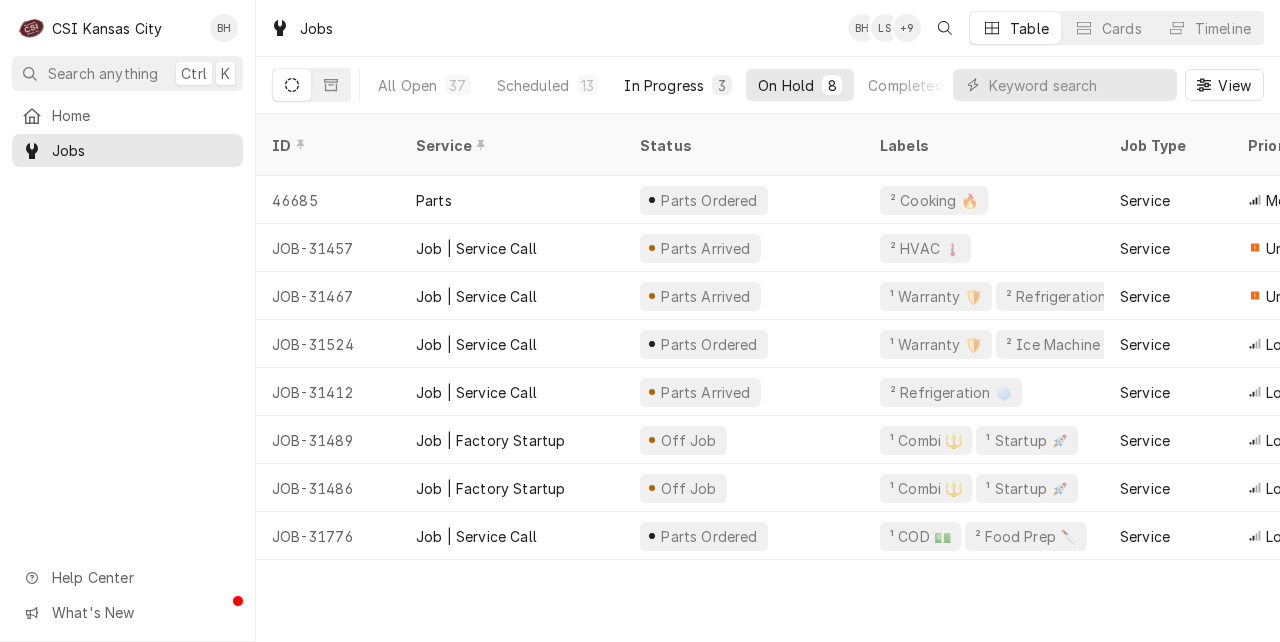 click on "In Progress 3" at bounding box center (678, 85) 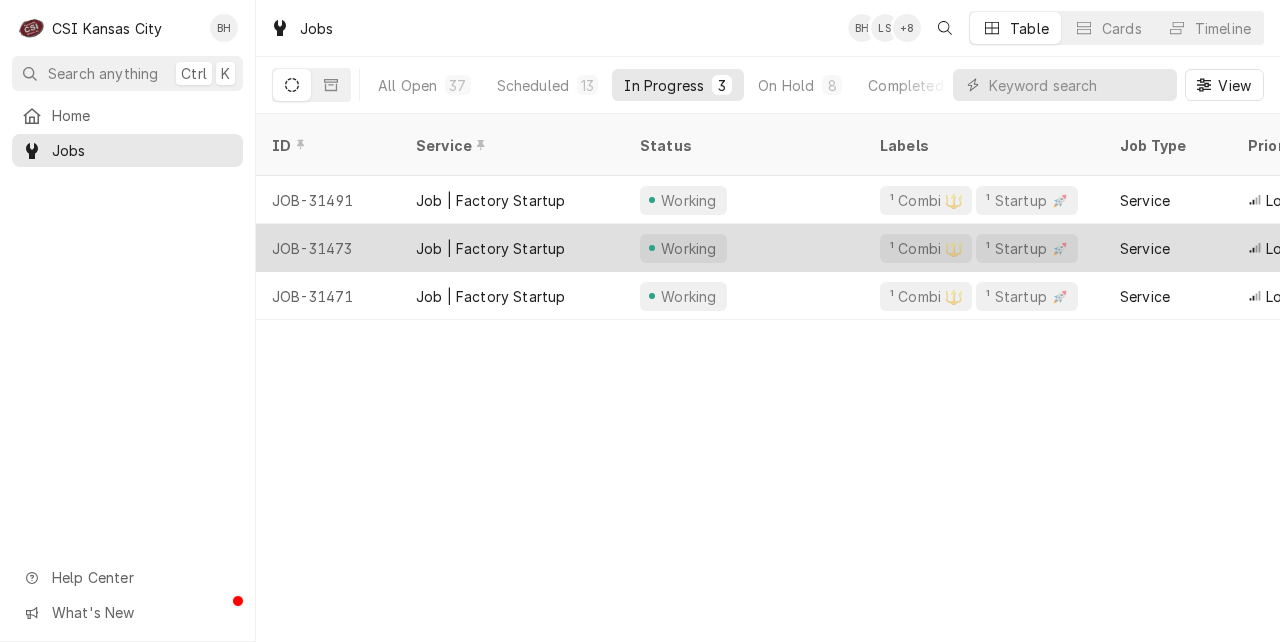 click on "Job | Factory Startup" at bounding box center (490, 248) 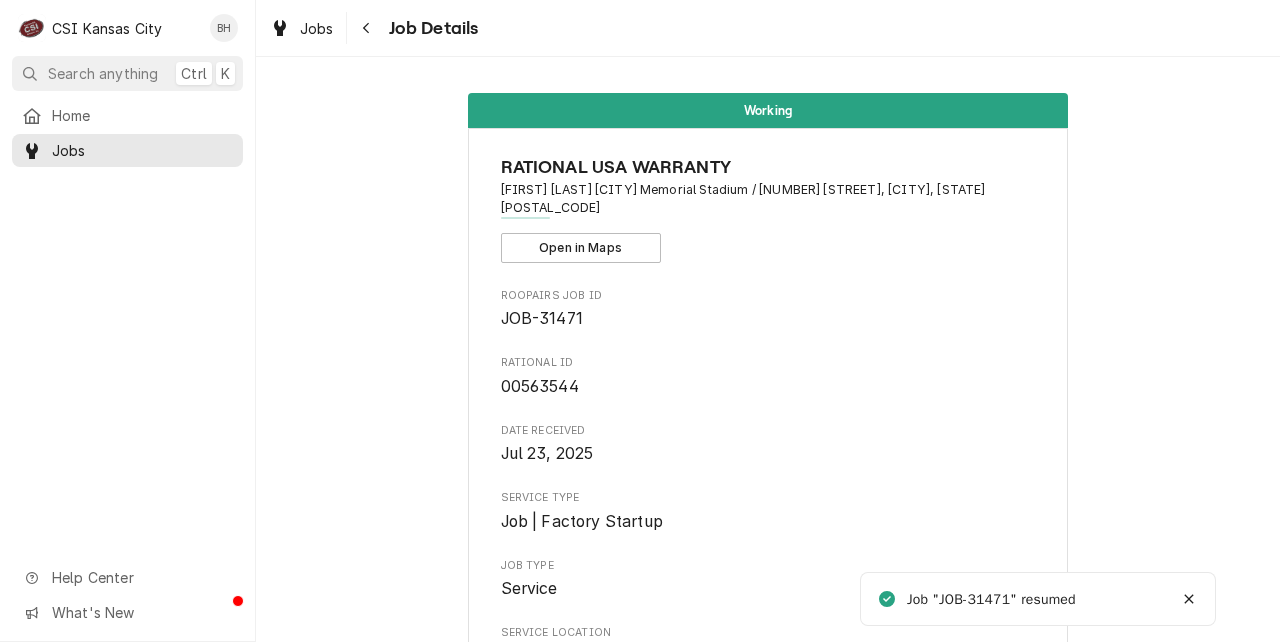 scroll, scrollTop: 0, scrollLeft: 0, axis: both 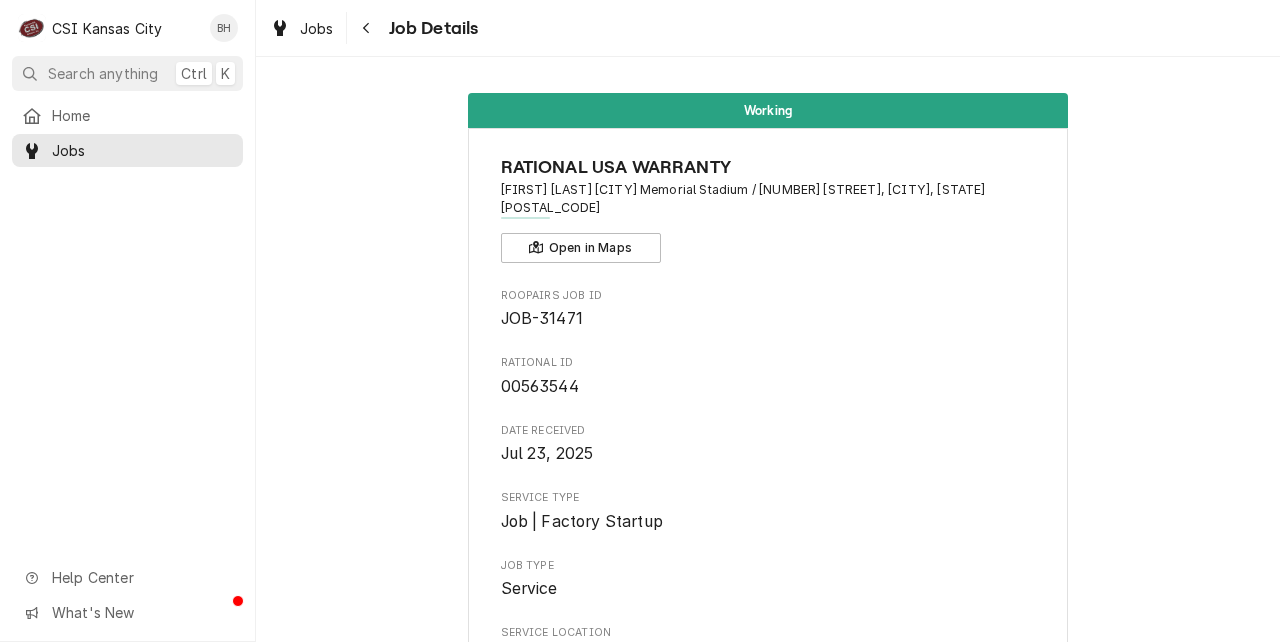click on "Roopairs Job ID JOB-31471 Rational ID 00563544 Date Received [MONTH] [DAY_NUM], [YEAR] Service Type Job | Factory Startup Job Type Service Service Location [FIRST] [LAST] [CITY] Memorial Stadium
[NUMBER] [STREET]
[CITY], [STATE] [POSTAL_CODE] Scheduled For [DAY], [MONTH] [DAY_NUM]th, [YEAR] - [TIME] Started On [DAY], [MONTH] [DAY_NUM]th, [YEAR] - [TIME] Active On [DAY], [MONTH] [DAY_NUM]th, [YEAR] - [TIME] Active SubStatus Working Last Modified [DAY], [MONTH] [DAY_NUM]th, [YEAR] - [TIME] Estimated Job Duration 2h Assigned Technician(s) [FIRST] [LAST] Reason For Call Commissioning Combi G Technician Instructions  (Only Visible to You) Priority Low Labels  (Only Visible to You) ¹ Combi 🔱 ¹ Startup 🚀 Job Reporter Name Rational Usa (Work) Phone [PHONE] Job Contact Name [FIRST] [LAST] Phone [PHONE] Email [EMAIL] Location Contact Name [FIRST] [LAST] Phone [PHONE] Email [EMAIL] Reminders — — Client Contact Name Rational Usa (Work) Phone [PHONE] Reminders — — Attachments pdf pdf" at bounding box center (768, 1518) 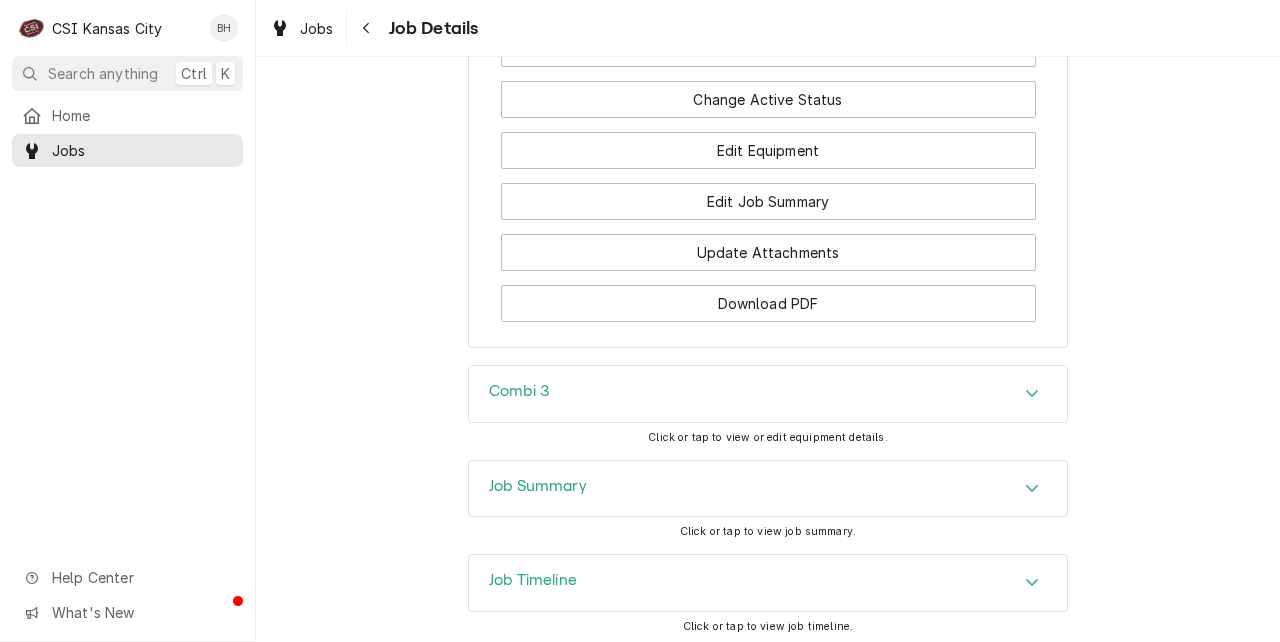 scroll, scrollTop: 2945, scrollLeft: 0, axis: vertical 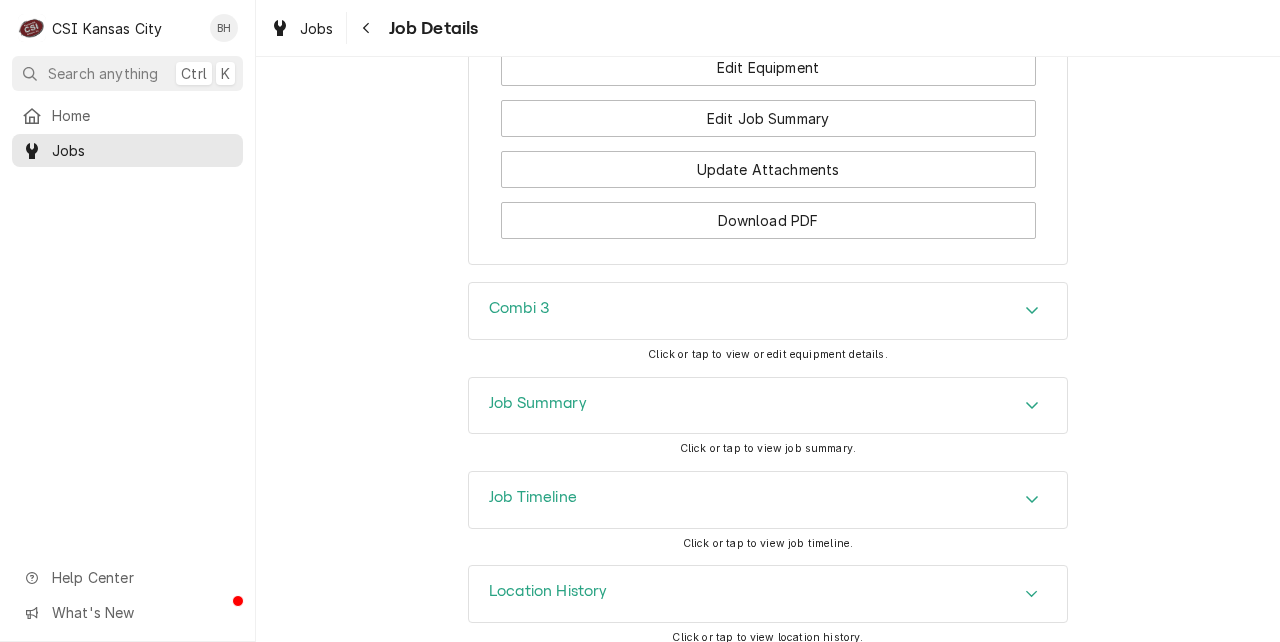 click on "Combi 3" at bounding box center (768, 311) 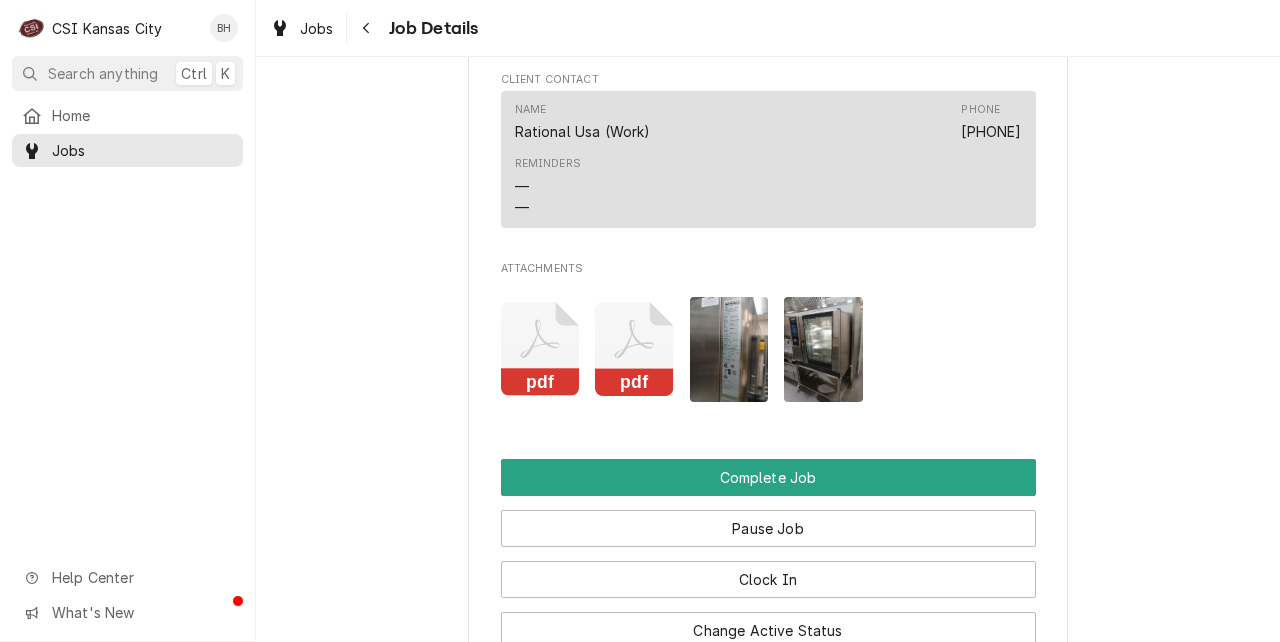 scroll, scrollTop: 2346, scrollLeft: 0, axis: vertical 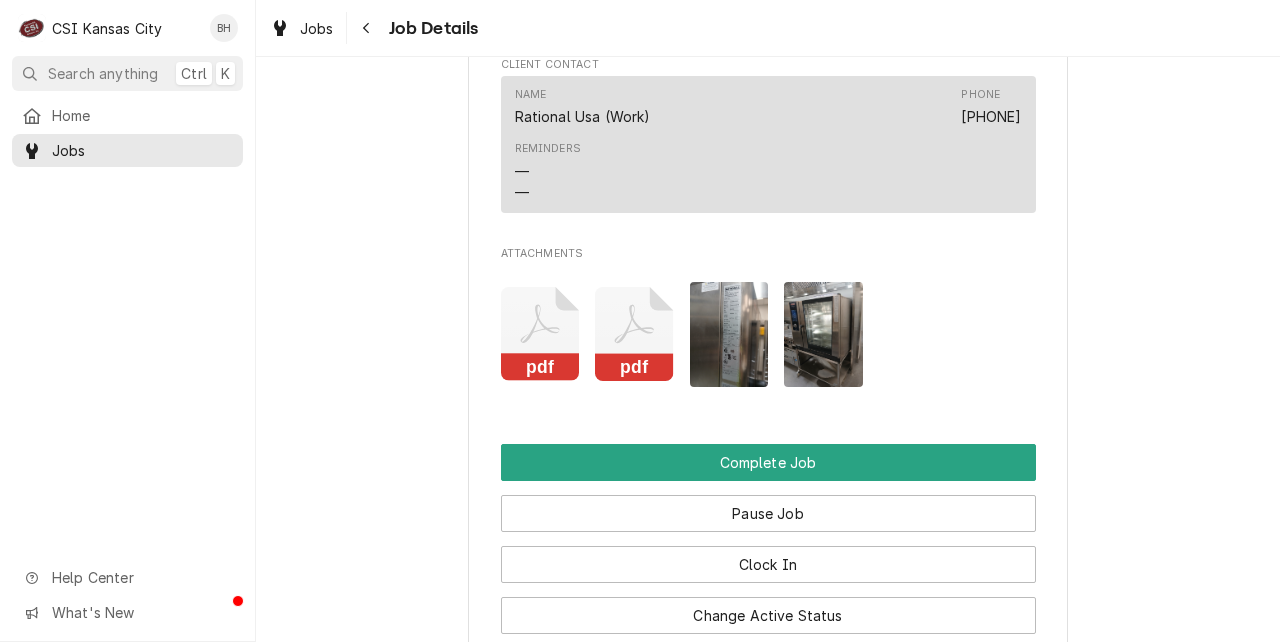 click on "Working RATIONAL USA WARRANTY David Booth Kansas Memorial Stadium / 1101 Mississippi St, Lawrence, KS 66044 Open in Maps Roopairs Job ID JOB-31471 Rational ID 00563544 Date Received Jul 23, 2025 Service Type Job | Factory Startup Job Type Service Service Location David Booth Kansas Memorial Stadium
1101 Mississippi St
Lawrence, KS 66044 Scheduled For Thu, Jul 31st, 2025 - 11:15 AM Started On Mon, Aug 4th, 2025 - 8:47 AM Active On Wed, Aug 6th, 2025 - 10:28 AM Active SubStatus Working Last Modified Wed, Aug 6th, 2025 - 10:28 AM Estimated Job Duration 2h Assigned Technician(s) Brian Hawkins Reason For Call Commissioning Combi G Technician Instructions  (Only Visible to You) Priority Low Labels  (Only Visible to You) ¹ Combi 🔱 ¹ Startup 🚀 Job Reporter Name Rational Usa (Work) Phone (224) 366-3506 Job Contact Name Ryan Duncan Phone (785) 864-8200 Email Ryan.Duncan@oakviewgroup.com Location Contact Name Ryan Duncan Phone (785) 864-8200 Email Ryan.Duncan@oakviewgroup.com Reminders — — Client Contact —" at bounding box center [768, -694] 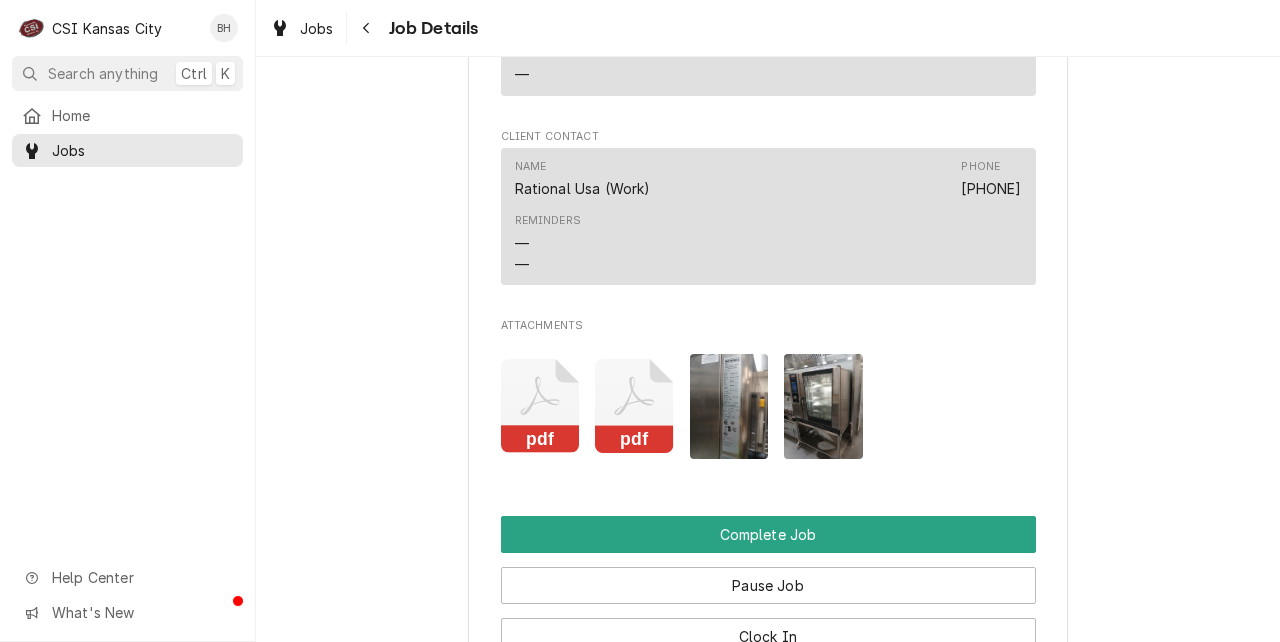 scroll, scrollTop: 2453, scrollLeft: 0, axis: vertical 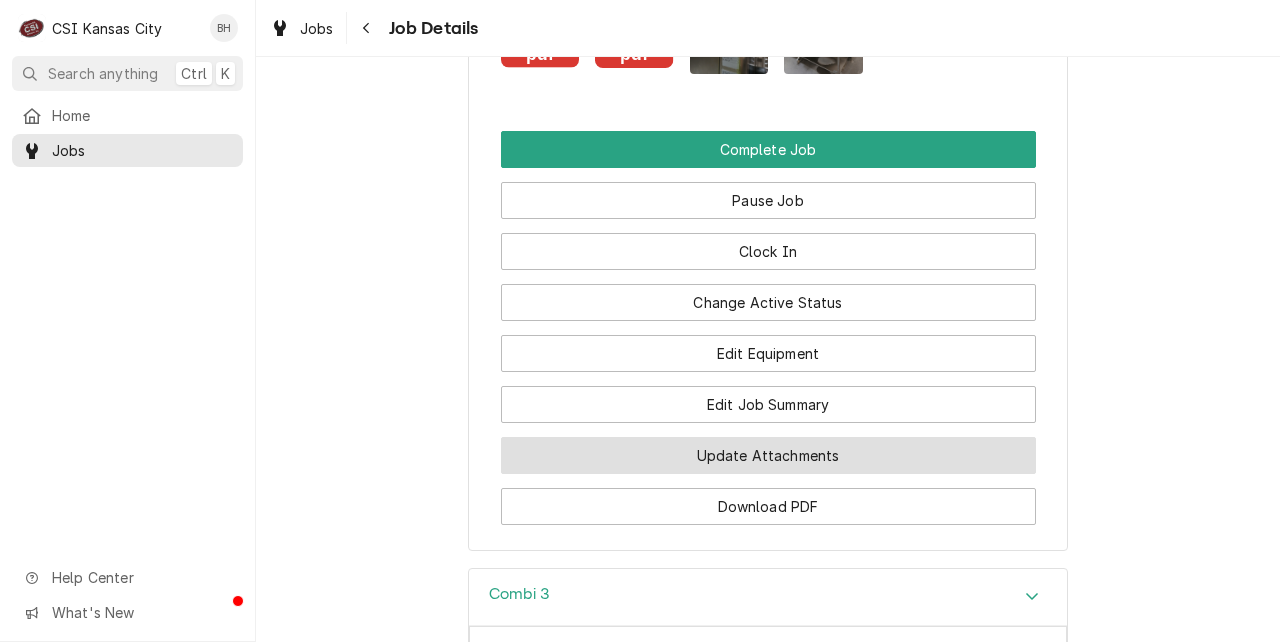 click on "Update Attachments" at bounding box center [768, 455] 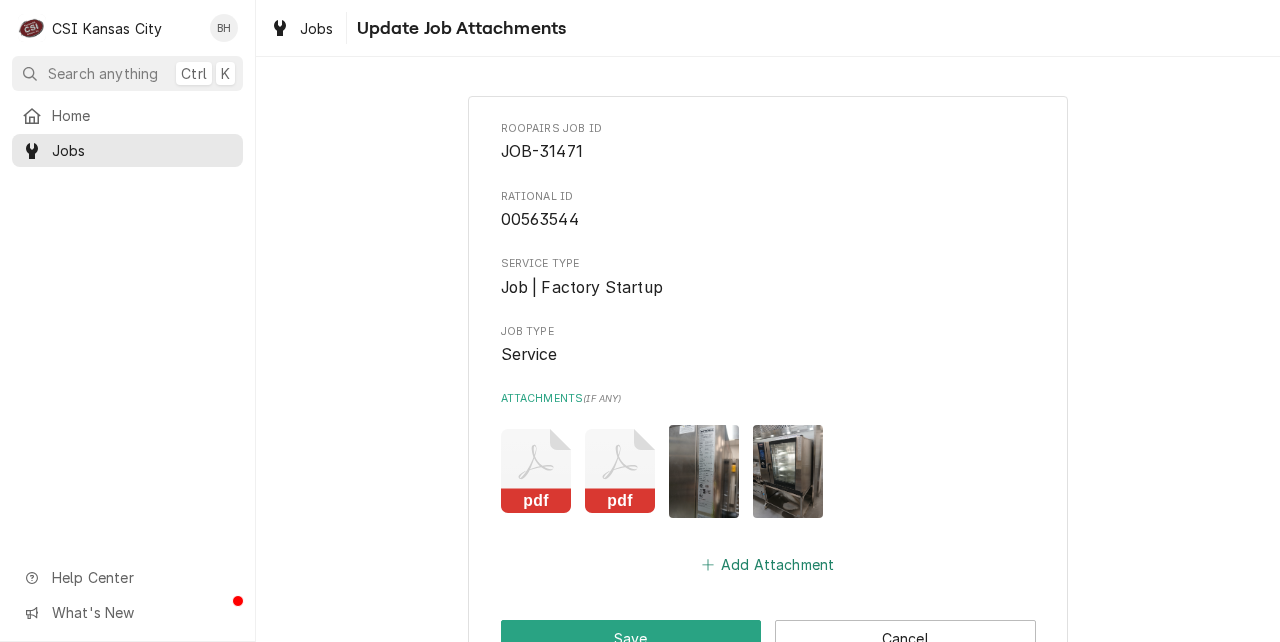 click on "Add Attachment" at bounding box center (768, 564) 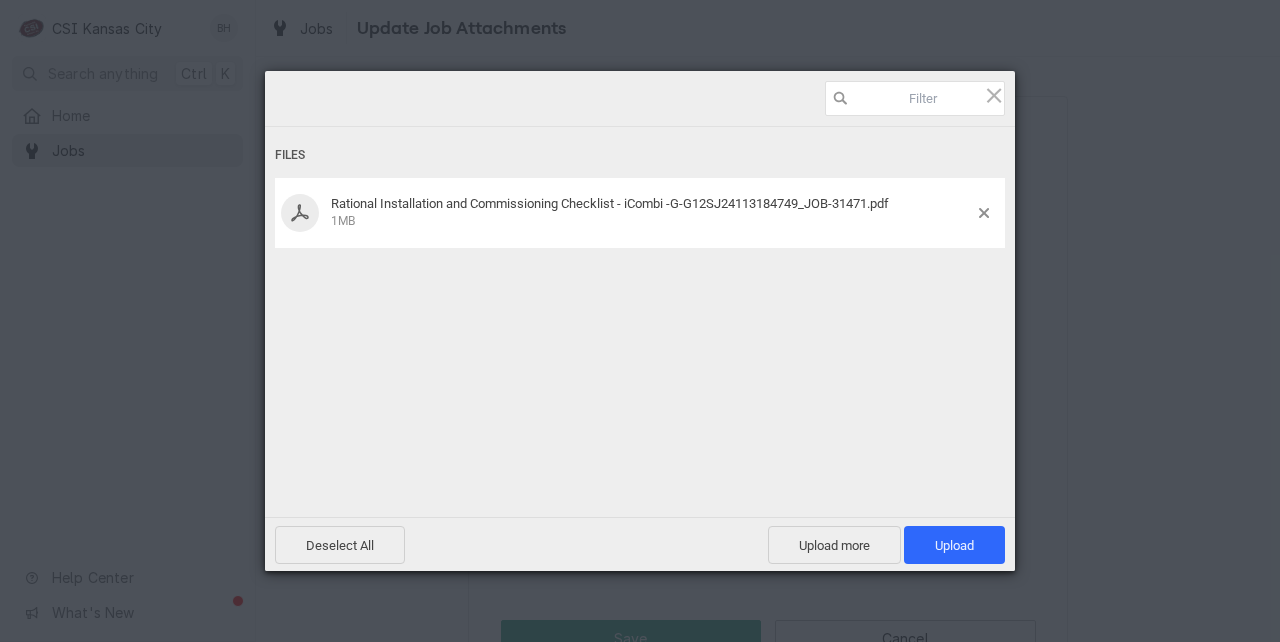 click on "Files
Rational Installation and Commissioning Checklist - iCombi -G-G12SJ24113184749_JOB-31471.pdf          1MB" at bounding box center [640, 295] 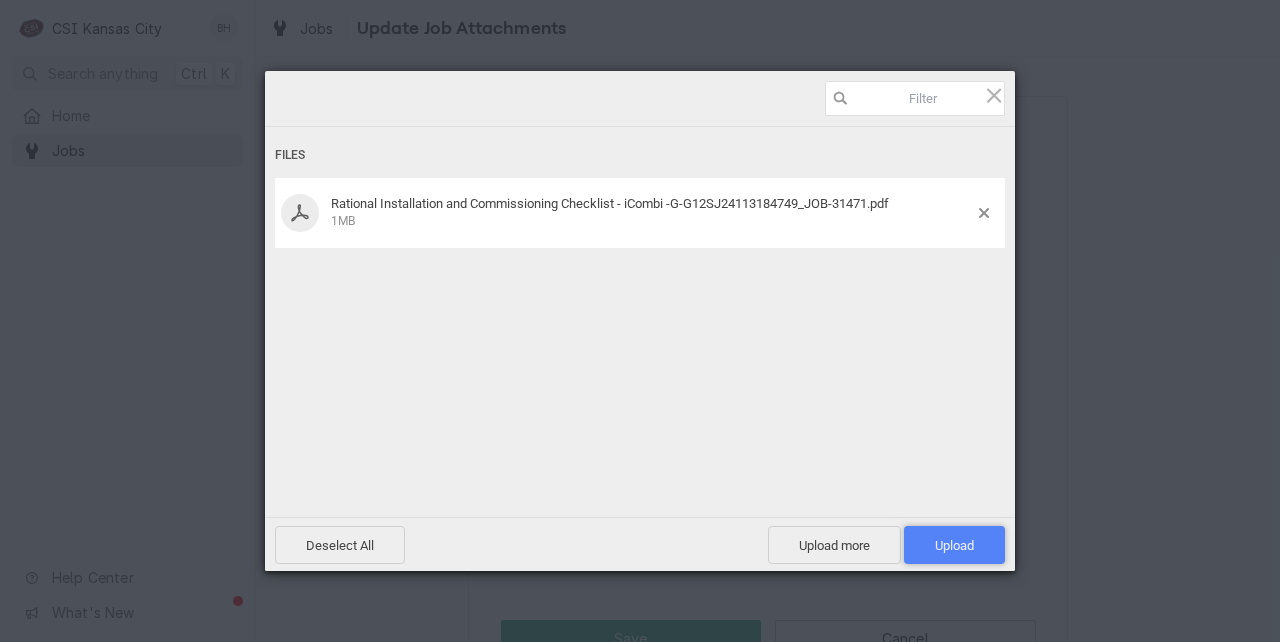 click on "Upload
1" at bounding box center (954, 545) 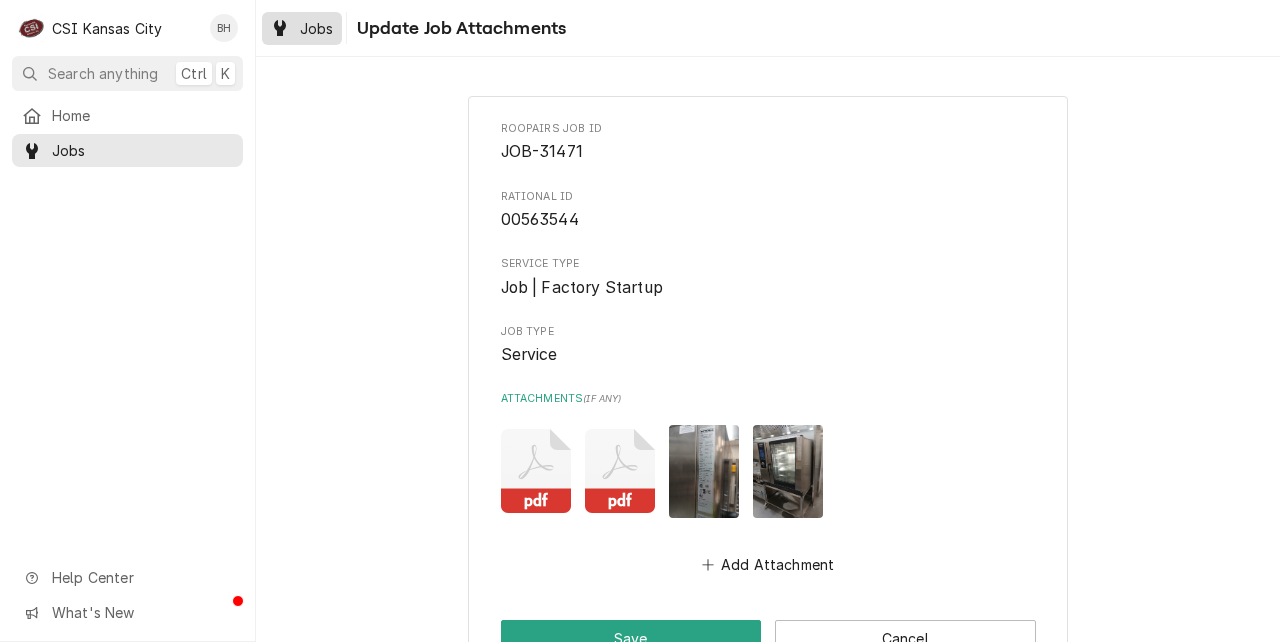 click on "Jobs" at bounding box center [317, 28] 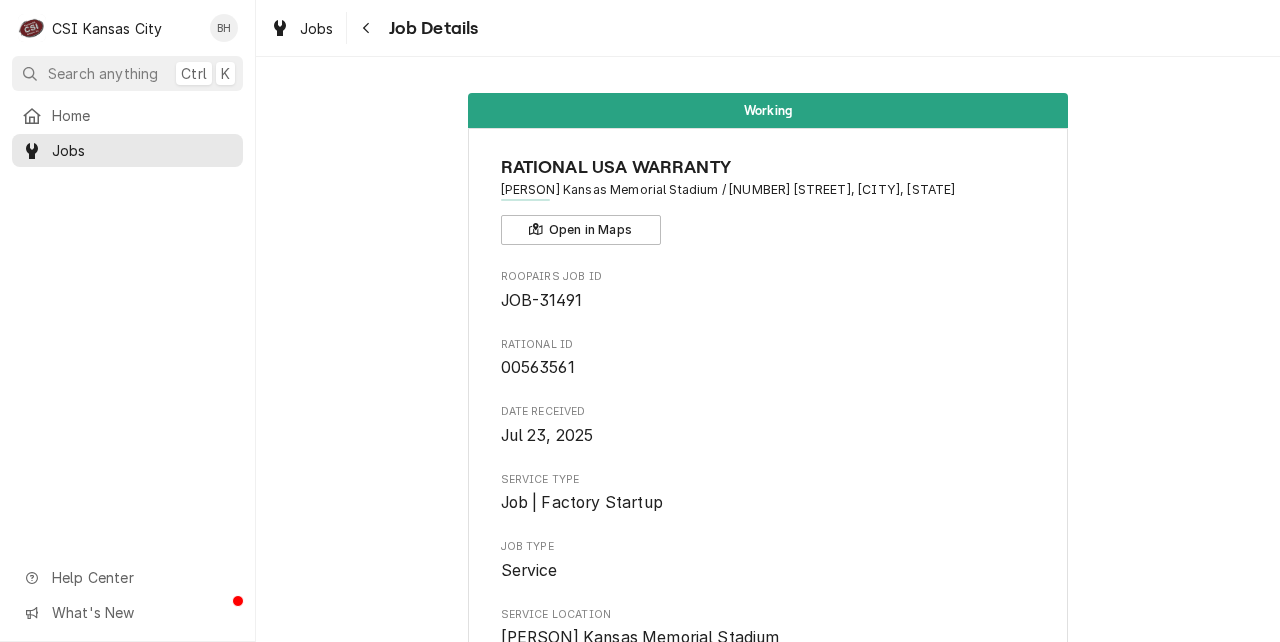scroll, scrollTop: 0, scrollLeft: 0, axis: both 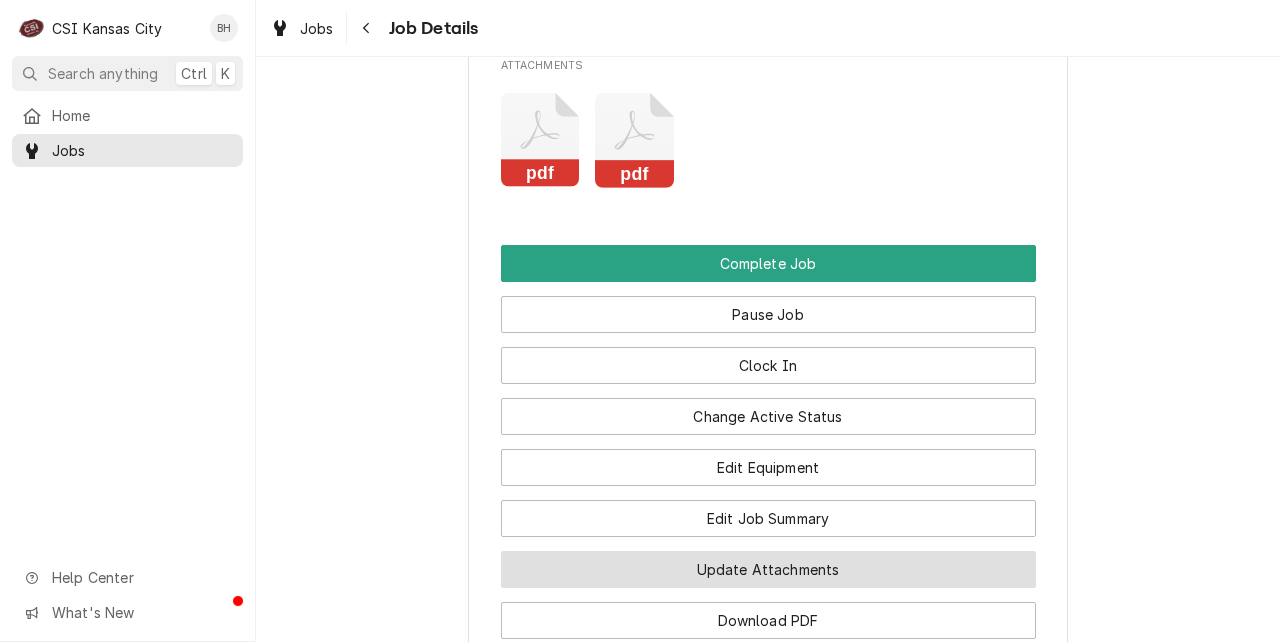 click on "Update Attachments" at bounding box center [768, 569] 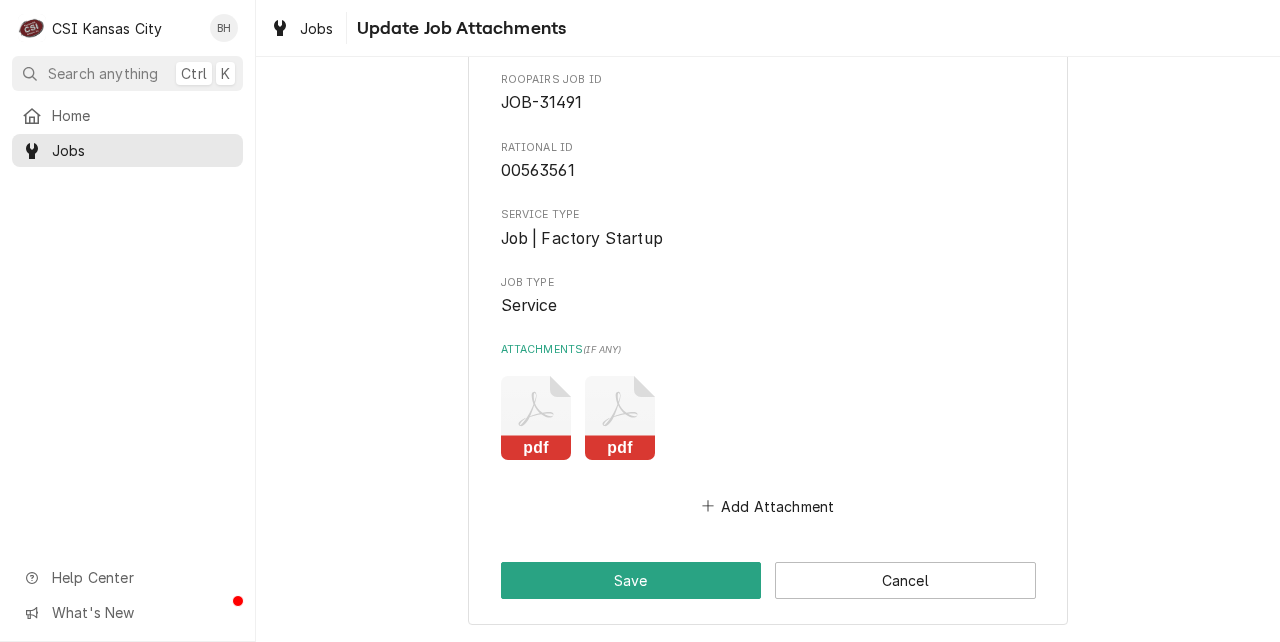 scroll, scrollTop: 0, scrollLeft: 0, axis: both 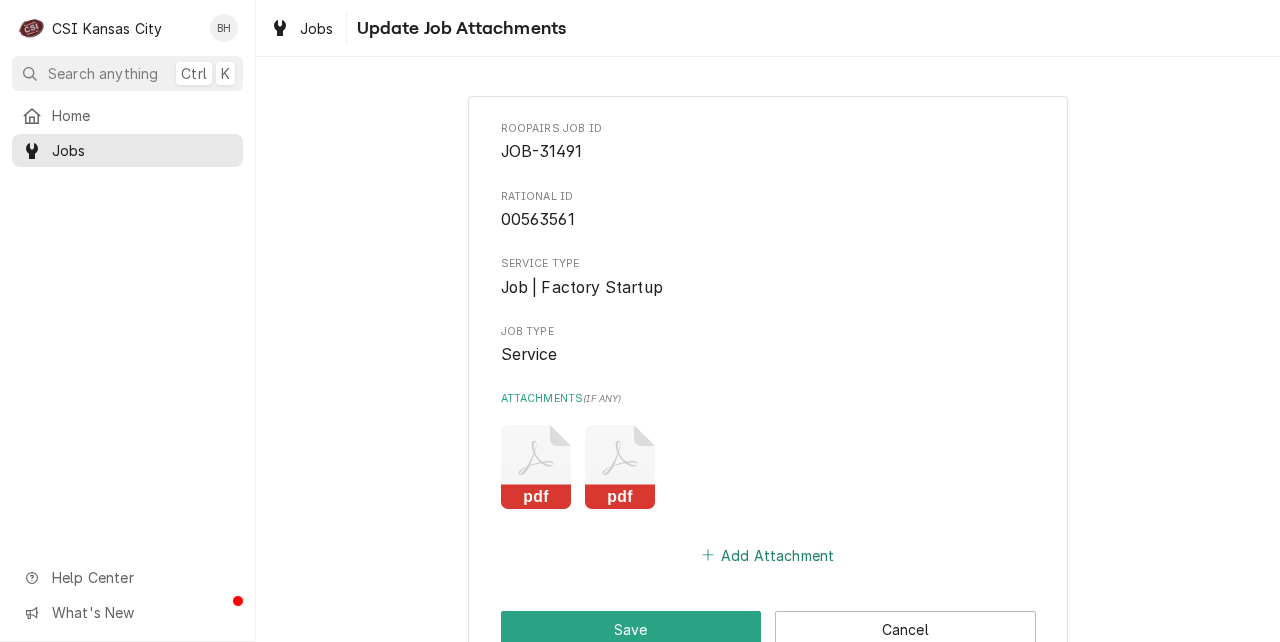 click on "Add Attachment" at bounding box center [768, 555] 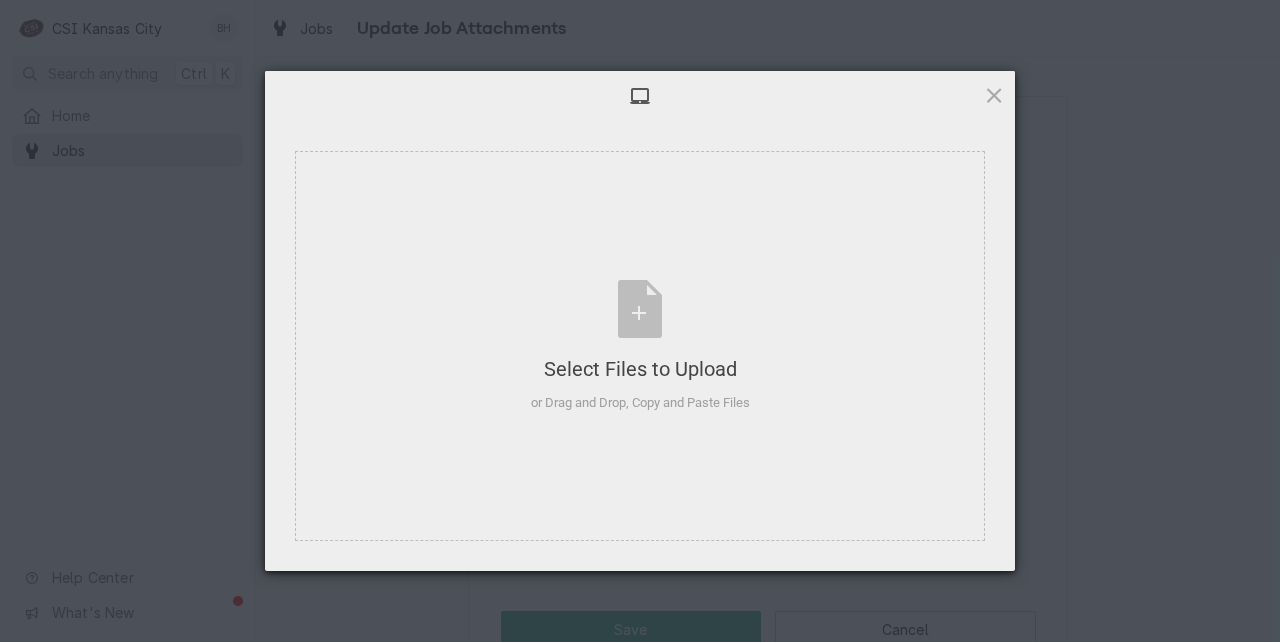 click on "Select Files to Upload
or Drag and Drop, Copy and Paste Files
Selected Files: 0     View/Edit Selected
Powered by   Filestack" at bounding box center (640, 321) 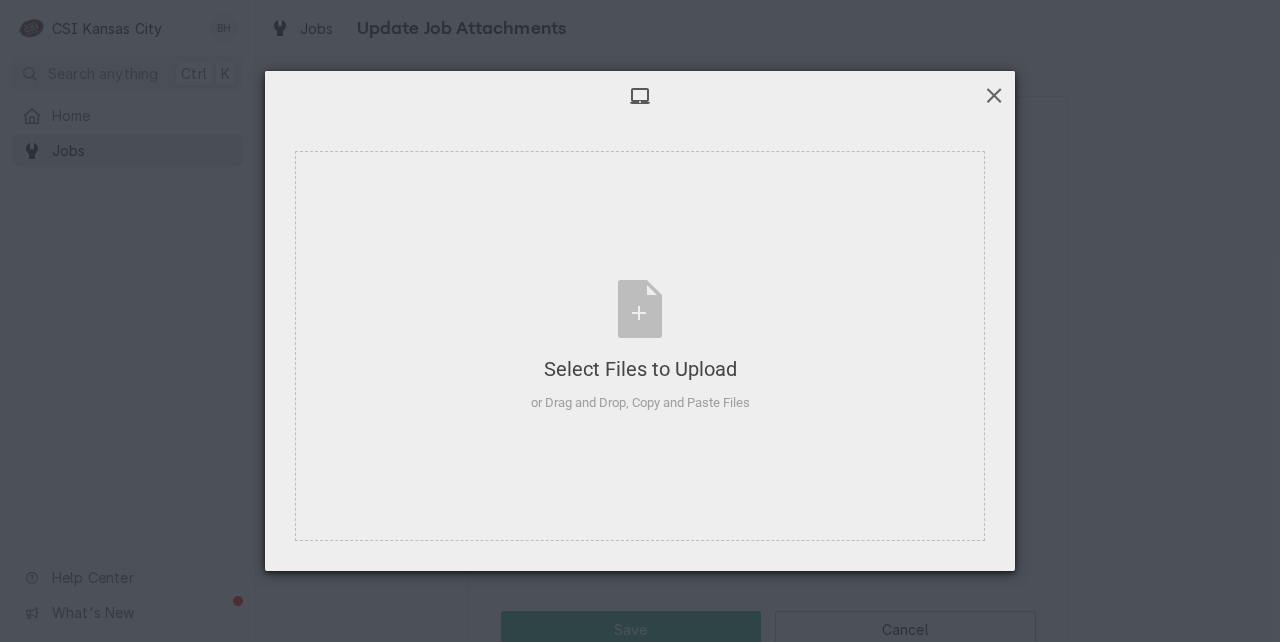 click at bounding box center (994, 95) 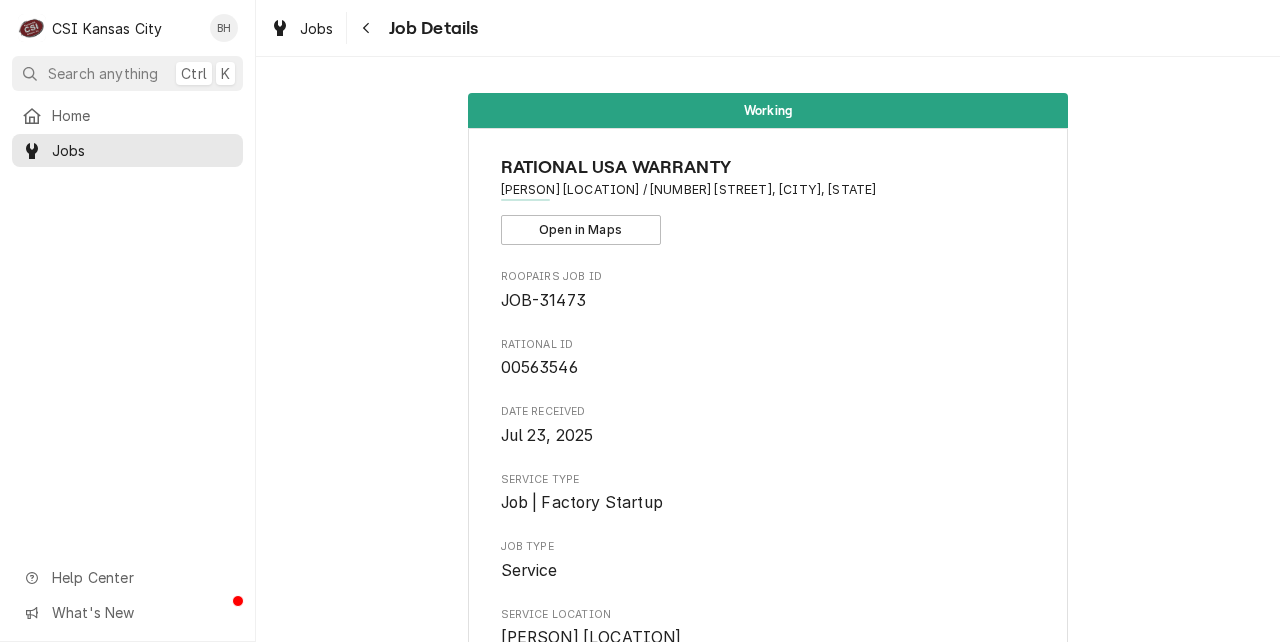scroll, scrollTop: 0, scrollLeft: 0, axis: both 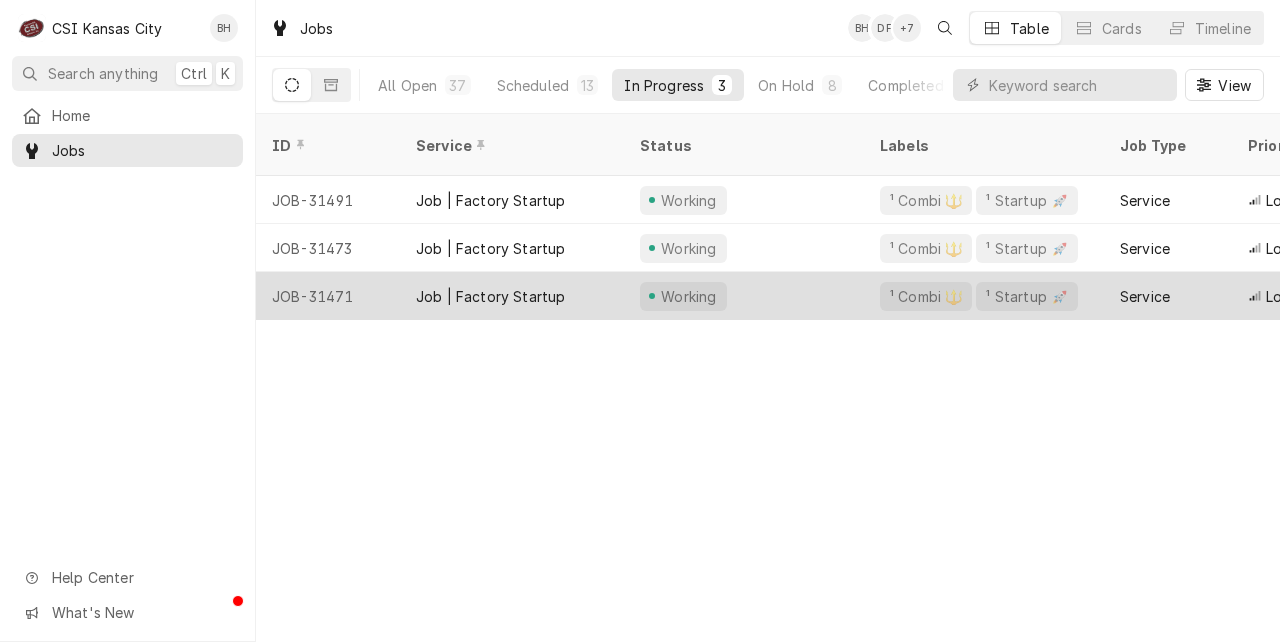 click on "Job | Factory Startup" at bounding box center [490, 296] 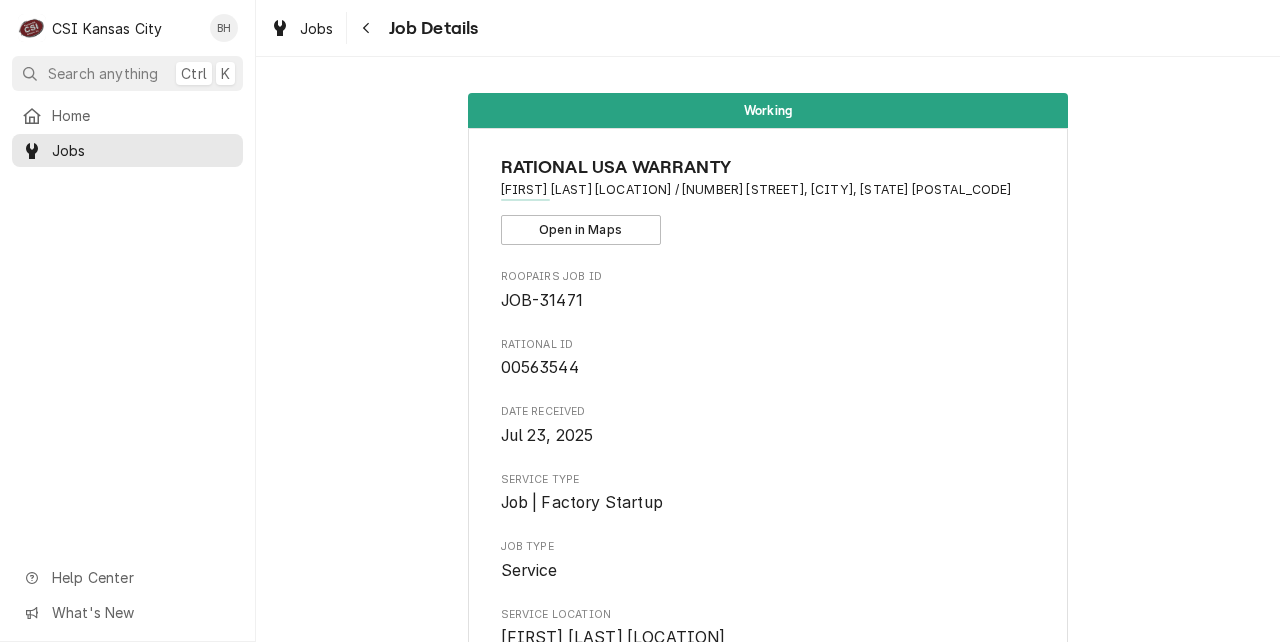 scroll, scrollTop: 0, scrollLeft: 0, axis: both 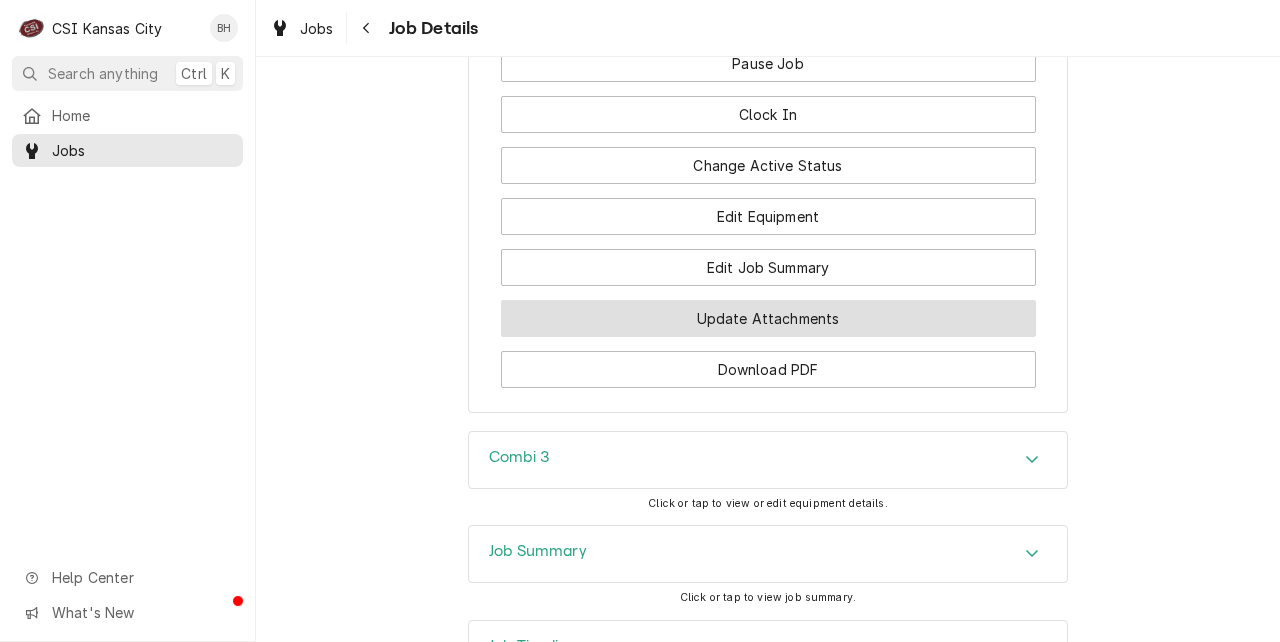 click on "Update Attachments" at bounding box center (768, 318) 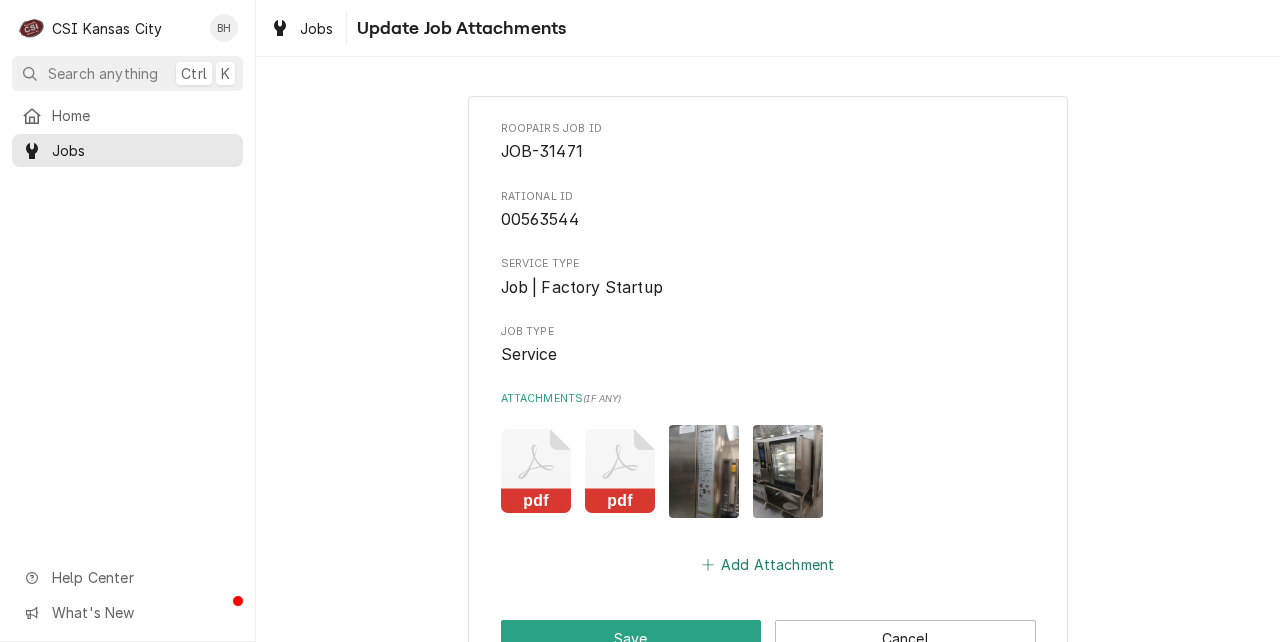 click on "Add Attachment" at bounding box center [768, 564] 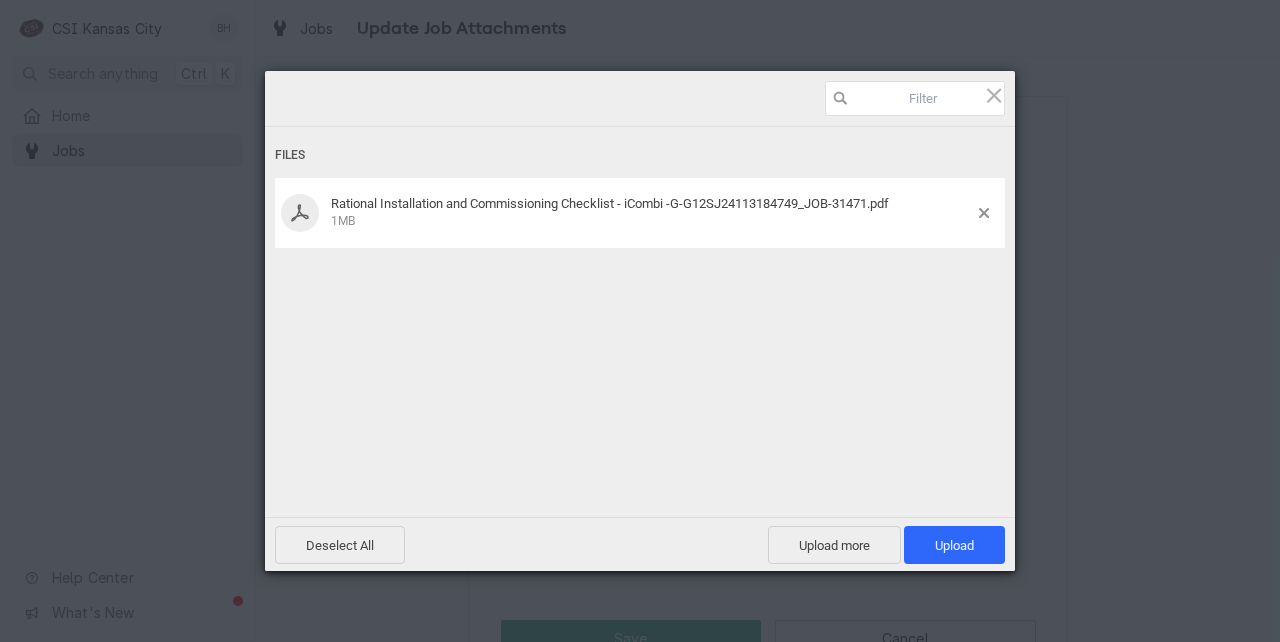 click on "Files
Rational Installation and Commissioning Checklist - iCombi -G-G12SJ24113184749_JOB-31471.pdf          1MB" at bounding box center [640, 295] 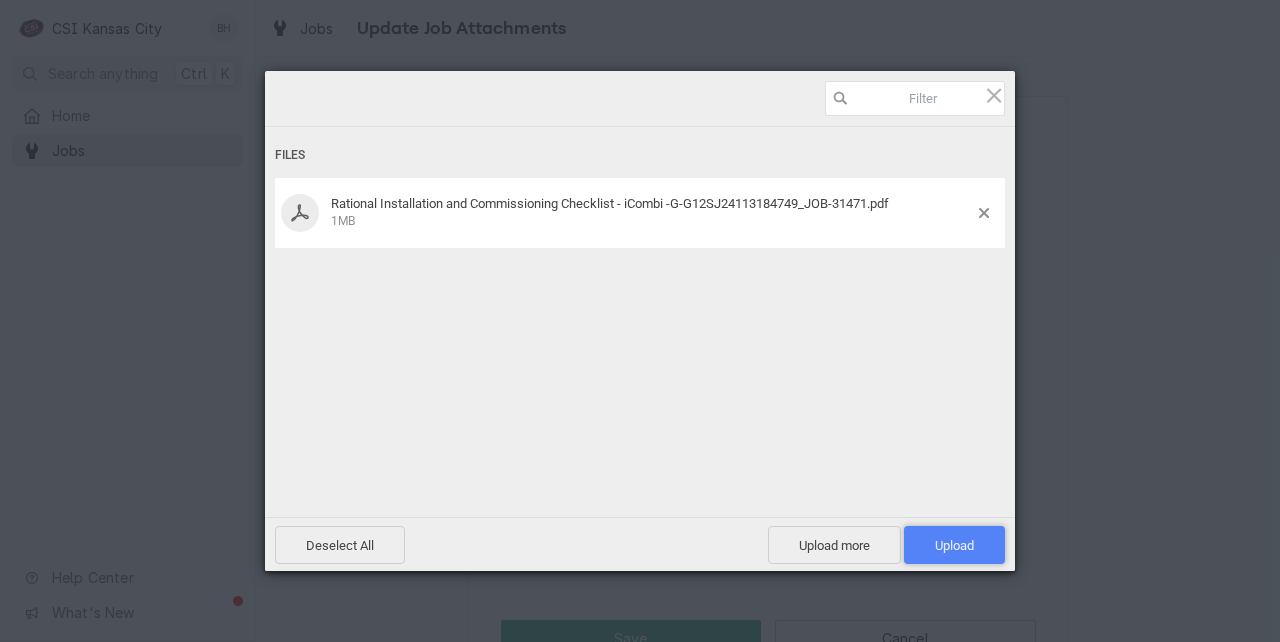 click on "Upload
1" at bounding box center (954, 545) 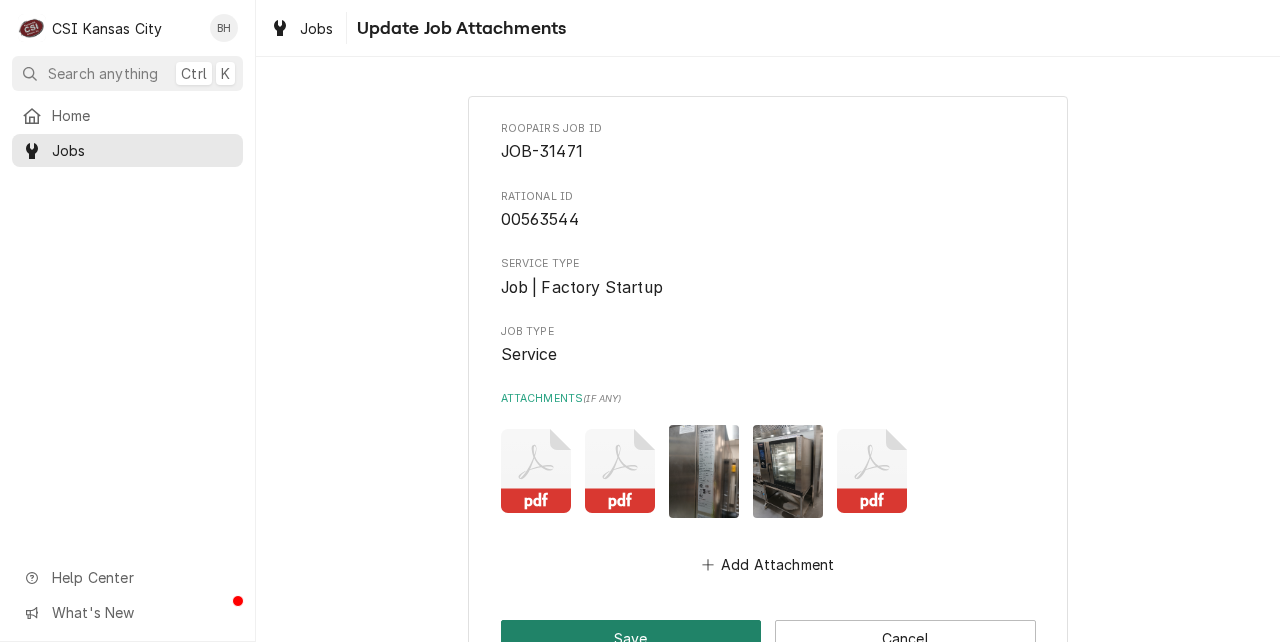 click on "Save" at bounding box center [631, 638] 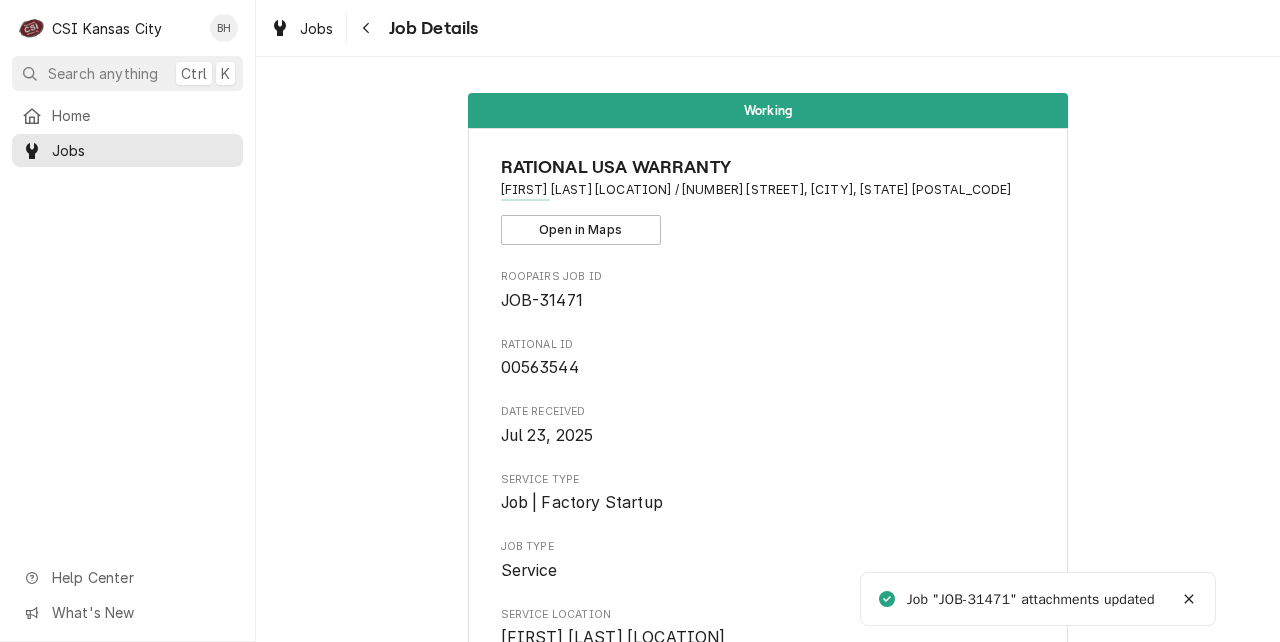 scroll, scrollTop: 0, scrollLeft: 0, axis: both 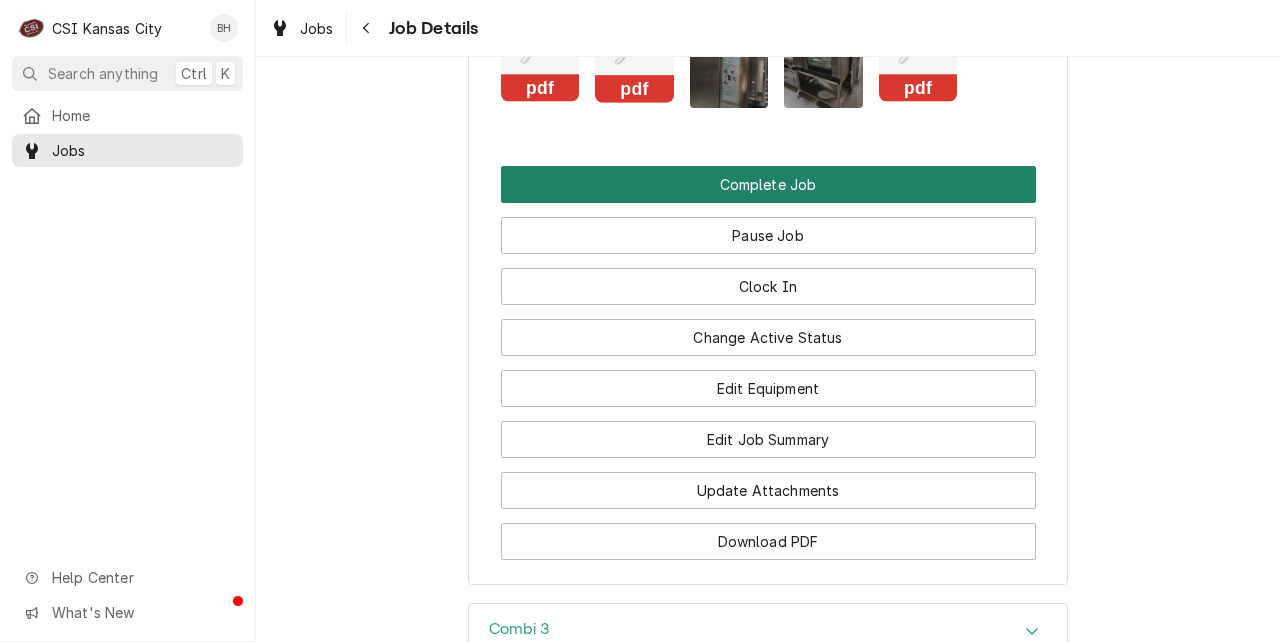 click on "Complete Job" at bounding box center [768, 184] 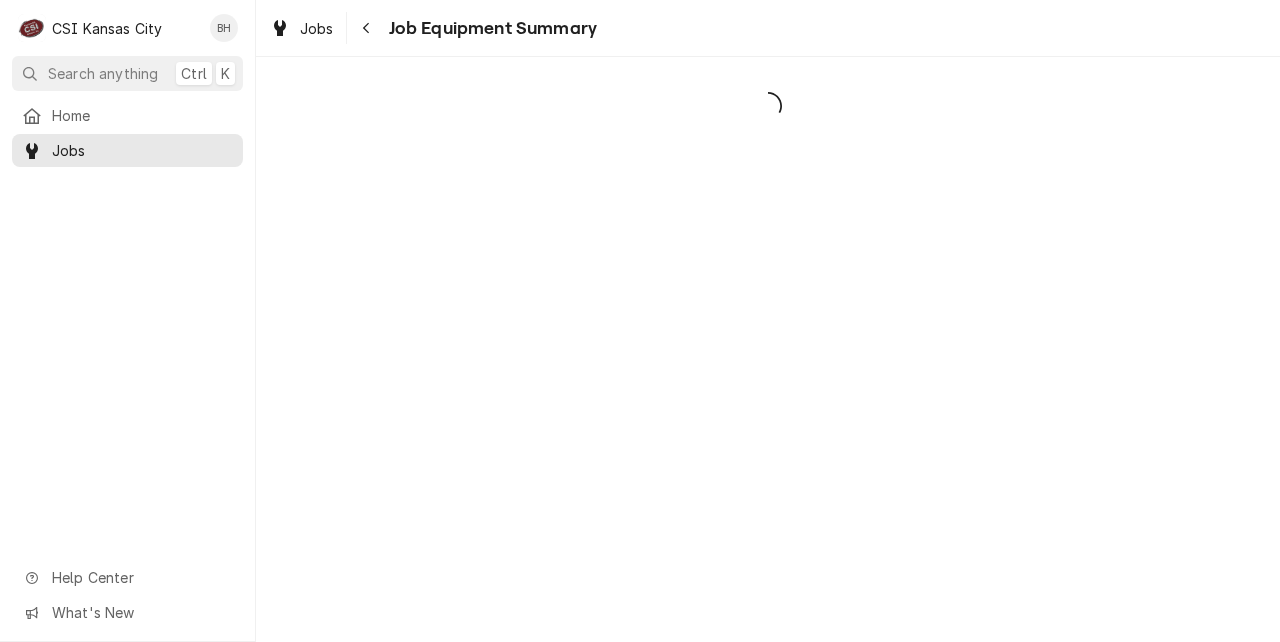 scroll, scrollTop: 0, scrollLeft: 0, axis: both 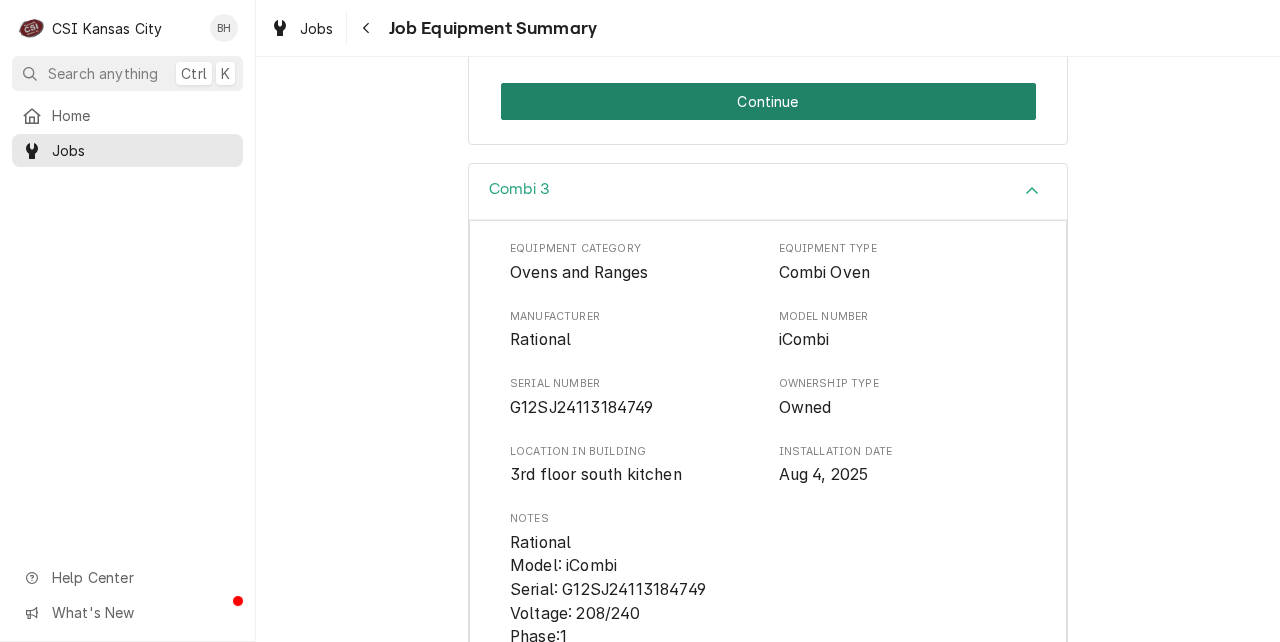 click on "Continue" at bounding box center (768, 101) 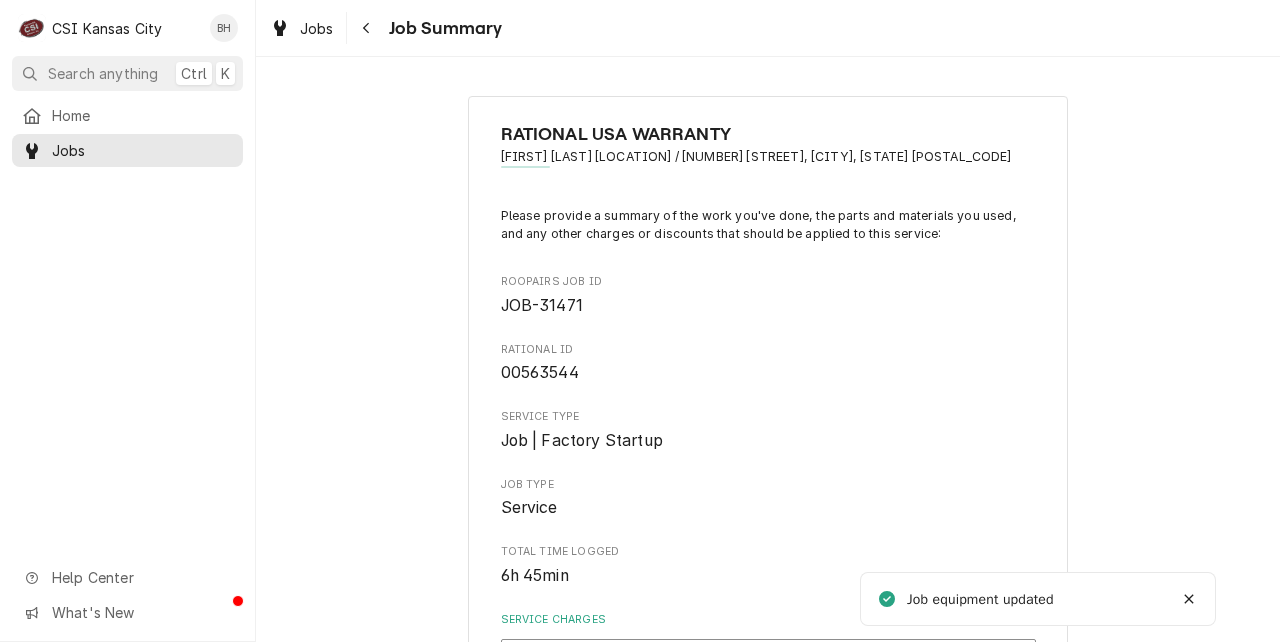 scroll, scrollTop: 0, scrollLeft: 0, axis: both 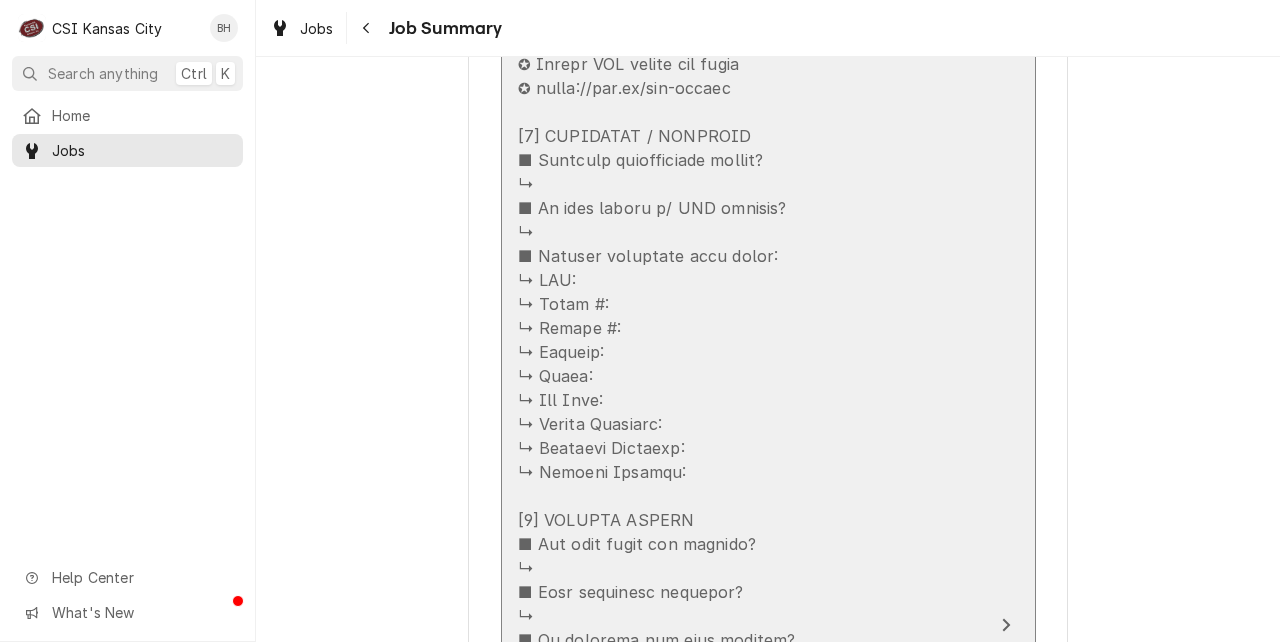 click at bounding box center (657, 760) 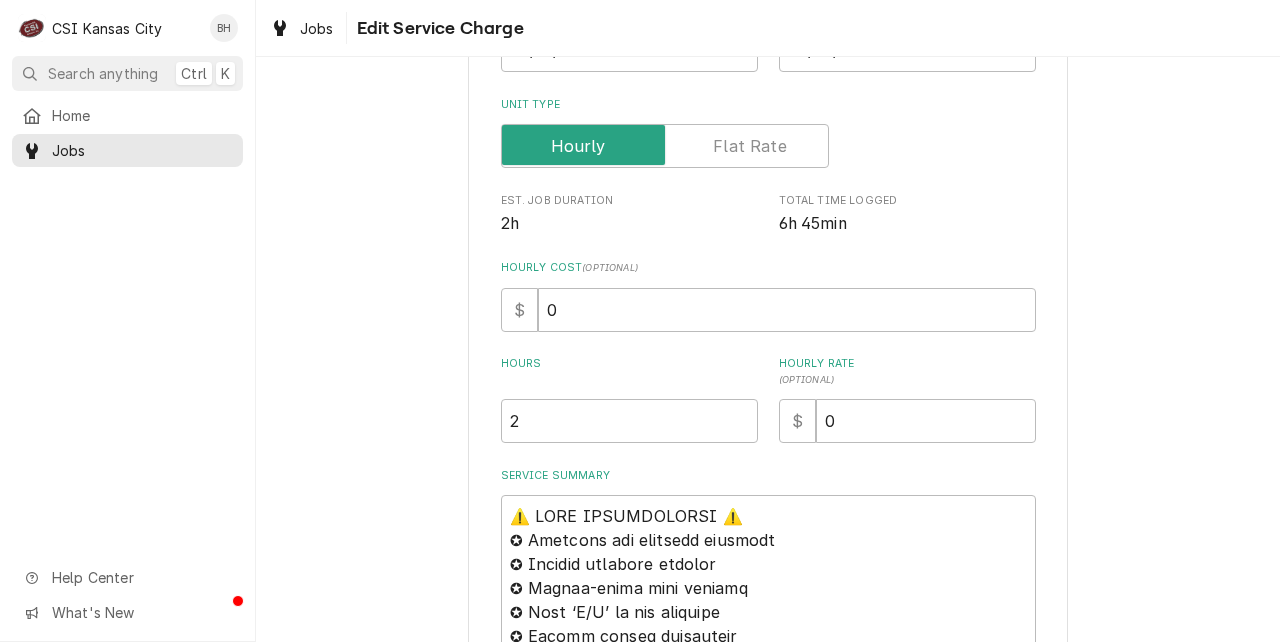 scroll, scrollTop: 437, scrollLeft: 0, axis: vertical 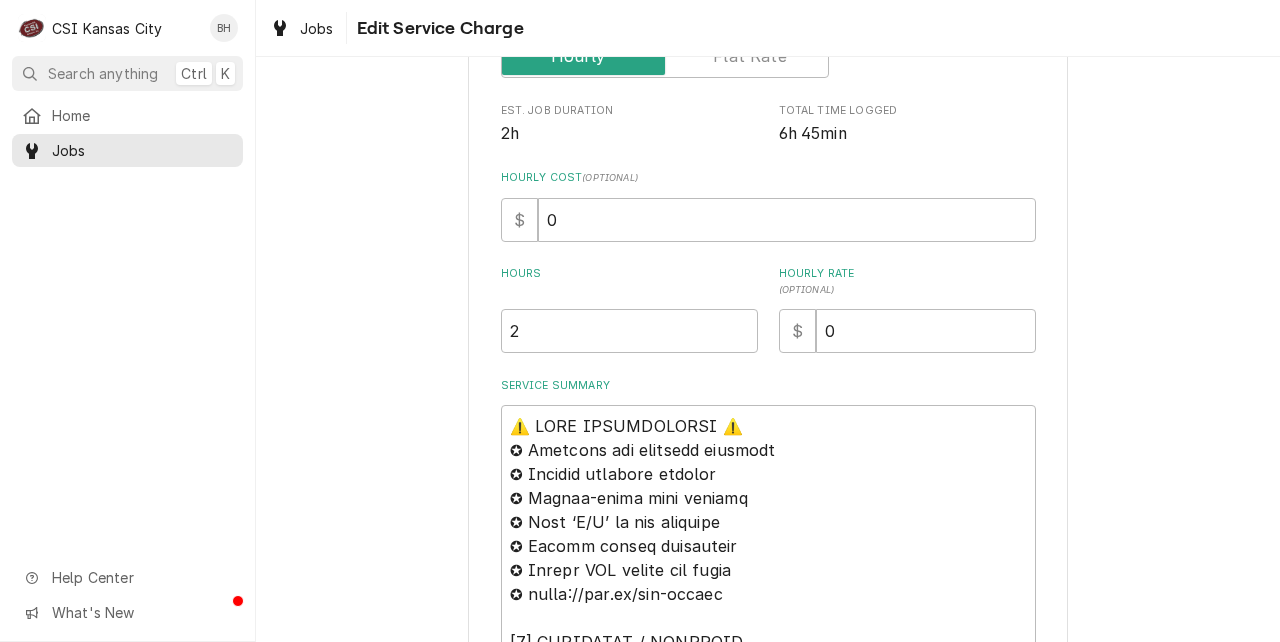 type on "x" 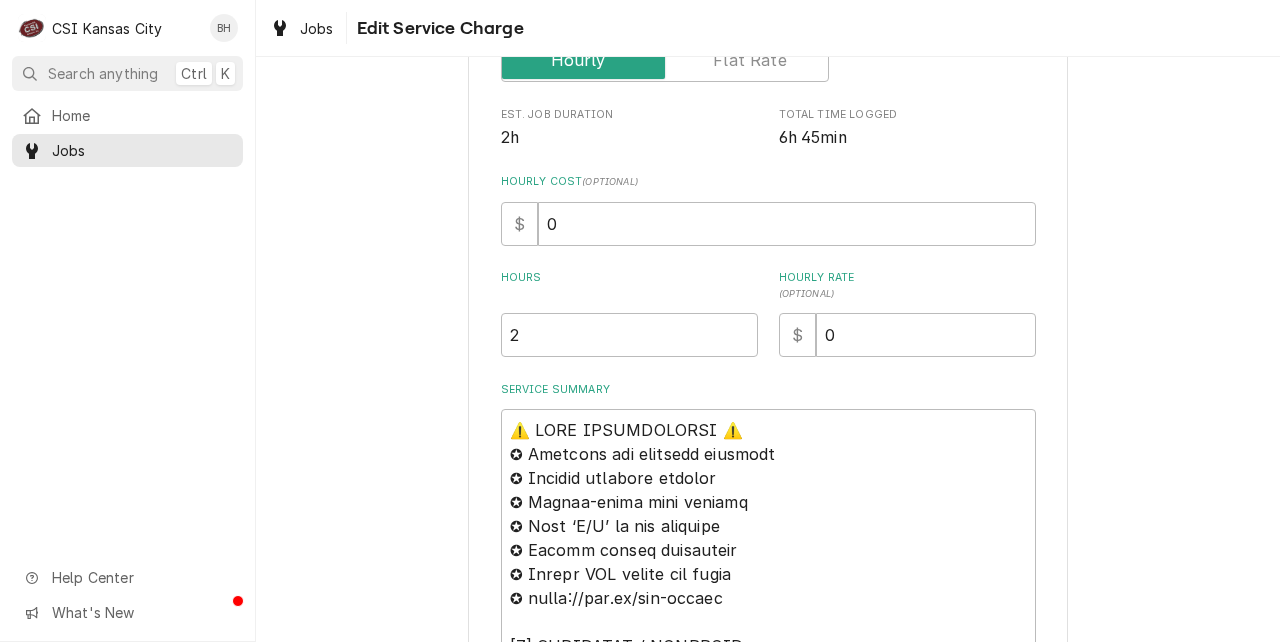 scroll, scrollTop: 0, scrollLeft: 0, axis: both 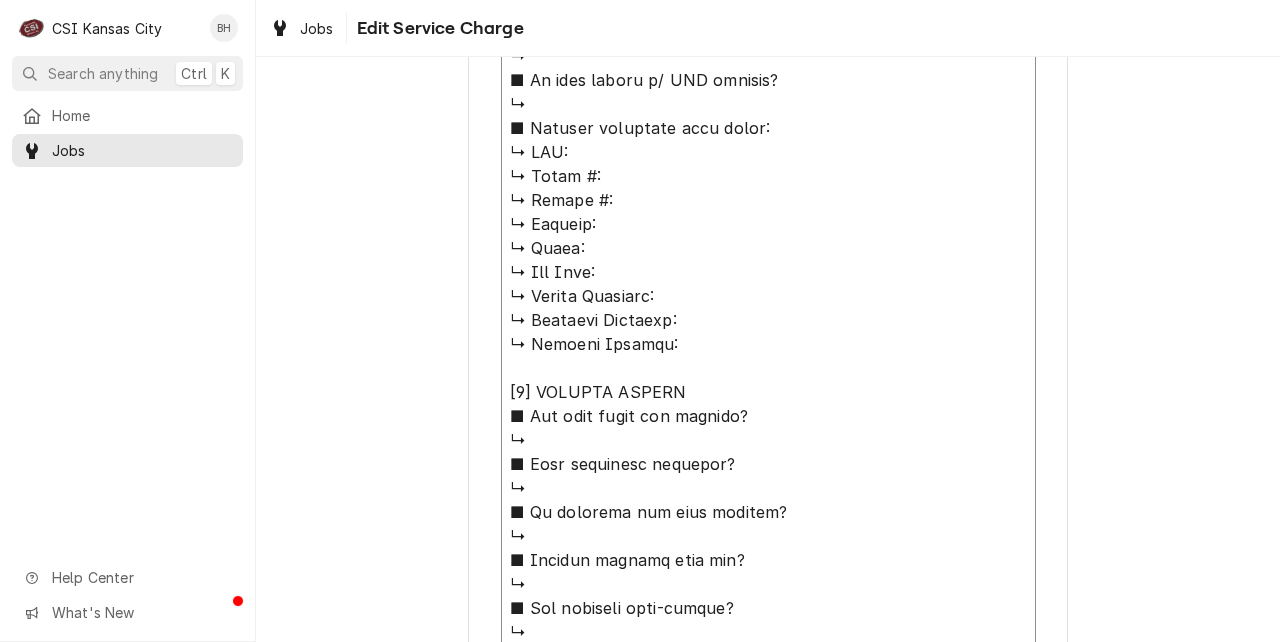 drag, startPoint x: 504, startPoint y: 145, endPoint x: 774, endPoint y: 351, distance: 339.61154 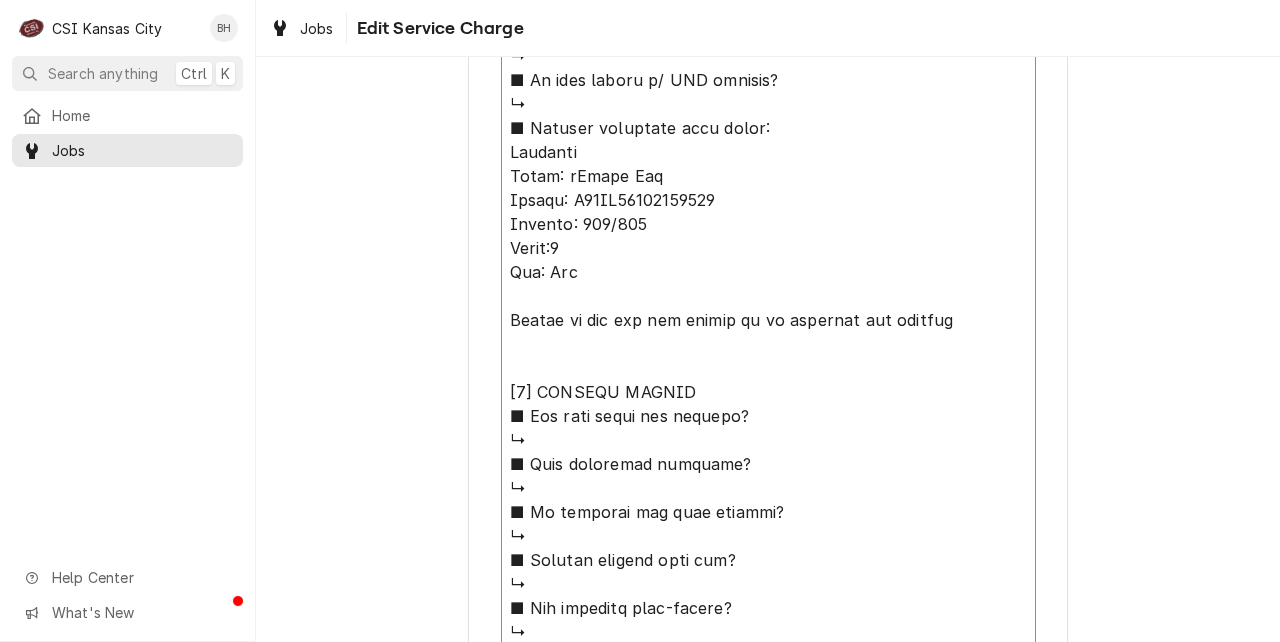 drag, startPoint x: 510, startPoint y: 317, endPoint x: 1029, endPoint y: 325, distance: 519.06165 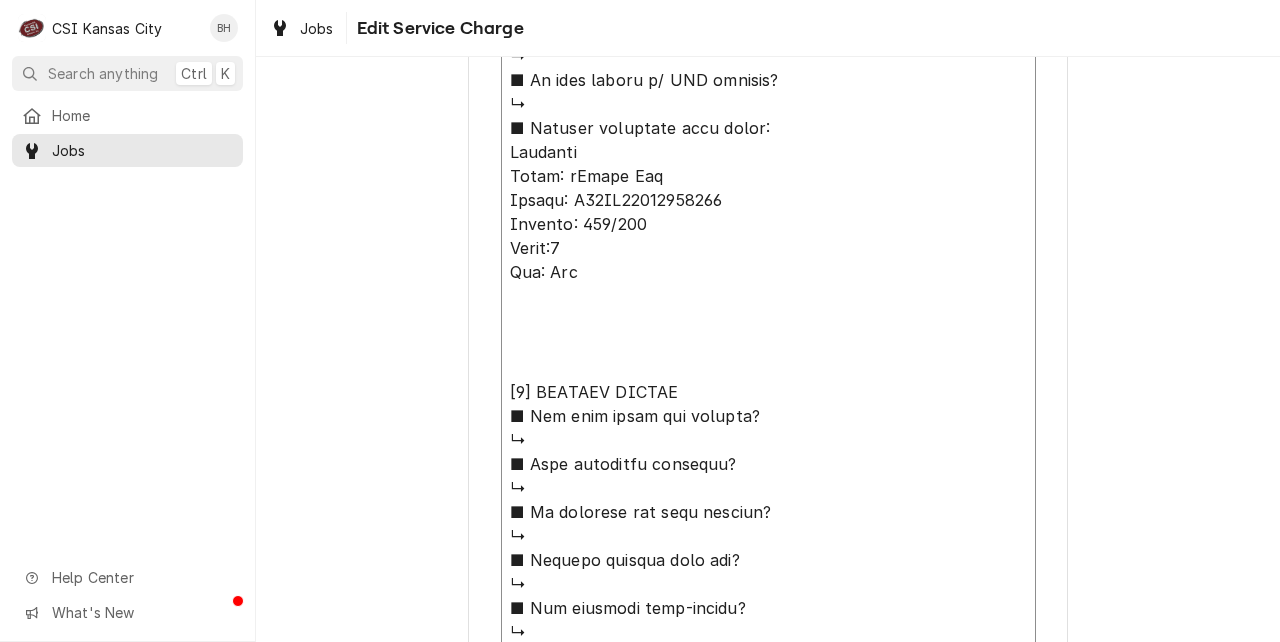 click on "Service Summary" at bounding box center (768, 632) 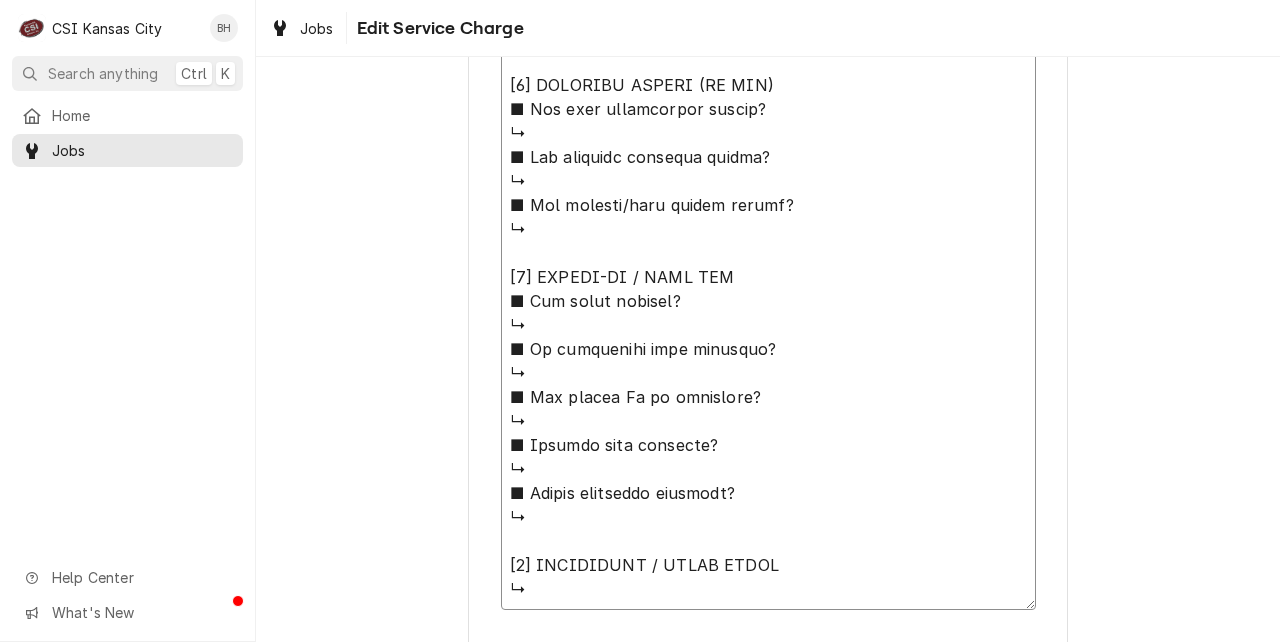 scroll, scrollTop: 2097, scrollLeft: 0, axis: vertical 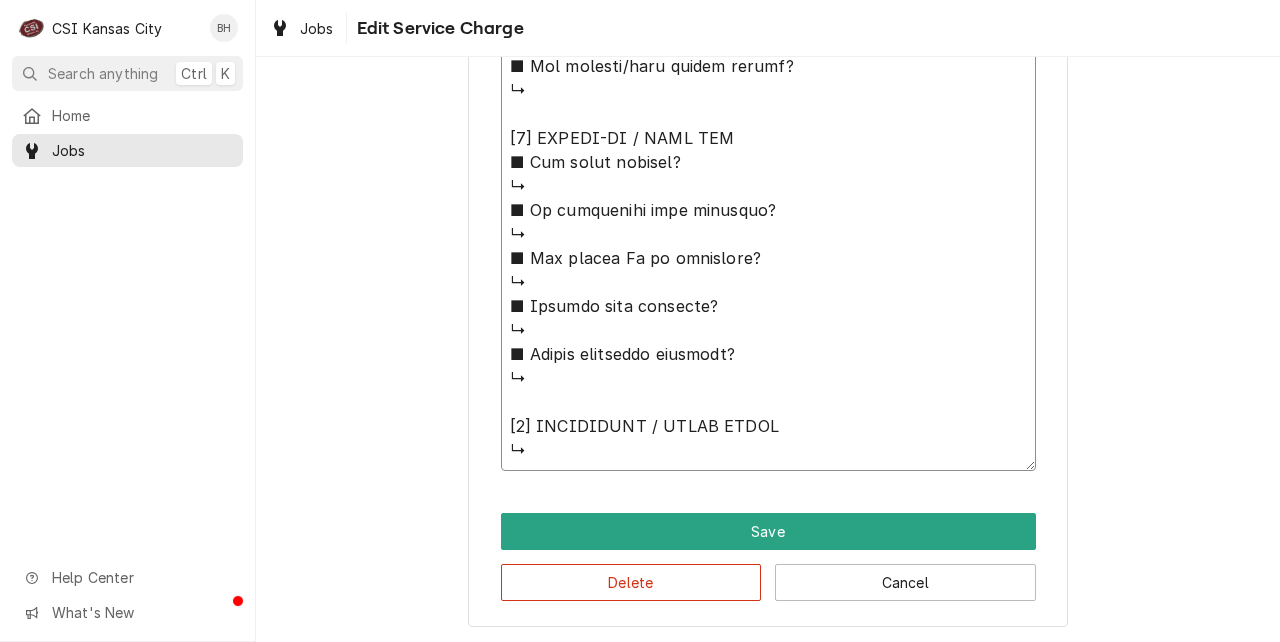 click on "Service Summary" at bounding box center [768, -390] 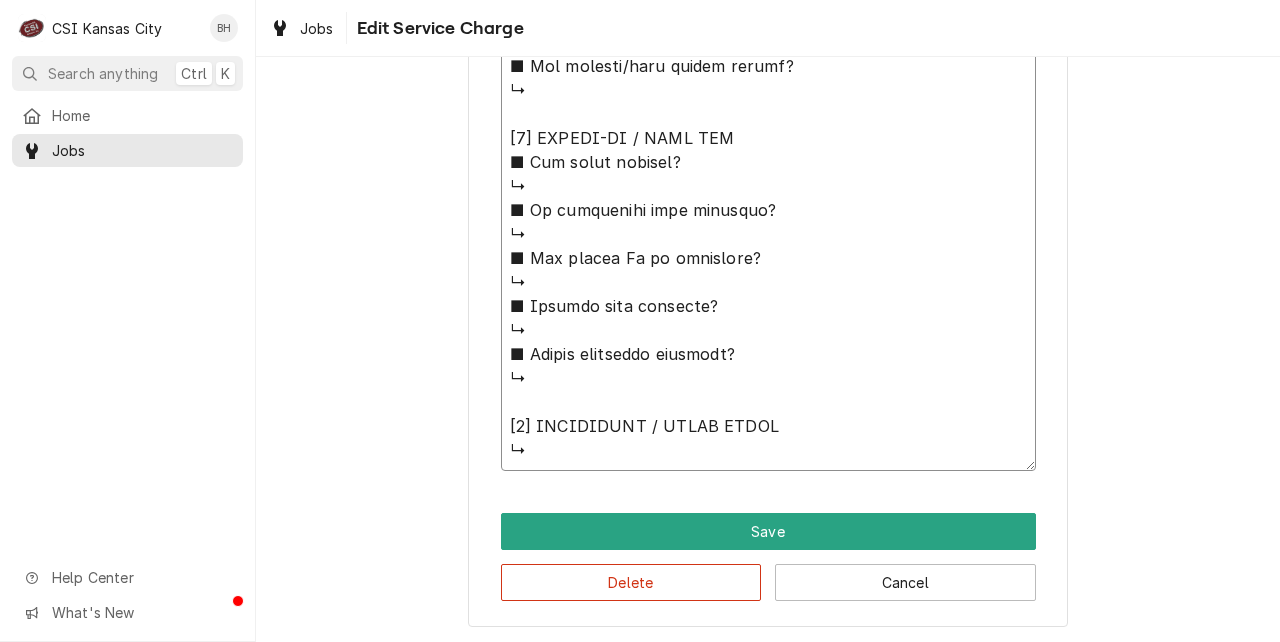 type on "x" 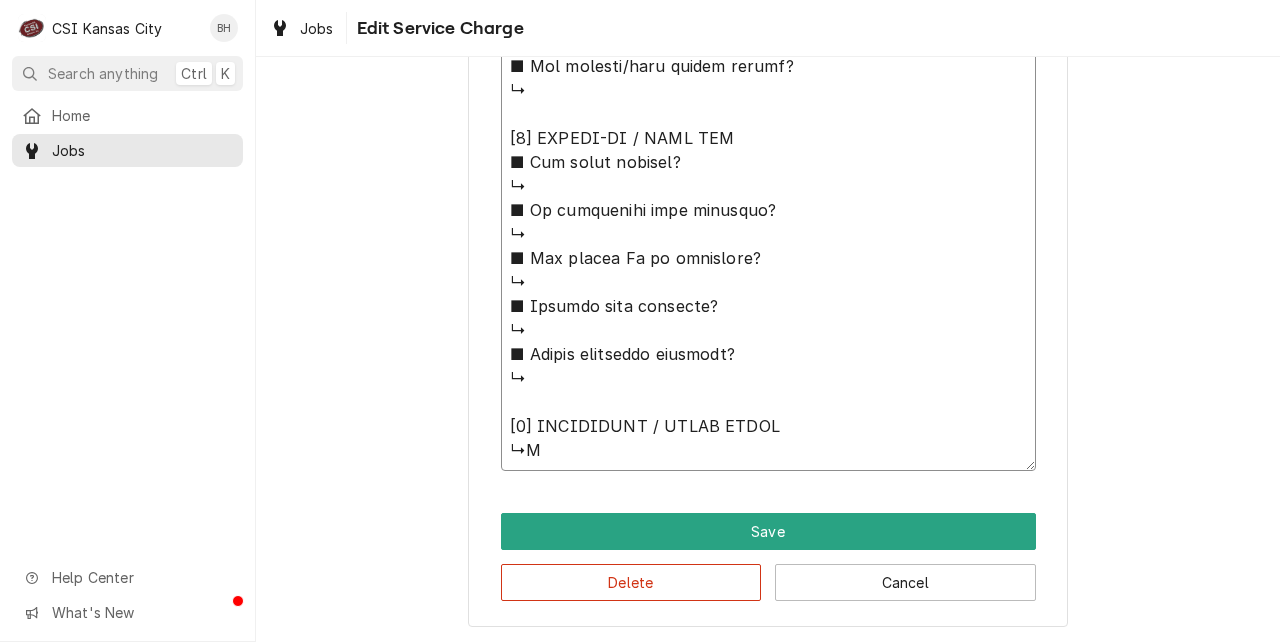 type on "x" 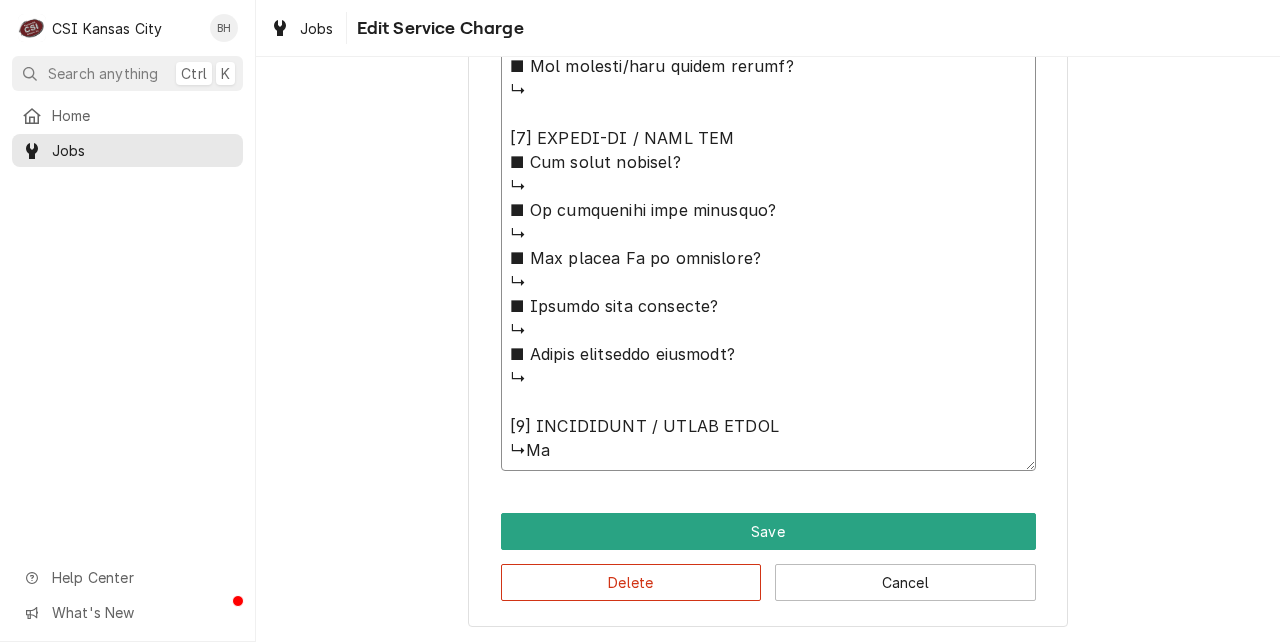 type on "x" 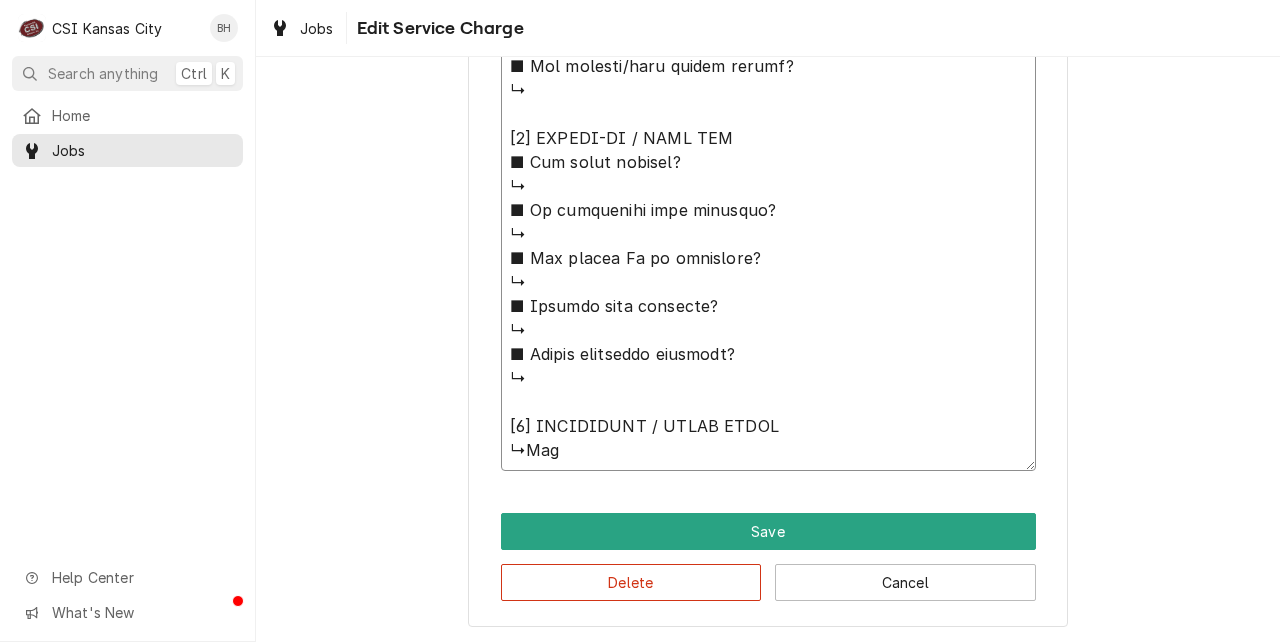 type on "⚠️ 𝗙𝗢𝗥𝗠 𝗜𝗡𝗦𝗧𝗥𝗨𝗖𝗧𝗜𝗢𝗡𝗦 ⚠️
✪ 𝗖𝗼𝗺𝗽𝗹𝗲𝘁𝗲 𝗮𝗹𝗹 𝗿𝗲𝗹𝗲𝘃𝗮𝗻𝘁 𝘀𝗲𝗰𝘁𝗶𝗼𝗻𝘀
✪ 𝗣𝗿𝗼𝘃𝗶𝗱𝗲 𝗱𝗲𝘁𝗮𝗶𝗹𝗲𝗱 𝗮𝗻𝘀𝘄𝗲𝗿𝘀
✪ 𝗗𝗼𝘂𝗯𝗹𝗲-𝗰𝗵𝗲𝗰𝗸 𝗱𝗮𝘁𝗮 𝗲𝗻𝘁𝗿𝗶𝗲𝘀
✪ 𝗠𝗮𝗿𝗸 ‘𝗡/𝗔’ 𝗶𝗳 𝗻𝗼𝘁 𝗿𝗲𝗹𝗲𝘃𝗮𝗻𝘁
✪ 𝗩𝗲𝗿𝗶𝗳𝘆 𝗯𝗲𝗳𝗼𝗿𝗲 𝘀𝘂𝗯𝗺𝗶𝘀𝘀𝗶𝗼𝗻
✪ 𝗔𝗰𝗰𝗲𝘀𝘀 𝗠𝗙𝗚 𝗯𝗹𝗮𝗻𝗸𝘀 𝘃𝗶𝗮 𝗯𝗲𝗹𝗼𝘄
✪ https://dub.sh/csi-blanks
[𝟭] 𝗘𝗤𝗨𝗜𝗣𝗠𝗘𝗡𝗧 / 𝗪𝗔𝗥𝗥𝗔𝗡𝗧𝗬
■ 𝗪𝗮𝗿𝗿𝗮𝗻𝘁𝘆 𝗿𝗲𝗴𝗶𝘀𝘁𝗿𝗮𝘁𝗶𝗼𝗻 𝘀𝘁𝗮𝘁𝘂𝘀?
↳
■ 𝗜𝘀 𝘂𝗻𝗶𝘁 𝘁𝗮𝗴𝗴𝗲𝗱 𝘄/ 𝗖𝗦𝗜 𝘀𝘁𝗶𝗰𝗸𝗲𝗿?
↳
■ 𝗣𝗿𝗼𝘃𝗶𝗱𝗲 𝗲𝗾𝘂𝗶𝗽𝗺𝗲𝗻𝘁 𝗱𝗮𝘁𝗮 𝗯𝗲𝗹𝗼𝘄:
Rational
Model: iCombi Pro
Serial: G12SJ24113184749
Voltage: 208/240
Phase:1
Gas: Nat
[𝟮] 𝗚𝗘𝗡𝗘𝗥𝗔𝗟 𝗖𝗛𝗘𝗖𝗞𝗦
■ 𝗪𝗮𝘀 𝘀𝗶𝘁𝗲 𝗿𝗲𝗮𝗱𝘆 𝗳𝗼𝗿 𝘀𝘁𝗮𝗿𝘁𝘂𝗽?
↳Needed to get the gas turned on to complete the startup
■ 𝗩𝗲𝗻𝘁 𝗶𝗻𝘀𝘁𝗮𝗹𝗹𝗲𝗱 𝗽𝗿𝗼𝗽𝗲𝗿𝗹y?
↳
■ 𝗜𝘀 𝘀𝘂𝗽𝗽𝗹𝗶𝗲𝗱 𝗴𝗮𝘀 𝘁𝘆𝗽𝗲 𝗰𝗼𝗿𝗿𝗲𝗰𝘁?
↳
■ 𝗩𝗼𝗹𝘁𝗮𝗴𝗲 𝗺𝗮𝘁𝗰𝗵𝗲𝘀 𝗱𝗮𝘁𝗮 𝘁𝗮𝗴?
↳
■ 𝗚𝗮𝘀 𝗳𝗶𝘁𝘁𝗶𝗻𝗴𝘀 𝗹𝗲𝗮𝗸-𝘁𝗲𝘀𝘁𝗲𝗱?
↳
■ 𝗨𝗻𝗶𝘁 𝗹𝗲𝘃𝗲𝗹𝗲𝗱 𝗮𝗻𝗱 𝗮𝗱𝗷𝘂𝘀𝘁𝗲𝗱?
↳
■ 𝗙𝘂𝗹𝗹𝘆 𝗮𝘀𝘀𝗲𝗺𝗯𝗹𝗲𝗱 𝗮𝗻𝗱 𝘀𝗲𝗰𝘂𝗿𝗲?
↳
■ 𝗨𝘁𝗶𝗹𝗶𝘁𝗶𝗲𝘀 𝘀𝗮𝗳𝗲 𝗮𝗻𝗱 𝗰𝗼𝗻𝗻𝗲𝗰𝘁𝗲𝗱?
↳
■ 𝗧𝗲𝗺𝗽 𝗰𝗵𝗲𝗰𝗸𝗲𝗱/𝗰𝗮𝗹𝗶𝗯𝗿𝗮𝘁𝗲𝗱?
↳
■ 𝗦𝘁𝗮𝗿𝘁𝘂𝗽 𝗰𝘆𝗰𝗹𝗲 𝗰𝗼𝗺𝗽𝗹𝗲𝘁𝗲?
↳
■ 𝗧𝗲𝘀𝘁 𝗰𝗼𝗼𝗸 𝘁𝗶𝗺𝗲𝗿 𝗼𝗽𝗲𝗿𝗮𝘁𝗶𝗼𝗻?
↳
[𝟯] 𝗥𝗘𝗣𝗢𝗥𝗧𝗘𝗗 𝗜𝗦𝗦𝗨𝗘𝗦 (𝗜𝗙 𝗔𝗡𝗬)
■ 𝗔𝗻𝘆 𝘂𝗻𝗶𝘁 𝗽𝗲𝗿𝗳𝗼𝗿𝗺𝗮𝗻𝗰𝗲 𝗶𝘀𝘀𝘂𝗲𝘀?
↳
■ 𝗔𝗻𝘆 𝗰𝘂𝘀𝘁𝗼𝗺𝗲𝗿 𝗿𝗲𝗽𝗼𝗿𝘁𝗲𝗱 𝗶𝘀𝘀𝘂𝗲s?
↳
■ 𝗔𝗻𝘆 𝘂𝘁𝗶𝗹𝗶𝘁𝘆/𝘃𝗲𝗻𝘁 𝘀𝗮𝗳𝗲𝘁𝘆 𝗶𝘀𝘀𝘂𝗲𝘀?
↳
[𝟰] 𝗙𝗢𝗟𝗟𝗢𝗪-𝗨𝗣 / 𝗦𝗜𝗚𝗡 𝗢𝗙𝗙
■ 𝗔..." 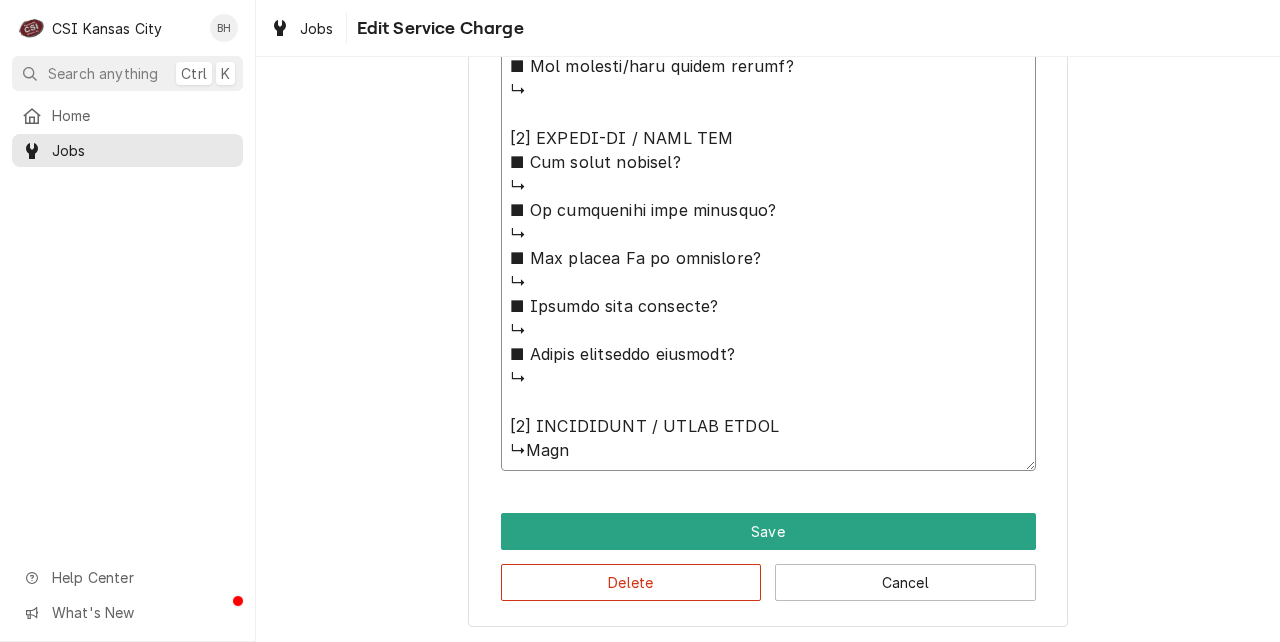 type on "x" 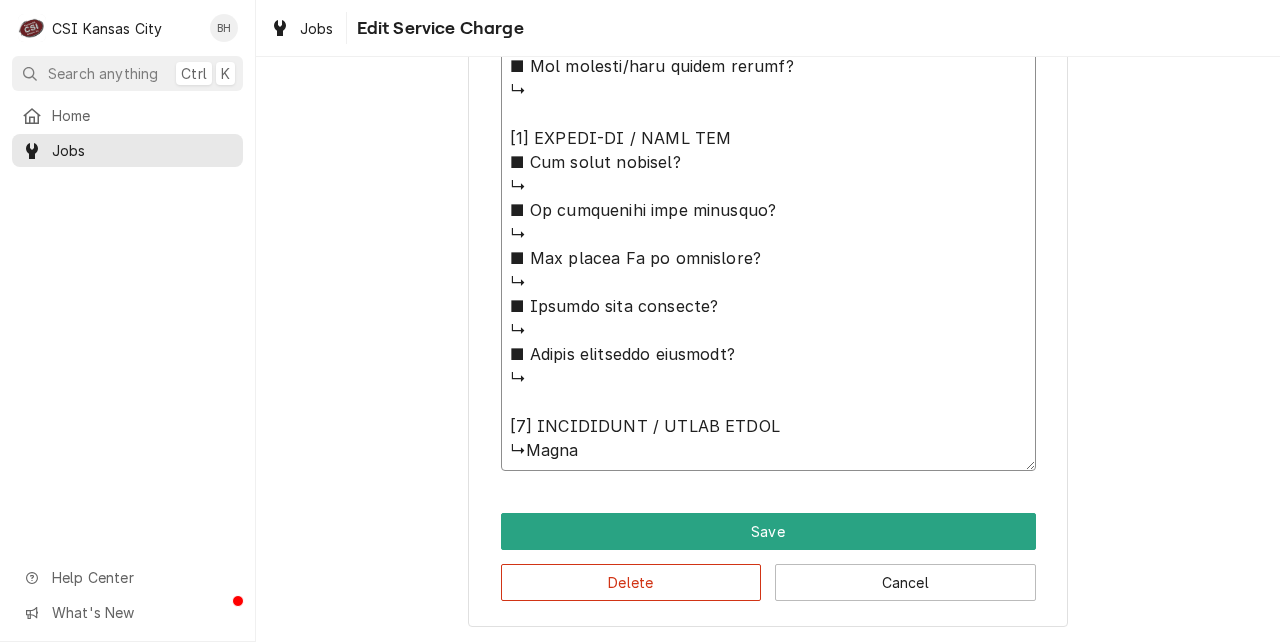 type on "x" 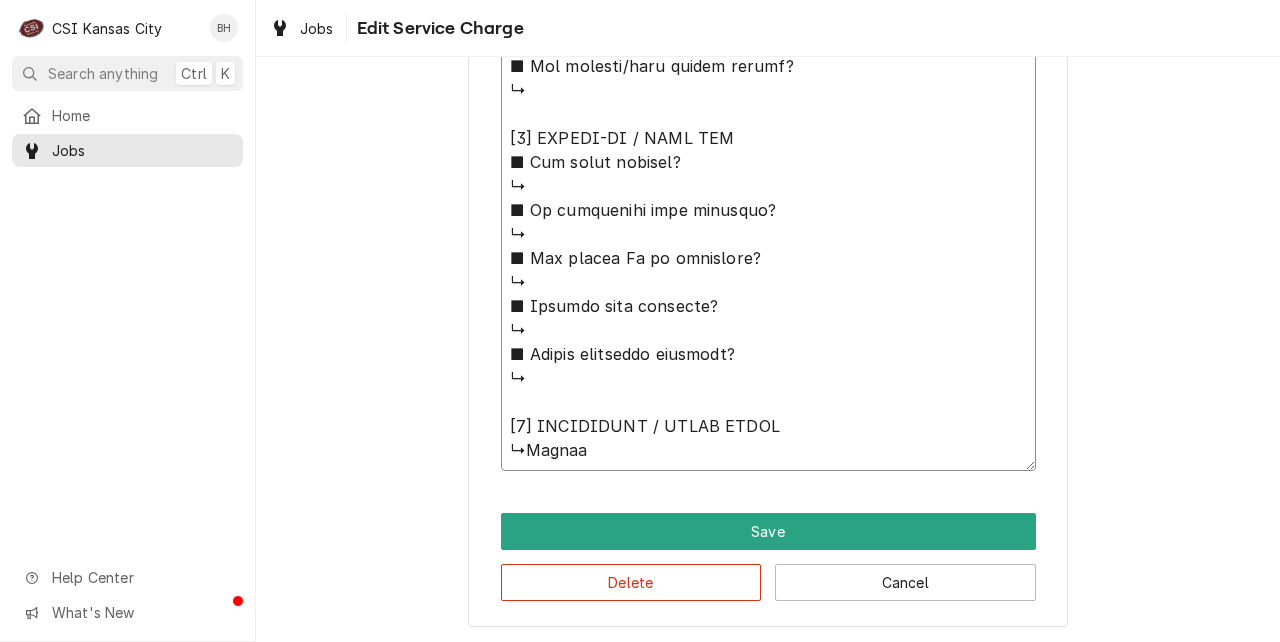type on "⚠️ 𝗙𝗢𝗥𝗠 𝗜𝗡𝗦𝗧𝗥𝗨𝗖𝗧𝗜𝗢𝗡𝗦 ⚠️
✪ 𝗖𝗼𝗺𝗽𝗹𝗲𝘁𝗲 𝗮𝗹𝗹 𝗿𝗲𝗹𝗲𝘃𝗮𝗻𝘁 𝘀𝗲𝗰𝘁𝗶𝗼𝗻𝘀
✪ 𝗣𝗿𝗼𝘃𝗶𝗱𝗲 𝗱𝗲𝘁𝗮𝗶𝗹𝗲𝗱 𝗮𝗻𝘀𝘄𝗲𝗿𝘀
✪ 𝗗𝗼𝘂𝗯𝗹𝗲-𝗰𝗵𝗲𝗰𝗸 𝗱𝗮𝘁𝗮 𝗲𝗻𝘁𝗿𝗶𝗲𝘀
✪ 𝗠𝗮𝗿𝗸 ‘𝗡/𝗔’ 𝗶𝗳 𝗻𝗼𝘁 𝗿𝗲𝗹𝗲𝘃𝗮𝗻𝘁
✪ 𝗩𝗲𝗿𝗶𝗳𝘆 𝗯𝗲𝗳𝗼𝗿𝗲 𝘀𝘂𝗯𝗺𝗶𝘀𝘀𝗶𝗼𝗻
✪ 𝗔𝗰𝗰𝗲𝘀𝘀 𝗠𝗙𝗚 𝗯𝗹𝗮𝗻𝗸𝘀 𝘃𝗶𝗮 𝗯𝗲𝗹𝗼𝘄
✪ https://dub.sh/csi-blanks
[𝟭] 𝗘𝗤𝗨𝗜𝗣𝗠𝗘𝗡𝗧 / 𝗪𝗔𝗥𝗥𝗔𝗡𝗧𝗬
■ 𝗪𝗮𝗿𝗿𝗮𝗻𝘁𝘆 𝗿𝗲𝗴𝗶𝘀𝘁𝗿𝗮𝘁𝗶𝗼𝗻 𝘀𝘁𝗮𝘁𝘂𝘀?
↳
■ 𝗜𝘀 𝘂𝗻𝗶𝘁 𝘁𝗮𝗴𝗴𝗲𝗱 𝘄/ 𝗖𝗦𝗜 𝘀𝘁𝗶𝗰𝗸𝗲𝗿?
↳
■ 𝗣𝗿𝗼𝘃𝗶𝗱𝗲 𝗲𝗾𝘂𝗶𝗽𝗺𝗲𝗻𝘁 𝗱𝗮𝘁𝗮 𝗯𝗲𝗹𝗼𝘄:
Rational
Model: iCombi Pro
Serial: G12SJ24113184749
Voltage: 208/240
Phase:1
Gas: Nat
[𝟮] 𝗚𝗘𝗡𝗘𝗥𝗔𝗟 𝗖𝗛𝗘𝗖𝗞𝗦
■ 𝗪𝗮𝘀 𝘀𝗶𝘁𝗲 𝗿𝗲𝗮𝗱𝘆 𝗳𝗼𝗿 𝘀𝘁𝗮𝗿𝘁𝘂𝗽?
↳Needed to get the gas turned on to complete the startup
■ 𝗩𝗲𝗻𝘁 𝗶𝗻𝘀𝘁𝗮𝗹𝗹𝗲𝗱 𝗽𝗿𝗼𝗽𝗲𝗿𝗹y?
↳
■ 𝗜𝘀 𝘀𝘂𝗽𝗽𝗹𝗶𝗲𝗱 𝗴𝗮𝘀 𝘁𝘆𝗽𝗲 𝗰𝗼𝗿𝗿𝗲𝗰𝘁?
↳
■ 𝗩𝗼𝗹𝘁𝗮𝗴𝗲 𝗺𝗮𝘁𝗰𝗵𝗲𝘀 𝗱𝗮𝘁𝗮 𝘁𝗮𝗴?
↳
■ 𝗚𝗮𝘀 𝗳𝗶𝘁𝘁𝗶𝗻𝗴𝘀 𝗹𝗲𝗮𝗸-𝘁𝗲𝘀𝘁𝗲𝗱?
↳
■ 𝗨𝗻𝗶𝘁 𝗹𝗲𝘃𝗲𝗹𝗲𝗱 𝗮𝗻𝗱 𝗮𝗱𝗷𝘂𝘀𝘁𝗲𝗱?
↳
■ 𝗙𝘂𝗹𝗹𝘆 𝗮𝘀𝘀𝗲𝗺𝗯𝗹𝗲𝗱 𝗮𝗻𝗱 𝘀𝗲𝗰𝘂𝗿𝗲?
↳
■ 𝗨𝘁𝗶𝗹𝗶𝘁𝗶𝗲𝘀 𝘀𝗮𝗳𝗲 𝗮𝗻𝗱 𝗰𝗼𝗻𝗻𝗲𝗰𝘁𝗲𝗱?
↳
■ 𝗧𝗲𝗺𝗽 𝗰𝗵𝗲𝗰𝗸𝗲𝗱/𝗰𝗮𝗹𝗶𝗯𝗿𝗮𝘁𝗲𝗱?
↳
■ 𝗦𝘁𝗮𝗿𝘁𝘂𝗽 𝗰𝘆𝗰𝗹𝗲 𝗰𝗼𝗺𝗽𝗹𝗲𝘁𝗲?
↳
■ 𝗧𝗲𝘀𝘁 𝗰𝗼𝗼𝗸 𝘁𝗶𝗺𝗲𝗿 𝗼𝗽𝗲𝗿𝗮𝘁𝗶𝗼𝗻?
↳
[𝟯] 𝗥𝗘𝗣𝗢𝗥𝗧𝗘𝗗 𝗜𝗦𝗦𝗨𝗘𝗦 (𝗜𝗙 𝗔𝗡𝗬)
■ 𝗔𝗻𝘆 𝘂𝗻𝗶𝘁 𝗽𝗲𝗿𝗳𝗼𝗿𝗺𝗮𝗻𝗰𝗲 𝗶𝘀𝘀𝘂𝗲𝘀?
↳
■ 𝗔𝗻𝘆 𝗰𝘂𝘀𝘁𝗼𝗺𝗲𝗿 𝗿𝗲𝗽𝗼𝗿𝘁𝗲𝗱 𝗶𝘀𝘀𝘂𝗲s?
↳
■ 𝗔𝗻𝘆 𝘂𝘁𝗶𝗹𝗶𝘁𝘆/𝘃𝗲𝗻𝘁 𝘀𝗮𝗳𝗲𝘁𝘆 𝗶𝘀𝘀𝘂𝗲𝘀?
↳
[𝟰] 𝗙𝗢𝗟𝗟𝗢𝗪-𝗨𝗣 / 𝗦𝗜𝗚𝗡 𝗢𝗙𝗙
■ 𝗔..." 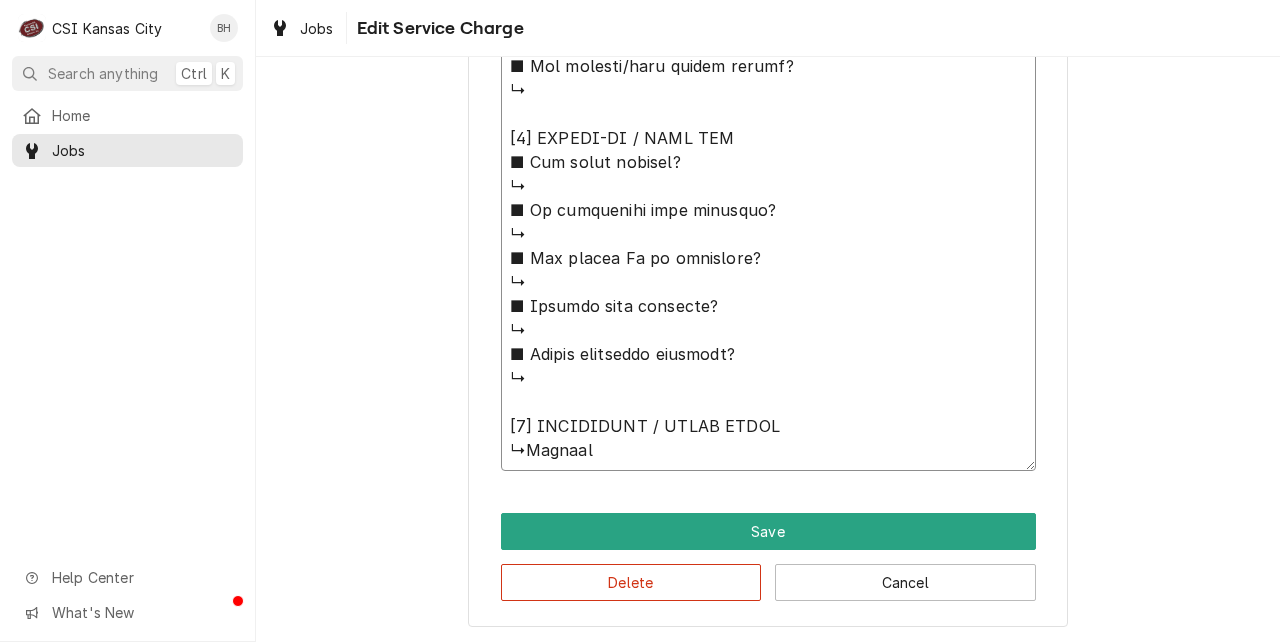 type on "x" 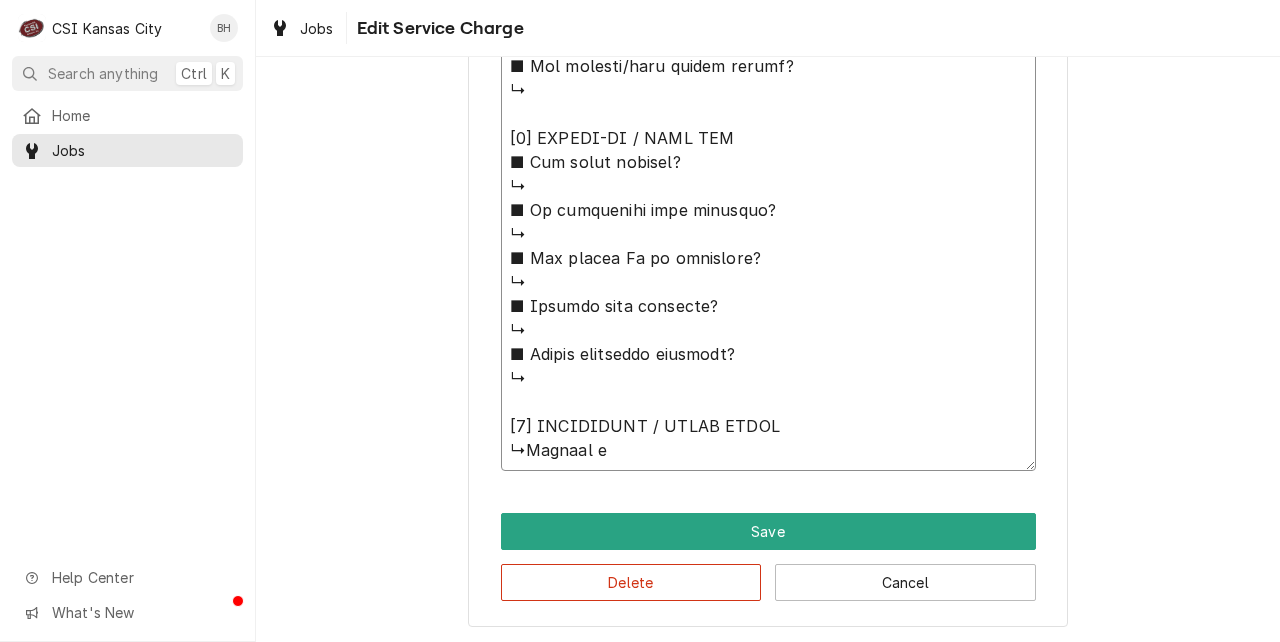 type on "x" 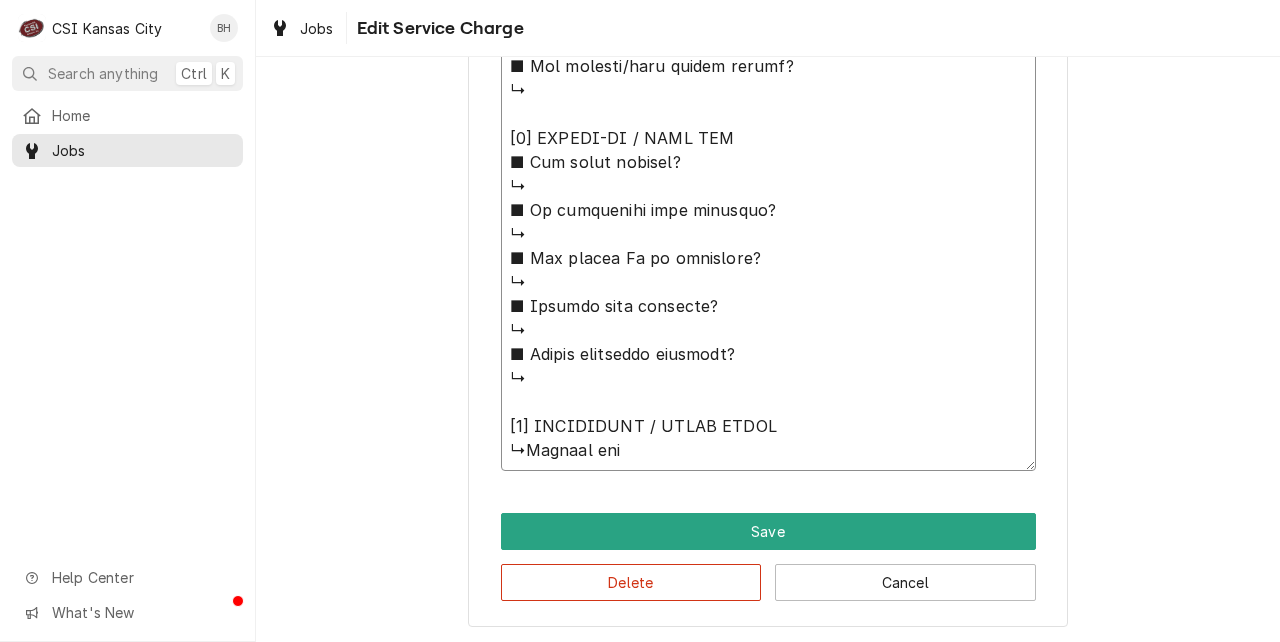 type on "⚠️ 𝗙𝗢𝗥𝗠 𝗜𝗡𝗦𝗧𝗥𝗨𝗖𝗧𝗜𝗢𝗡𝗦 ⚠️
✪ 𝗖𝗼𝗺𝗽𝗹𝗲𝘁𝗲 𝗮𝗹𝗹 𝗿𝗲𝗹𝗲𝘃𝗮𝗻𝘁 𝘀𝗲𝗰𝘁𝗶𝗼𝗻𝘀
✪ 𝗣𝗿𝗼𝘃𝗶𝗱𝗲 𝗱𝗲𝘁𝗮𝗶𝗹𝗲𝗱 𝗮𝗻𝘀𝘄𝗲𝗿𝘀
✪ 𝗗𝗼𝘂𝗯𝗹𝗲-𝗰𝗵𝗲𝗰𝗸 𝗱𝗮𝘁𝗮 𝗲𝗻𝘁𝗿𝗶𝗲𝘀
✪ 𝗠𝗮𝗿𝗸 ‘𝗡/𝗔’ 𝗶𝗳 𝗻𝗼𝘁 𝗿𝗲𝗹𝗲𝘃𝗮𝗻𝘁
✪ 𝗩𝗲𝗿𝗶𝗳𝘆 𝗯𝗲𝗳𝗼𝗿𝗲 𝘀𝘂𝗯𝗺𝗶𝘀𝘀𝗶𝗼𝗻
✪ 𝗔𝗰𝗰𝗲𝘀𝘀 𝗠𝗙𝗚 𝗯𝗹𝗮𝗻𝗸𝘀 𝘃𝗶𝗮 𝗯𝗲𝗹𝗼𝘄
✪ https://dub.sh/csi-blanks
[𝟭] 𝗘𝗤𝗨𝗜𝗣𝗠𝗘𝗡𝗧 / 𝗪𝗔𝗥𝗥𝗔𝗡𝗧𝗬
■ 𝗪𝗮𝗿𝗿𝗮𝗻𝘁𝘆 𝗿𝗲𝗴𝗶𝘀𝘁𝗿𝗮𝘁𝗶𝗼𝗻 𝘀𝘁𝗮𝘁𝘂𝘀?
↳
■ 𝗜𝘀 𝘂𝗻𝗶𝘁 𝘁𝗮𝗴𝗴𝗲𝗱 𝘄/ 𝗖𝗦𝗜 𝘀𝘁𝗶𝗰𝗸𝗲𝗿?
↳
■ 𝗣𝗿𝗼𝘃𝗶𝗱𝗲 𝗲𝗾𝘂𝗶𝗽𝗺𝗲𝗻𝘁 𝗱𝗮𝘁𝗮 𝗯𝗲𝗹𝗼𝘄:
Rational
Model: iCombi Pro
Serial: G12SJ24113184749
Voltage: 208/240
Phase:1
Gas: Nat
[𝟮] 𝗚𝗘𝗡𝗘𝗥𝗔𝗟 𝗖𝗛𝗘𝗖𝗞𝗦
■ 𝗪𝗮𝘀 𝘀𝗶𝘁𝗲 𝗿𝗲𝗮𝗱𝘆 𝗳𝗼𝗿 𝘀𝘁𝗮𝗿𝘁𝘂𝗽?
↳Needed to get the gas turned on to complete the startup
■ 𝗩𝗲𝗻𝘁 𝗶𝗻𝘀𝘁𝗮𝗹𝗹𝗲𝗱 𝗽𝗿𝗼𝗽𝗲𝗿𝗹y?
↳
■ 𝗜𝘀 𝘀𝘂𝗽𝗽𝗹𝗶𝗲𝗱 𝗴𝗮𝘀 𝘁𝘆𝗽𝗲 𝗰𝗼𝗿𝗿𝗲𝗰𝘁?
↳
■ 𝗩𝗼𝗹𝘁𝗮𝗴𝗲 𝗺𝗮𝘁𝗰𝗵𝗲𝘀 𝗱𝗮𝘁𝗮 𝘁𝗮𝗴?
↳
■ 𝗚𝗮𝘀 𝗳𝗶𝘁𝘁𝗶𝗻𝗴𝘀 𝗹𝗲𝗮𝗸-𝘁𝗲𝘀𝘁𝗲𝗱?
↳
■ 𝗨𝗻𝗶𝘁 𝗹𝗲𝘃𝗲𝗹𝗲𝗱 𝗮𝗻𝗱 𝗮𝗱𝗷𝘂𝘀𝘁𝗲𝗱?
↳
■ 𝗙𝘂𝗹𝗹𝘆 𝗮𝘀𝘀𝗲𝗺𝗯𝗹𝗲𝗱 𝗮𝗻𝗱 𝘀𝗲𝗰𝘂𝗿𝗲?
↳
■ 𝗨𝘁𝗶𝗹𝗶𝘁𝗶𝗲𝘀 𝘀𝗮𝗳𝗲 𝗮𝗻𝗱 𝗰𝗼𝗻𝗻𝗲𝗰𝘁𝗲𝗱?
↳
■ 𝗧𝗲𝗺𝗽 𝗰𝗵𝗲𝗰𝗸𝗲𝗱/𝗰𝗮𝗹𝗶𝗯𝗿𝗮𝘁𝗲𝗱?
↳
■ 𝗦𝘁𝗮𝗿𝘁𝘂𝗽 𝗰𝘆𝗰𝗹𝗲 𝗰𝗼𝗺𝗽𝗹𝗲𝘁𝗲?
↳
■ 𝗧𝗲𝘀𝘁 𝗰𝗼𝗼𝗸 𝘁𝗶𝗺𝗲𝗿 𝗼𝗽𝗲𝗿𝗮𝘁𝗶𝗼𝗻?
↳
[𝟯] 𝗥𝗘𝗣𝗢𝗥𝗧𝗘𝗗 𝗜𝗦𝗦𝗨𝗘𝗦 (𝗜𝗙 𝗔𝗡𝗬)
■ 𝗔𝗻𝘆 𝘂𝗻𝗶𝘁 𝗽𝗲𝗿𝗳𝗼𝗿𝗺𝗮𝗻𝗰𝗲 𝗶𝘀𝘀𝘂𝗲𝘀?
↳
■ 𝗔𝗻𝘆 𝗰𝘂𝘀𝘁𝗼𝗺𝗲𝗿 𝗿𝗲𝗽𝗼𝗿𝘁𝗲𝗱 𝗶𝘀𝘀𝘂𝗲s?
↳
■ 𝗔𝗻𝘆 𝘂𝘁𝗶𝗹𝗶𝘁𝘆/𝘃𝗲𝗻𝘁 𝘀𝗮𝗳𝗲𝘁𝘆 𝗶𝘀𝘀𝘂𝗲𝘀?
↳
[𝟰] 𝗙𝗢𝗟𝗟𝗢𝗪-𝗨𝗣 / 𝗦𝗜𝗚𝗡 𝗢𝗙𝗙
■ 𝗔..." 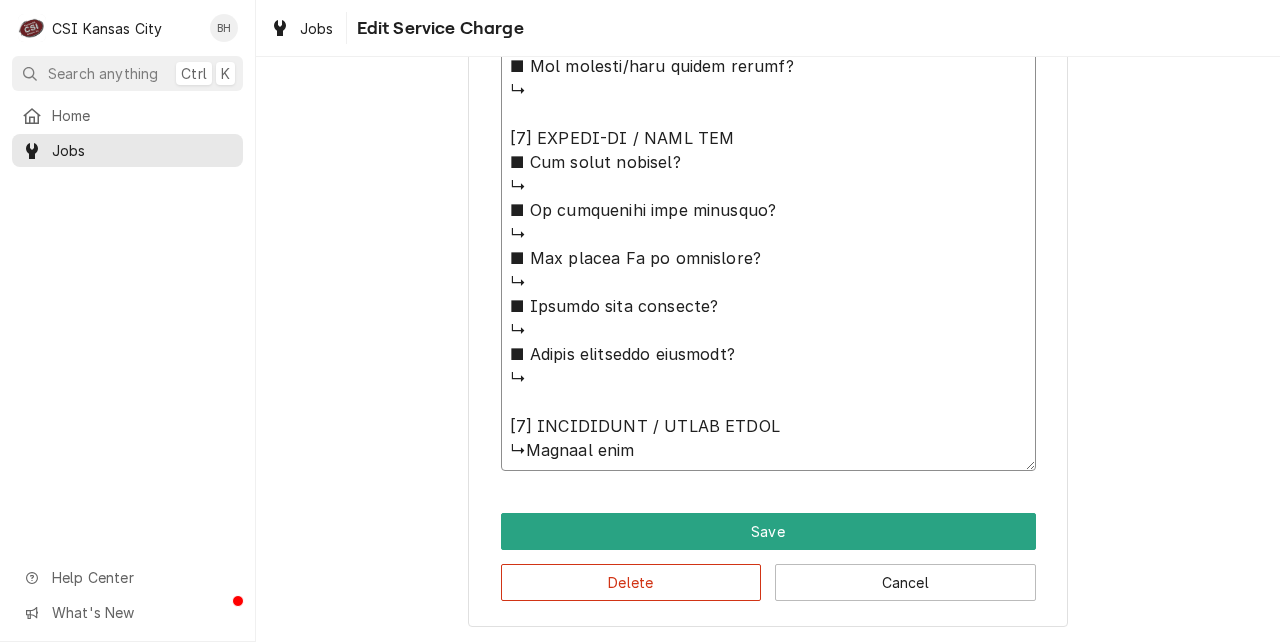 type on "x" 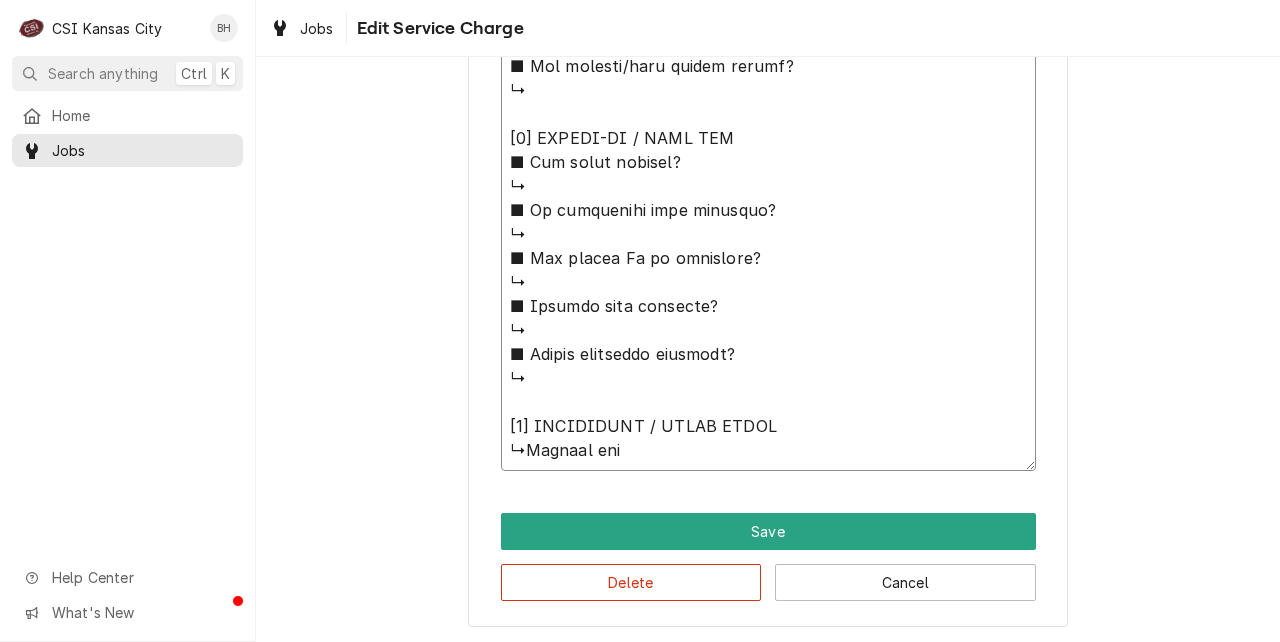 type on "x" 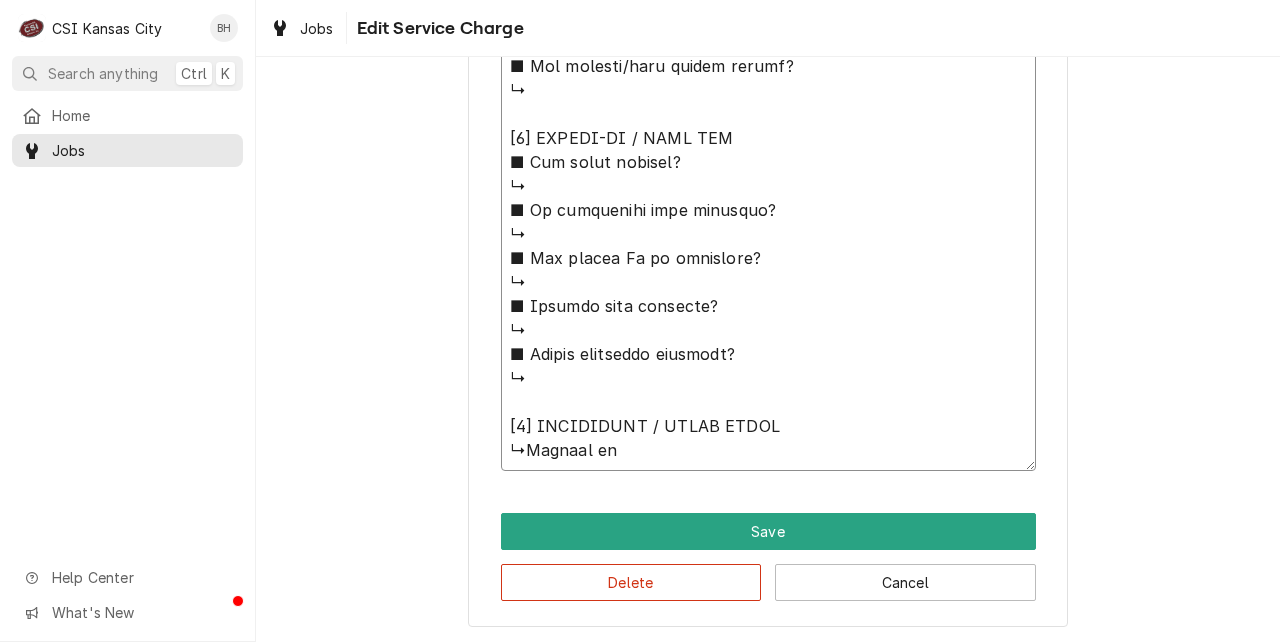 type on "x" 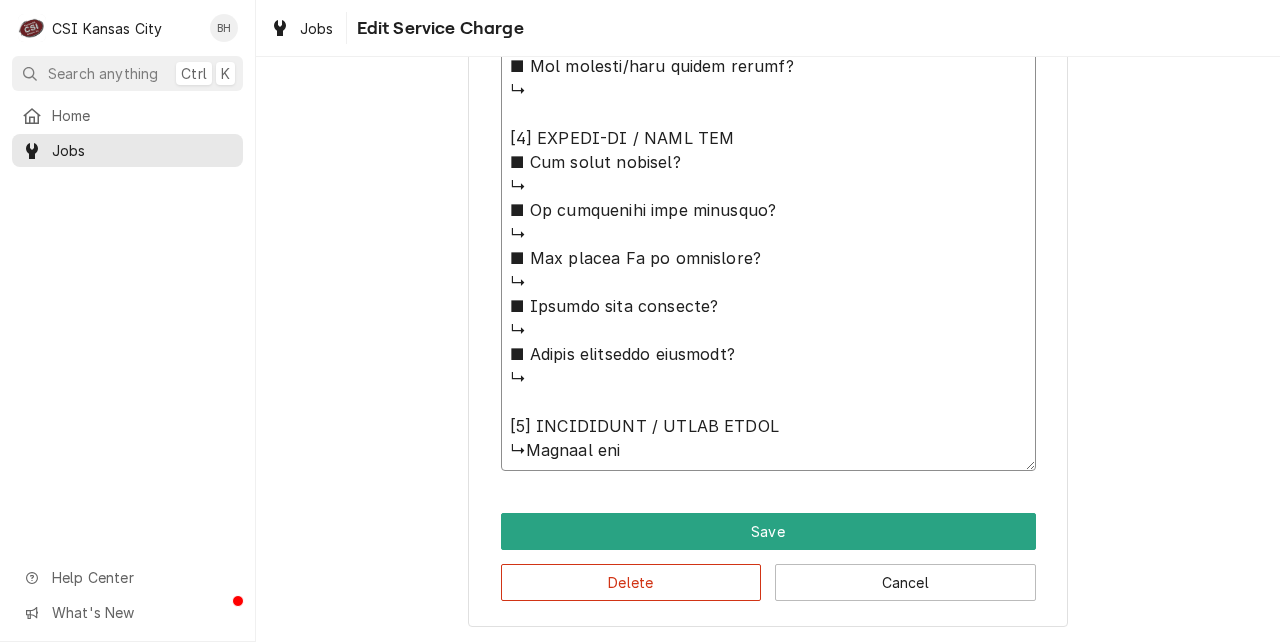 type on "x" 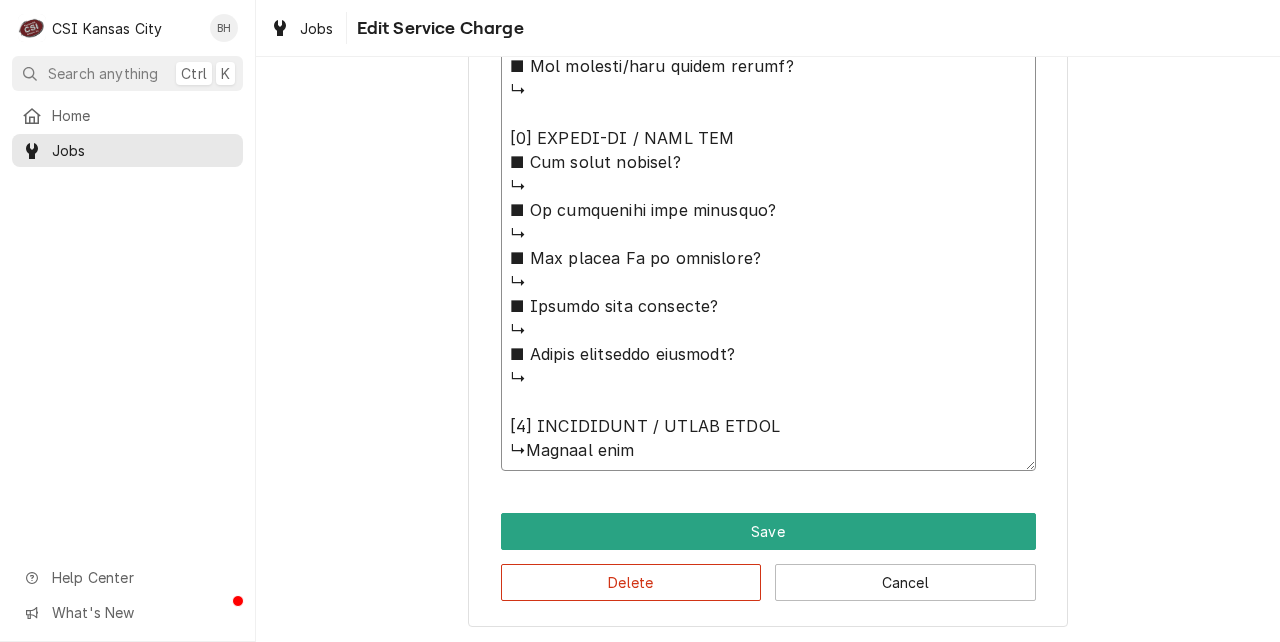 type on "x" 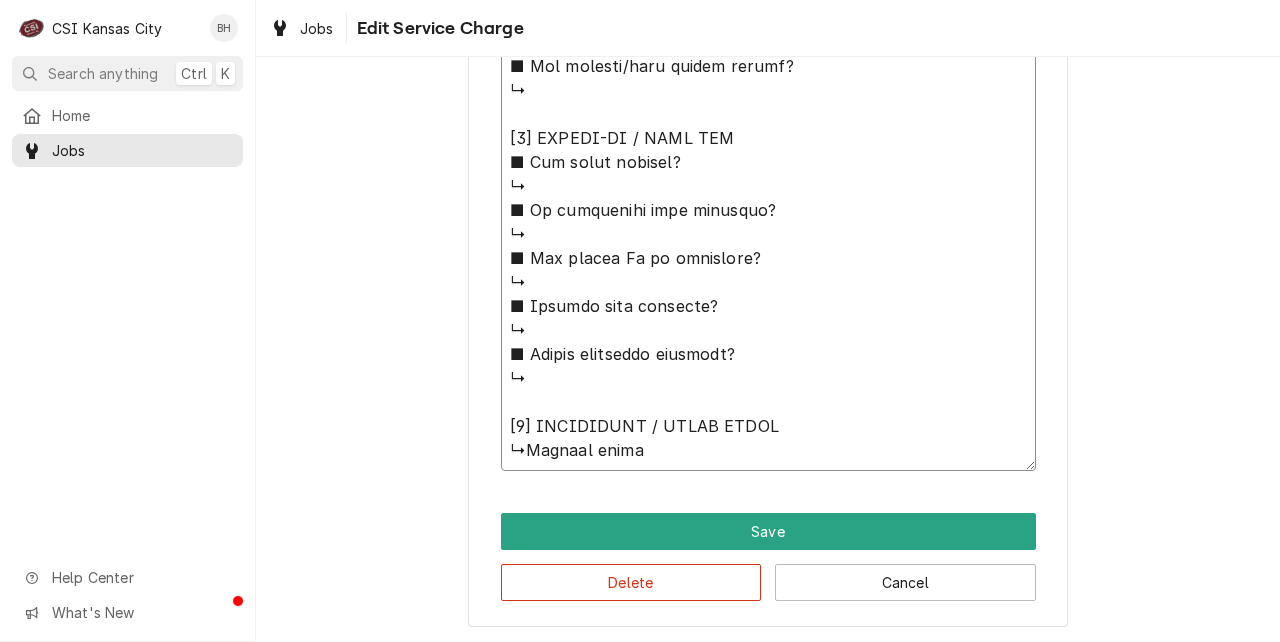 type on "x" 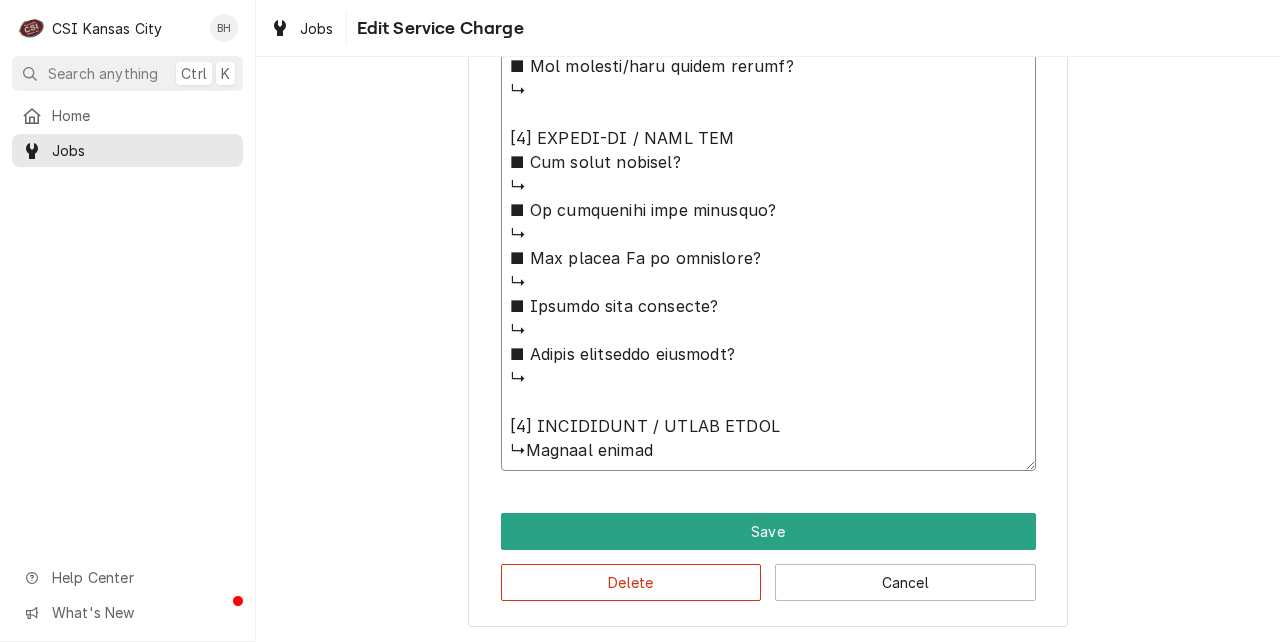 type on "x" 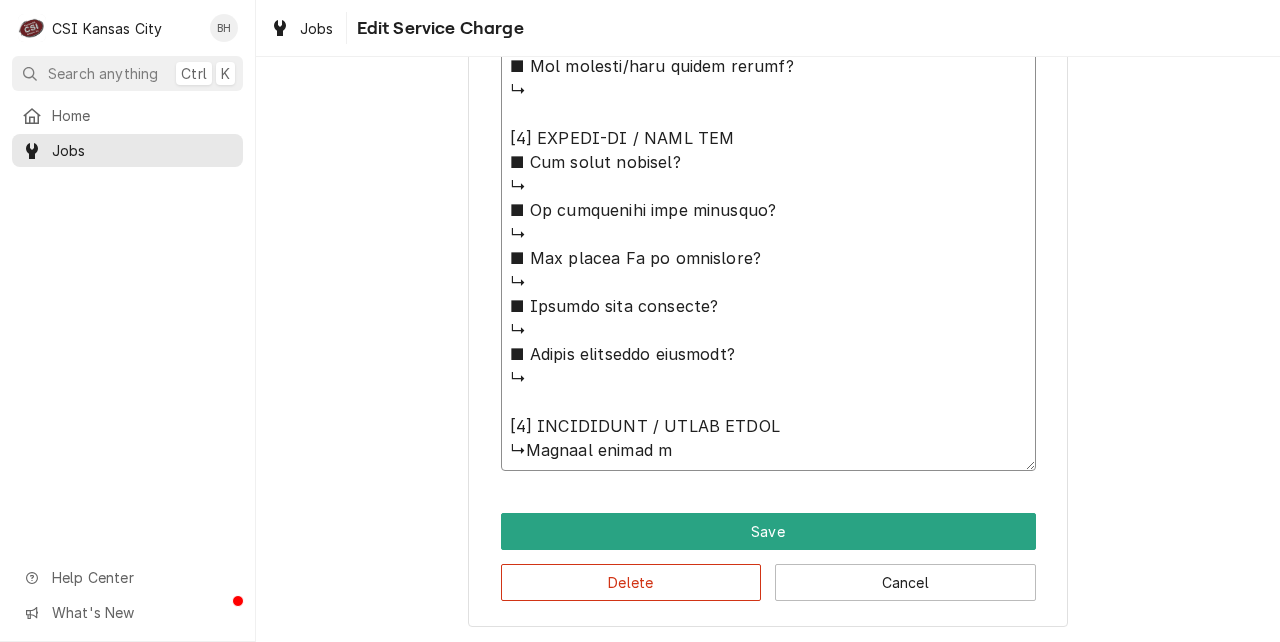 type on "⚠️ 𝗙𝗢𝗥𝗠 𝗜𝗡𝗦𝗧𝗥𝗨𝗖𝗧𝗜𝗢𝗡𝗦 ⚠️
✪ 𝗖𝗼𝗺𝗽𝗹𝗲𝘁𝗲 𝗮𝗹𝗹 𝗿𝗲𝗹𝗲𝘃𝗮𝗻𝘁 𝘀𝗲𝗰𝘁𝗶𝗼𝗻𝘀
✪ 𝗣𝗿𝗼𝘃𝗶𝗱𝗲 𝗱𝗲𝘁𝗮𝗶𝗹𝗲𝗱 𝗮𝗻𝘀𝘄𝗲𝗿𝘀
✪ 𝗗𝗼𝘂𝗯𝗹𝗲-𝗰𝗵𝗲𝗰𝗸 𝗱𝗮𝘁𝗮 𝗲𝗻𝘁𝗿𝗶𝗲𝘀
✪ 𝗠𝗮𝗿𝗸 ‘𝗡/𝗔’ 𝗶𝗳 𝗻𝗼𝘁 𝗿𝗲𝗹𝗲𝘃𝗮𝗻𝘁
✪ 𝗩𝗲𝗿𝗶𝗳𝘆 𝗯𝗲𝗳𝗼𝗿𝗲 𝘀𝘂𝗯𝗺𝗶𝘀𝘀𝗶𝗼𝗻
✪ 𝗔𝗰𝗰𝗲𝘀𝘀 𝗠𝗙𝗚 𝗯𝗹𝗮𝗻𝗸𝘀 𝘃𝗶𝗮 𝗯𝗲𝗹𝗼𝘄
✪ https://dub.sh/csi-blanks
[𝟭] 𝗘𝗤𝗨𝗜𝗣𝗠𝗘𝗡𝗧 / 𝗪𝗔𝗥𝗥𝗔𝗡𝗧𝗬
■ 𝗪𝗮𝗿𝗿𝗮𝗻𝘁𝘆 𝗿𝗲𝗴𝗶𝘀𝘁𝗿𝗮𝘁𝗶𝗼𝗻 𝘀𝘁𝗮𝘁𝘂𝘀?
↳
■ 𝗜𝘀 𝘂𝗻𝗶𝘁 𝘁𝗮𝗴𝗴𝗲𝗱 𝘄/ 𝗖𝗦𝗜 𝘀𝘁𝗶𝗰𝗸𝗲𝗿?
↳
■ 𝗣𝗿𝗼𝘃𝗶𝗱𝗲 𝗲𝗾𝘂𝗶𝗽𝗺𝗲𝗻𝘁 𝗱𝗮𝘁𝗮 𝗯𝗲𝗹𝗼𝘄:
Rational
Model: iCombi Pro
Serial: G12SJ24113184749
Voltage: 208/240
Phase:1
Gas: Nat
[𝟮] 𝗚𝗘𝗡𝗘𝗥𝗔𝗟 𝗖𝗛𝗘𝗖𝗞𝗦
■ 𝗪𝗮𝘀 𝘀𝗶𝘁𝗲 𝗿𝗲𝗮𝗱𝘆 𝗳𝗼𝗿 𝘀𝘁𝗮𝗿𝘁𝘂𝗽?
↳Needed to get the gas turned on to complete the startup
■ 𝗩𝗲𝗻𝘁 𝗶𝗻𝘀𝘁𝗮𝗹𝗹𝗲𝗱 𝗽𝗿𝗼𝗽𝗲𝗿𝗹y?
↳
■ 𝗜𝘀 𝘀𝘂𝗽𝗽𝗹𝗶𝗲𝗱 𝗴𝗮𝘀 𝘁𝘆𝗽𝗲 𝗰𝗼𝗿𝗿𝗲𝗰𝘁?
↳
■ 𝗩𝗼𝗹𝘁𝗮𝗴𝗲 𝗺𝗮𝘁𝗰𝗵𝗲𝘀 𝗱𝗮𝘁𝗮 𝘁𝗮𝗴?
↳
■ 𝗚𝗮𝘀 𝗳𝗶𝘁𝘁𝗶𝗻𝗴𝘀 𝗹𝗲𝗮𝗸-𝘁𝗲𝘀𝘁𝗲𝗱?
↳
■ 𝗨𝗻𝗶𝘁 𝗹𝗲𝘃𝗲𝗹𝗲𝗱 𝗮𝗻𝗱 𝗮𝗱𝗷𝘂𝘀𝘁𝗲𝗱?
↳
■ 𝗙𝘂𝗹𝗹𝘆 𝗮𝘀𝘀𝗲𝗺𝗯𝗹𝗲𝗱 𝗮𝗻𝗱 𝘀𝗲𝗰𝘂𝗿𝗲?
↳
■ 𝗨𝘁𝗶𝗹𝗶𝘁𝗶𝗲𝘀 𝘀𝗮𝗳𝗲 𝗮𝗻𝗱 𝗰𝗼𝗻𝗻𝗲𝗰𝘁𝗲𝗱?
↳
■ 𝗧𝗲𝗺𝗽 𝗰𝗵𝗲𝗰𝗸𝗲𝗱/𝗰𝗮𝗹𝗶𝗯𝗿𝗮𝘁𝗲𝗱?
↳
■ 𝗦𝘁𝗮𝗿𝘁𝘂𝗽 𝗰𝘆𝗰𝗹𝗲 𝗰𝗼𝗺𝗽𝗹𝗲𝘁𝗲?
↳
■ 𝗧𝗲𝘀𝘁 𝗰𝗼𝗼𝗸 𝘁𝗶𝗺𝗲𝗿 𝗼𝗽𝗲𝗿𝗮𝘁𝗶𝗼𝗻?
↳
[𝟯] 𝗥𝗘𝗣𝗢𝗥𝗧𝗘𝗗 𝗜𝗦𝗦𝗨𝗘𝗦 (𝗜𝗙 𝗔𝗡𝗬)
■ 𝗔𝗻𝘆 𝘂𝗻𝗶𝘁 𝗽𝗲𝗿𝗳𝗼𝗿𝗺𝗮𝗻𝗰𝗲 𝗶𝘀𝘀𝘂𝗲𝘀?
↳
■ 𝗔𝗻𝘆 𝗰𝘂𝘀𝘁𝗼𝗺𝗲𝗿 𝗿𝗲𝗽𝗼𝗿𝘁𝗲𝗱 𝗶𝘀𝘀𝘂𝗲s?
↳
■ 𝗔𝗻𝘆 𝘂𝘁𝗶𝗹𝗶𝘁𝘆/𝘃𝗲𝗻𝘁 𝘀𝗮𝗳𝗲𝘁𝘆 𝗶𝘀𝘀𝘂𝗲𝘀?
↳
[𝟰] 𝗙𝗢𝗟𝗟𝗢𝗪-𝗨𝗣 / 𝗦𝗜𝗚𝗡 𝗢𝗙𝗙
■ 𝗔..." 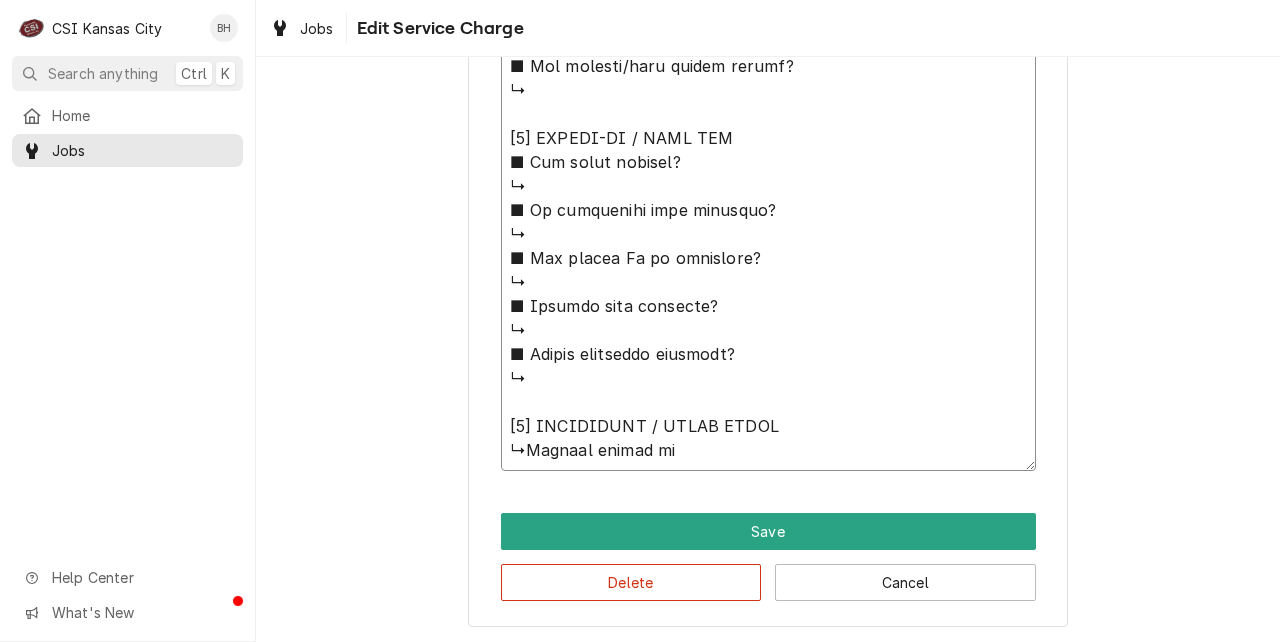 type on "x" 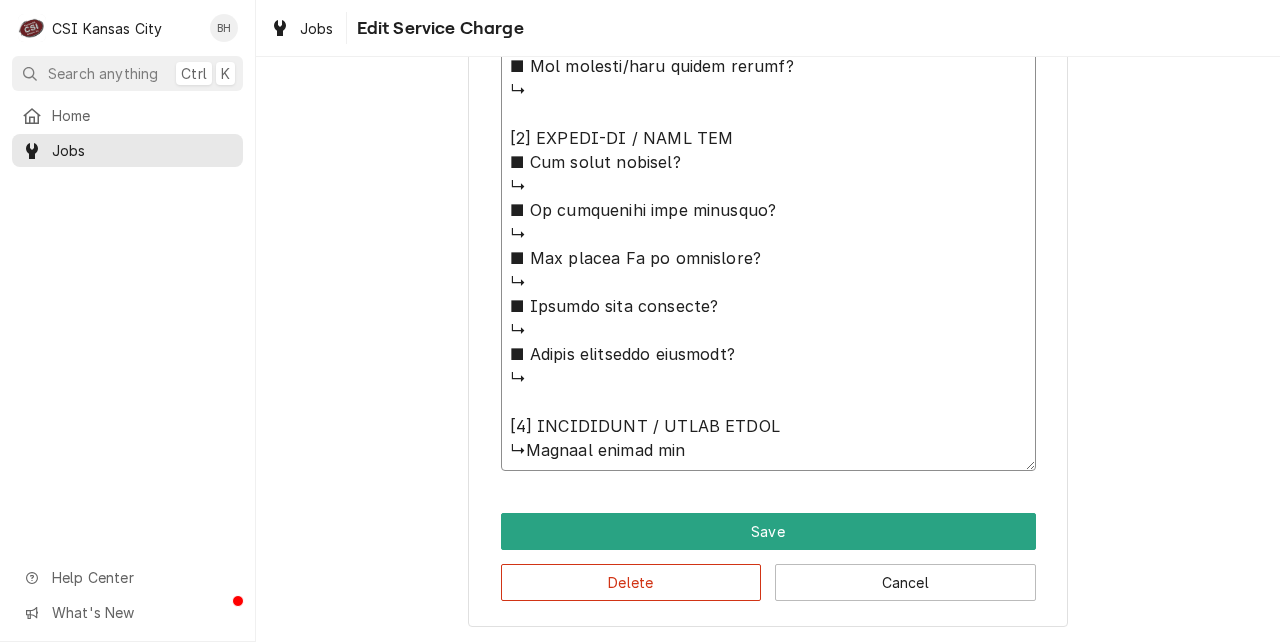 type on "x" 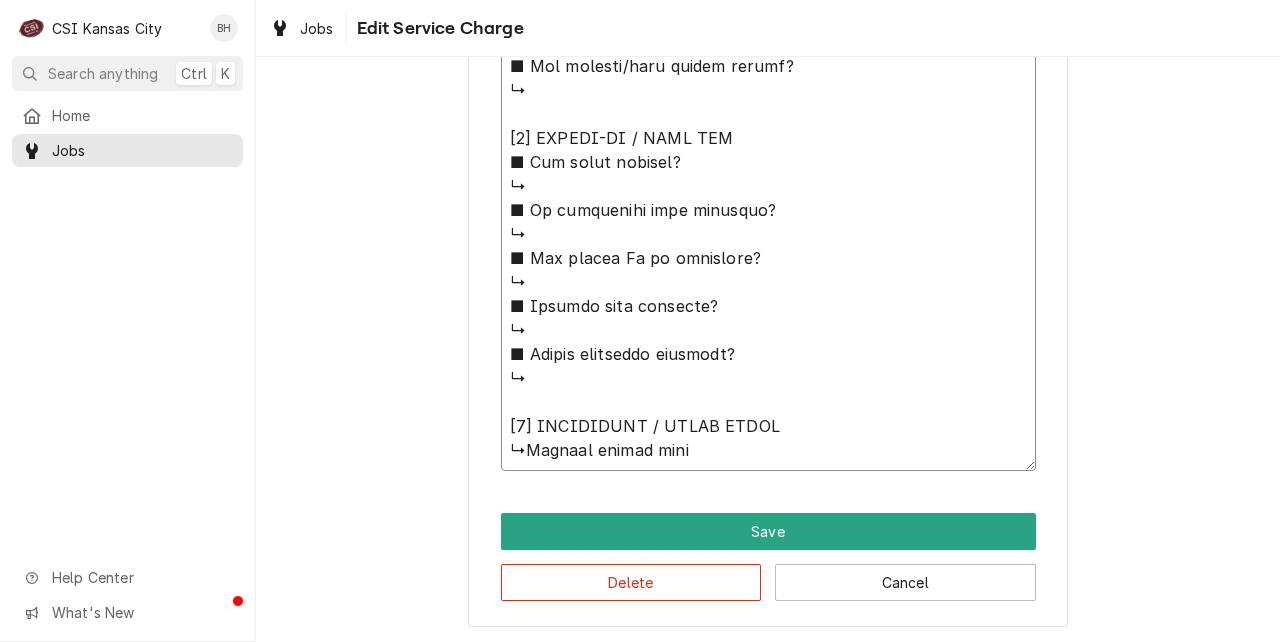 type on "x" 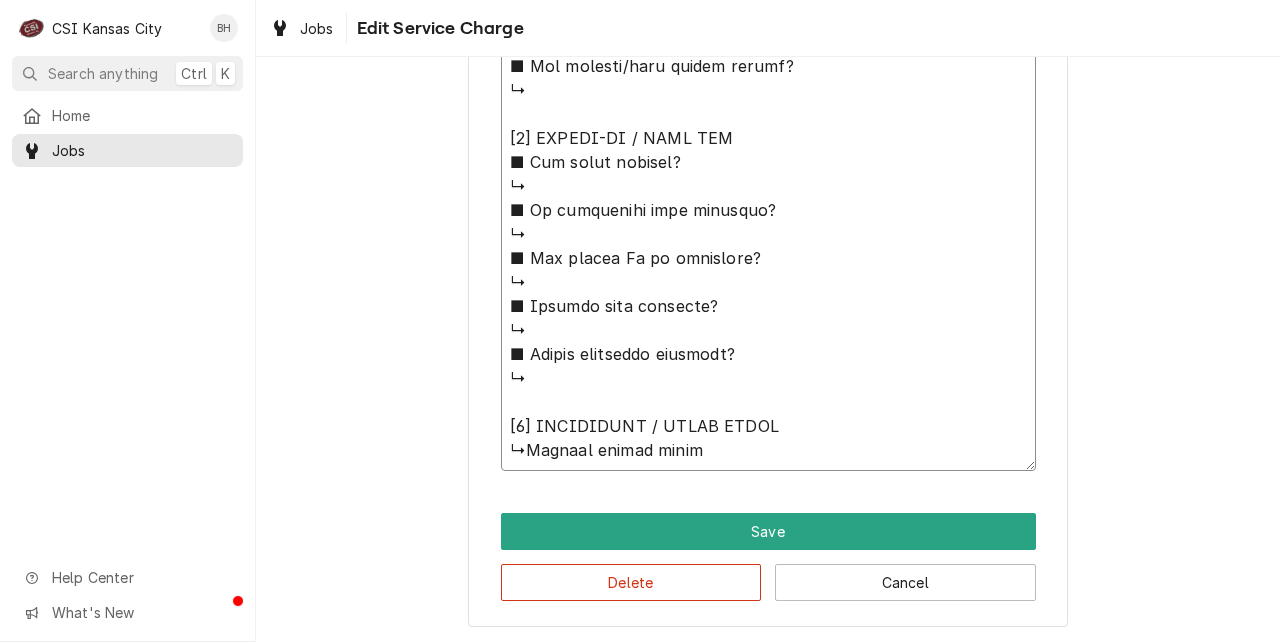 type on "x" 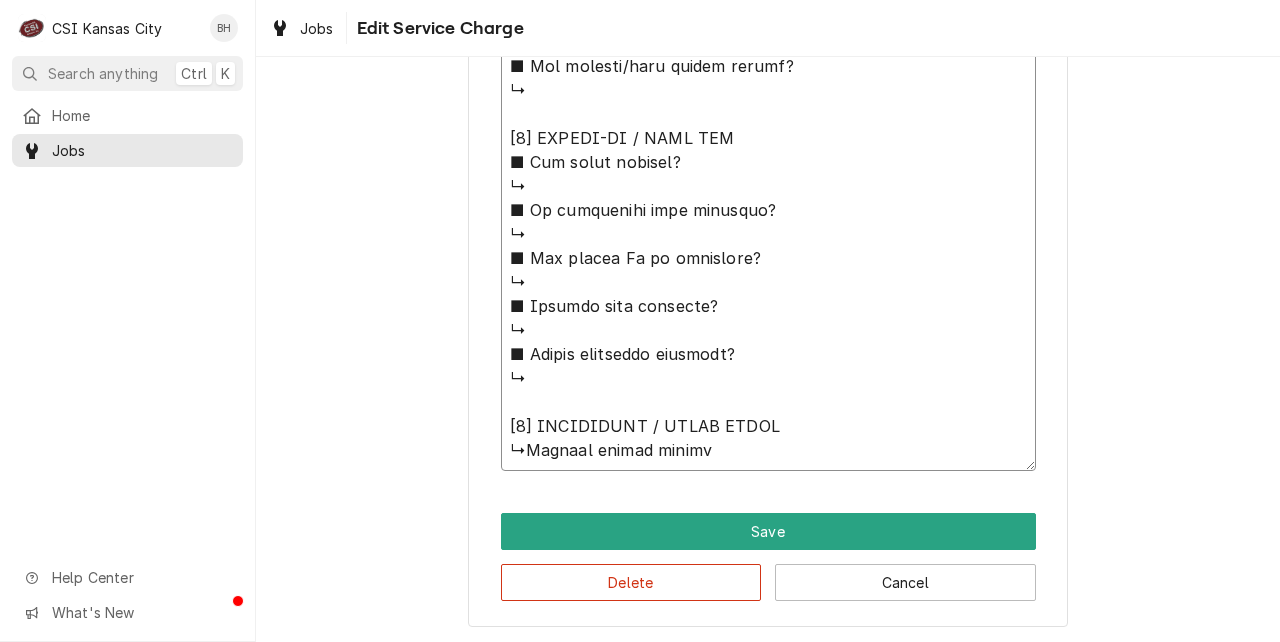 type on "x" 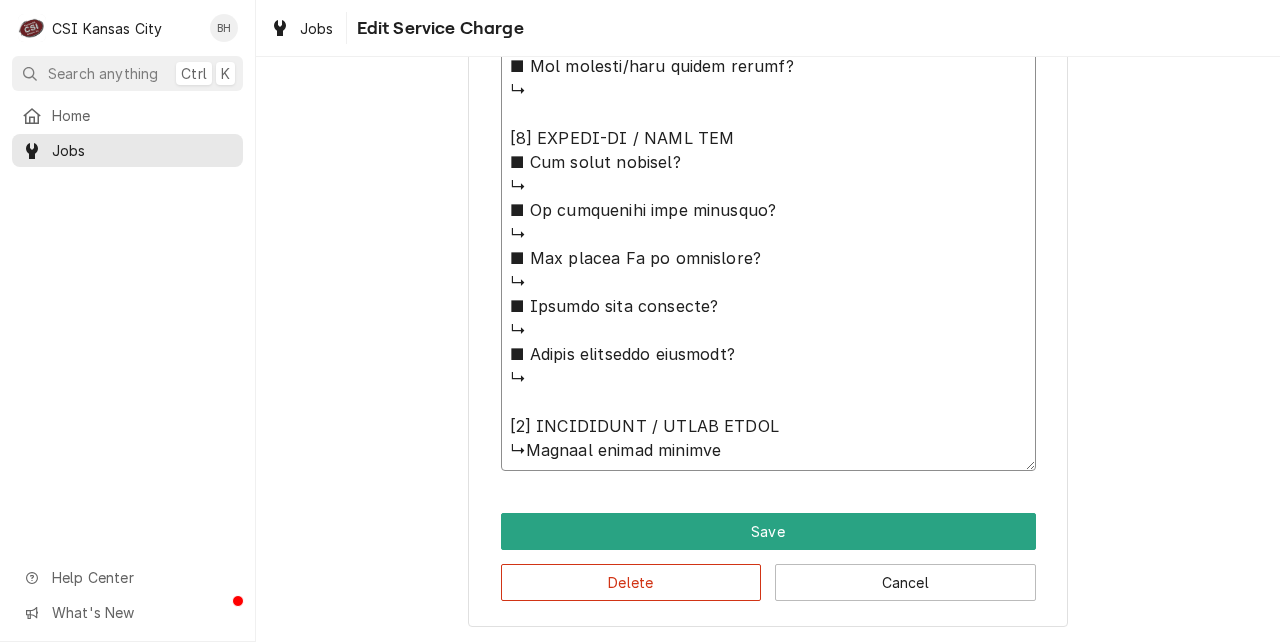 type on "⚠️ 𝗙𝗢𝗥𝗠 𝗜𝗡𝗦𝗧𝗥𝗨𝗖𝗧𝗜𝗢𝗡𝗦 ⚠️
✪ 𝗖𝗼𝗺𝗽𝗹𝗲𝘁𝗲 𝗮𝗹𝗹 𝗿𝗲𝗹𝗲𝘃𝗮𝗻𝘁 𝘀𝗲𝗰𝘁𝗶𝗼𝗻𝘀
✪ 𝗣𝗿𝗼𝘃𝗶𝗱𝗲 𝗱𝗲𝘁𝗮𝗶𝗹𝗲𝗱 𝗮𝗻𝘀𝘄𝗲𝗿𝘀
✪ 𝗗𝗼𝘂𝗯𝗹𝗲-𝗰𝗵𝗲𝗰𝗸 𝗱𝗮𝘁𝗮 𝗲𝗻𝘁𝗿𝗶𝗲𝘀
✪ 𝗠𝗮𝗿𝗸 ‘𝗡/𝗔’ 𝗶𝗳 𝗻𝗼𝘁 𝗿𝗲𝗹𝗲𝘃𝗮𝗻𝘁
✪ 𝗩𝗲𝗿𝗶𝗳𝘆 𝗯𝗲𝗳𝗼𝗿𝗲 𝘀𝘂𝗯𝗺𝗶𝘀𝘀𝗶𝗼𝗻
✪ 𝗔𝗰𝗰𝗲𝘀𝘀 𝗠𝗙𝗚 𝗯𝗹𝗮𝗻𝗸𝘀 𝘃𝗶𝗮 𝗯𝗲𝗹𝗼𝘄
✪ https://dub.sh/csi-blanks
[𝟭] 𝗘𝗤𝗨𝗜𝗣𝗠𝗘𝗡𝗧 / 𝗪𝗔𝗥𝗥𝗔𝗡𝗧𝗬
■ 𝗪𝗮𝗿𝗿𝗮𝗻𝘁𝘆 𝗿𝗲𝗴𝗶𝘀𝘁𝗿𝗮𝘁𝗶𝗼𝗻 𝘀𝘁𝗮𝘁𝘂𝘀?
↳
■ 𝗜𝘀 𝘂𝗻𝗶𝘁 𝘁𝗮𝗴𝗴𝗲𝗱 𝘄/ 𝗖𝗦𝗜 𝘀𝘁𝗶𝗰𝗸𝗲𝗿?
↳
■ 𝗣𝗿𝗼𝘃𝗶𝗱𝗲 𝗲𝗾𝘂𝗶𝗽𝗺𝗲𝗻𝘁 𝗱𝗮𝘁𝗮 𝗯𝗲𝗹𝗼𝘄:
Rational
Model: iCombi Pro
Serial: G12SJ24113184749
Voltage: 208/240
Phase:1
Gas: Nat
[𝟮] 𝗚𝗘𝗡𝗘𝗥𝗔𝗟 𝗖𝗛𝗘𝗖𝗞𝗦
■ 𝗪𝗮𝘀 𝘀𝗶𝘁𝗲 𝗿𝗲𝗮𝗱𝘆 𝗳𝗼𝗿 𝘀𝘁𝗮𝗿𝘁𝘂𝗽?
↳Needed to get the gas turned on to complete the startup
■ 𝗩𝗲𝗻𝘁 𝗶𝗻𝘀𝘁𝗮𝗹𝗹𝗲𝗱 𝗽𝗿𝗼𝗽𝗲𝗿𝗹y?
↳
■ 𝗜𝘀 𝘀𝘂𝗽𝗽𝗹𝗶𝗲𝗱 𝗴𝗮𝘀 𝘁𝘆𝗽𝗲 𝗰𝗼𝗿𝗿𝗲𝗰𝘁?
↳
■ 𝗩𝗼𝗹𝘁𝗮𝗴𝗲 𝗺𝗮𝘁𝗰𝗵𝗲𝘀 𝗱𝗮𝘁𝗮 𝘁𝗮𝗴?
↳
■ 𝗚𝗮𝘀 𝗳𝗶𝘁𝘁𝗶𝗻𝗴𝘀 𝗹𝗲𝗮𝗸-𝘁𝗲𝘀𝘁𝗲𝗱?
↳
■ 𝗨𝗻𝗶𝘁 𝗹𝗲𝘃𝗲𝗹𝗲𝗱 𝗮𝗻𝗱 𝗮𝗱𝗷𝘂𝘀𝘁𝗲𝗱?
↳
■ 𝗙𝘂𝗹𝗹𝘆 𝗮𝘀𝘀𝗲𝗺𝗯𝗹𝗲𝗱 𝗮𝗻𝗱 𝘀𝗲𝗰𝘂𝗿𝗲?
↳
■ 𝗨𝘁𝗶𝗹𝗶𝘁𝗶𝗲𝘀 𝘀𝗮𝗳𝗲 𝗮𝗻𝗱 𝗰𝗼𝗻𝗻𝗲𝗰𝘁𝗲𝗱?
↳
■ 𝗧𝗲𝗺𝗽 𝗰𝗵𝗲𝗰𝗸𝗲𝗱/𝗰𝗮𝗹𝗶𝗯𝗿𝗮𝘁𝗲𝗱?
↳
■ 𝗦𝘁𝗮𝗿𝘁𝘂𝗽 𝗰𝘆𝗰𝗹𝗲 𝗰𝗼𝗺𝗽𝗹𝗲𝘁𝗲?
↳
■ 𝗧𝗲𝘀𝘁 𝗰𝗼𝗼𝗸 𝘁𝗶𝗺𝗲𝗿 𝗼𝗽𝗲𝗿𝗮𝘁𝗶𝗼𝗻?
↳
[𝟯] 𝗥𝗘𝗣𝗢𝗥𝗧𝗘𝗗 𝗜𝗦𝗦𝗨𝗘𝗦 (𝗜𝗙 𝗔𝗡𝗬)
■ 𝗔𝗻𝘆 𝘂𝗻𝗶𝘁 𝗽𝗲𝗿𝗳𝗼𝗿𝗺𝗮𝗻𝗰𝗲 𝗶𝘀𝘀𝘂𝗲𝘀?
↳
■ 𝗔𝗻𝘆 𝗰𝘂𝘀𝘁𝗼𝗺𝗲𝗿 𝗿𝗲𝗽𝗼𝗿𝘁𝗲𝗱 𝗶𝘀𝘀𝘂𝗲s?
↳
■ 𝗔𝗻𝘆 𝘂𝘁𝗶𝗹𝗶𝘁𝘆/𝘃𝗲𝗻𝘁 𝘀𝗮𝗳𝗲𝘁𝘆 𝗶𝘀𝘀𝘂𝗲𝘀?
↳
[𝟰] 𝗙𝗢𝗟𝗟𝗢𝗪-𝗨𝗣 / 𝗦𝗜𝗚𝗡 𝗢𝗙𝗙
■ 𝗔..." 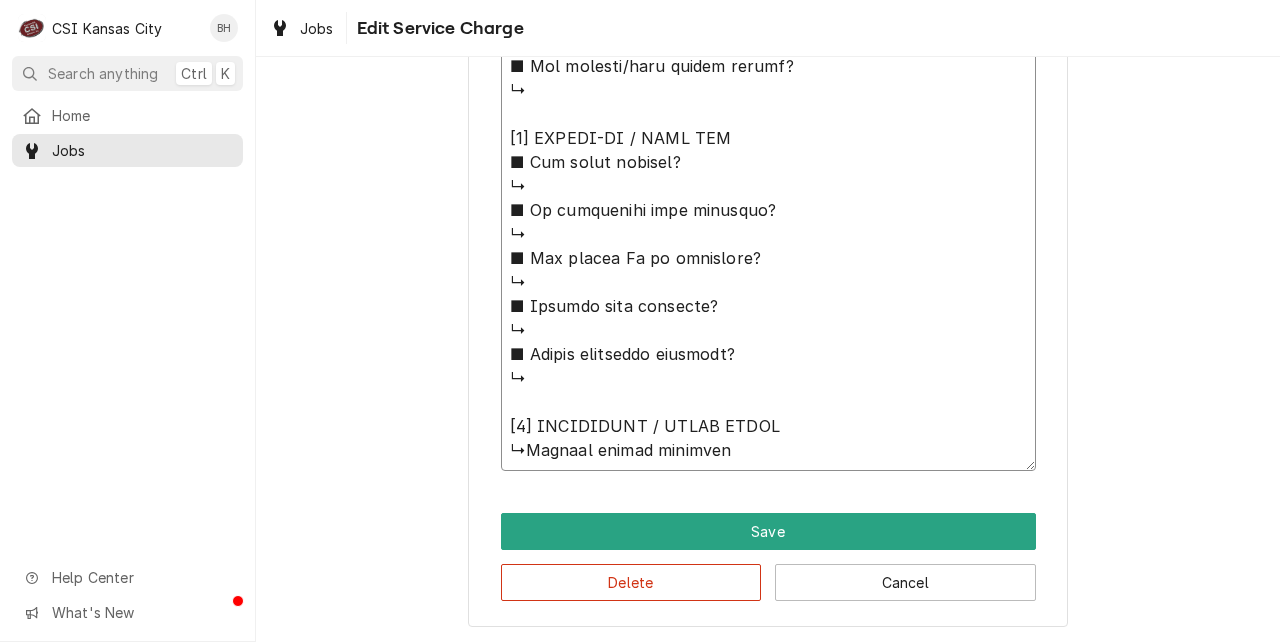 type on "x" 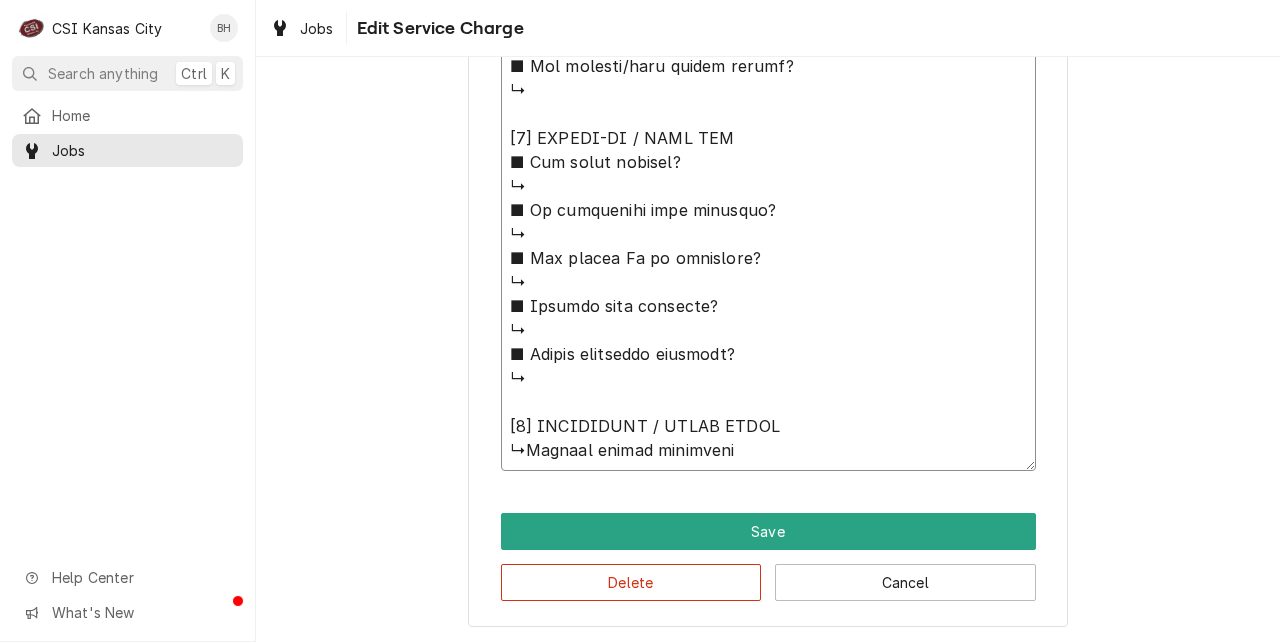 type on "x" 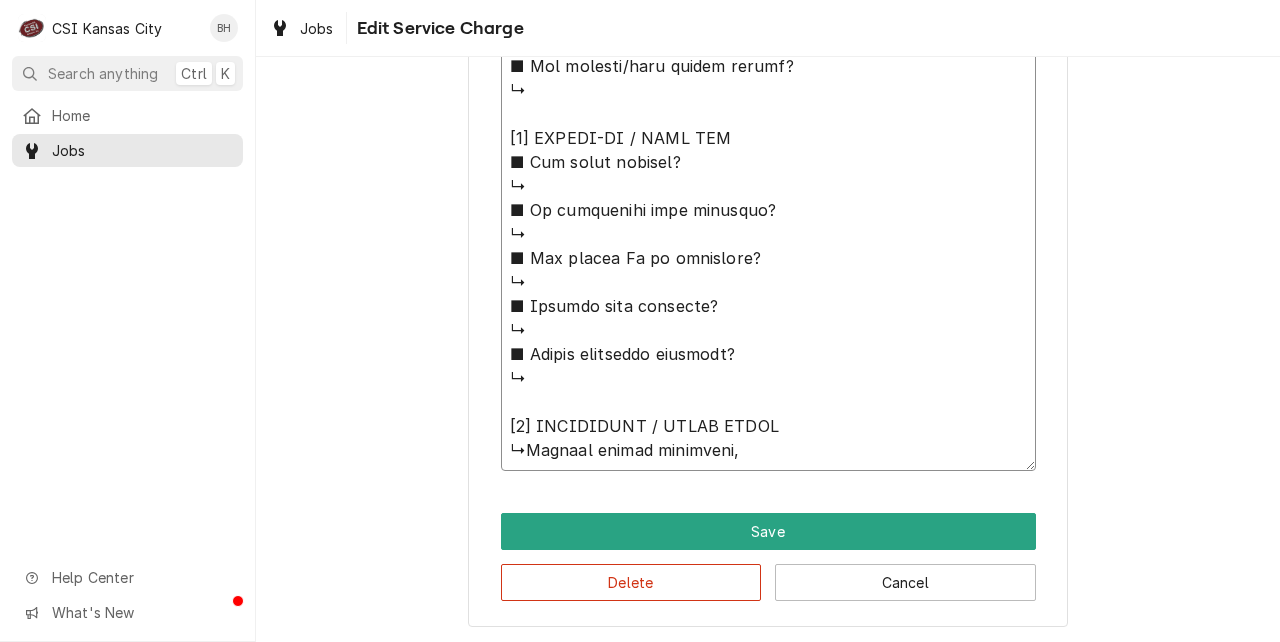 type on "x" 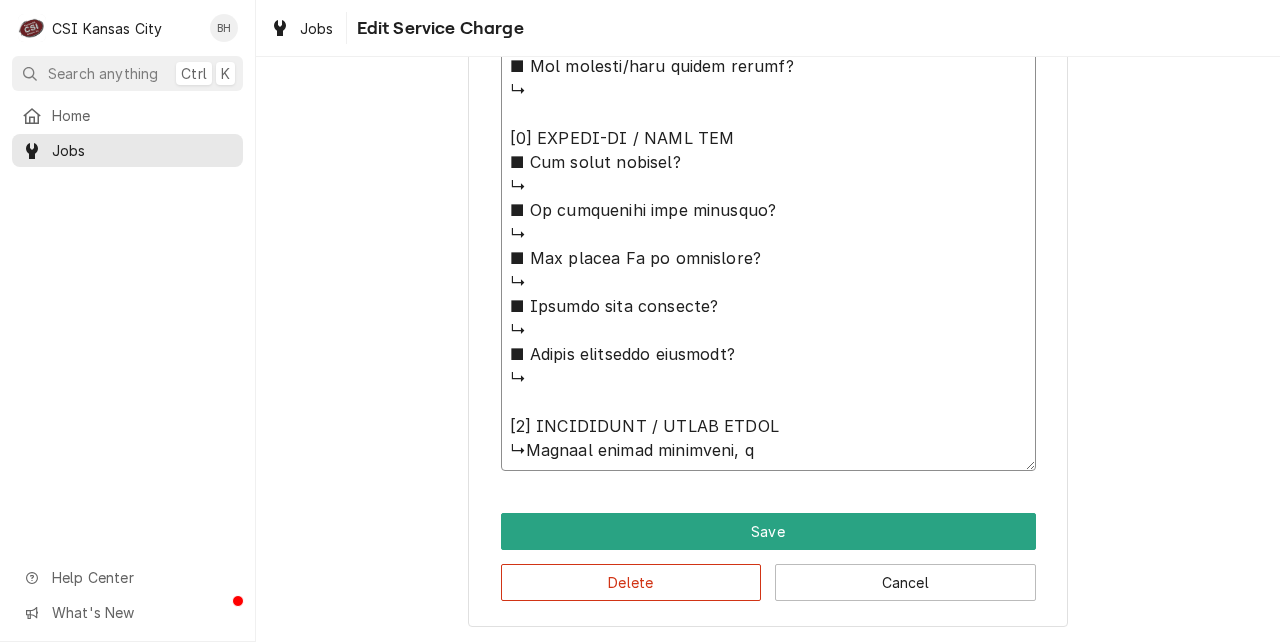 type on "x" 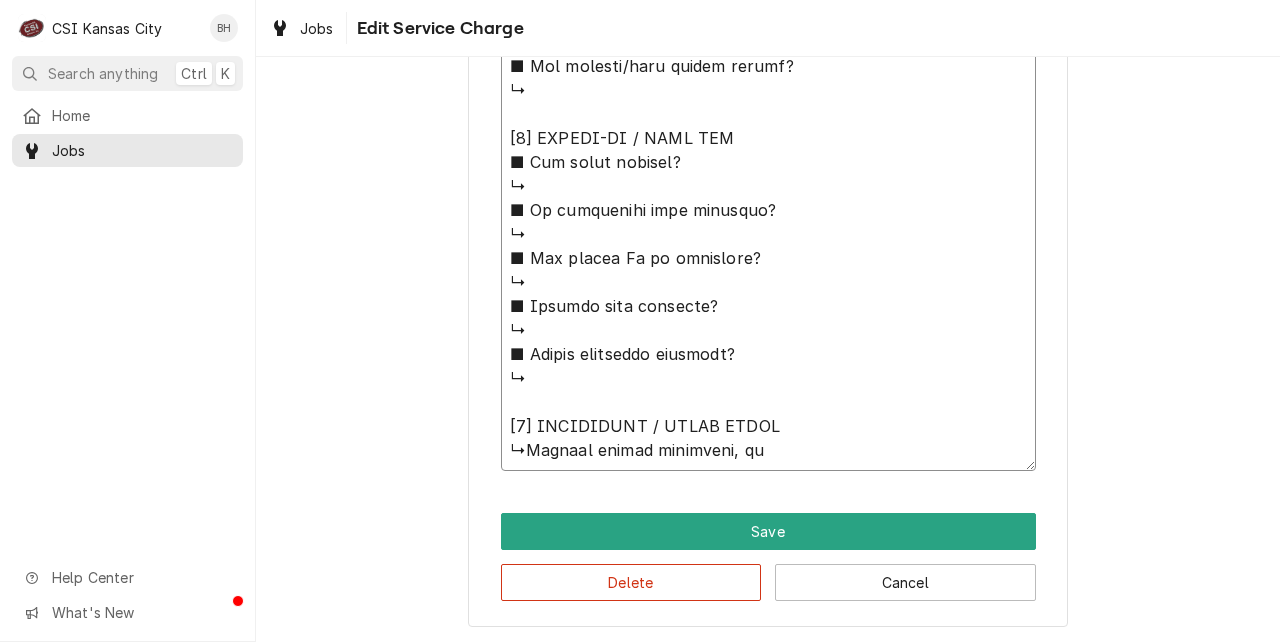 type on "⚠️ 𝗙𝗢𝗥𝗠 𝗜𝗡𝗦𝗧𝗥𝗨𝗖𝗧𝗜𝗢𝗡𝗦 ⚠️
✪ 𝗖𝗼𝗺𝗽𝗹𝗲𝘁𝗲 𝗮𝗹𝗹 𝗿𝗲𝗹𝗲𝘃𝗮𝗻𝘁 𝘀𝗲𝗰𝘁𝗶𝗼𝗻𝘀
✪ 𝗣𝗿𝗼𝘃𝗶𝗱𝗲 𝗱𝗲𝘁𝗮𝗶𝗹𝗲𝗱 𝗮𝗻𝘀𝘄𝗲𝗿𝘀
✪ 𝗗𝗼𝘂𝗯𝗹𝗲-𝗰𝗵𝗲𝗰𝗸 𝗱𝗮𝘁𝗮 𝗲𝗻𝘁𝗿𝗶𝗲𝘀
✪ 𝗠𝗮𝗿𝗸 ‘𝗡/𝗔’ 𝗶𝗳 𝗻𝗼𝘁 𝗿𝗲𝗹𝗲𝘃𝗮𝗻𝘁
✪ 𝗩𝗲𝗿𝗶𝗳𝘆 𝗯𝗲𝗳𝗼𝗿𝗲 𝘀𝘂𝗯𝗺𝗶𝘀𝘀𝗶𝗼𝗻
✪ 𝗔𝗰𝗰𝗲𝘀𝘀 𝗠𝗙𝗚 𝗯𝗹𝗮𝗻𝗸𝘀 𝘃𝗶𝗮 𝗯𝗲𝗹𝗼𝘄
✪ https://dub.sh/csi-blanks
[𝟭] 𝗘𝗤𝗨𝗜𝗣𝗠𝗘𝗡𝗧 / 𝗪𝗔𝗥𝗥𝗔𝗡𝗧𝗬
■ 𝗪𝗮𝗿𝗿𝗮𝗻𝘁𝘆 𝗿𝗲𝗴𝗶𝘀𝘁𝗿𝗮𝘁𝗶𝗼𝗻 𝘀𝘁𝗮𝘁𝘂𝘀?
↳
■ 𝗜𝘀 𝘂𝗻𝗶𝘁 𝘁𝗮𝗴𝗴𝗲𝗱 𝘄/ 𝗖𝗦𝗜 𝘀𝘁𝗶𝗰𝗸𝗲𝗿?
↳
■ 𝗣𝗿𝗼𝘃𝗶𝗱𝗲 𝗲𝗾𝘂𝗶𝗽𝗺𝗲𝗻𝘁 𝗱𝗮𝘁𝗮 𝗯𝗲𝗹𝗼𝘄:
Rational
Model: iCombi Pro
Serial: G12SJ24113184749
Voltage: 208/240
Phase:1
Gas: Nat
[𝟮] 𝗚𝗘𝗡𝗘𝗥𝗔𝗟 𝗖𝗛𝗘𝗖𝗞𝗦
■ 𝗪𝗮𝘀 𝘀𝗶𝘁𝗲 𝗿𝗲𝗮𝗱𝘆 𝗳𝗼𝗿 𝘀𝘁𝗮𝗿𝘁𝘂𝗽?
↳Needed to get the gas turned on to complete the startup
■ 𝗩𝗲𝗻𝘁 𝗶𝗻𝘀𝘁𝗮𝗹𝗹𝗲𝗱 𝗽𝗿𝗼𝗽𝗲𝗿𝗹y?
↳
■ 𝗜𝘀 𝘀𝘂𝗽𝗽𝗹𝗶𝗲𝗱 𝗴𝗮𝘀 𝘁𝘆𝗽𝗲 𝗰𝗼𝗿𝗿𝗲𝗰𝘁?
↳
■ 𝗩𝗼𝗹𝘁𝗮𝗴𝗲 𝗺𝗮𝘁𝗰𝗵𝗲𝘀 𝗱𝗮𝘁𝗮 𝘁𝗮𝗴?
↳
■ 𝗚𝗮𝘀 𝗳𝗶𝘁𝘁𝗶𝗻𝗴𝘀 𝗹𝗲𝗮𝗸-𝘁𝗲𝘀𝘁𝗲𝗱?
↳
■ 𝗨𝗻𝗶𝘁 𝗹𝗲𝘃𝗲𝗹𝗲𝗱 𝗮𝗻𝗱 𝗮𝗱𝗷𝘂𝘀𝘁𝗲𝗱?
↳
■ 𝗙𝘂𝗹𝗹𝘆 𝗮𝘀𝘀𝗲𝗺𝗯𝗹𝗲𝗱 𝗮𝗻𝗱 𝘀𝗲𝗰𝘂𝗿𝗲?
↳
■ 𝗨𝘁𝗶𝗹𝗶𝘁𝗶𝗲𝘀 𝘀𝗮𝗳𝗲 𝗮𝗻𝗱 𝗰𝗼𝗻𝗻𝗲𝗰𝘁𝗲𝗱?
↳
■ 𝗧𝗲𝗺𝗽 𝗰𝗵𝗲𝗰𝗸𝗲𝗱/𝗰𝗮𝗹𝗶𝗯𝗿𝗮𝘁𝗲𝗱?
↳
■ 𝗦𝘁𝗮𝗿𝘁𝘂𝗽 𝗰𝘆𝗰𝗹𝗲 𝗰𝗼𝗺𝗽𝗹𝗲𝘁𝗲?
↳
■ 𝗧𝗲𝘀𝘁 𝗰𝗼𝗼𝗸 𝘁𝗶𝗺𝗲𝗿 𝗼𝗽𝗲𝗿𝗮𝘁𝗶𝗼𝗻?
↳
[𝟯] 𝗥𝗘𝗣𝗢𝗥𝗧𝗘𝗗 𝗜𝗦𝗦𝗨𝗘𝗦 (𝗜𝗙 𝗔𝗡𝗬)
■ 𝗔𝗻𝘆 𝘂𝗻𝗶𝘁 𝗽𝗲𝗿𝗳𝗼𝗿𝗺𝗮𝗻𝗰𝗲 𝗶𝘀𝘀𝘂𝗲𝘀?
↳
■ 𝗔𝗻𝘆 𝗰𝘂𝘀𝘁𝗼𝗺𝗲𝗿 𝗿𝗲𝗽𝗼𝗿𝘁𝗲𝗱 𝗶𝘀𝘀𝘂𝗲s?
↳
■ 𝗔𝗻𝘆 𝘂𝘁𝗶𝗹𝗶𝘁𝘆/𝘃𝗲𝗻𝘁 𝘀𝗮𝗳𝗲𝘁𝘆 𝗶𝘀𝘀𝘂𝗲𝘀?
↳
[𝟰] 𝗙𝗢𝗟𝗟𝗢𝗪-𝗨𝗣 / 𝗦𝗜𝗚𝗡 𝗢𝗙𝗙
■ 𝗔..." 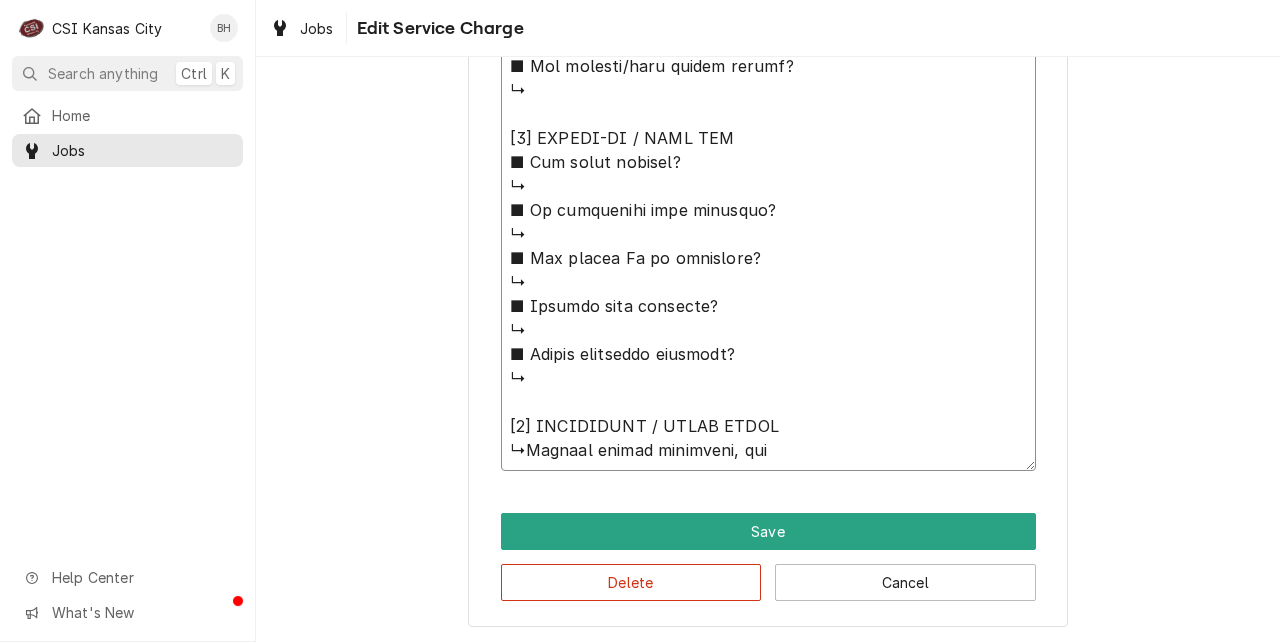 type on "x" 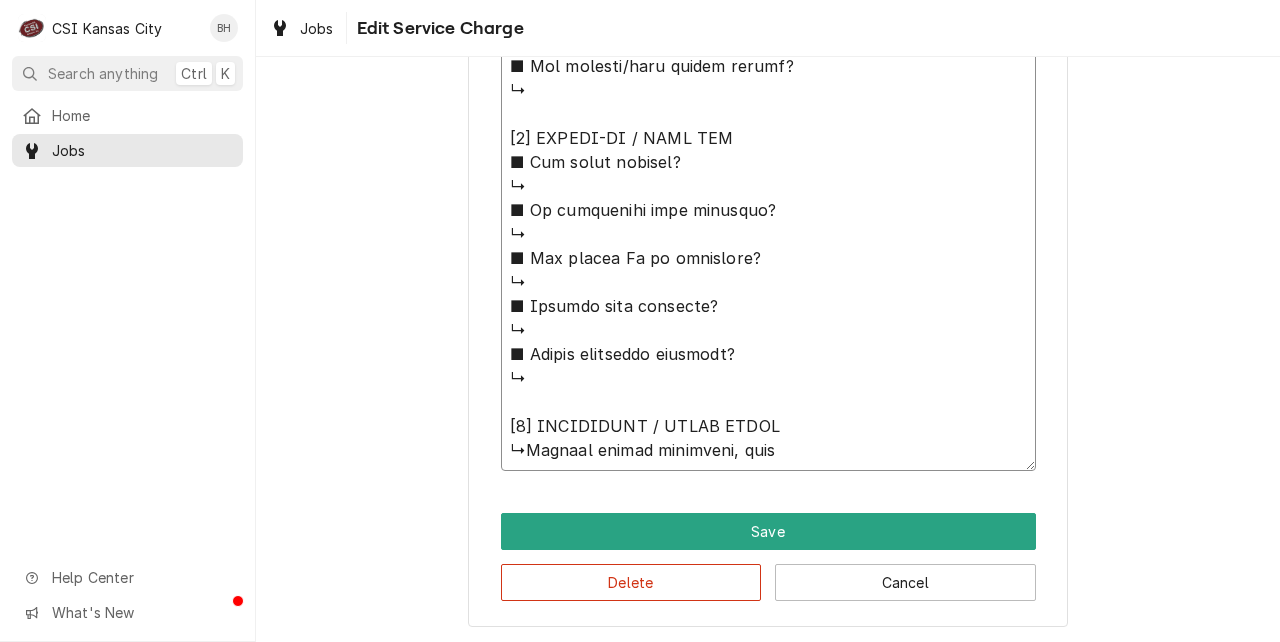 type on "x" 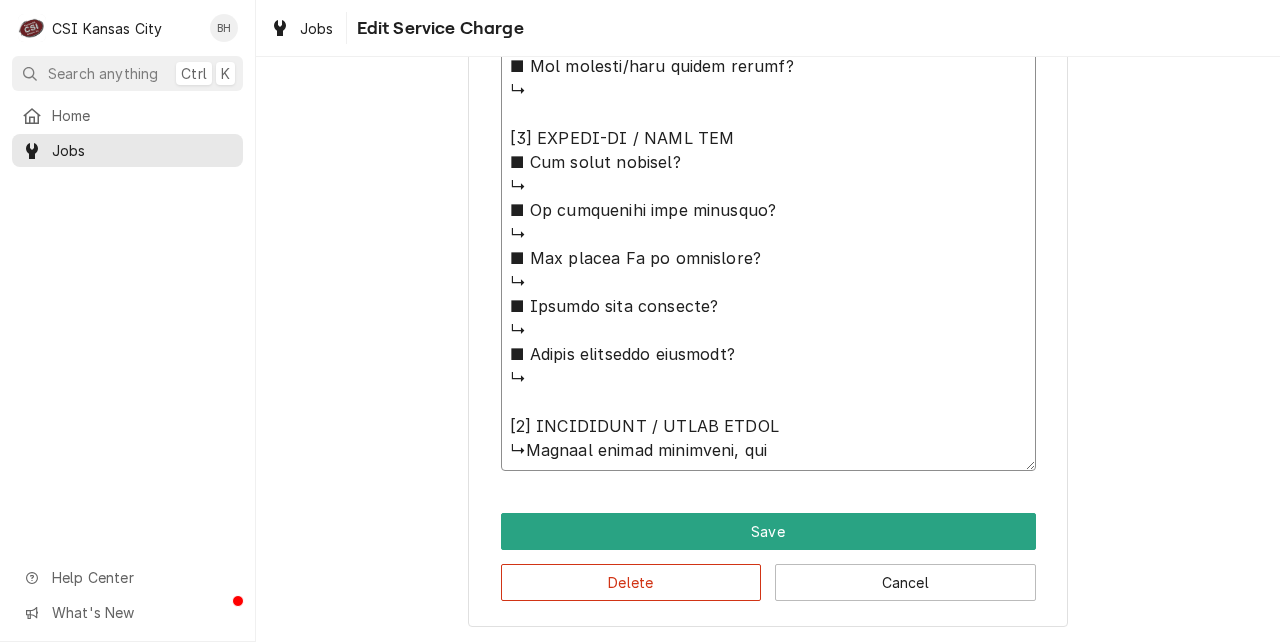 type on "x" 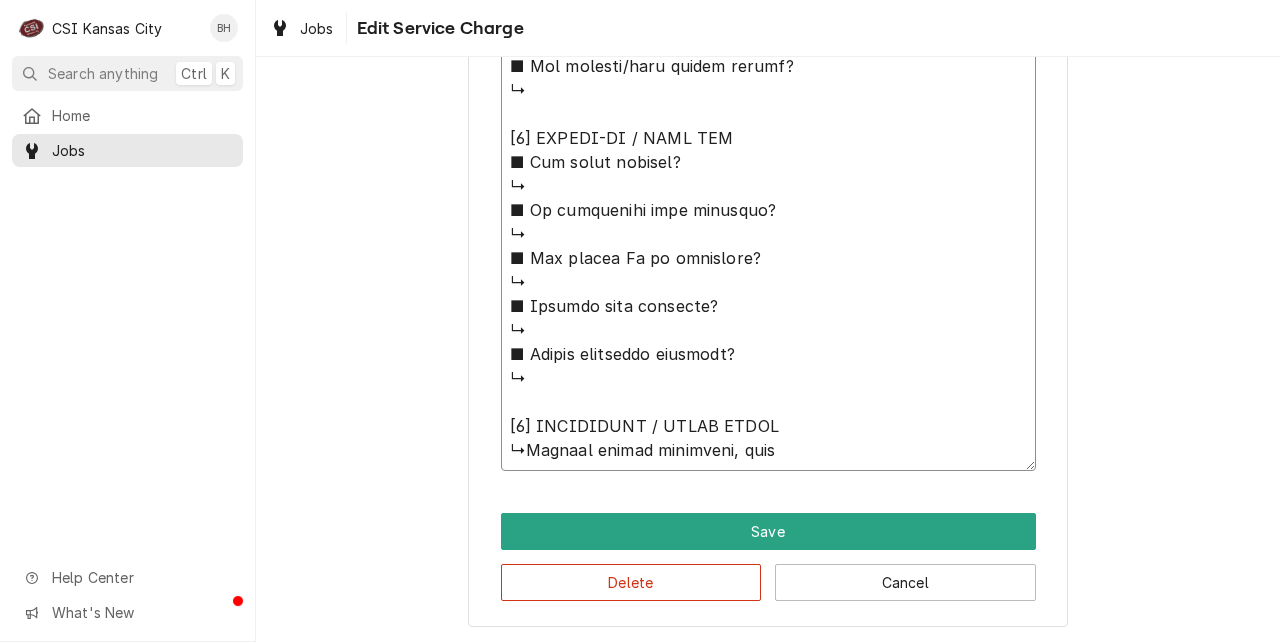 type on "x" 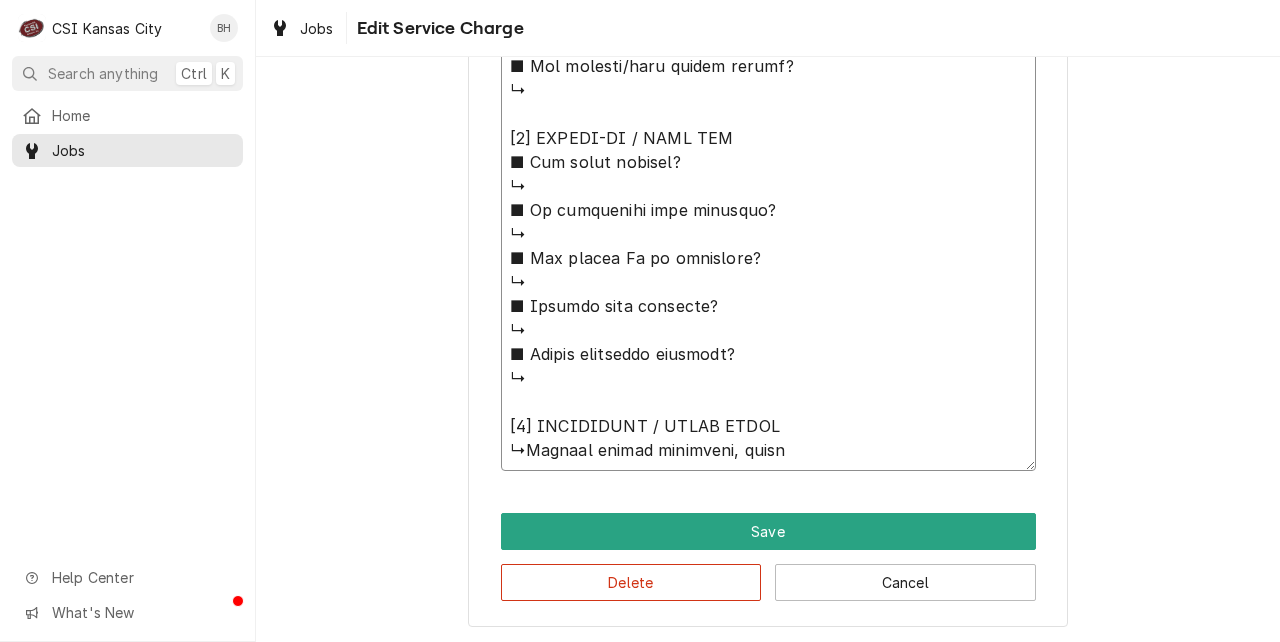 type on "x" 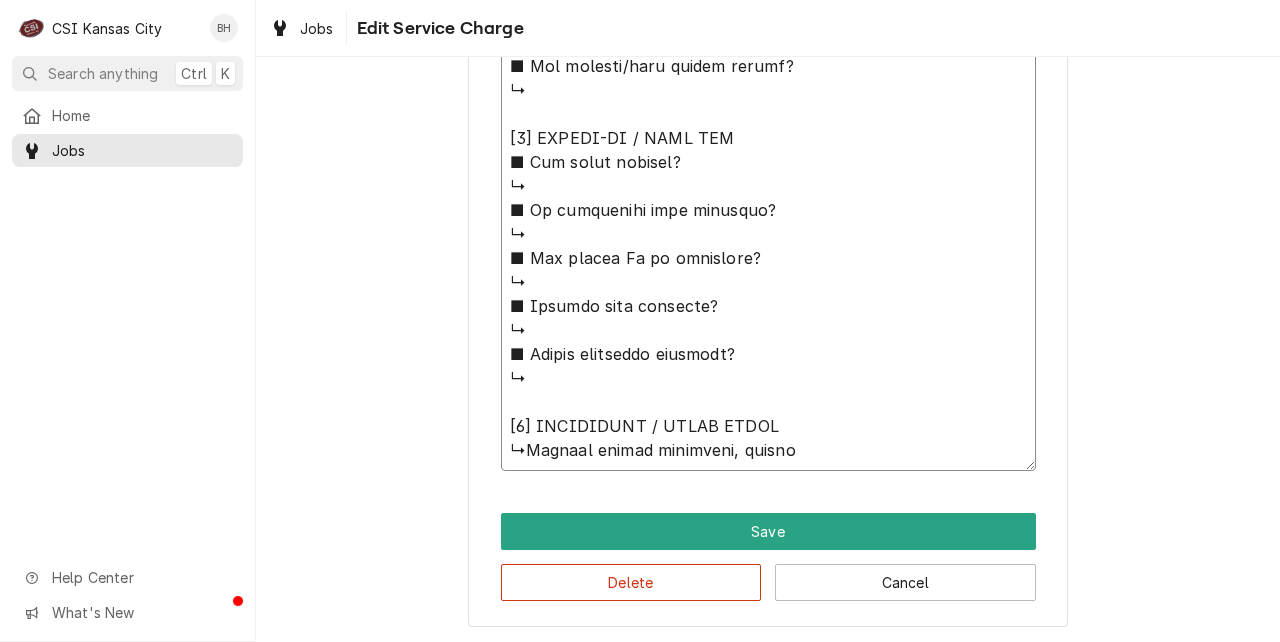 type on "x" 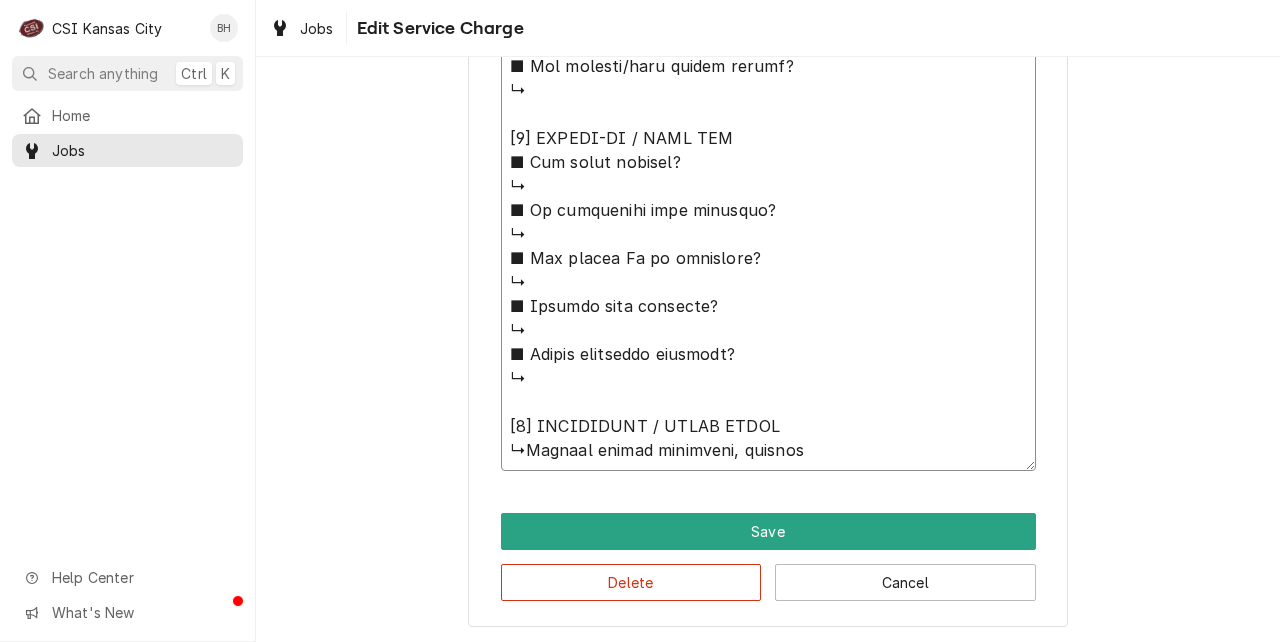 type on "x" 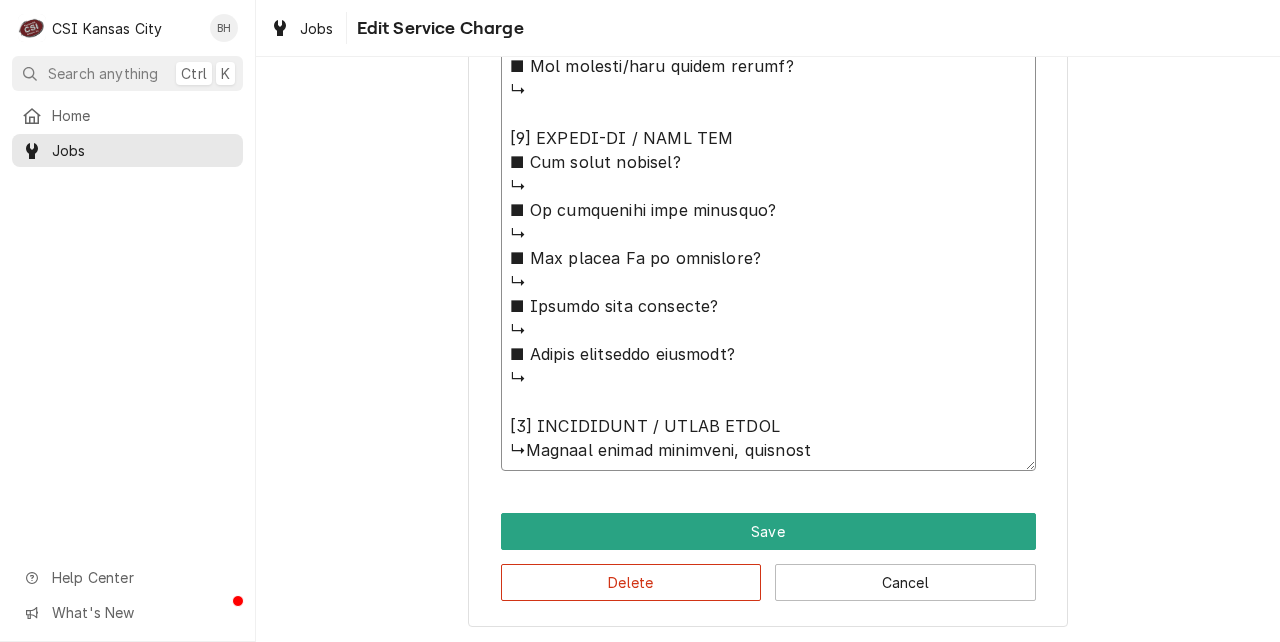 type on "x" 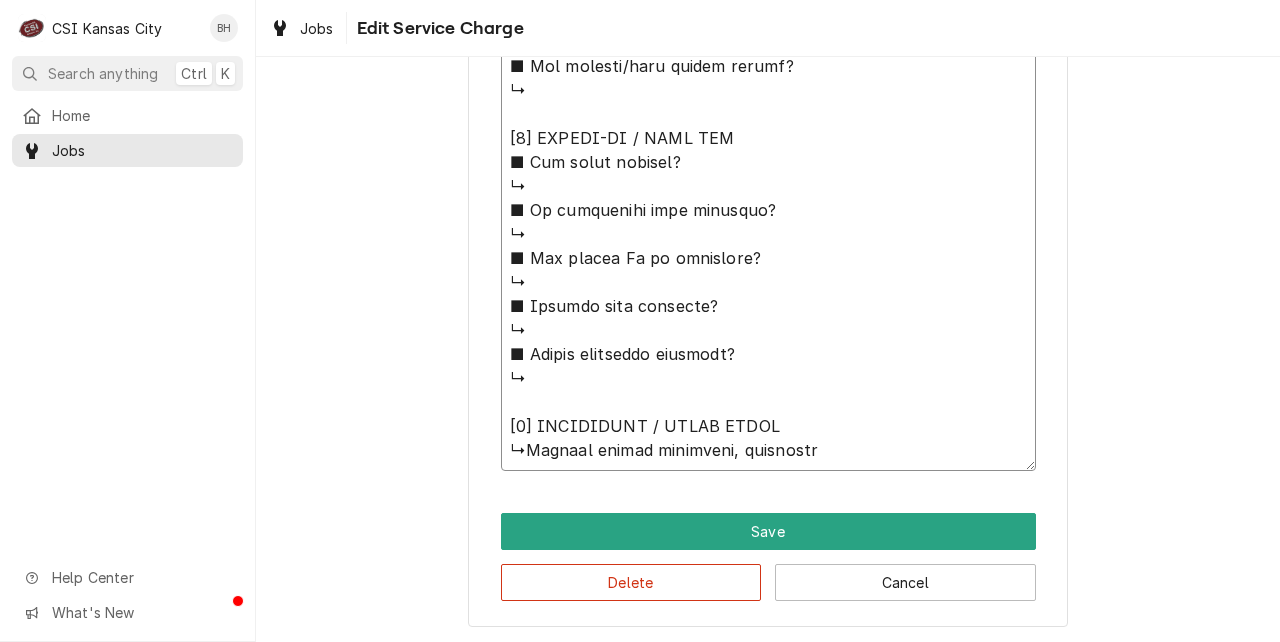 type on "x" 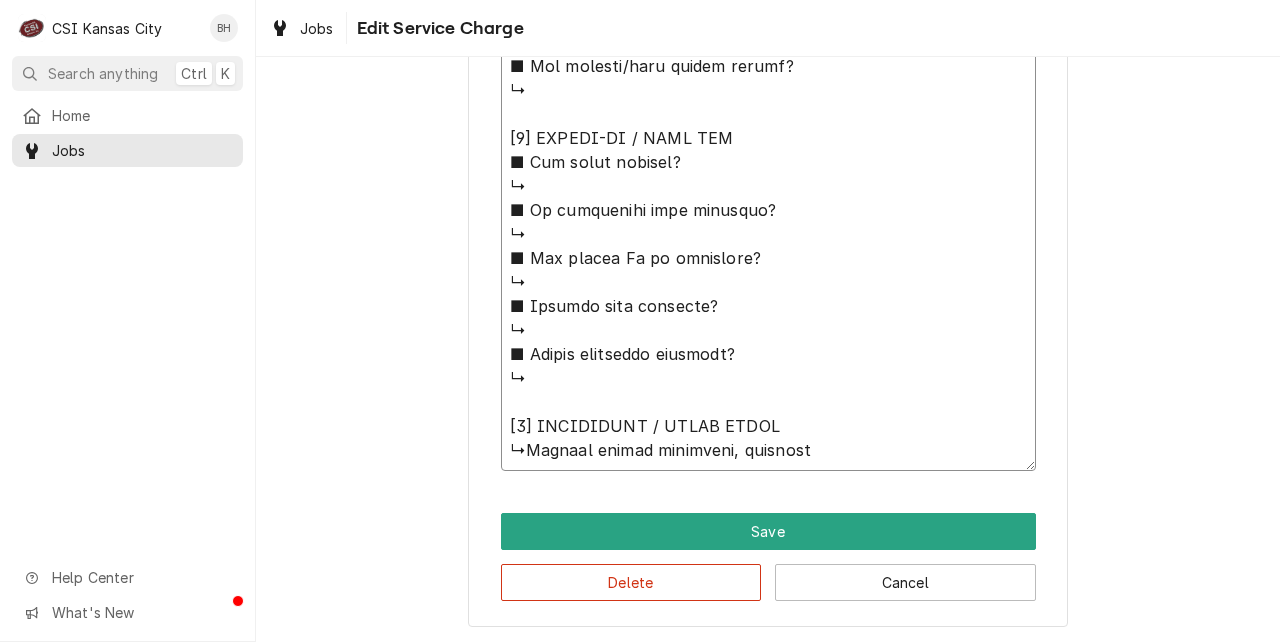 type on "x" 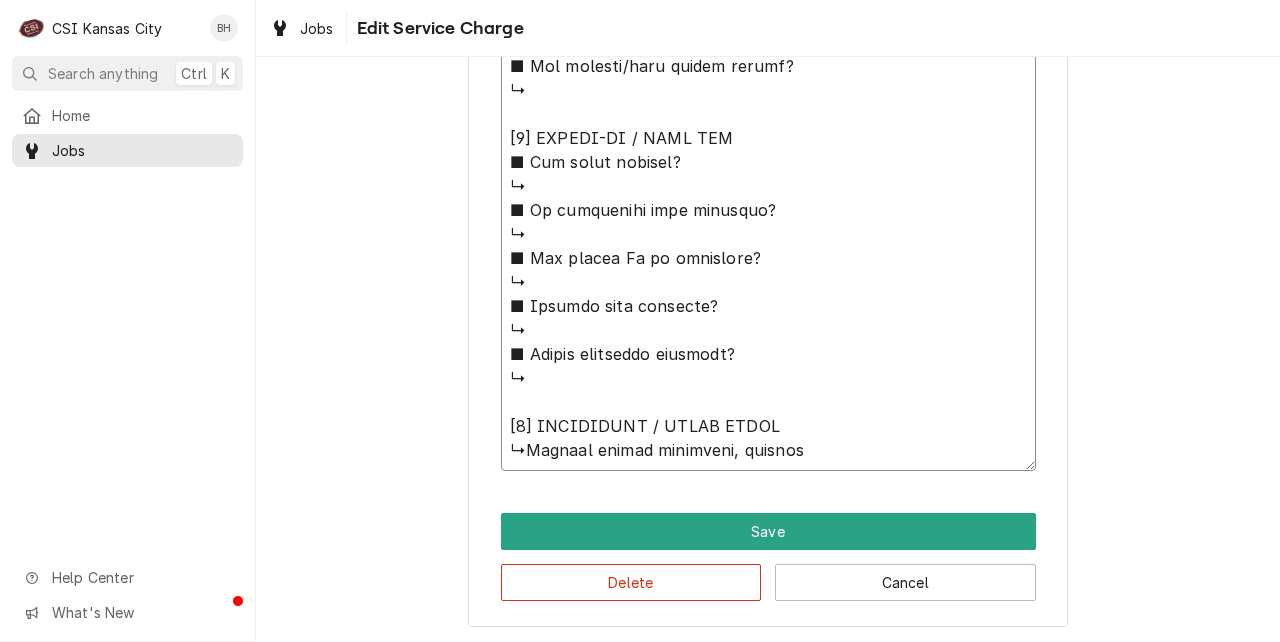 type on "x" 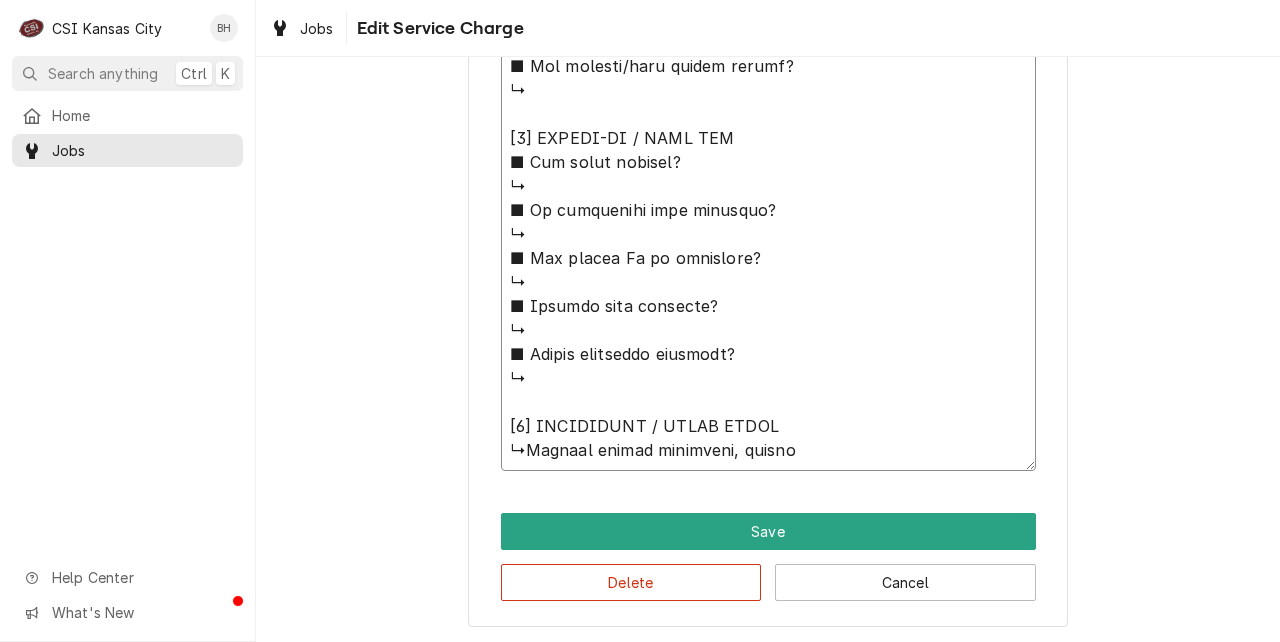 type on "x" 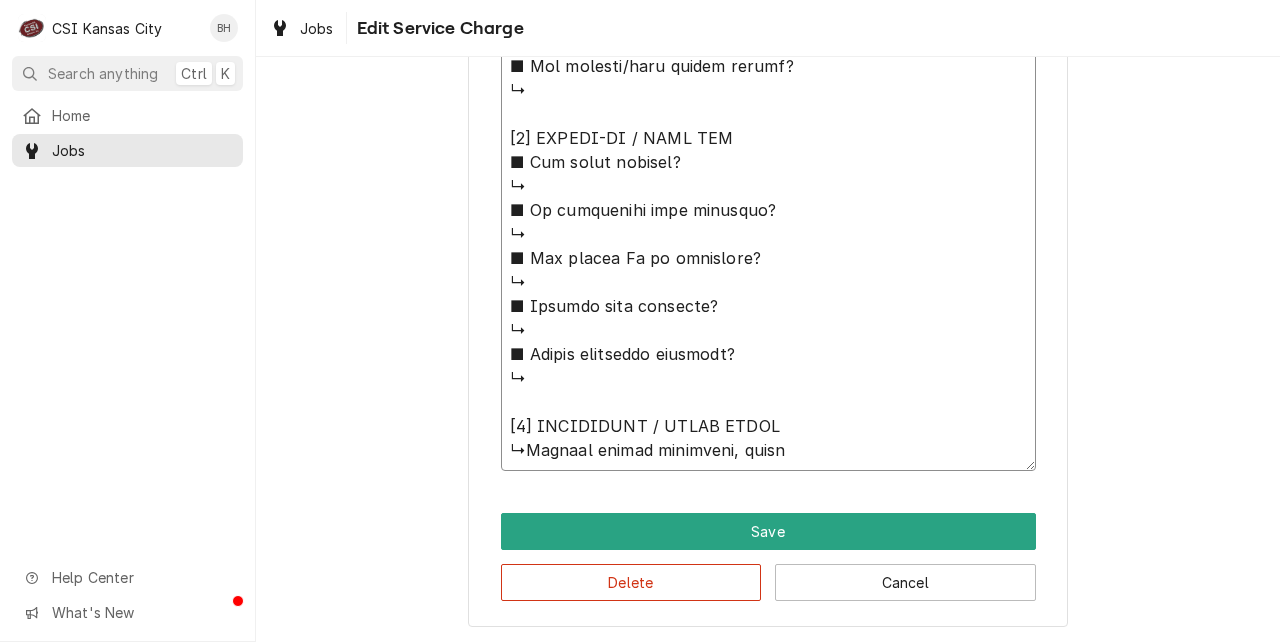 type on "x" 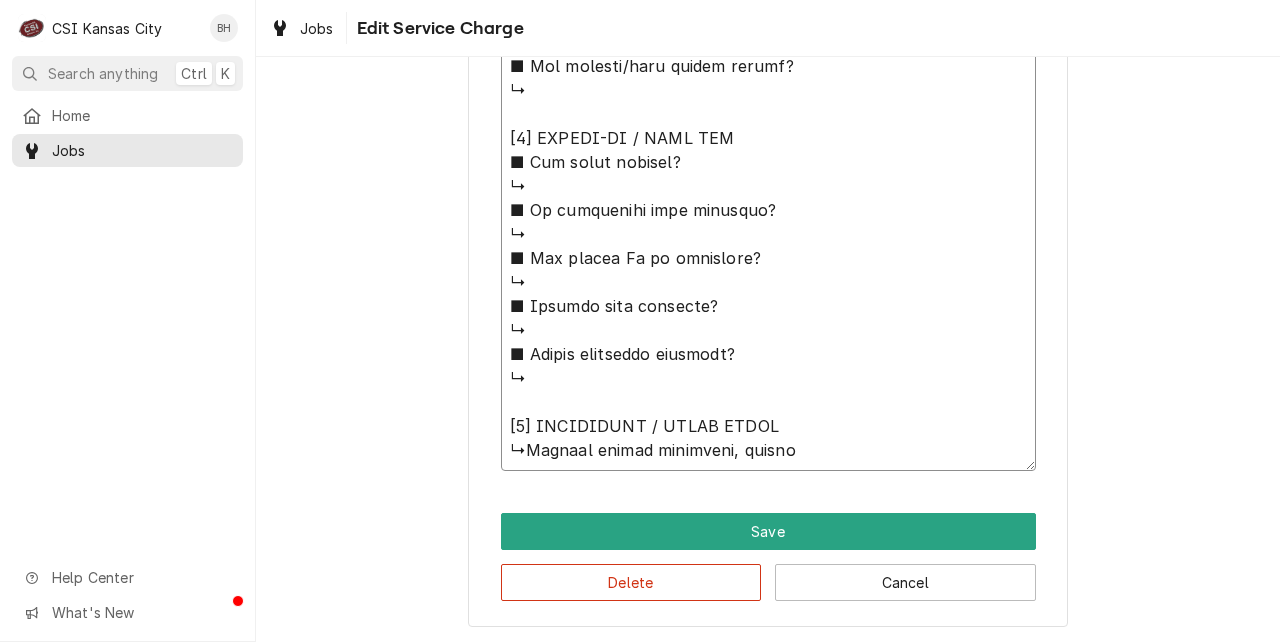 type on "x" 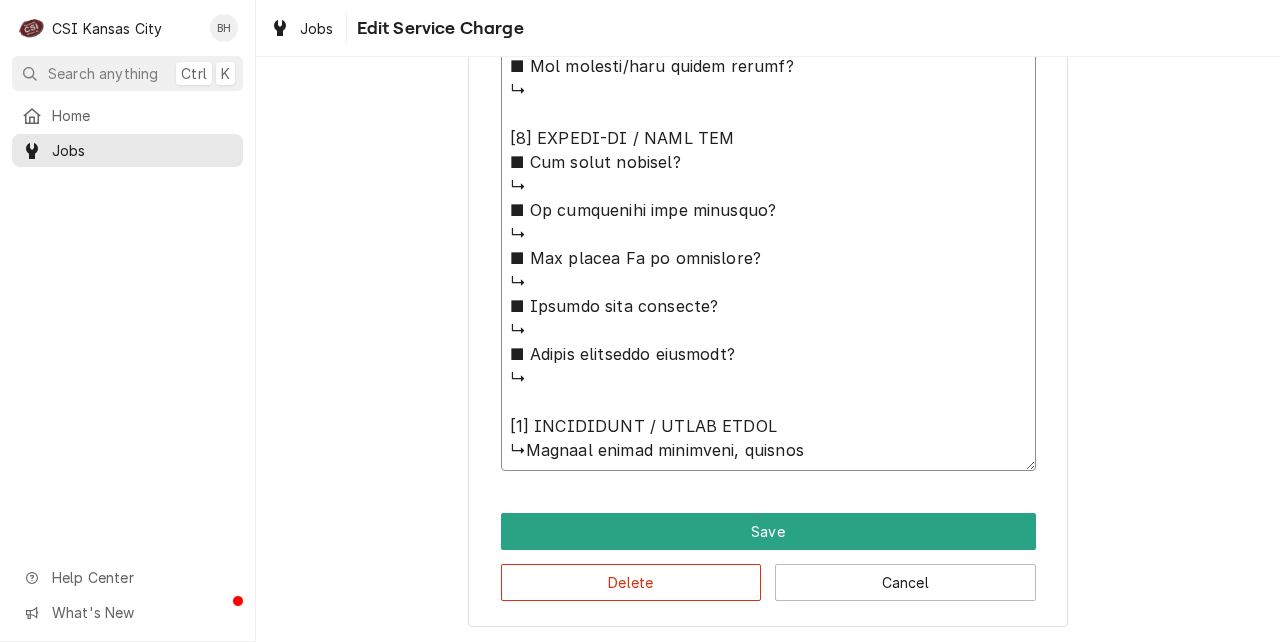 type on "x" 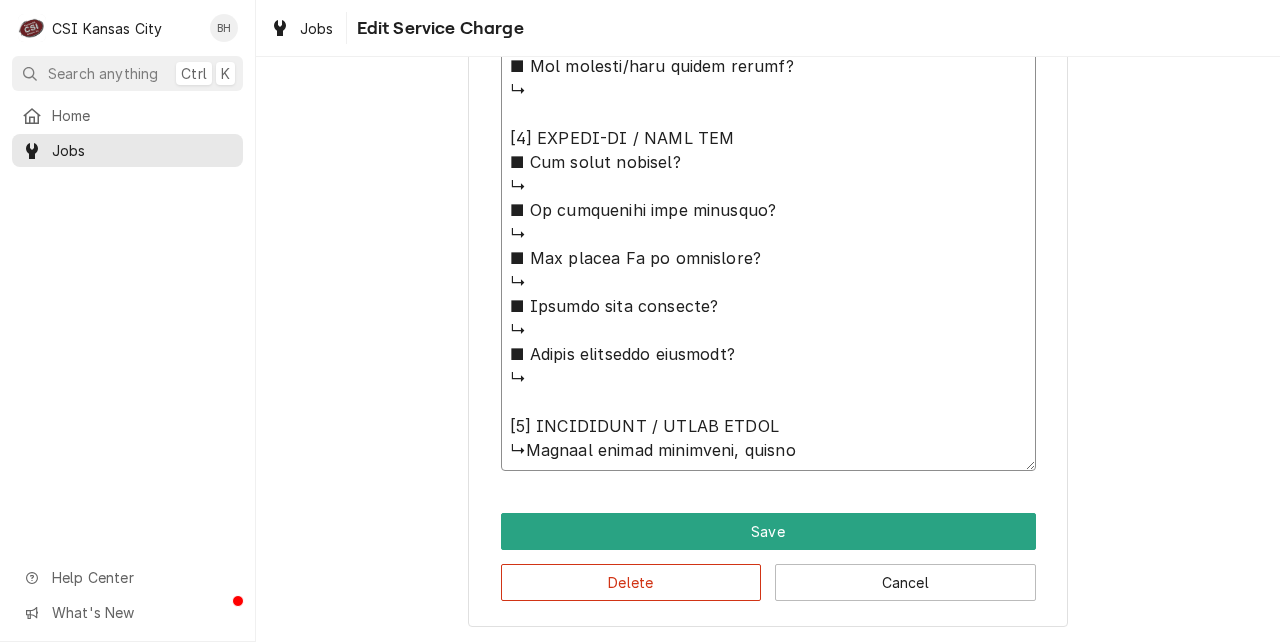 type on "x" 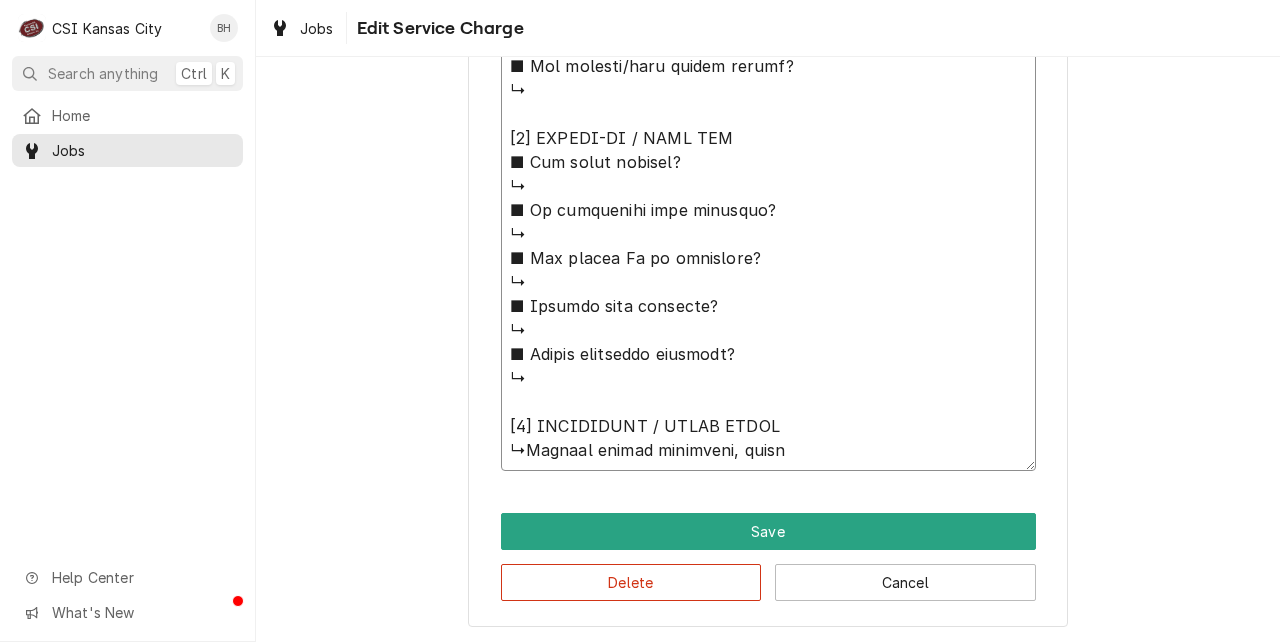 type on "x" 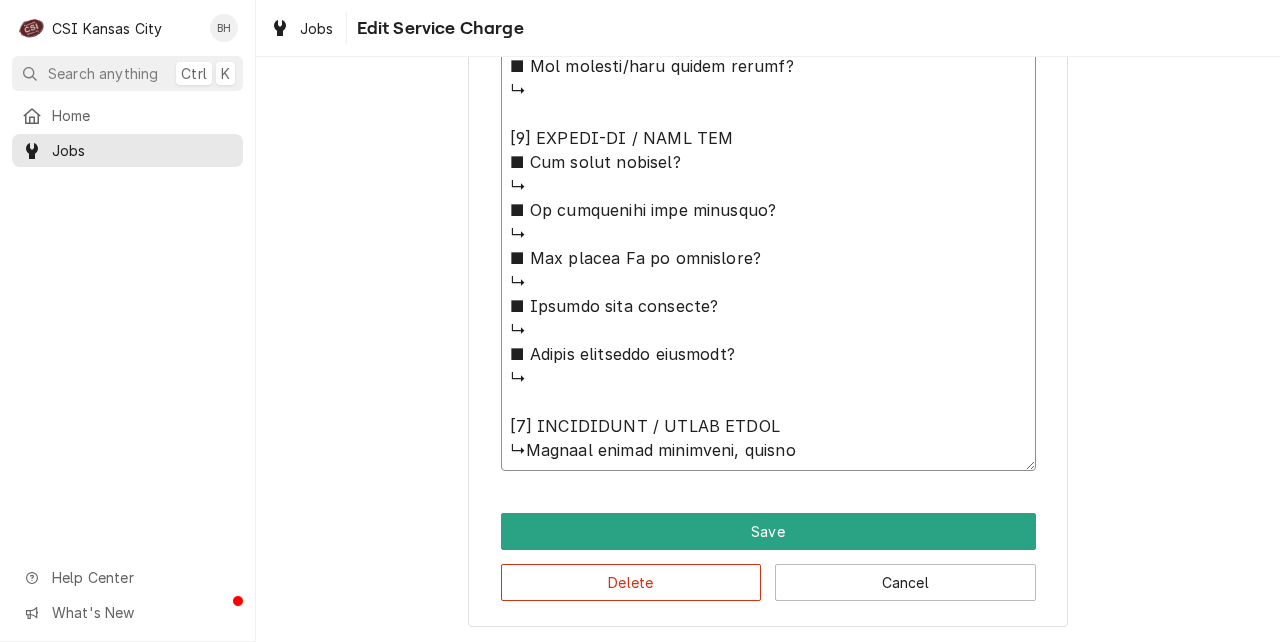 type on "x" 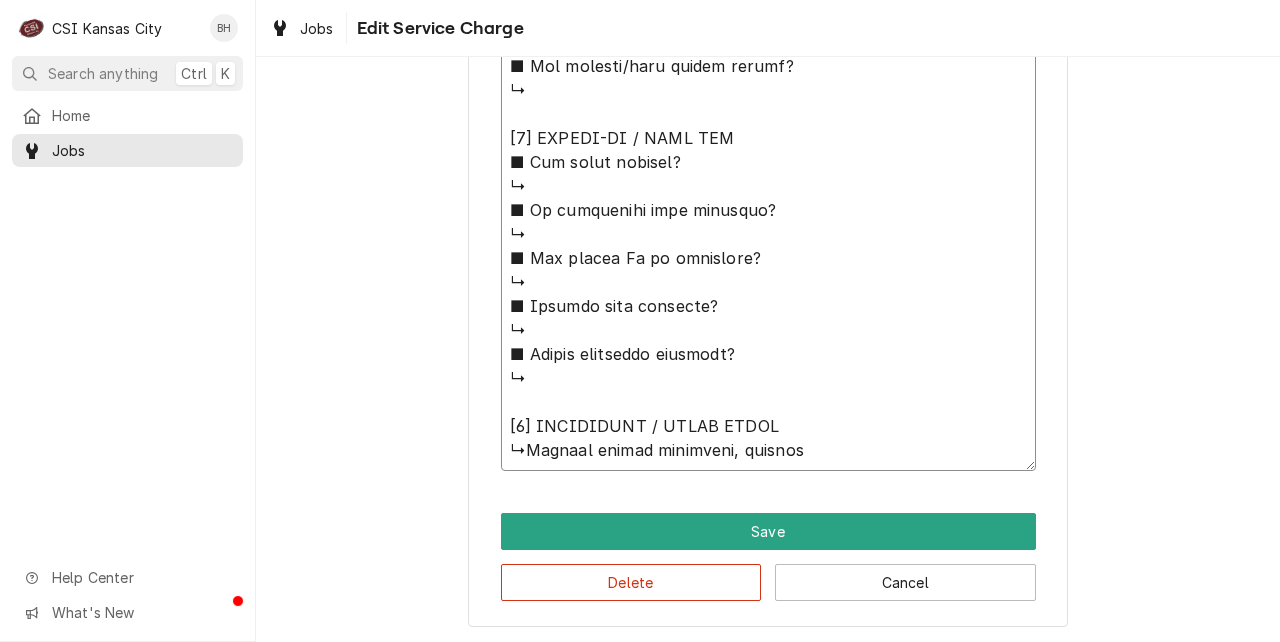 type on "x" 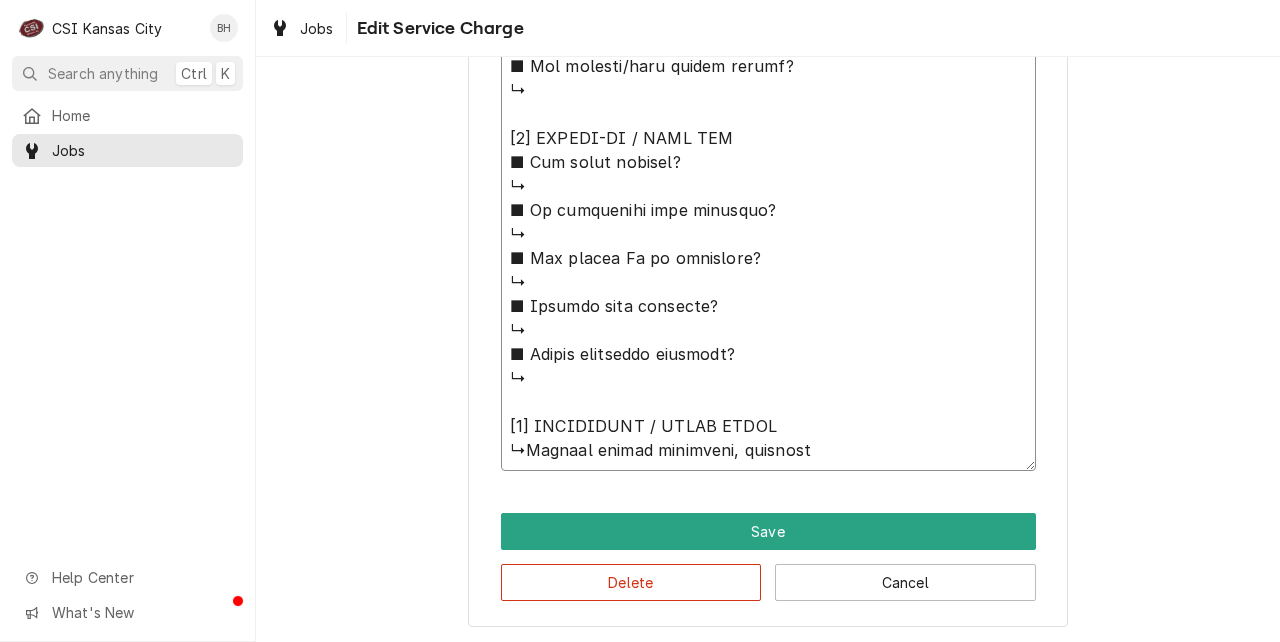 type on "⚠️ 𝗙𝗢𝗥𝗠 𝗜𝗡𝗦𝗧𝗥𝗨𝗖𝗧𝗜𝗢𝗡𝗦 ⚠️
✪ 𝗖𝗼𝗺𝗽𝗹𝗲𝘁𝗲 𝗮𝗹𝗹 𝗿𝗲𝗹𝗲𝘃𝗮𝗻𝘁 𝘀𝗲𝗰𝘁𝗶𝗼𝗻𝘀
✪ 𝗣𝗿𝗼𝘃𝗶𝗱𝗲 𝗱𝗲𝘁𝗮𝗶𝗹𝗲𝗱 𝗮𝗻𝘀𝘄𝗲𝗿𝘀
✪ 𝗗𝗼𝘂𝗯𝗹𝗲-𝗰𝗵𝗲𝗰𝗸 𝗱𝗮𝘁𝗮 𝗲𝗻𝘁𝗿𝗶𝗲𝘀
✪ 𝗠𝗮𝗿𝗸 ‘𝗡/𝗔’ 𝗶𝗳 𝗻𝗼𝘁 𝗿𝗲𝗹𝗲𝘃𝗮𝗻𝘁
✪ 𝗩𝗲𝗿𝗶𝗳𝘆 𝗯𝗲𝗳𝗼𝗿𝗲 𝘀𝘂𝗯𝗺𝗶𝘀𝘀𝗶𝗼𝗻
✪ 𝗔𝗰𝗰𝗲𝘀𝘀 𝗠𝗙𝗚 𝗯𝗹𝗮𝗻𝗸𝘀 𝘃𝗶𝗮 𝗯𝗲𝗹𝗼𝘄
✪ https://dub.sh/csi-blanks
[𝟭] 𝗘𝗤𝗨𝗜𝗣𝗠𝗘𝗡𝗧 / 𝗪𝗔𝗥𝗥𝗔𝗡𝗧𝗬
■ 𝗪𝗮𝗿𝗿𝗮𝗻𝘁𝘆 𝗿𝗲𝗴𝗶𝘀𝘁𝗿𝗮𝘁𝗶𝗼𝗻 𝘀𝘁𝗮𝘁𝘂𝘀?
↳
■ 𝗜𝘀 𝘂𝗻𝗶𝘁 𝘁𝗮𝗴𝗴𝗲𝗱 𝘄/ 𝗖𝗦𝗜 𝘀𝘁𝗶𝗰𝗸𝗲𝗿?
↳
■ 𝗣𝗿𝗼𝘃𝗶𝗱𝗲 𝗲𝗾𝘂𝗶𝗽𝗺𝗲𝗻𝘁 𝗱𝗮𝘁𝗮 𝗯𝗲𝗹𝗼𝘄:
Rational
Model: iCombi Pro
Serial: G12SJ24113184749
Voltage: 208/240
Phase:1
Gas: Nat
[𝟮] 𝗚𝗘𝗡𝗘𝗥𝗔𝗟 𝗖𝗛𝗘𝗖𝗞𝗦
■ 𝗪𝗮𝘀 𝘀𝗶𝘁𝗲 𝗿𝗲𝗮𝗱𝘆 𝗳𝗼𝗿 𝘀𝘁𝗮𝗿𝘁𝘂𝗽?
↳Needed to get the gas turned on to complete the startup
■ 𝗩𝗲𝗻𝘁 𝗶𝗻𝘀𝘁𝗮𝗹𝗹𝗲𝗱 𝗽𝗿𝗼𝗽𝗲𝗿𝗹y?
↳
■ 𝗜𝘀 𝘀𝘂𝗽𝗽𝗹𝗶𝗲𝗱 𝗴𝗮𝘀 𝘁𝘆𝗽𝗲 𝗰𝗼𝗿𝗿𝗲𝗰𝘁?
↳
■ 𝗩𝗼𝗹𝘁𝗮𝗴𝗲 𝗺𝗮𝘁𝗰𝗵𝗲𝘀 𝗱𝗮𝘁𝗮 𝘁𝗮𝗴?
↳
■ 𝗚𝗮𝘀 𝗳𝗶𝘁𝘁𝗶𝗻𝗴𝘀 𝗹𝗲𝗮𝗸-𝘁𝗲𝘀𝘁𝗲𝗱?
↳
■ 𝗨𝗻𝗶𝘁 𝗹𝗲𝘃𝗲𝗹𝗲𝗱 𝗮𝗻𝗱 𝗮𝗱𝗷𝘂𝘀𝘁𝗲𝗱?
↳
■ 𝗙𝘂𝗹𝗹𝘆 𝗮𝘀𝘀𝗲𝗺𝗯𝗹𝗲𝗱 𝗮𝗻𝗱 𝘀𝗲𝗰𝘂𝗿𝗲?
↳
■ 𝗨𝘁𝗶𝗹𝗶𝘁𝗶𝗲𝘀 𝘀𝗮𝗳𝗲 𝗮𝗻𝗱 𝗰𝗼𝗻𝗻𝗲𝗰𝘁𝗲𝗱?
↳
■ 𝗧𝗲𝗺𝗽 𝗰𝗵𝗲𝗰𝗸𝗲𝗱/𝗰𝗮𝗹𝗶𝗯𝗿𝗮𝘁𝗲𝗱?
↳
■ 𝗦𝘁𝗮𝗿𝘁𝘂𝗽 𝗰𝘆𝗰𝗹𝗲 𝗰𝗼𝗺𝗽𝗹𝗲𝘁𝗲?
↳
■ 𝗧𝗲𝘀𝘁 𝗰𝗼𝗼𝗸 𝘁𝗶𝗺𝗲𝗿 𝗼𝗽𝗲𝗿𝗮𝘁𝗶𝗼𝗻?
↳
[𝟯] 𝗥𝗘𝗣𝗢𝗥𝗧𝗘𝗗 𝗜𝗦𝗦𝗨𝗘𝗦 (𝗜𝗙 𝗔𝗡𝗬)
■ 𝗔𝗻𝘆 𝘂𝗻𝗶𝘁 𝗽𝗲𝗿𝗳𝗼𝗿𝗺𝗮𝗻𝗰𝗲 𝗶𝘀𝘀𝘂𝗲𝘀?
↳
■ 𝗔𝗻𝘆 𝗰𝘂𝘀𝘁𝗼𝗺𝗲𝗿 𝗿𝗲𝗽𝗼𝗿𝘁𝗲𝗱 𝗶𝘀𝘀𝘂𝗲s?
↳
■ 𝗔𝗻𝘆 𝘂𝘁𝗶𝗹𝗶𝘁𝘆/𝘃𝗲𝗻𝘁 𝘀𝗮𝗳𝗲𝘁𝘆 𝗶𝘀𝘀𝘂𝗲𝘀?
↳
[𝟰] 𝗙𝗢𝗟𝗟𝗢𝗪-𝗨𝗣 / 𝗦𝗜𝗚𝗡 𝗢𝗙𝗙
■ 𝗔..." 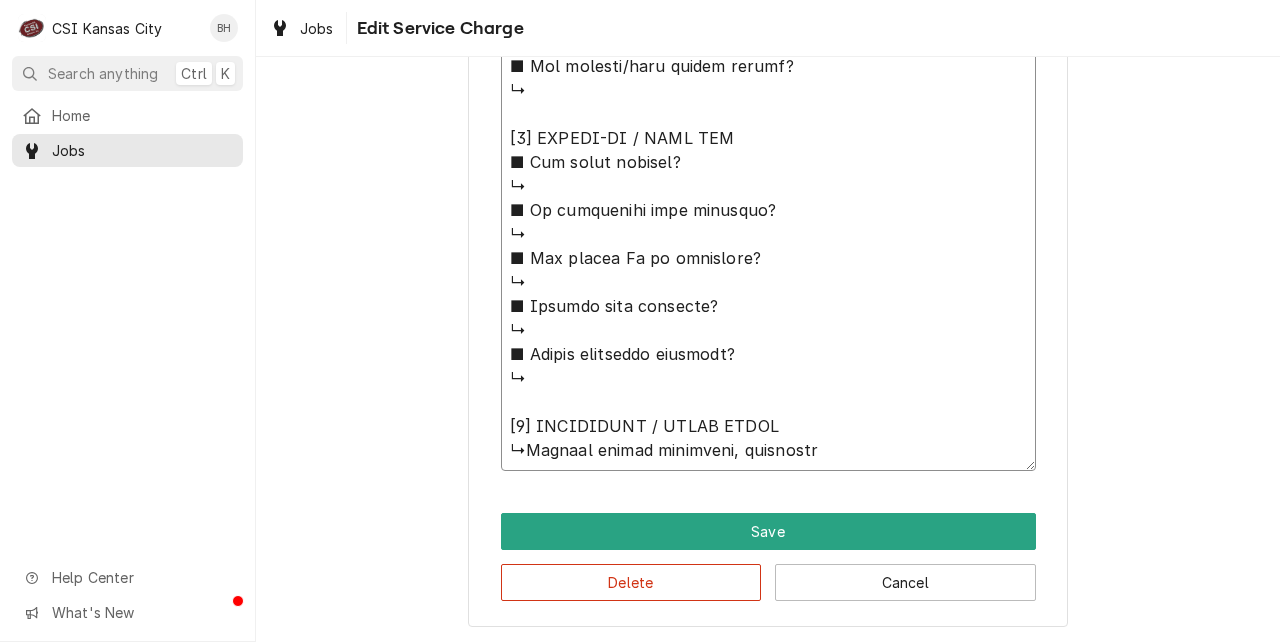 type on "x" 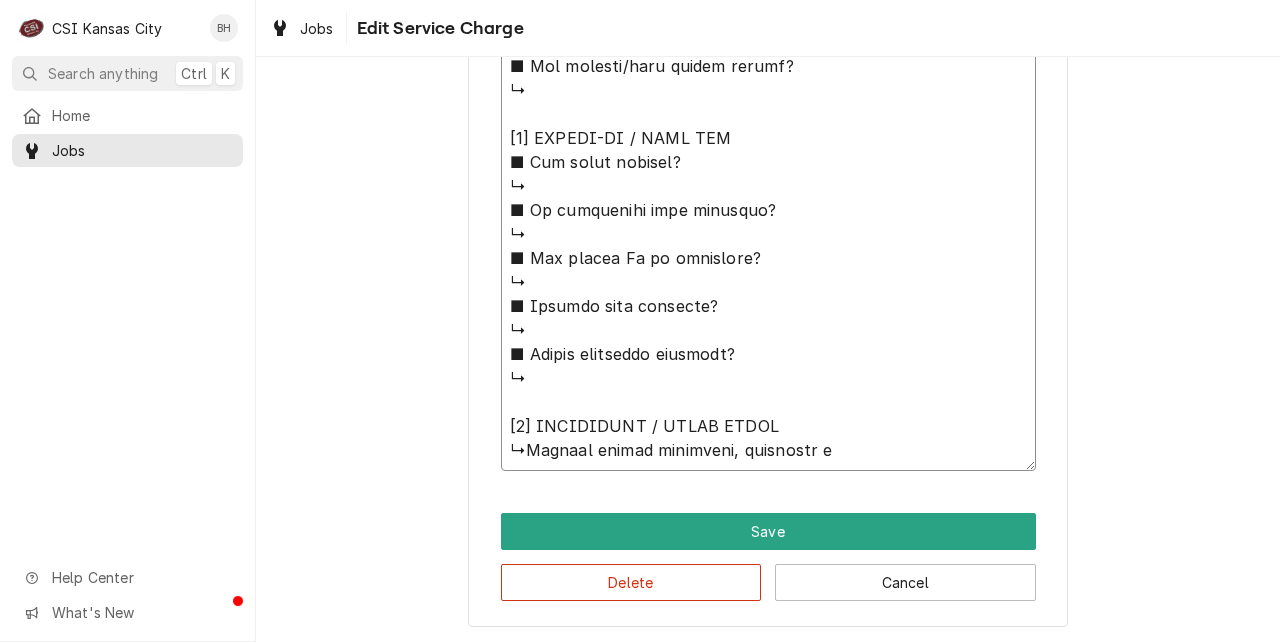 type on "x" 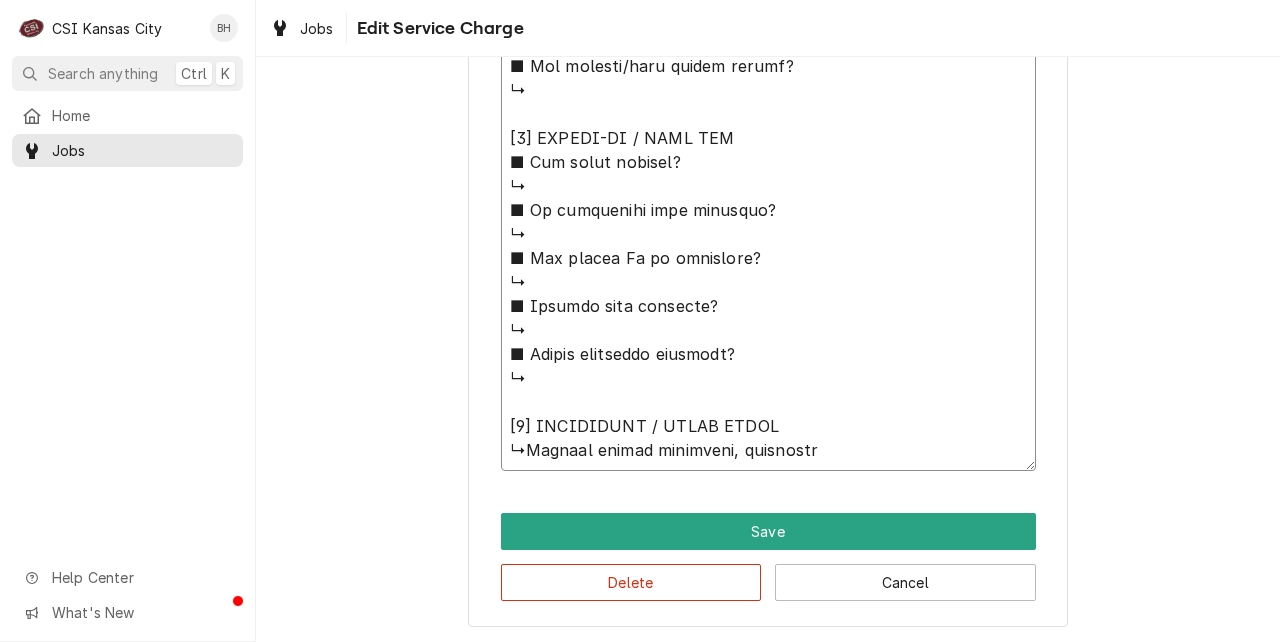 type on "x" 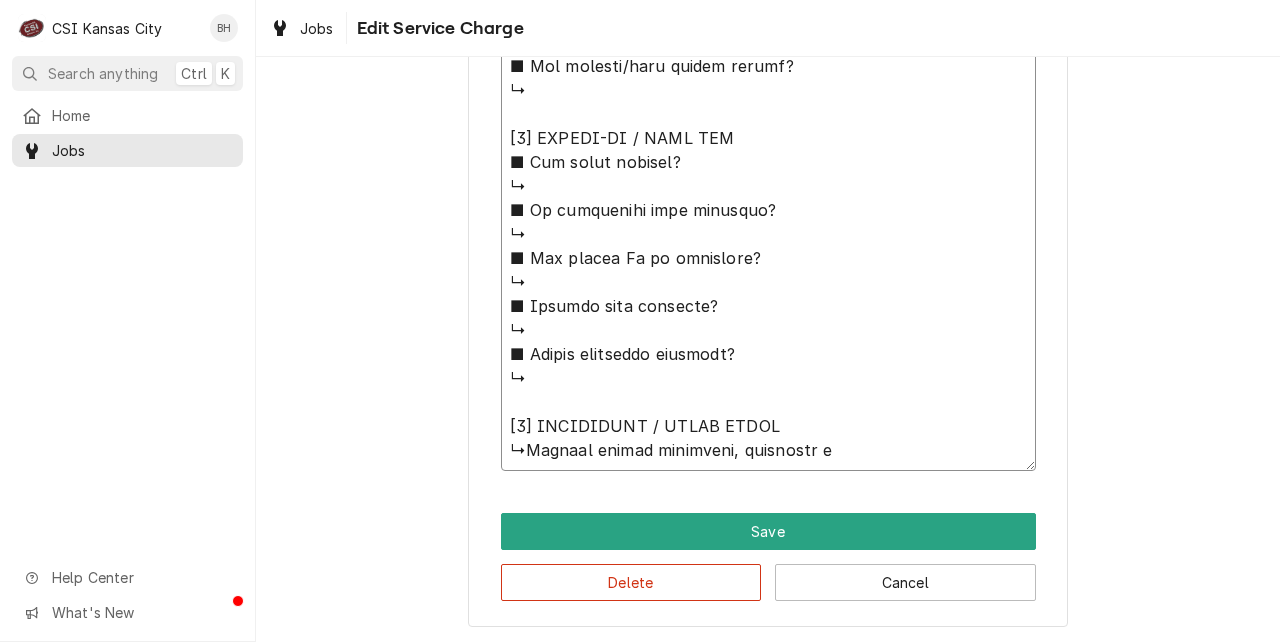 type on "x" 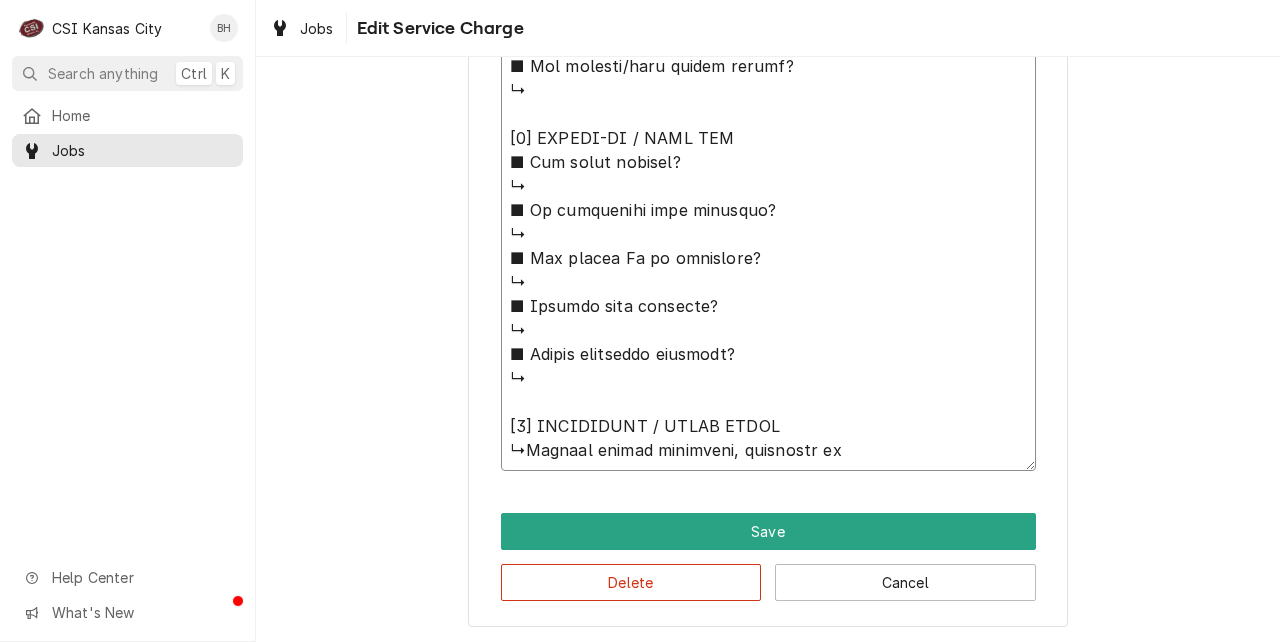 type on "x" 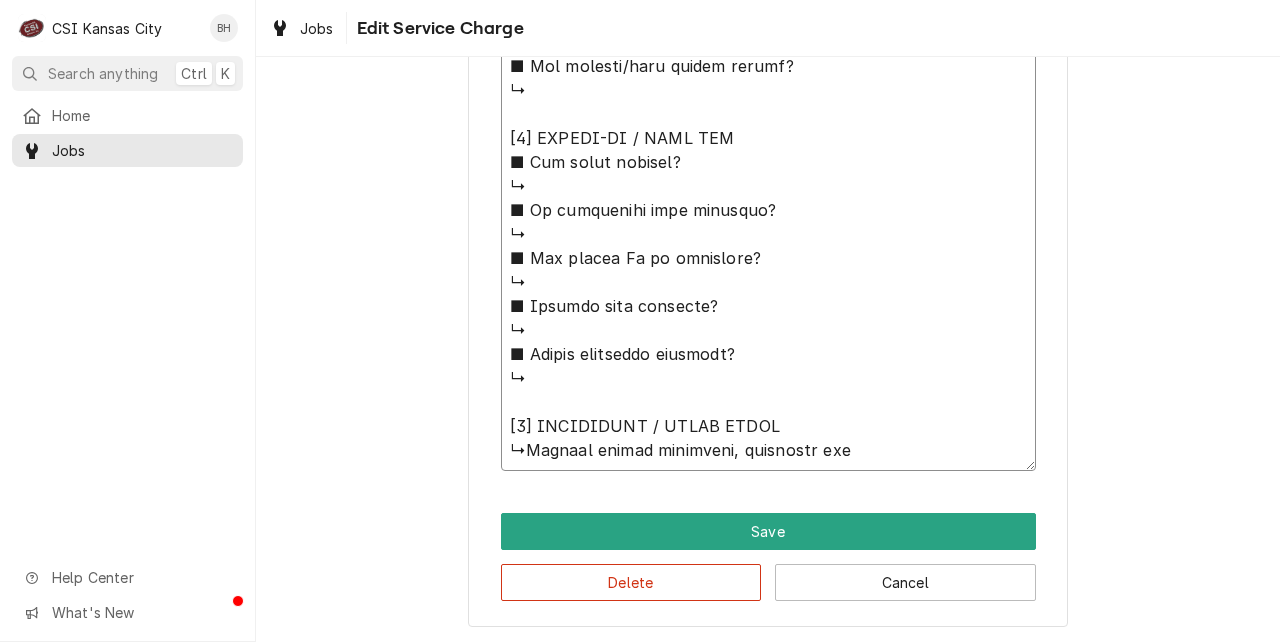 type on "x" 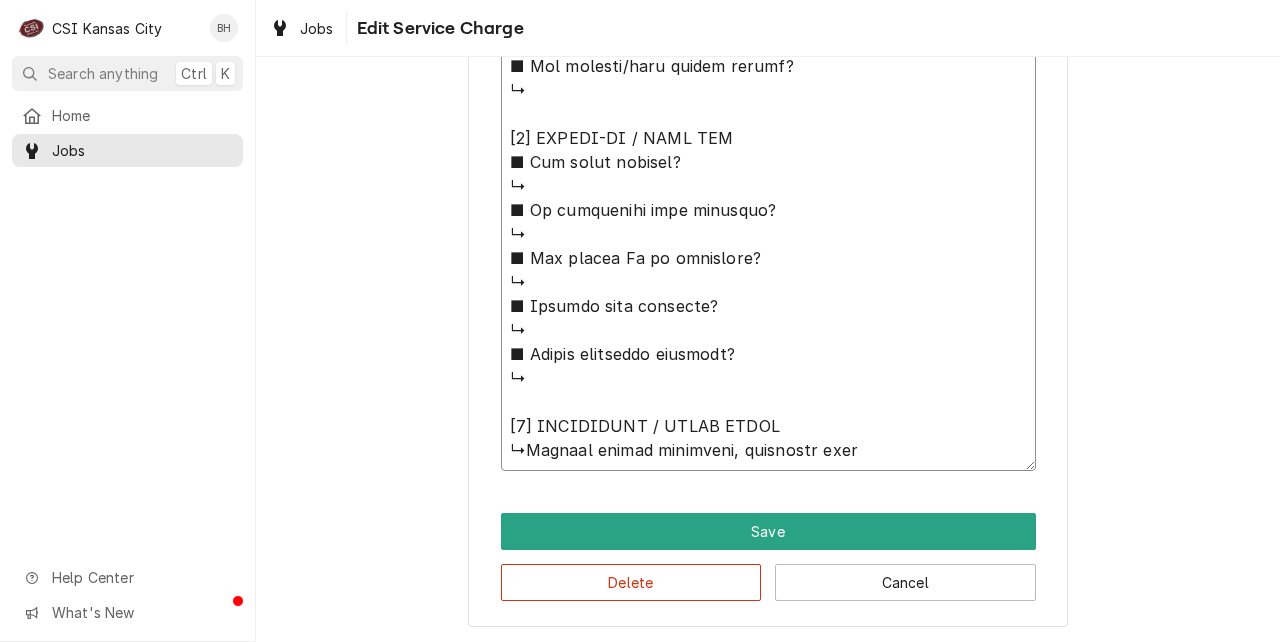 type on "x" 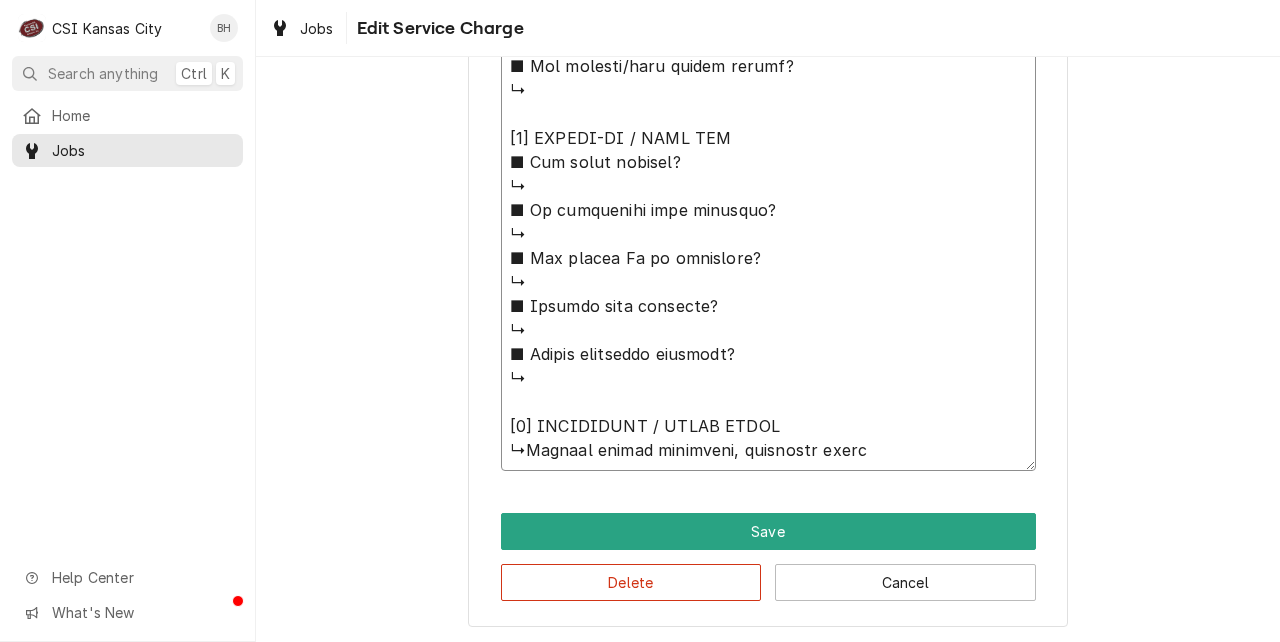 type on "x" 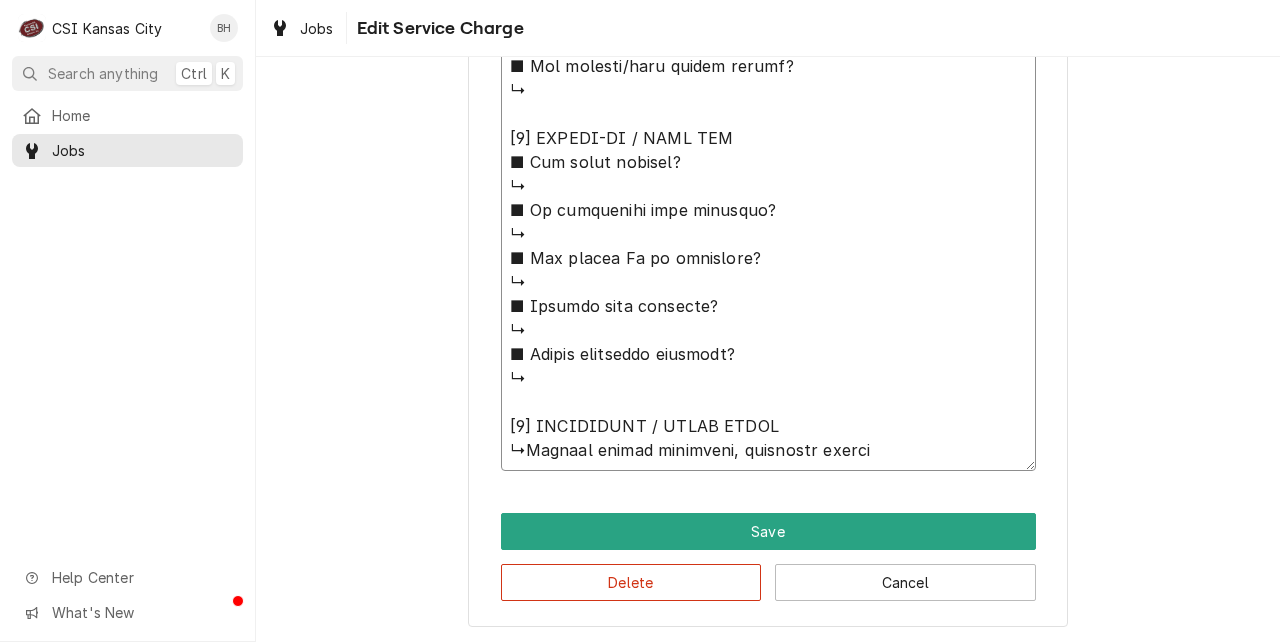 type on "⚠️ 𝗙𝗢𝗥𝗠 𝗜𝗡𝗦𝗧𝗥𝗨𝗖𝗧𝗜𝗢𝗡𝗦 ⚠️
✪ 𝗖𝗼𝗺𝗽𝗹𝗲𝘁𝗲 𝗮𝗹𝗹 𝗿𝗲𝗹𝗲𝘃𝗮𝗻𝘁 𝘀𝗲𝗰𝘁𝗶𝗼𝗻𝘀
✪ 𝗣𝗿𝗼𝘃𝗶𝗱𝗲 𝗱𝗲𝘁𝗮𝗶𝗹𝗲𝗱 𝗮𝗻𝘀𝘄𝗲𝗿𝘀
✪ 𝗗𝗼𝘂𝗯𝗹𝗲-𝗰𝗵𝗲𝗰𝗸 𝗱𝗮𝘁𝗮 𝗲𝗻𝘁𝗿𝗶𝗲𝘀
✪ 𝗠𝗮𝗿𝗸 ‘𝗡/𝗔’ 𝗶𝗳 𝗻𝗼𝘁 𝗿𝗲𝗹𝗲𝘃𝗮𝗻𝘁
✪ 𝗩𝗲𝗿𝗶𝗳𝘆 𝗯𝗲𝗳𝗼𝗿𝗲 𝘀𝘂𝗯𝗺𝗶𝘀𝘀𝗶𝗼𝗻
✪ 𝗔𝗰𝗰𝗲𝘀𝘀 𝗠𝗙𝗚 𝗯𝗹𝗮𝗻𝗸𝘀 𝘃𝗶𝗮 𝗯𝗲𝗹𝗼𝘄
✪ https://dub.sh/csi-blanks
[𝟭] 𝗘𝗤𝗨𝗜𝗣𝗠𝗘𝗡𝗧 / 𝗪𝗔𝗥𝗥𝗔𝗡𝗧𝗬
■ 𝗪𝗮𝗿𝗿𝗮𝗻𝘁𝘆 𝗿𝗲𝗴𝗶𝘀𝘁𝗿𝗮𝘁𝗶𝗼𝗻 𝘀𝘁𝗮𝘁𝘂𝘀?
↳
■ 𝗜𝘀 𝘂𝗻𝗶𝘁 𝘁𝗮𝗴𝗴𝗲𝗱 𝘄/ 𝗖𝗦𝗜 𝘀𝘁𝗶𝗰𝗸𝗲𝗿?
↳
■ 𝗣𝗿𝗼𝘃𝗶𝗱𝗲 𝗲𝗾𝘂𝗶𝗽𝗺𝗲𝗻𝘁 𝗱𝗮𝘁𝗮 𝗯𝗲𝗹𝗼𝘄:
Rational
Model: iCombi Pro
Serial: G12SJ24113184749
Voltage: 208/240
Phase:1
Gas: Nat
[𝟮] 𝗚𝗘𝗡𝗘𝗥𝗔𝗟 𝗖𝗛𝗘𝗖𝗞𝗦
■ 𝗪𝗮𝘀 𝘀𝗶𝘁𝗲 𝗿𝗲𝗮𝗱𝘆 𝗳𝗼𝗿 𝘀𝘁𝗮𝗿𝘁𝘂𝗽?
↳Needed to get the gas turned on to complete the startup
■ 𝗩𝗲𝗻𝘁 𝗶𝗻𝘀𝘁𝗮𝗹𝗹𝗲𝗱 𝗽𝗿𝗼𝗽𝗲𝗿𝗹y?
↳
■ 𝗜𝘀 𝘀𝘂𝗽𝗽𝗹𝗶𝗲𝗱 𝗴𝗮𝘀 𝘁𝘆𝗽𝗲 𝗰𝗼𝗿𝗿𝗲𝗰𝘁?
↳
■ 𝗩𝗼𝗹𝘁𝗮𝗴𝗲 𝗺𝗮𝘁𝗰𝗵𝗲𝘀 𝗱𝗮𝘁𝗮 𝘁𝗮𝗴?
↳
■ 𝗚𝗮𝘀 𝗳𝗶𝘁𝘁𝗶𝗻𝗴𝘀 𝗹𝗲𝗮𝗸-𝘁𝗲𝘀𝘁𝗲𝗱?
↳
■ 𝗨𝗻𝗶𝘁 𝗹𝗲𝘃𝗲𝗹𝗲𝗱 𝗮𝗻𝗱 𝗮𝗱𝗷𝘂𝘀𝘁𝗲𝗱?
↳
■ 𝗙𝘂𝗹𝗹𝘆 𝗮𝘀𝘀𝗲𝗺𝗯𝗹𝗲𝗱 𝗮𝗻𝗱 𝘀𝗲𝗰𝘂𝗿𝗲?
↳
■ 𝗨𝘁𝗶𝗹𝗶𝘁𝗶𝗲𝘀 𝘀𝗮𝗳𝗲 𝗮𝗻𝗱 𝗰𝗼𝗻𝗻𝗲𝗰𝘁𝗲𝗱?
↳
■ 𝗧𝗲𝗺𝗽 𝗰𝗵𝗲𝗰𝗸𝗲𝗱/𝗰𝗮𝗹𝗶𝗯𝗿𝗮𝘁𝗲𝗱?
↳
■ 𝗦𝘁𝗮𝗿𝘁𝘂𝗽 𝗰𝘆𝗰𝗹𝗲 𝗰𝗼𝗺𝗽𝗹𝗲𝘁𝗲?
↳
■ 𝗧𝗲𝘀𝘁 𝗰𝗼𝗼𝗸 𝘁𝗶𝗺𝗲𝗿 𝗼𝗽𝗲𝗿𝗮𝘁𝗶𝗼𝗻?
↳
[𝟯] 𝗥𝗘𝗣𝗢𝗥𝗧𝗘𝗗 𝗜𝗦𝗦𝗨𝗘𝗦 (𝗜𝗙 𝗔𝗡𝗬)
■ 𝗔𝗻𝘆 𝘂𝗻𝗶𝘁 𝗽𝗲𝗿𝗳𝗼𝗿𝗺𝗮𝗻𝗰𝗲 𝗶𝘀𝘀𝘂𝗲𝘀?
↳
■ 𝗔𝗻𝘆 𝗰𝘂𝘀𝘁𝗼𝗺𝗲𝗿 𝗿𝗲𝗽𝗼𝗿𝘁𝗲𝗱 𝗶𝘀𝘀𝘂𝗲s?
↳
■ 𝗔𝗻𝘆 𝘂𝘁𝗶𝗹𝗶𝘁𝘆/𝘃𝗲𝗻𝘁 𝘀𝗮𝗳𝗲𝘁𝘆 𝗶𝘀𝘀𝘂𝗲𝘀?
↳
[𝟰] 𝗙𝗢𝗟𝗟𝗢𝗪-𝗨𝗣 / 𝗦𝗜𝗚𝗡 𝗢𝗙𝗙
■ 𝗔..." 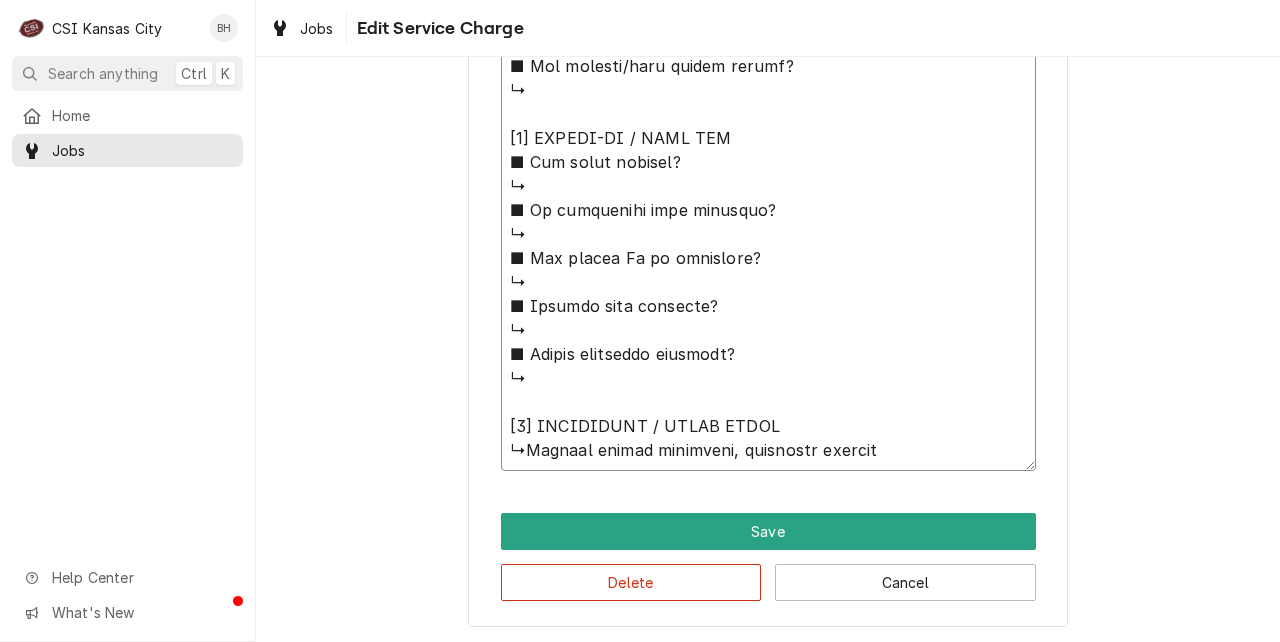 type on "x" 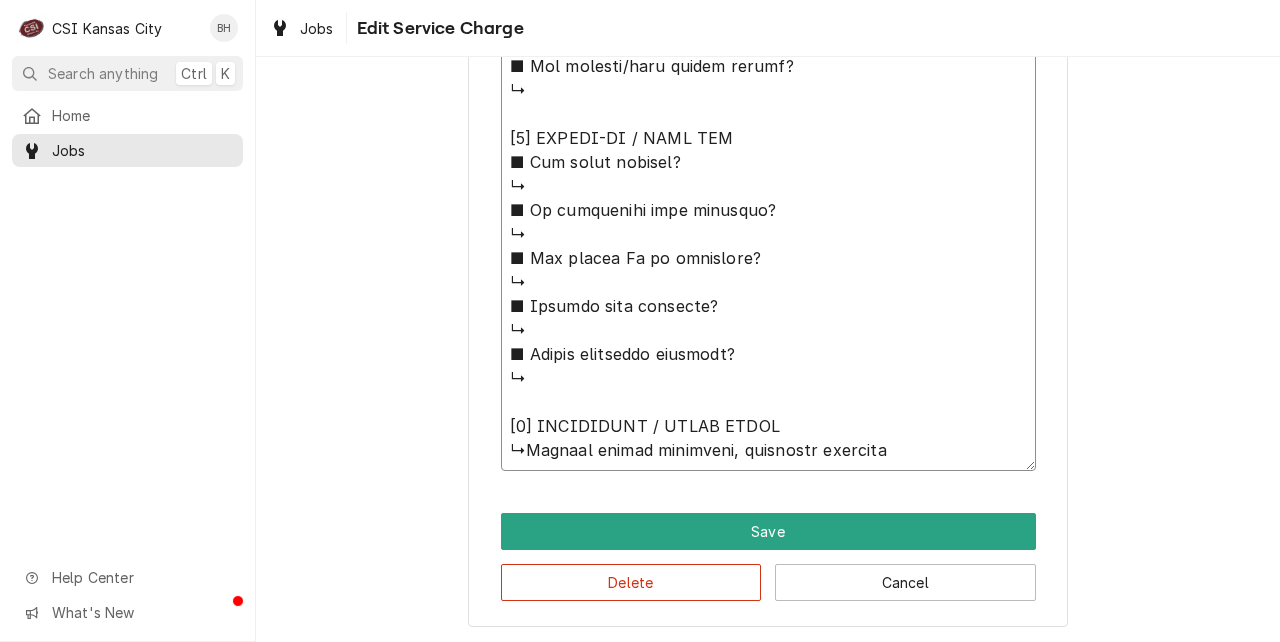 type on "x" 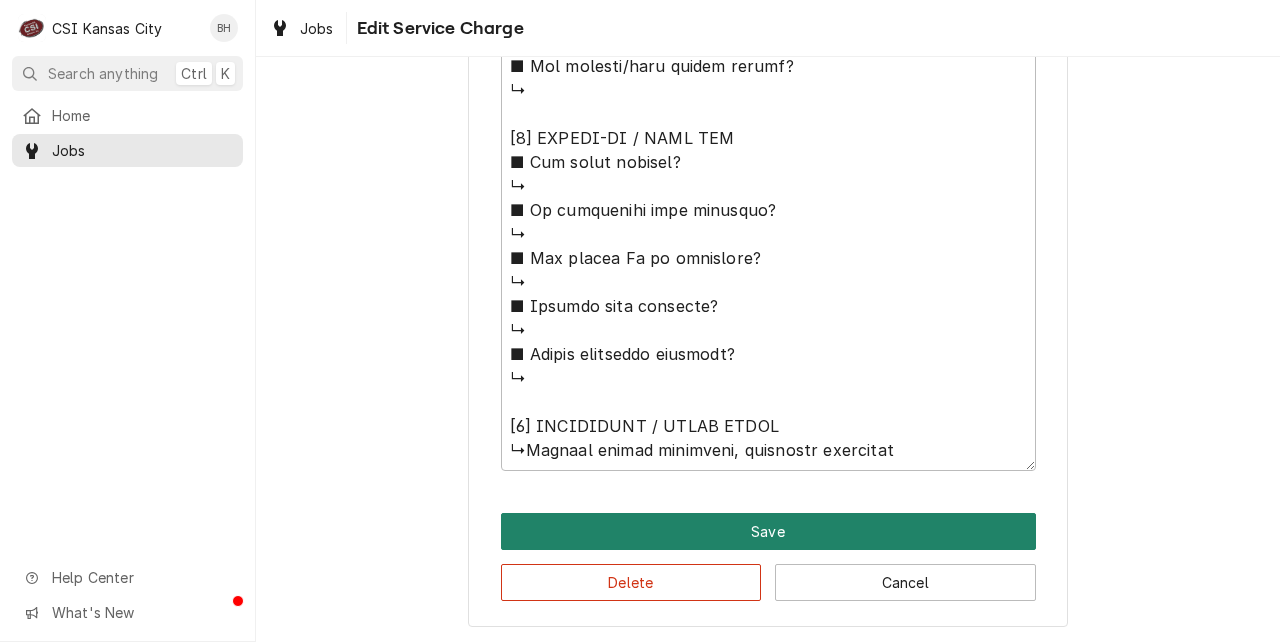 click on "Save" at bounding box center [768, 531] 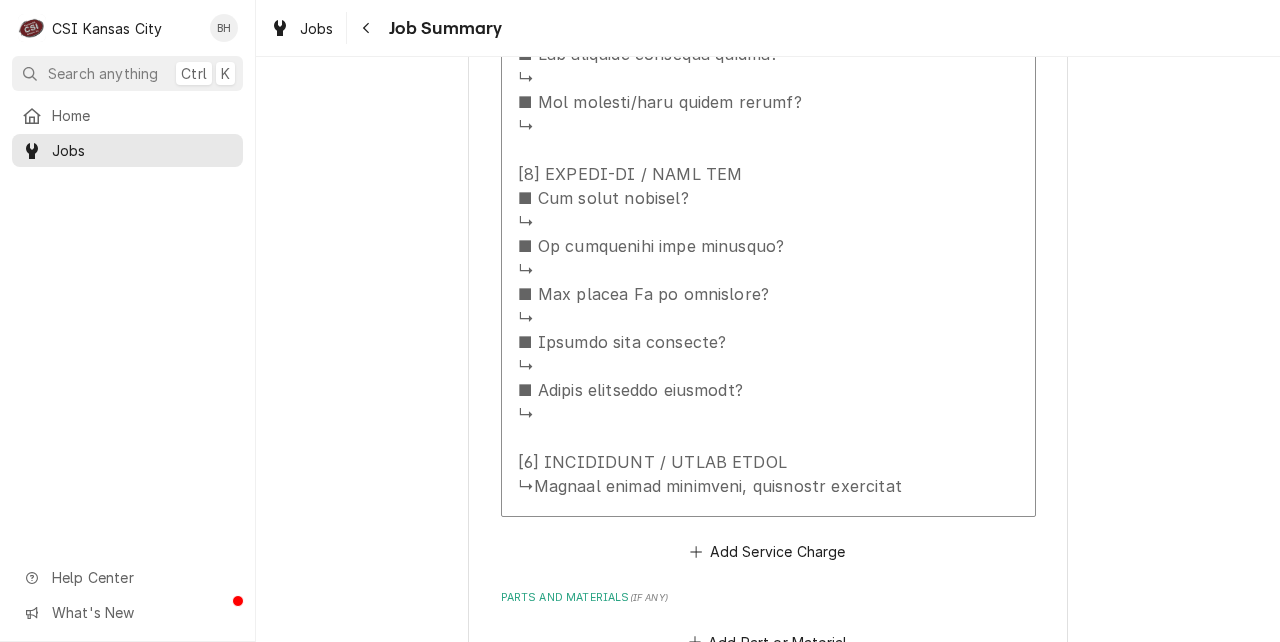 scroll, scrollTop: 1021, scrollLeft: 0, axis: vertical 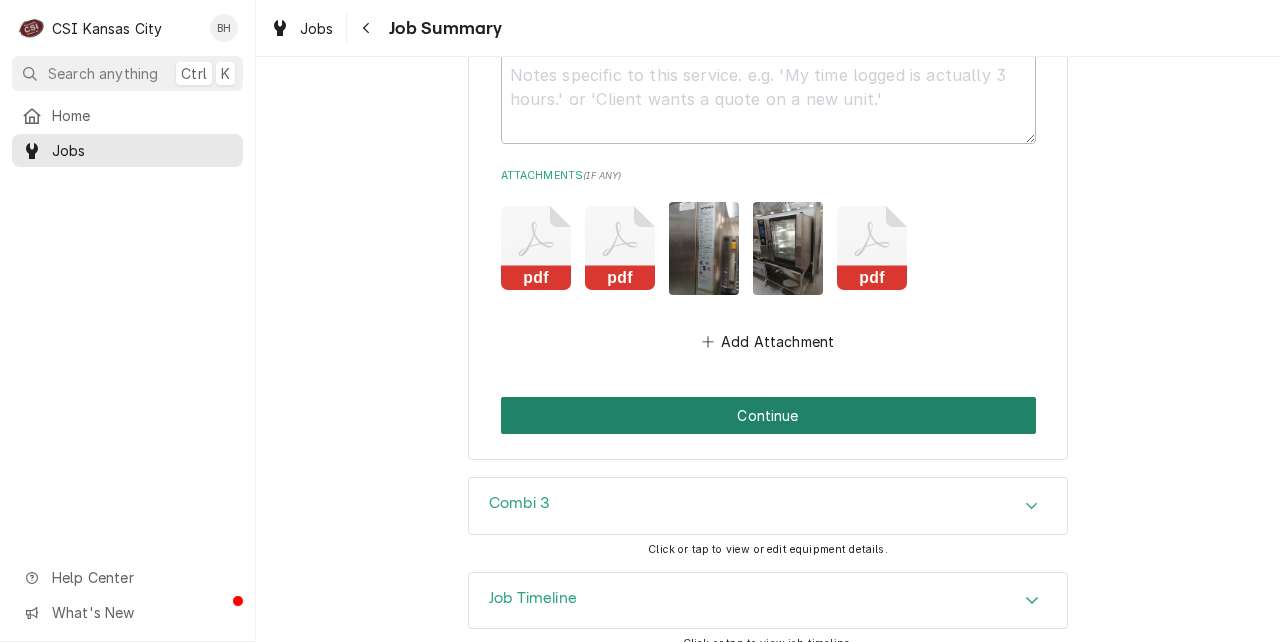 click on "Continue" at bounding box center [768, 415] 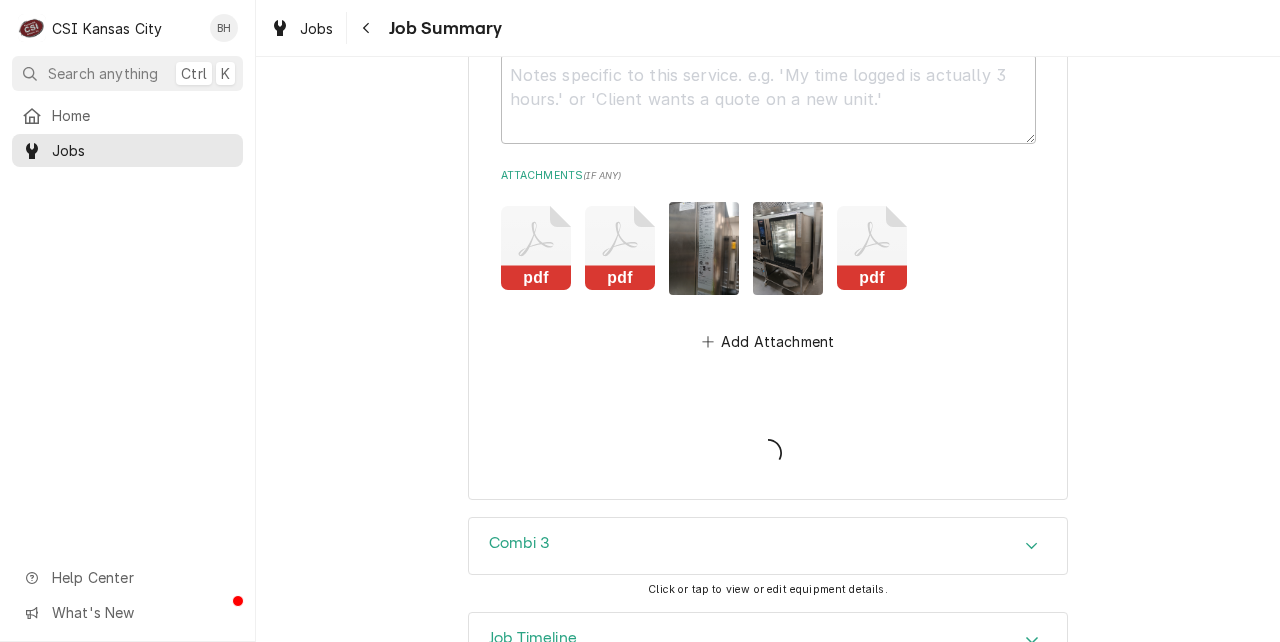 type on "x" 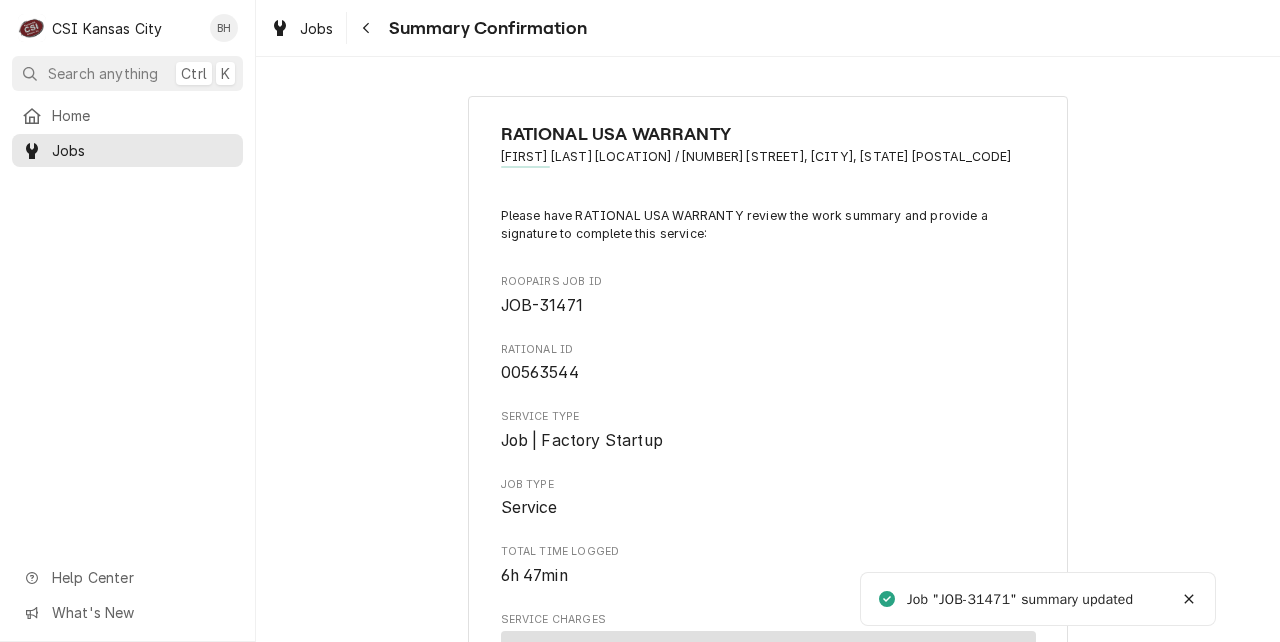 scroll, scrollTop: 0, scrollLeft: 0, axis: both 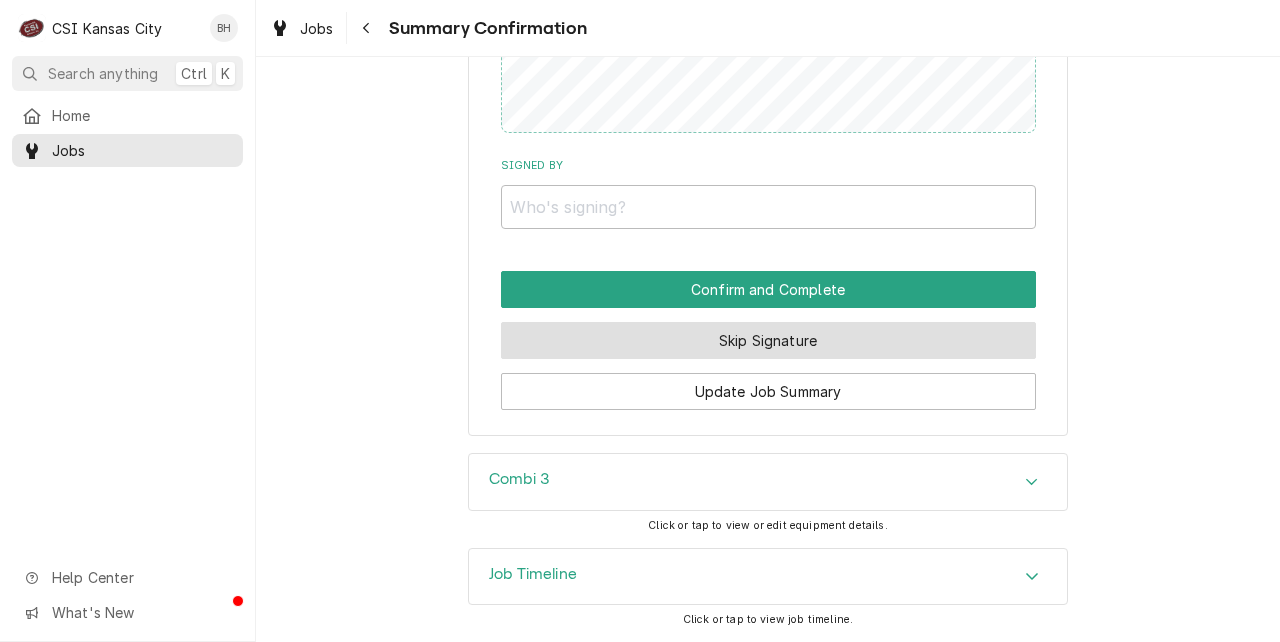 click on "Skip Signature" at bounding box center (768, 340) 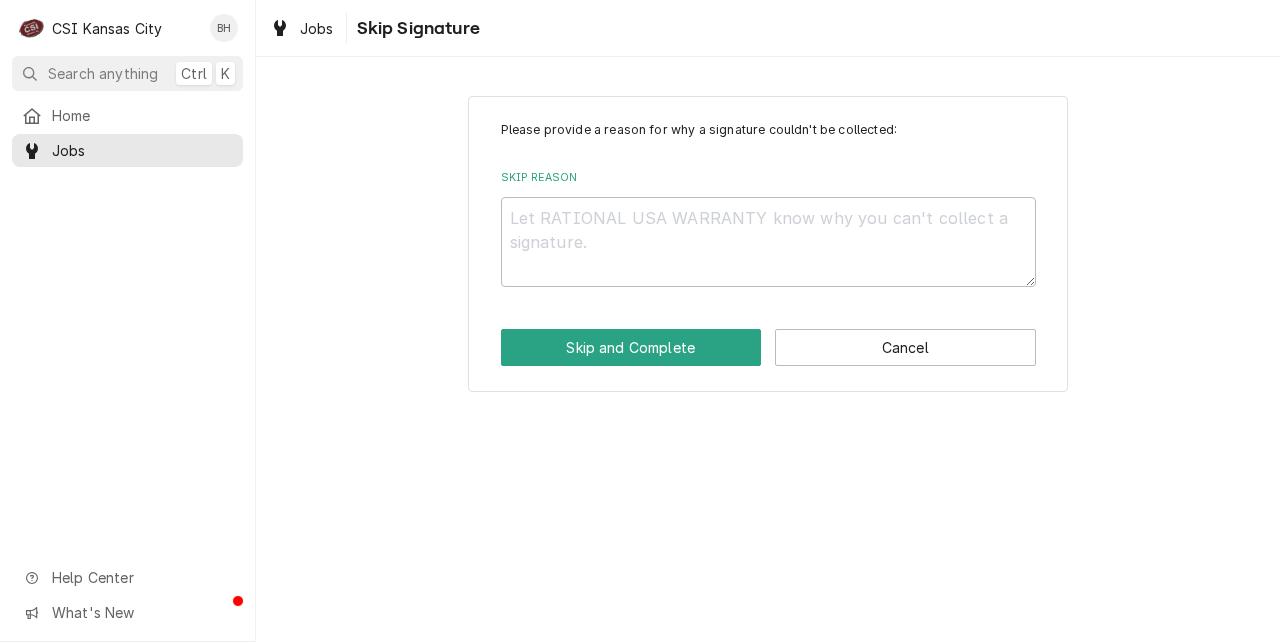 scroll, scrollTop: 0, scrollLeft: 0, axis: both 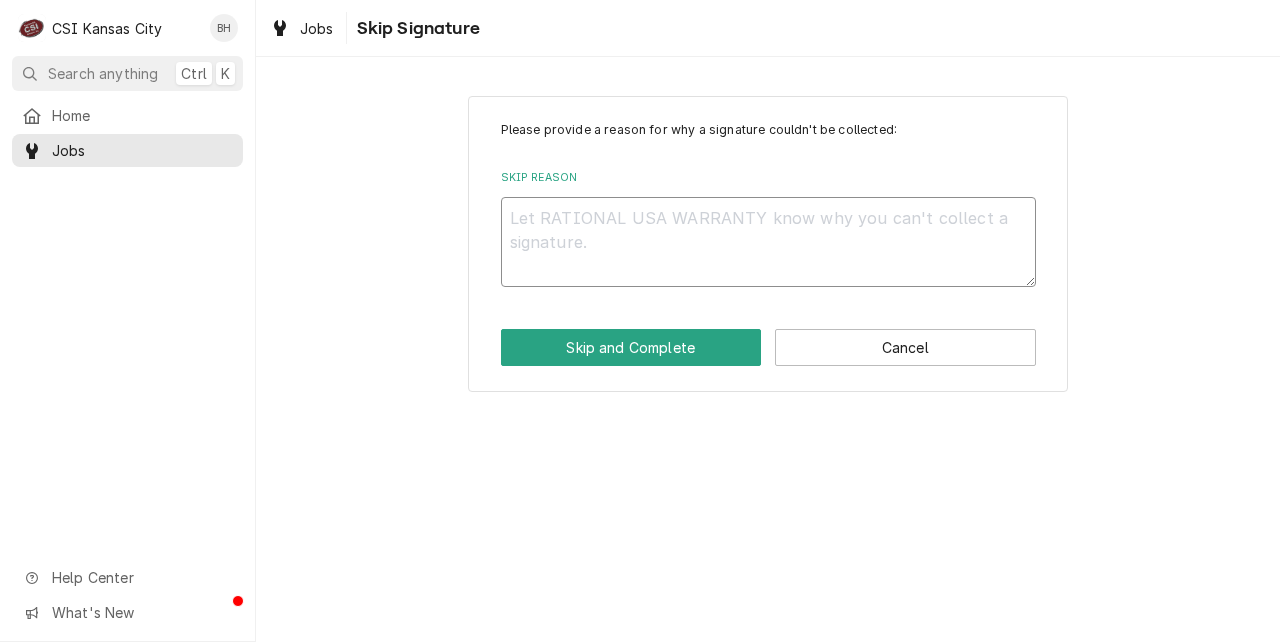 click on "Skip Reason" at bounding box center [768, 242] 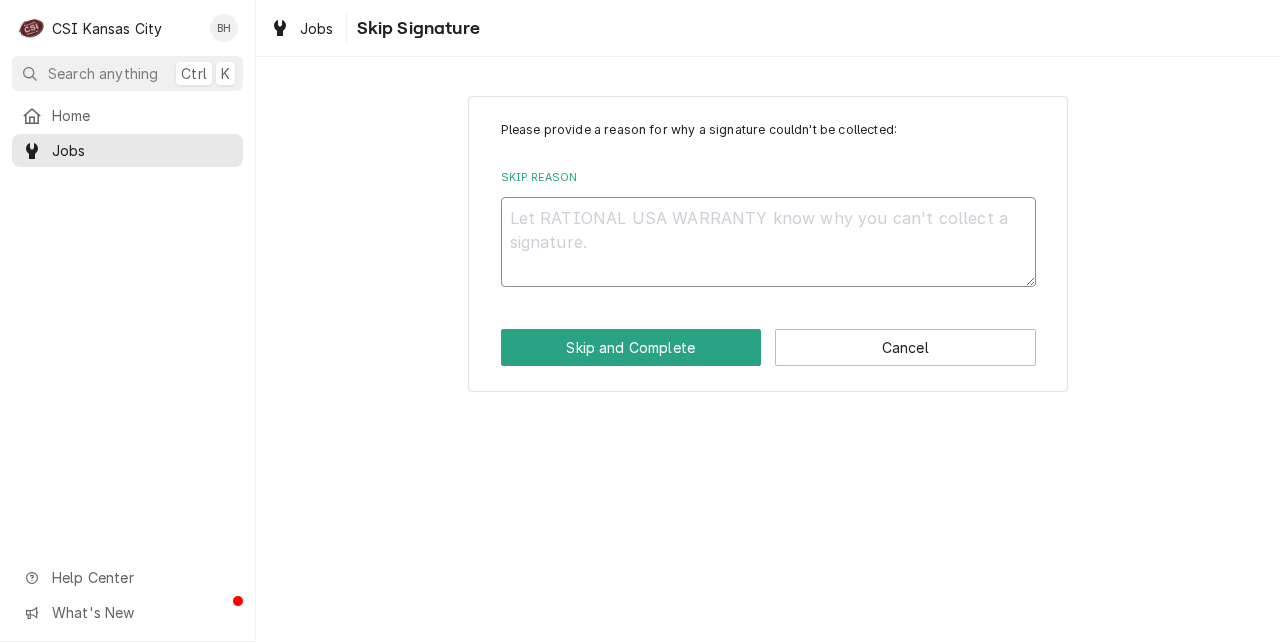 type on "x" 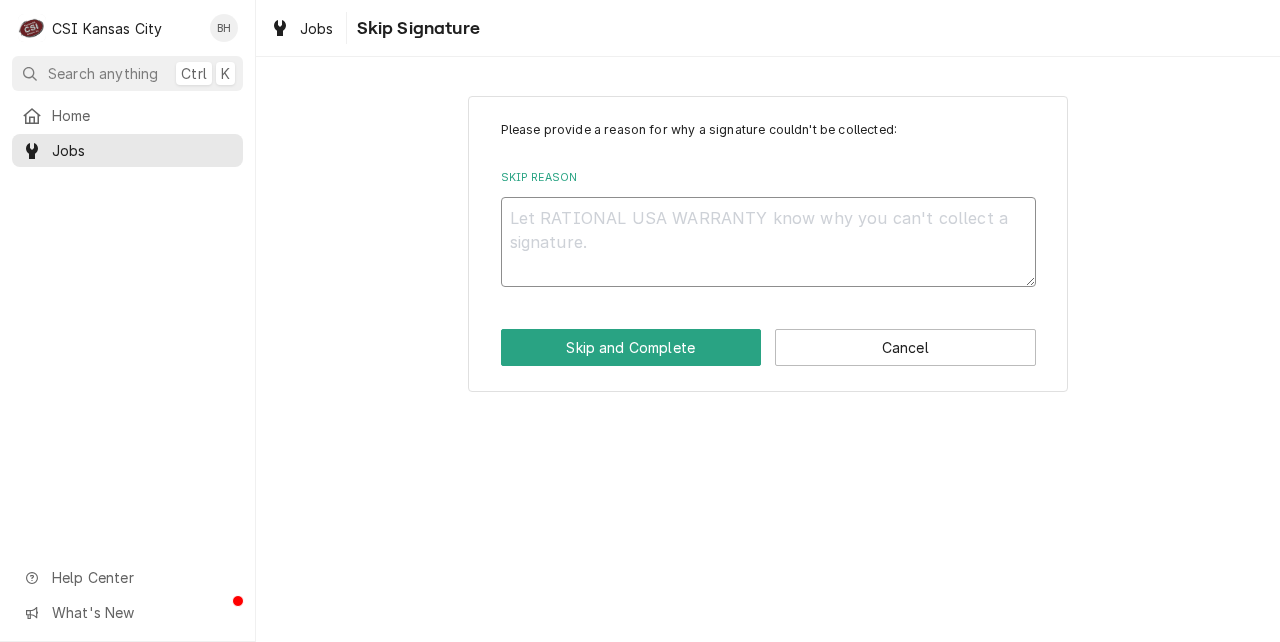 type on "C" 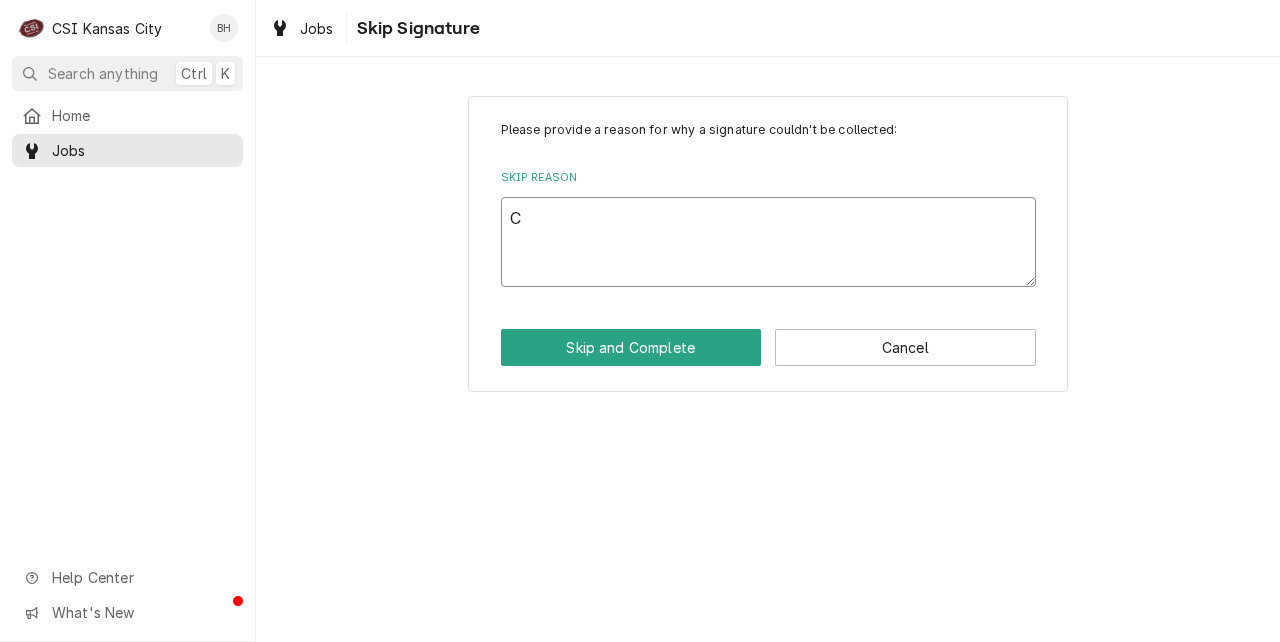 type on "x" 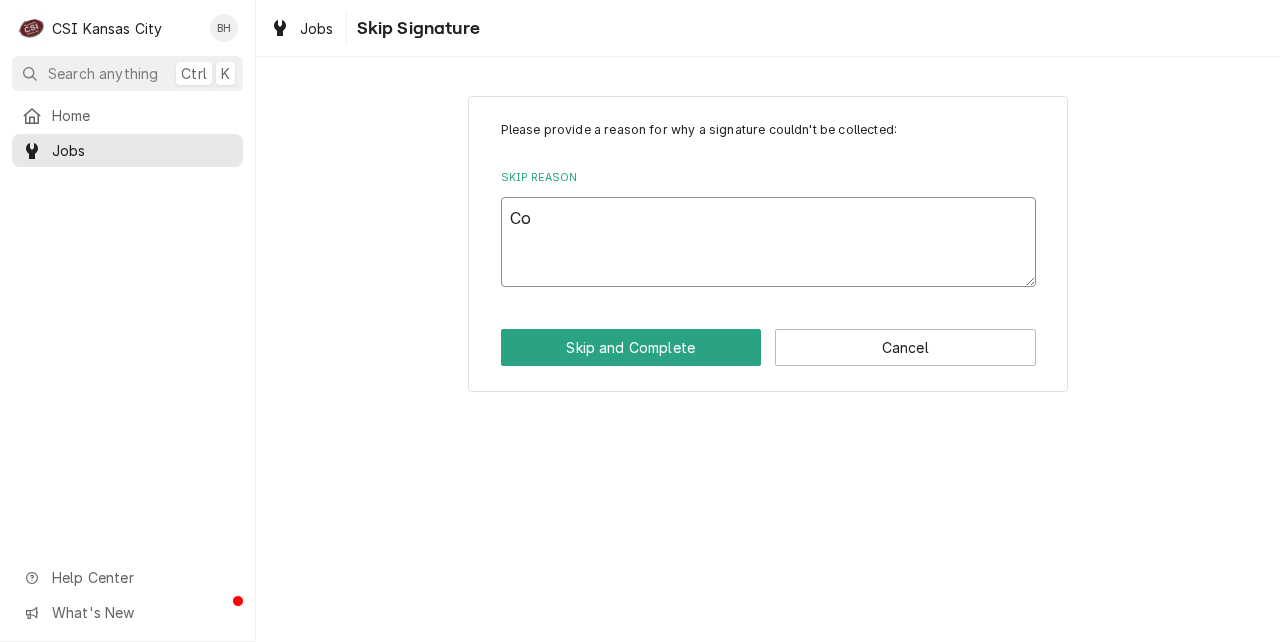 type on "x" 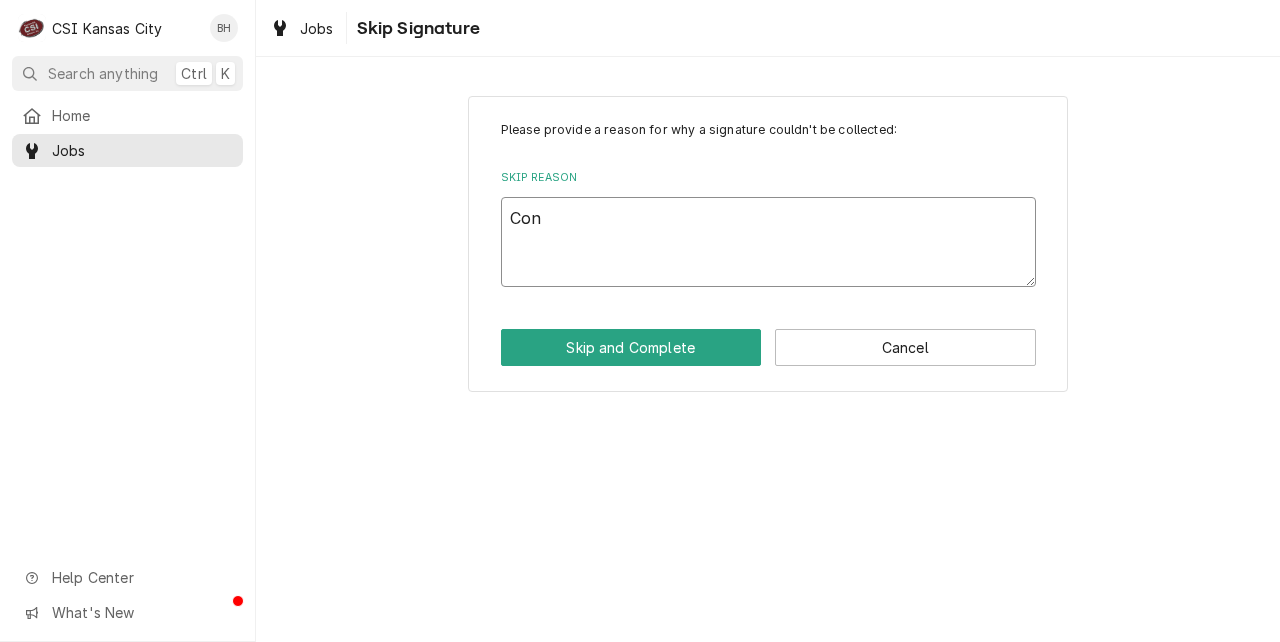type on "x" 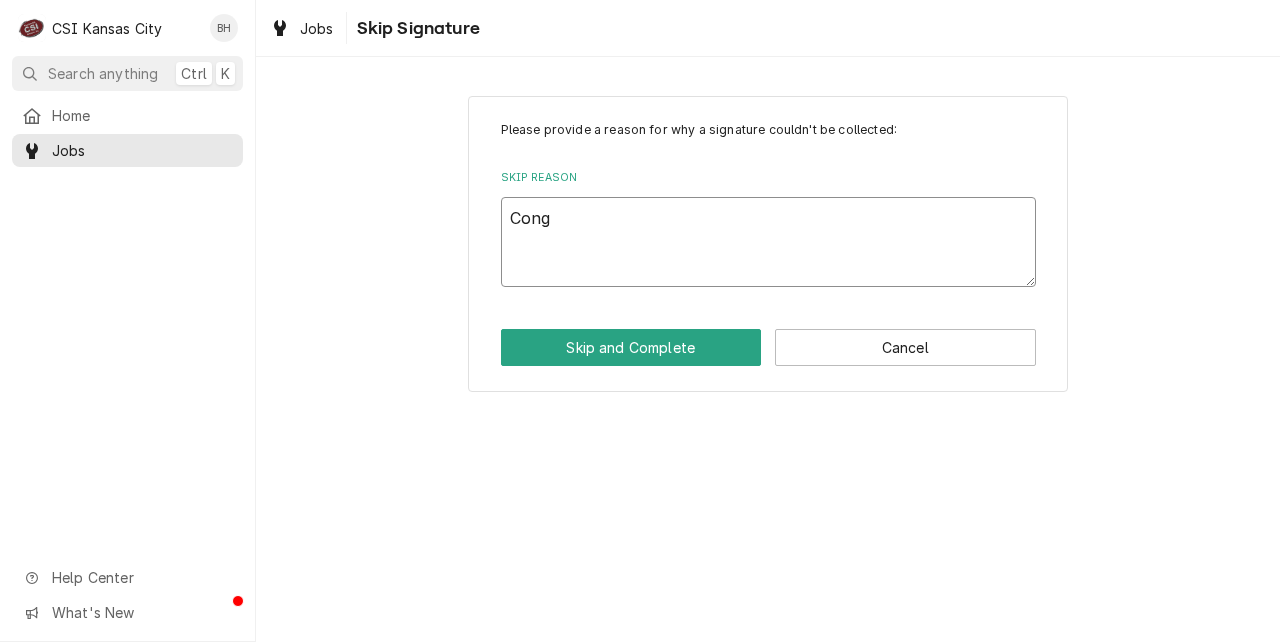 type on "x" 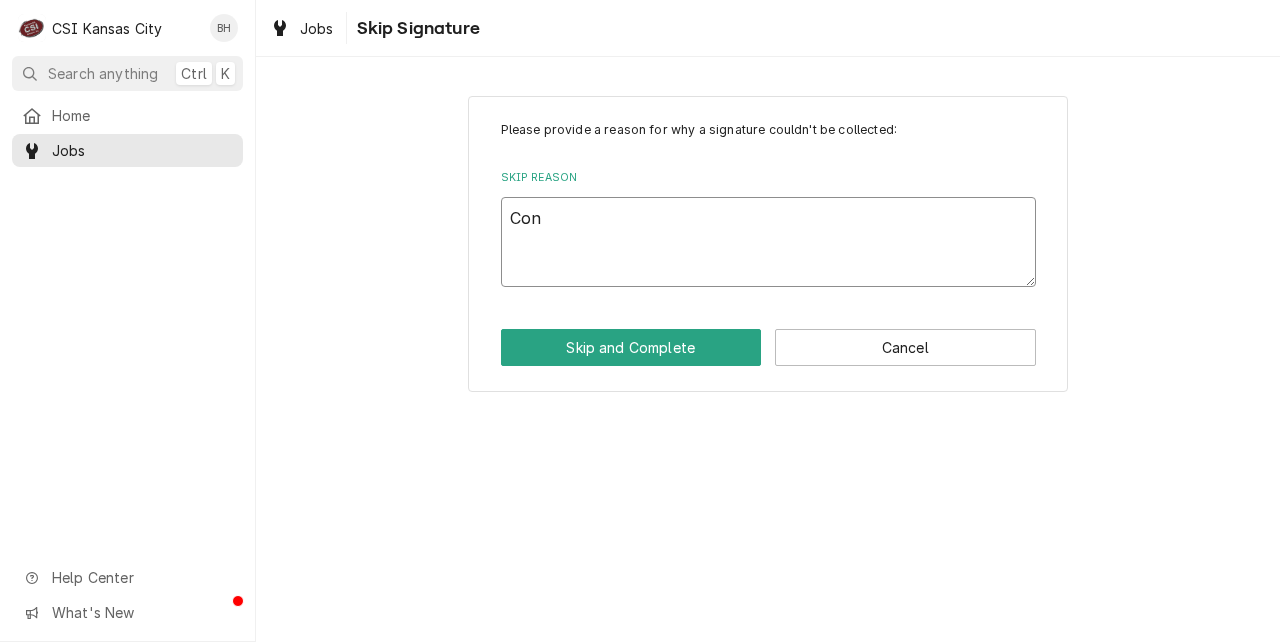 type on "x" 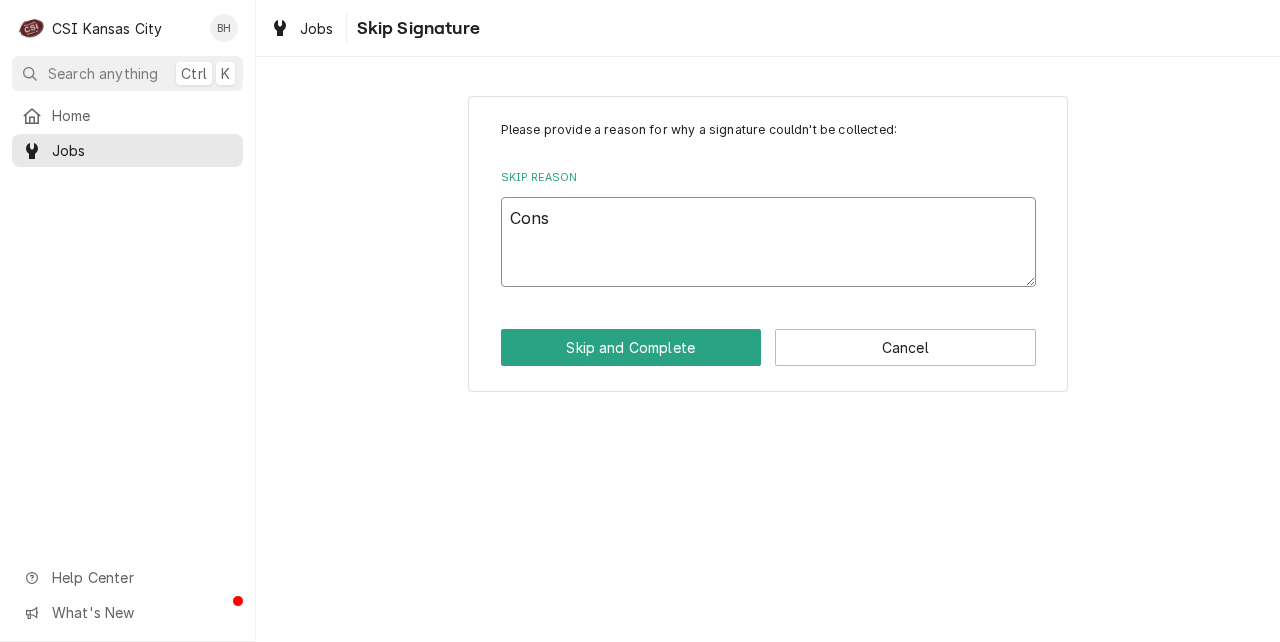type on "x" 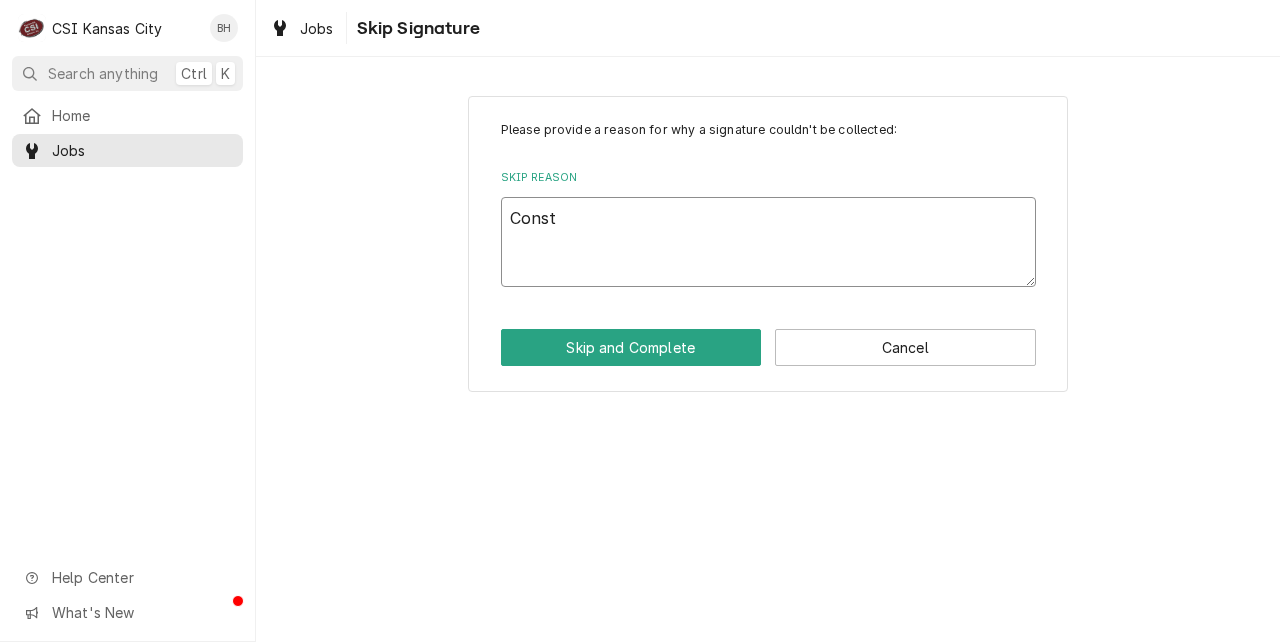 type on "x" 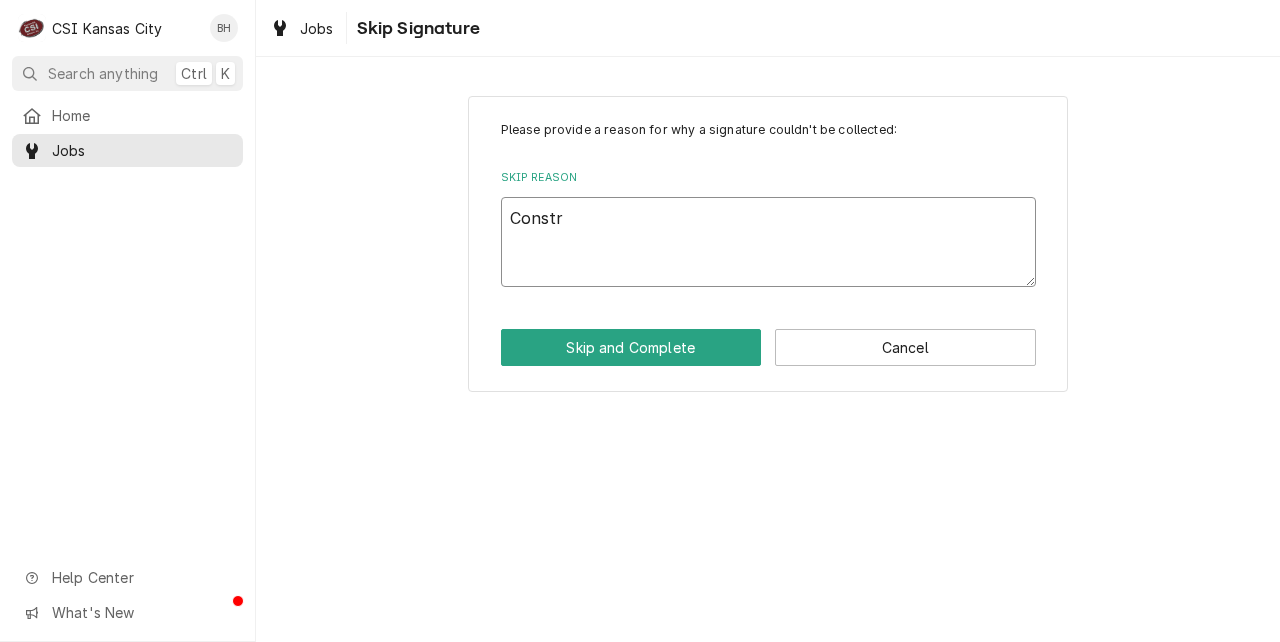 type on "x" 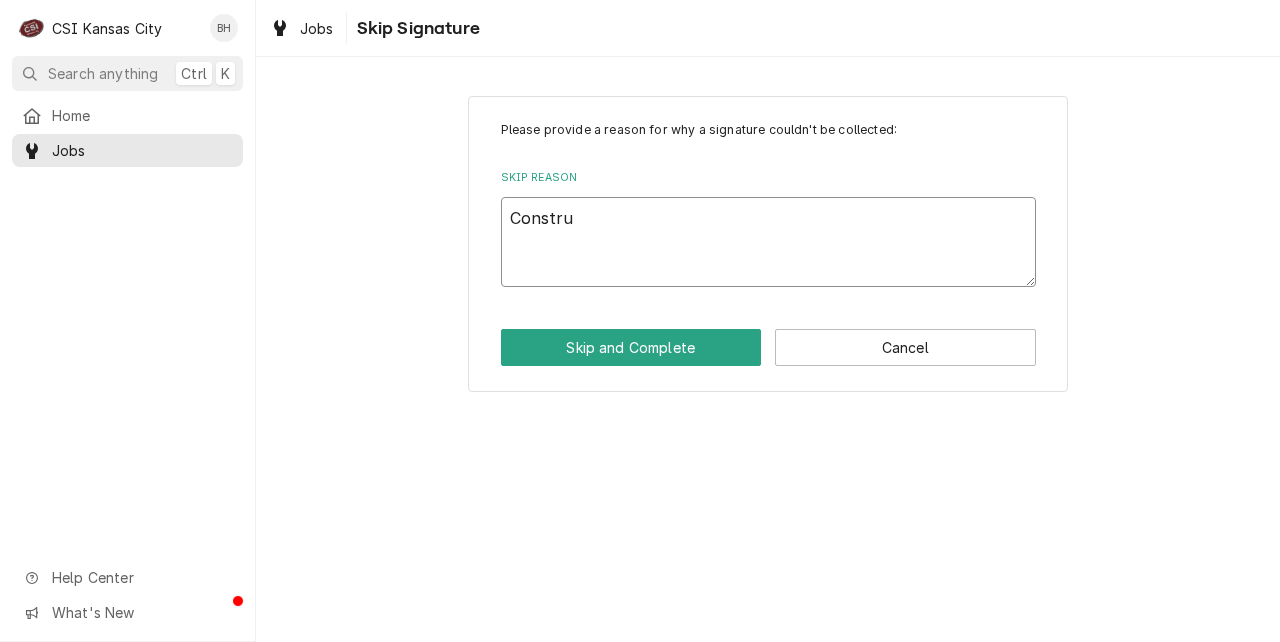 type on "x" 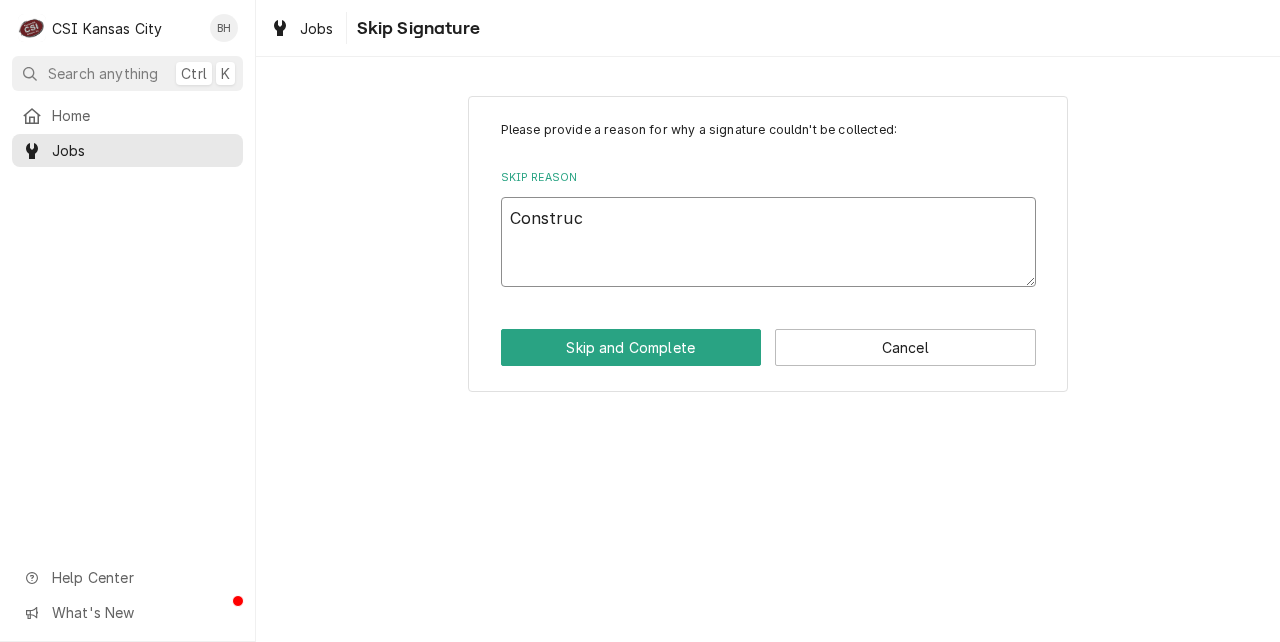 type on "x" 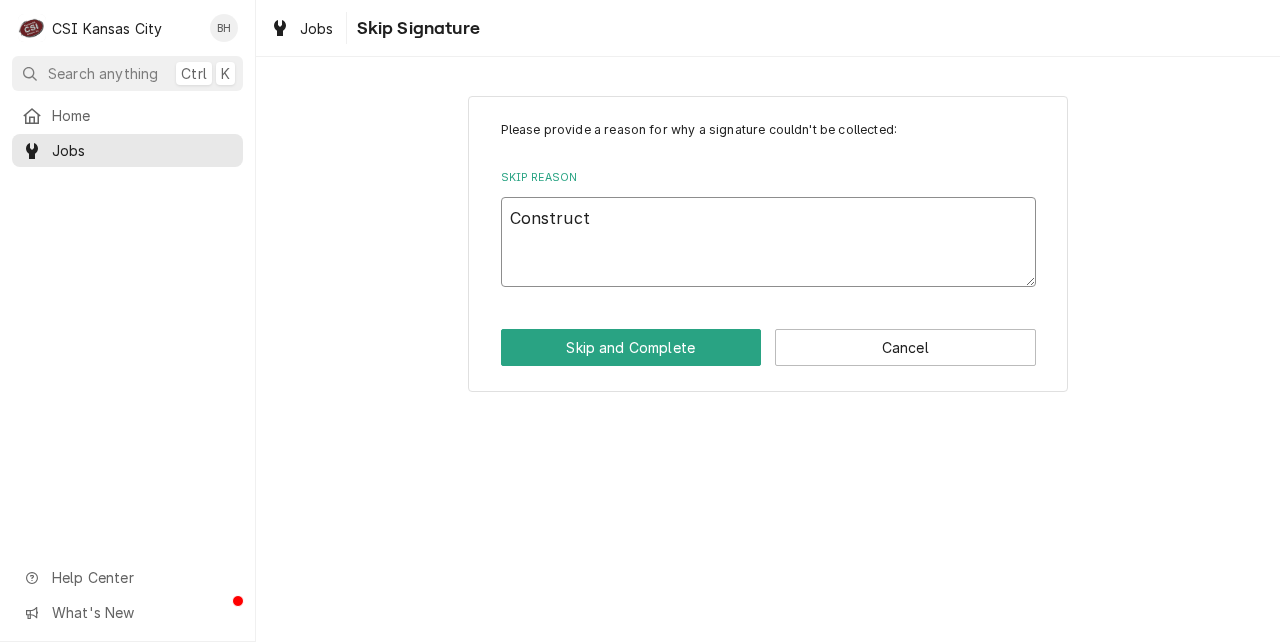 type on "x" 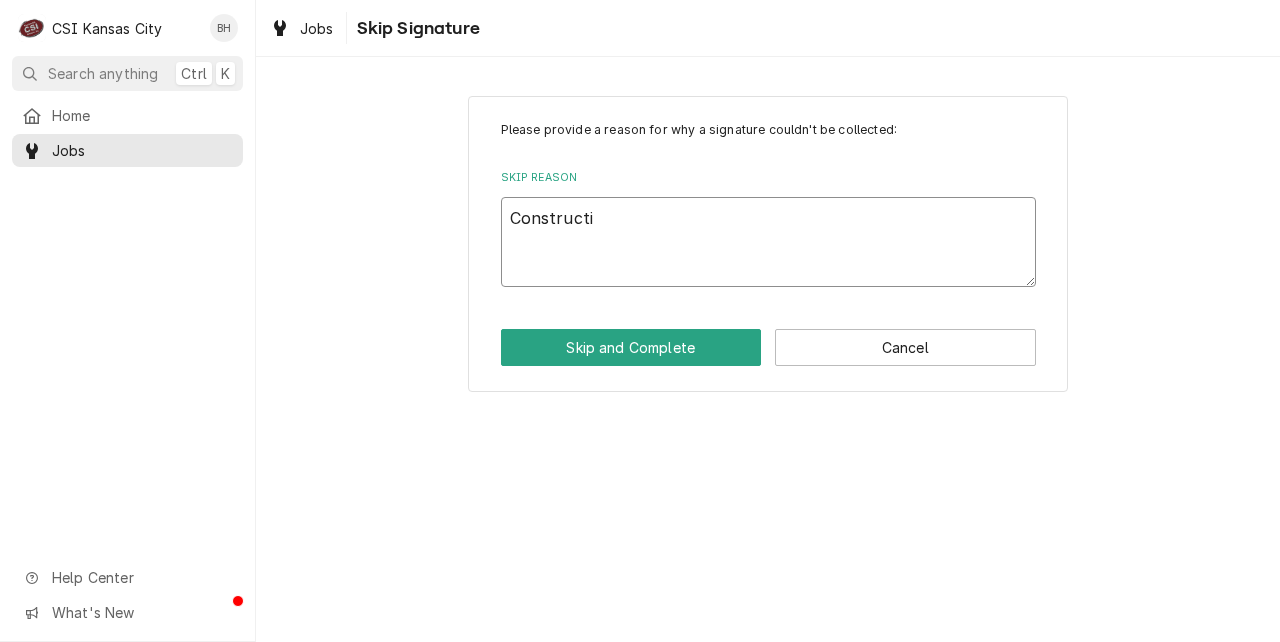 type on "x" 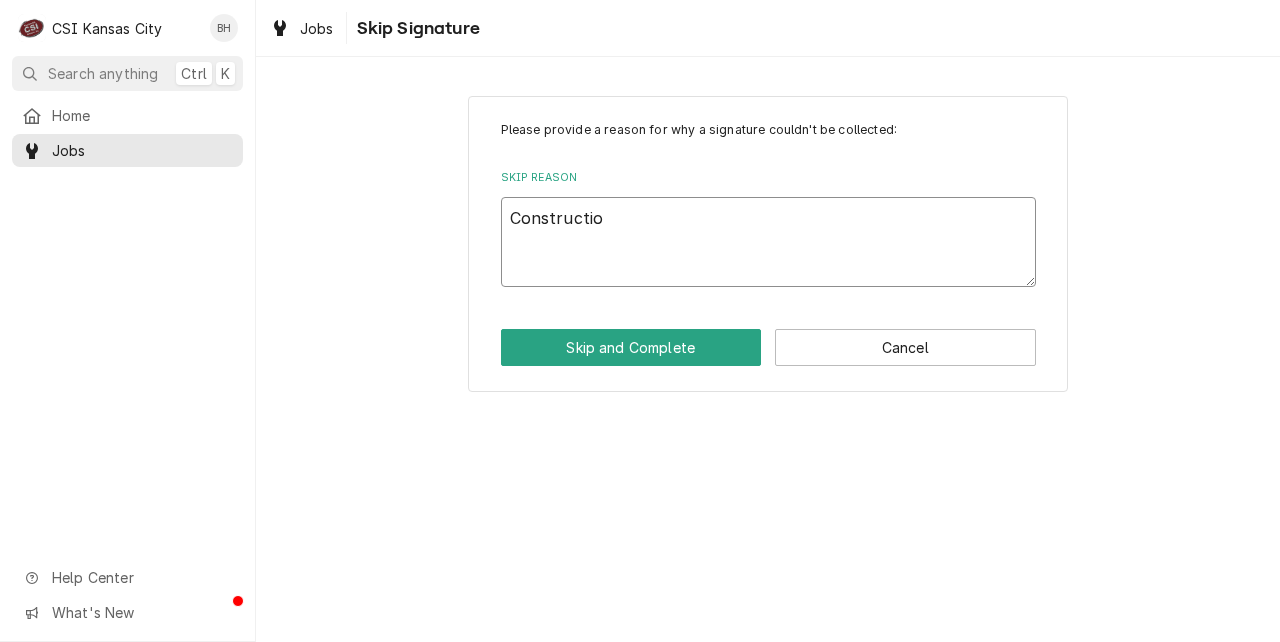 type on "x" 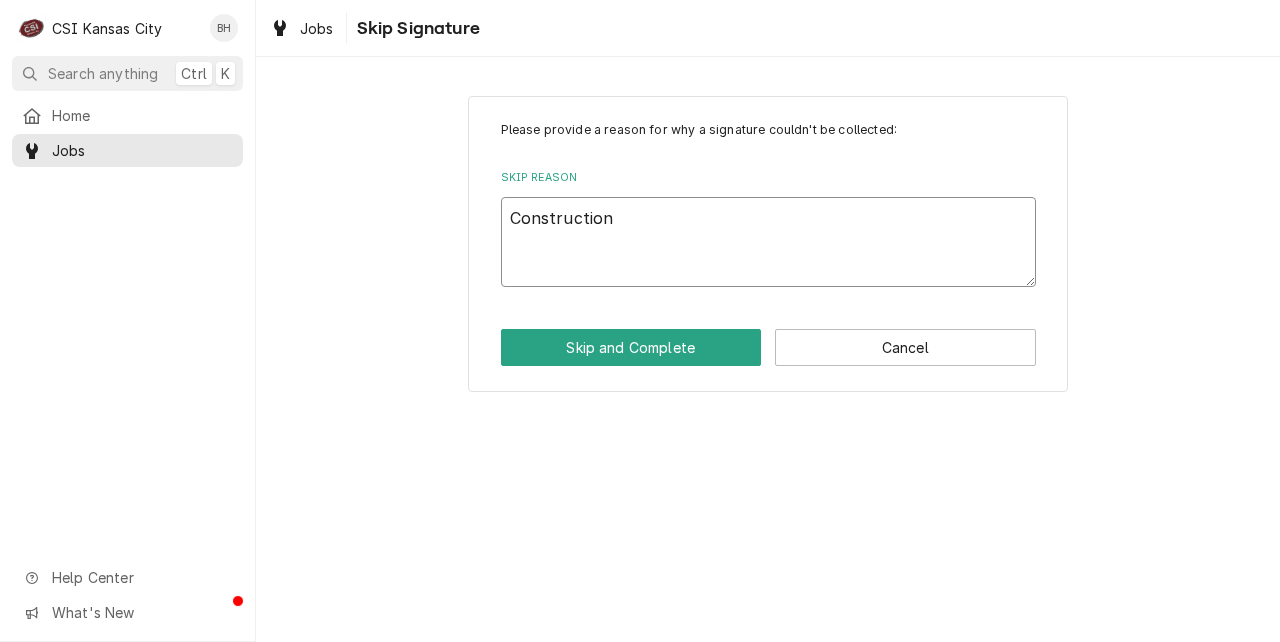 type on "x" 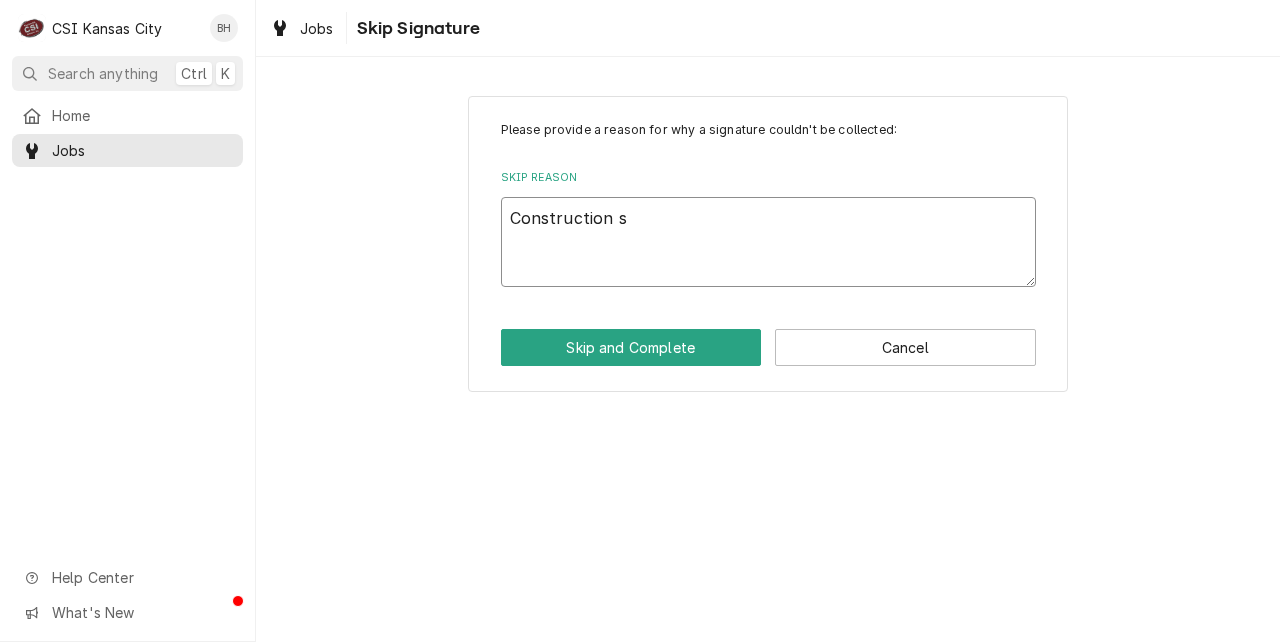 type on "x" 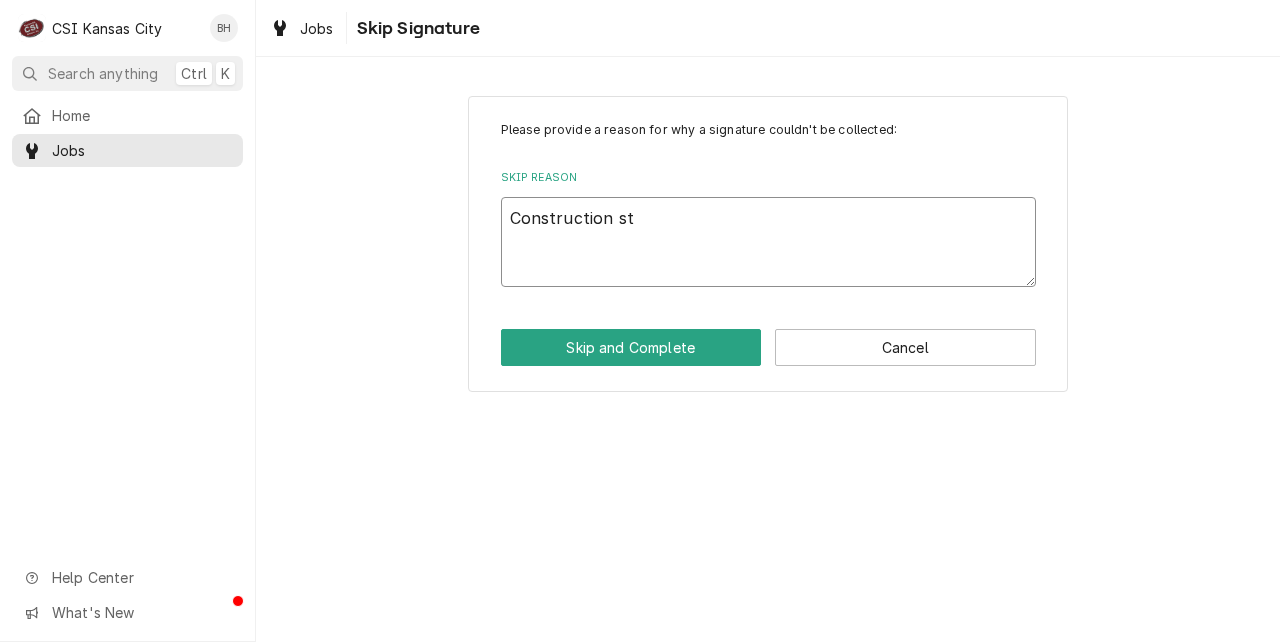 type on "x" 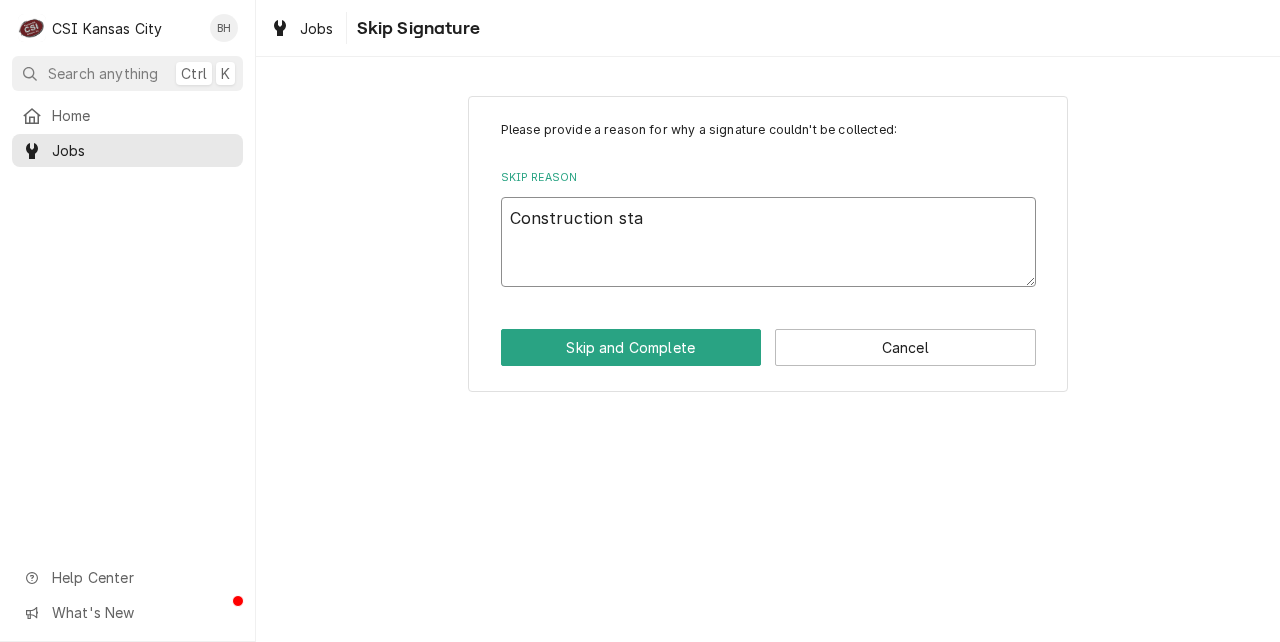 type on "x" 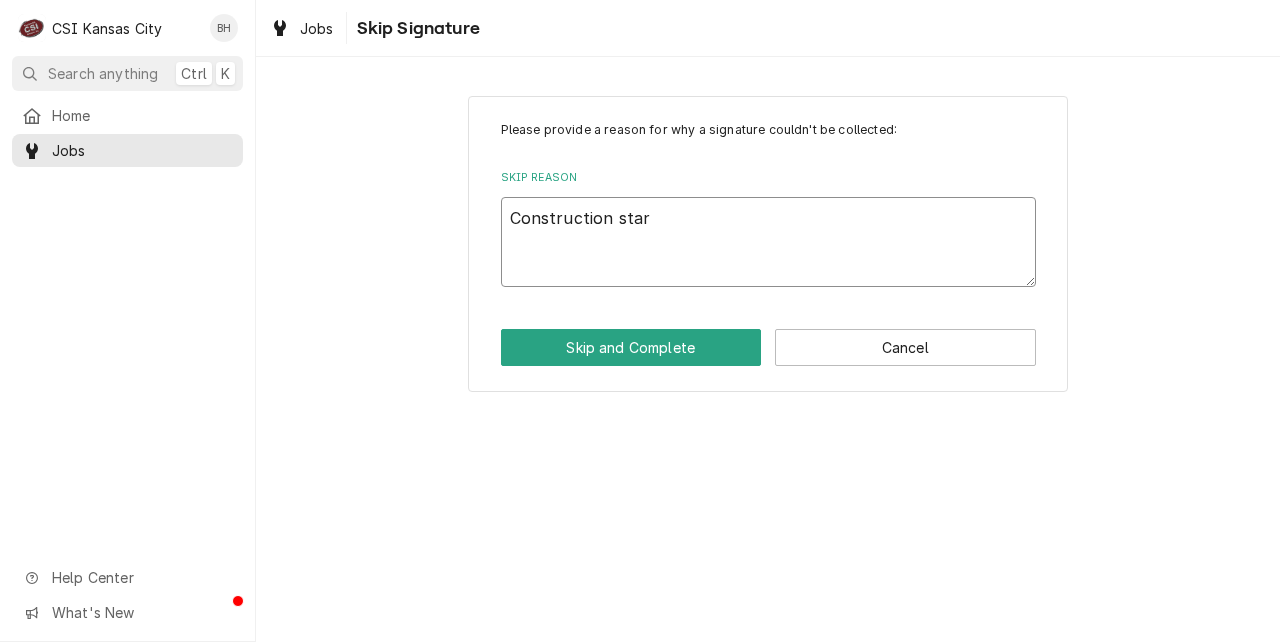 type on "x" 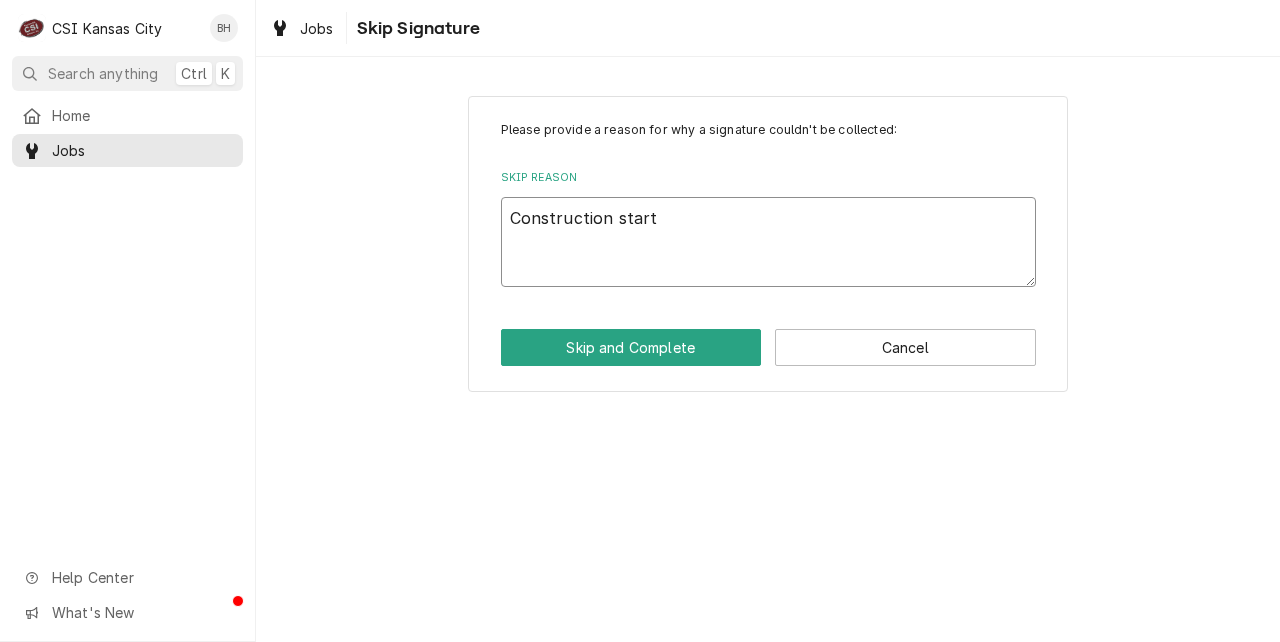 type on "x" 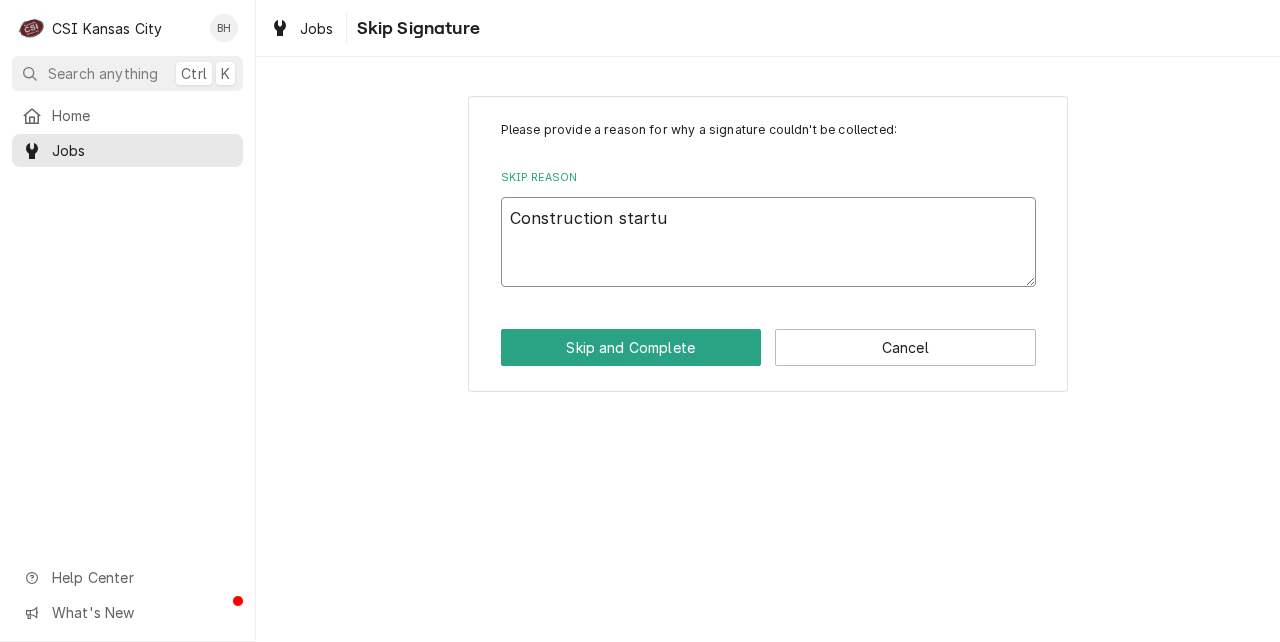 type on "x" 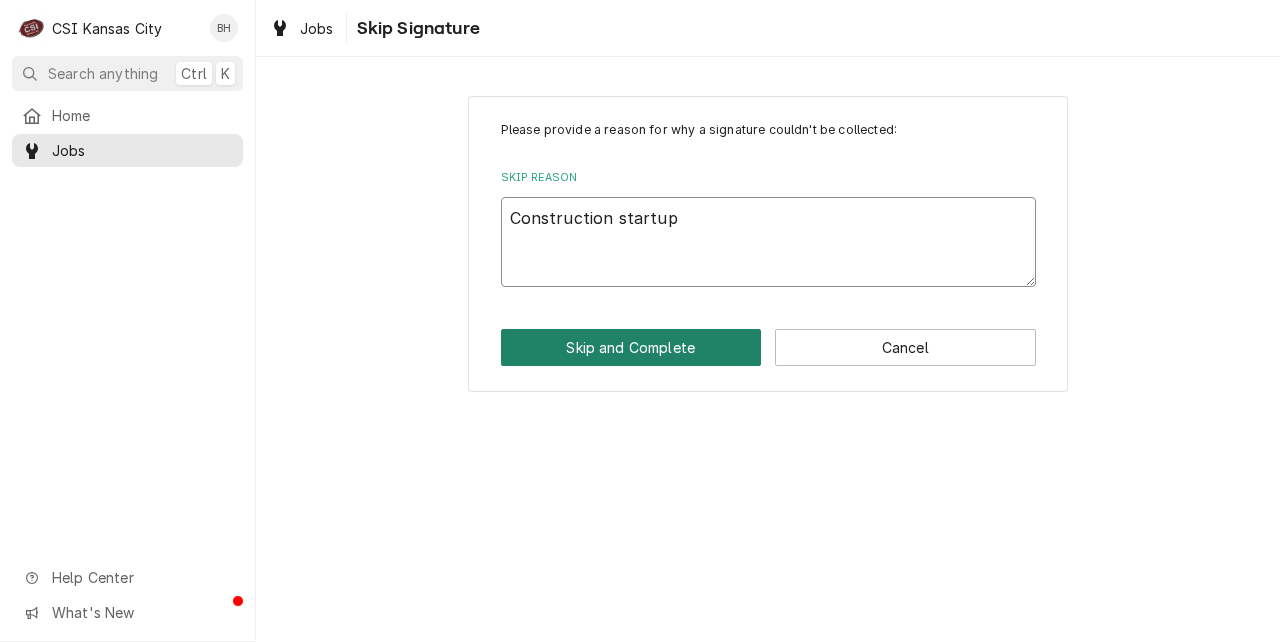 type on "Construction startup" 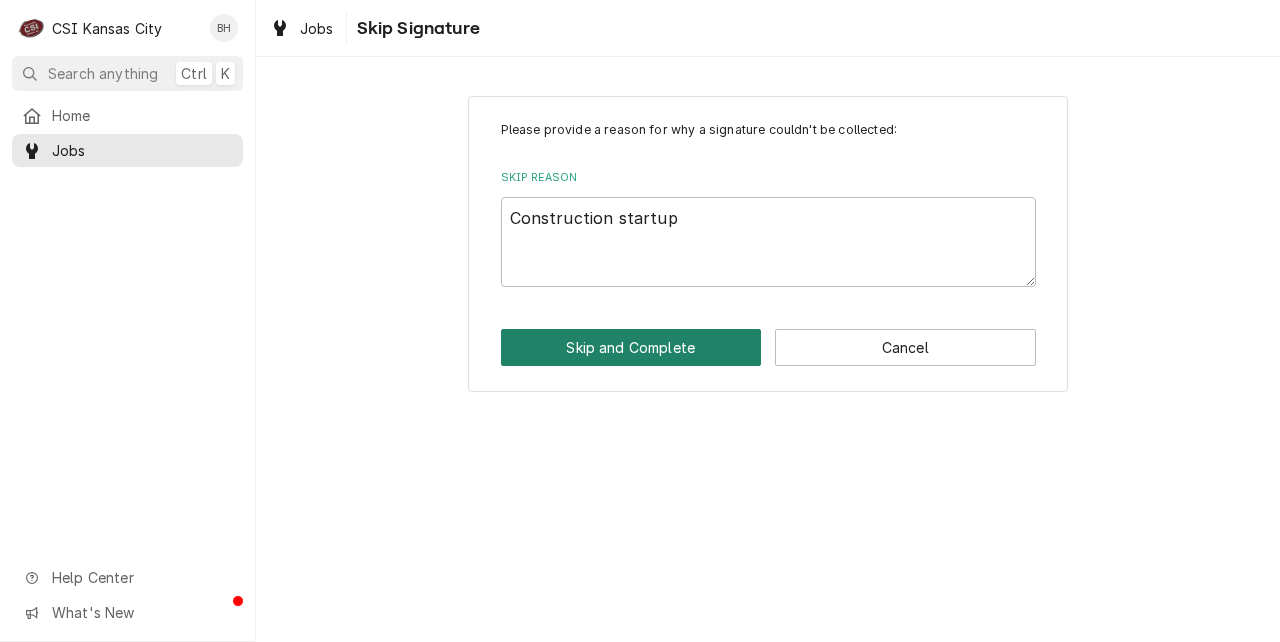 click on "Skip and Complete" at bounding box center (631, 347) 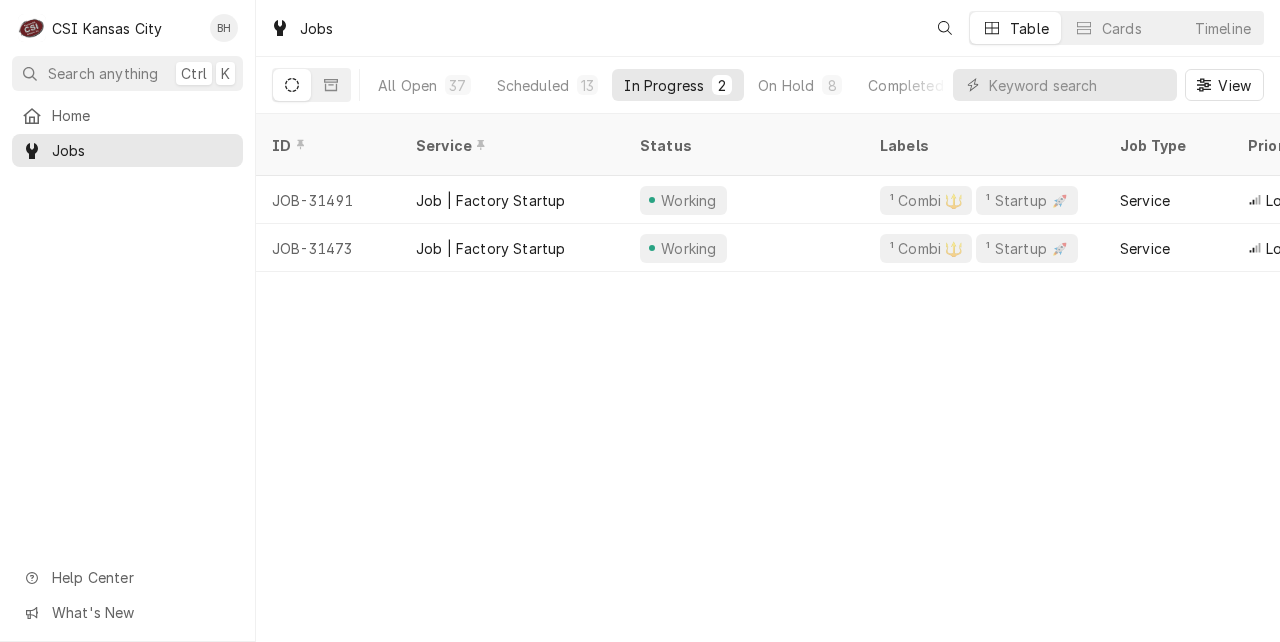 scroll, scrollTop: 0, scrollLeft: 0, axis: both 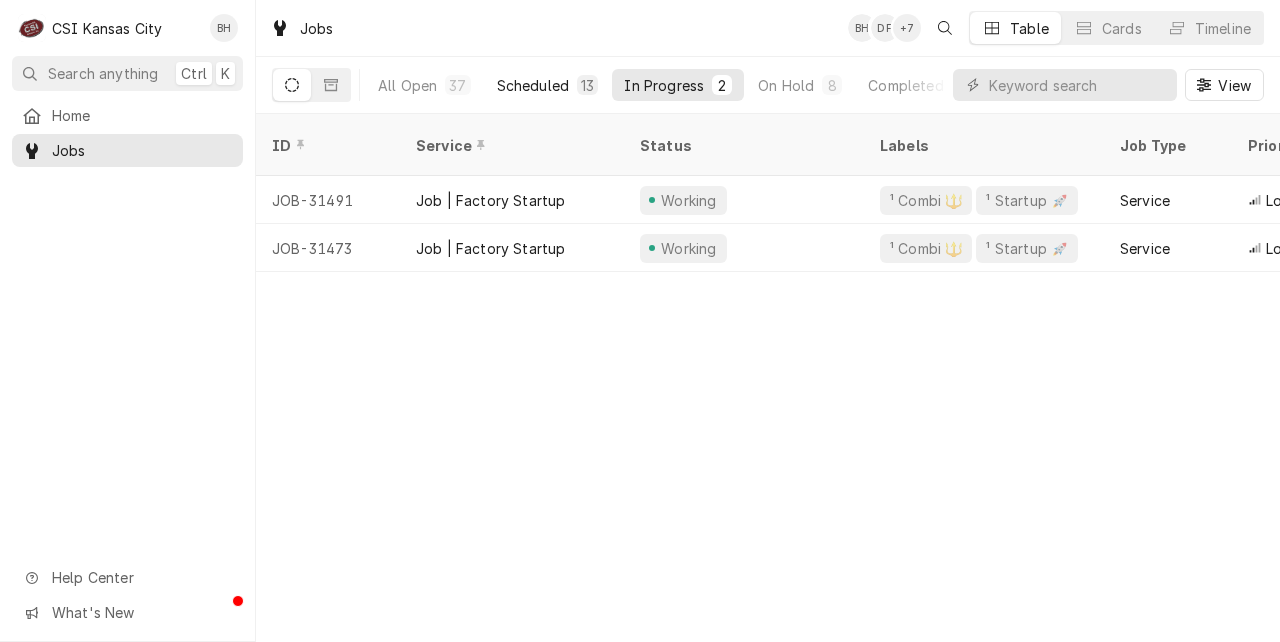 click on "Scheduled" at bounding box center (533, 85) 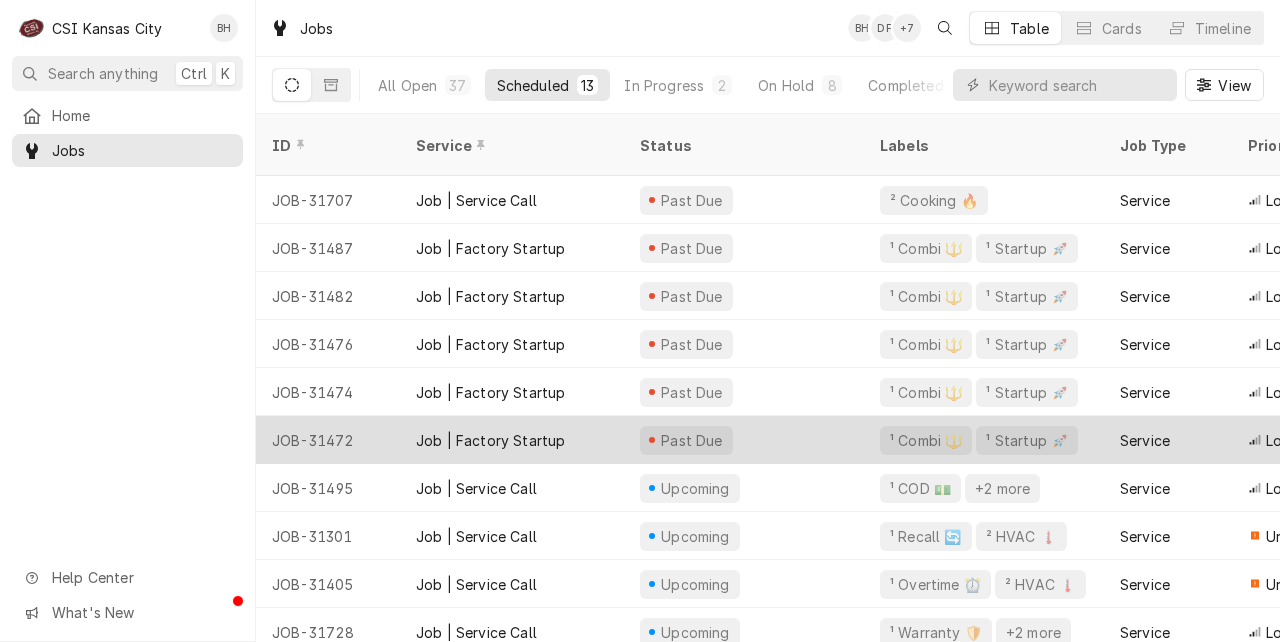 click on "JOB-31472" at bounding box center (328, 440) 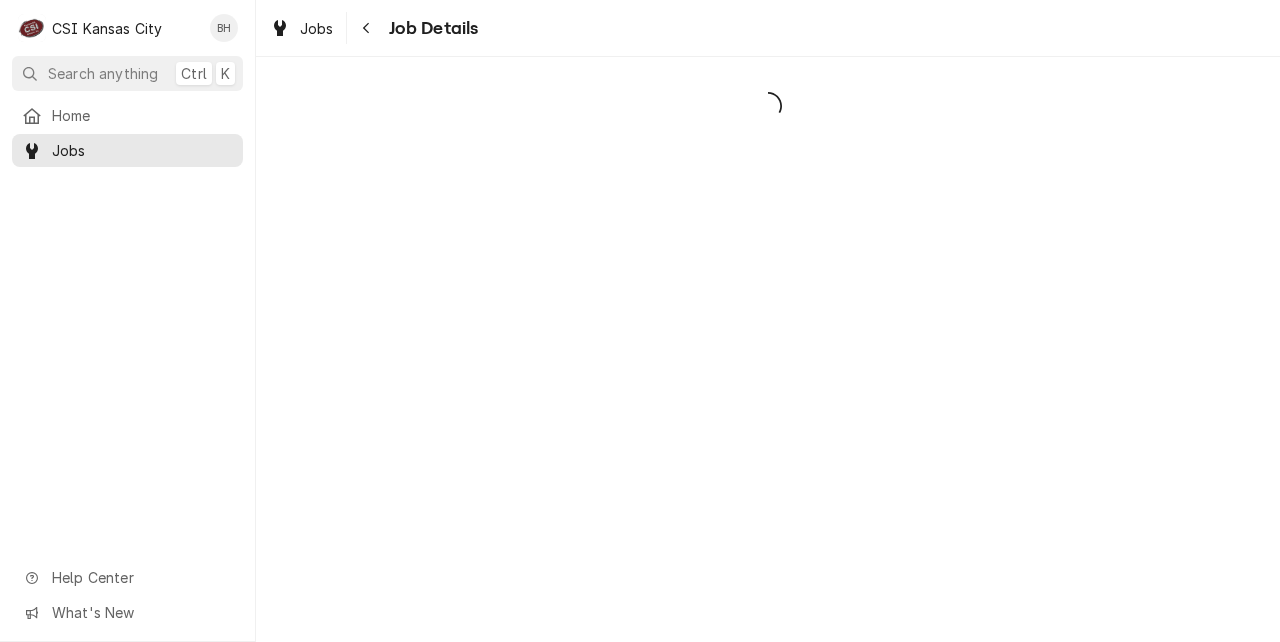 scroll, scrollTop: 0, scrollLeft: 0, axis: both 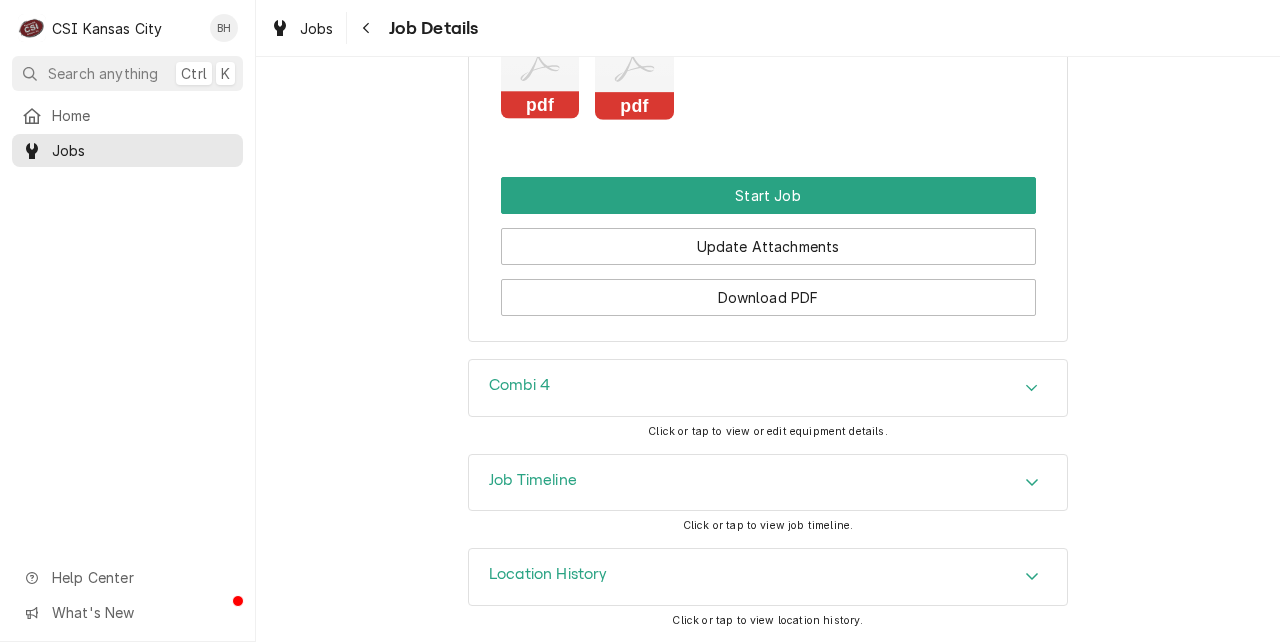 click on "Combi 4" at bounding box center (768, 388) 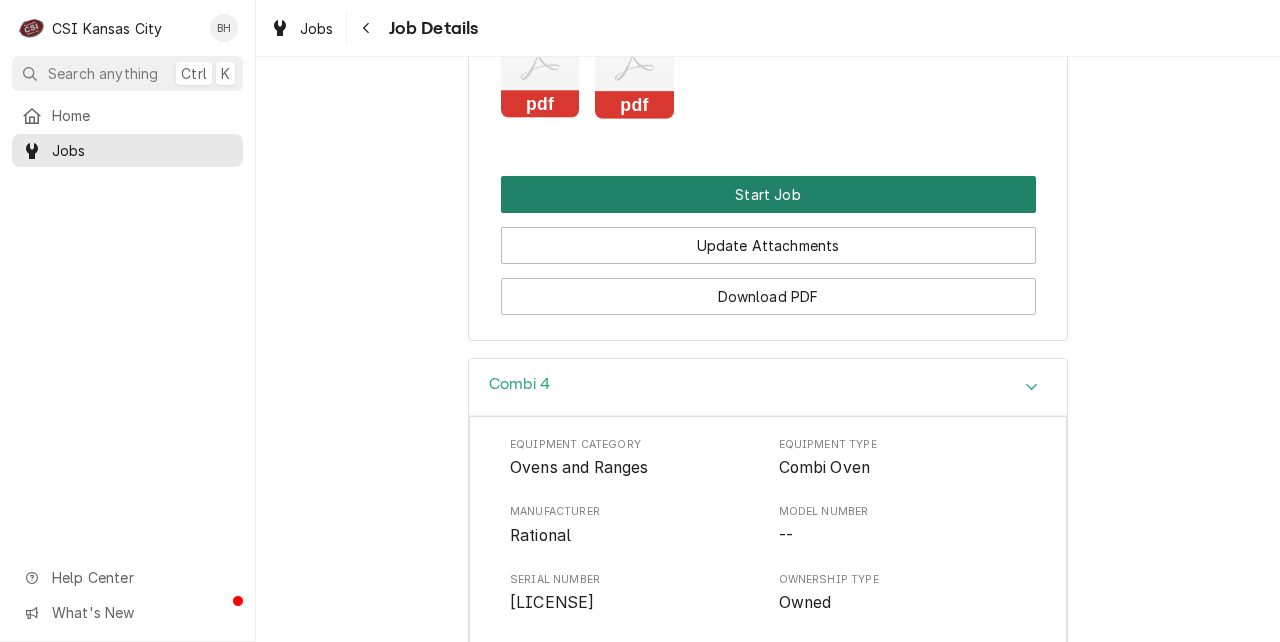 click on "Start Job" at bounding box center (768, 194) 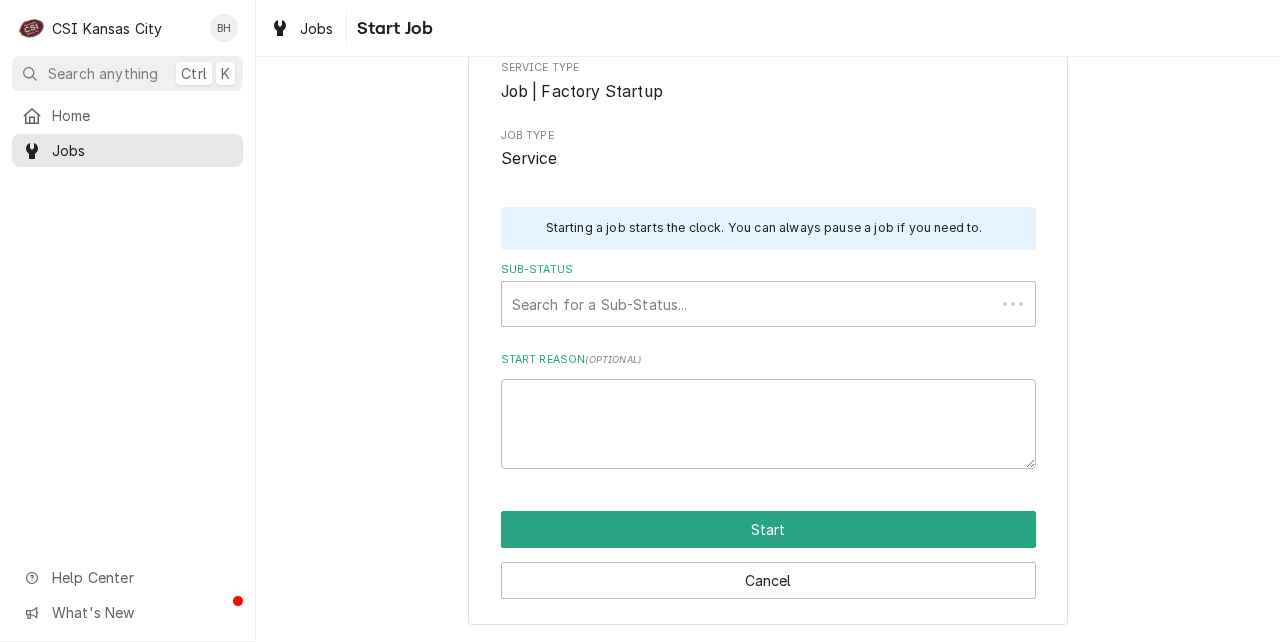 scroll, scrollTop: 0, scrollLeft: 0, axis: both 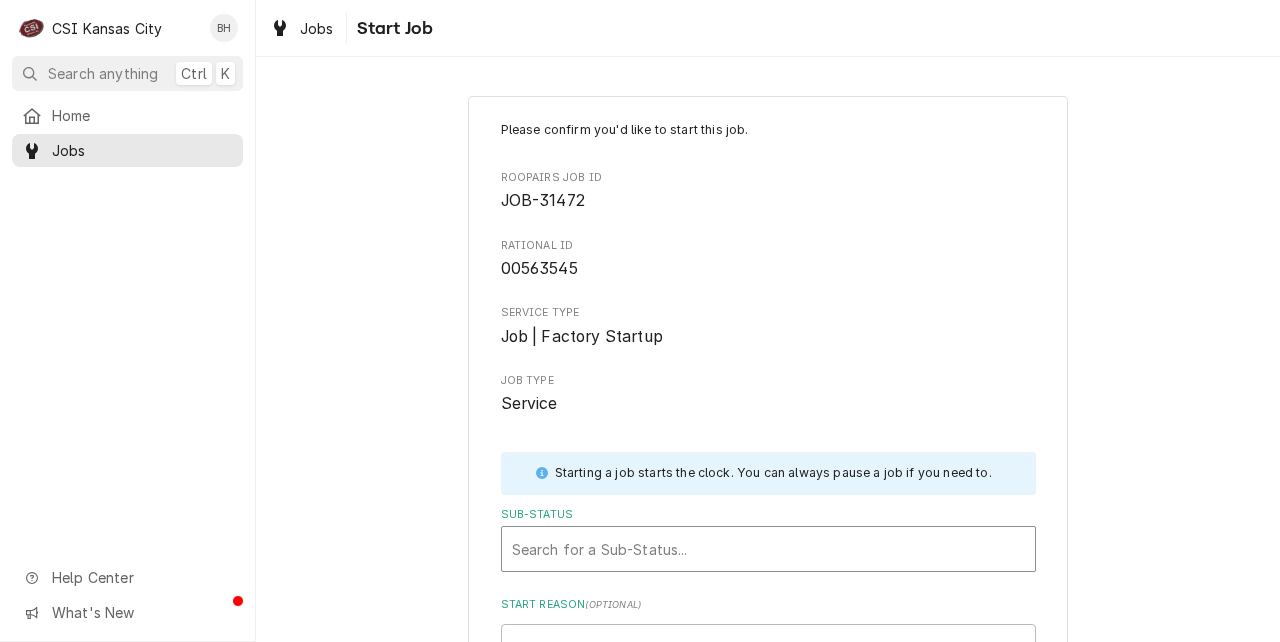 click on "Search for a Sub-Status..." at bounding box center [768, 549] 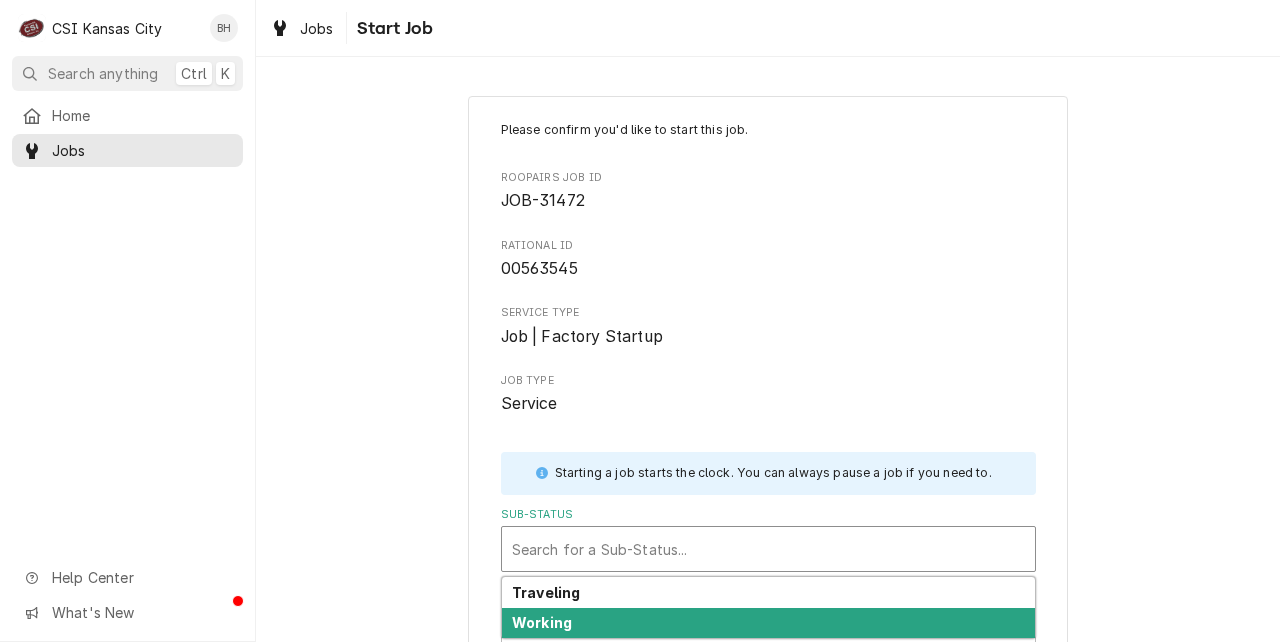 click on "Working" at bounding box center (768, 623) 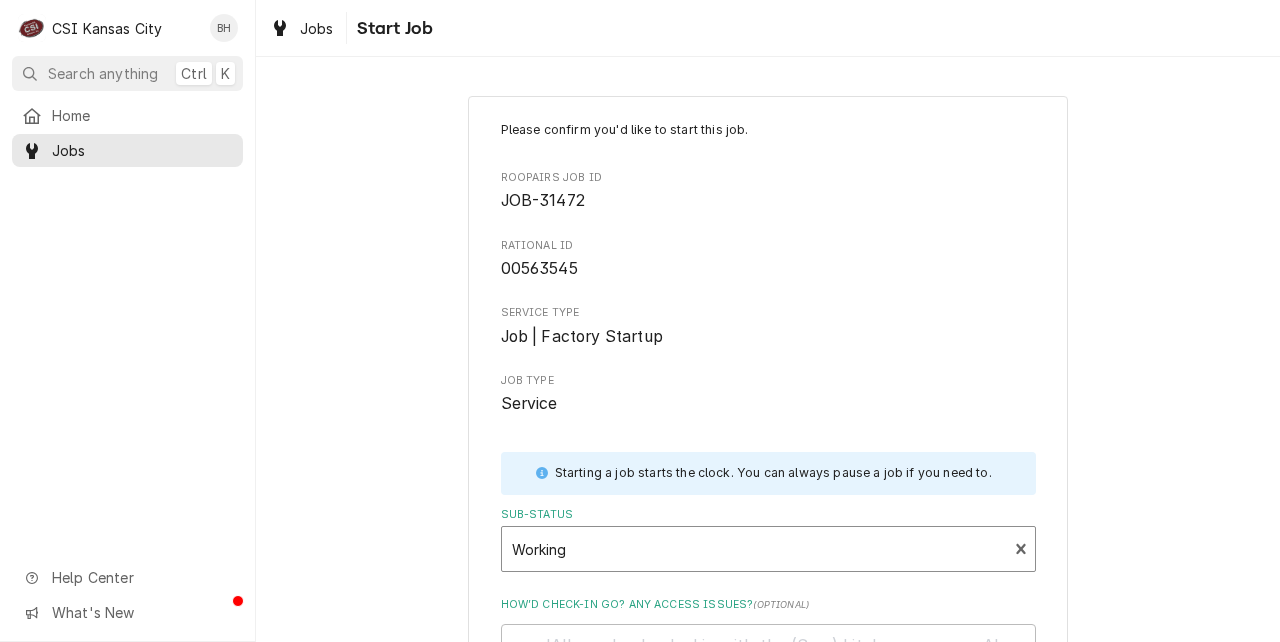 scroll, scrollTop: 294, scrollLeft: 0, axis: vertical 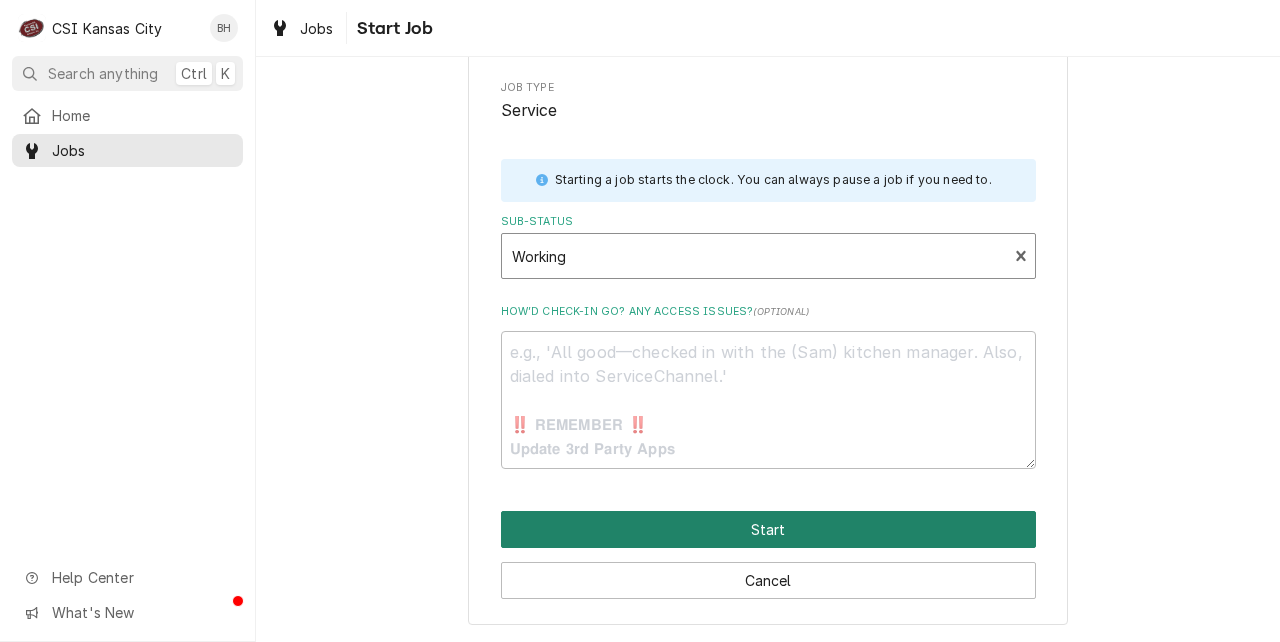 click on "Start" at bounding box center (768, 529) 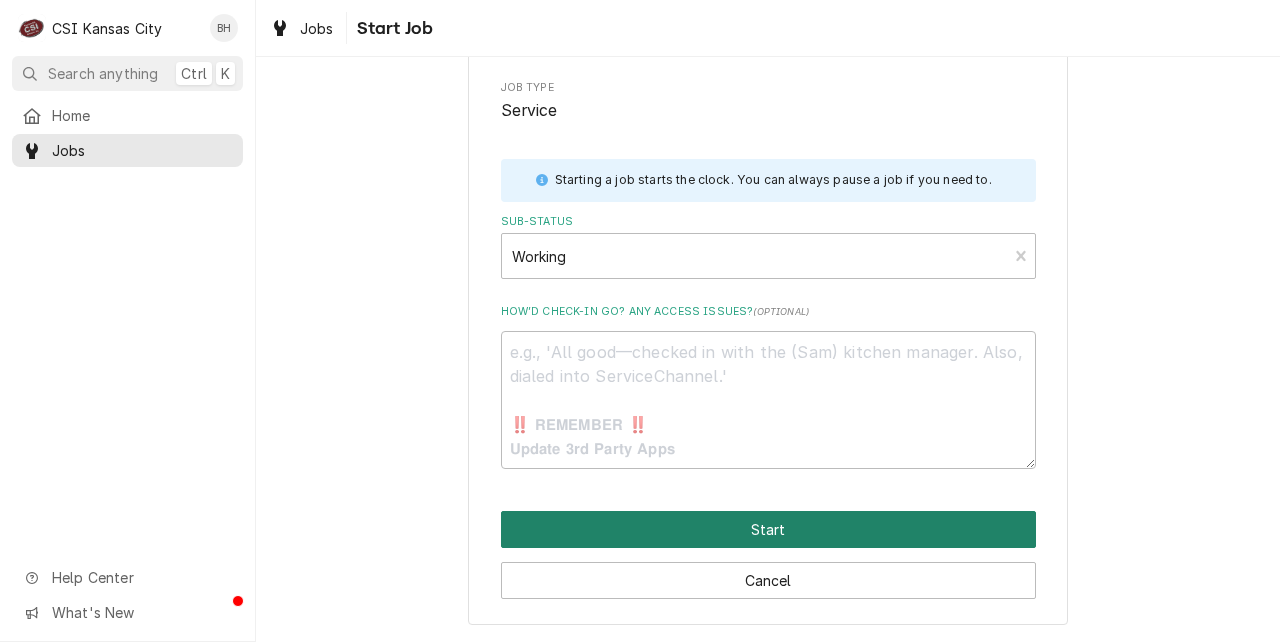 type on "x" 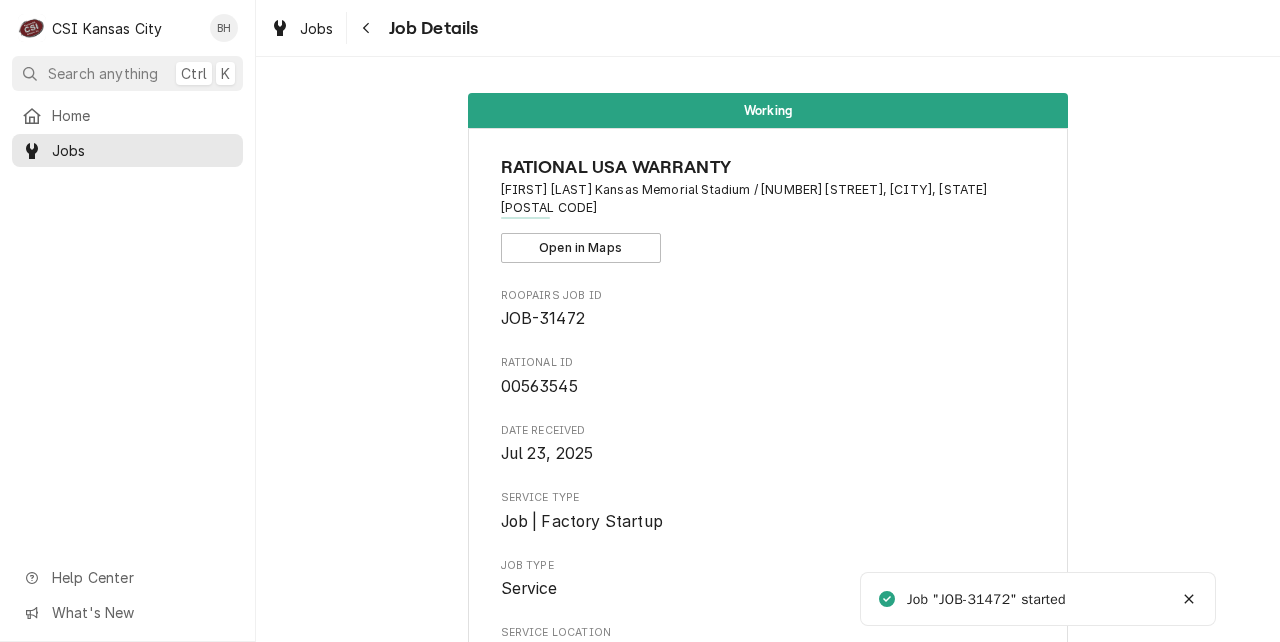 scroll, scrollTop: 0, scrollLeft: 0, axis: both 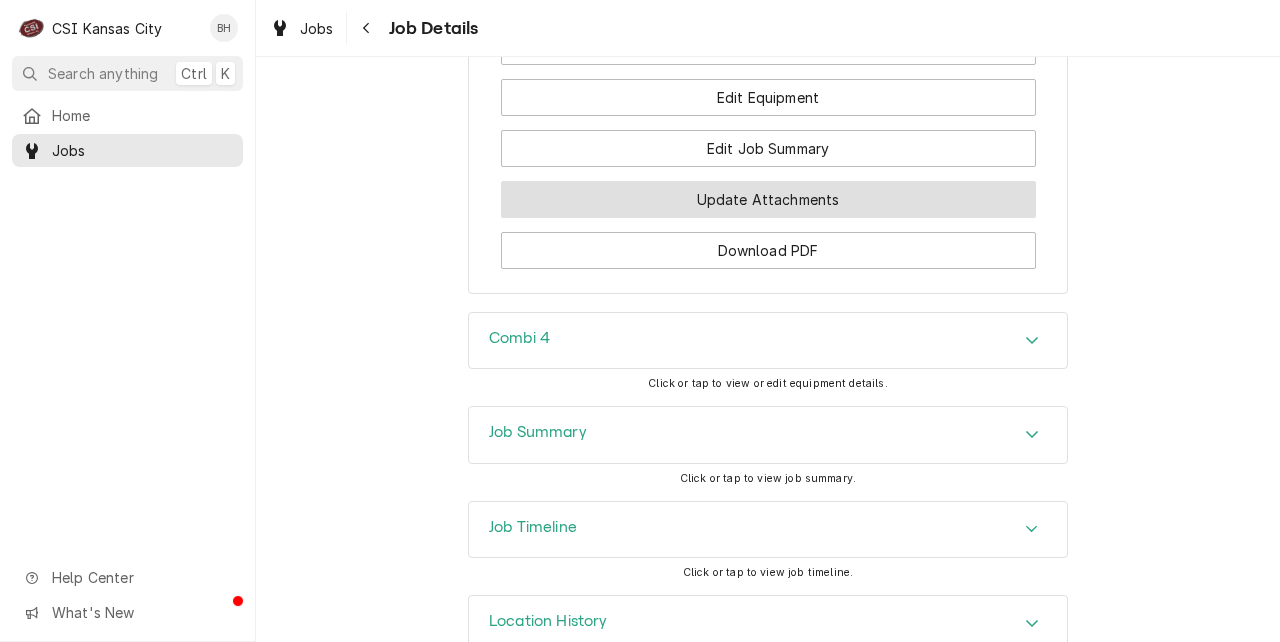 click on "Update Attachments" at bounding box center [768, 199] 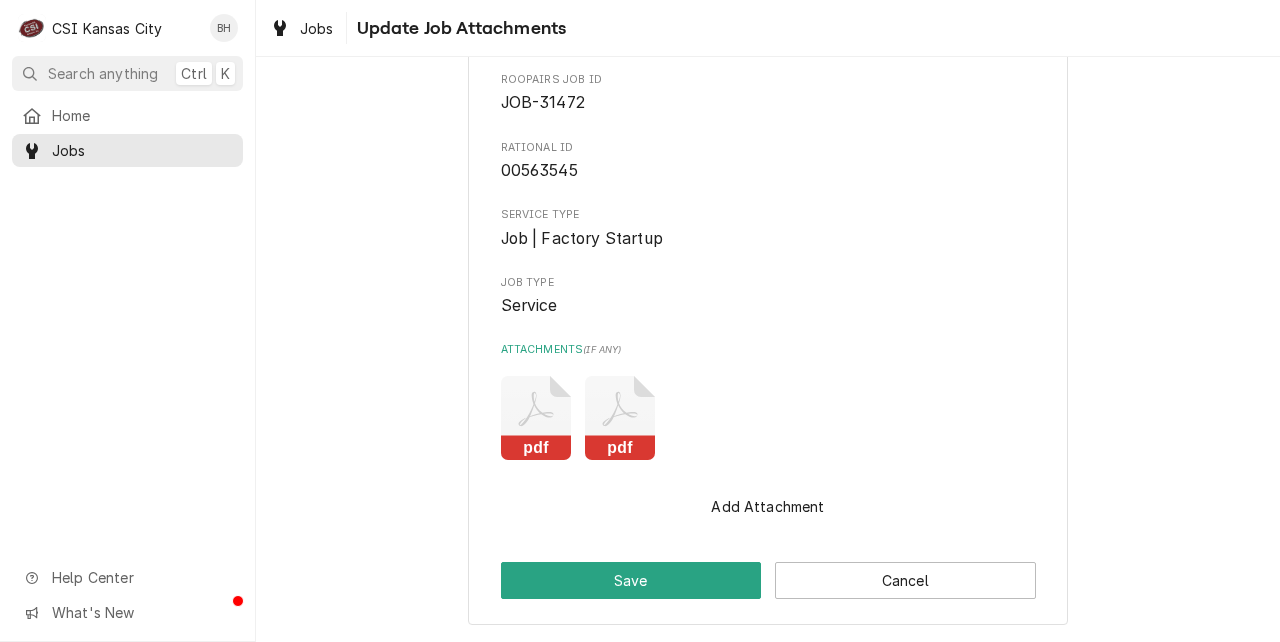 scroll, scrollTop: 0, scrollLeft: 0, axis: both 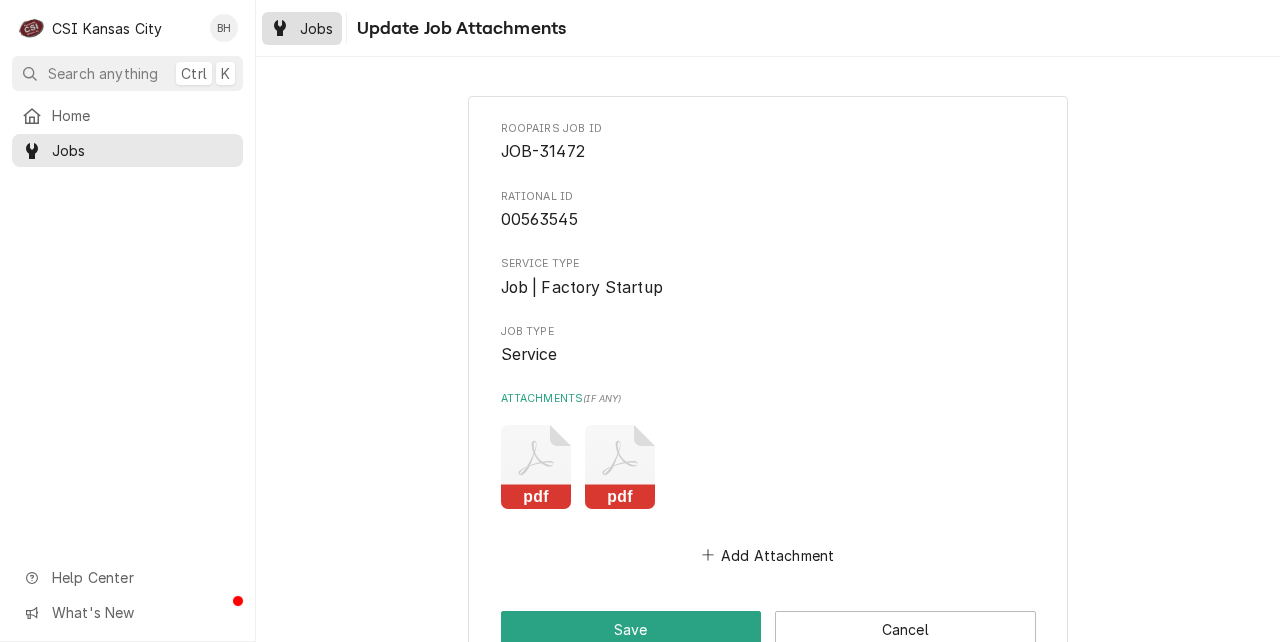 click on "Jobs" at bounding box center [302, 28] 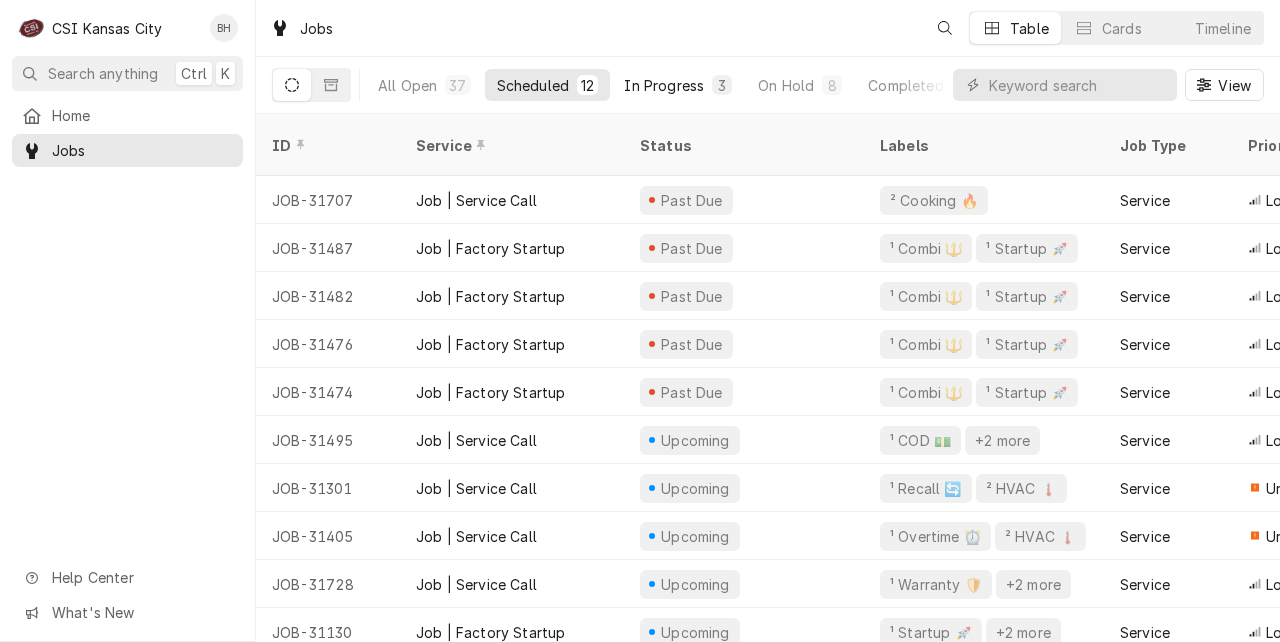 click on "In Progress" at bounding box center [664, 85] 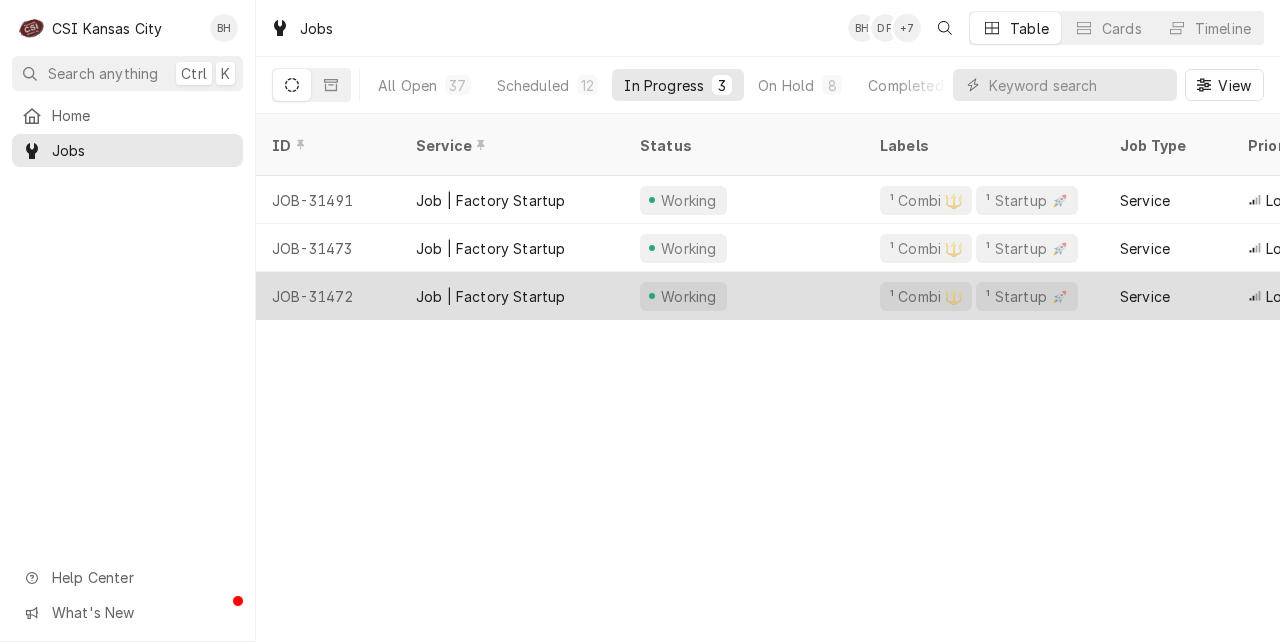 click on "Job | Factory Startup" at bounding box center [490, 296] 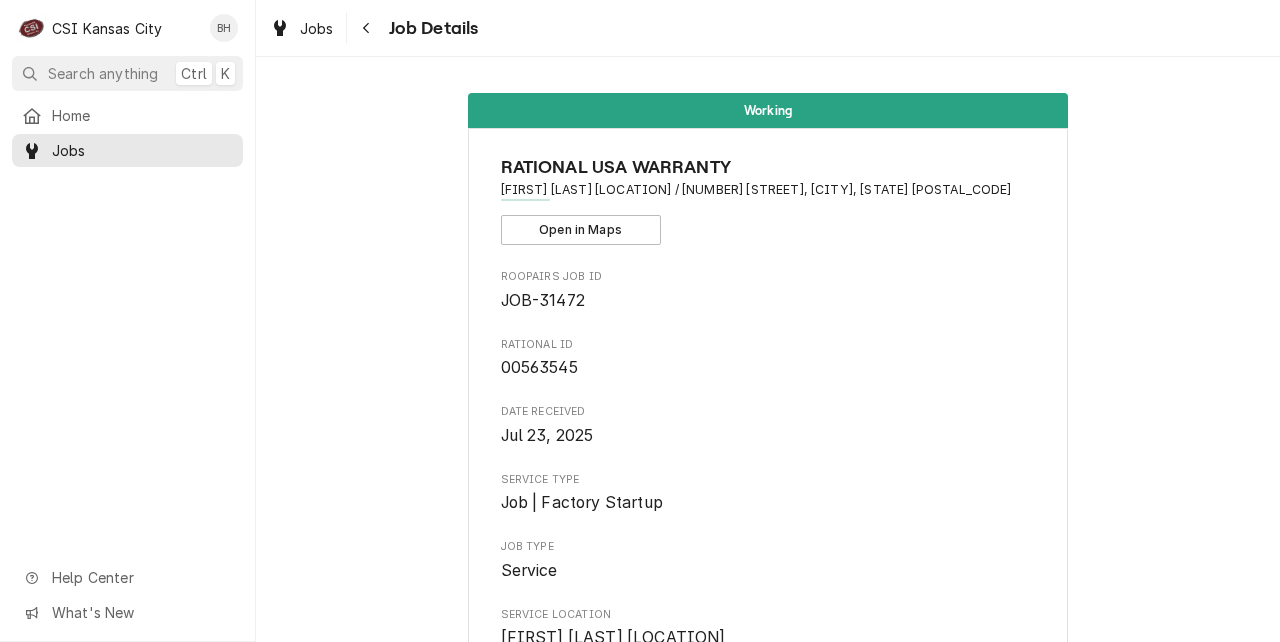 scroll, scrollTop: 0, scrollLeft: 0, axis: both 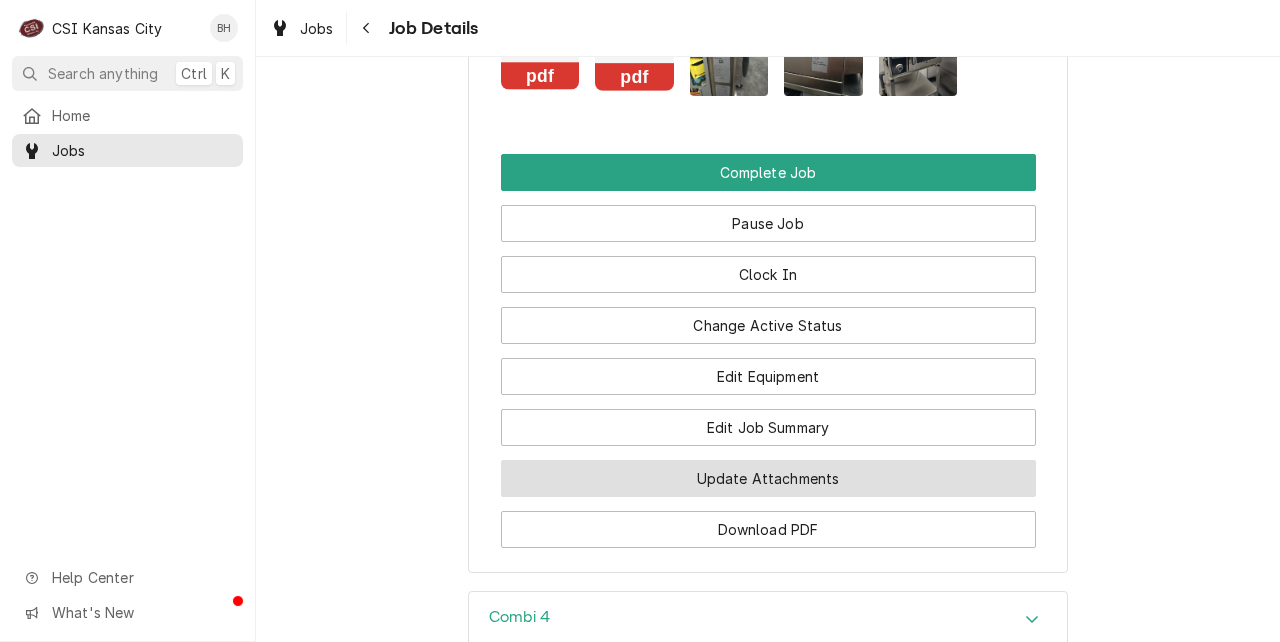 click on "Update Attachments" at bounding box center (768, 478) 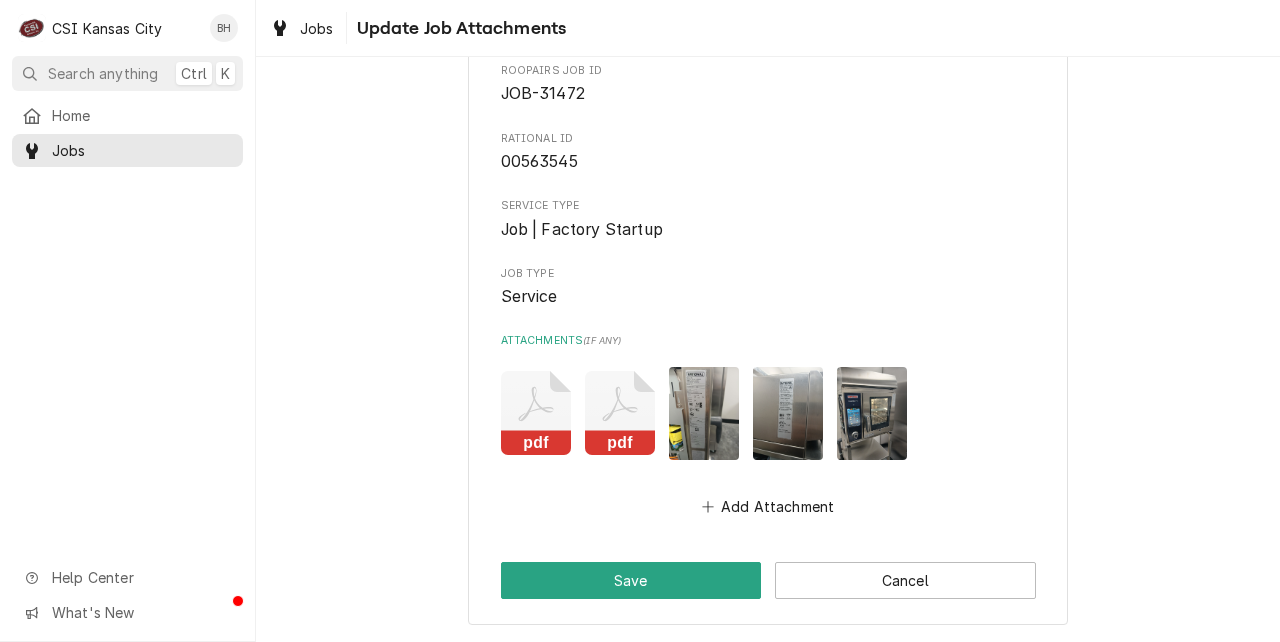 scroll, scrollTop: 0, scrollLeft: 0, axis: both 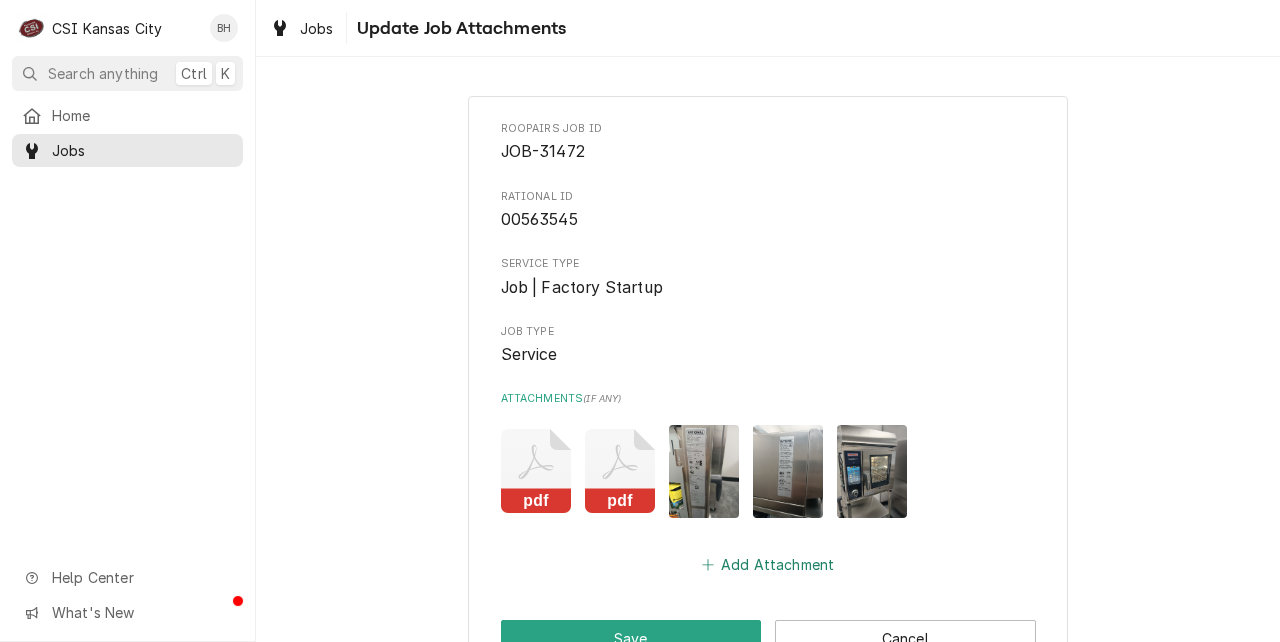 click on "Add Attachment" at bounding box center [768, 564] 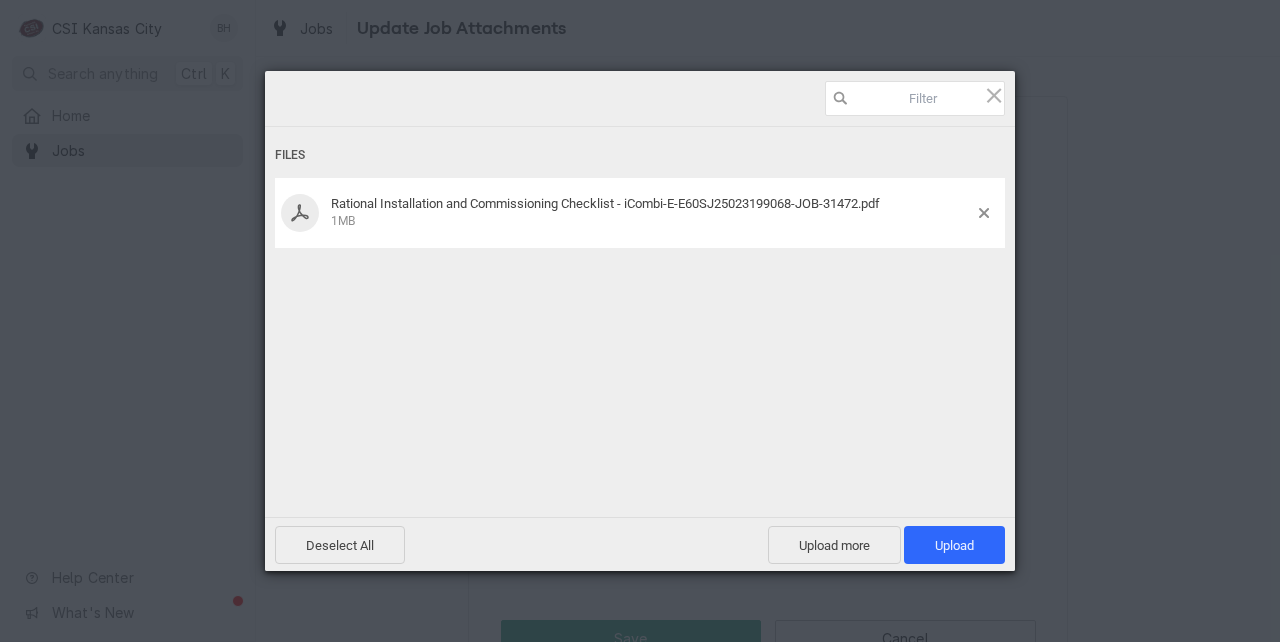click on "Files
Rational Installation and Commissioning Checklist - iCombi-E-E60SJ25023199068-JOB-31472.pdf          1MB" at bounding box center [640, 295] 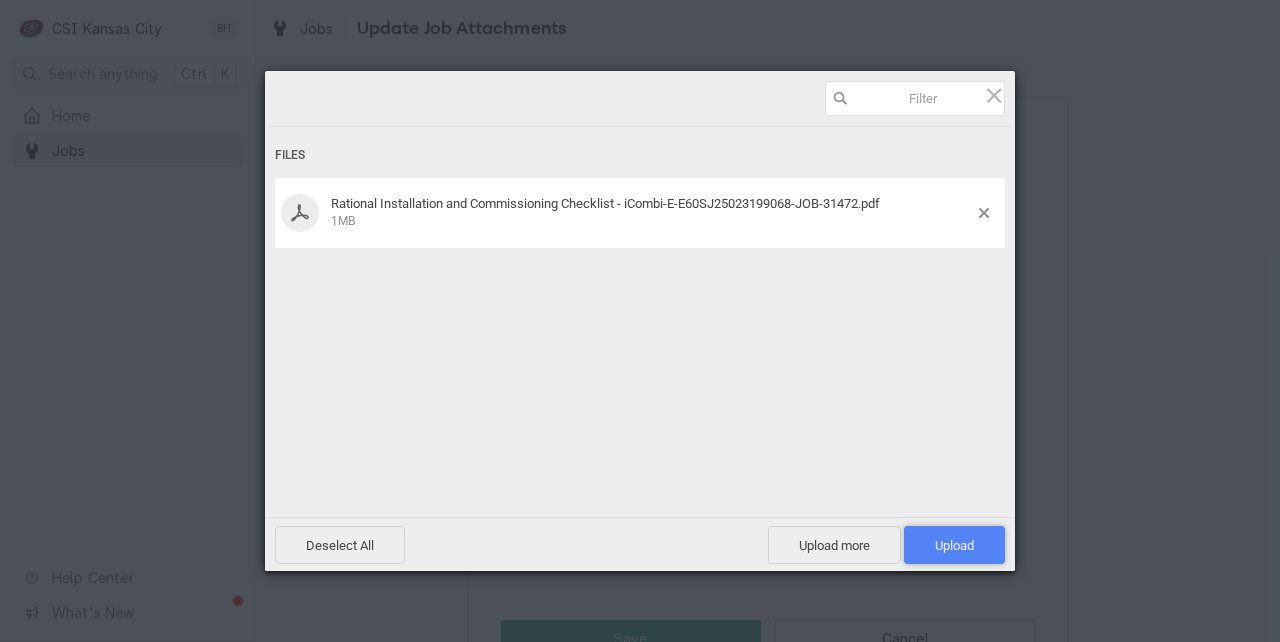 click on "Upload
1" at bounding box center [954, 545] 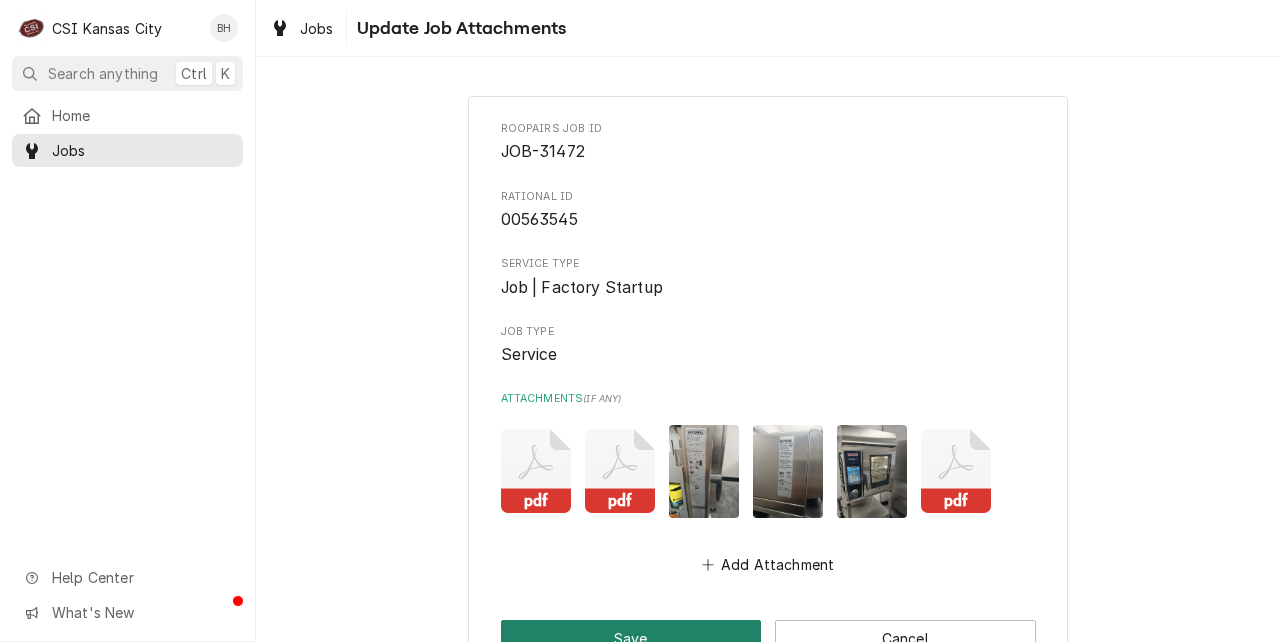 click on "Save" at bounding box center [631, 638] 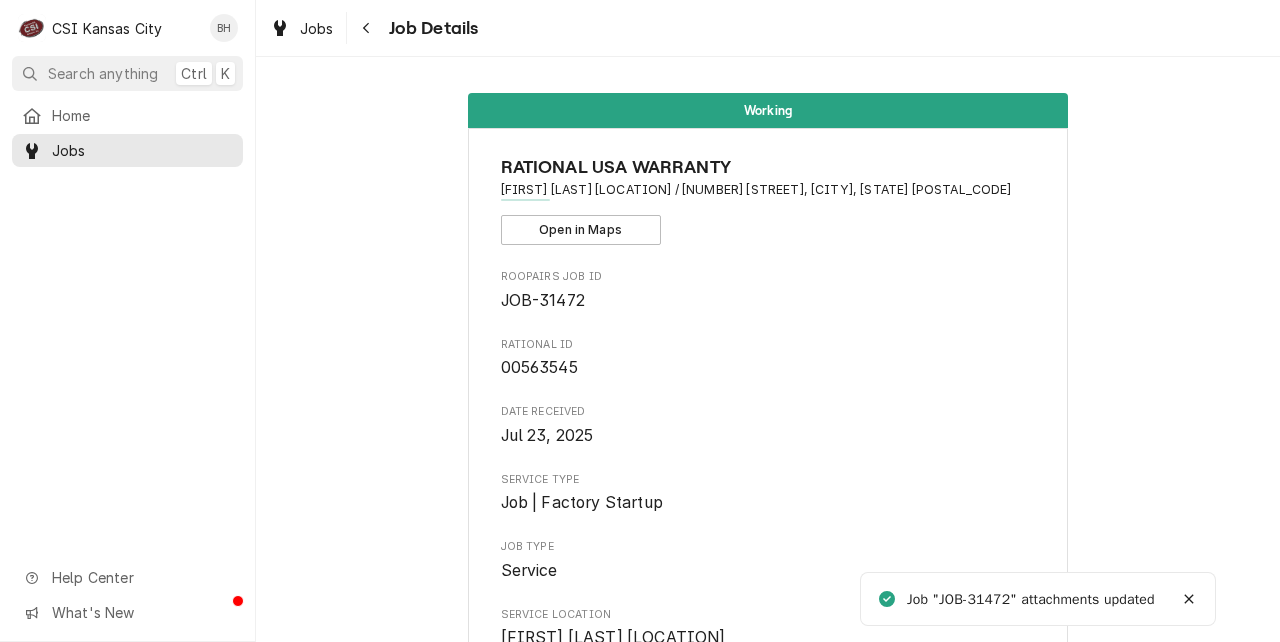 scroll, scrollTop: 0, scrollLeft: 0, axis: both 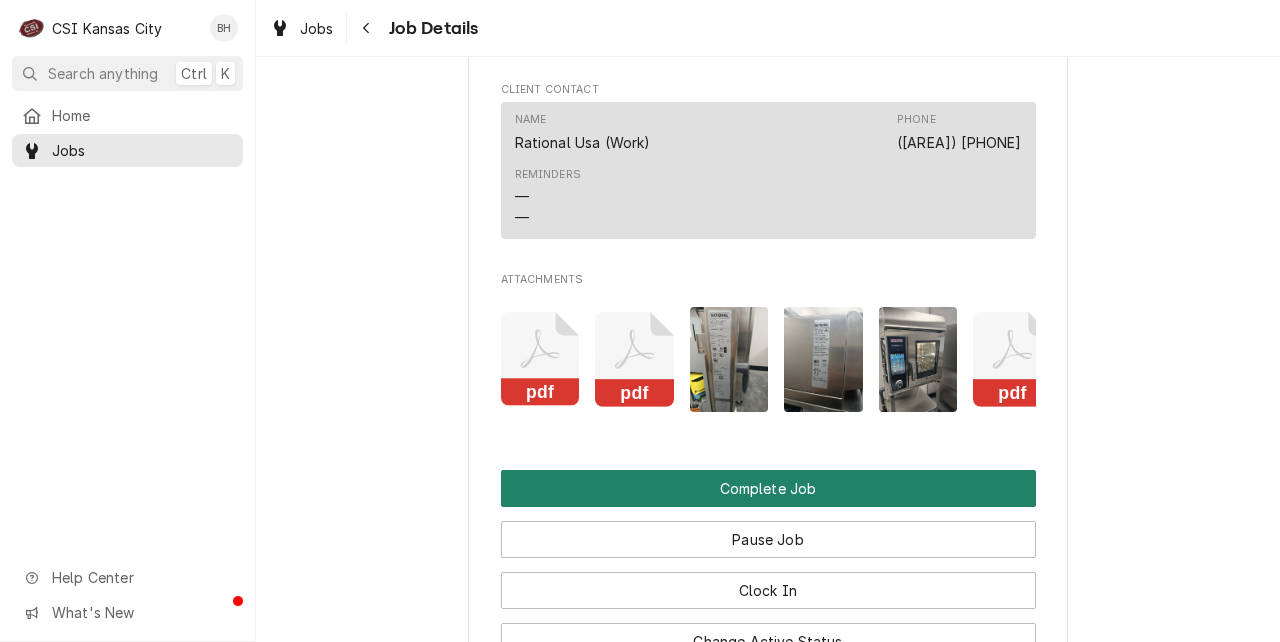 click on "Complete Job" at bounding box center (768, 488) 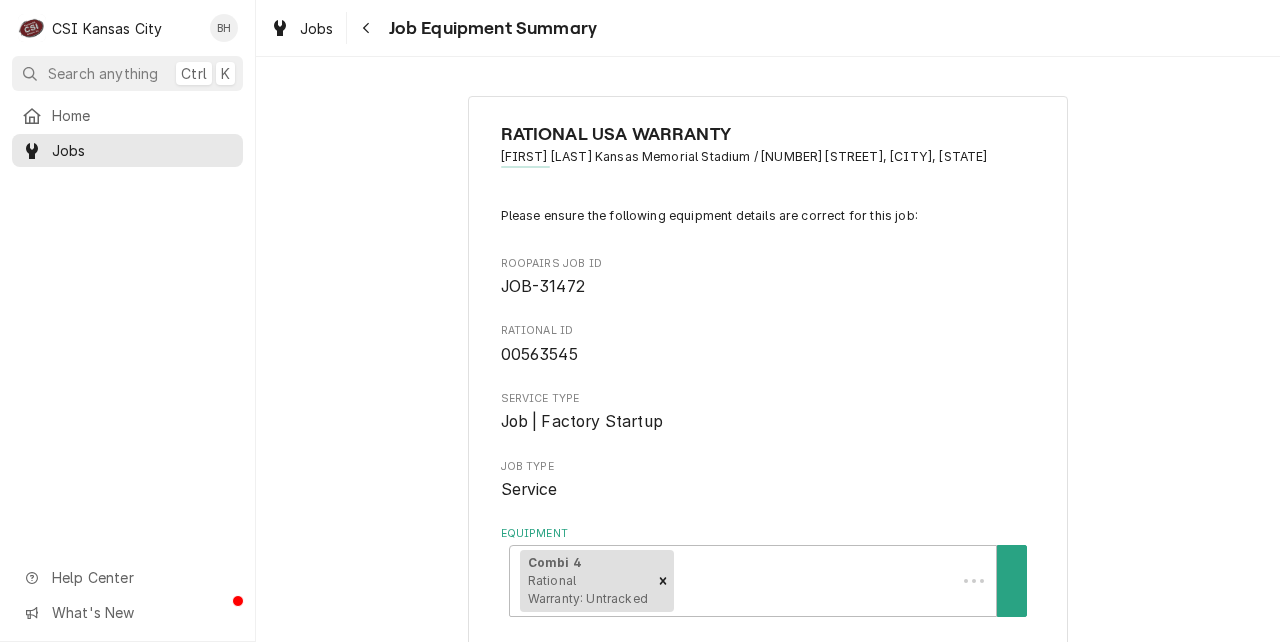 scroll, scrollTop: 0, scrollLeft: 0, axis: both 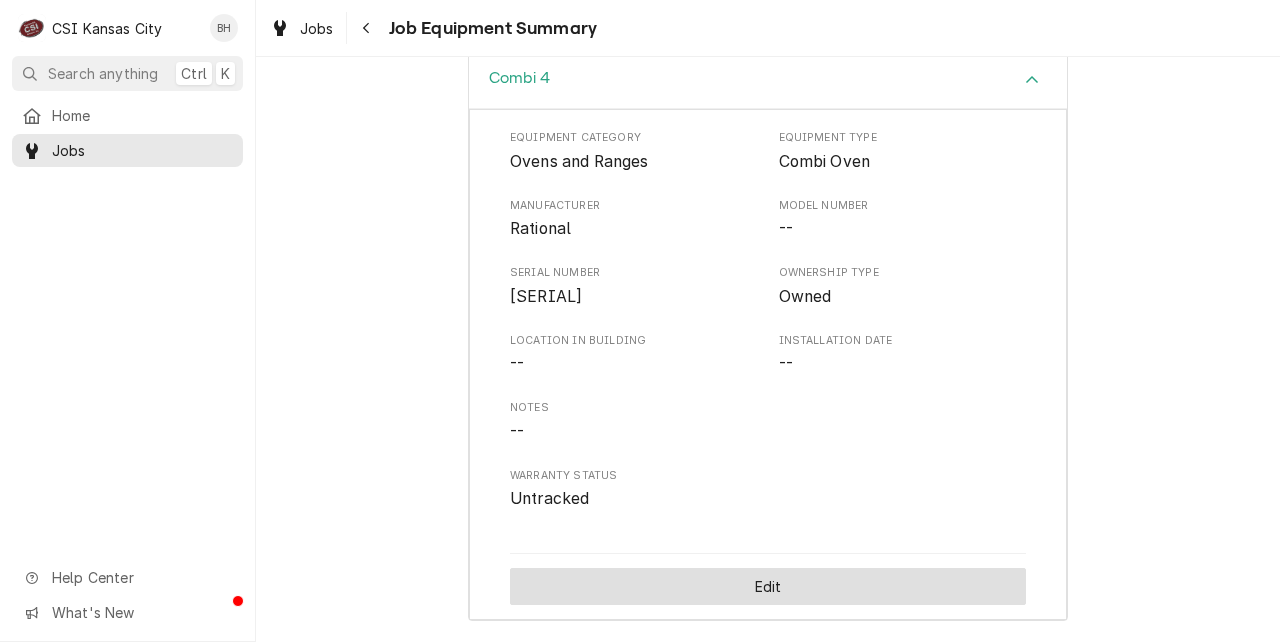 click on "Edit" at bounding box center [768, 586] 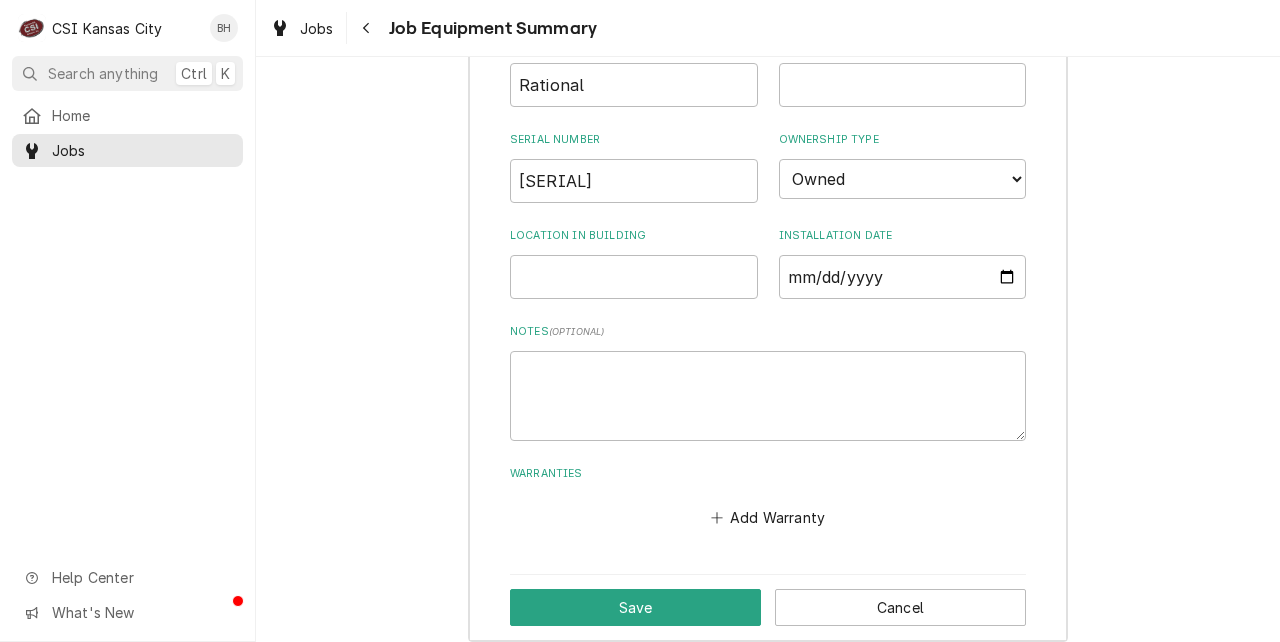 scroll, scrollTop: 1091, scrollLeft: 0, axis: vertical 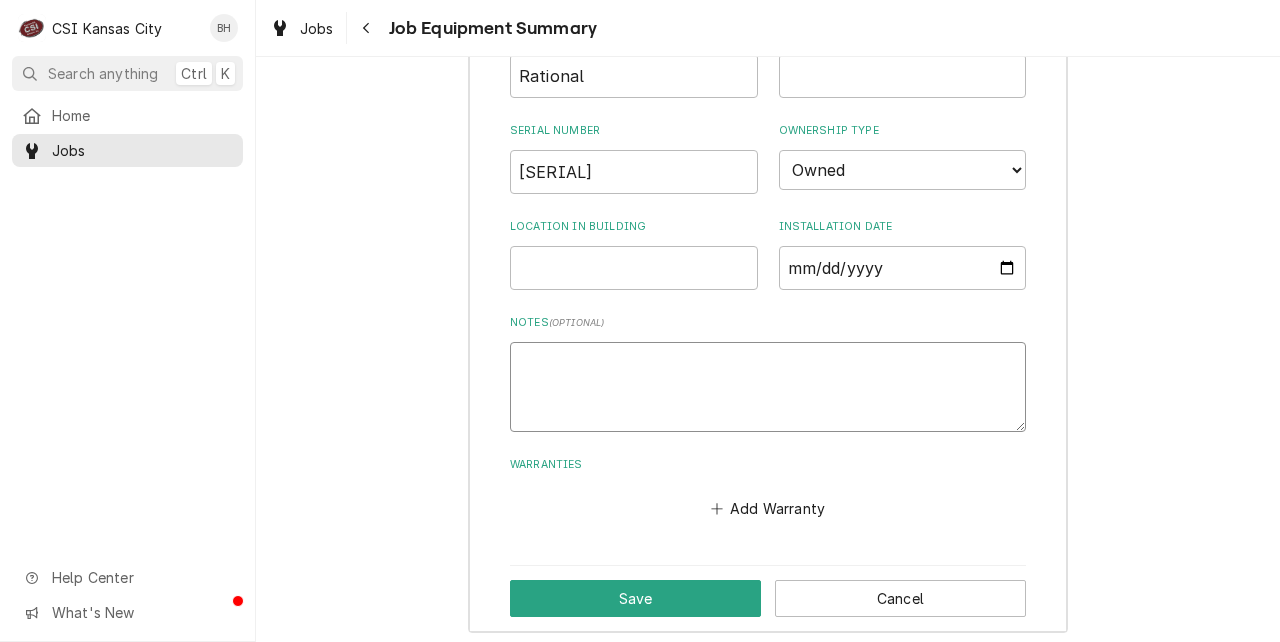 click on "Notes  ( optional )" at bounding box center (768, 387) 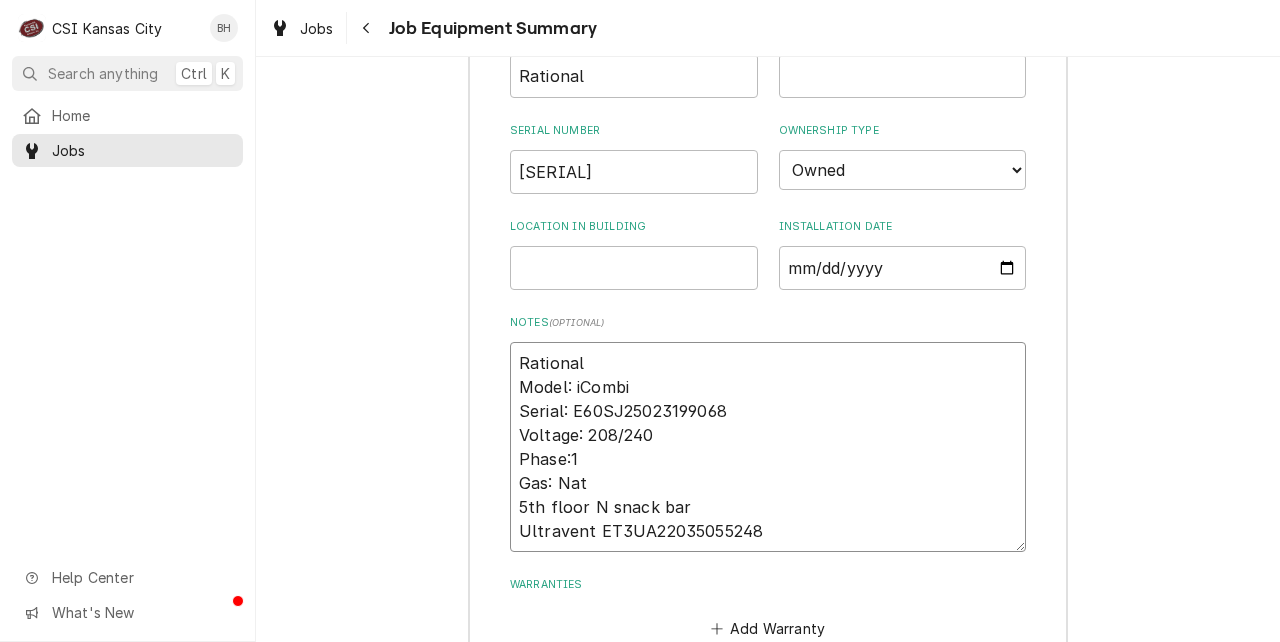 click on "Rational
Model: iCombi
Serial: E60SJ25023199068
Voltage: 208/240
Phase:1
Gas: Nat
5th floor N snack bar
Ultravent ET3UA22035055248" at bounding box center [768, 447] 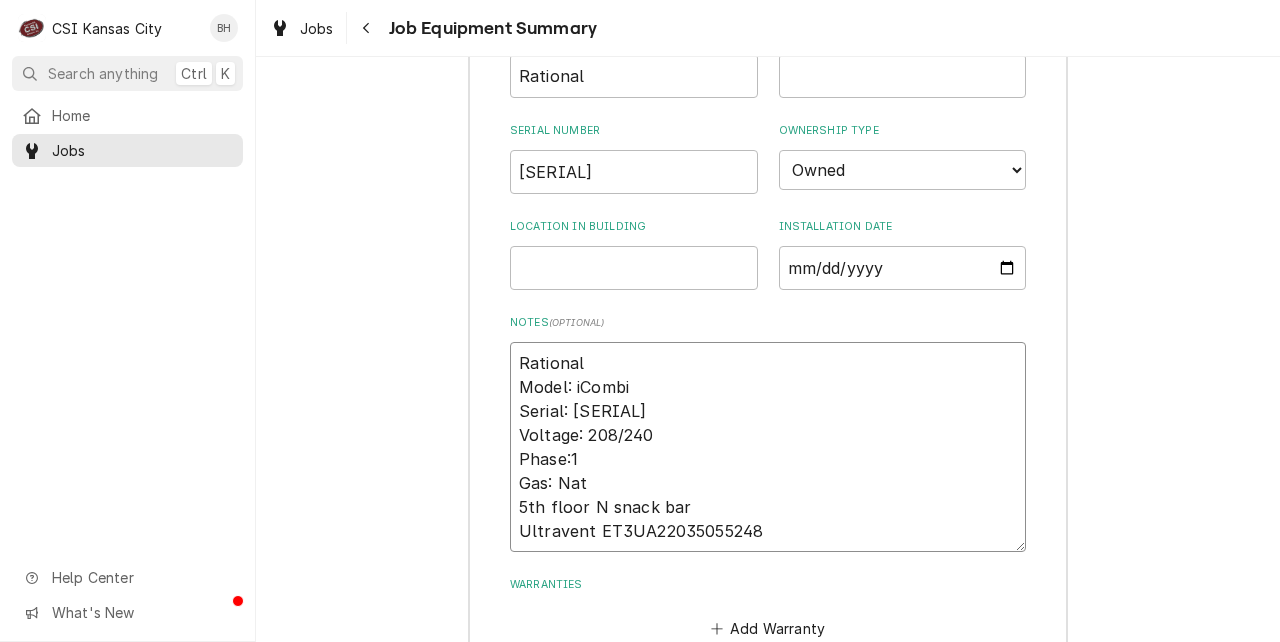 type on "x" 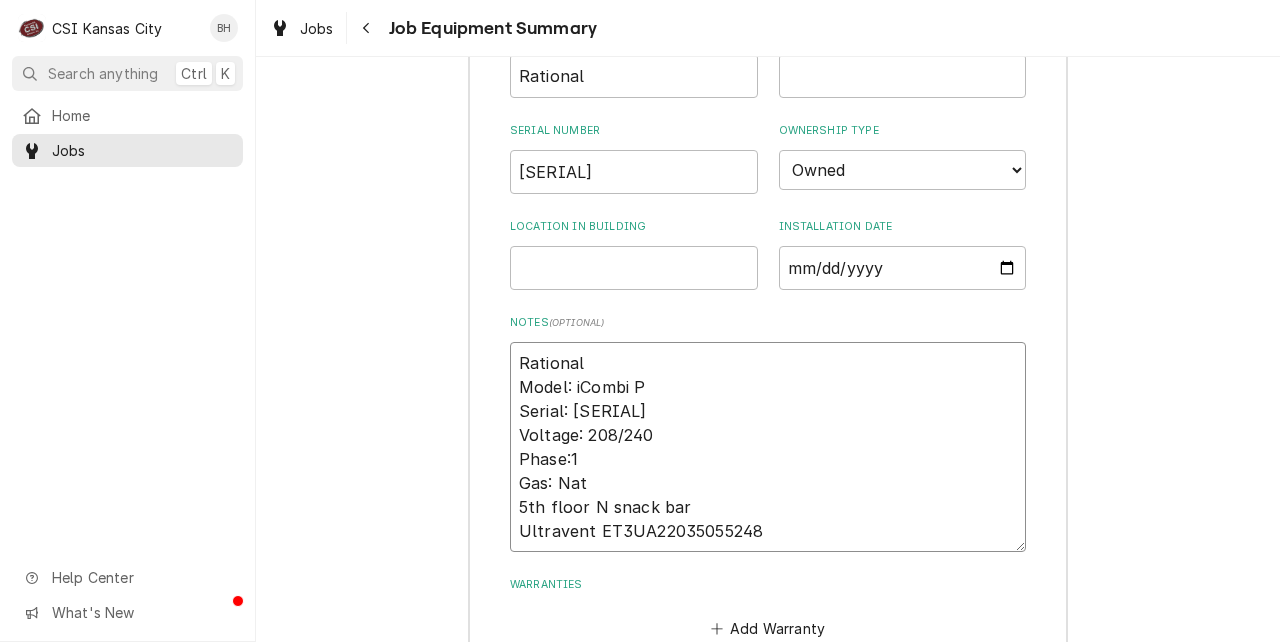 type on "x" 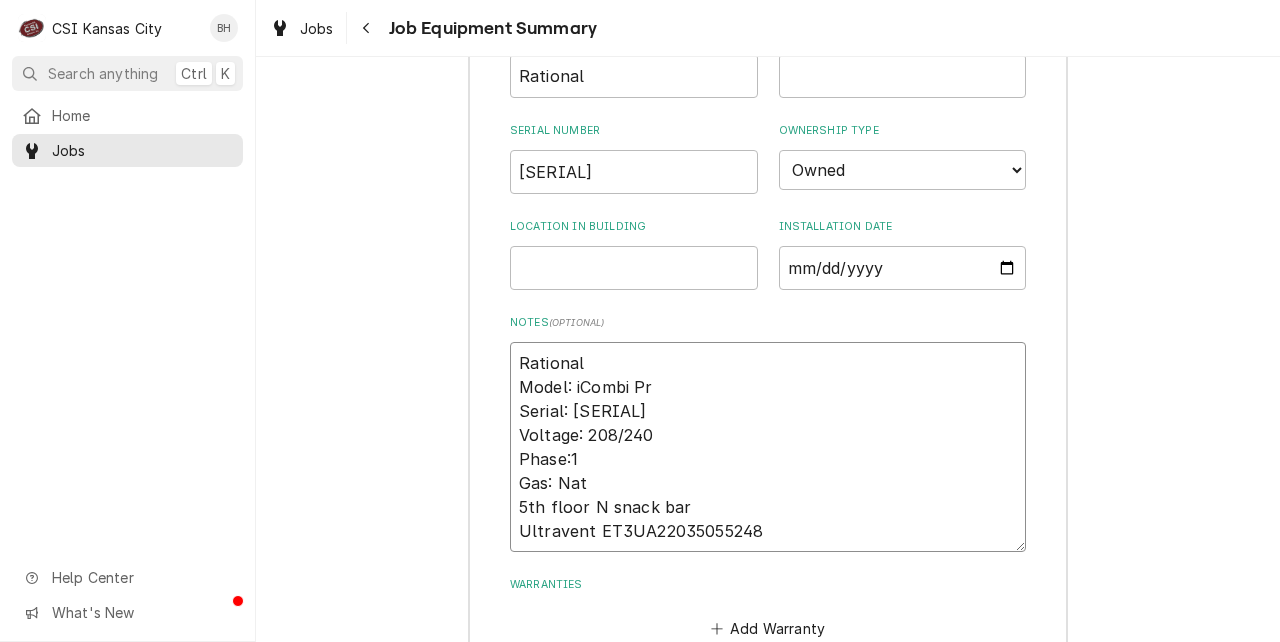 type on "Rational
Model: iCombi Pro
Serial: E60SJ25023199068
Voltage: 208/240
Phase:1
Gas: Nat
5th floor N snack bar
Ultravent ET3UA22035055248" 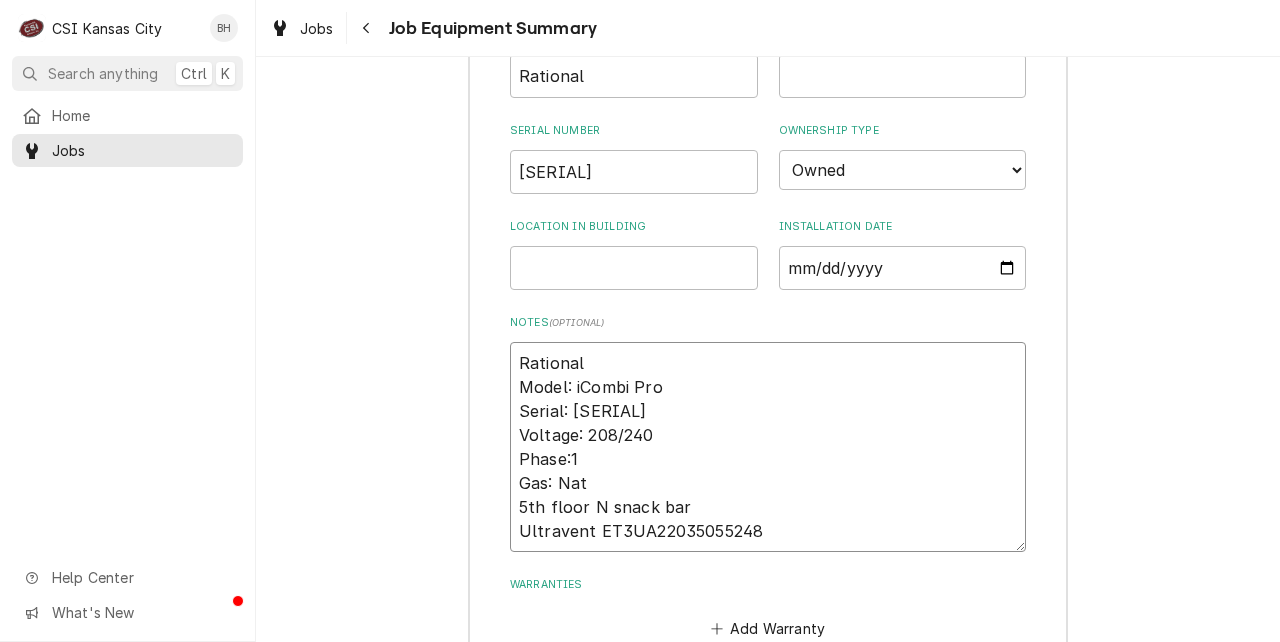 click on "Rational
Model: iCombi Pro
Serial: E60SJ25023199068
Voltage: 208/240
Phase:1
Gas: Nat
5th floor N snack bar
Ultravent ET3UA22035055248" at bounding box center (768, 447) 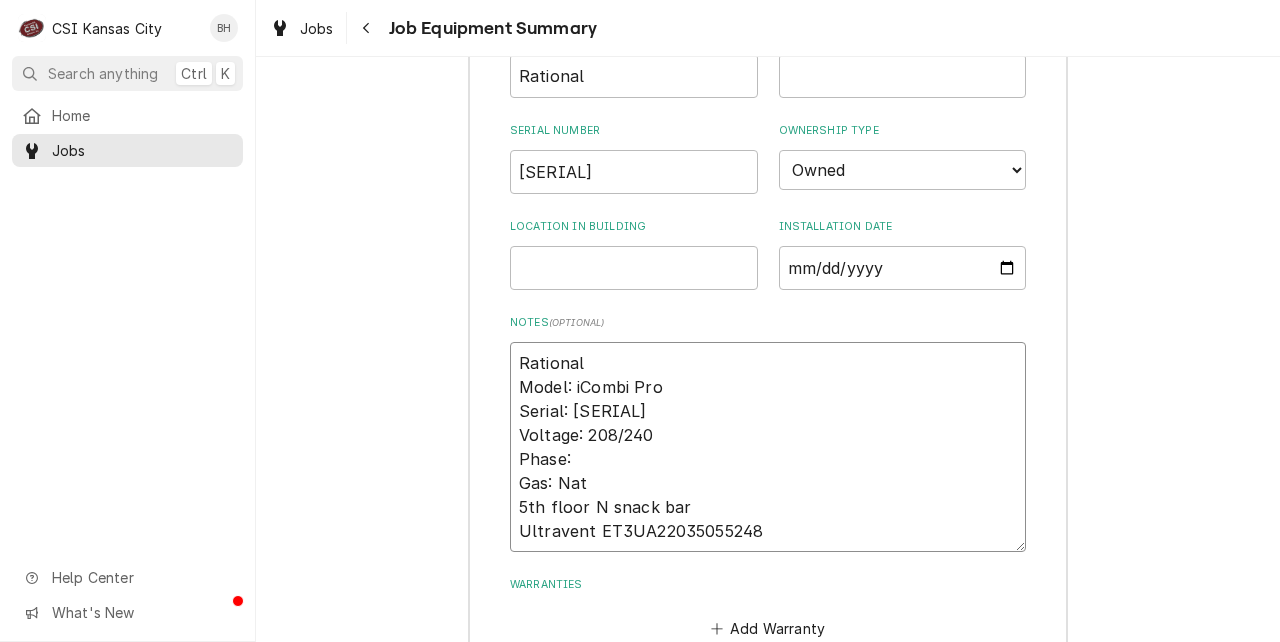 type on "x" 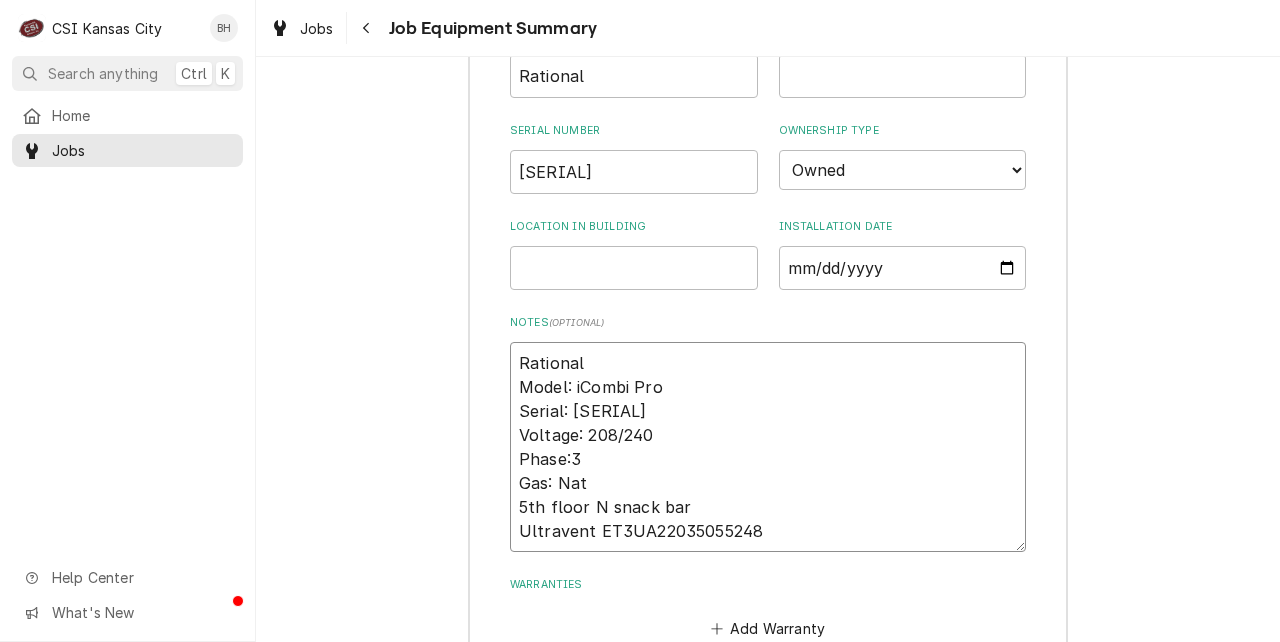 type on "x" 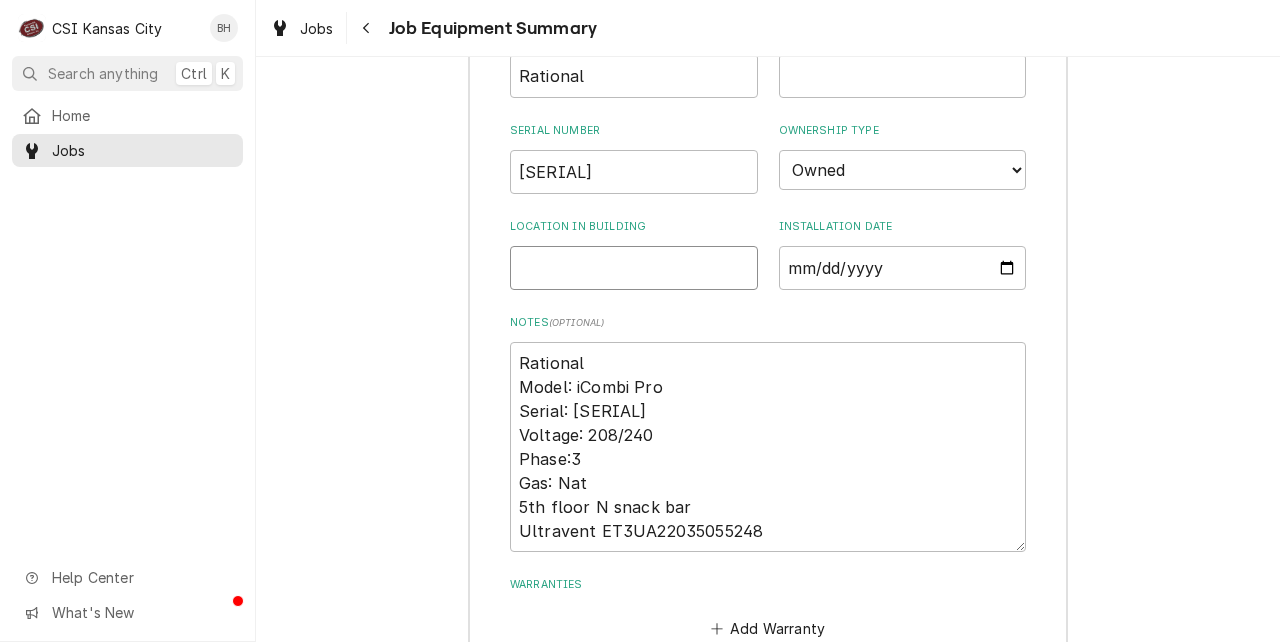 click on "Location in Building" at bounding box center (634, 268) 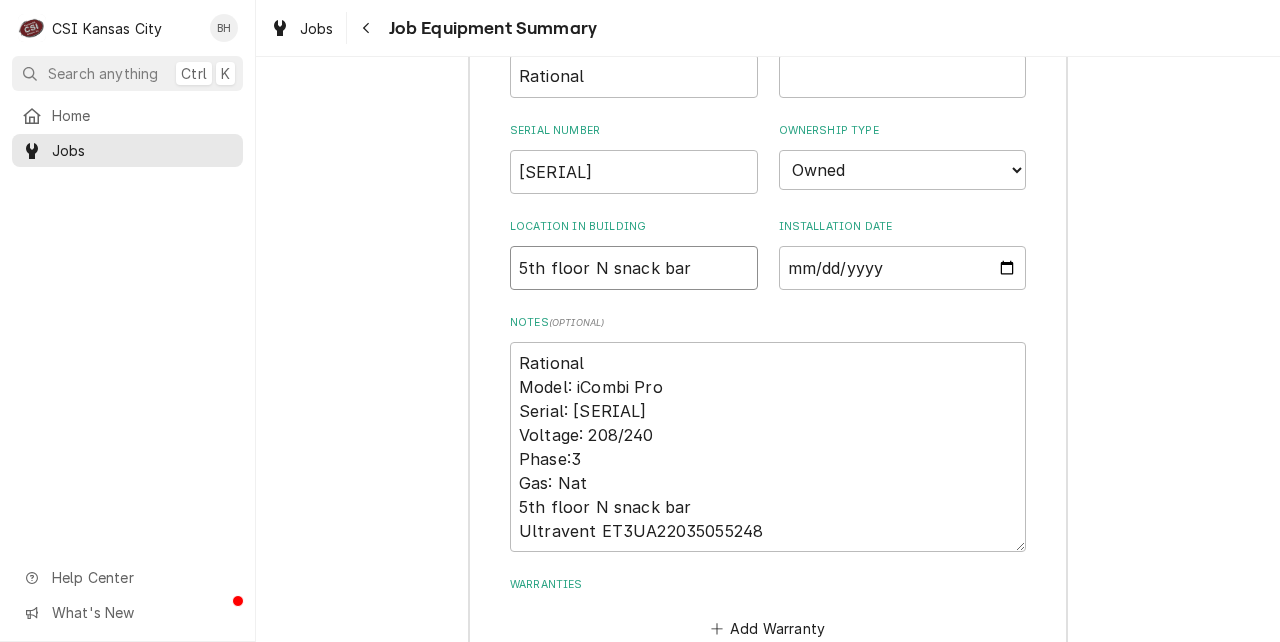 type on "x" 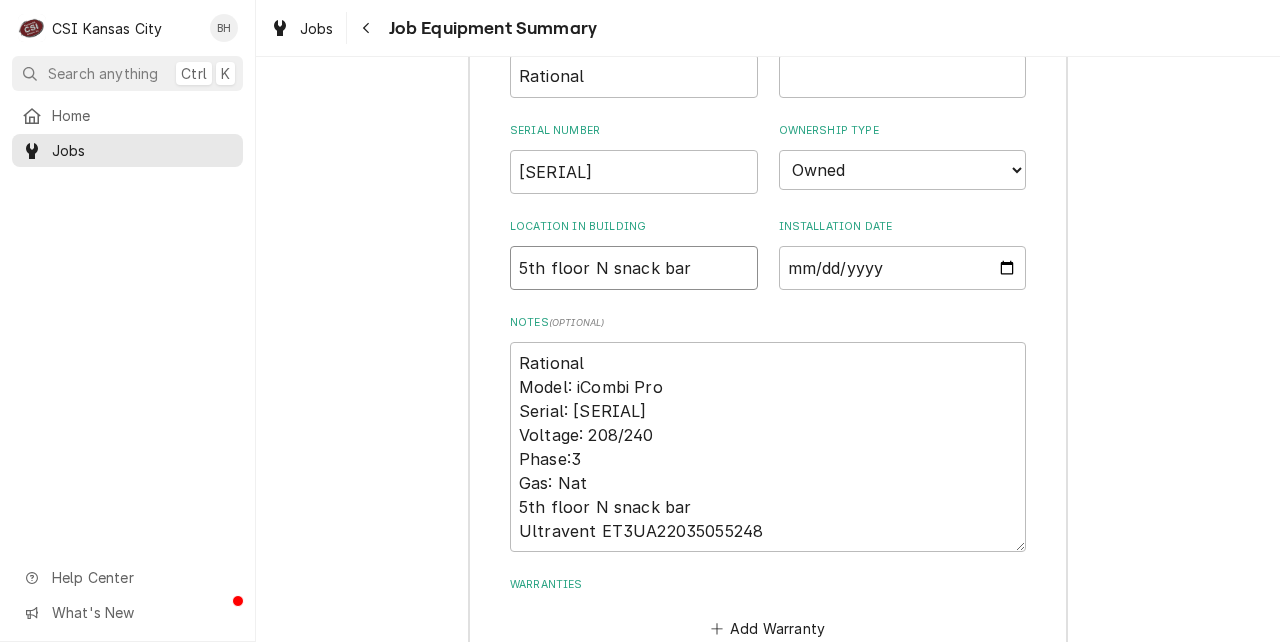 type on "5th floor N snack bar" 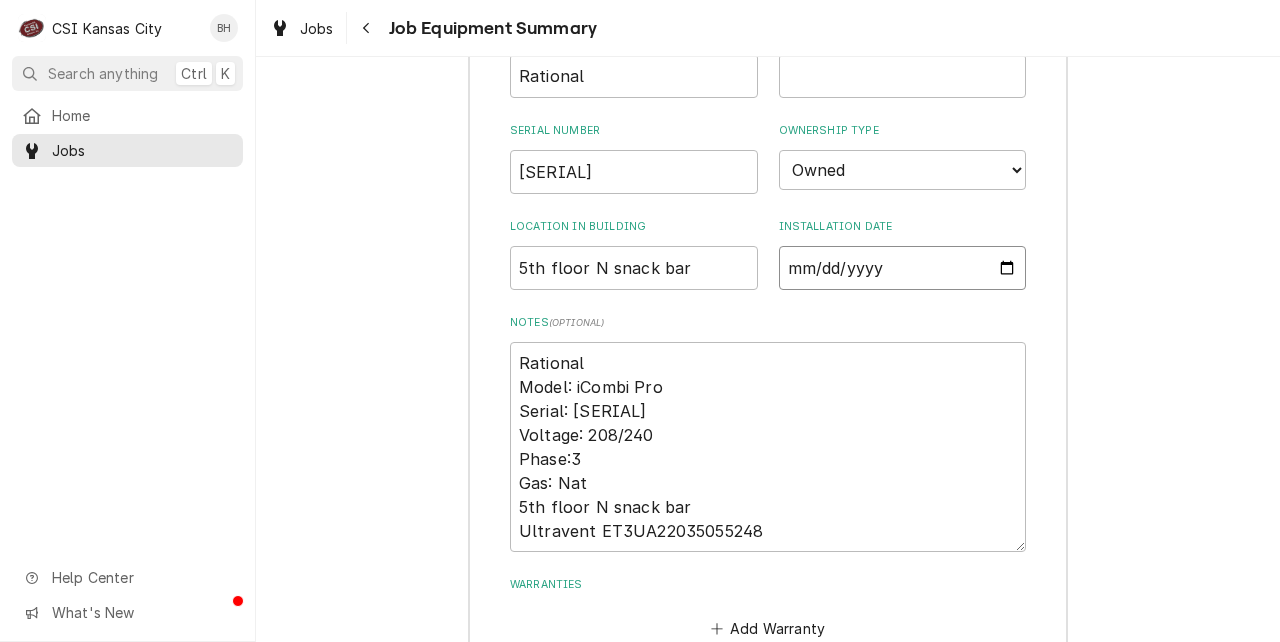 click on "Installation Date" at bounding box center (903, 268) 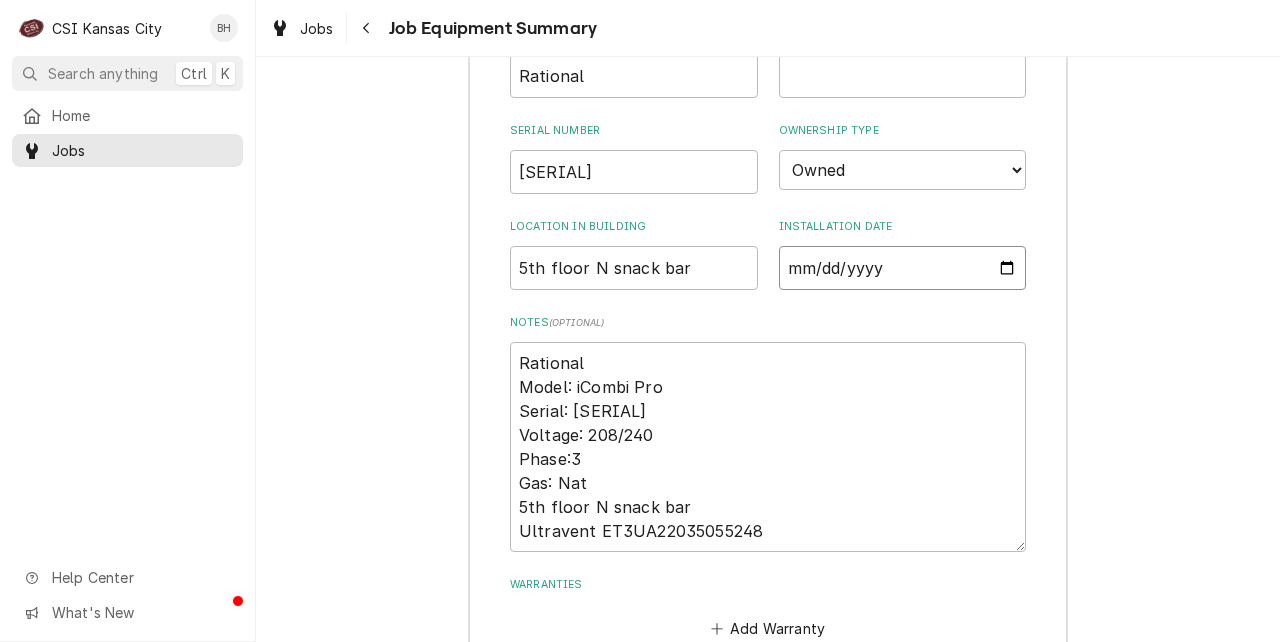 click on "Installation Date" at bounding box center (903, 268) 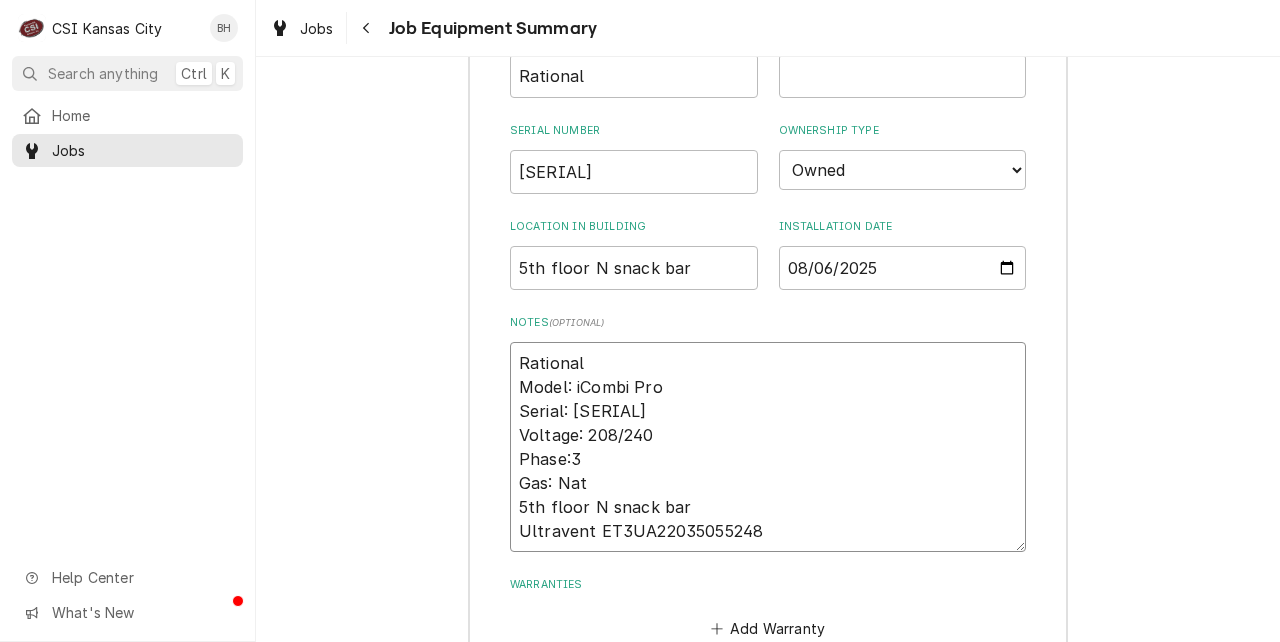 drag, startPoint x: 577, startPoint y: 380, endPoint x: 671, endPoint y: 388, distance: 94.33981 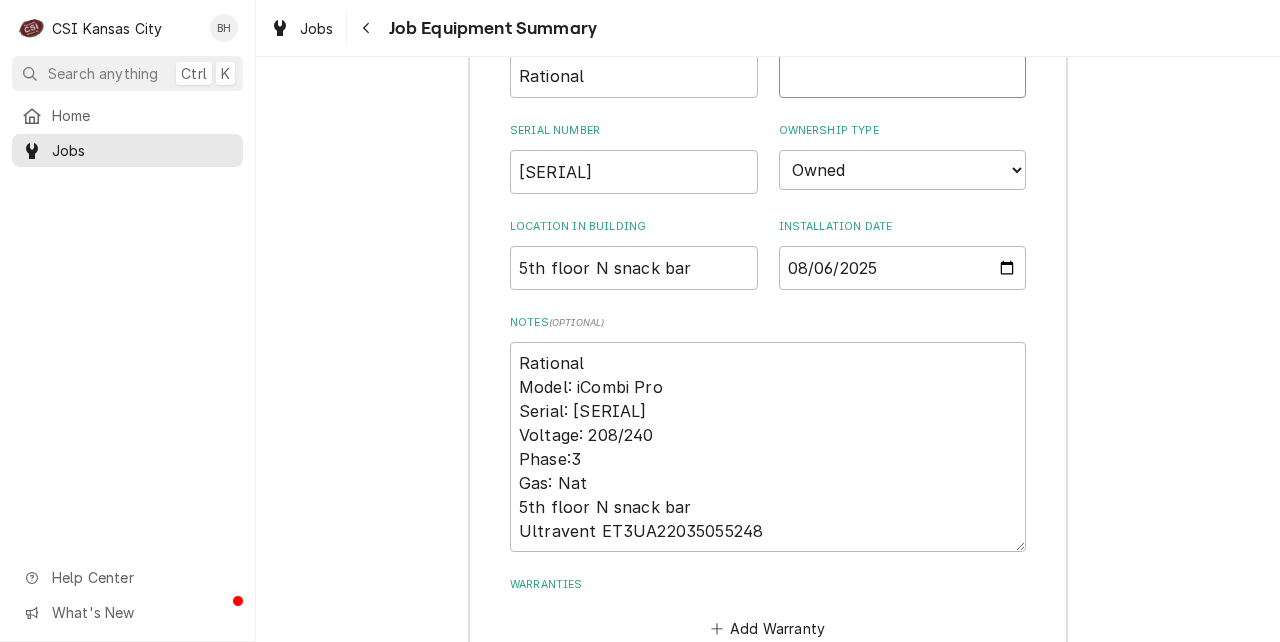 click on "Model Number" at bounding box center (903, 76) 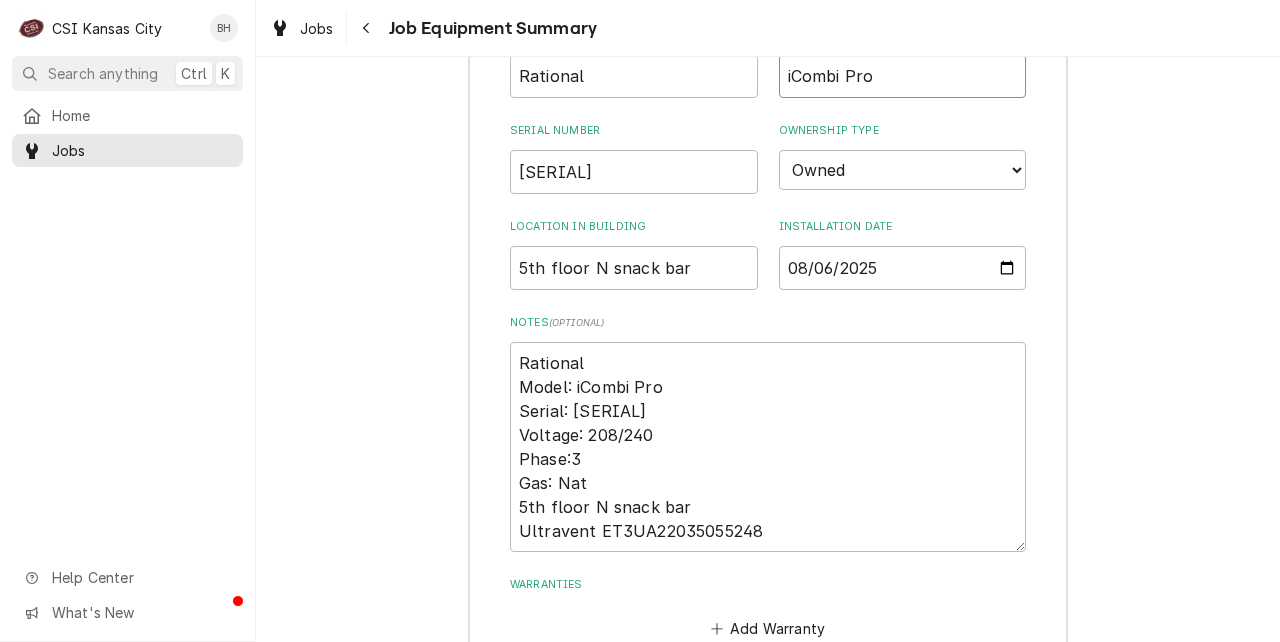 type on "x" 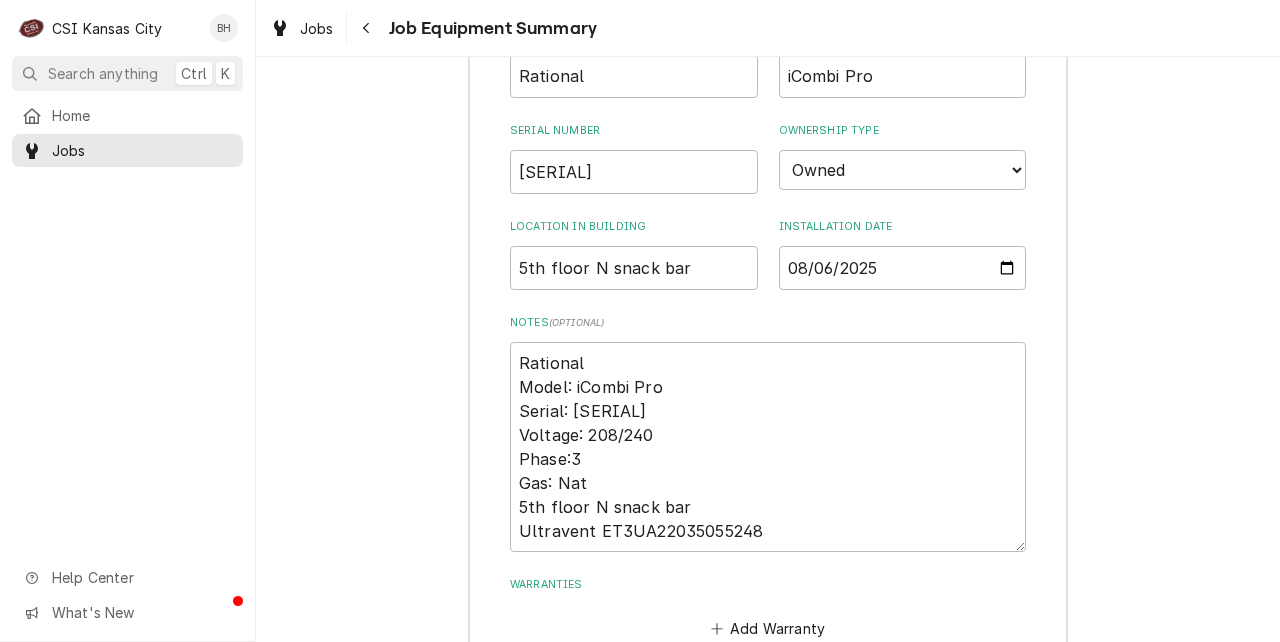 click on "Equipment Category Choose equipment category... Cooking Equipment Fryers Ice Machines Ovens and Ranges Dishwashing Equipment Holding and Warming Equipment Refrigeration Beverage Equipment Food Preparation Equipment Air Purifiers HVAC Other Equipment Type Choose equipment type... Combi Oven Convection Oven Countertop Electric Range Countertop Gas Range Electric Oven Electric Range Gas Oven Gas Range Rotisserie Oven Smoker Steamer Rack and Rotary Oven Conveyor Oven Speed Oven Display Name Combi 4 Manufacturer Rational Model Number iCombi Pro Serial Number E60SJ25023199068 Ownership Type Choose ownsership type... Unknown Owned Leased Rented Location in Building 5th floor N snack bar Installation Date 2025-08-06 Notes  ( optional ) Rational
Model: iCombi Pro
Serial: E60SJ25023199068
Voltage: 208/240
Phase:3
Gas: Nat
5th floor N snack bar
Ultravent ET3UA22035055248 Warranties Add Warranty Save Cancel" at bounding box center [768, 228] 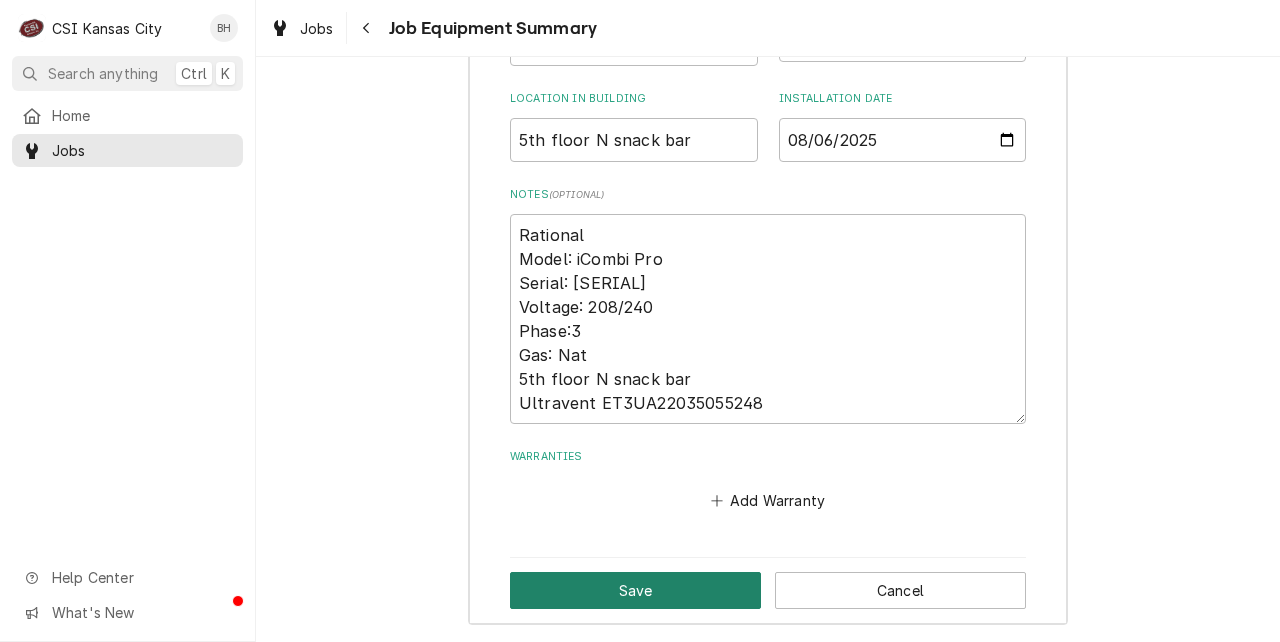 click on "Save" at bounding box center (635, 590) 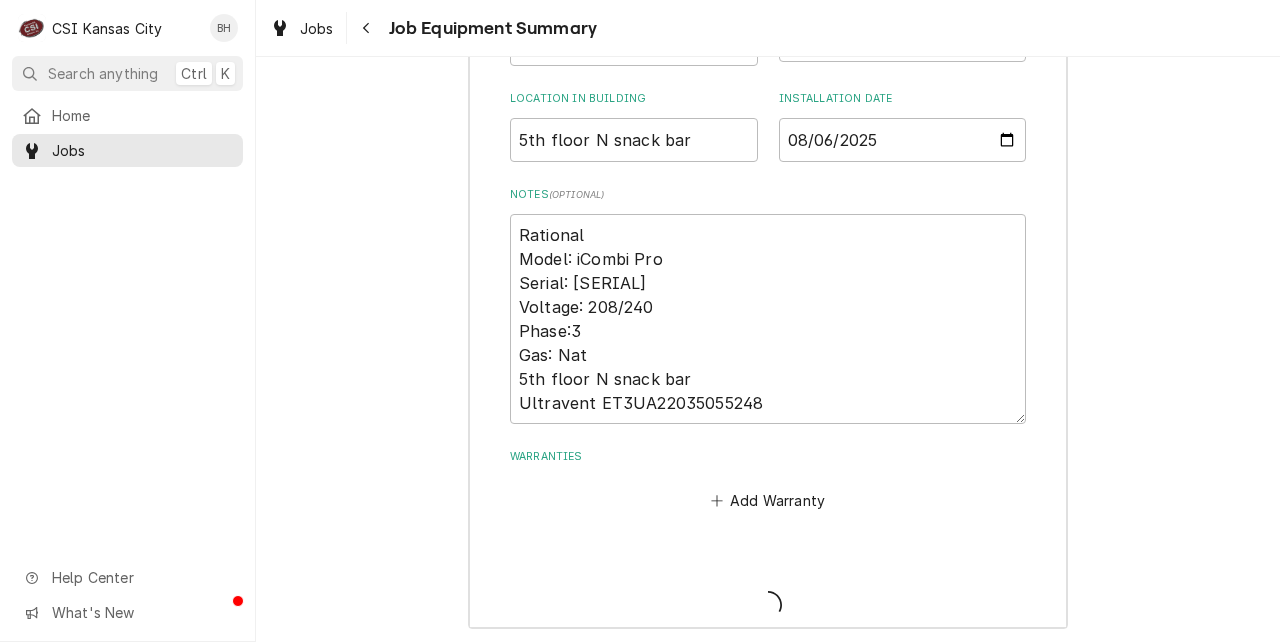 type on "x" 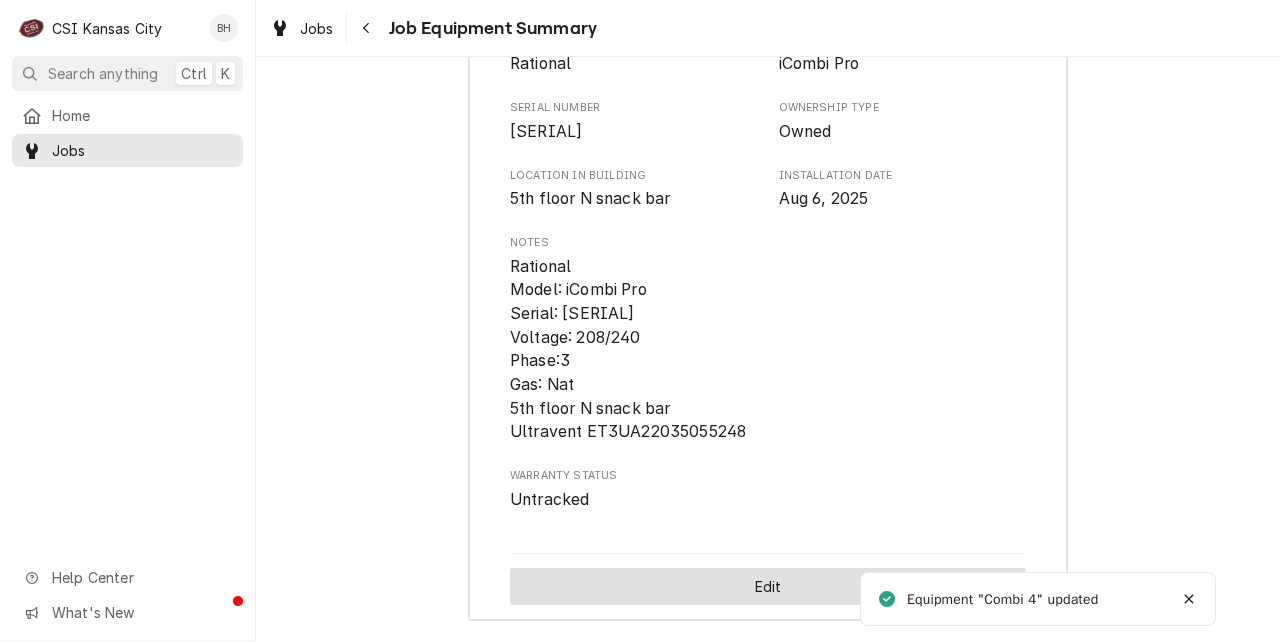 scroll, scrollTop: 853, scrollLeft: 0, axis: vertical 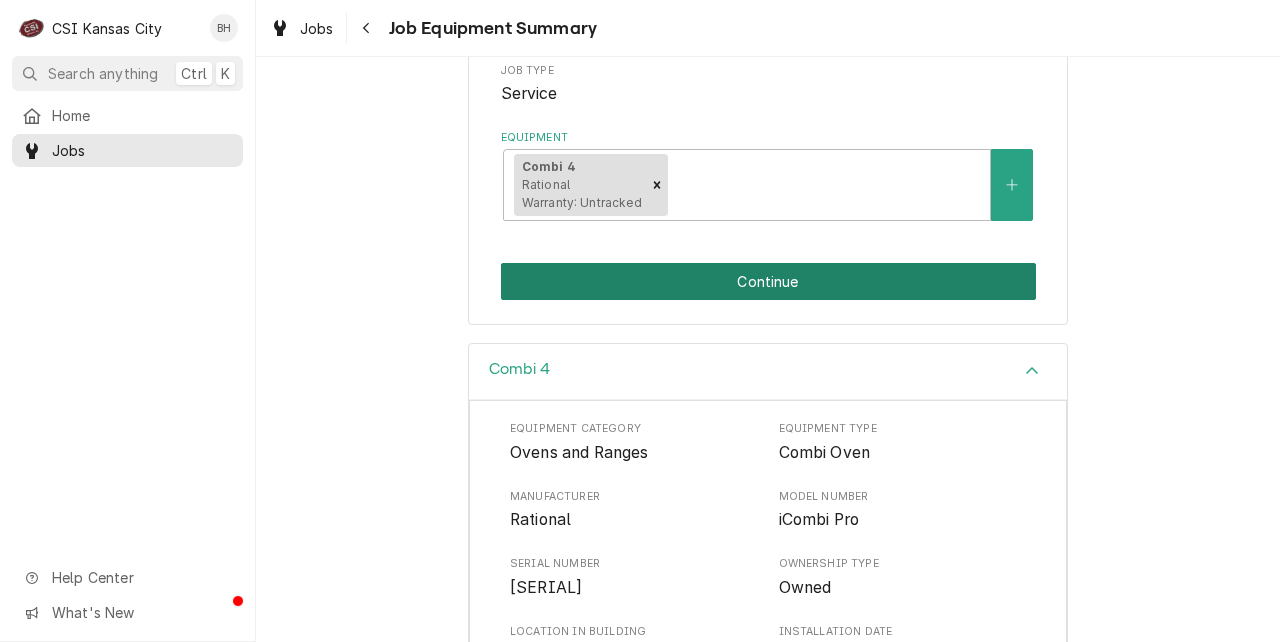 click on "Continue" at bounding box center [768, 281] 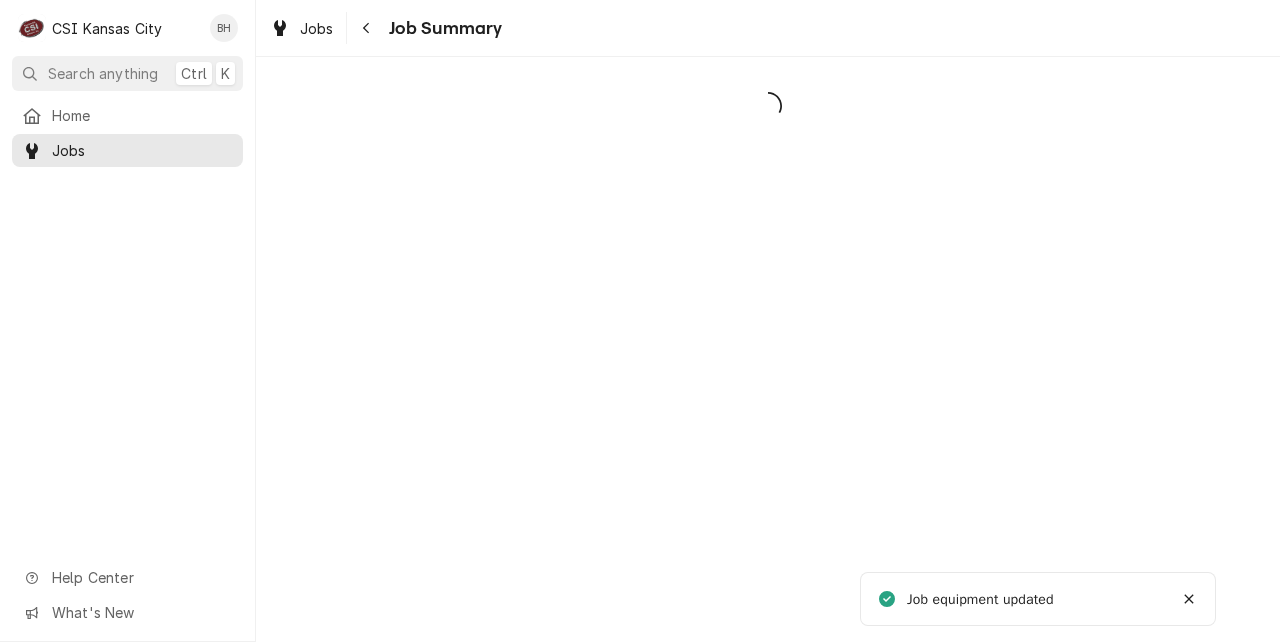 scroll, scrollTop: 0, scrollLeft: 0, axis: both 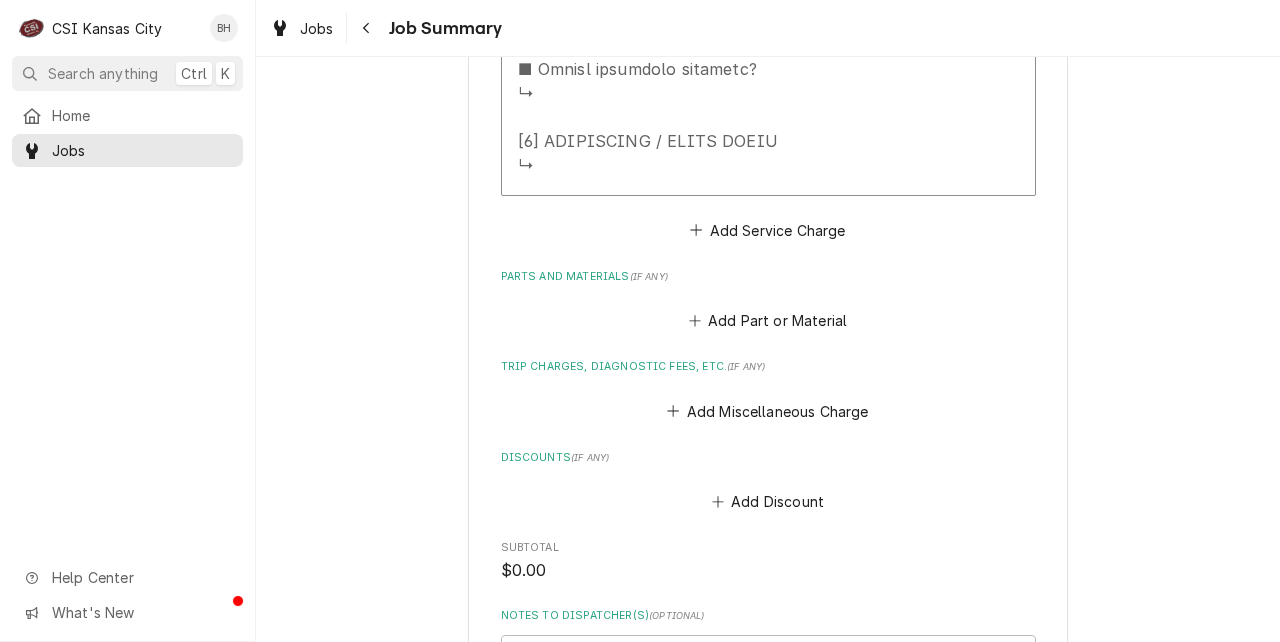 click on "Jobs   Job Summary" at bounding box center (768, 28) 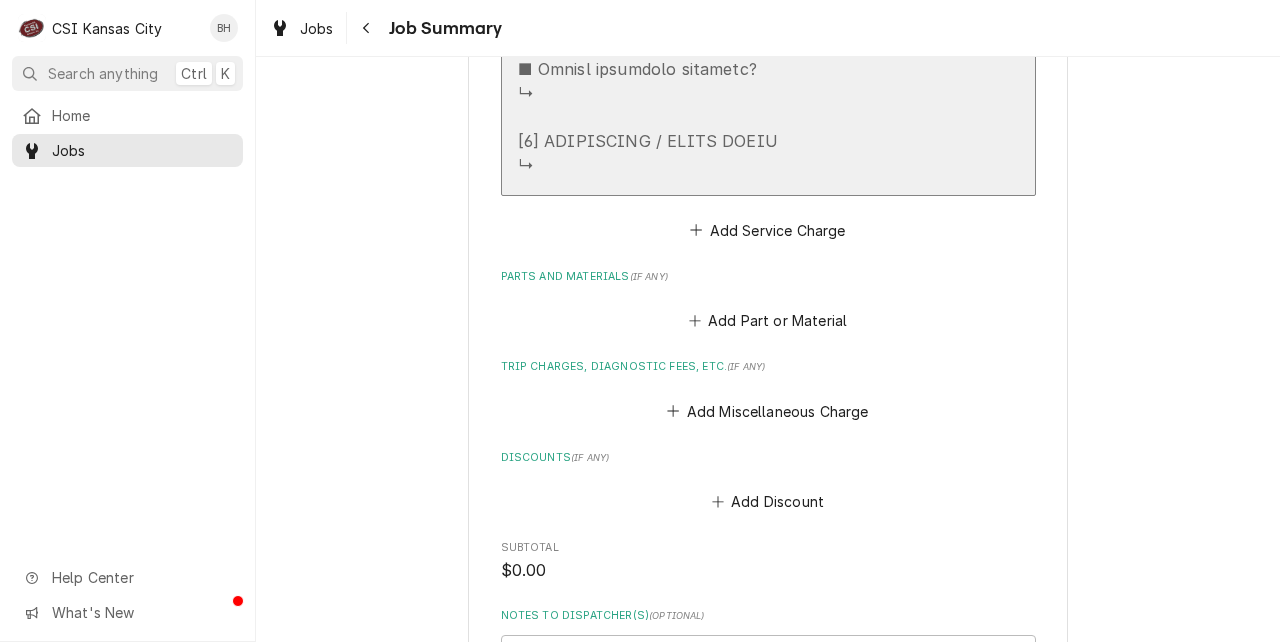 click at bounding box center (657, -675) 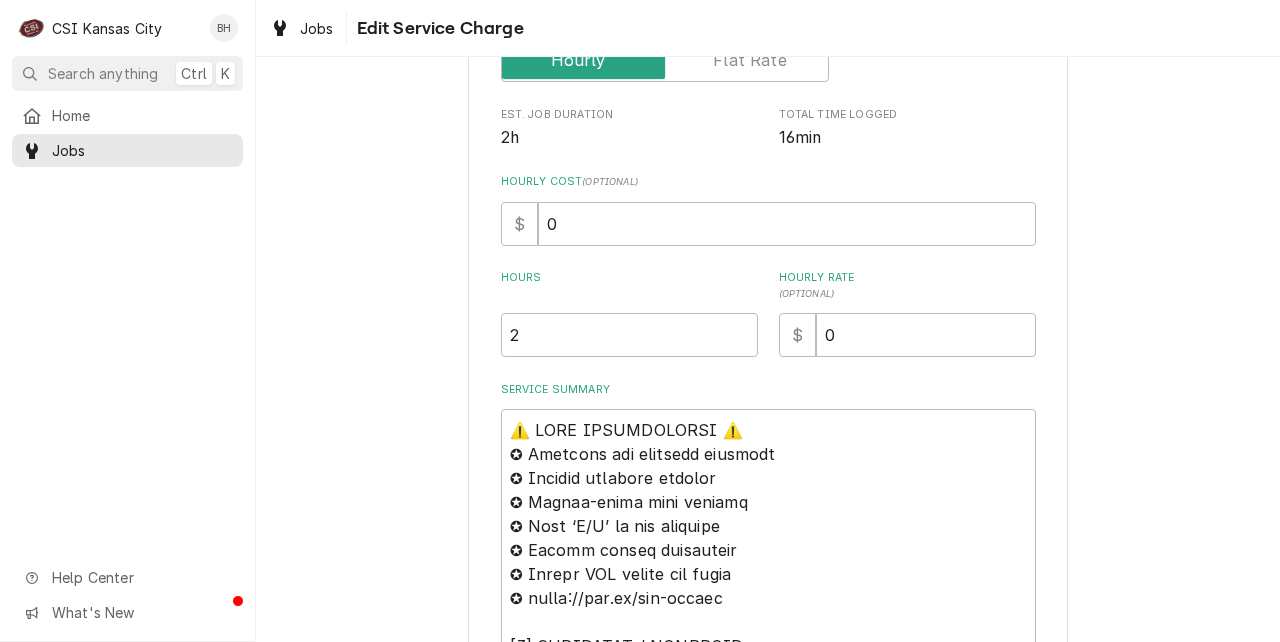 scroll, scrollTop: 0, scrollLeft: 0, axis: both 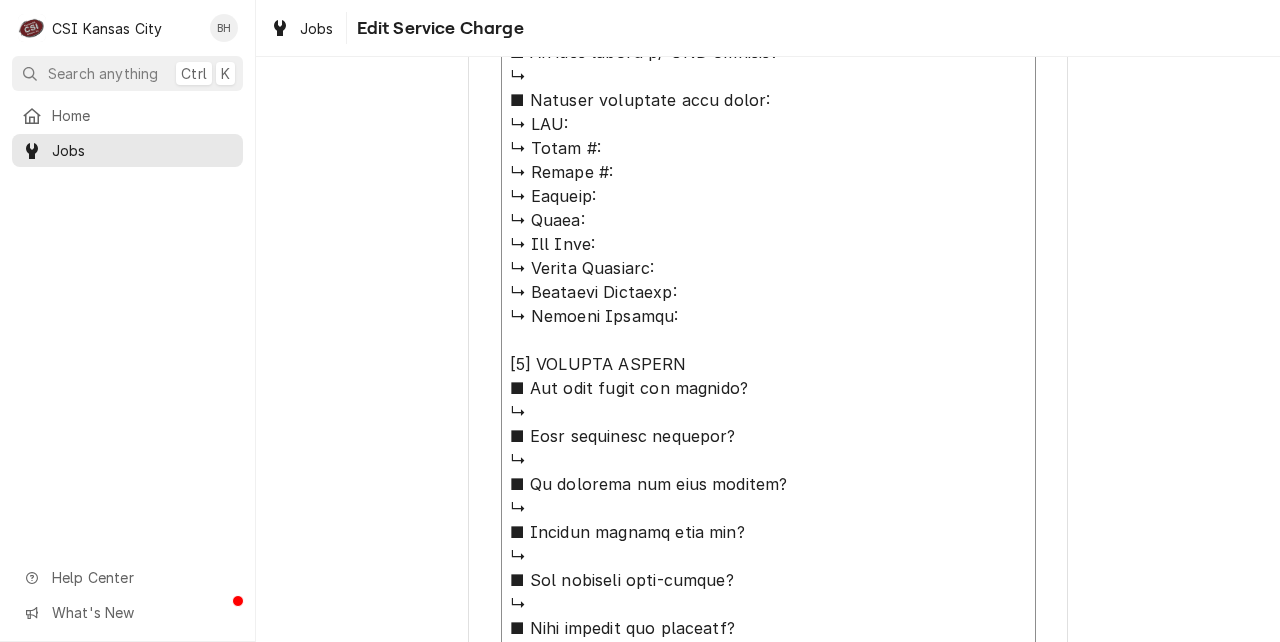 click on "Service Summary" at bounding box center (768, 604) 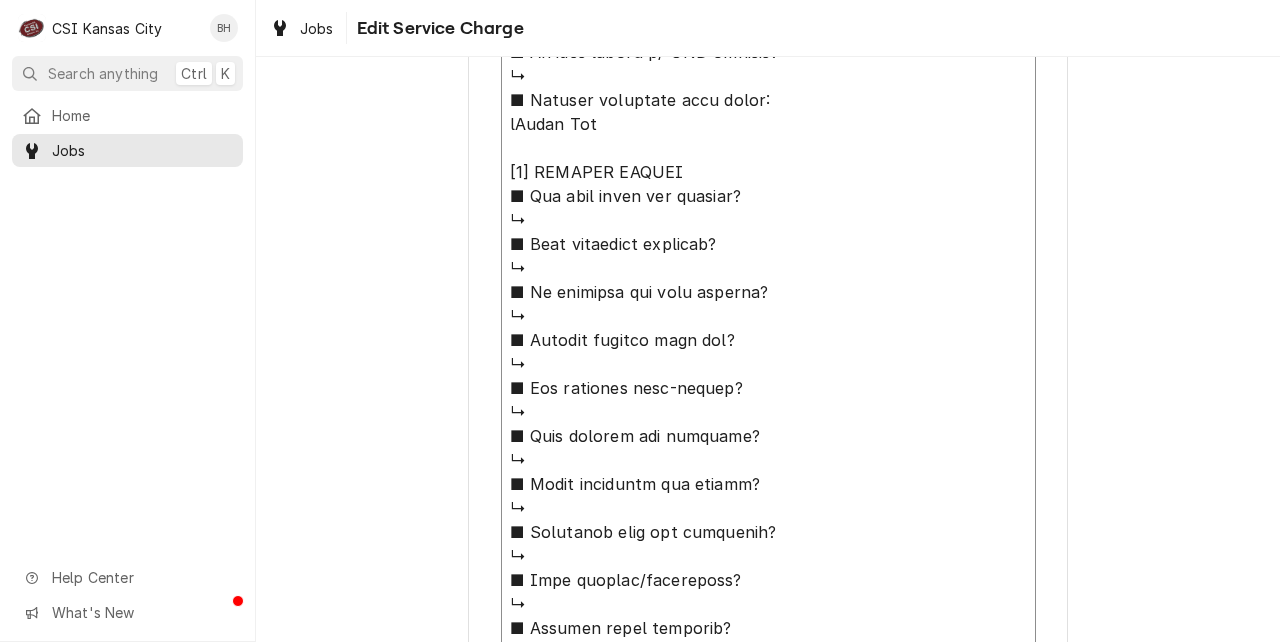 scroll, scrollTop: 1102, scrollLeft: 0, axis: vertical 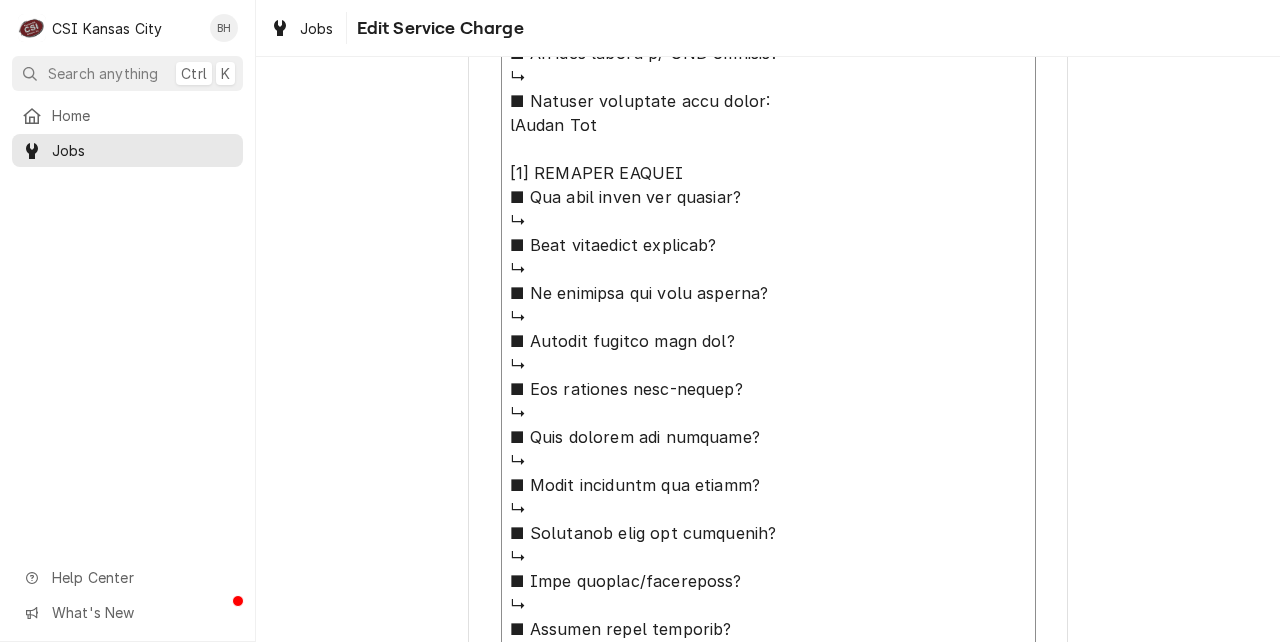 drag, startPoint x: 586, startPoint y: 134, endPoint x: 515, endPoint y: 118, distance: 72.780495 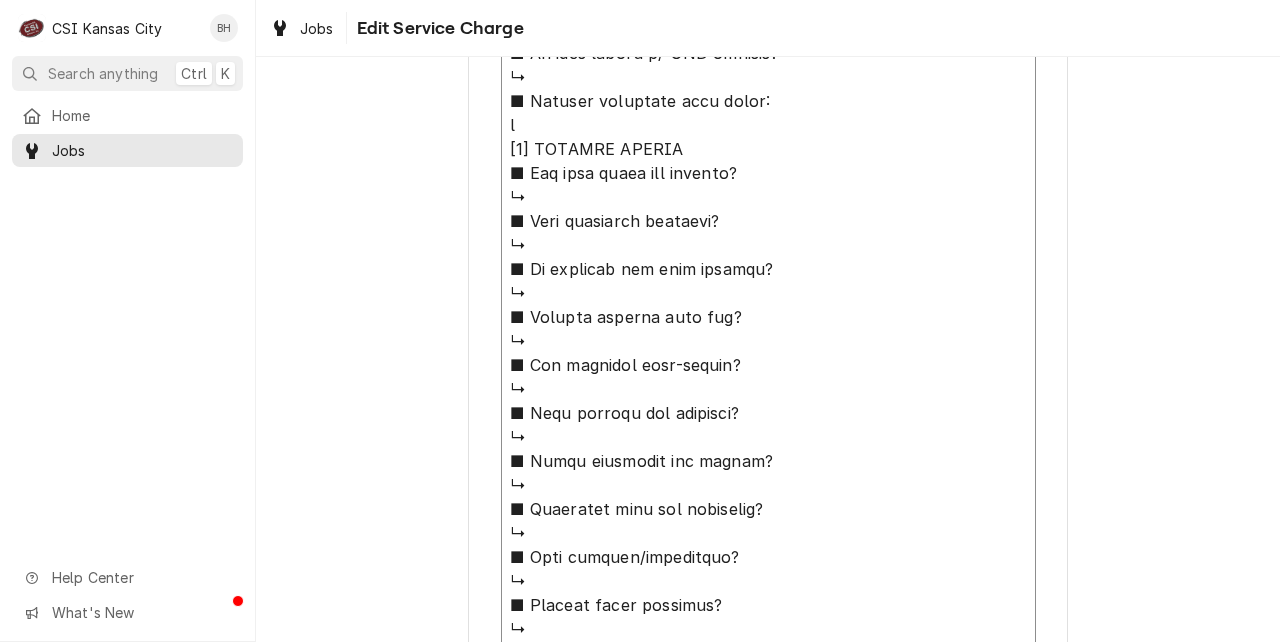 type on "x" 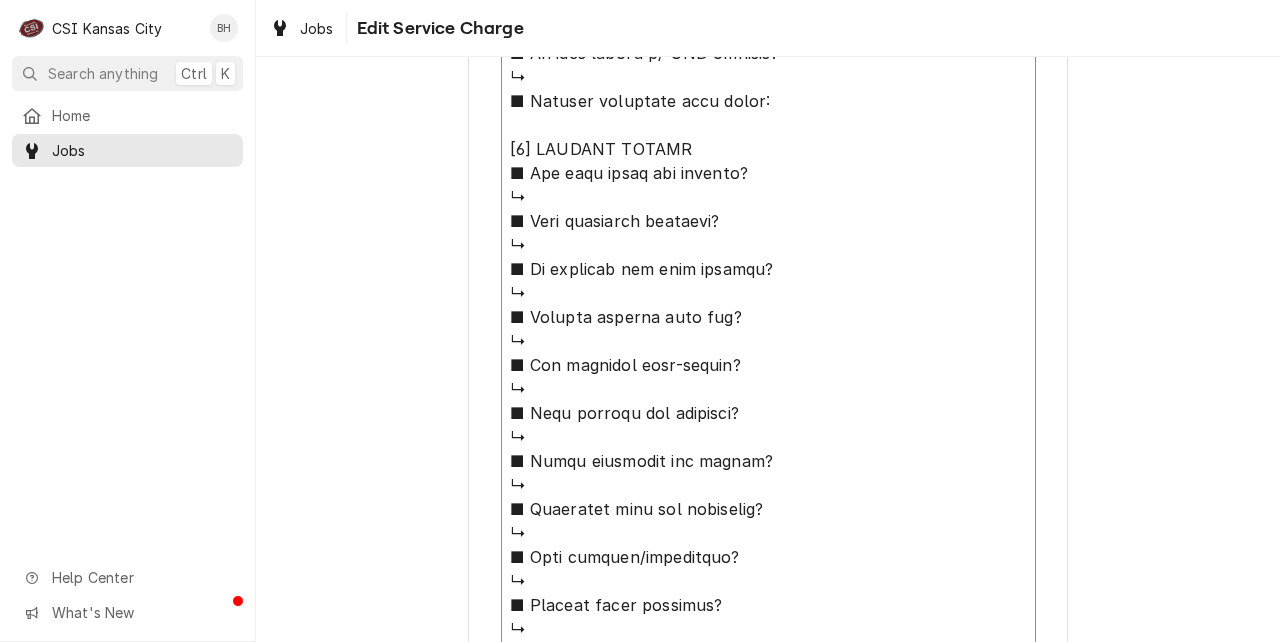 type on "⚠️ 𝗙𝗢𝗥𝗠 𝗜𝗡𝗦𝗧𝗥𝗨𝗖𝗧𝗜𝗢𝗡𝗦 ⚠️
✪ 𝗖𝗼𝗺𝗽𝗹𝗲𝘁𝗲 𝗮𝗹𝗹 𝗿𝗲𝗹𝗲𝘃𝗮𝗻𝘁 𝘀𝗲𝗰𝘁𝗶𝗼𝗻𝘀
✪ 𝗣𝗿𝗼𝘃𝗶𝗱𝗲 𝗱𝗲𝘁𝗮𝗶𝗹𝗲𝗱 𝗮𝗻𝘀𝘄𝗲𝗿𝘀
✪ 𝗗𝗼𝘂𝗯𝗹𝗲-𝗰𝗵𝗲𝗰𝗸 𝗱𝗮𝘁𝗮 𝗲𝗻𝘁𝗿𝗶𝗲𝘀
✪ 𝗠𝗮𝗿𝗸 ‘𝗡/𝗔’ 𝗶𝗳 𝗻𝗼𝘁 𝗿𝗲𝗹𝗲𝘃𝗮𝗻𝘁
✪ 𝗩𝗲𝗿𝗶𝗳𝘆 𝗯𝗲𝗳𝗼𝗿𝗲 𝘀𝘂𝗯𝗺𝗶𝘀𝘀𝗶𝗼𝗻
✪ 𝗔𝗰𝗰𝗲𝘀𝘀 𝗠𝗙𝗚 𝗯𝗹𝗮𝗻𝗸𝘀 𝘃𝗶𝗮 𝗯𝗲𝗹𝗼𝘄
✪ https://dub.sh/csi-blanks
[𝟭] 𝗘𝗤𝗨𝗜𝗣𝗠𝗘𝗡𝗧 / 𝗪𝗔𝗥𝗥𝗔𝗡𝗧𝗬
■ 𝗪𝗮𝗿𝗿𝗮𝗻𝘁𝘆 𝗿𝗲𝗴𝗶𝘀𝘁𝗿𝗮𝘁𝗶𝗼𝗻 𝘀𝘁𝗮𝘁𝘂𝘀?
↳
■ 𝗜𝘀 𝘂𝗻𝗶𝘁 𝘁𝗮𝗴𝗴𝗲𝗱 𝘄/ 𝗖𝗦𝗜 𝘀𝘁𝗶𝗰𝗸𝗲𝗿?
↳
■ 𝗣𝗿𝗼𝘃𝗶𝗱𝗲 𝗲𝗾𝘂𝗶𝗽𝗺𝗲𝗻𝘁 𝗱𝗮𝘁𝗮 𝗯𝗲𝗹𝗼𝘄:
[𝟮] 𝗚𝗘𝗡𝗘𝗥𝗔𝗟 𝗖𝗛𝗘𝗖𝗞𝗦
■ 𝗪𝗮𝘀 𝘀𝗶𝘁𝗲 𝗿𝗲𝗮𝗱𝘆 𝗳𝗼𝗿 𝘀𝘁𝗮𝗿𝘁𝘂𝗽?
↳
■ 𝗩𝗲𝗻𝘁 𝗶𝗻𝘀𝘁𝗮𝗹𝗹𝗲𝗱 𝗽𝗿𝗼𝗽𝗲𝗿𝗹y?
↳
■ 𝗜𝘀 𝘀𝘂𝗽𝗽𝗹𝗶𝗲𝗱 𝗴𝗮𝘀 𝘁𝘆𝗽𝗲 𝗰𝗼𝗿𝗿𝗲𝗰𝘁?
↳
■ 𝗩𝗼𝗹𝘁𝗮𝗴𝗲 𝗺𝗮𝘁𝗰𝗵𝗲𝘀 𝗱𝗮𝘁𝗮 𝘁𝗮𝗴?
↳
■ 𝗚𝗮𝘀 𝗳𝗶𝘁𝘁𝗶𝗻𝗴𝘀 𝗹𝗲𝗮𝗸-𝘁𝗲𝘀𝘁𝗲𝗱?
↳
■ 𝗨𝗻𝗶𝘁 𝗹𝗲𝘃𝗲𝗹𝗲𝗱 𝗮𝗻𝗱 𝗮𝗱𝗷𝘂𝘀𝘁𝗲𝗱?
↳
■ 𝗙𝘂𝗹𝗹𝘆 𝗮𝘀𝘀𝗲𝗺𝗯𝗹𝗲𝗱 𝗮𝗻𝗱 𝘀𝗲𝗰𝘂𝗿𝗲?
↳
■ 𝗨𝘁𝗶𝗹𝗶𝘁𝗶𝗲𝘀 𝘀𝗮𝗳𝗲 𝗮𝗻𝗱 𝗰𝗼𝗻𝗻𝗲𝗰𝘁𝗲𝗱?
↳
■ 𝗧𝗲𝗺𝗽 𝗰𝗵𝗲𝗰𝗸𝗲𝗱/𝗰𝗮𝗹𝗶𝗯𝗿𝗮𝘁𝗲𝗱?
↳
■ 𝗦𝘁𝗮𝗿𝘁𝘂𝗽 𝗰𝘆𝗰𝗹𝗲 𝗰𝗼𝗺𝗽𝗹𝗲𝘁𝗲?
↳
■ 𝗧𝗲𝘀𝘁 𝗰𝗼𝗼𝗸 𝘁𝗶𝗺𝗲𝗿 𝗼𝗽𝗲𝗿𝗮𝘁𝗶𝗼𝗻?
↳
[𝟯] 𝗥𝗘𝗣𝗢𝗥𝗧𝗘𝗗 𝗜𝗦𝗦𝗨𝗘𝗦 (𝗜𝗙 𝗔𝗡𝗬)
■ 𝗔𝗻𝘆 𝘂𝗻𝗶𝘁 𝗽𝗲𝗿𝗳𝗼𝗿𝗺𝗮𝗻𝗰𝗲 𝗶𝘀𝘀𝘂𝗲𝘀?
↳
■ 𝗔𝗻𝘆 𝗰𝘂𝘀𝘁𝗼𝗺𝗲𝗿 𝗿𝗲𝗽𝗼𝗿𝘁𝗲𝗱 𝗶𝘀𝘀𝘂𝗲s?
↳
■ 𝗔𝗻𝘆 𝘂𝘁𝗶𝗹𝗶𝘁𝘆/𝘃𝗲𝗻𝘁 𝘀𝗮𝗳𝗲𝘁𝘆 𝗶𝘀𝘀𝘂𝗲𝘀?
↳
[𝟰] 𝗙𝗢𝗟𝗟𝗢𝗪-𝗨𝗣 / 𝗦𝗜𝗚𝗡 𝗢𝗙𝗙
■ 𝗔𝗻𝘆 𝗽𝗮𝗿𝘁𝘀 𝗺𝗶𝘀𝘀𝗶𝗻𝗴?
↳
■ 𝗜𝘀 𝗮𝗱𝗱𝗶𝘁𝗶𝗼𝗻𝗮𝗹 𝘄𝗼𝗿𝗸 𝗿𝗲𝗾𝘂𝗶𝗿𝗲𝗱?
↳
■ 𝗔𝗻𝘆 𝗰𝗹𝗶𝗲𝗻𝘁 𝗤𝘀 𝗼𝗻 𝗼𝗽𝗲𝗿𝗮𝘁𝗶𝗼𝗻?
↳
■ 𝗙𝗮𝗰𝘁𝗼𝗿𝘆 𝗳𝗼𝗿𝗺 𝗰𝗼𝗺𝗽𝗹𝗲𝘁𝗲?
↳
■ 𝗖𝗹𝗶𝗲𝗻𝘁 𝘀𝗶𝗴𝗻𝗮𝘁𝘂𝗿𝗲 𝗿𝗲𝗾𝘂𝗶𝗿𝗲𝗱?
↳
[..." 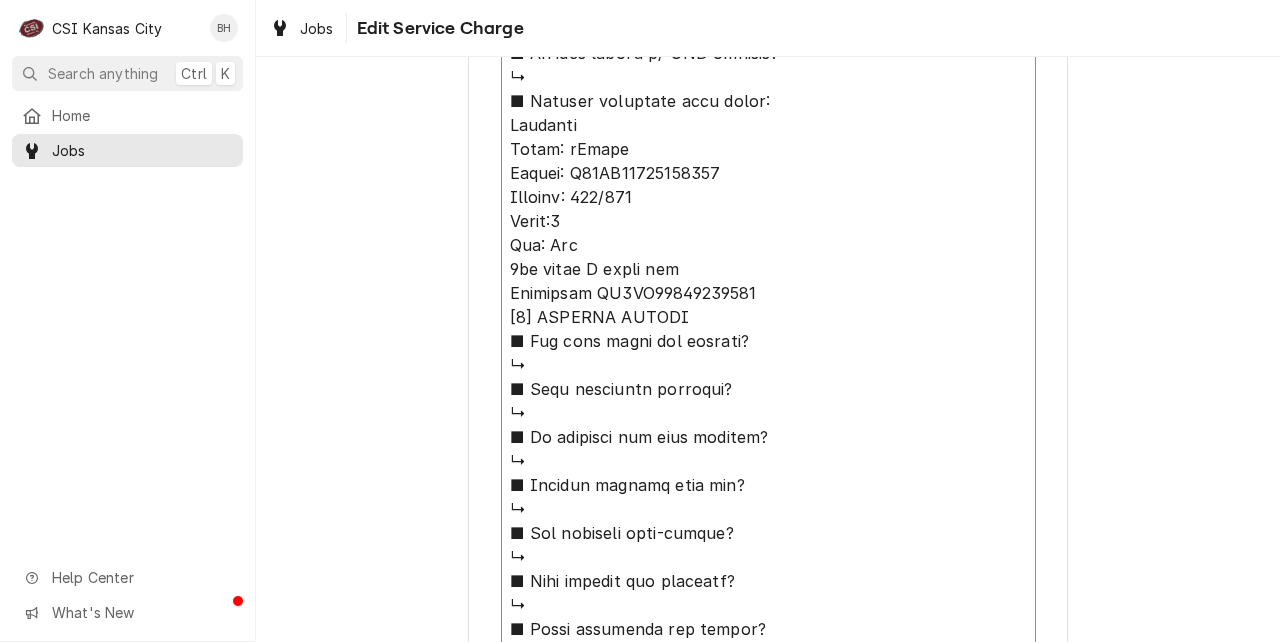 click on "Service Summary" at bounding box center (768, 581) 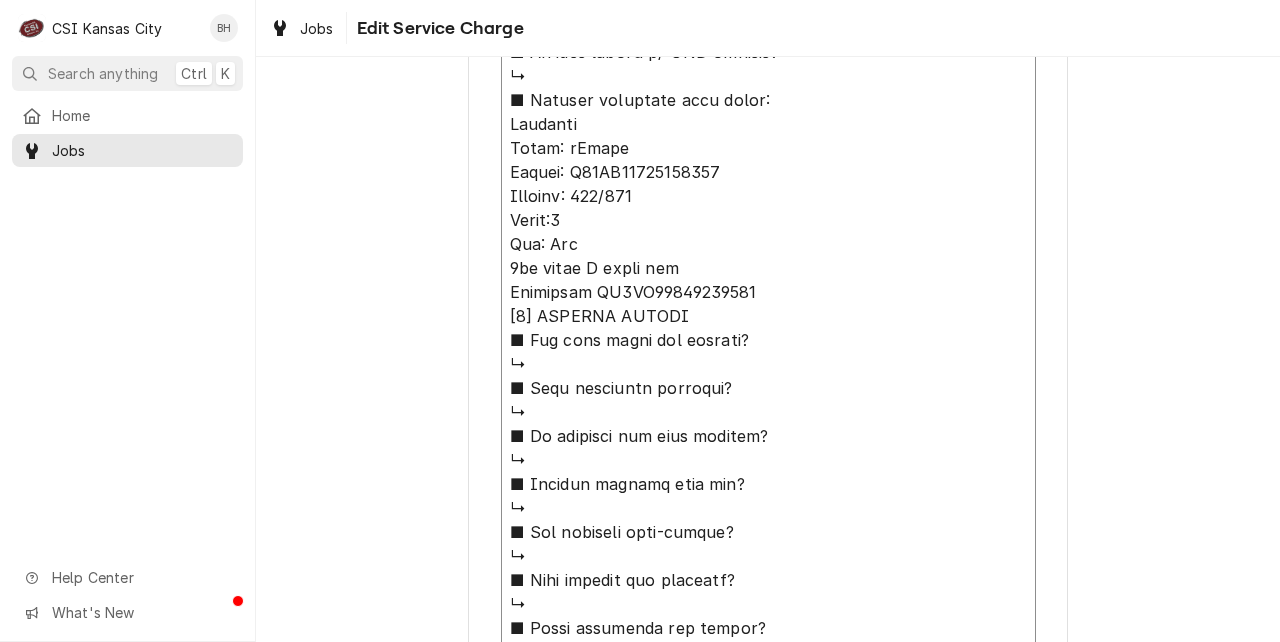 type on "⚠️ 𝗙𝗢𝗥𝗠 𝗜𝗡𝗦𝗧𝗥𝗨𝗖𝗧𝗜𝗢𝗡𝗦 ⚠️
✪ 𝗖𝗼𝗺𝗽𝗹𝗲𝘁𝗲 𝗮𝗹𝗹 𝗿𝗲𝗹𝗲𝘃𝗮𝗻𝘁 𝘀𝗲𝗰𝘁𝗶𝗼𝗻𝘀
✪ 𝗣𝗿𝗼𝘃𝗶𝗱𝗲 𝗱𝗲𝘁𝗮𝗶𝗹𝗲𝗱 𝗮𝗻𝘀𝘄𝗲𝗿𝘀
✪ 𝗗𝗼𝘂𝗯𝗹𝗲-𝗰𝗵𝗲𝗰𝗸 𝗱𝗮𝘁𝗮 𝗲𝗻𝘁𝗿𝗶𝗲𝘀
✪ 𝗠𝗮𝗿𝗸 ‘𝗡/𝗔’ 𝗶𝗳 𝗻𝗼𝘁 𝗿𝗲𝗹𝗲𝘃𝗮𝗻𝘁
✪ 𝗩𝗲𝗿𝗶𝗳𝘆 𝗯𝗲𝗳𝗼𝗿𝗲 𝘀𝘂𝗯𝗺𝗶𝘀𝘀𝗶𝗼𝗻
✪ 𝗔𝗰𝗰𝗲𝘀𝘀 𝗠𝗙𝗚 𝗯𝗹𝗮𝗻𝗸𝘀 𝘃𝗶𝗮 𝗯𝗲𝗹𝗼𝘄
✪ https://dub.sh/csi-blanks
[𝟭] 𝗘𝗤𝗨𝗜𝗣𝗠𝗘𝗡𝗧 / 𝗪𝗔𝗥𝗥𝗔𝗡𝗧𝗬
■ 𝗪𝗮𝗿𝗿𝗮𝗻𝘁𝘆 𝗿𝗲𝗴𝗶𝘀𝘁𝗿𝗮𝘁𝗶𝗼𝗻 𝘀𝘁𝗮𝘁𝘂𝘀?
↳
■ 𝗜𝘀 𝘂𝗻𝗶𝘁 𝘁𝗮𝗴𝗴𝗲𝗱 𝘄/ 𝗖𝗦𝗜 𝘀𝘁𝗶𝗰𝗸𝗲𝗿?
↳
■ 𝗣𝗿𝗼𝘃𝗶𝗱𝗲 𝗲𝗾𝘂𝗶𝗽𝗺𝗲𝗻𝘁 𝗱𝗮𝘁𝗮 𝗯𝗲𝗹𝗼𝘄:
Rational
Model: iCombi
Serial: E60SJ25023199068
Voltage: 208/240
Phase:1
Gas: Nat
5th floor N snack bar
Ultravent ET3UA22035055248
[𝟮] 𝗚𝗘𝗡𝗘𝗥𝗔𝗟 𝗖𝗛𝗘𝗖𝗞𝗦
■ 𝗪𝗮𝘀 𝘀𝗶𝘁𝗲 𝗿𝗲𝗮𝗱𝘆 𝗳𝗼𝗿 𝘀𝘁𝗮𝗿𝘁𝘂𝗽?
↳
■ 𝗩𝗲𝗻𝘁 𝗶𝗻𝘀𝘁𝗮𝗹𝗹𝗲𝗱 𝗽𝗿𝗼𝗽𝗲𝗿𝗹y?
↳
■ 𝗜𝘀 𝘀𝘂𝗽𝗽𝗹𝗶𝗲𝗱 𝗴𝗮𝘀 𝘁𝘆𝗽𝗲 𝗰𝗼𝗿𝗿𝗲𝗰𝘁?
↳
■ 𝗩𝗼𝗹𝘁𝗮𝗴𝗲 𝗺𝗮𝘁𝗰𝗵𝗲𝘀 𝗱𝗮𝘁𝗮 𝘁𝗮𝗴?
↳
■ 𝗚𝗮𝘀 𝗳𝗶𝘁𝘁𝗶𝗻𝗴𝘀 𝗹𝗲𝗮𝗸-𝘁𝗲𝘀𝘁𝗲𝗱?
↳
■ 𝗨𝗻𝗶𝘁 𝗹𝗲𝘃𝗲𝗹𝗲𝗱 𝗮𝗻𝗱 𝗮𝗱𝗷𝘂𝘀𝘁𝗲𝗱?
↳
■ 𝗙𝘂𝗹𝗹𝘆 𝗮𝘀𝘀𝗲𝗺𝗯𝗹𝗲𝗱 𝗮𝗻𝗱 𝘀𝗲𝗰𝘂𝗿𝗲?
↳
■ 𝗨𝘁𝗶𝗹𝗶𝘁𝗶𝗲𝘀 𝘀𝗮𝗳𝗲 𝗮𝗻𝗱 𝗰𝗼𝗻𝗻𝗲𝗰𝘁𝗲𝗱?
↳
■ 𝗧𝗲𝗺𝗽 𝗰𝗵𝗲𝗰𝗸𝗲𝗱/𝗰𝗮𝗹𝗶𝗯𝗿𝗮𝘁𝗲𝗱?
↳
■ 𝗦𝘁𝗮𝗿𝘁𝘂𝗽 𝗰𝘆𝗰𝗹𝗲 𝗰𝗼𝗺𝗽𝗹𝗲𝘁𝗲?
↳
■ 𝗧𝗲𝘀𝘁 𝗰𝗼𝗼𝗸 𝘁𝗶𝗺𝗲𝗿 𝗼𝗽𝗲𝗿𝗮𝘁𝗶𝗼𝗻?
↳
[𝟯] 𝗥𝗘𝗣𝗢𝗥𝗧𝗘𝗗 𝗜𝗦𝗦𝗨𝗘𝗦 (𝗜𝗙 𝗔𝗡𝗬)
■ 𝗔𝗻𝘆 𝘂𝗻𝗶𝘁 𝗽𝗲𝗿𝗳𝗼𝗿𝗺𝗮𝗻𝗰𝗲 𝗶𝘀𝘀𝘂𝗲𝘀?
↳
■ 𝗔𝗻𝘆 𝗰𝘂𝘀𝘁𝗼𝗺𝗲𝗿 𝗿𝗲𝗽𝗼𝗿𝘁𝗲𝗱 𝗶𝘀𝘀𝘂𝗲s?
↳
■ 𝗔𝗻𝘆 𝘂𝘁𝗶𝗹𝗶𝘁𝘆/𝘃𝗲𝗻𝘁 𝘀𝗮𝗳𝗲𝘁𝘆 𝗶𝘀𝘀𝘂𝗲𝘀?
↳
[𝟰] 𝗙𝗢𝗟𝗟𝗢𝗪-𝗨𝗣 / 𝗦𝗜𝗚𝗡 𝗢𝗙𝗙
■ 𝗔𝗻𝘆 𝗽𝗮𝗿𝘁𝘀 𝗺𝗶𝘀𝘀..." 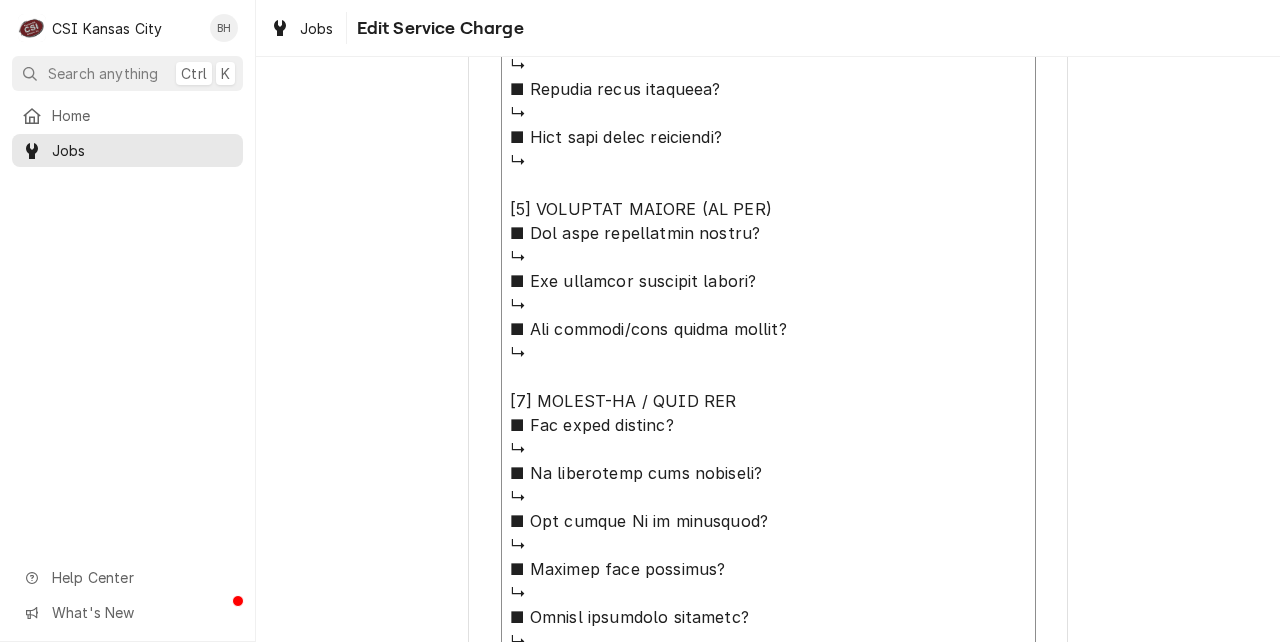 scroll, scrollTop: 2073, scrollLeft: 0, axis: vertical 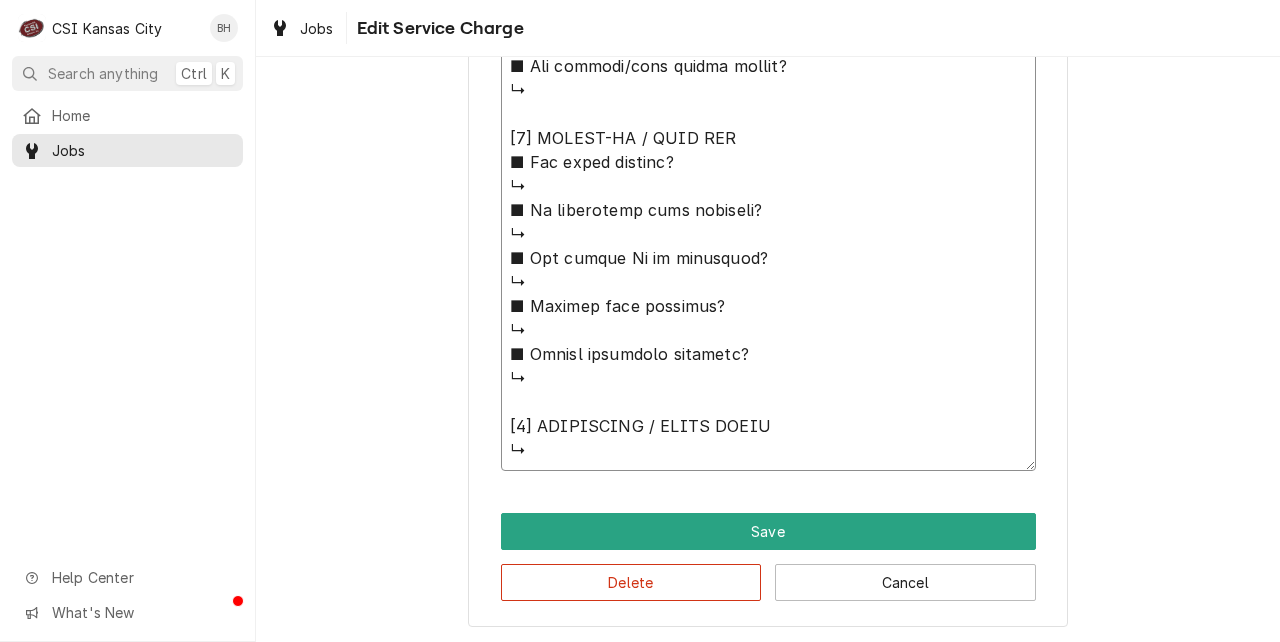 click on "Service Summary" at bounding box center [768, -378] 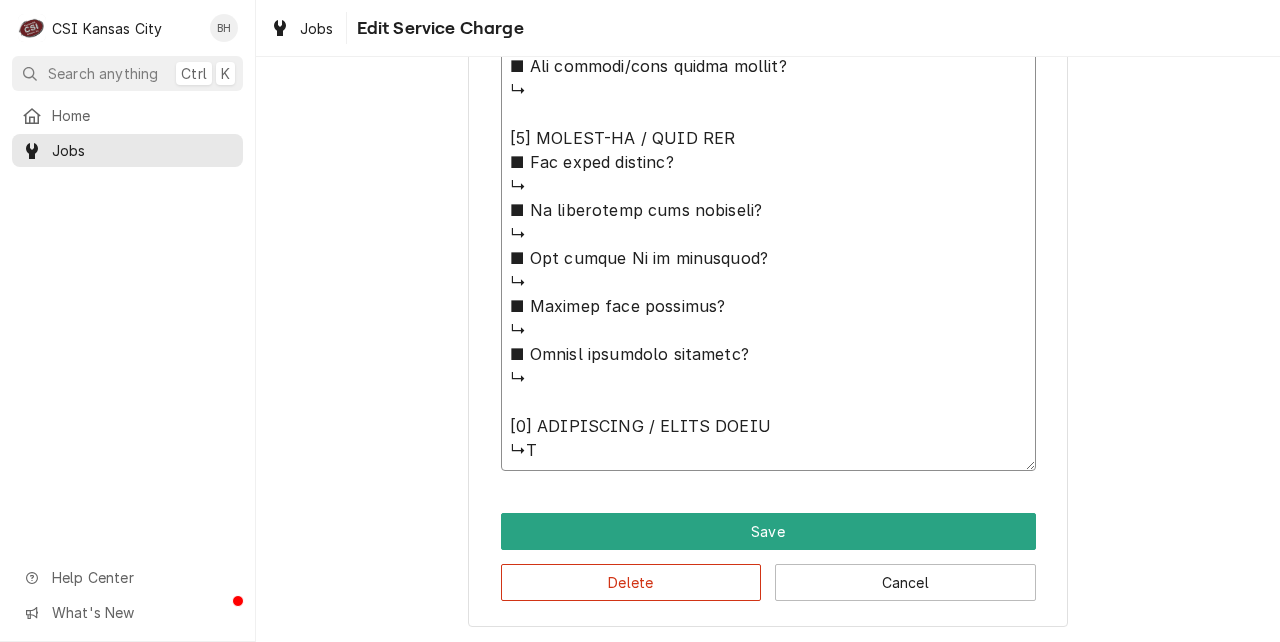 type on "⚠️ 𝗙𝗢𝗥𝗠 𝗜𝗡𝗦𝗧𝗥𝗨𝗖𝗧𝗜𝗢𝗡𝗦 ⚠️
✪ 𝗖𝗼𝗺𝗽𝗹𝗲𝘁𝗲 𝗮𝗹𝗹 𝗿𝗲𝗹𝗲𝘃𝗮𝗻𝘁 𝘀𝗲𝗰𝘁𝗶𝗼𝗻𝘀
✪ 𝗣𝗿𝗼𝘃𝗶𝗱𝗲 𝗱𝗲𝘁𝗮𝗶𝗹𝗲𝗱 𝗮𝗻𝘀𝘄𝗲𝗿𝘀
✪ 𝗗𝗼𝘂𝗯𝗹𝗲-𝗰𝗵𝗲𝗰𝗸 𝗱𝗮𝘁𝗮 𝗲𝗻𝘁𝗿𝗶𝗲𝘀
✪ 𝗠𝗮𝗿𝗸 ‘𝗡/𝗔’ 𝗶𝗳 𝗻𝗼𝘁 𝗿𝗲𝗹𝗲𝘃𝗮𝗻𝘁
✪ 𝗩𝗲𝗿𝗶𝗳𝘆 𝗯𝗲𝗳𝗼𝗿𝗲 𝘀𝘂𝗯𝗺𝗶𝘀𝘀𝗶𝗼𝗻
✪ 𝗔𝗰𝗰𝗲𝘀𝘀 𝗠𝗙𝗚 𝗯𝗹𝗮𝗻𝗸𝘀 𝘃𝗶𝗮 𝗯𝗲𝗹𝗼𝘄
✪ https://dub.sh/csi-blanks
[𝟭] 𝗘𝗤𝗨𝗜𝗣𝗠𝗘𝗡𝗧 / 𝗪𝗔𝗥𝗥𝗔𝗡𝗧𝗬
■ 𝗪𝗮𝗿𝗿𝗮𝗻𝘁𝘆 𝗿𝗲𝗴𝗶𝘀𝘁𝗿𝗮𝘁𝗶𝗼𝗻 𝘀𝘁𝗮𝘁𝘂𝘀?
↳
■ 𝗜𝘀 𝘂𝗻𝗶𝘁 𝘁𝗮𝗴𝗴𝗲𝗱 𝘄/ 𝗖𝗦𝗜 𝘀𝘁𝗶𝗰𝗸𝗲𝗿?
↳
■ 𝗣𝗿𝗼𝘃𝗶𝗱𝗲 𝗲𝗾𝘂𝗶𝗽𝗺𝗲𝗻𝘁 𝗱𝗮𝘁𝗮 𝗯𝗲𝗹𝗼𝘄:
Rational
Model: iCombi
Serial: E60SJ25023199068
Voltage: 208/240
Phase:1
Gas: Nat
5th floor N snack bar
Ultravent ET3UA22035055248
[𝟮] 𝗚𝗘𝗡𝗘𝗥𝗔𝗟 𝗖𝗛𝗘𝗖𝗞𝗦
■ 𝗪𝗮𝘀 𝘀𝗶𝘁𝗲 𝗿𝗲𝗮𝗱𝘆 𝗳𝗼𝗿 𝘀𝘁𝗮𝗿𝘁𝘂𝗽?
↳
■ 𝗩𝗲𝗻𝘁 𝗶𝗻𝘀𝘁𝗮𝗹𝗹𝗲𝗱 𝗽𝗿𝗼𝗽𝗲𝗿𝗹y?
↳
■ 𝗜𝘀 𝘀𝘂𝗽𝗽𝗹𝗶𝗲𝗱 𝗴𝗮𝘀 𝘁𝘆𝗽𝗲 𝗰𝗼𝗿𝗿𝗲𝗰𝘁?
↳
■ 𝗩𝗼𝗹𝘁𝗮𝗴𝗲 𝗺𝗮𝘁𝗰𝗵𝗲𝘀 𝗱𝗮𝘁𝗮 𝘁𝗮𝗴?
↳
■ 𝗚𝗮𝘀 𝗳𝗶𝘁𝘁𝗶𝗻𝗴𝘀 𝗹𝗲𝗮𝗸-𝘁𝗲𝘀𝘁𝗲𝗱?
↳
■ 𝗨𝗻𝗶𝘁 𝗹𝗲𝘃𝗲𝗹𝗲𝗱 𝗮𝗻𝗱 𝗮𝗱𝗷𝘂𝘀𝘁𝗲𝗱?
↳
■ 𝗙𝘂𝗹𝗹𝘆 𝗮𝘀𝘀𝗲𝗺𝗯𝗹𝗲𝗱 𝗮𝗻𝗱 𝘀𝗲𝗰𝘂𝗿𝗲?
↳
■ 𝗨𝘁𝗶𝗹𝗶𝘁𝗶𝗲𝘀 𝘀𝗮𝗳𝗲 𝗮𝗻𝗱 𝗰𝗼𝗻𝗻𝗲𝗰𝘁𝗲𝗱?
↳
■ 𝗧𝗲𝗺𝗽 𝗰𝗵𝗲𝗰𝗸𝗲𝗱/𝗰𝗮𝗹𝗶𝗯𝗿𝗮𝘁𝗲𝗱?
↳
■ 𝗦𝘁𝗮𝗿𝘁𝘂𝗽 𝗰𝘆𝗰𝗹𝗲 𝗰𝗼𝗺𝗽𝗹𝗲𝘁𝗲?
↳
■ 𝗧𝗲𝘀𝘁 𝗰𝗼𝗼𝗸 𝘁𝗶𝗺𝗲𝗿 𝗼𝗽𝗲𝗿𝗮𝘁𝗶𝗼𝗻?
↳
[𝟯] 𝗥𝗘𝗣𝗢𝗥𝗧𝗘𝗗 𝗜𝗦𝗦𝗨𝗘𝗦 (𝗜𝗙 𝗔𝗡𝗬)
■ 𝗔𝗻𝘆 𝘂𝗻𝗶𝘁 𝗽𝗲𝗿𝗳𝗼𝗿𝗺𝗮𝗻𝗰𝗲 𝗶𝘀𝘀𝘂𝗲𝘀?
↳
■ 𝗔𝗻𝘆 𝗰𝘂𝘀𝘁𝗼𝗺𝗲𝗿 𝗿𝗲𝗽𝗼𝗿𝘁𝗲𝗱 𝗶𝘀𝘀𝘂𝗲s?
↳
■ 𝗔𝗻𝘆 𝘂𝘁𝗶𝗹𝗶𝘁𝘆/𝘃𝗲𝗻𝘁 𝘀𝗮𝗳𝗲𝘁𝘆 𝗶𝘀𝘀𝘂𝗲𝘀?
↳
[𝟰] 𝗙𝗢𝗟𝗟𝗢𝗪-𝗨𝗣 / 𝗦𝗜𝗚𝗡 𝗢𝗙𝗙
■ 𝗔𝗻𝘆 𝗽𝗮𝗿𝘁𝘀 𝗺𝗶𝘀𝘀..." 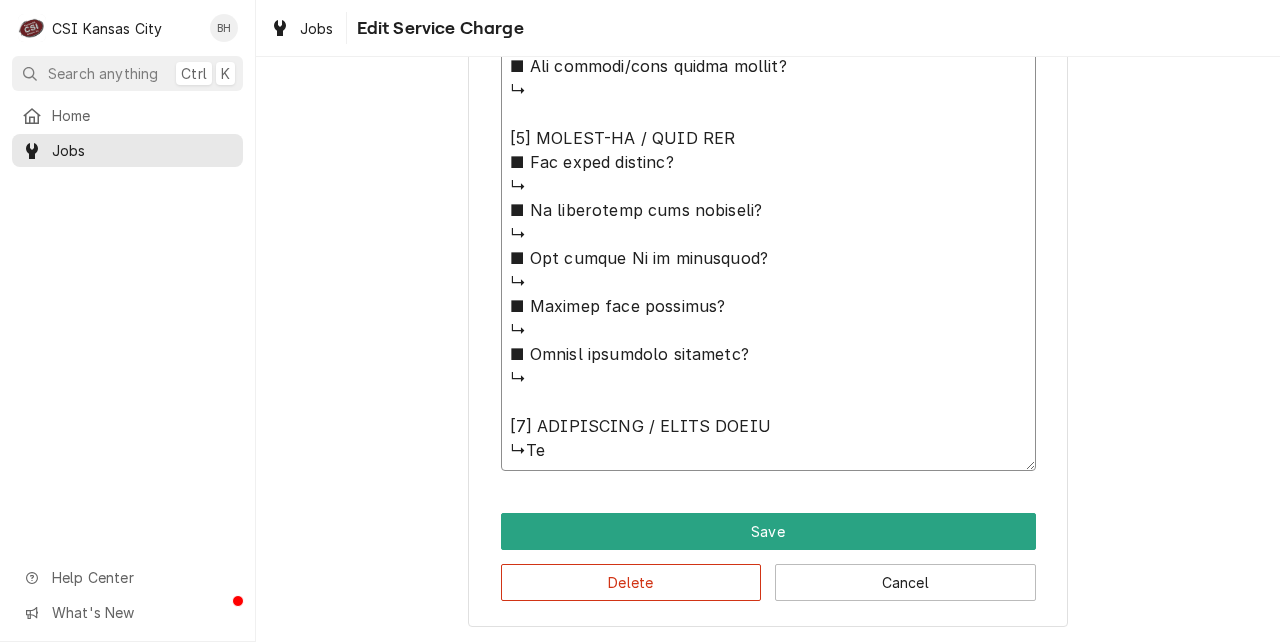 type on "x" 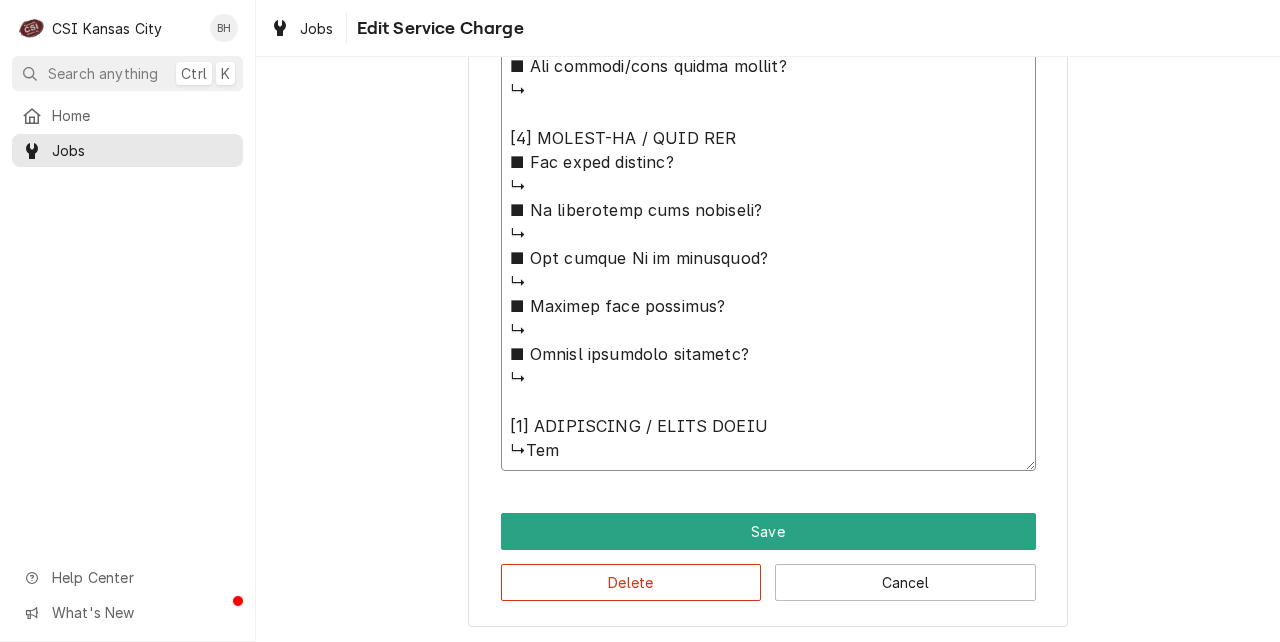 type on "x" 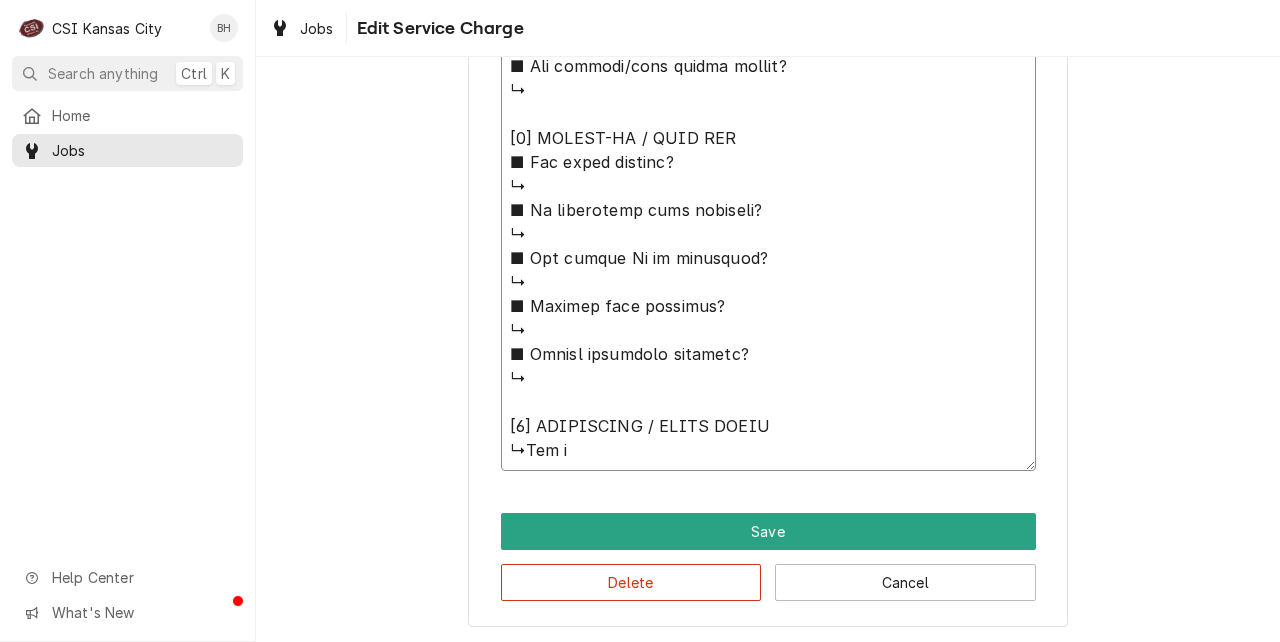 type on "x" 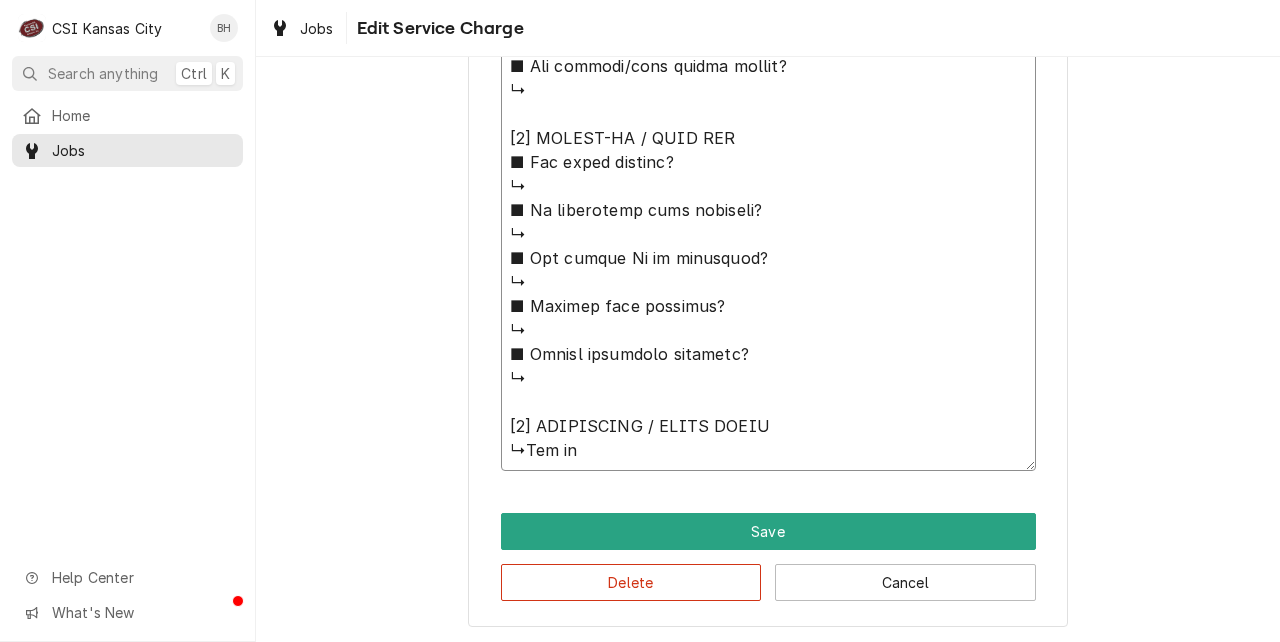 type on "x" 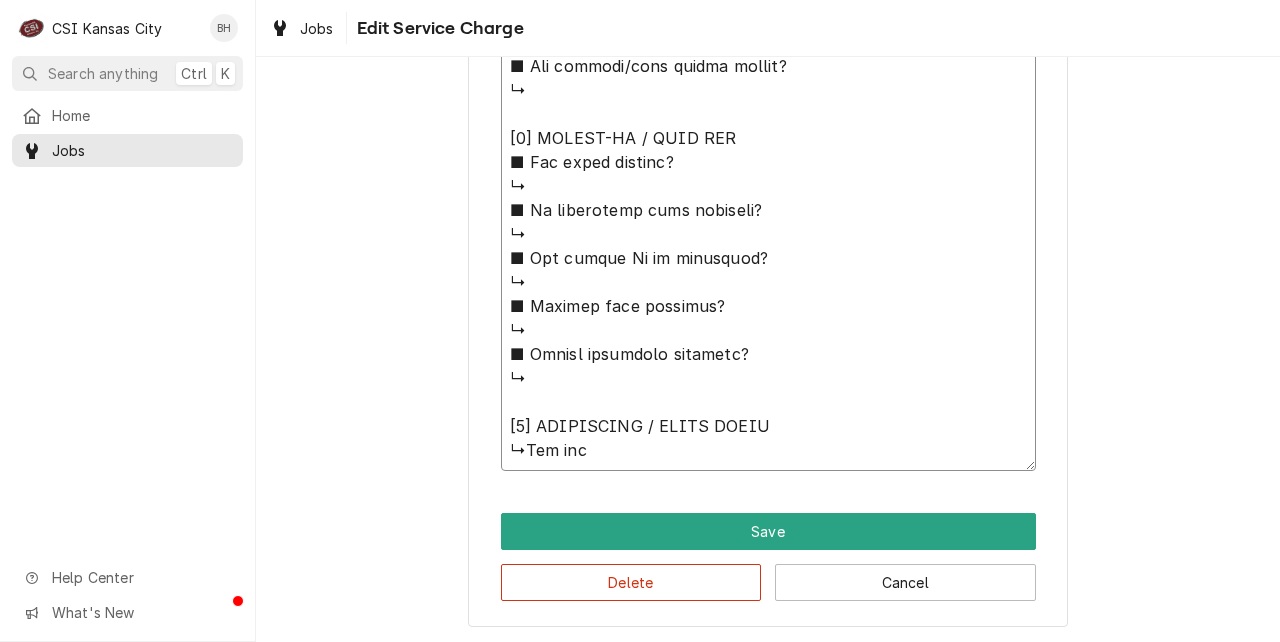 type on "⚠️ 𝗙𝗢𝗥𝗠 𝗜𝗡𝗦𝗧𝗥𝗨𝗖𝗧𝗜𝗢𝗡𝗦 ⚠️
✪ 𝗖𝗼𝗺𝗽𝗹𝗲𝘁𝗲 𝗮𝗹𝗹 𝗿𝗲𝗹𝗲𝘃𝗮𝗻𝘁 𝘀𝗲𝗰𝘁𝗶𝗼𝗻𝘀
✪ 𝗣𝗿𝗼𝘃𝗶𝗱𝗲 𝗱𝗲𝘁𝗮𝗶𝗹𝗲𝗱 𝗮𝗻𝘀𝘄𝗲𝗿𝘀
✪ 𝗗𝗼𝘂𝗯𝗹𝗲-𝗰𝗵𝗲𝗰𝗸 𝗱𝗮𝘁𝗮 𝗲𝗻𝘁𝗿𝗶𝗲𝘀
✪ 𝗠𝗮𝗿𝗸 ‘𝗡/𝗔’ 𝗶𝗳 𝗻𝗼𝘁 𝗿𝗲𝗹𝗲𝘃𝗮𝗻𝘁
✪ 𝗩𝗲𝗿𝗶𝗳𝘆 𝗯𝗲𝗳𝗼𝗿𝗲 𝘀𝘂𝗯𝗺𝗶𝘀𝘀𝗶𝗼𝗻
✪ 𝗔𝗰𝗰𝗲𝘀𝘀 𝗠𝗙𝗚 𝗯𝗹𝗮𝗻𝗸𝘀 𝘃𝗶𝗮 𝗯𝗲𝗹𝗼𝘄
✪ https://dub.sh/csi-blanks
[𝟭] 𝗘𝗤𝗨𝗜𝗣𝗠𝗘𝗡𝗧 / 𝗪𝗔𝗥𝗥𝗔𝗡𝗧𝗬
■ 𝗪𝗮𝗿𝗿𝗮𝗻𝘁𝘆 𝗿𝗲𝗴𝗶𝘀𝘁𝗿𝗮𝘁𝗶𝗼𝗻 𝘀𝘁𝗮𝘁𝘂𝘀?
↳
■ 𝗜𝘀 𝘂𝗻𝗶𝘁 𝘁𝗮𝗴𝗴𝗲𝗱 𝘄/ 𝗖𝗦𝗜 𝘀𝘁𝗶𝗰𝗸𝗲𝗿?
↳
■ 𝗣𝗿𝗼𝘃𝗶𝗱𝗲 𝗲𝗾𝘂𝗶𝗽𝗺𝗲𝗻𝘁 𝗱𝗮𝘁𝗮 𝗯𝗲𝗹𝗼𝘄:
Rational
Model: iCombi
Serial: E60SJ25023199068
Voltage: 208/240
Phase:1
Gas: Nat
5th floor N snack bar
Ultravent ET3UA22035055248
[𝟮] 𝗚𝗘𝗡𝗘𝗥𝗔𝗟 𝗖𝗛𝗘𝗖𝗞𝗦
■ 𝗪𝗮𝘀 𝘀𝗶𝘁𝗲 𝗿𝗲𝗮𝗱𝘆 𝗳𝗼𝗿 𝘀𝘁𝗮𝗿𝘁𝘂𝗽?
↳
■ 𝗩𝗲𝗻𝘁 𝗶𝗻𝘀𝘁𝗮𝗹𝗹𝗲𝗱 𝗽𝗿𝗼𝗽𝗲𝗿𝗹y?
↳
■ 𝗜𝘀 𝘀𝘂𝗽𝗽𝗹𝗶𝗲𝗱 𝗴𝗮𝘀 𝘁𝘆𝗽𝗲 𝗰𝗼𝗿𝗿𝗲𝗰𝘁?
↳
■ 𝗩𝗼𝗹𝘁𝗮𝗴𝗲 𝗺𝗮𝘁𝗰𝗵𝗲𝘀 𝗱𝗮𝘁𝗮 𝘁𝗮𝗴?
↳
■ 𝗚𝗮𝘀 𝗳𝗶𝘁𝘁𝗶𝗻𝗴𝘀 𝗹𝗲𝗮𝗸-𝘁𝗲𝘀𝘁𝗲𝗱?
↳
■ 𝗨𝗻𝗶𝘁 𝗹𝗲𝘃𝗲𝗹𝗲𝗱 𝗮𝗻𝗱 𝗮𝗱𝗷𝘂𝘀𝘁𝗲𝗱?
↳
■ 𝗙𝘂𝗹𝗹𝘆 𝗮𝘀𝘀𝗲𝗺𝗯𝗹𝗲𝗱 𝗮𝗻𝗱 𝘀𝗲𝗰𝘂𝗿𝗲?
↳
■ 𝗨𝘁𝗶𝗹𝗶𝘁𝗶𝗲𝘀 𝘀𝗮𝗳𝗲 𝗮𝗻𝗱 𝗰𝗼𝗻𝗻𝗲𝗰𝘁𝗲𝗱?
↳
■ 𝗧𝗲𝗺𝗽 𝗰𝗵𝗲𝗰𝗸𝗲𝗱/𝗰𝗮𝗹𝗶𝗯𝗿𝗮𝘁𝗲𝗱?
↳
■ 𝗦𝘁𝗮𝗿𝘁𝘂𝗽 𝗰𝘆𝗰𝗹𝗲 𝗰𝗼𝗺𝗽𝗹𝗲𝘁𝗲?
↳
■ 𝗧𝗲𝘀𝘁 𝗰𝗼𝗼𝗸 𝘁𝗶𝗺𝗲𝗿 𝗼𝗽𝗲𝗿𝗮𝘁𝗶𝗼𝗻?
↳
[𝟯] 𝗥𝗘𝗣𝗢𝗥𝗧𝗘𝗗 𝗜𝗦𝗦𝗨𝗘𝗦 (𝗜𝗙 𝗔𝗡𝗬)
■ 𝗔𝗻𝘆 𝘂𝗻𝗶𝘁 𝗽𝗲𝗿𝗳𝗼𝗿𝗺𝗮𝗻𝗰𝗲 𝗶𝘀𝘀𝘂𝗲𝘀?
↳
■ 𝗔𝗻𝘆 𝗰𝘂𝘀𝘁𝗼𝗺𝗲𝗿 𝗿𝗲𝗽𝗼𝗿𝘁𝗲𝗱 𝗶𝘀𝘀𝘂𝗲s?
↳
■ 𝗔𝗻𝘆 𝘂𝘁𝗶𝗹𝗶𝘁𝘆/𝘃𝗲𝗻𝘁 𝘀𝗮𝗳𝗲𝘁𝘆 𝗶𝘀𝘀𝘂𝗲𝘀?
↳
[𝟰] 𝗙𝗢𝗟𝗟𝗢𝗪-𝗨𝗣 / 𝗦𝗜𝗚𝗡 𝗢𝗙𝗙
■ 𝗔𝗻𝘆 𝗽𝗮𝗿𝘁𝘀 𝗺𝗶𝘀𝘀..." 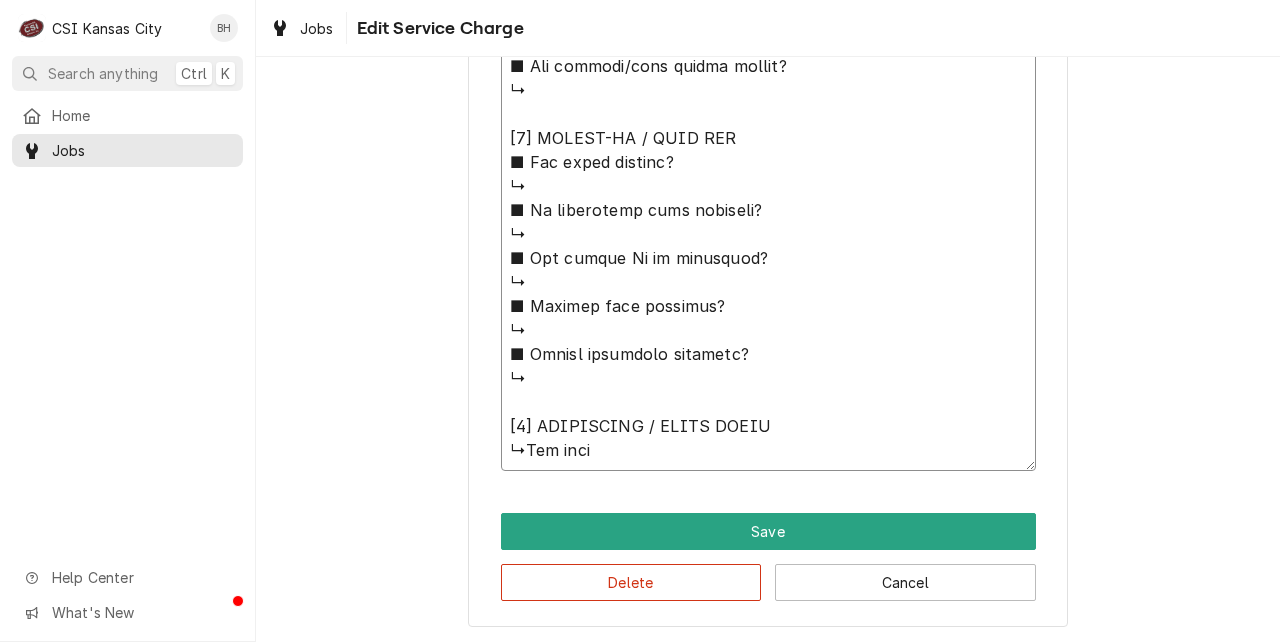 type on "x" 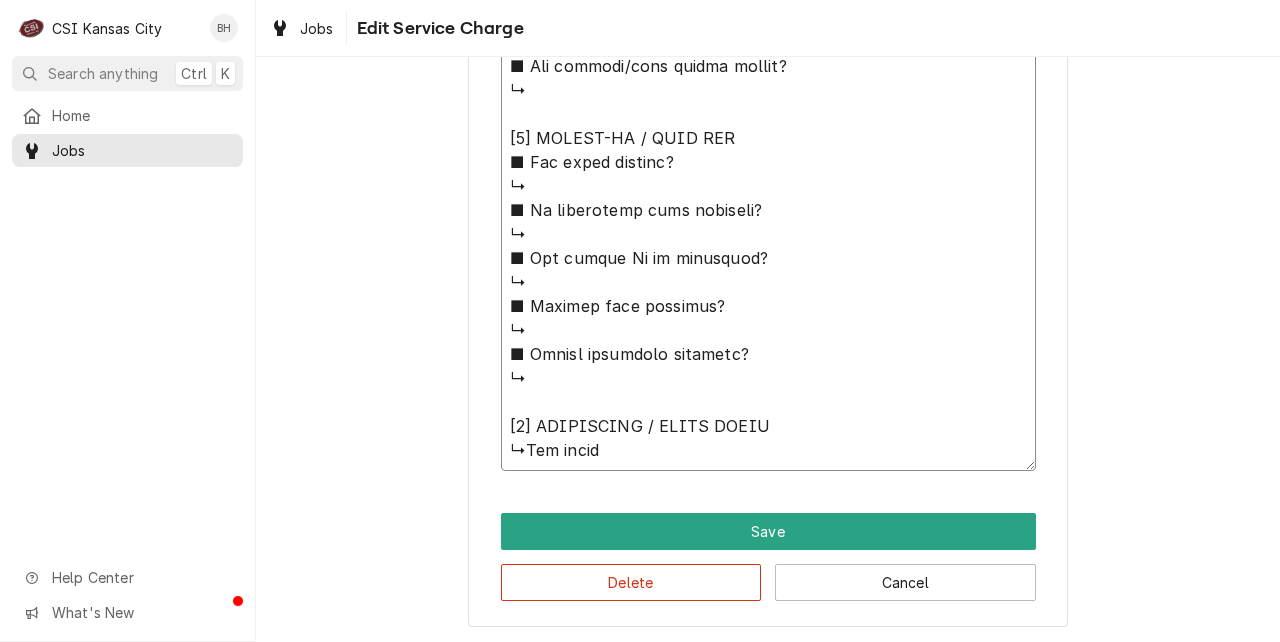 type on "x" 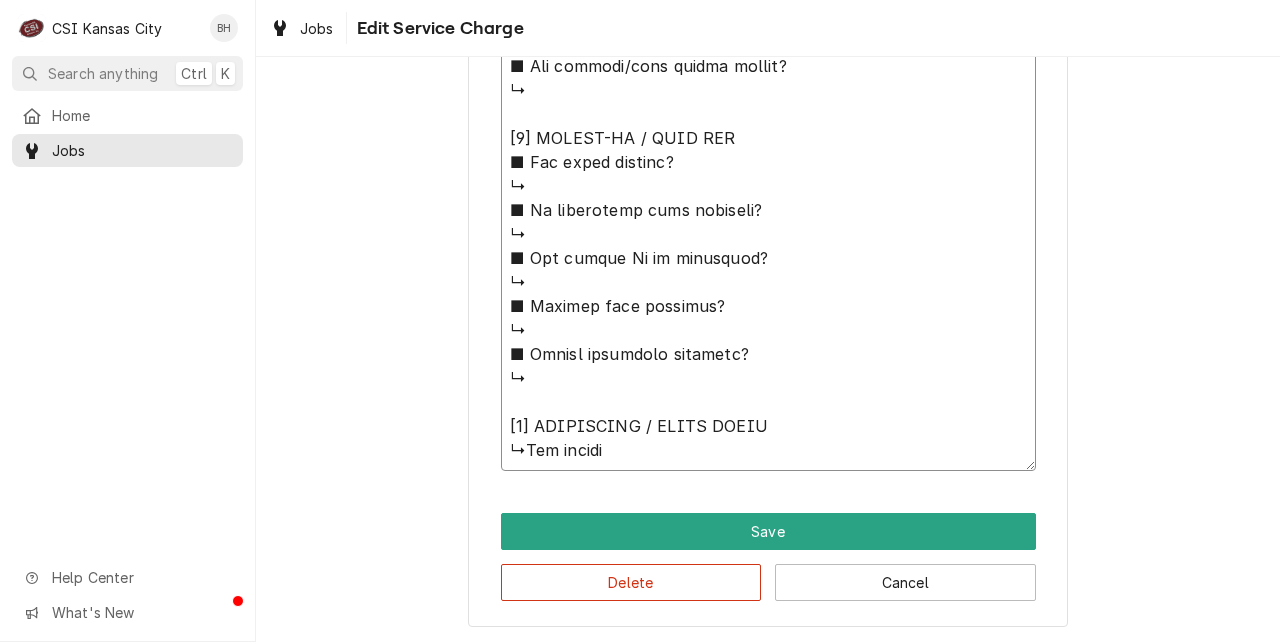 type on "x" 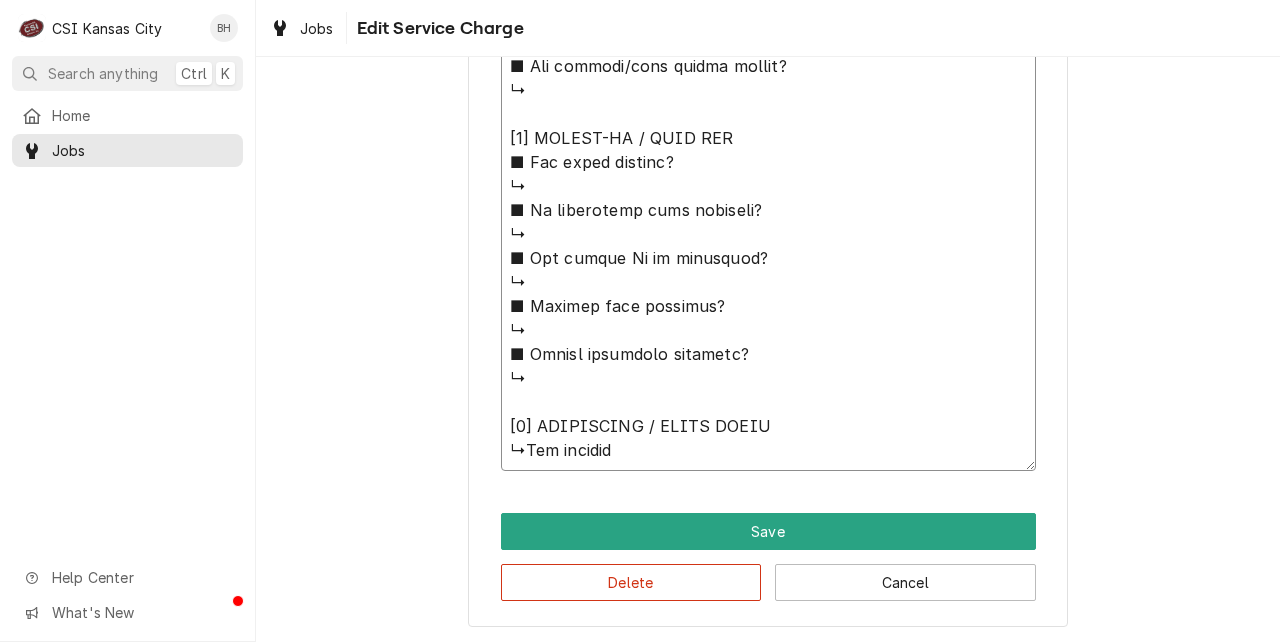 type on "x" 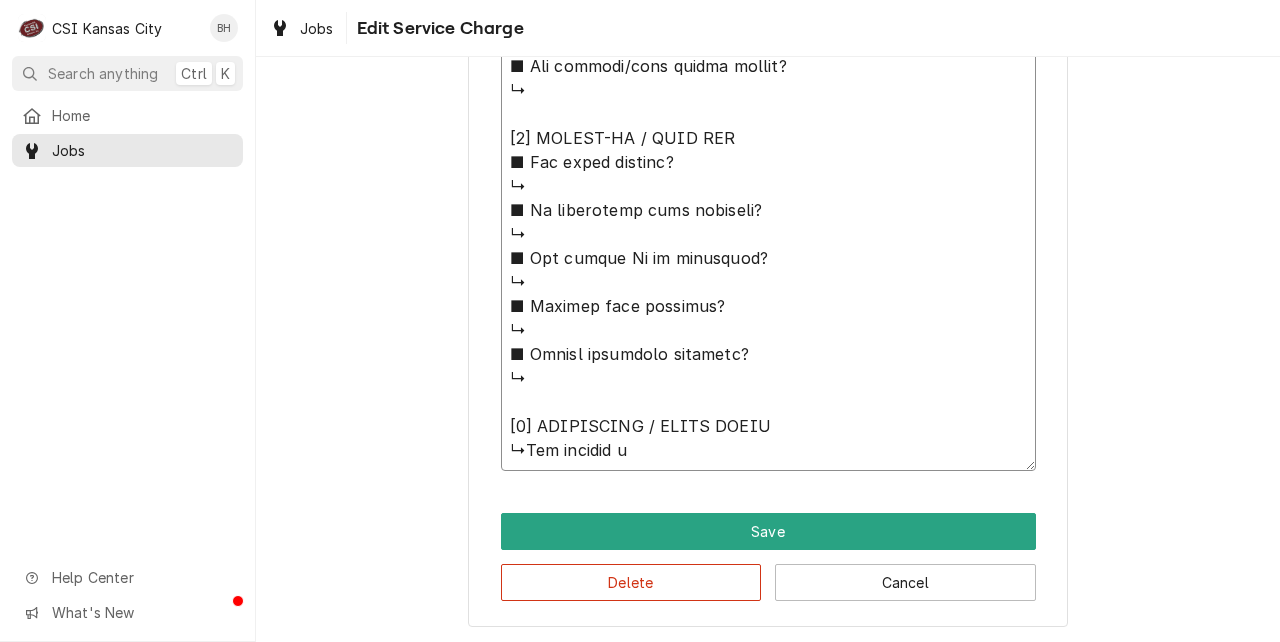 type on "⚠️ 𝗙𝗢𝗥𝗠 𝗜𝗡𝗦𝗧𝗥𝗨𝗖𝗧𝗜𝗢𝗡𝗦 ⚠️
✪ 𝗖𝗼𝗺𝗽𝗹𝗲𝘁𝗲 𝗮𝗹𝗹 𝗿𝗲𝗹𝗲𝘃𝗮𝗻𝘁 𝘀𝗲𝗰𝘁𝗶𝗼𝗻𝘀
✪ 𝗣𝗿𝗼𝘃𝗶𝗱𝗲 𝗱𝗲𝘁𝗮𝗶𝗹𝗲𝗱 𝗮𝗻𝘀𝘄𝗲𝗿𝘀
✪ 𝗗𝗼𝘂𝗯𝗹𝗲-𝗰𝗵𝗲𝗰𝗸 𝗱𝗮𝘁𝗮 𝗲𝗻𝘁𝗿𝗶𝗲𝘀
✪ 𝗠𝗮𝗿𝗸 ‘𝗡/𝗔’ 𝗶𝗳 𝗻𝗼𝘁 𝗿𝗲𝗹𝗲𝘃𝗮𝗻𝘁
✪ 𝗩𝗲𝗿𝗶𝗳𝘆 𝗯𝗲𝗳𝗼𝗿𝗲 𝘀𝘂𝗯𝗺𝗶𝘀𝘀𝗶𝗼𝗻
✪ 𝗔𝗰𝗰𝗲𝘀𝘀 𝗠𝗙𝗚 𝗯𝗹𝗮𝗻𝗸𝘀 𝘃𝗶𝗮 𝗯𝗲𝗹𝗼𝘄
✪ https://dub.sh/csi-blanks
[𝟭] 𝗘𝗤𝗨𝗜𝗣𝗠𝗘𝗡𝗧 / 𝗪𝗔𝗥𝗥𝗔𝗡𝗧𝗬
■ 𝗪𝗮𝗿𝗿𝗮𝗻𝘁𝘆 𝗿𝗲𝗴𝗶𝘀𝘁𝗿𝗮𝘁𝗶𝗼𝗻 𝘀𝘁𝗮𝘁𝘂𝘀?
↳
■ 𝗜𝘀 𝘂𝗻𝗶𝘁 𝘁𝗮𝗴𝗴𝗲𝗱 𝘄/ 𝗖𝗦𝗜 𝘀𝘁𝗶𝗰𝗸𝗲𝗿?
↳
■ 𝗣𝗿𝗼𝘃𝗶𝗱𝗲 𝗲𝗾𝘂𝗶𝗽𝗺𝗲𝗻𝘁 𝗱𝗮𝘁𝗮 𝗯𝗲𝗹𝗼𝘄:
Rational
Model: iCombi
Serial: E60SJ25023199068
Voltage: 208/240
Phase:1
Gas: Nat
5th floor N snack bar
Ultravent ET3UA22035055248
[𝟮] 𝗚𝗘𝗡𝗘𝗥𝗔𝗟 𝗖𝗛𝗘𝗖𝗞𝗦
■ 𝗪𝗮𝘀 𝘀𝗶𝘁𝗲 𝗿𝗲𝗮𝗱𝘆 𝗳𝗼𝗿 𝘀𝘁𝗮𝗿𝘁𝘂𝗽?
↳
■ 𝗩𝗲𝗻𝘁 𝗶𝗻𝘀𝘁𝗮𝗹𝗹𝗲𝗱 𝗽𝗿𝗼𝗽𝗲𝗿𝗹y?
↳
■ 𝗜𝘀 𝘀𝘂𝗽𝗽𝗹𝗶𝗲𝗱 𝗴𝗮𝘀 𝘁𝘆𝗽𝗲 𝗰𝗼𝗿𝗿𝗲𝗰𝘁?
↳
■ 𝗩𝗼𝗹𝘁𝗮𝗴𝗲 𝗺𝗮𝘁𝗰𝗵𝗲𝘀 𝗱𝗮𝘁𝗮 𝘁𝗮𝗴?
↳
■ 𝗚𝗮𝘀 𝗳𝗶𝘁𝘁𝗶𝗻𝗴𝘀 𝗹𝗲𝗮𝗸-𝘁𝗲𝘀𝘁𝗲𝗱?
↳
■ 𝗨𝗻𝗶𝘁 𝗹𝗲𝘃𝗲𝗹𝗲𝗱 𝗮𝗻𝗱 𝗮𝗱𝗷𝘂𝘀𝘁𝗲𝗱?
↳
■ 𝗙𝘂𝗹𝗹𝘆 𝗮𝘀𝘀𝗲𝗺𝗯𝗹𝗲𝗱 𝗮𝗻𝗱 𝘀𝗲𝗰𝘂𝗿𝗲?
↳
■ 𝗨𝘁𝗶𝗹𝗶𝘁𝗶𝗲𝘀 𝘀𝗮𝗳𝗲 𝗮𝗻𝗱 𝗰𝗼𝗻𝗻𝗲𝗰𝘁𝗲𝗱?
↳
■ 𝗧𝗲𝗺𝗽 𝗰𝗵𝗲𝗰𝗸𝗲𝗱/𝗰𝗮𝗹𝗶𝗯𝗿𝗮𝘁𝗲𝗱?
↳
■ 𝗦𝘁𝗮𝗿𝘁𝘂𝗽 𝗰𝘆𝗰𝗹𝗲 𝗰𝗼𝗺𝗽𝗹𝗲𝘁𝗲?
↳
■ 𝗧𝗲𝘀𝘁 𝗰𝗼𝗼𝗸 𝘁𝗶𝗺𝗲𝗿 𝗼𝗽𝗲𝗿𝗮𝘁𝗶𝗼𝗻?
↳
[𝟯] 𝗥𝗘𝗣𝗢𝗥𝗧𝗘𝗗 𝗜𝗦𝗦𝗨𝗘𝗦 (𝗜𝗙 𝗔𝗡𝗬)
■ 𝗔𝗻𝘆 𝘂𝗻𝗶𝘁 𝗽𝗲𝗿𝗳𝗼𝗿𝗺𝗮𝗻𝗰𝗲 𝗶𝘀𝘀𝘂𝗲𝘀?
↳
■ 𝗔𝗻𝘆 𝗰𝘂𝘀𝘁𝗼𝗺𝗲𝗿 𝗿𝗲𝗽𝗼𝗿𝘁𝗲𝗱 𝗶𝘀𝘀𝘂𝗲s?
↳
■ 𝗔𝗻𝘆 𝘂𝘁𝗶𝗹𝗶𝘁𝘆/𝘃𝗲𝗻𝘁 𝘀𝗮𝗳𝗲𝘁𝘆 𝗶𝘀𝘀𝘂𝗲𝘀?
↳
[𝟰] 𝗙𝗢𝗟𝗟𝗢𝗪-𝗨𝗣 / 𝗦𝗜𝗚𝗡 𝗢𝗙𝗙
■ 𝗔𝗻𝘆 𝗽𝗮𝗿𝘁𝘀 𝗺𝗶𝘀𝘀..." 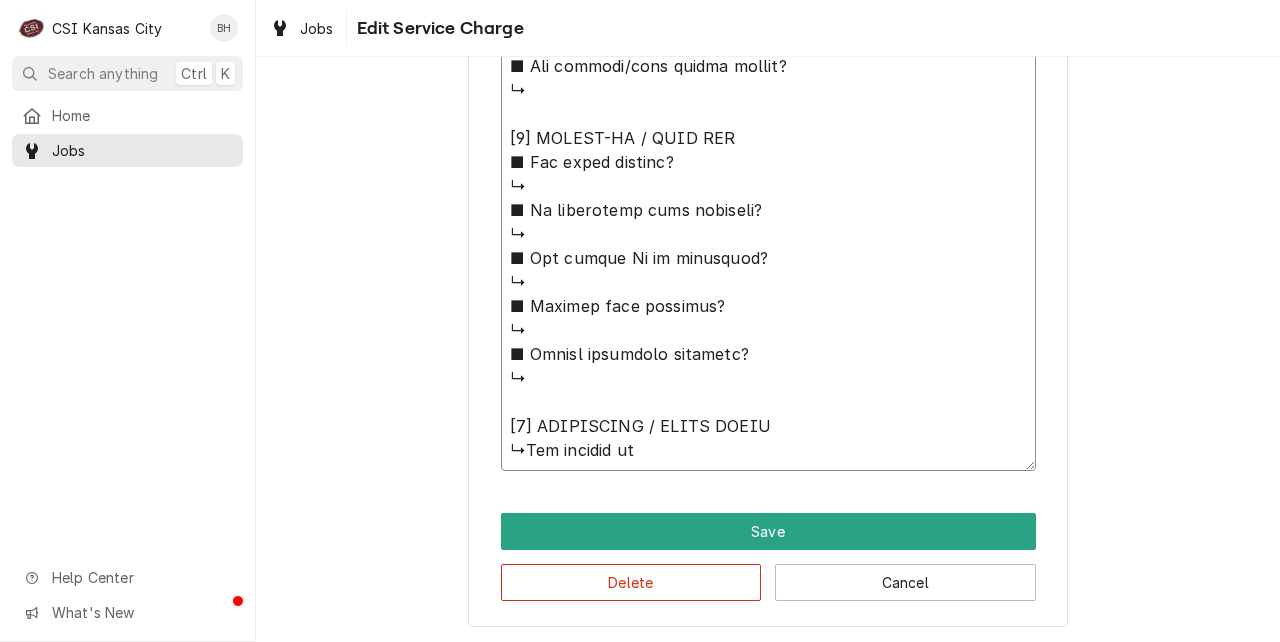 type on "x" 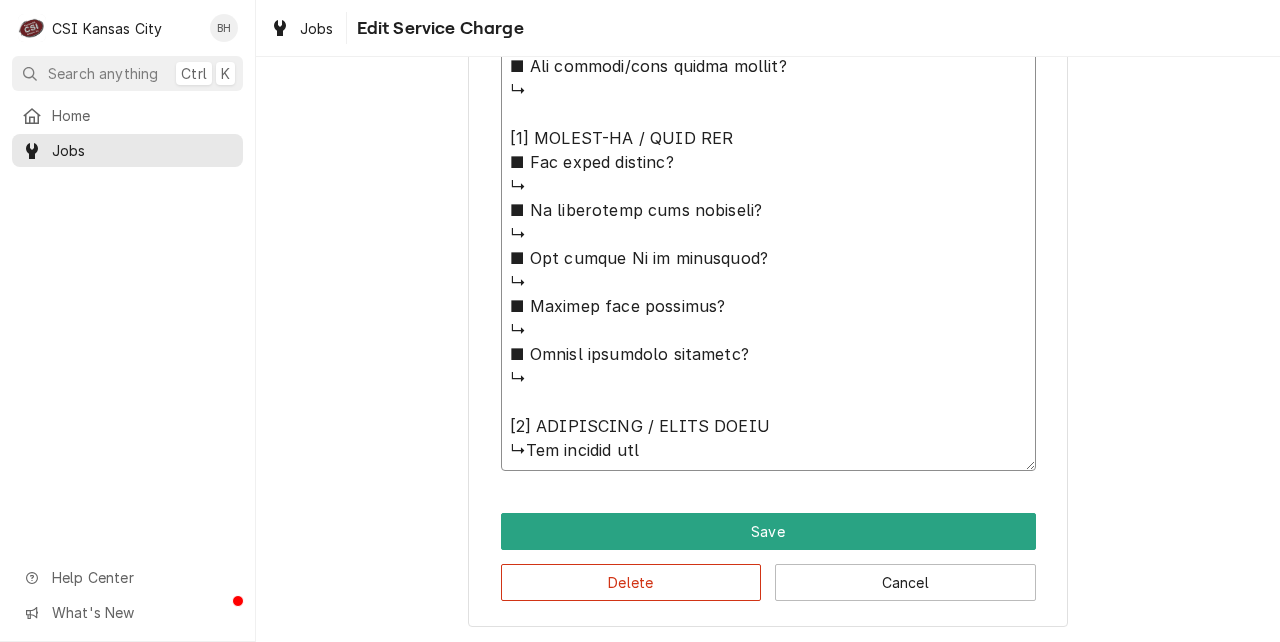 type on "x" 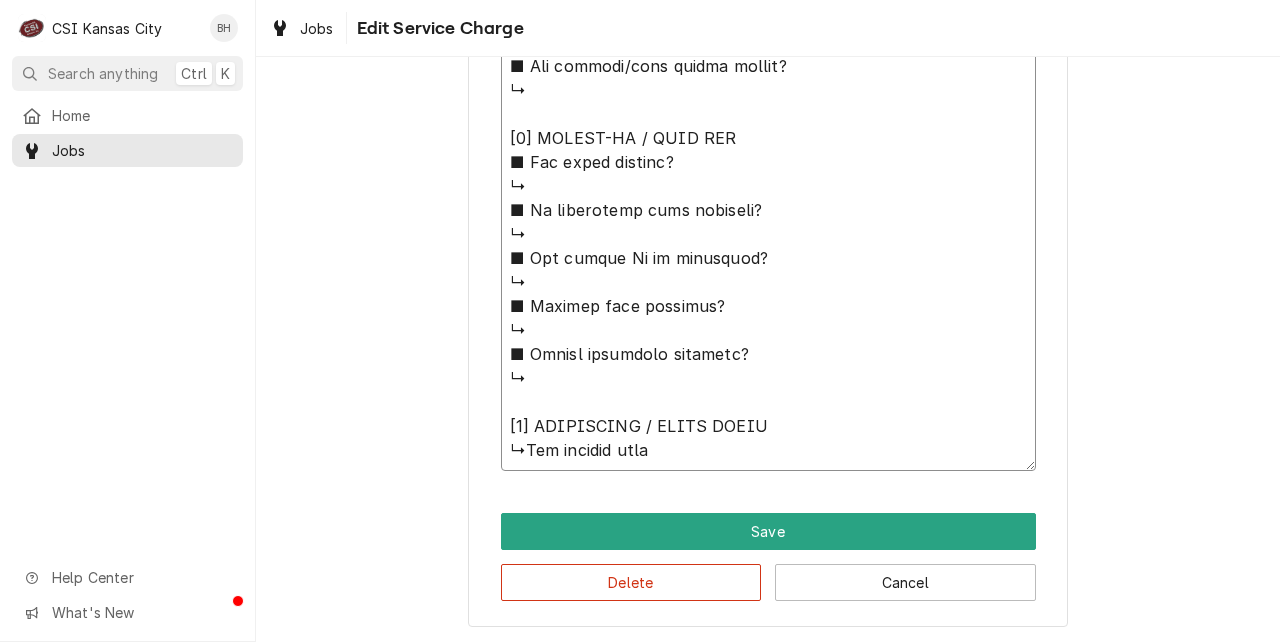 type on "x" 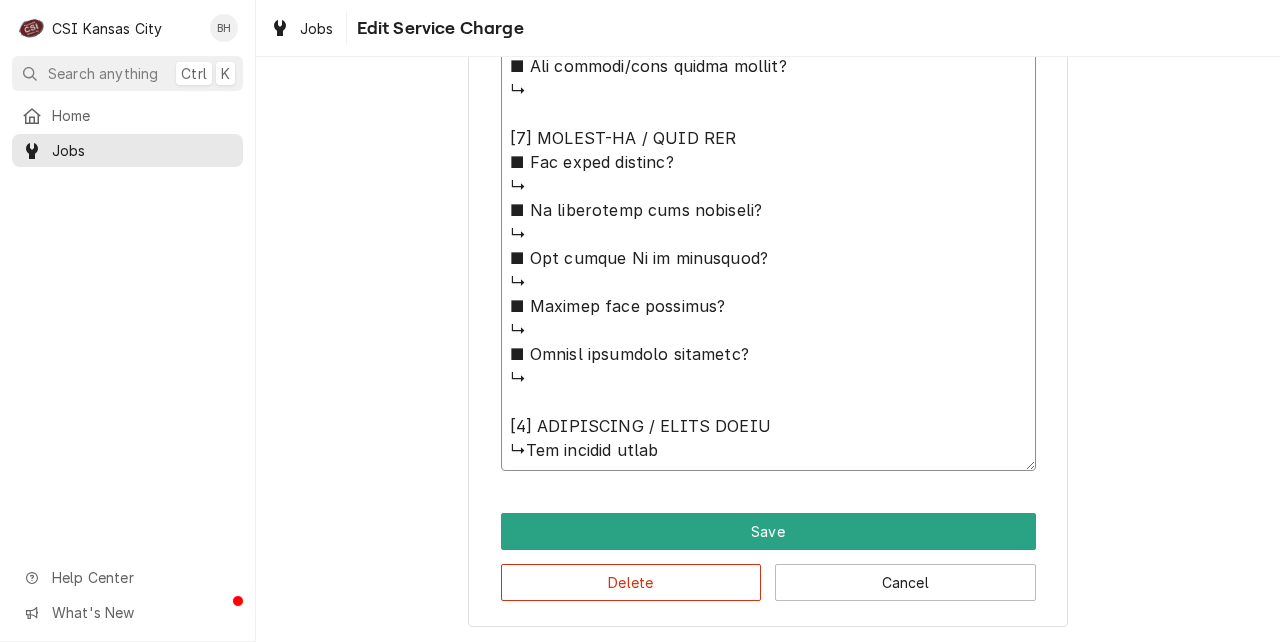 type on "x" 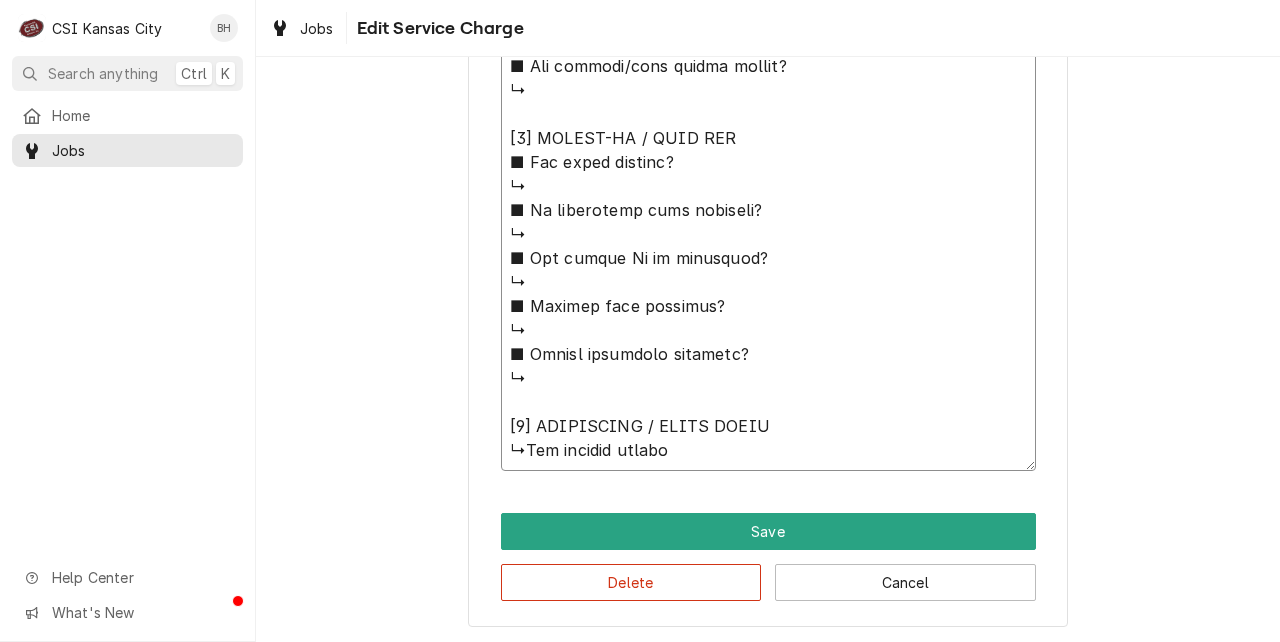 type on "x" 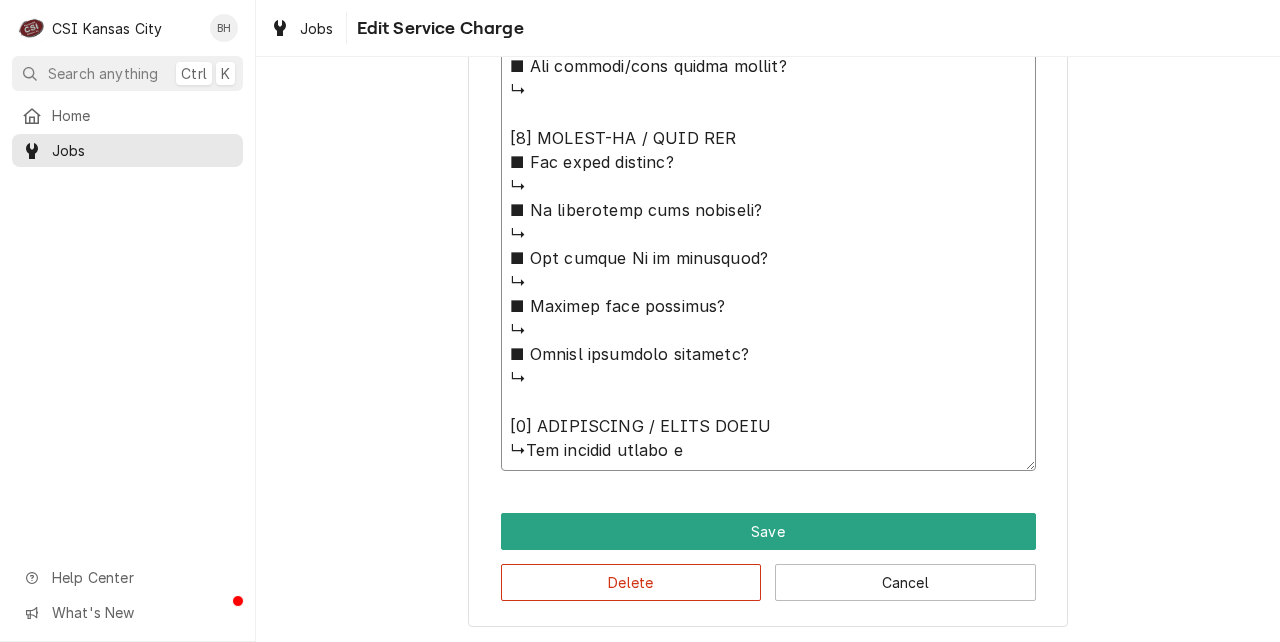 type on "x" 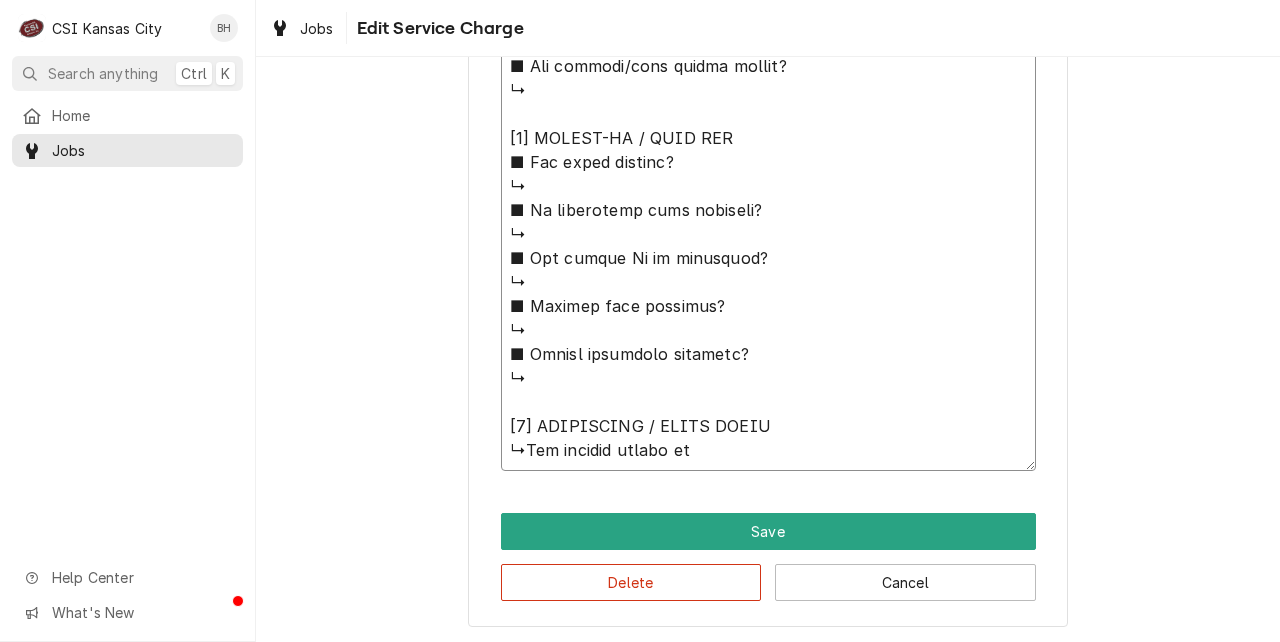 type on "x" 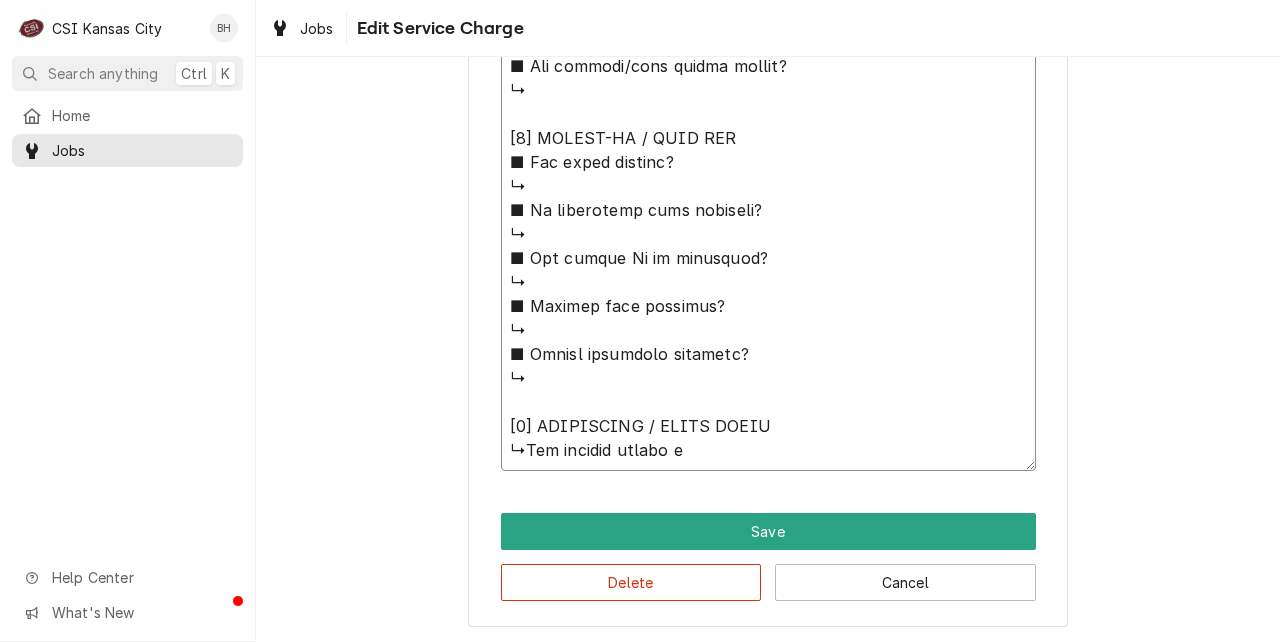type on "x" 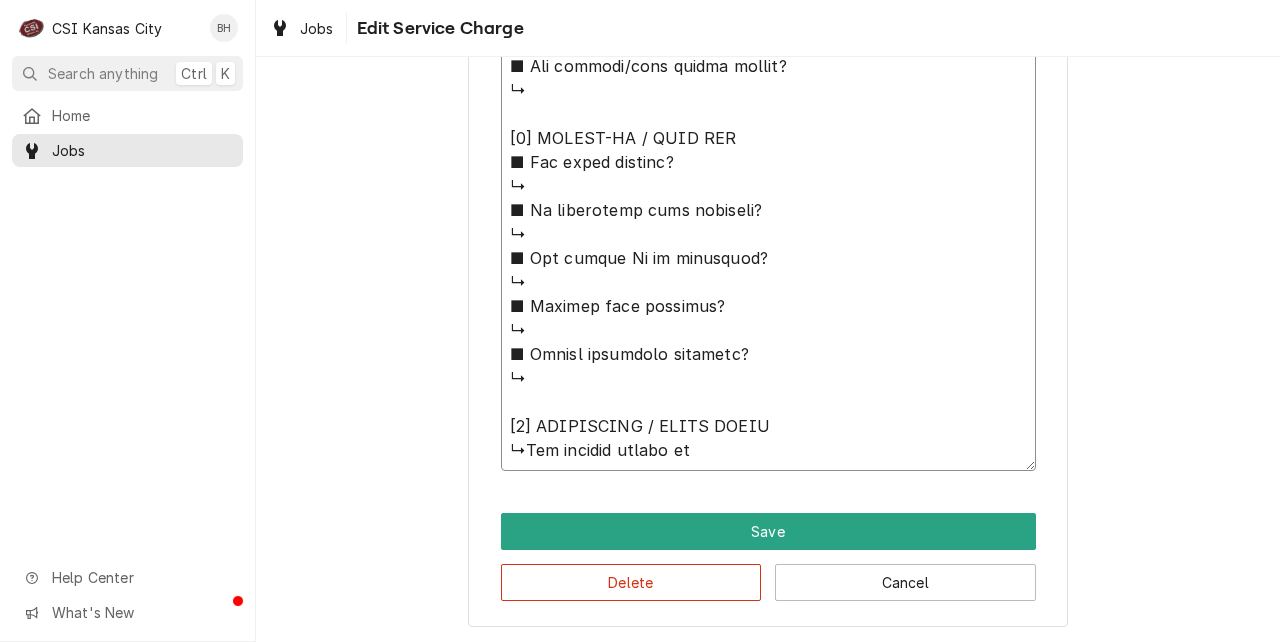 type on "x" 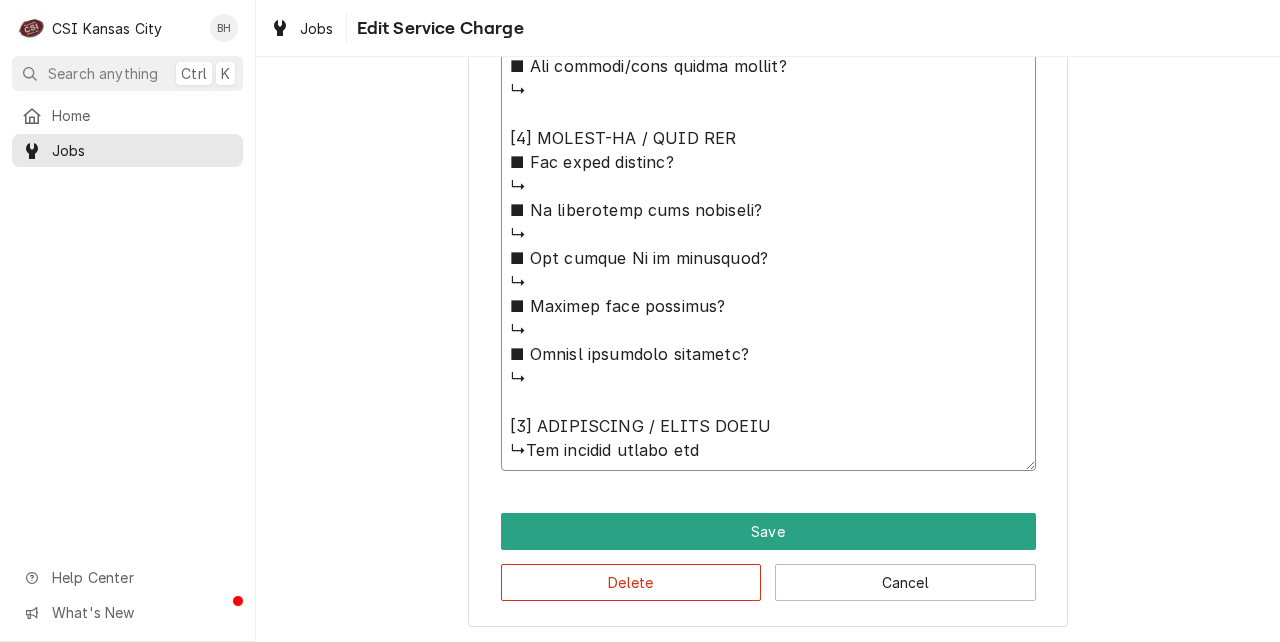 type on "x" 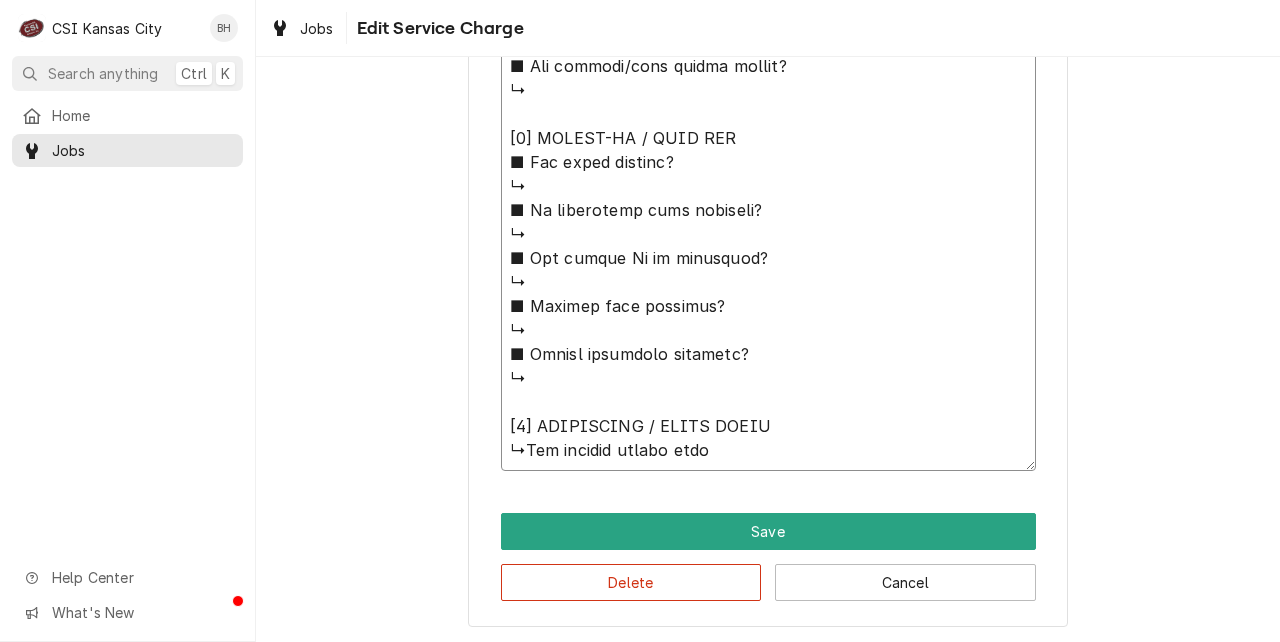 type on "x" 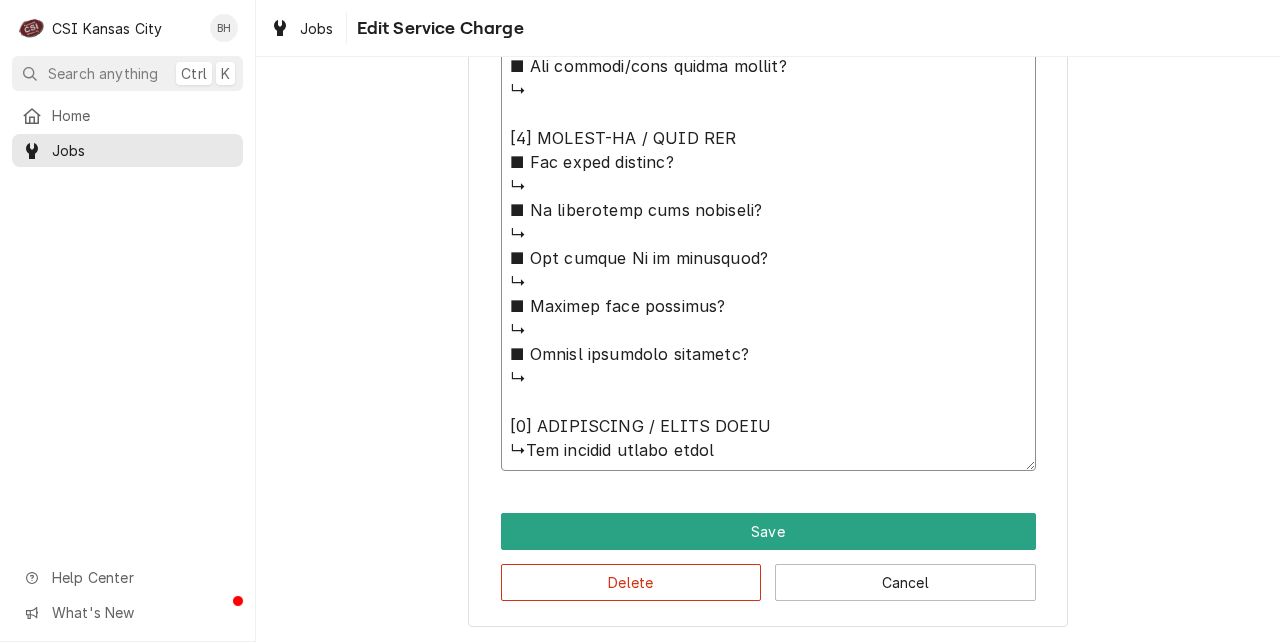 type on "x" 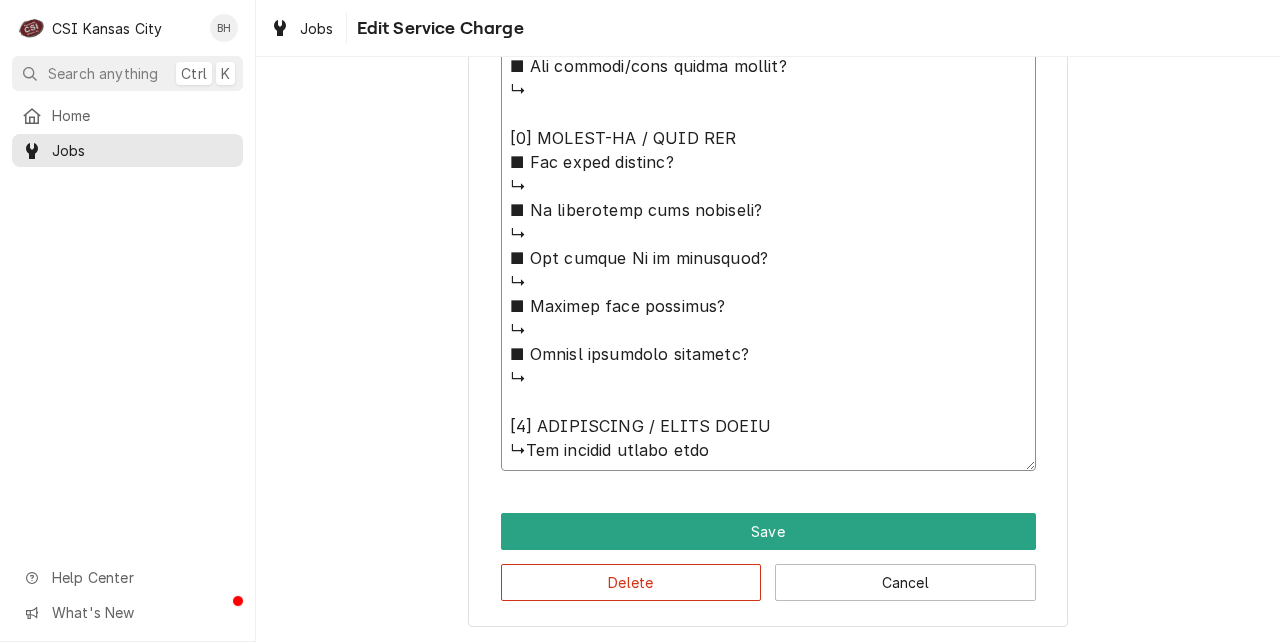 type on "x" 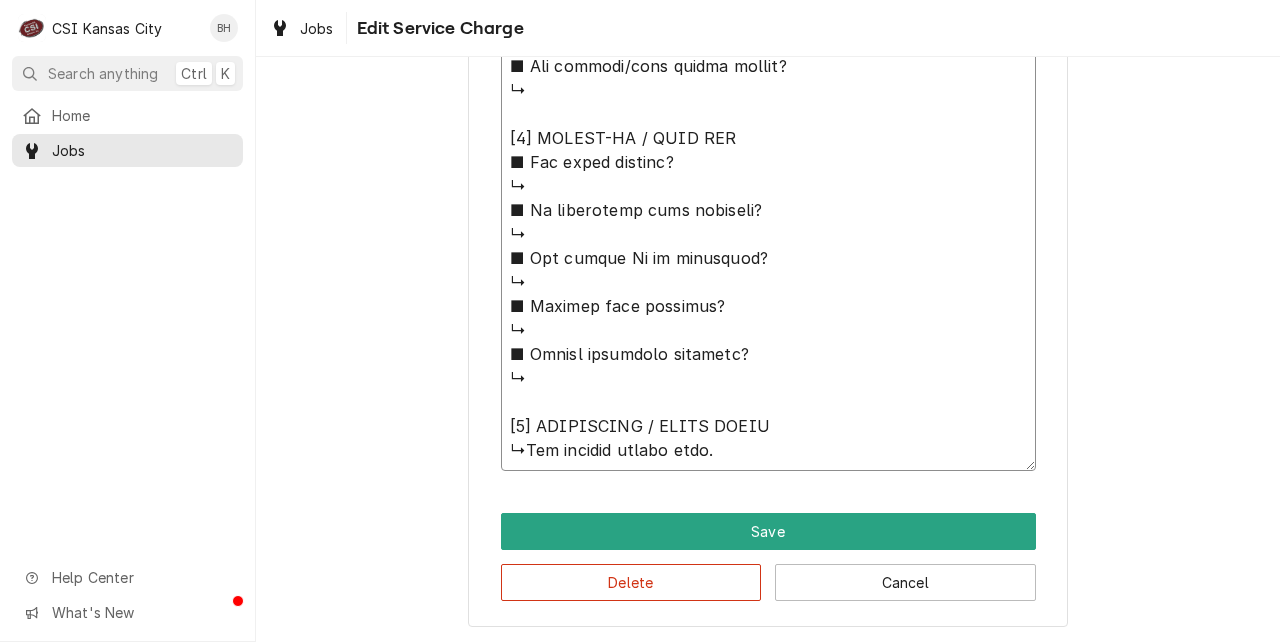type on "x" 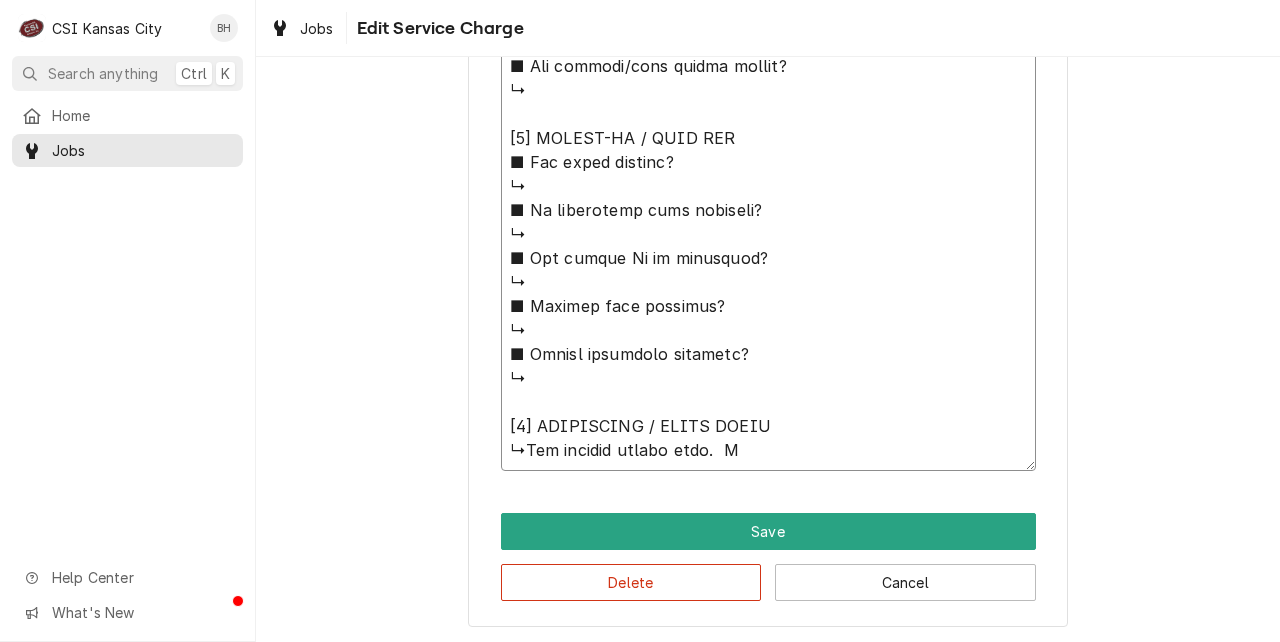 type on "x" 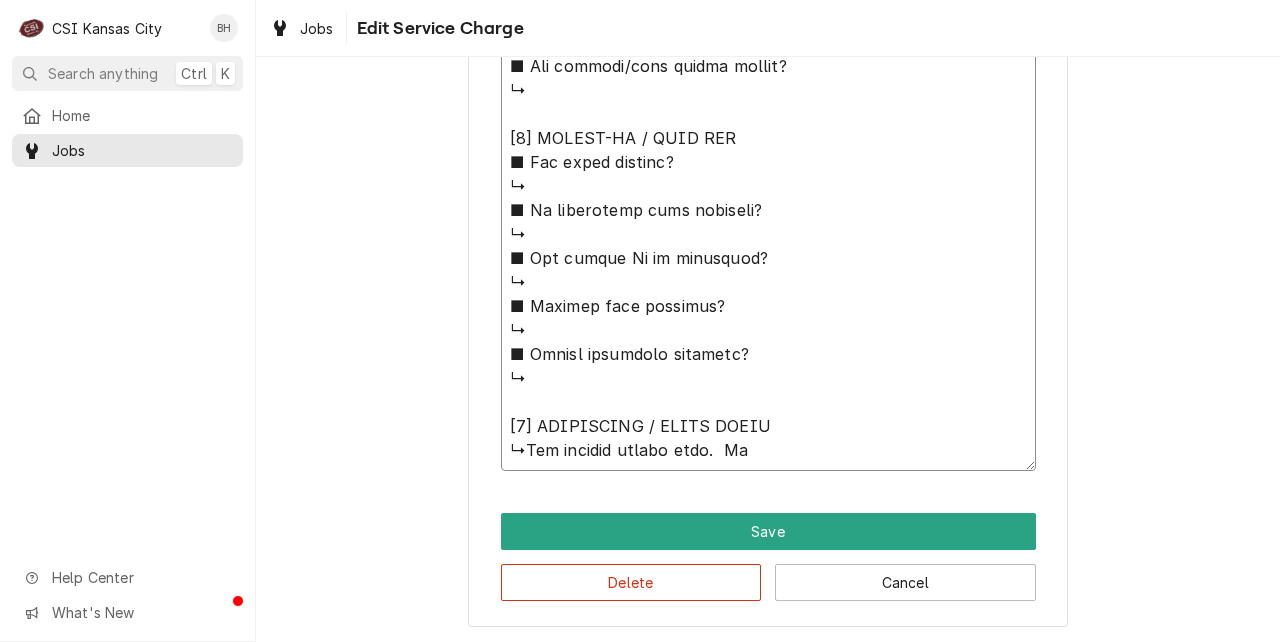 type on "x" 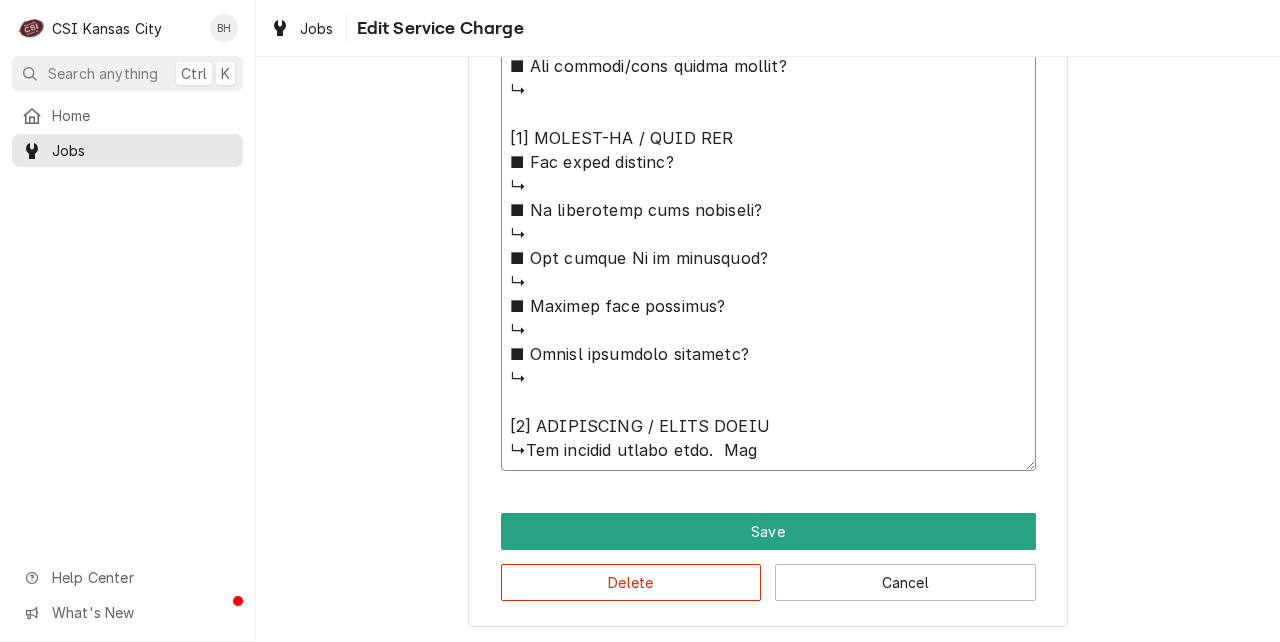 type on "x" 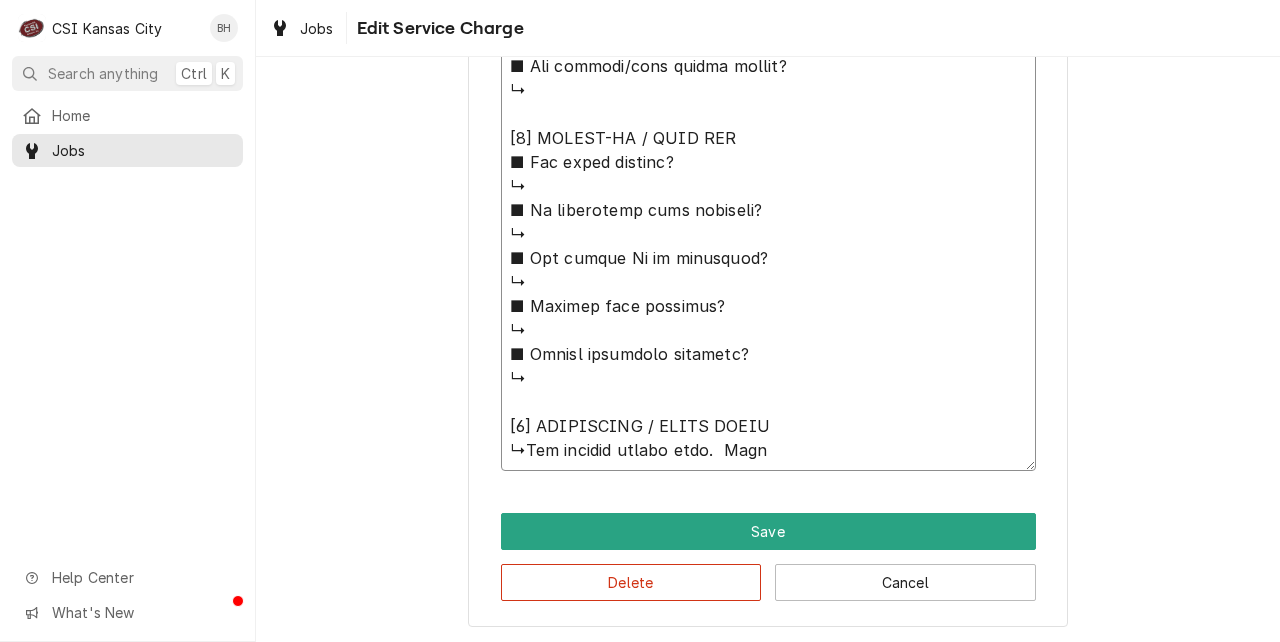 type on "x" 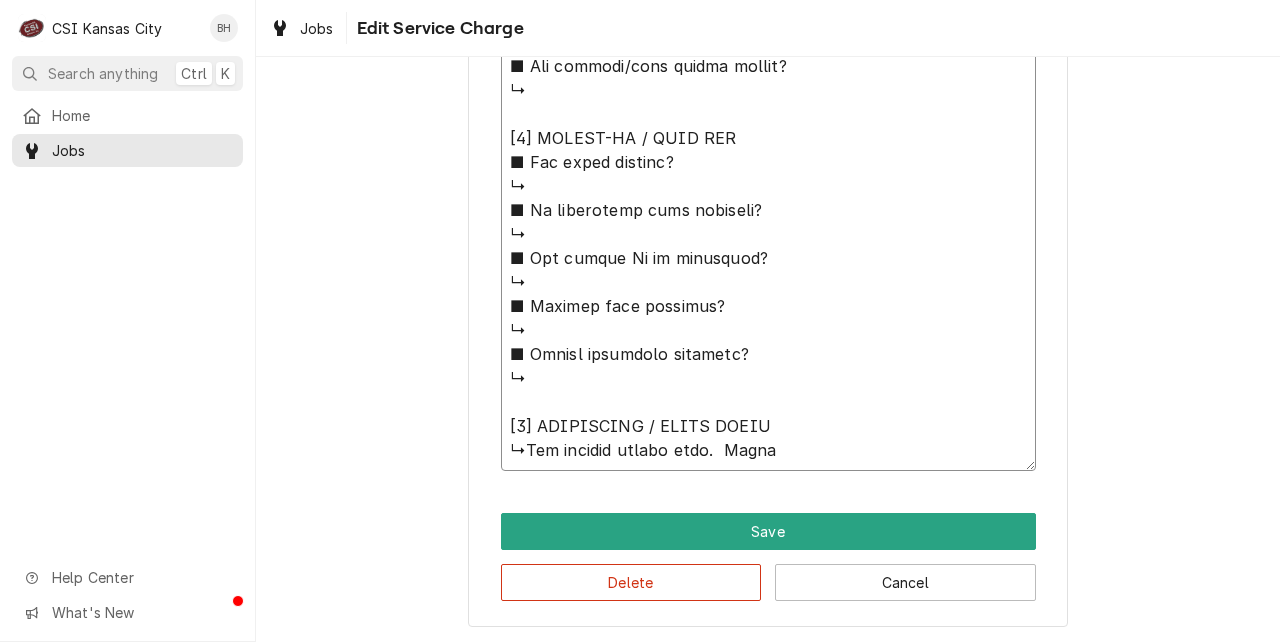 type on "⚠️ 𝗙𝗢𝗥𝗠 𝗜𝗡𝗦𝗧𝗥𝗨𝗖𝗧𝗜𝗢𝗡𝗦 ⚠️
✪ 𝗖𝗼𝗺𝗽𝗹𝗲𝘁𝗲 𝗮𝗹𝗹 𝗿𝗲𝗹𝗲𝘃𝗮𝗻𝘁 𝘀𝗲𝗰𝘁𝗶𝗼𝗻𝘀
✪ 𝗣𝗿𝗼𝘃𝗶𝗱𝗲 𝗱𝗲𝘁𝗮𝗶𝗹𝗲𝗱 𝗮𝗻𝘀𝘄𝗲𝗿𝘀
✪ 𝗗𝗼𝘂𝗯𝗹𝗲-𝗰𝗵𝗲𝗰𝗸 𝗱𝗮𝘁𝗮 𝗲𝗻𝘁𝗿𝗶𝗲𝘀
✪ 𝗠𝗮𝗿𝗸 ‘𝗡/𝗔’ 𝗶𝗳 𝗻𝗼𝘁 𝗿𝗲𝗹𝗲𝘃𝗮𝗻𝘁
✪ 𝗩𝗲𝗿𝗶𝗳𝘆 𝗯𝗲𝗳𝗼𝗿𝗲 𝘀𝘂𝗯𝗺𝗶𝘀𝘀𝗶𝗼𝗻
✪ 𝗔𝗰𝗰𝗲𝘀𝘀 𝗠𝗙𝗚 𝗯𝗹𝗮𝗻𝗸𝘀 𝘃𝗶𝗮 𝗯𝗲𝗹𝗼𝘄
✪ https://dub.sh/csi-blanks
[𝟭] 𝗘𝗤𝗨𝗜𝗣𝗠𝗘𝗡𝗧 / 𝗪𝗔𝗥𝗥𝗔𝗡𝗧𝗬
■ 𝗪𝗮𝗿𝗿𝗮𝗻𝘁𝘆 𝗿𝗲𝗴𝗶𝘀𝘁𝗿𝗮𝘁𝗶𝗼𝗻 𝘀𝘁𝗮𝘁𝘂𝘀?
↳
■ 𝗜𝘀 𝘂𝗻𝗶𝘁 𝘁𝗮𝗴𝗴𝗲𝗱 𝘄/ 𝗖𝗦𝗜 𝘀𝘁𝗶𝗰𝗸𝗲𝗿?
↳
■ 𝗣𝗿𝗼𝘃𝗶𝗱𝗲 𝗲𝗾𝘂𝗶𝗽𝗺𝗲𝗻𝘁 𝗱𝗮𝘁𝗮 𝗯𝗲𝗹𝗼𝘄:
Rational
Model: iCombi
Serial: E60SJ25023199068
Voltage: 208/240
Phase:1
Gas: Nat
5th floor N snack bar
Ultravent ET3UA22035055248
[𝟮] 𝗚𝗘𝗡𝗘𝗥𝗔𝗟 𝗖𝗛𝗘𝗖𝗞𝗦
■ 𝗪𝗮𝘀 𝘀𝗶𝘁𝗲 𝗿𝗲𝗮𝗱𝘆 𝗳𝗼𝗿 𝘀𝘁𝗮𝗿𝘁𝘂𝗽?
↳
■ 𝗩𝗲𝗻𝘁 𝗶𝗻𝘀𝘁𝗮𝗹𝗹𝗲𝗱 𝗽𝗿𝗼𝗽𝗲𝗿𝗹y?
↳
■ 𝗜𝘀 𝘀𝘂𝗽𝗽𝗹𝗶𝗲𝗱 𝗴𝗮𝘀 𝘁𝘆𝗽𝗲 𝗰𝗼𝗿𝗿𝗲𝗰𝘁?
↳
■ 𝗩𝗼𝗹𝘁𝗮𝗴𝗲 𝗺𝗮𝘁𝗰𝗵𝗲𝘀 𝗱𝗮𝘁𝗮 𝘁𝗮𝗴?
↳
■ 𝗚𝗮𝘀 𝗳𝗶𝘁𝘁𝗶𝗻𝗴𝘀 𝗹𝗲𝗮𝗸-𝘁𝗲𝘀𝘁𝗲𝗱?
↳
■ 𝗨𝗻𝗶𝘁 𝗹𝗲𝘃𝗲𝗹𝗲𝗱 𝗮𝗻𝗱 𝗮𝗱𝗷𝘂𝘀𝘁𝗲𝗱?
↳
■ 𝗙𝘂𝗹𝗹𝘆 𝗮𝘀𝘀𝗲𝗺𝗯𝗹𝗲𝗱 𝗮𝗻𝗱 𝘀𝗲𝗰𝘂𝗿𝗲?
↳
■ 𝗨𝘁𝗶𝗹𝗶𝘁𝗶𝗲𝘀 𝘀𝗮𝗳𝗲 𝗮𝗻𝗱 𝗰𝗼𝗻𝗻𝗲𝗰𝘁𝗲𝗱?
↳
■ 𝗧𝗲𝗺𝗽 𝗰𝗵𝗲𝗰𝗸𝗲𝗱/𝗰𝗮𝗹𝗶𝗯𝗿𝗮𝘁𝗲𝗱?
↳
■ 𝗦𝘁𝗮𝗿𝘁𝘂𝗽 𝗰𝘆𝗰𝗹𝗲 𝗰𝗼𝗺𝗽𝗹𝗲𝘁𝗲?
↳
■ 𝗧𝗲𝘀𝘁 𝗰𝗼𝗼𝗸 𝘁𝗶𝗺𝗲𝗿 𝗼𝗽𝗲𝗿𝗮𝘁𝗶𝗼𝗻?
↳
[𝟯] 𝗥𝗘𝗣𝗢𝗥𝗧𝗘𝗗 𝗜𝗦𝗦𝗨𝗘𝗦 (𝗜𝗙 𝗔𝗡𝗬)
■ 𝗔𝗻𝘆 𝘂𝗻𝗶𝘁 𝗽𝗲𝗿𝗳𝗼𝗿𝗺𝗮𝗻𝗰𝗲 𝗶𝘀𝘀𝘂𝗲𝘀?
↳
■ 𝗔𝗻𝘆 𝗰𝘂𝘀𝘁𝗼𝗺𝗲𝗿 𝗿𝗲𝗽𝗼𝗿𝘁𝗲𝗱 𝗶𝘀𝘀𝘂𝗲s?
↳
■ 𝗔𝗻𝘆 𝘂𝘁𝗶𝗹𝗶𝘁𝘆/𝘃𝗲𝗻𝘁 𝘀𝗮𝗳𝗲𝘁𝘆 𝗶𝘀𝘀𝘂𝗲𝘀?
↳
[𝟰] 𝗙𝗢𝗟𝗟𝗢𝗪-𝗨𝗣 / 𝗦𝗜𝗚𝗡 𝗢𝗙𝗙
■ 𝗔𝗻𝘆 𝗽𝗮𝗿𝘁𝘀 𝗺𝗶𝘀𝘀..." 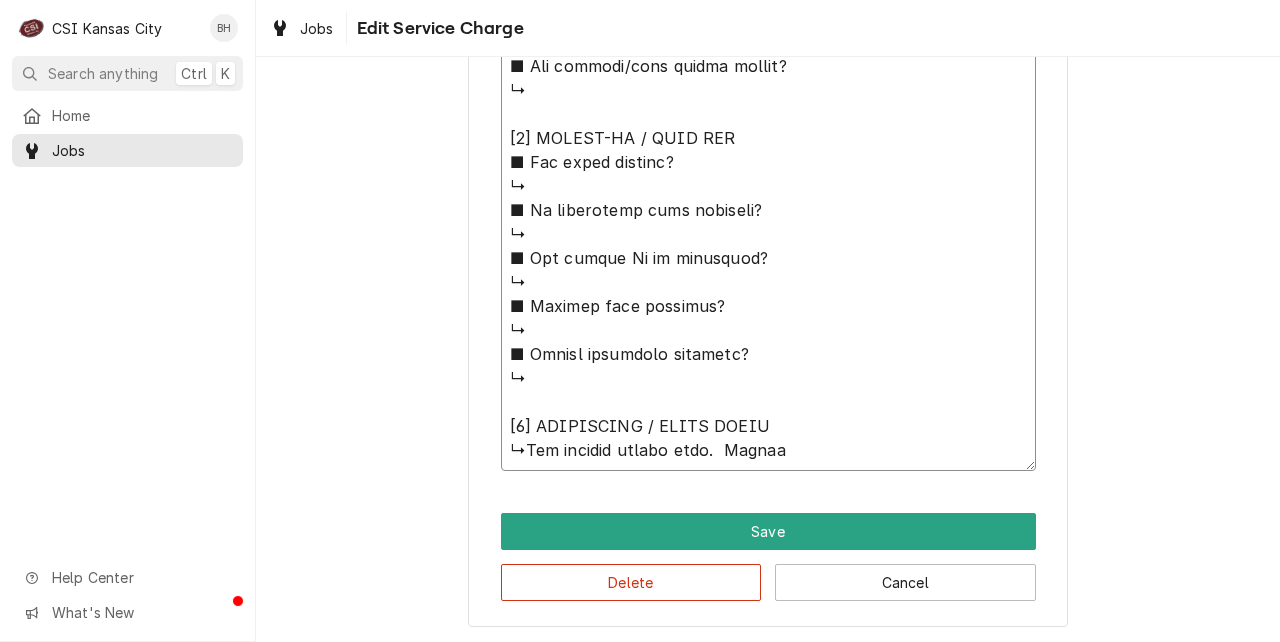 type on "x" 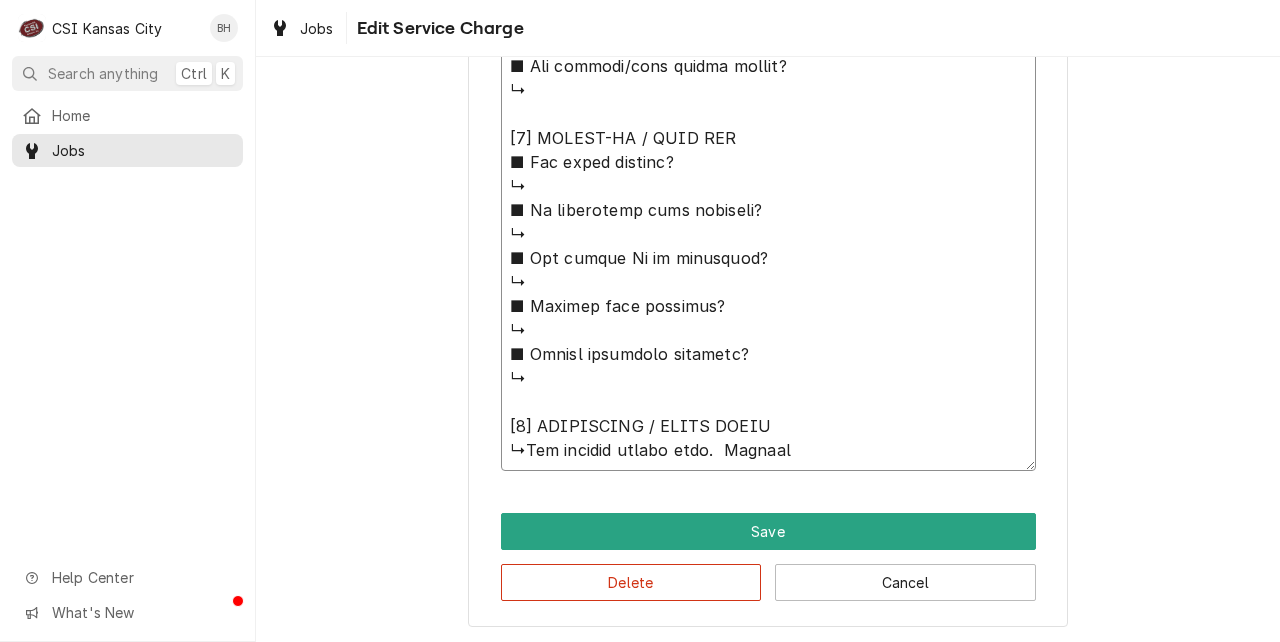 type on "⚠️ 𝗙𝗢𝗥𝗠 𝗜𝗡𝗦𝗧𝗥𝗨𝗖𝗧𝗜𝗢𝗡𝗦 ⚠️
✪ 𝗖𝗼𝗺𝗽𝗹𝗲𝘁𝗲 𝗮𝗹𝗹 𝗿𝗲𝗹𝗲𝘃𝗮𝗻𝘁 𝘀𝗲𝗰𝘁𝗶𝗼𝗻𝘀
✪ 𝗣𝗿𝗼𝘃𝗶𝗱𝗲 𝗱𝗲𝘁𝗮𝗶𝗹𝗲𝗱 𝗮𝗻𝘀𝘄𝗲𝗿𝘀
✪ 𝗗𝗼𝘂𝗯𝗹𝗲-𝗰𝗵𝗲𝗰𝗸 𝗱𝗮𝘁𝗮 𝗲𝗻𝘁𝗿𝗶𝗲𝘀
✪ 𝗠𝗮𝗿𝗸 ‘𝗡/𝗔’ 𝗶𝗳 𝗻𝗼𝘁 𝗿𝗲𝗹𝗲𝘃𝗮𝗻𝘁
✪ 𝗩𝗲𝗿𝗶𝗳𝘆 𝗯𝗲𝗳𝗼𝗿𝗲 𝘀𝘂𝗯𝗺𝗶𝘀𝘀𝗶𝗼𝗻
✪ 𝗔𝗰𝗰𝗲𝘀𝘀 𝗠𝗙𝗚 𝗯𝗹𝗮𝗻𝗸𝘀 𝘃𝗶𝗮 𝗯𝗲𝗹𝗼𝘄
✪ https://dub.sh/csi-blanks
[𝟭] 𝗘𝗤𝗨𝗜𝗣𝗠𝗘𝗡𝗧 / 𝗪𝗔𝗥𝗥𝗔𝗡𝗧𝗬
■ 𝗪𝗮𝗿𝗿𝗮𝗻𝘁𝘆 𝗿𝗲𝗴𝗶𝘀𝘁𝗿𝗮𝘁𝗶𝗼𝗻 𝘀𝘁𝗮𝘁𝘂𝘀?
↳
■ 𝗜𝘀 𝘂𝗻𝗶𝘁 𝘁𝗮𝗴𝗴𝗲𝗱 𝘄/ 𝗖𝗦𝗜 𝘀𝘁𝗶𝗰𝗸𝗲𝗿?
↳
■ 𝗣𝗿𝗼𝘃𝗶𝗱𝗲 𝗲𝗾𝘂𝗶𝗽𝗺𝗲𝗻𝘁 𝗱𝗮𝘁𝗮 𝗯𝗲𝗹𝗼𝘄:
Rational
Model: iCombi
Serial: E60SJ25023199068
Voltage: 208/240
Phase:1
Gas: Nat
5th floor N snack bar
Ultravent ET3UA22035055248
[𝟮] 𝗚𝗘𝗡𝗘𝗥𝗔𝗟 𝗖𝗛𝗘𝗖𝗞𝗦
■ 𝗪𝗮𝘀 𝘀𝗶𝘁𝗲 𝗿𝗲𝗮𝗱𝘆 𝗳𝗼𝗿 𝘀𝘁𝗮𝗿𝘁𝘂𝗽?
↳
■ 𝗩𝗲𝗻𝘁 𝗶𝗻𝘀𝘁𝗮𝗹𝗹𝗲𝗱 𝗽𝗿𝗼𝗽𝗲𝗿𝗹y?
↳
■ 𝗜𝘀 𝘀𝘂𝗽𝗽𝗹𝗶𝗲𝗱 𝗴𝗮𝘀 𝘁𝘆𝗽𝗲 𝗰𝗼𝗿𝗿𝗲𝗰𝘁?
↳
■ 𝗩𝗼𝗹𝘁𝗮𝗴𝗲 𝗺𝗮𝘁𝗰𝗵𝗲𝘀 𝗱𝗮𝘁𝗮 𝘁𝗮𝗴?
↳
■ 𝗚𝗮𝘀 𝗳𝗶𝘁𝘁𝗶𝗻𝗴𝘀 𝗹𝗲𝗮𝗸-𝘁𝗲𝘀𝘁𝗲𝗱?
↳
■ 𝗨𝗻𝗶𝘁 𝗹𝗲𝘃𝗲𝗹𝗲𝗱 𝗮𝗻𝗱 𝗮𝗱𝗷𝘂𝘀𝘁𝗲𝗱?
↳
■ 𝗙𝘂𝗹𝗹𝘆 𝗮𝘀𝘀𝗲𝗺𝗯𝗹𝗲𝗱 𝗮𝗻𝗱 𝘀𝗲𝗰𝘂𝗿𝗲?
↳
■ 𝗨𝘁𝗶𝗹𝗶𝘁𝗶𝗲𝘀 𝘀𝗮𝗳𝗲 𝗮𝗻𝗱 𝗰𝗼𝗻𝗻𝗲𝗰𝘁𝗲𝗱?
↳
■ 𝗧𝗲𝗺𝗽 𝗰𝗵𝗲𝗰𝗸𝗲𝗱/𝗰𝗮𝗹𝗶𝗯𝗿𝗮𝘁𝗲𝗱?
↳
■ 𝗦𝘁𝗮𝗿𝘁𝘂𝗽 𝗰𝘆𝗰𝗹𝗲 𝗰𝗼𝗺𝗽𝗹𝗲𝘁𝗲?
↳
■ 𝗧𝗲𝘀𝘁 𝗰𝗼𝗼𝗸 𝘁𝗶𝗺𝗲𝗿 𝗼𝗽𝗲𝗿𝗮𝘁𝗶𝗼𝗻?
↳
[𝟯] 𝗥𝗘𝗣𝗢𝗥𝗧𝗘𝗗 𝗜𝗦𝗦𝗨𝗘𝗦 (𝗜𝗙 𝗔𝗡𝗬)
■ 𝗔𝗻𝘆 𝘂𝗻𝗶𝘁 𝗽𝗲𝗿𝗳𝗼𝗿𝗺𝗮𝗻𝗰𝗲 𝗶𝘀𝘀𝘂𝗲𝘀?
↳
■ 𝗔𝗻𝘆 𝗰𝘂𝘀𝘁𝗼𝗺𝗲𝗿 𝗿𝗲𝗽𝗼𝗿𝘁𝗲𝗱 𝗶𝘀𝘀𝘂𝗲s?
↳
■ 𝗔𝗻𝘆 𝘂𝘁𝗶𝗹𝗶𝘁𝘆/𝘃𝗲𝗻𝘁 𝘀𝗮𝗳𝗲𝘁𝘆 𝗶𝘀𝘀𝘂𝗲𝘀?
↳
[𝟰] 𝗙𝗢𝗟𝗟𝗢𝗪-𝗨𝗣 / 𝗦𝗜𝗚𝗡 𝗢𝗙𝗙
■ 𝗔𝗻𝘆 𝗽𝗮𝗿𝘁𝘀 𝗺𝗶𝘀𝘀..." 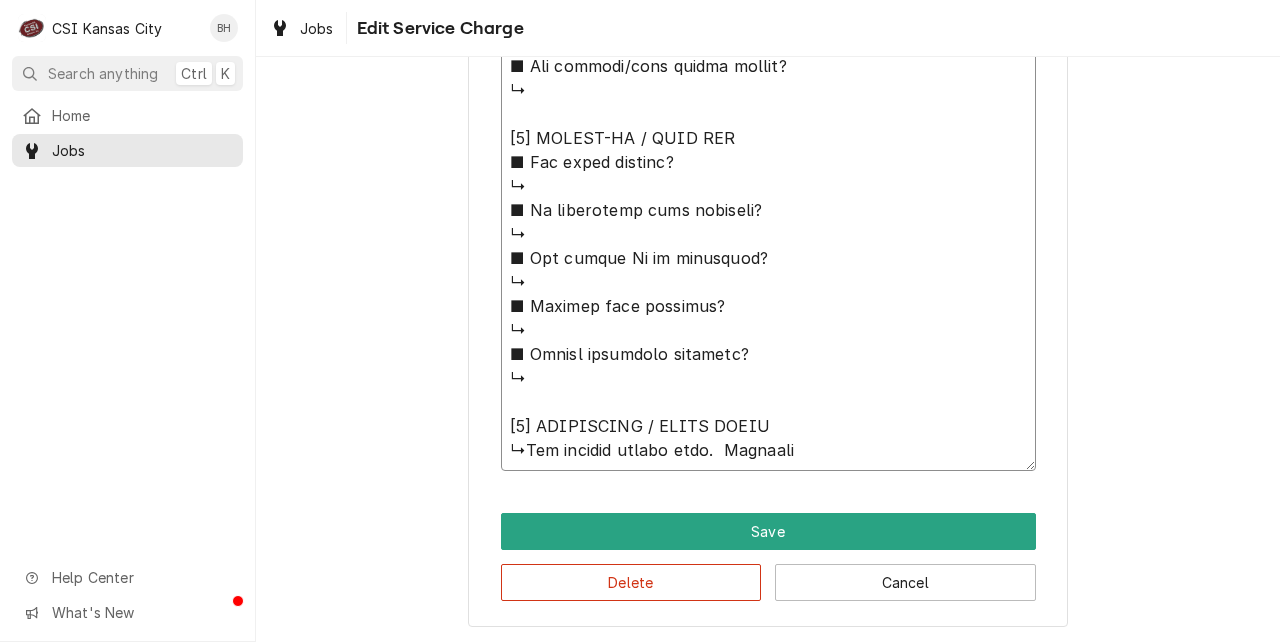 type on "x" 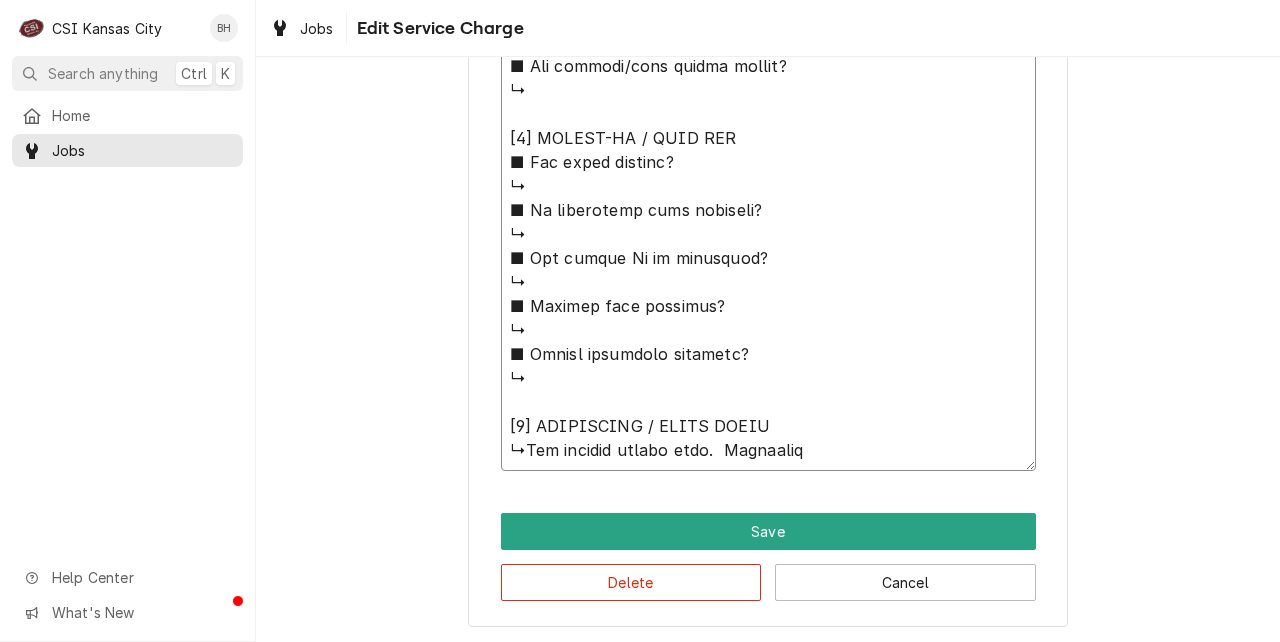 type on "x" 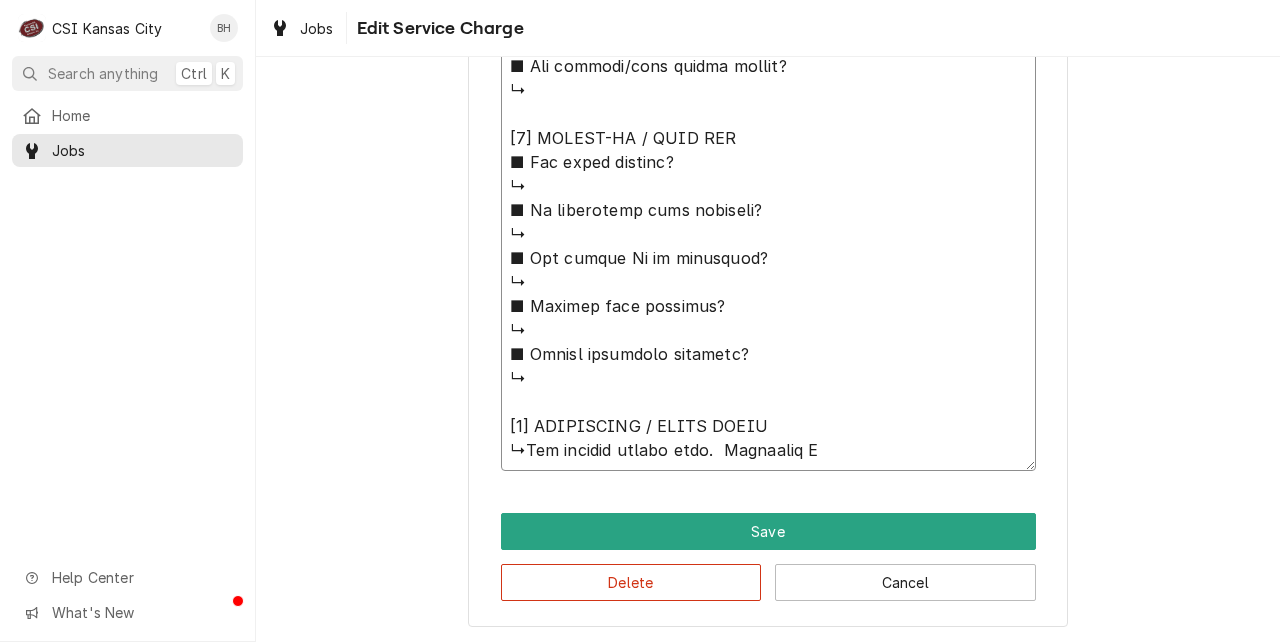type on "x" 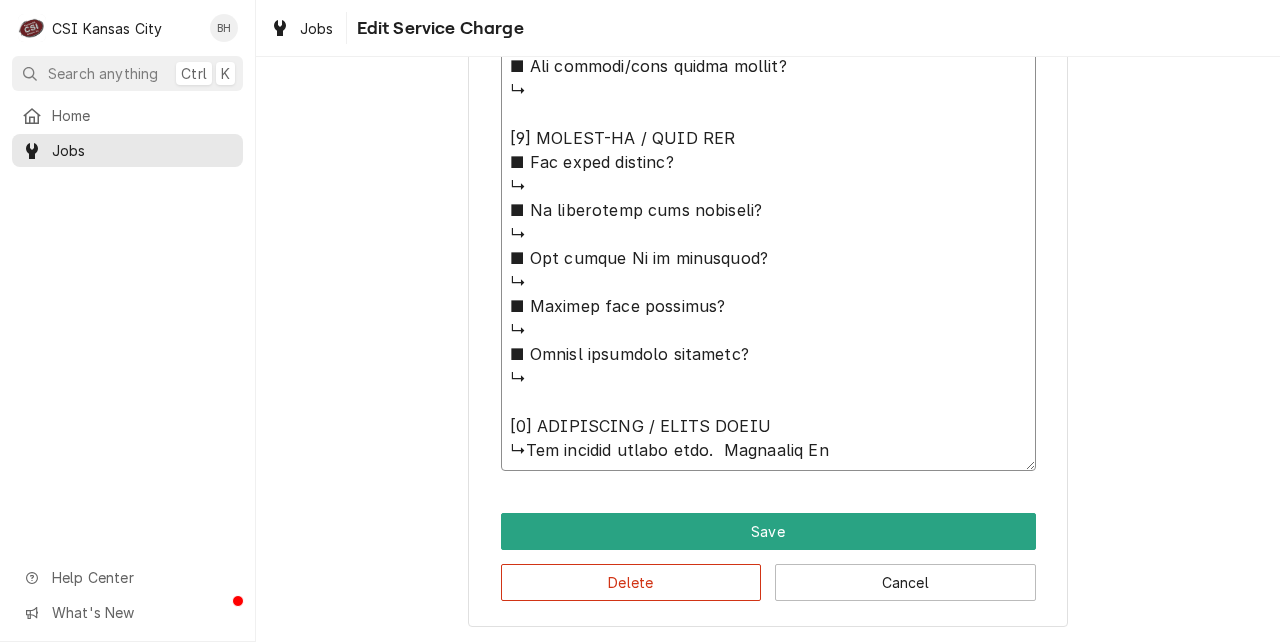 type on "x" 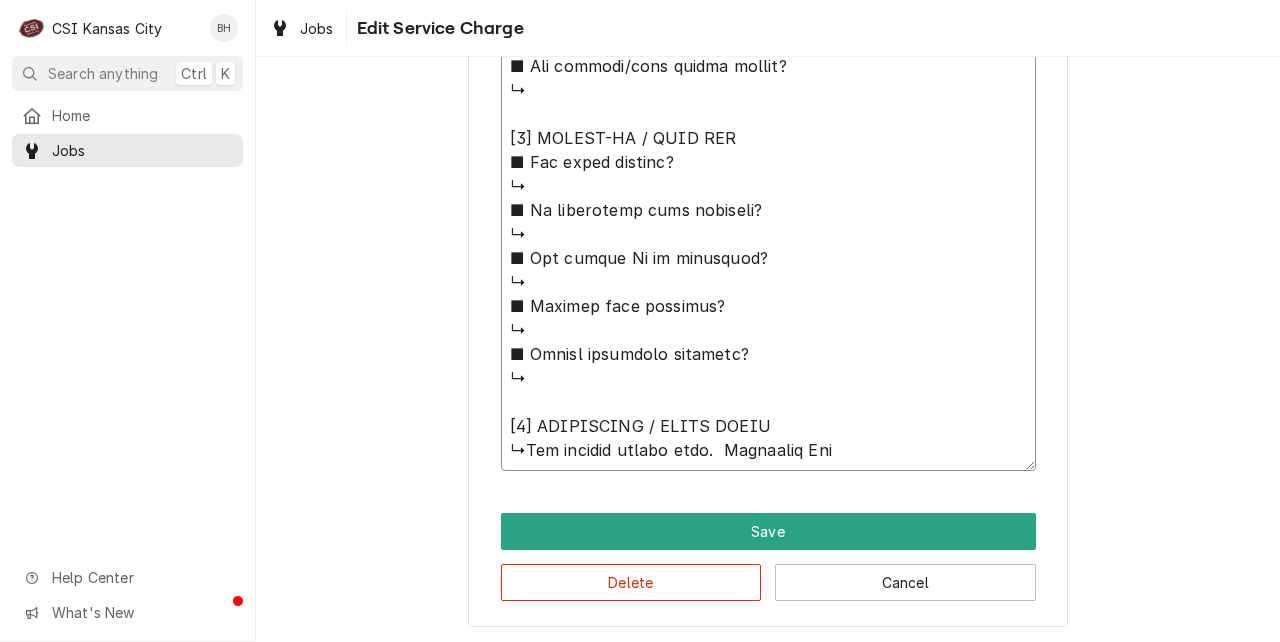 type on "x" 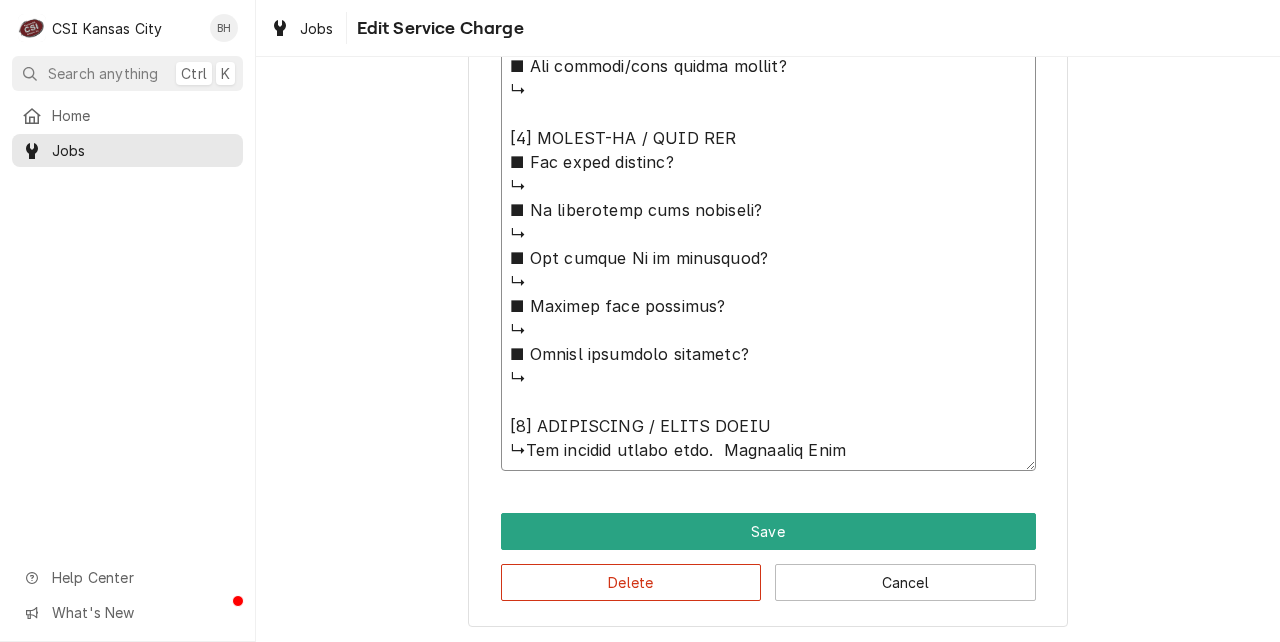 type on "x" 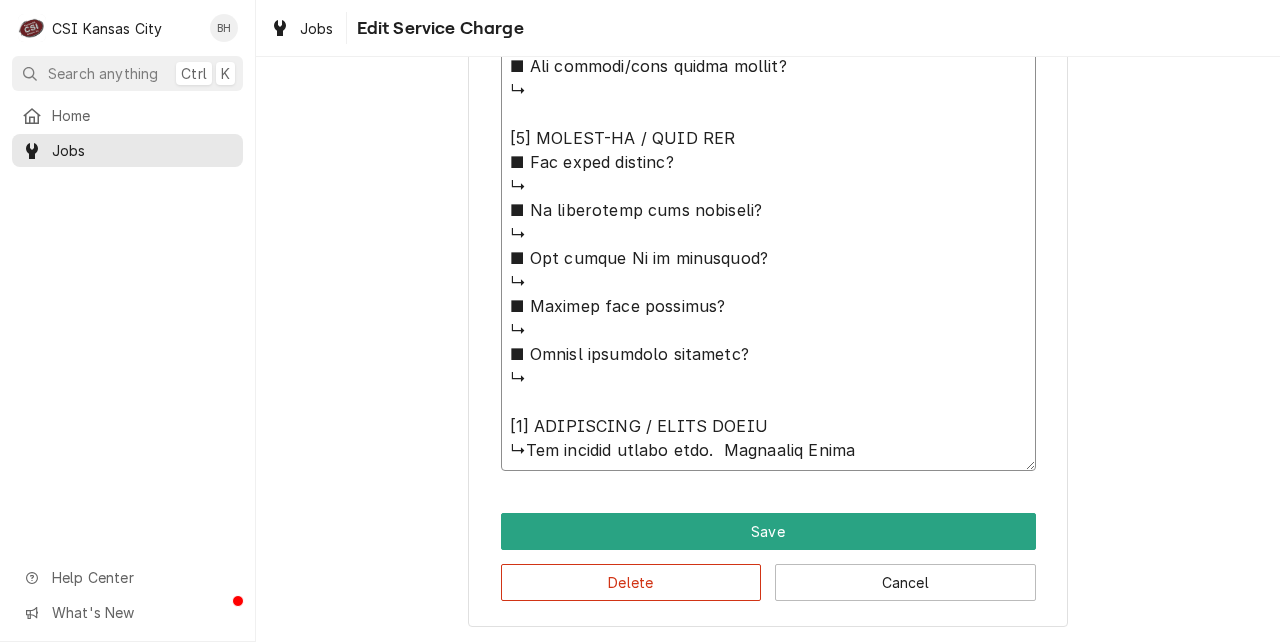 type on "x" 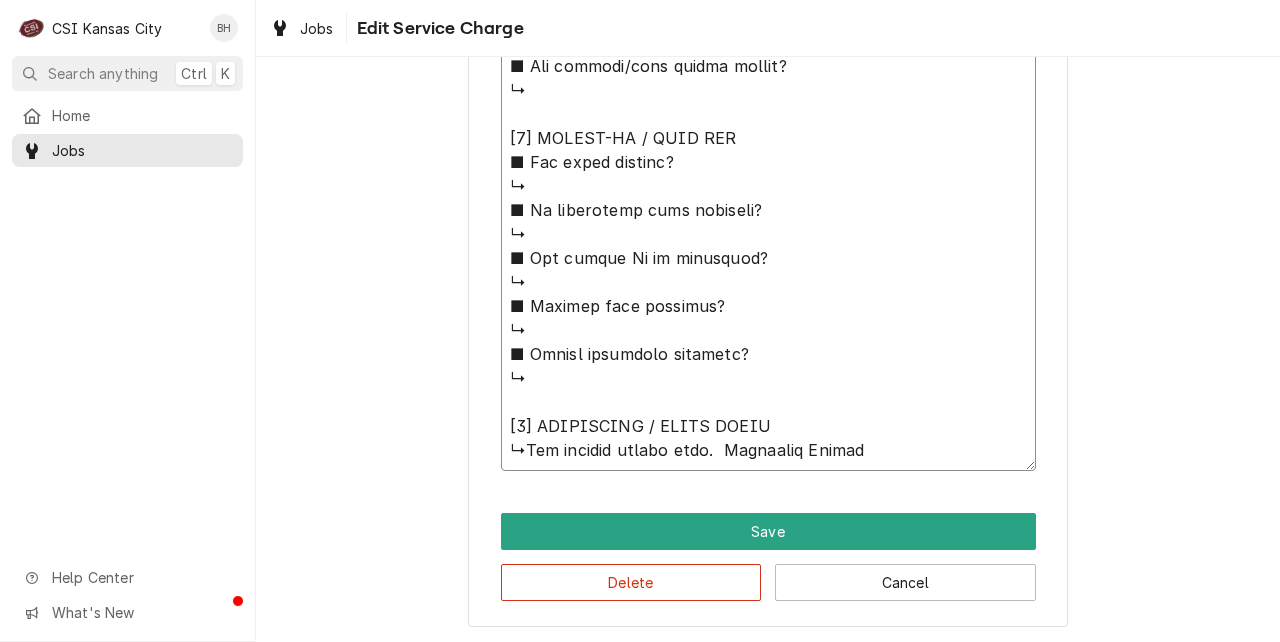 type on "x" 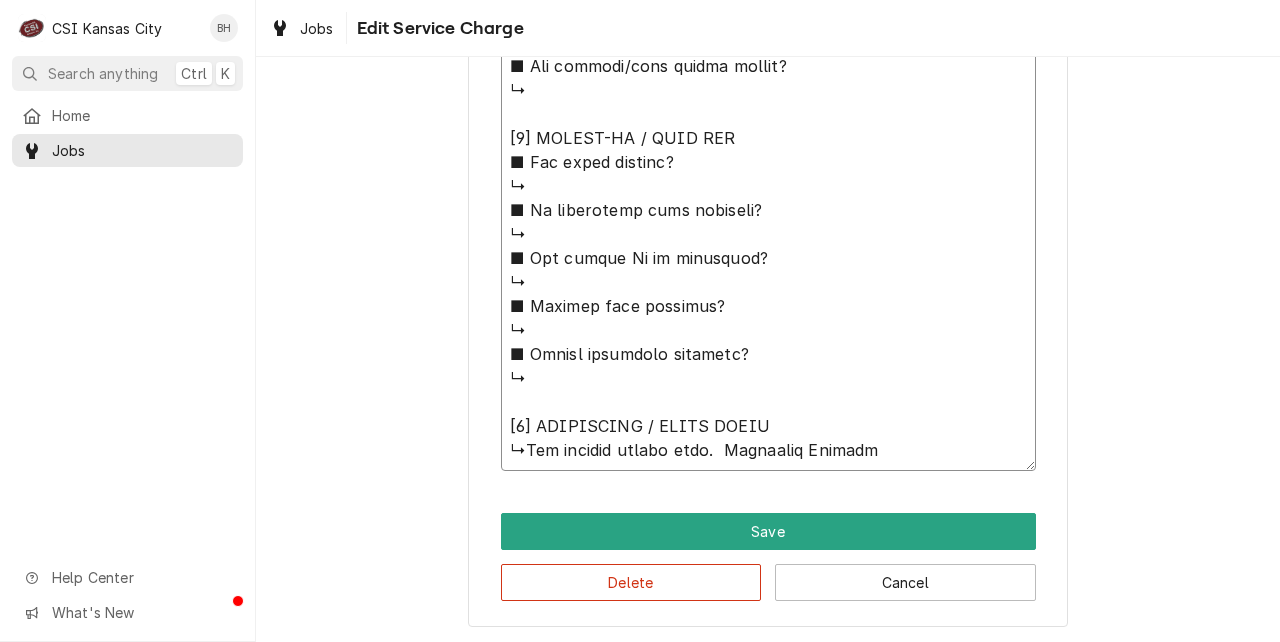 type on "x" 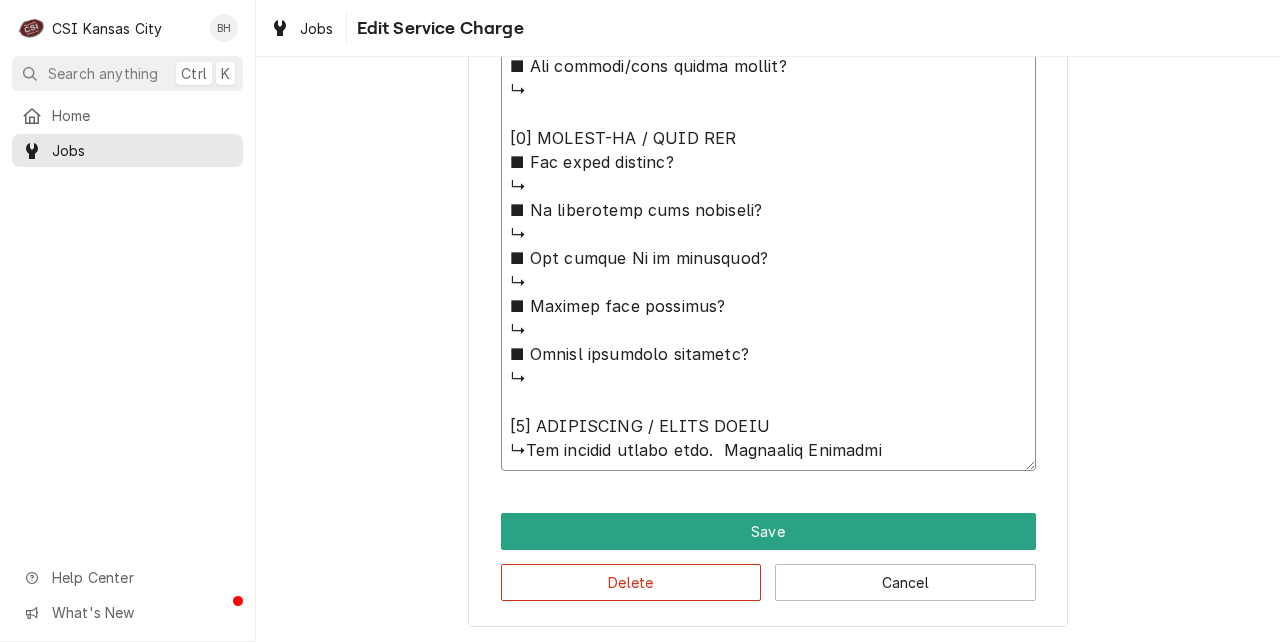 type on "x" 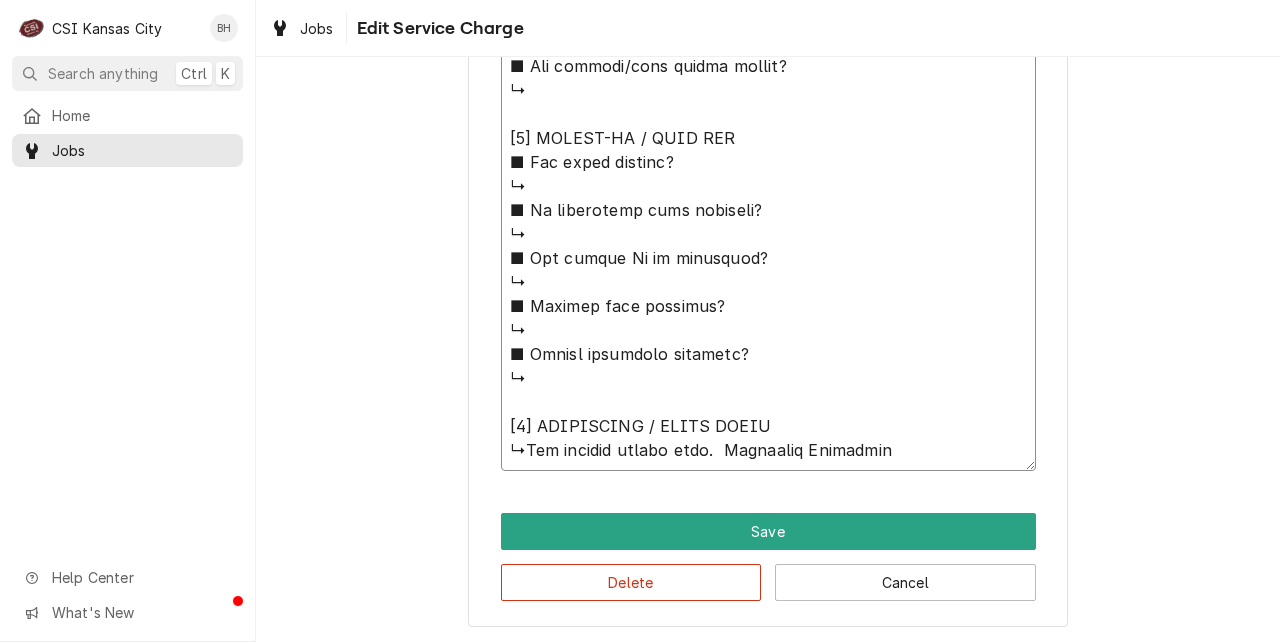 type on "x" 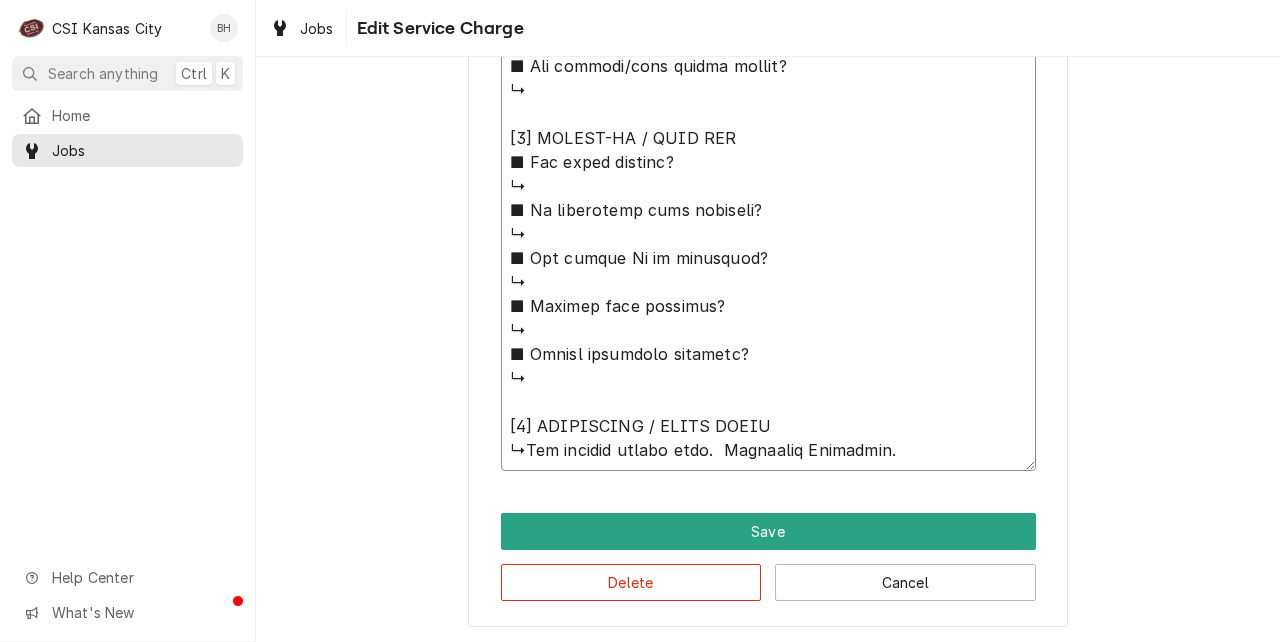 type on "x" 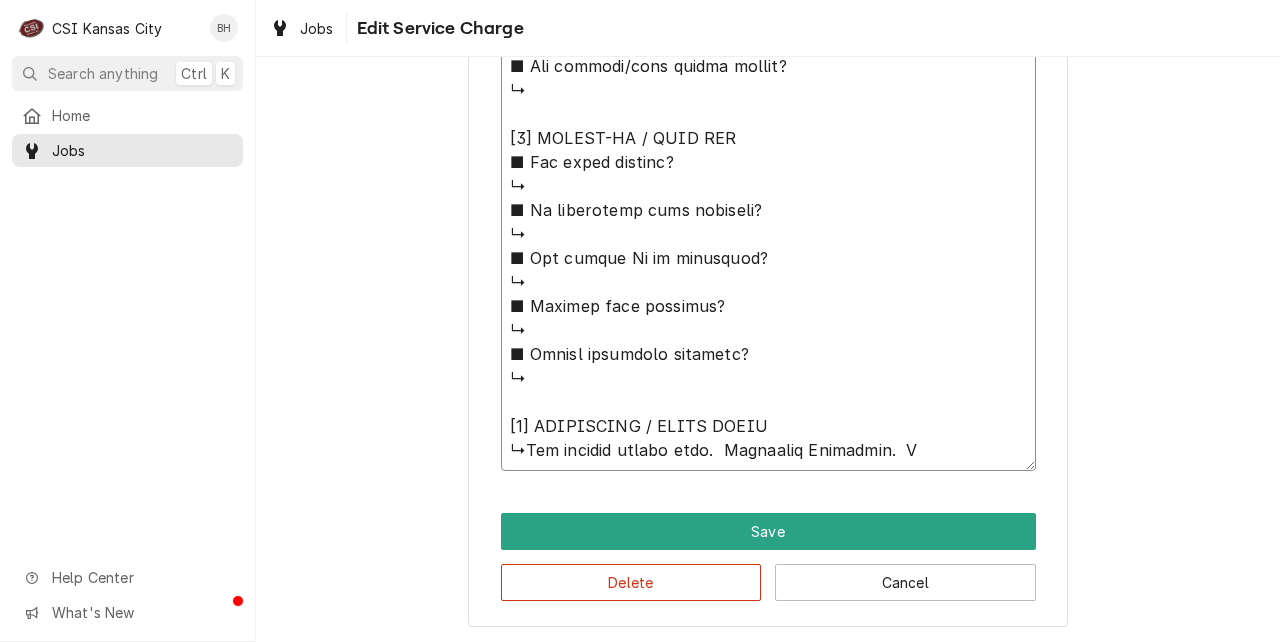 type on "x" 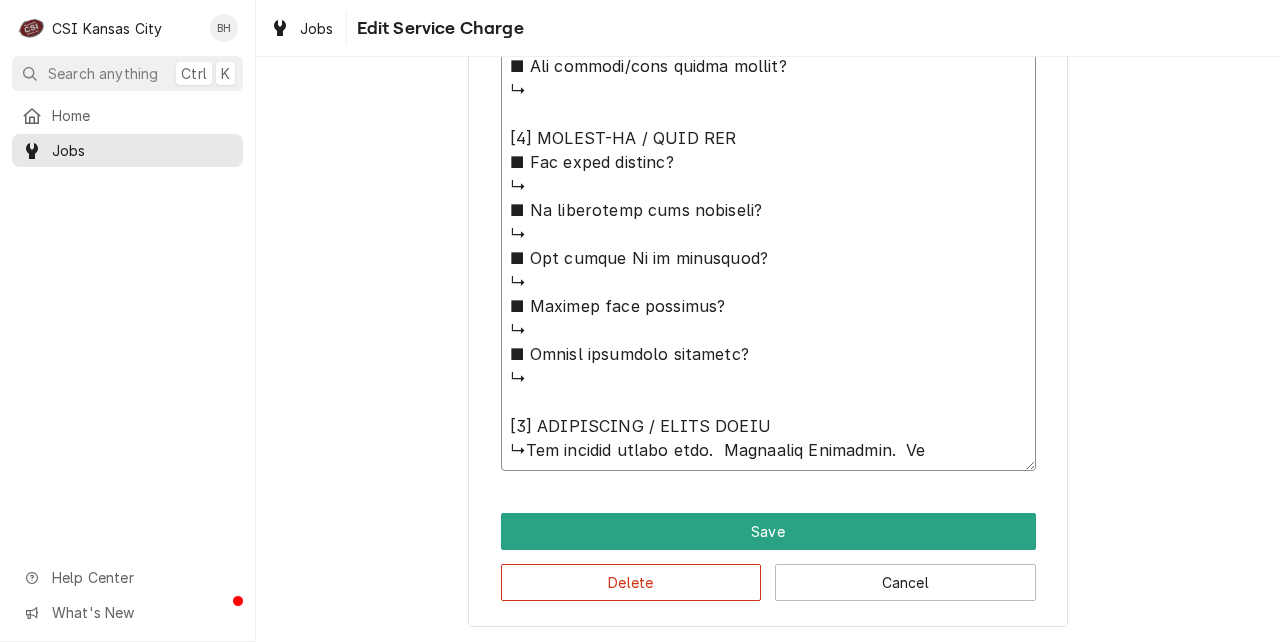 type on "x" 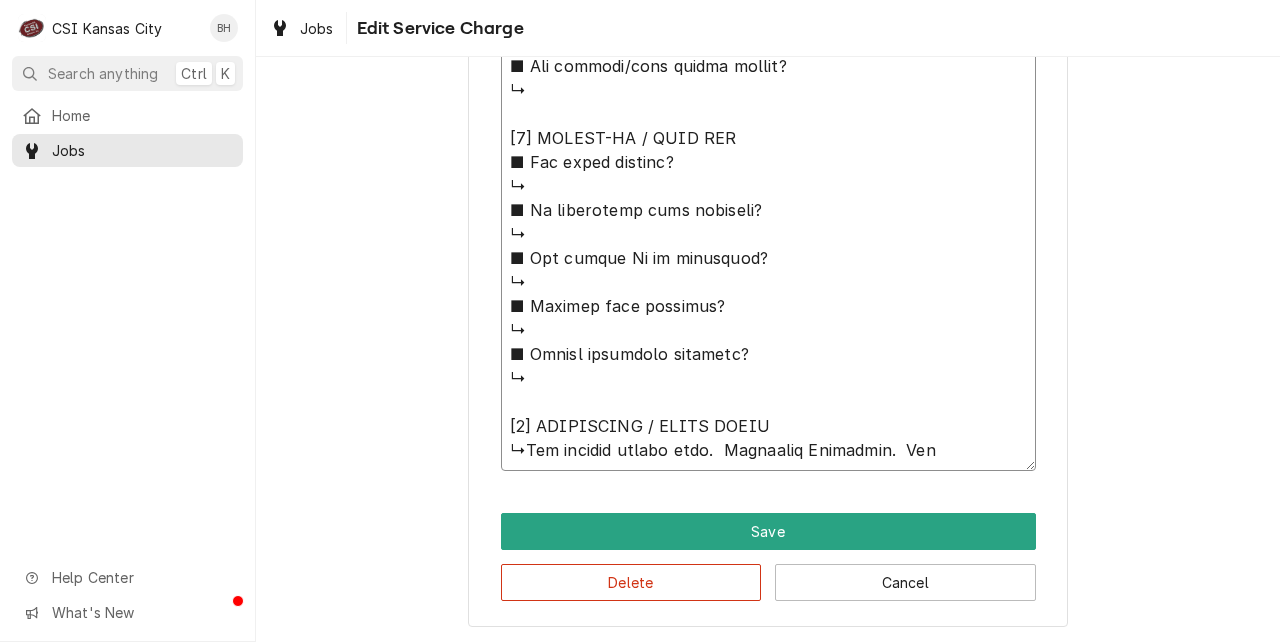 type on "x" 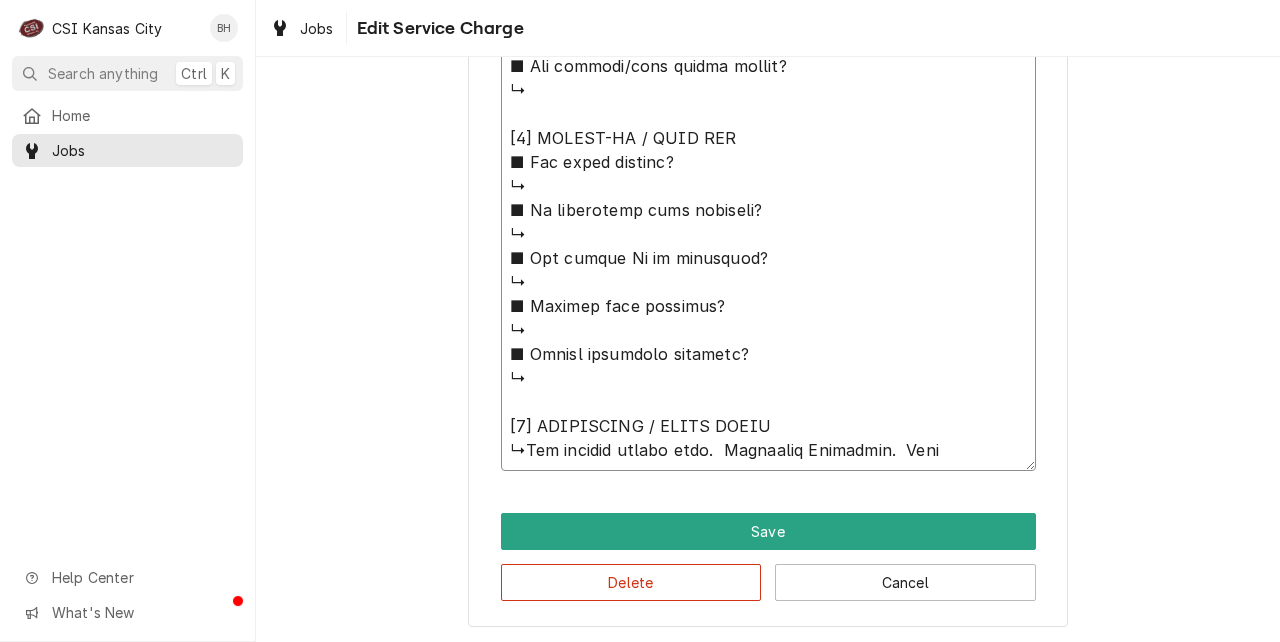 type on "x" 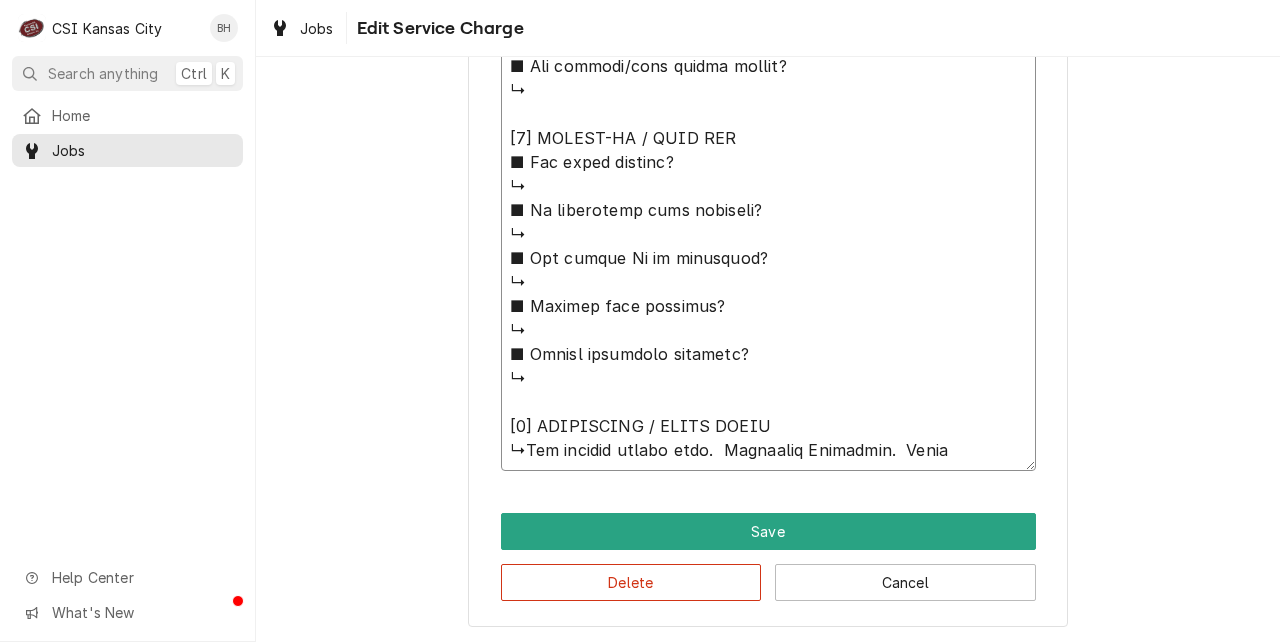type on "x" 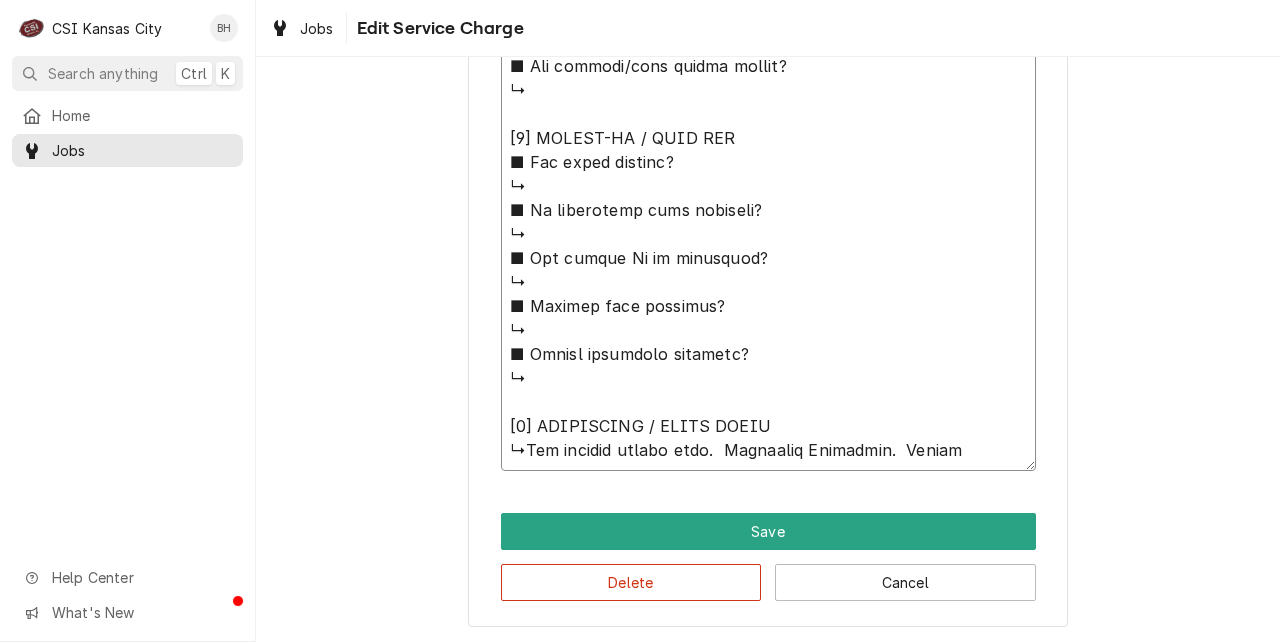 type on "⚠️ 𝗙𝗢𝗥𝗠 𝗜𝗡𝗦𝗧𝗥𝗨𝗖𝗧𝗜𝗢𝗡𝗦 ⚠️
✪ 𝗖𝗼𝗺𝗽𝗹𝗲𝘁𝗲 𝗮𝗹𝗹 𝗿𝗲𝗹𝗲𝘃𝗮𝗻𝘁 𝘀𝗲𝗰𝘁𝗶𝗼𝗻𝘀
✪ 𝗣𝗿𝗼𝘃𝗶𝗱𝗲 𝗱𝗲𝘁𝗮𝗶𝗹𝗲𝗱 𝗮𝗻𝘀𝘄𝗲𝗿𝘀
✪ 𝗗𝗼𝘂𝗯𝗹𝗲-𝗰𝗵𝗲𝗰𝗸 𝗱𝗮𝘁𝗮 𝗲𝗻𝘁𝗿𝗶𝗲𝘀
✪ 𝗠𝗮𝗿𝗸 ‘𝗡/𝗔’ 𝗶𝗳 𝗻𝗼𝘁 𝗿𝗲𝗹𝗲𝘃𝗮𝗻𝘁
✪ 𝗩𝗲𝗿𝗶𝗳𝘆 𝗯𝗲𝗳𝗼𝗿𝗲 𝘀𝘂𝗯𝗺𝗶𝘀𝘀𝗶𝗼𝗻
✪ 𝗔𝗰𝗰𝗲𝘀𝘀 𝗠𝗙𝗚 𝗯𝗹𝗮𝗻𝗸𝘀 𝘃𝗶𝗮 𝗯𝗲𝗹𝗼𝘄
✪ https://dub.sh/csi-blanks
[𝟭] 𝗘𝗤𝗨𝗜𝗣𝗠𝗘𝗡𝗧 / 𝗪𝗔𝗥𝗥𝗔𝗡𝗧𝗬
■ 𝗪𝗮𝗿𝗿𝗮𝗻𝘁𝘆 𝗿𝗲𝗴𝗶𝘀𝘁𝗿𝗮𝘁𝗶𝗼𝗻 𝘀𝘁𝗮𝘁𝘂𝘀?
↳
■ 𝗜𝘀 𝘂𝗻𝗶𝘁 𝘁𝗮𝗴𝗴𝗲𝗱 𝘄/ 𝗖𝗦𝗜 𝘀𝘁𝗶𝗰𝗸𝗲𝗿?
↳
■ 𝗣𝗿𝗼𝘃𝗶𝗱𝗲 𝗲𝗾𝘂𝗶𝗽𝗺𝗲𝗻𝘁 𝗱𝗮𝘁𝗮 𝗯𝗲𝗹𝗼𝘄:
Rational
Model: iCombi
Serial: E60SJ25023199068
Voltage: 208/240
Phase:1
Gas: Nat
5th floor N snack bar
Ultravent ET3UA22035055248
[𝟮] 𝗚𝗘𝗡𝗘𝗥𝗔𝗟 𝗖𝗛𝗘𝗖𝗞𝗦
■ 𝗪𝗮𝘀 𝘀𝗶𝘁𝗲 𝗿𝗲𝗮𝗱𝘆 𝗳𝗼𝗿 𝘀𝘁𝗮𝗿𝘁𝘂𝗽?
↳
■ 𝗩𝗲𝗻𝘁 𝗶𝗻𝘀𝘁𝗮𝗹𝗹𝗲𝗱 𝗽𝗿𝗼𝗽𝗲𝗿𝗹y?
↳
■ 𝗜𝘀 𝘀𝘂𝗽𝗽𝗹𝗶𝗲𝗱 𝗴𝗮𝘀 𝘁𝘆𝗽𝗲 𝗰𝗼𝗿𝗿𝗲𝗰𝘁?
↳
■ 𝗩𝗼𝗹𝘁𝗮𝗴𝗲 𝗺𝗮𝘁𝗰𝗵𝗲𝘀 𝗱𝗮𝘁𝗮 𝘁𝗮𝗴?
↳
■ 𝗚𝗮𝘀 𝗳𝗶𝘁𝘁𝗶𝗻𝗴𝘀 𝗹𝗲𝗮𝗸-𝘁𝗲𝘀𝘁𝗲𝗱?
↳
■ 𝗨𝗻𝗶𝘁 𝗹𝗲𝘃𝗲𝗹𝗲𝗱 𝗮𝗻𝗱 𝗮𝗱𝗷𝘂𝘀𝘁𝗲𝗱?
↳
■ 𝗙𝘂𝗹𝗹𝘆 𝗮𝘀𝘀𝗲𝗺𝗯𝗹𝗲𝗱 𝗮𝗻𝗱 𝘀𝗲𝗰𝘂𝗿𝗲?
↳
■ 𝗨𝘁𝗶𝗹𝗶𝘁𝗶𝗲𝘀 𝘀𝗮𝗳𝗲 𝗮𝗻𝗱 𝗰𝗼𝗻𝗻𝗲𝗰𝘁𝗲𝗱?
↳
■ 𝗧𝗲𝗺𝗽 𝗰𝗵𝗲𝗰𝗸𝗲𝗱/𝗰𝗮𝗹𝗶𝗯𝗿𝗮𝘁𝗲𝗱?
↳
■ 𝗦𝘁𝗮𝗿𝘁𝘂𝗽 𝗰𝘆𝗰𝗹𝗲 𝗰𝗼𝗺𝗽𝗹𝗲𝘁𝗲?
↳
■ 𝗧𝗲𝘀𝘁 𝗰𝗼𝗼𝗸 𝘁𝗶𝗺𝗲𝗿 𝗼𝗽𝗲𝗿𝗮𝘁𝗶𝗼𝗻?
↳
[𝟯] 𝗥𝗘𝗣𝗢𝗥𝗧𝗘𝗗 𝗜𝗦𝗦𝗨𝗘𝗦 (𝗜𝗙 𝗔𝗡𝗬)
■ 𝗔𝗻𝘆 𝘂𝗻𝗶𝘁 𝗽𝗲𝗿𝗳𝗼𝗿𝗺𝗮𝗻𝗰𝗲 𝗶𝘀𝘀𝘂𝗲𝘀?
↳
■ 𝗔𝗻𝘆 𝗰𝘂𝘀𝘁𝗼𝗺𝗲𝗿 𝗿𝗲𝗽𝗼𝗿𝘁𝗲𝗱 𝗶𝘀𝘀𝘂𝗲s?
↳
■ 𝗔𝗻𝘆 𝘂𝘁𝗶𝗹𝗶𝘁𝘆/𝘃𝗲𝗻𝘁 𝘀𝗮𝗳𝗲𝘁𝘆 𝗶𝘀𝘀𝘂𝗲𝘀?
↳
[𝟰] 𝗙𝗢𝗟𝗟𝗢𝗪-𝗨𝗣 / 𝗦𝗜𝗚𝗡 𝗢𝗙𝗙
■ 𝗔𝗻𝘆 𝗽𝗮𝗿𝘁𝘀 𝗺𝗶𝘀𝘀..." 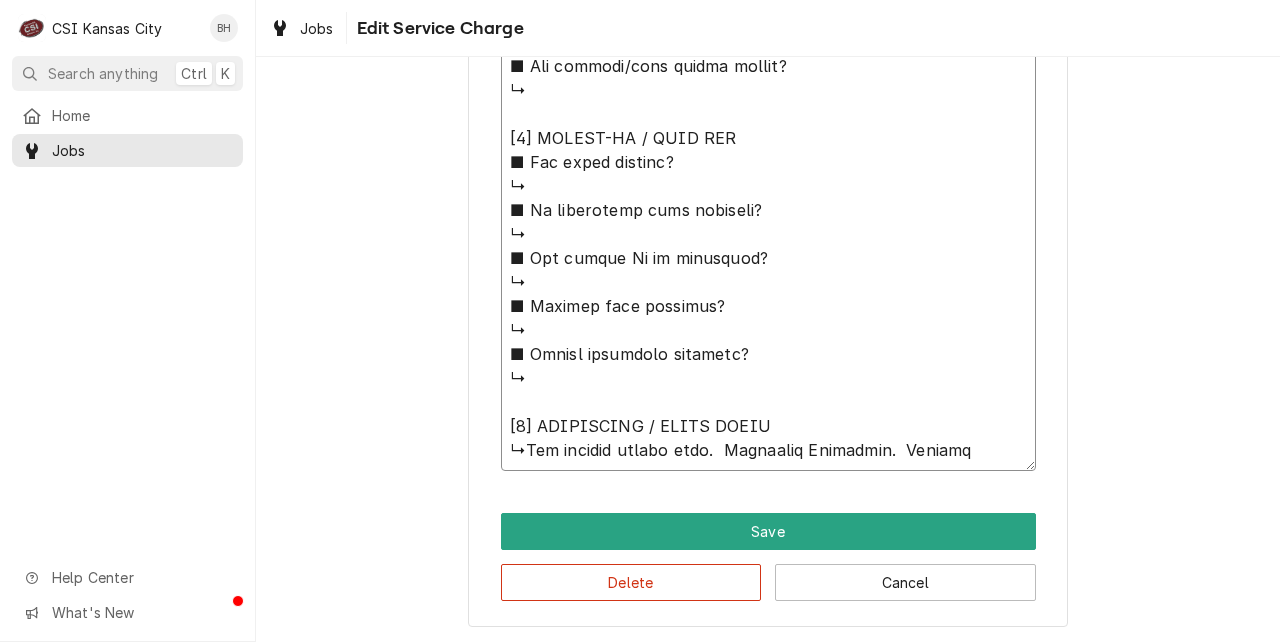 type on "x" 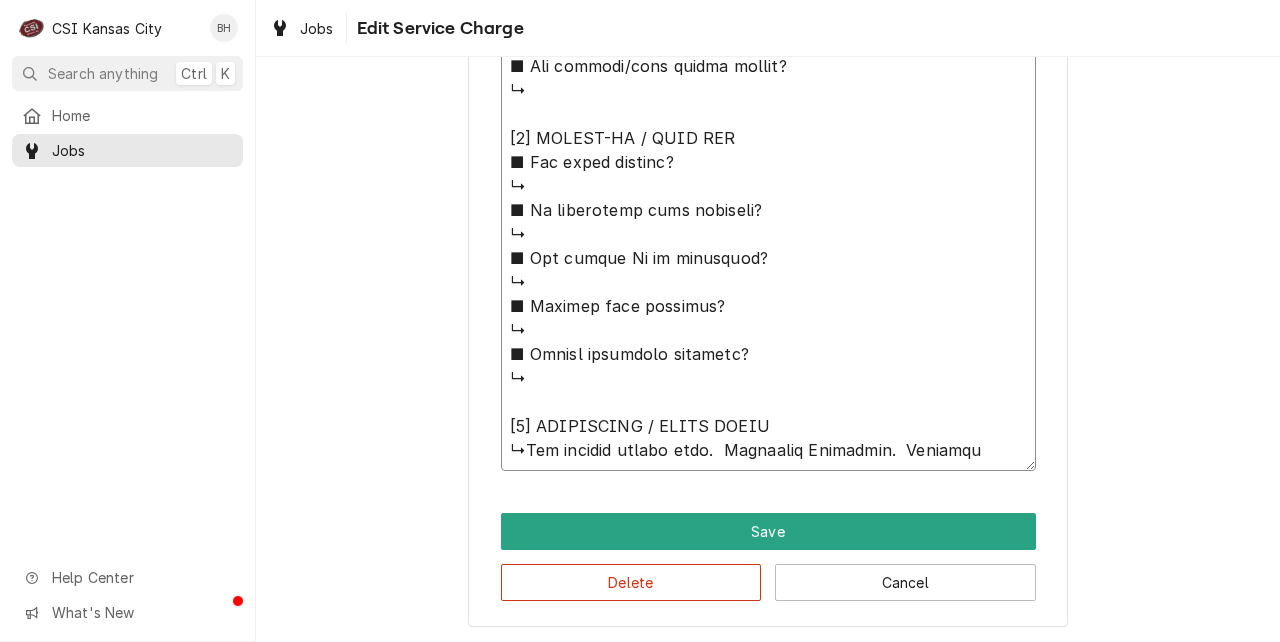 type on "x" 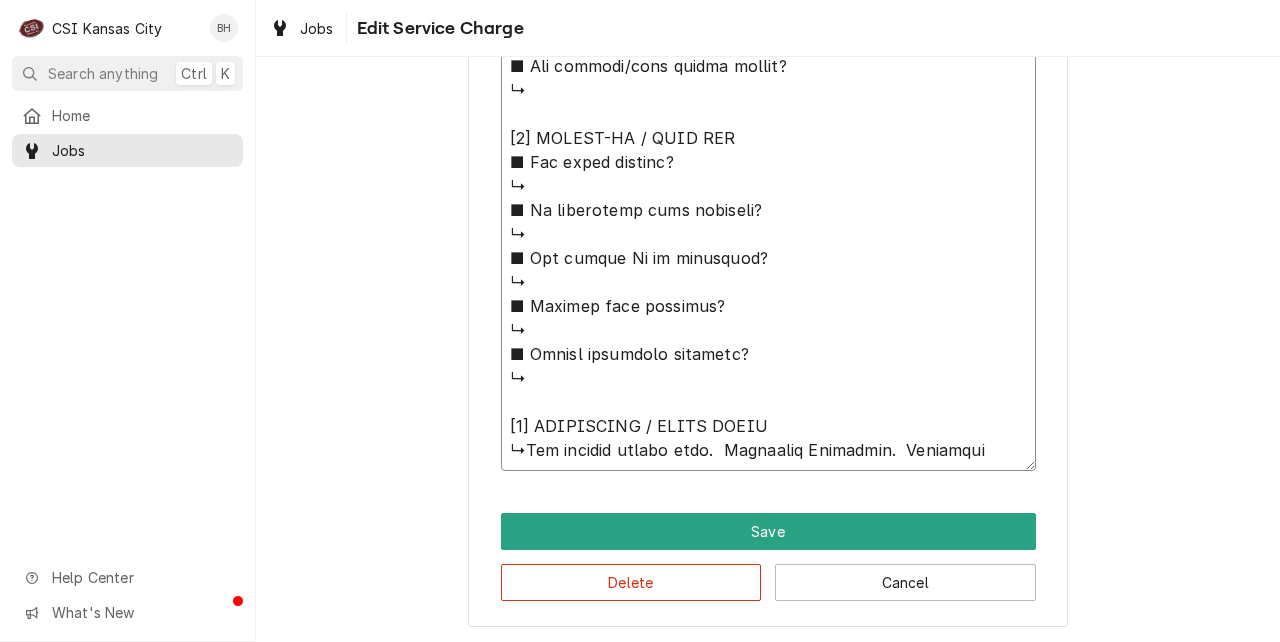 type on "x" 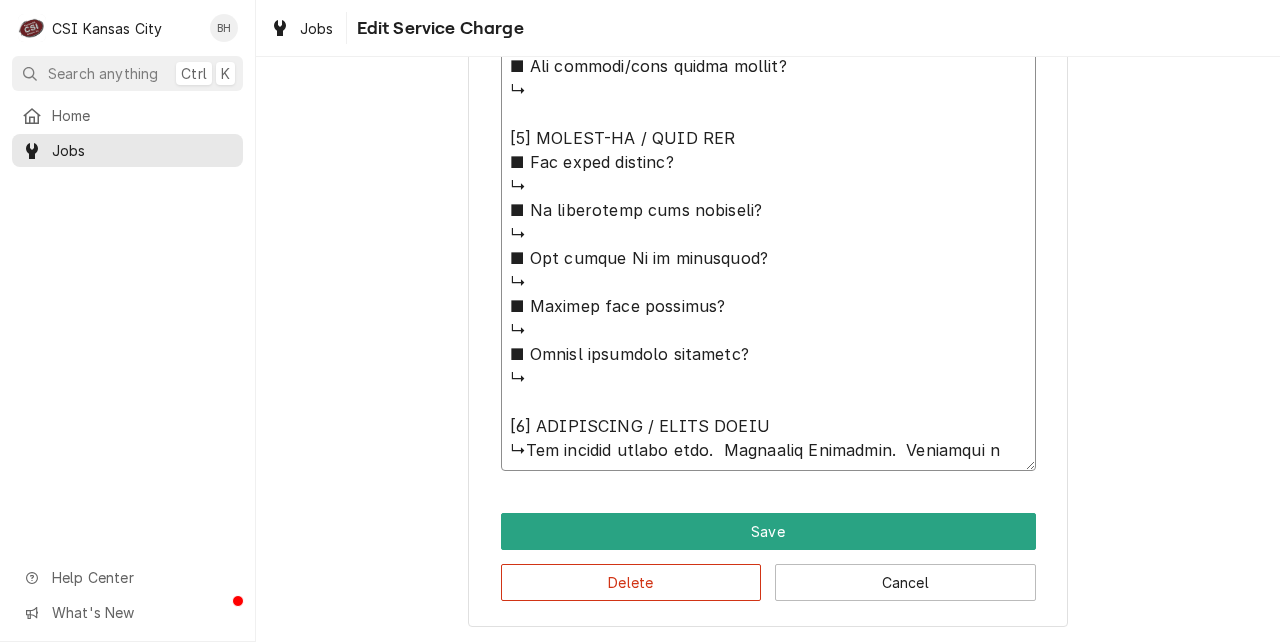 type on "x" 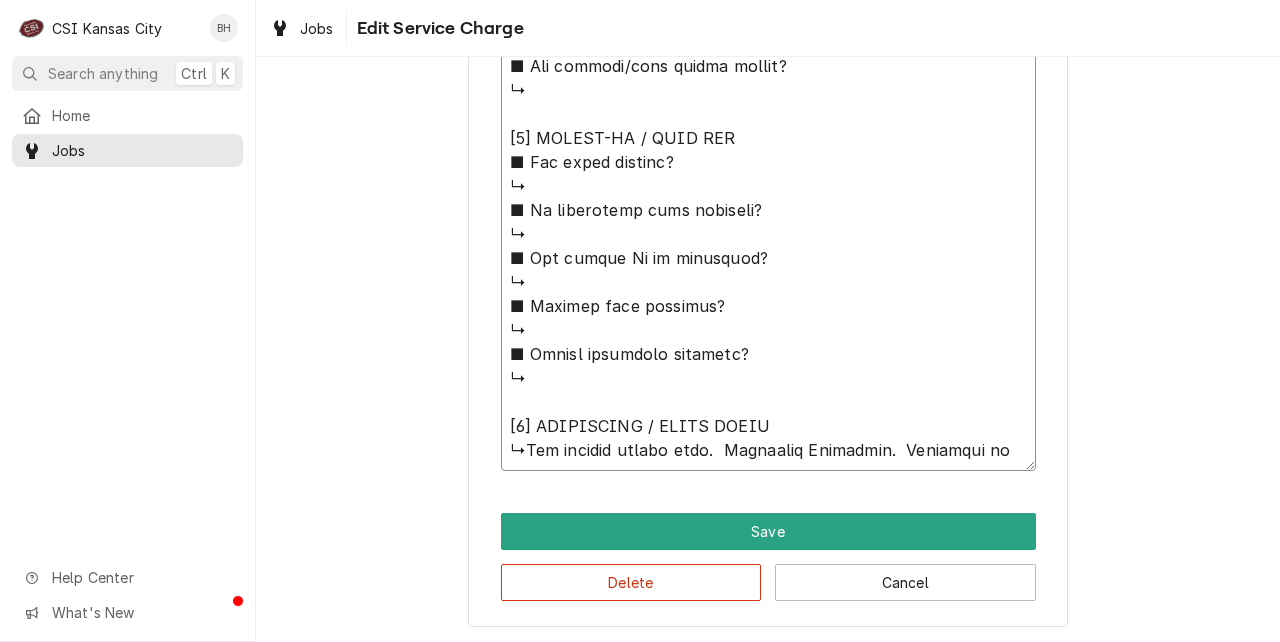 type on "x" 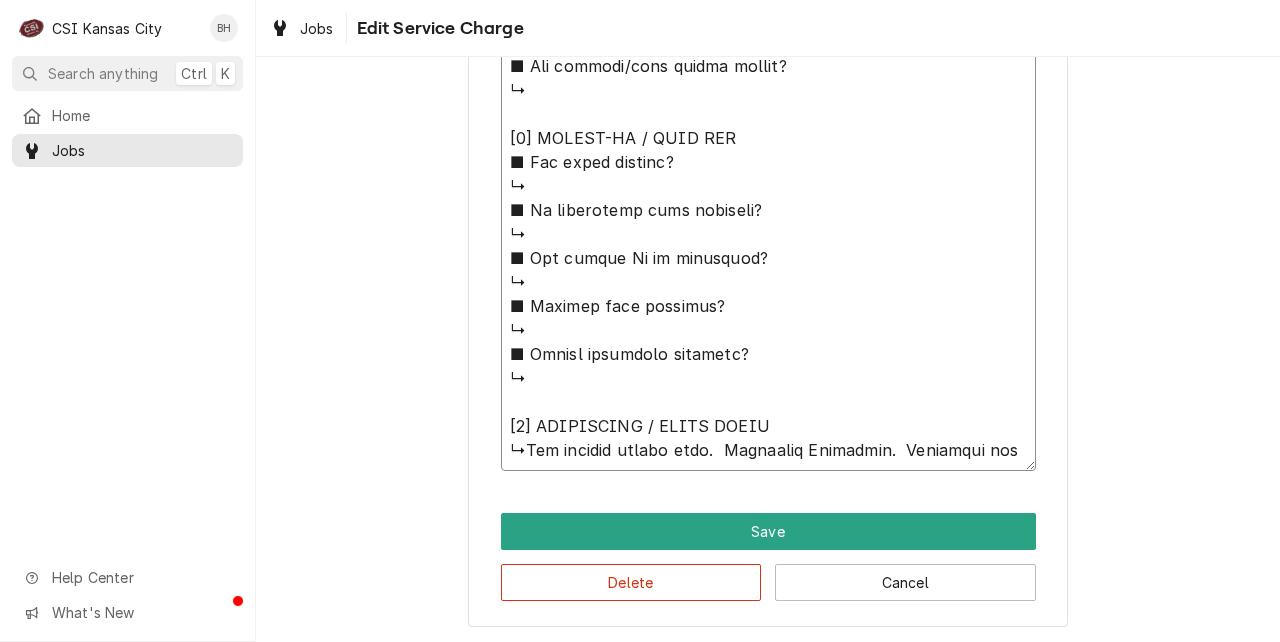 type on "x" 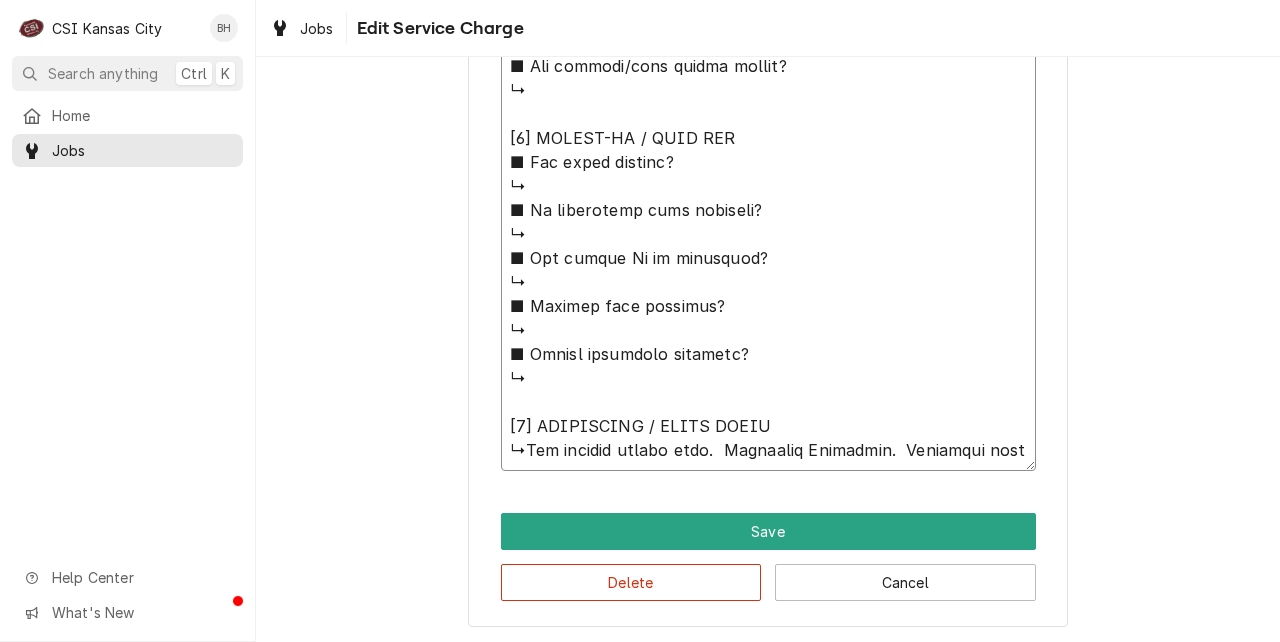 type on "x" 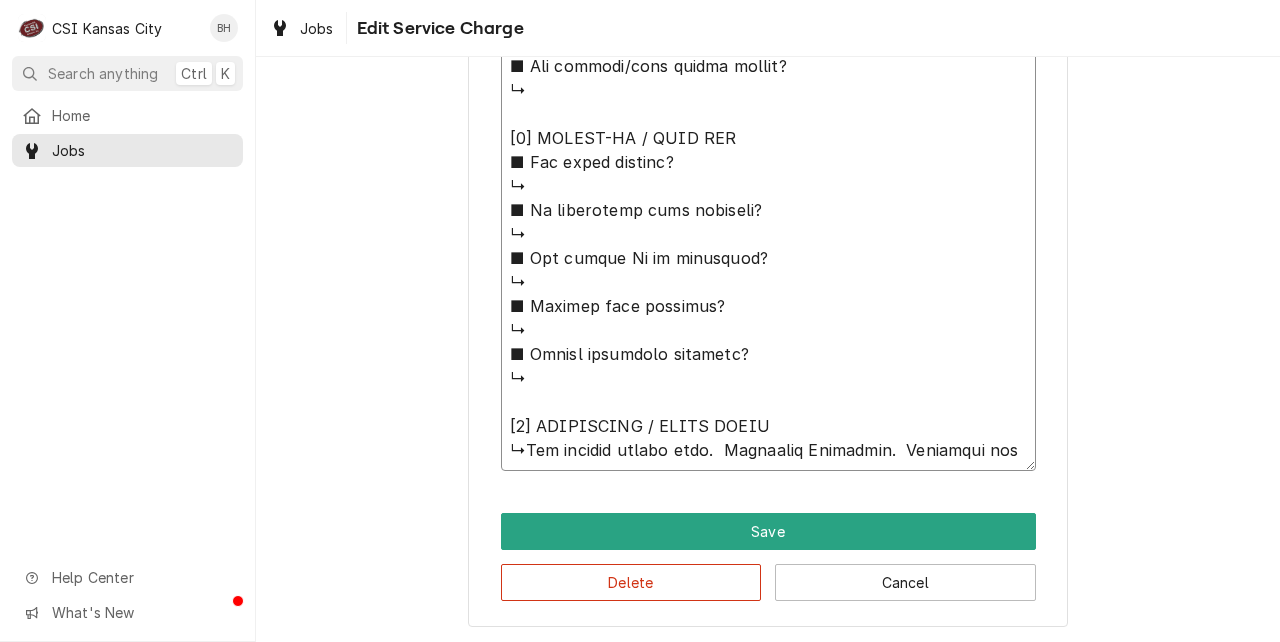 type on "x" 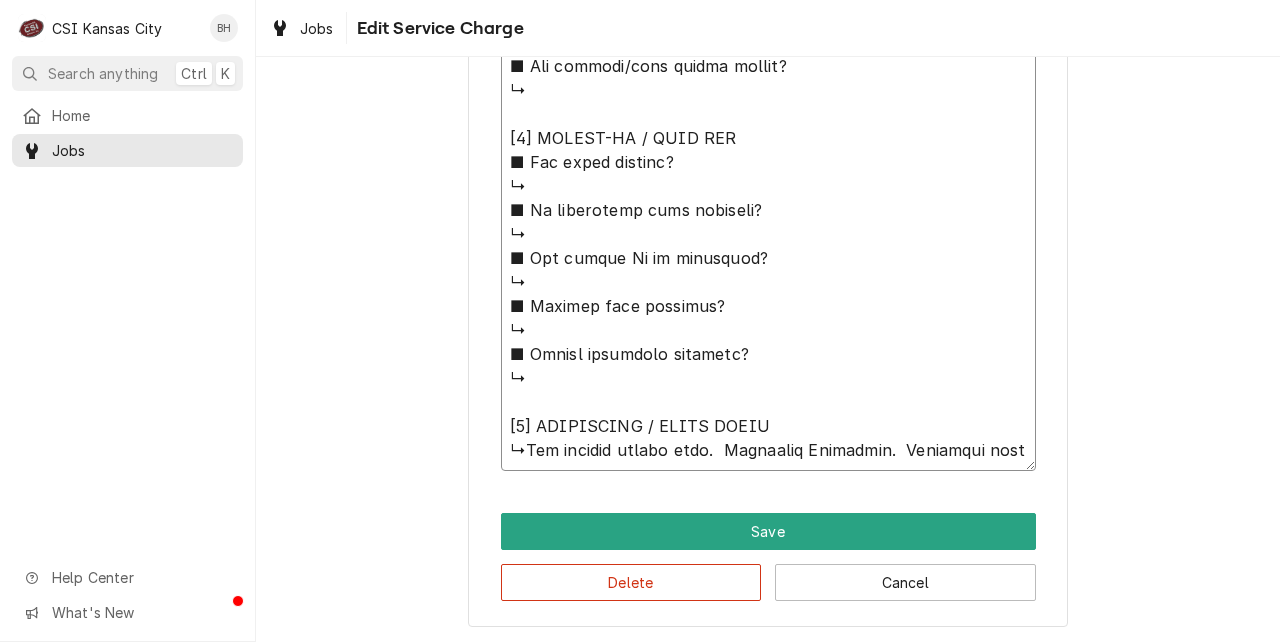 type on "x" 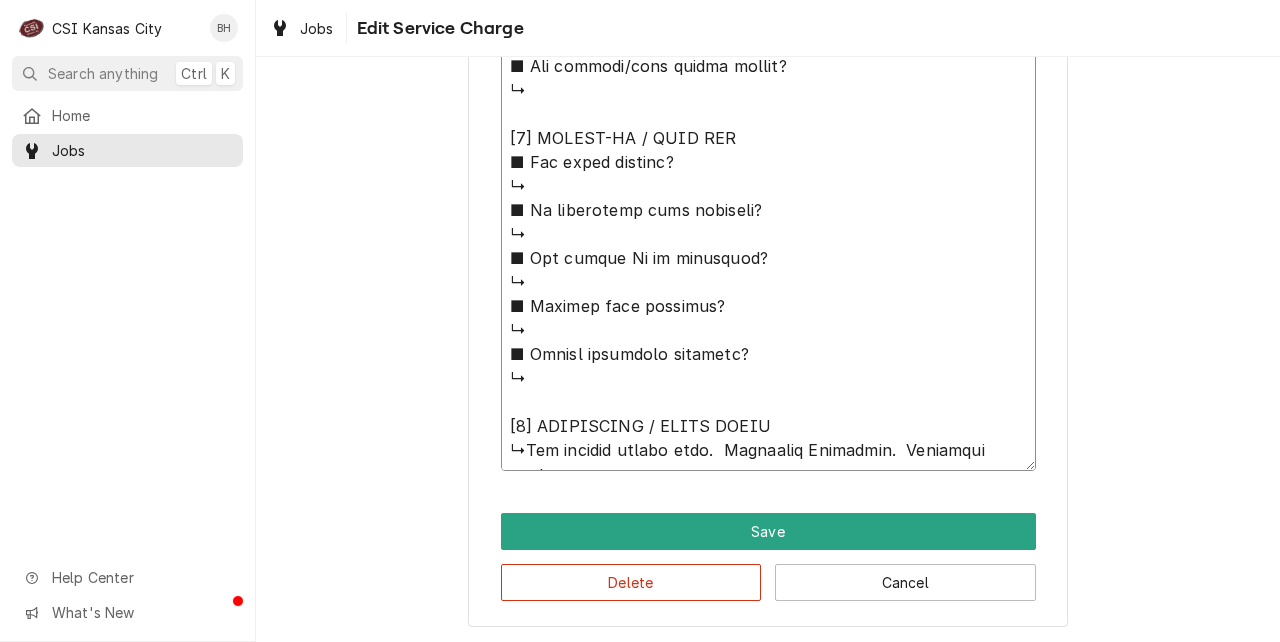 type on "x" 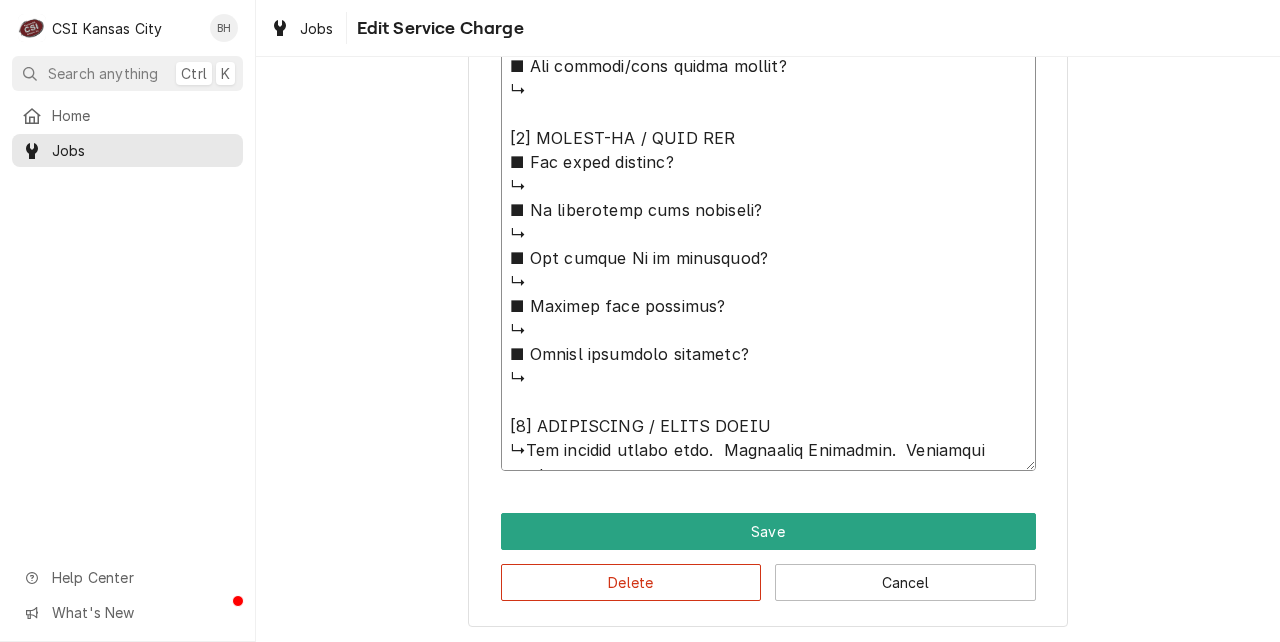 type on "x" 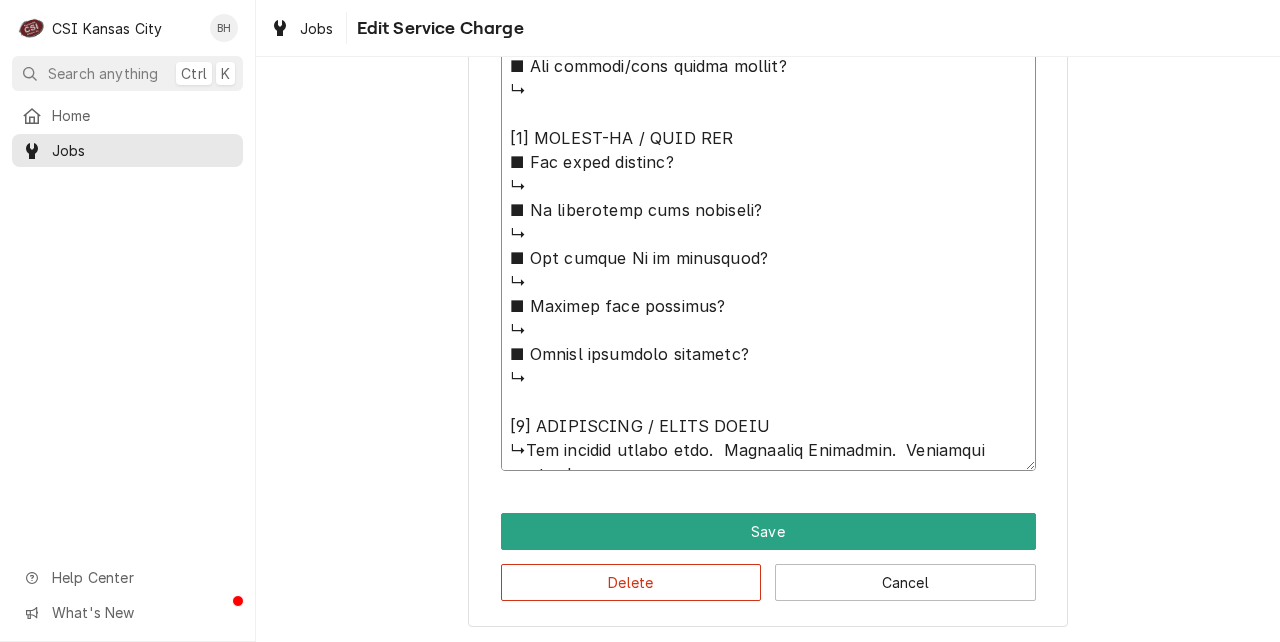 type on "x" 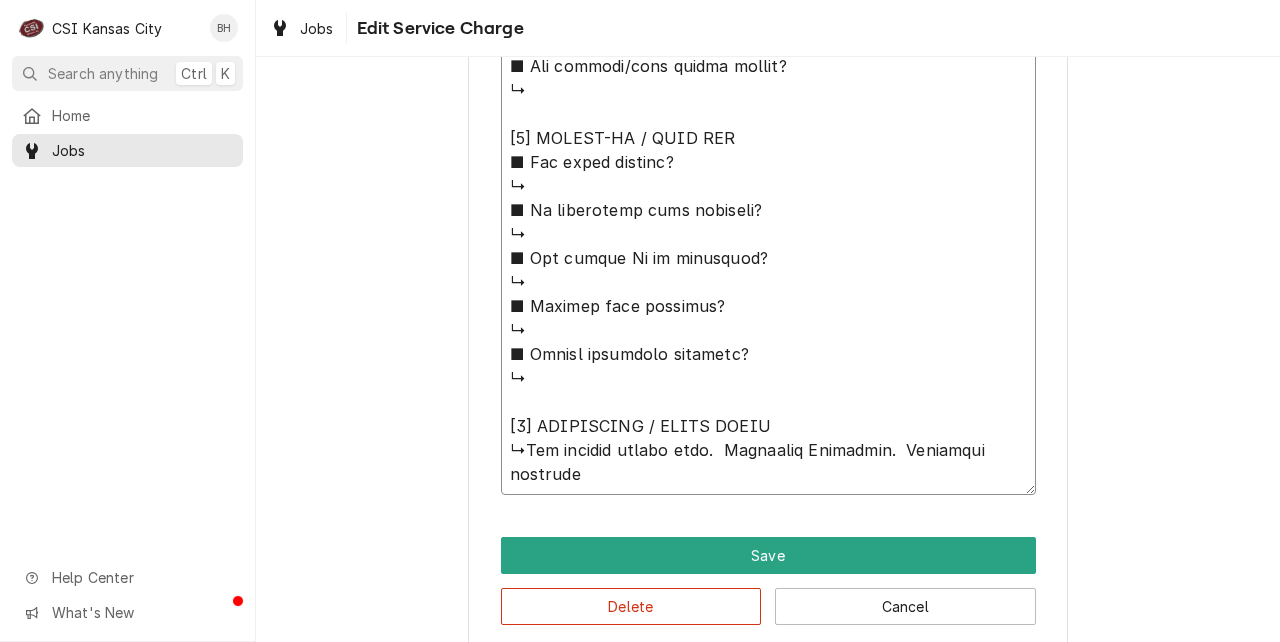 type on "x" 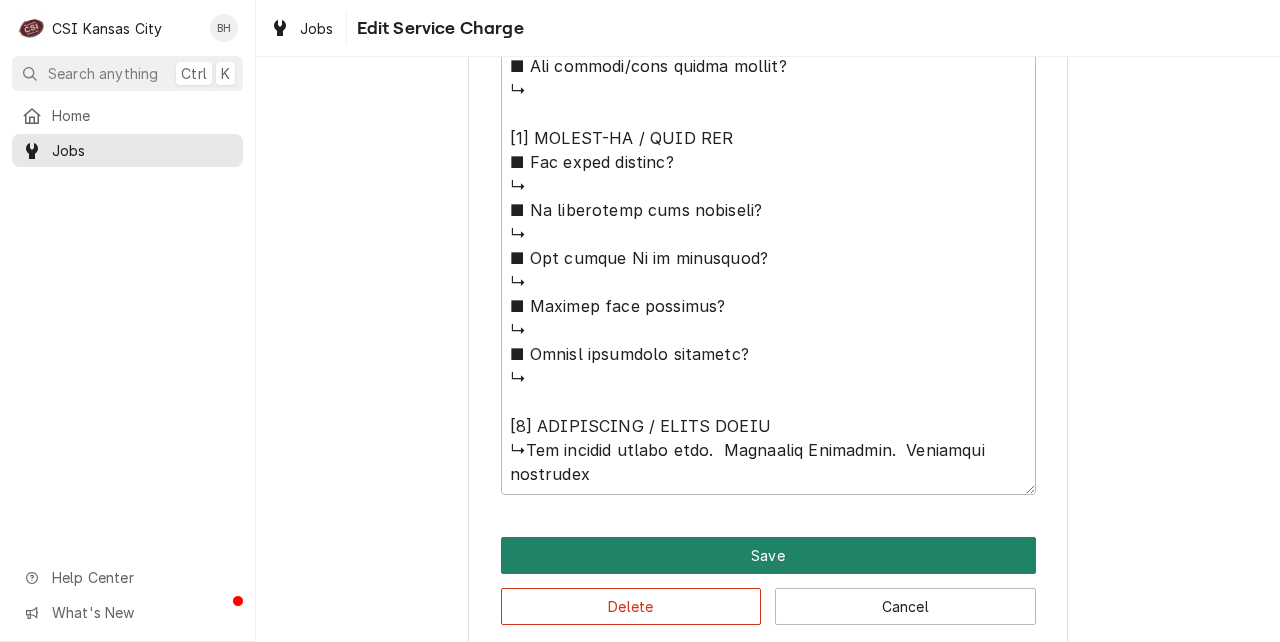 click on "Save" at bounding box center [768, 555] 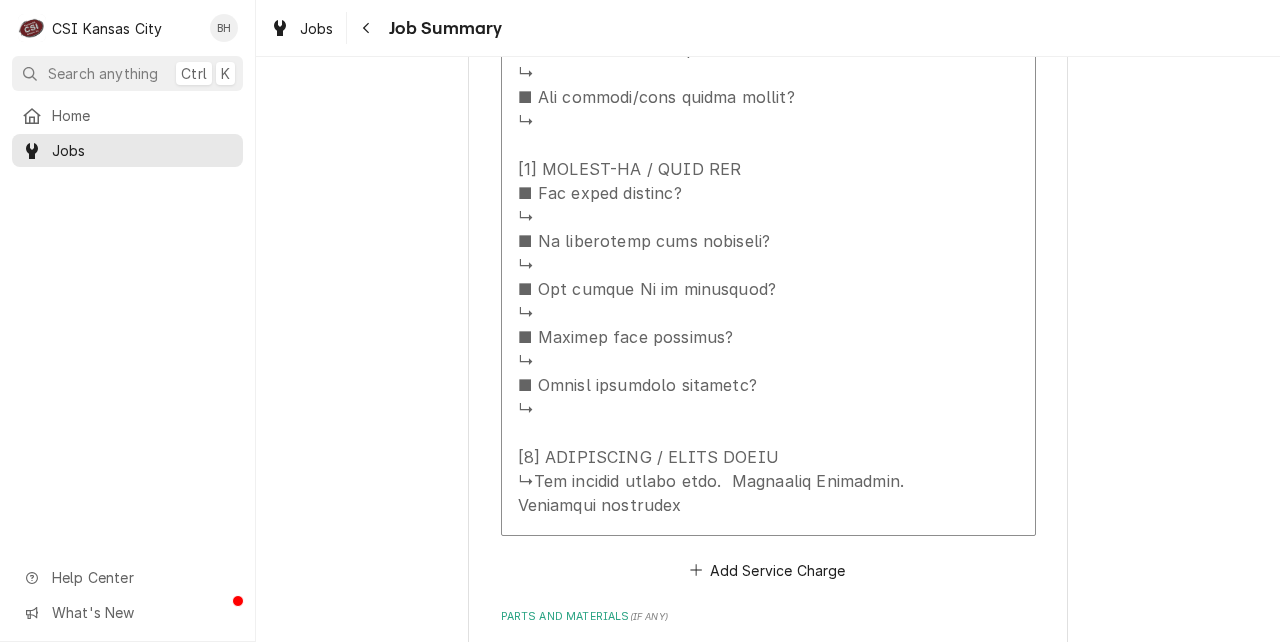 scroll, scrollTop: 2475, scrollLeft: 0, axis: vertical 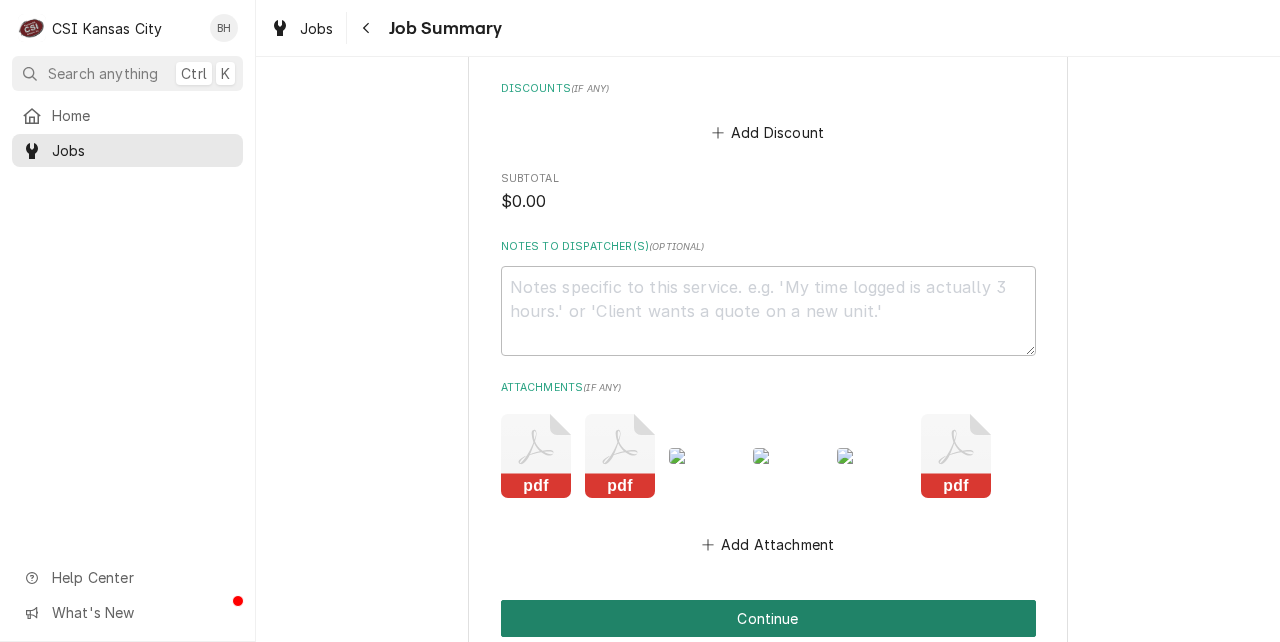 click on "Continue" at bounding box center (768, 618) 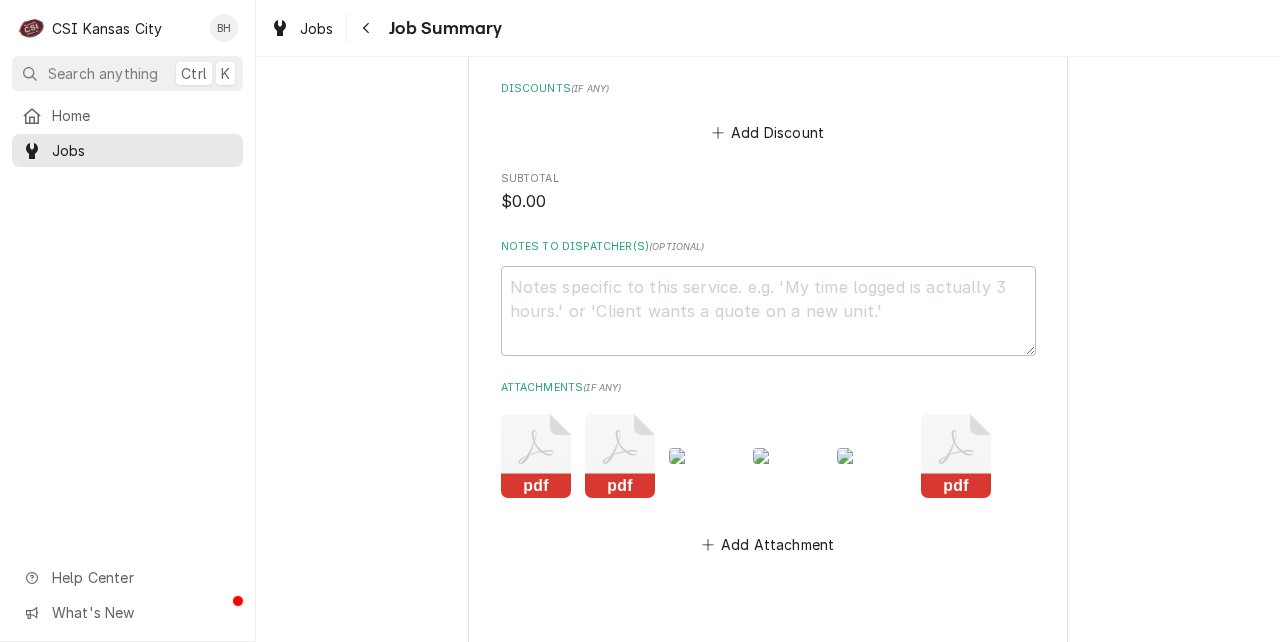 type on "x" 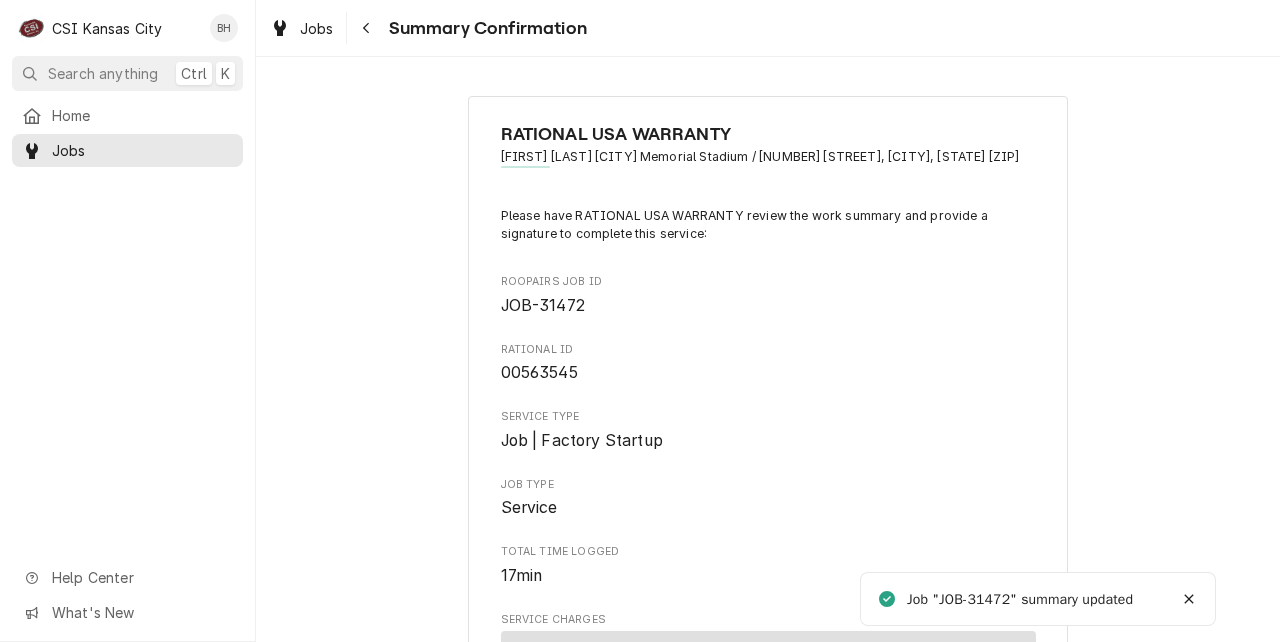 scroll, scrollTop: 0, scrollLeft: 0, axis: both 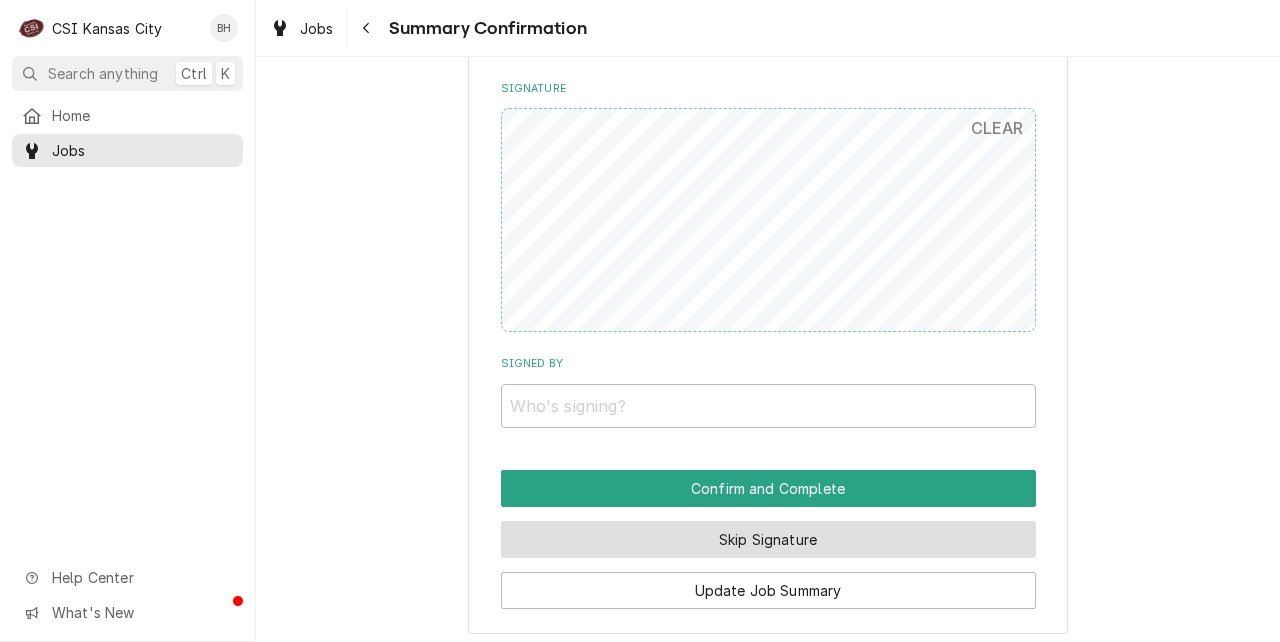 click on "Skip Signature" at bounding box center (768, 539) 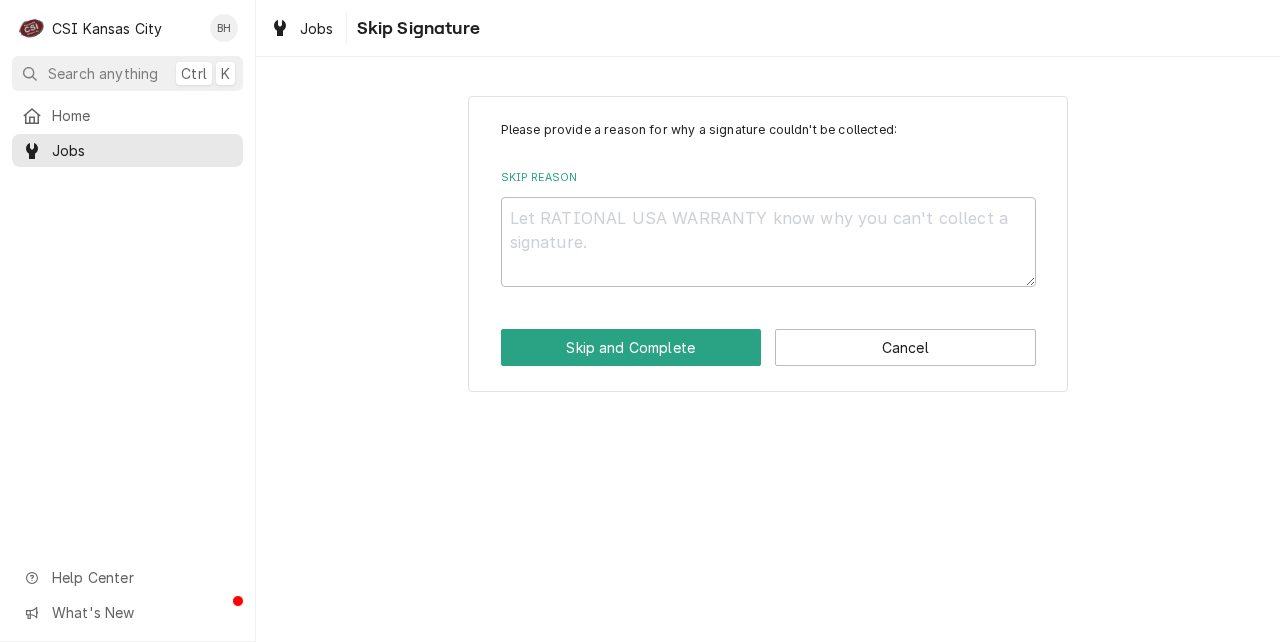 scroll, scrollTop: 0, scrollLeft: 0, axis: both 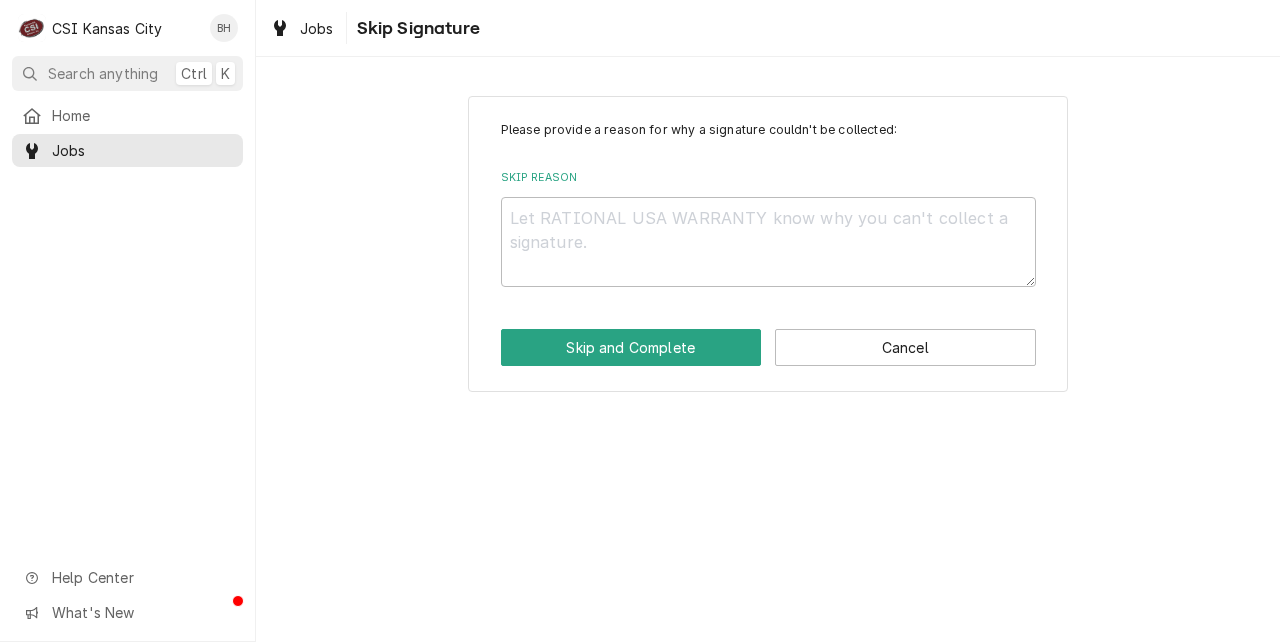 click on "Skip Reason" at bounding box center (768, 178) 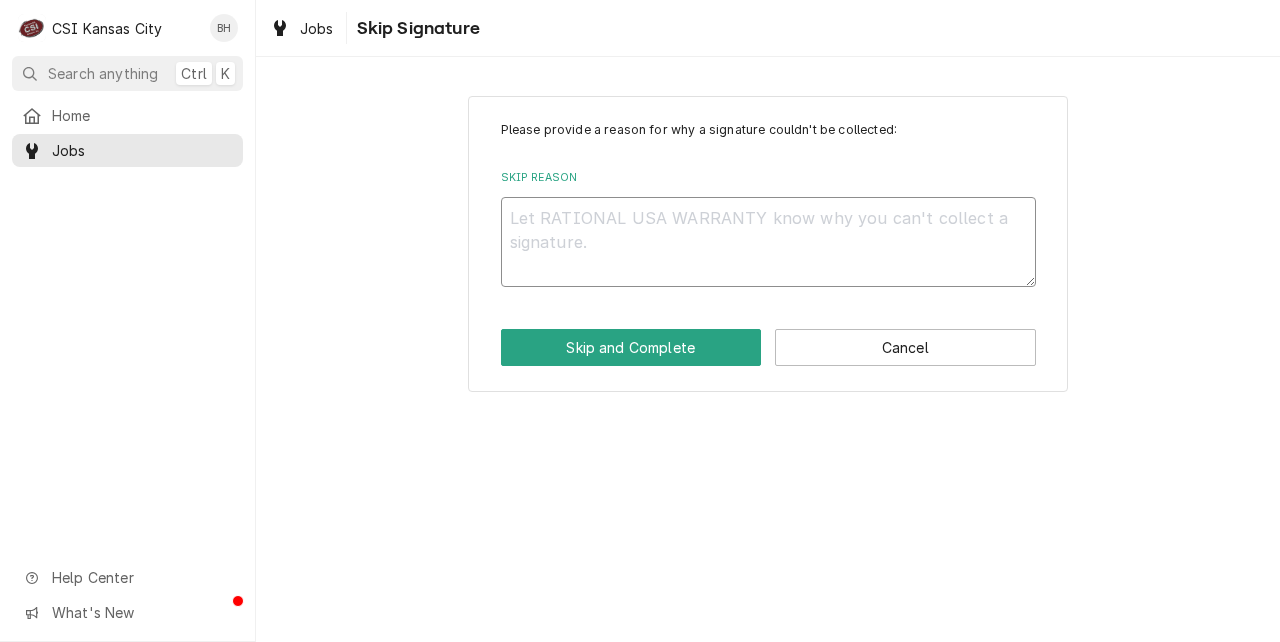 click on "Skip Reason" at bounding box center [768, 242] 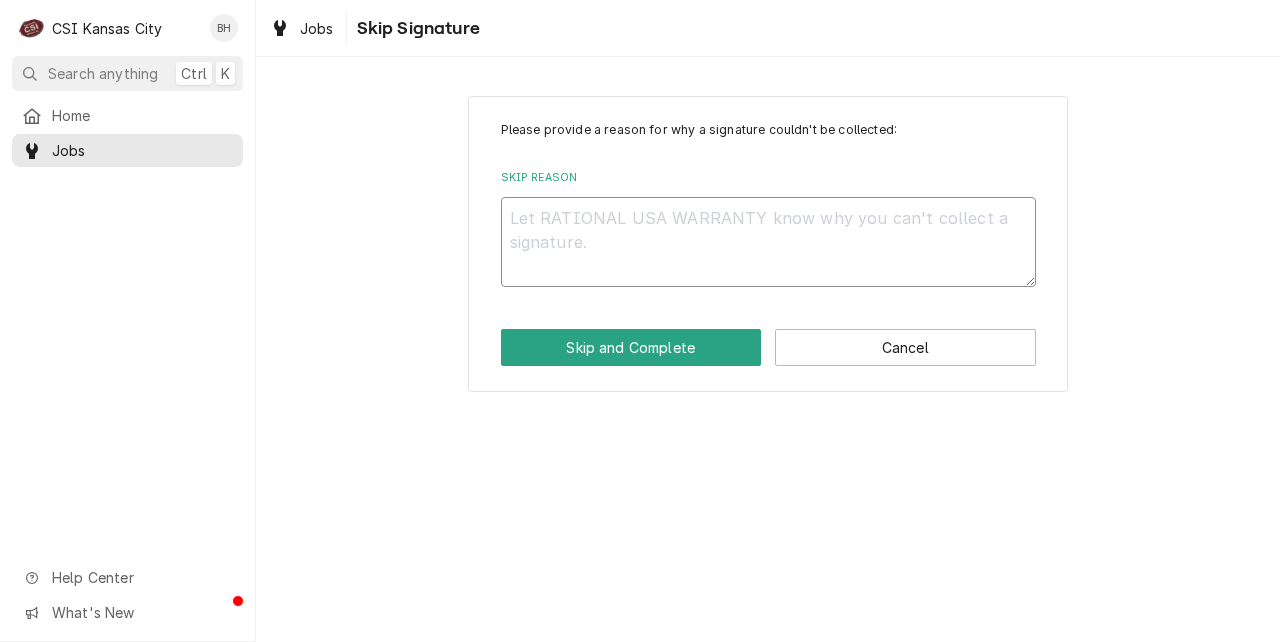 click on "Skip Reason" at bounding box center (768, 242) 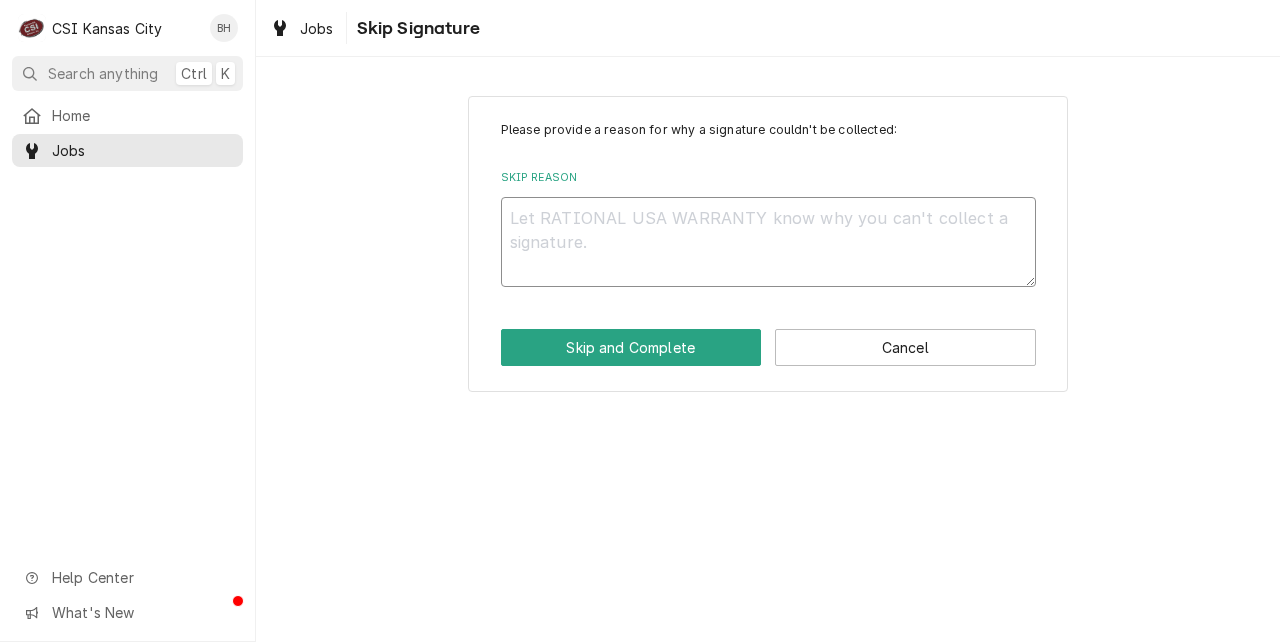 type on "x" 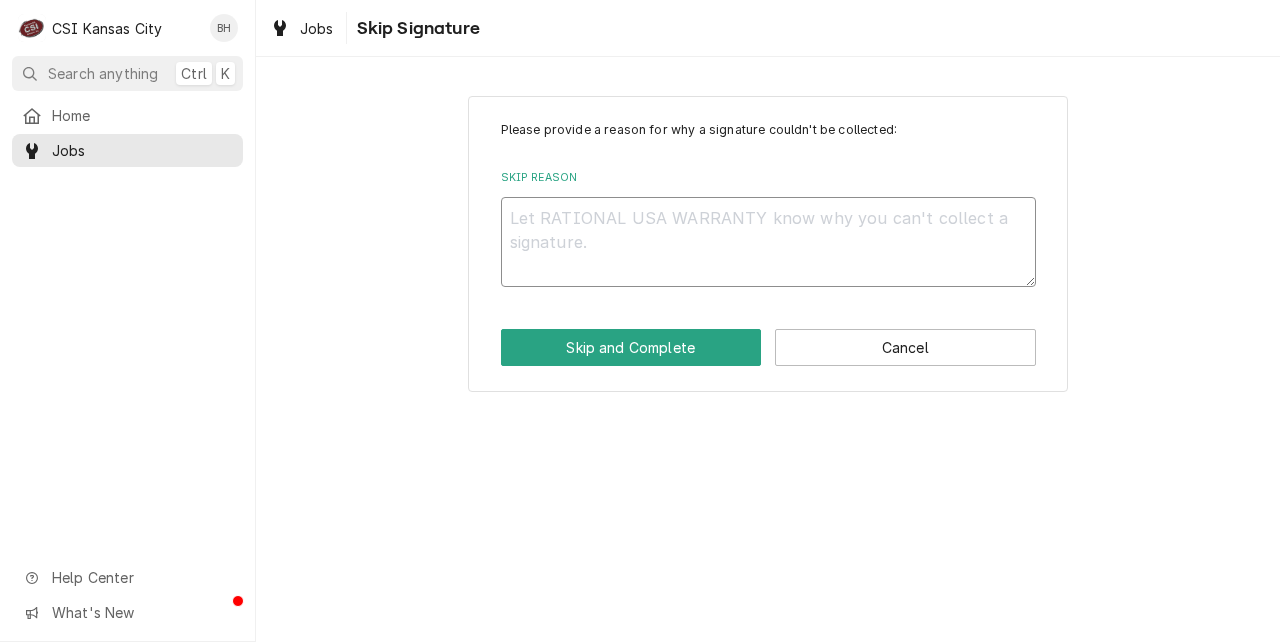 type on "c" 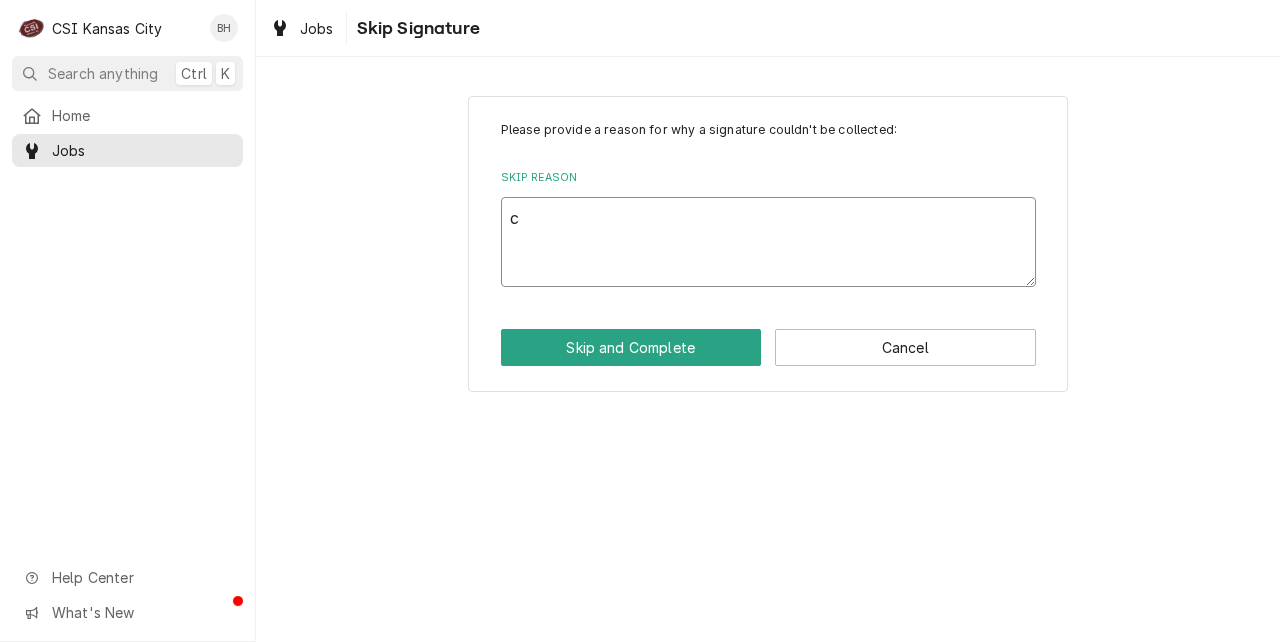 type on "x" 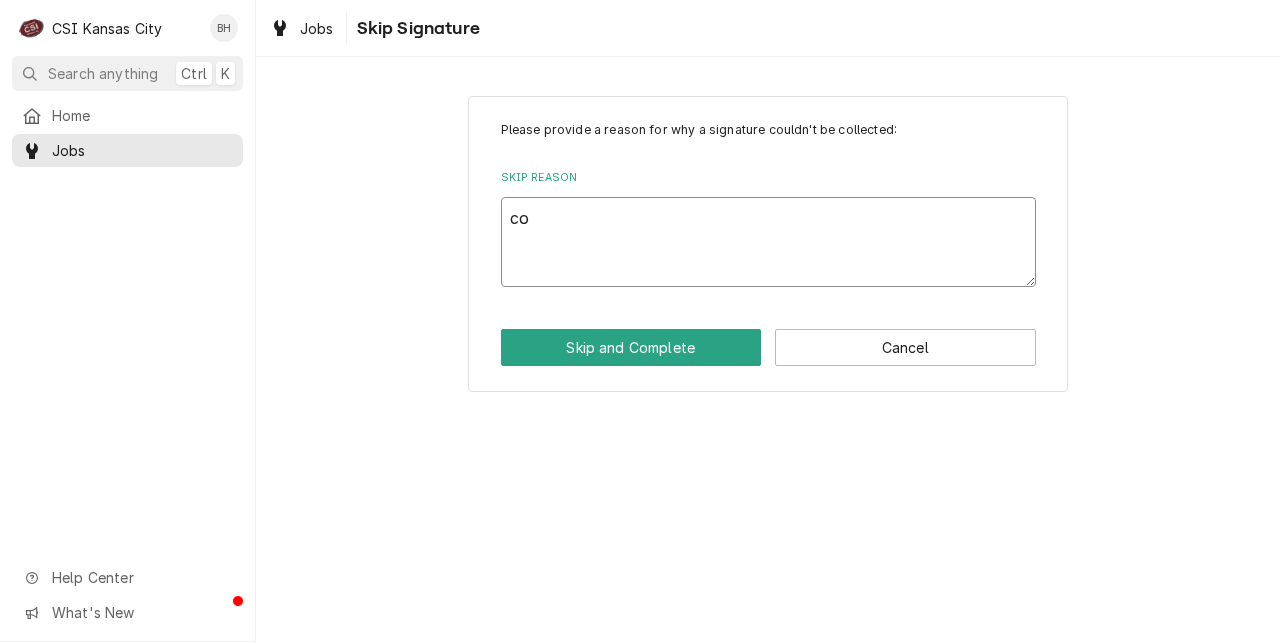 type on "x" 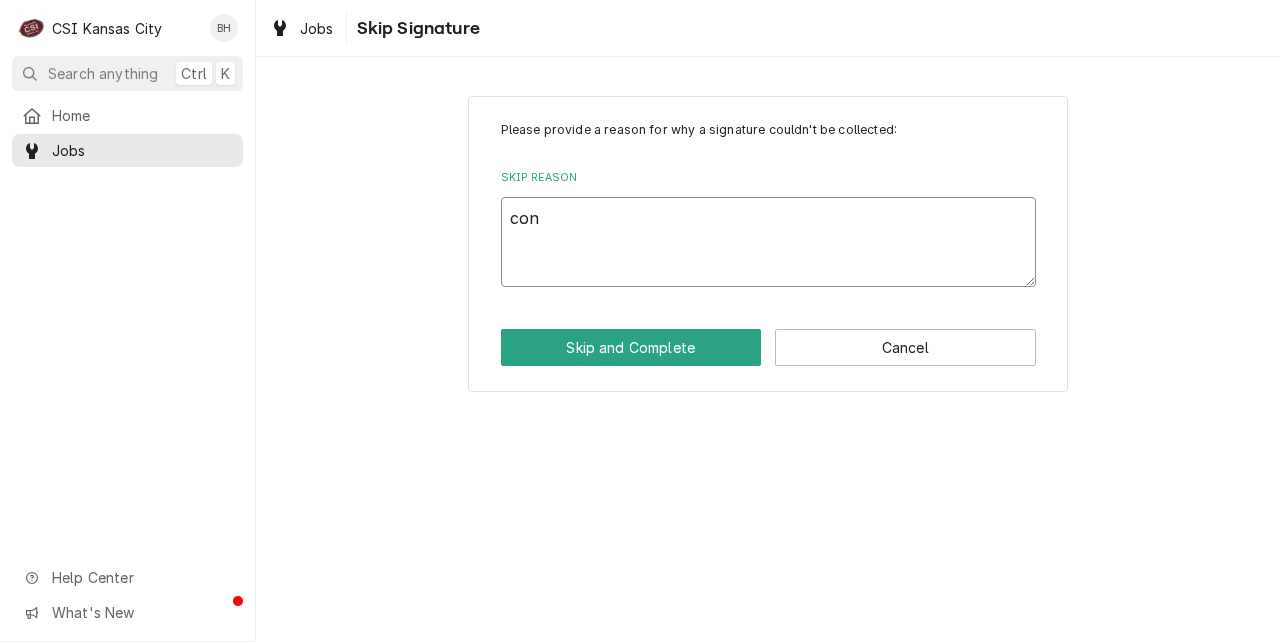 type on "x" 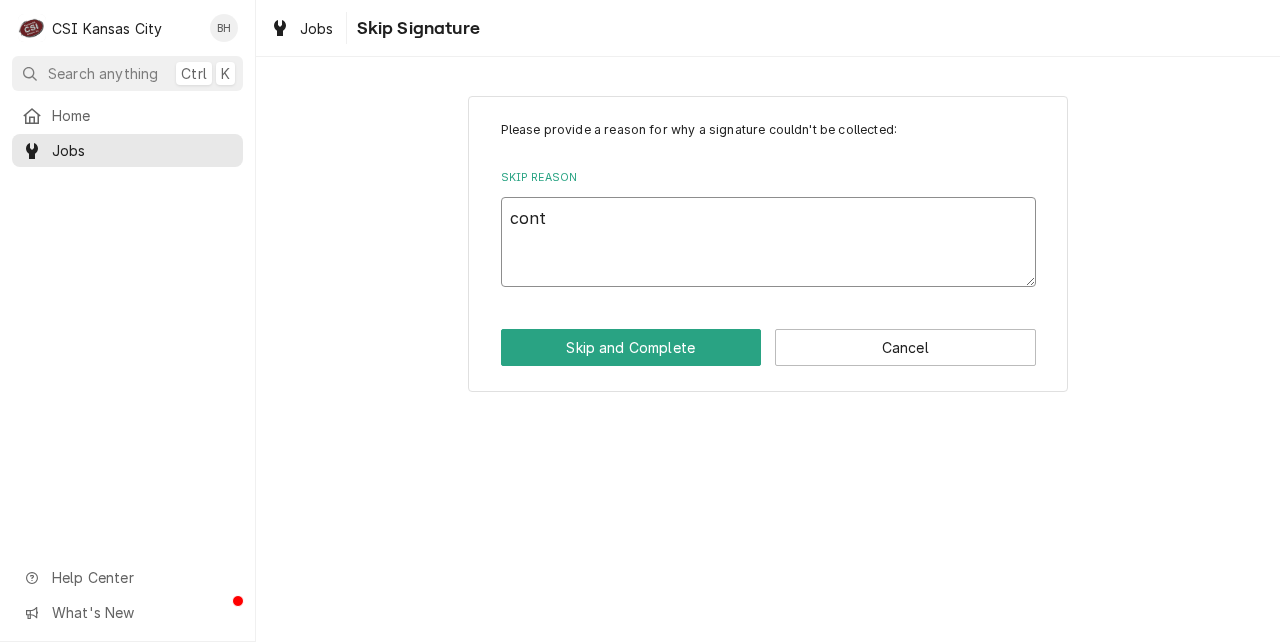 type on "x" 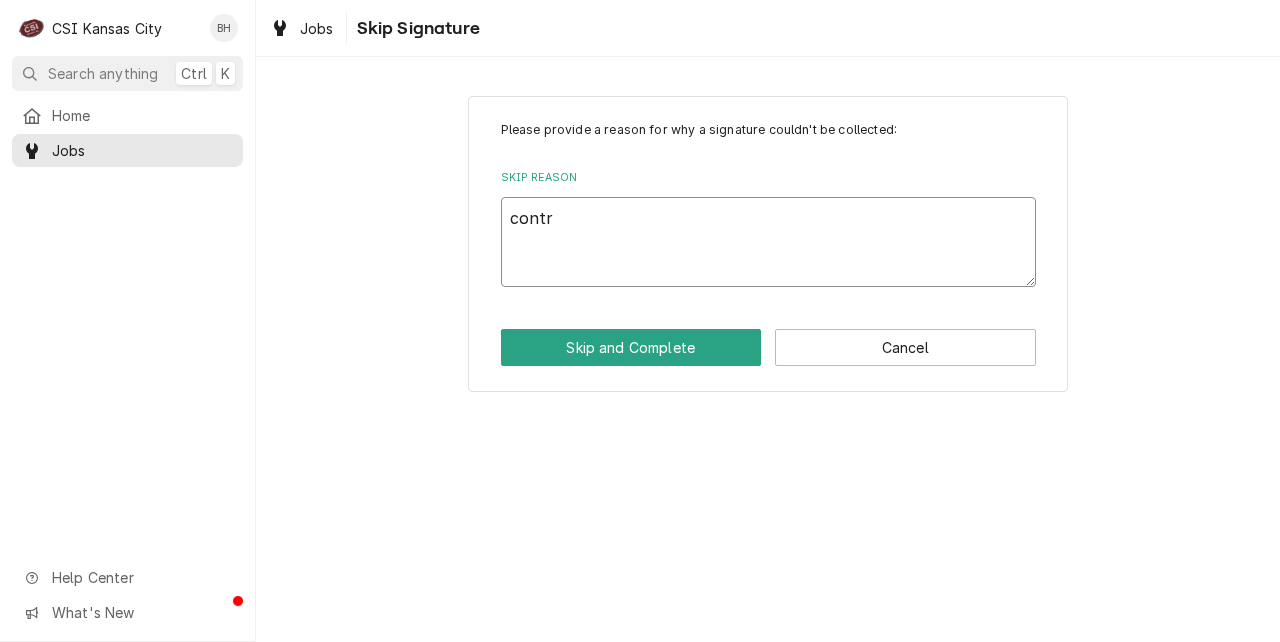 type on "x" 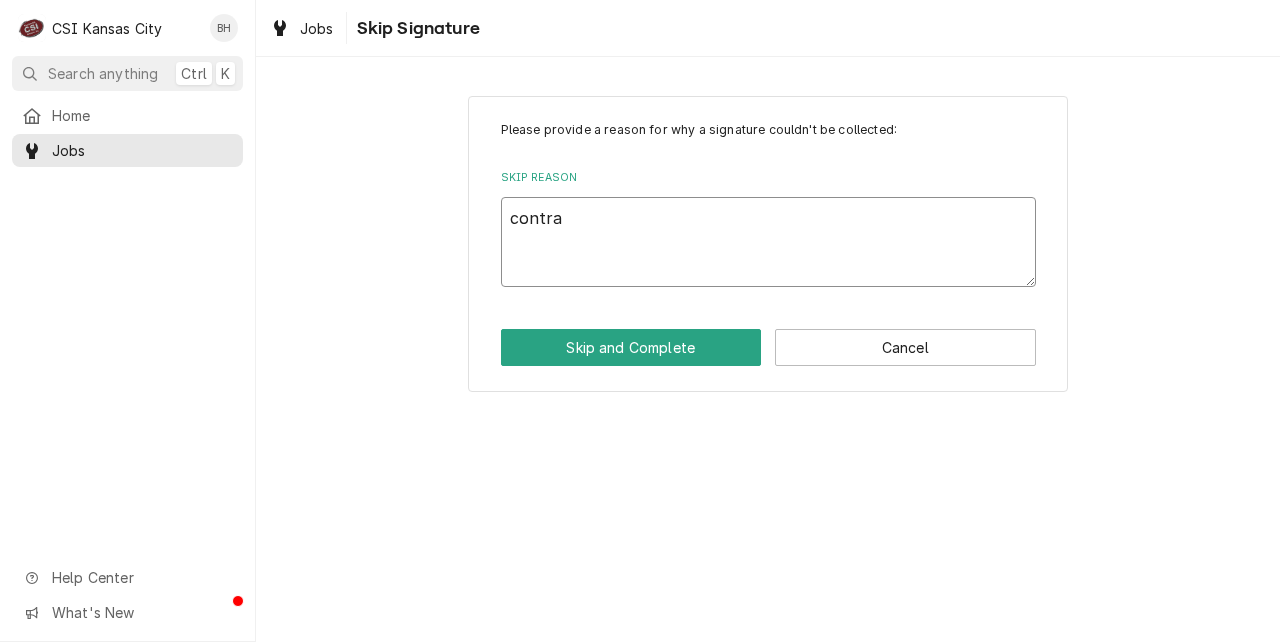 type on "x" 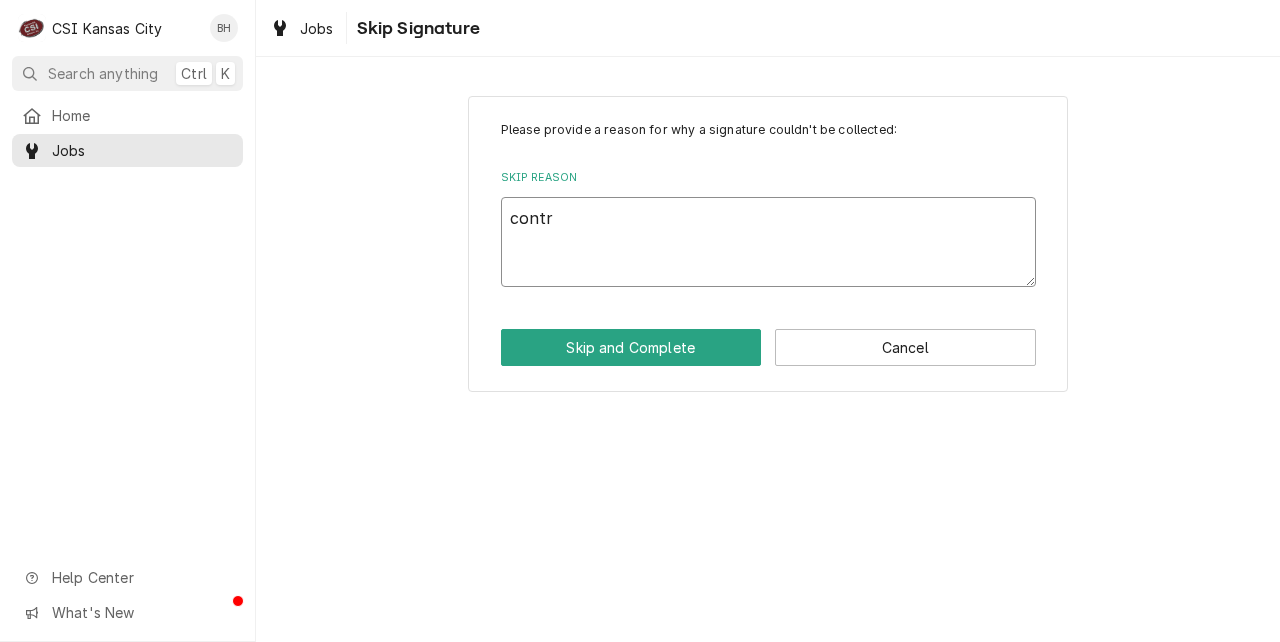 type on "x" 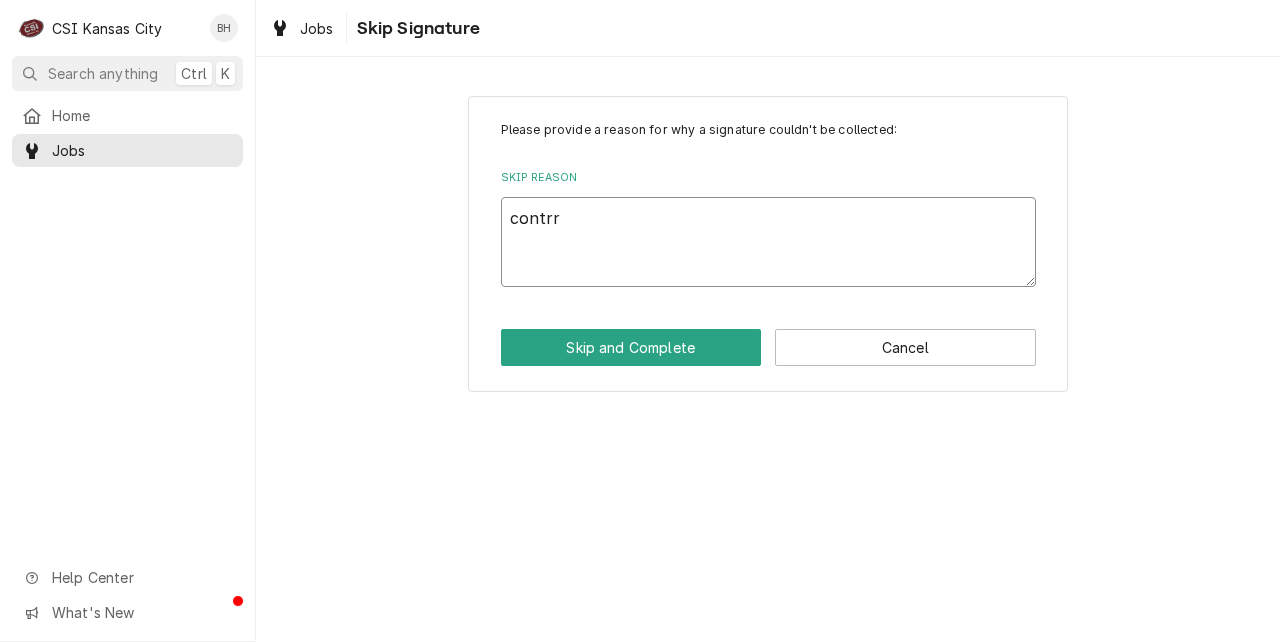 type on "x" 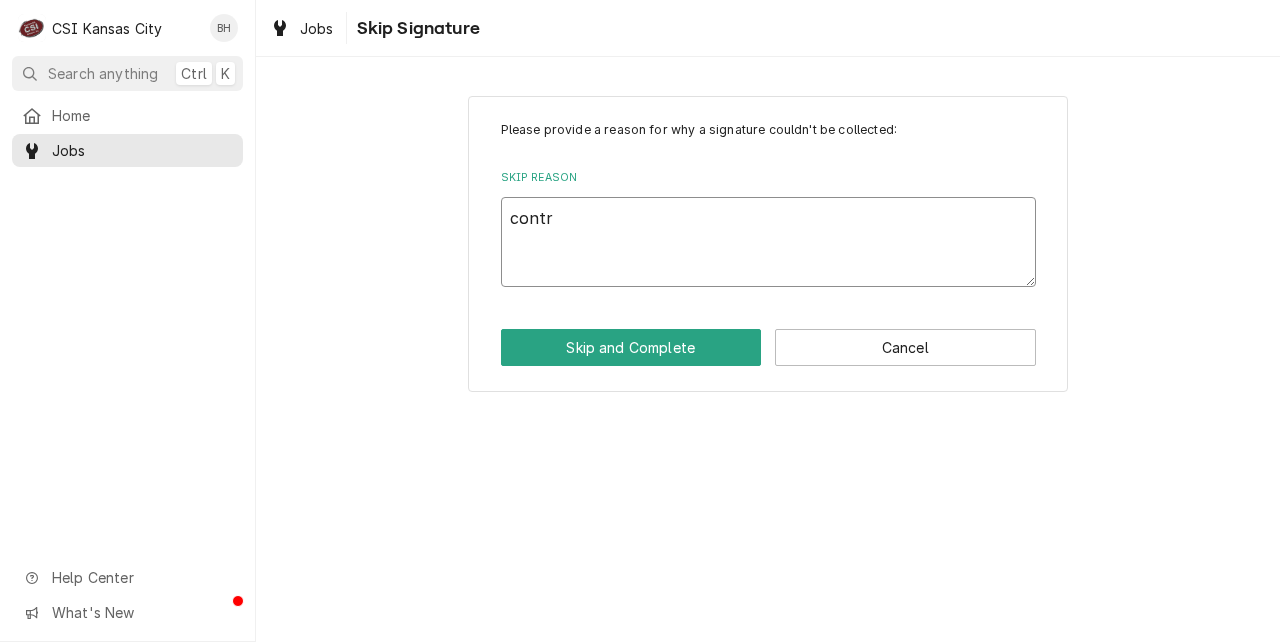 type on "x" 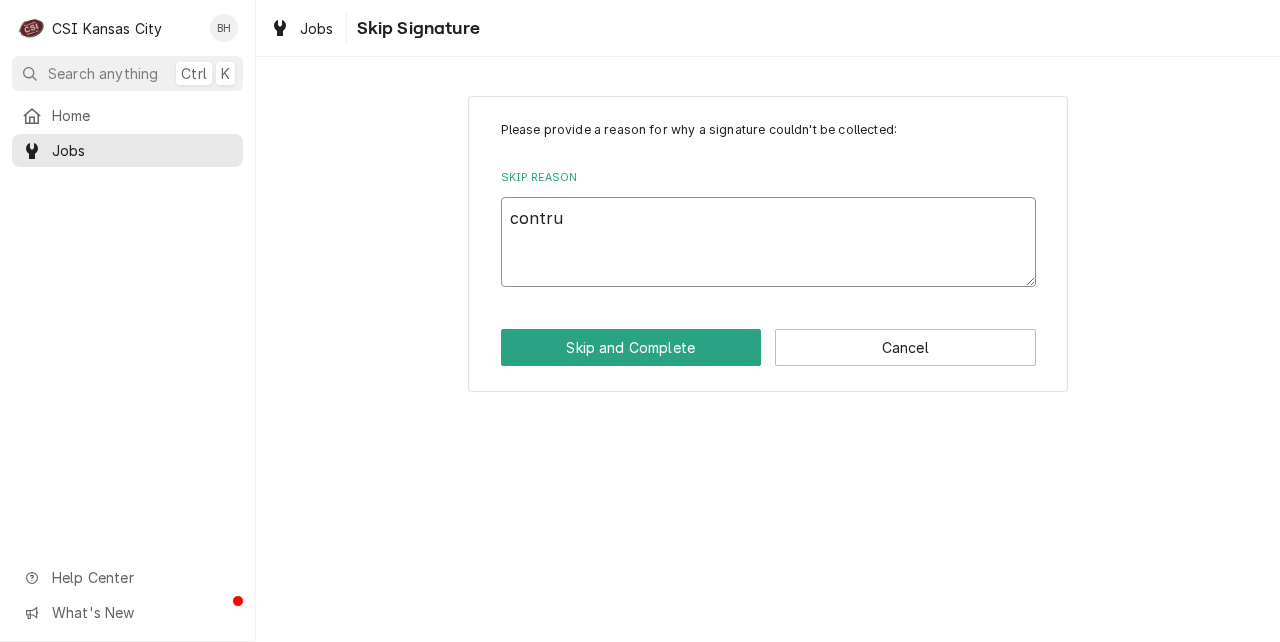 type on "x" 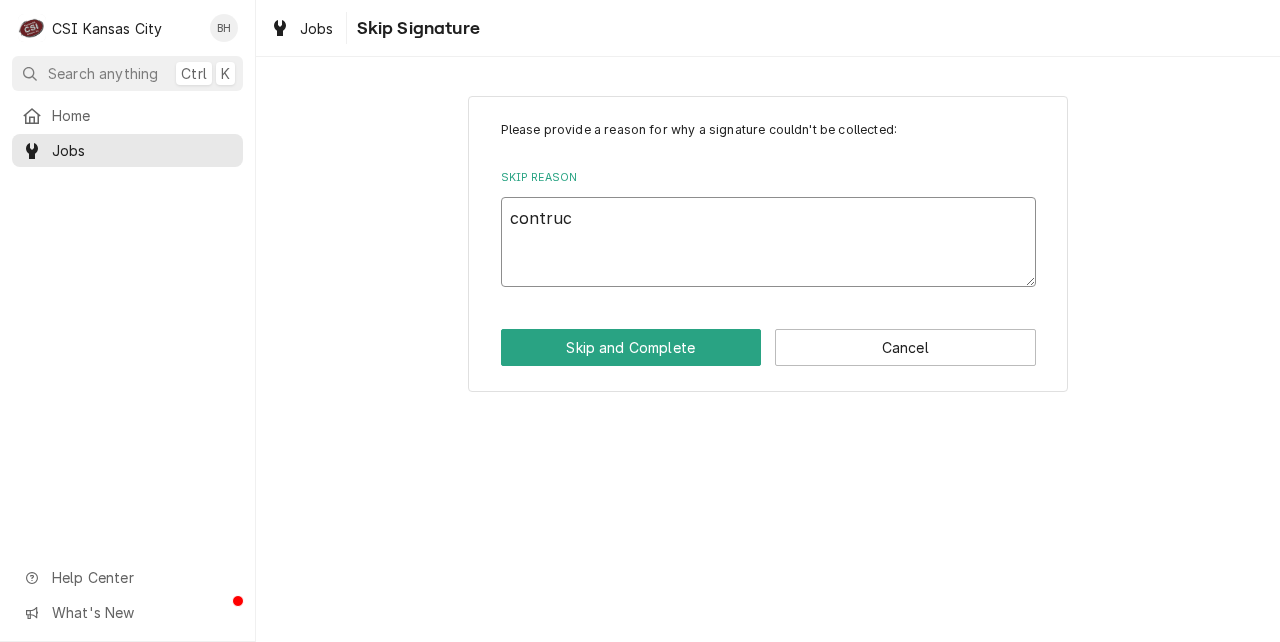 type on "x" 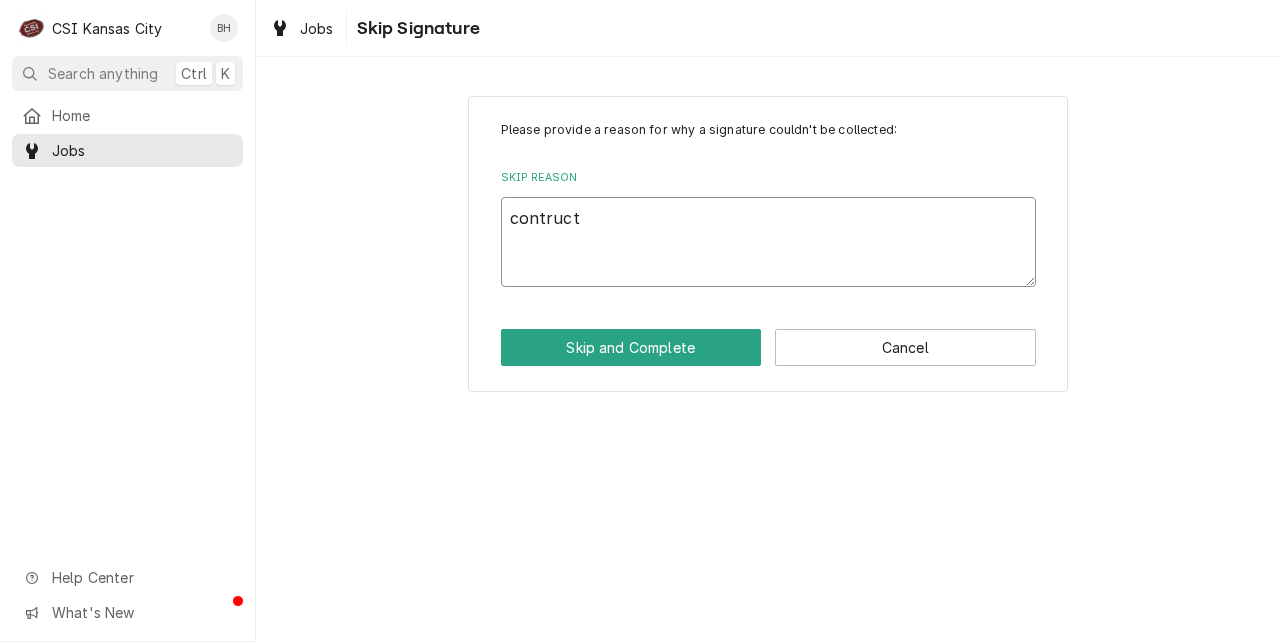 type on "x" 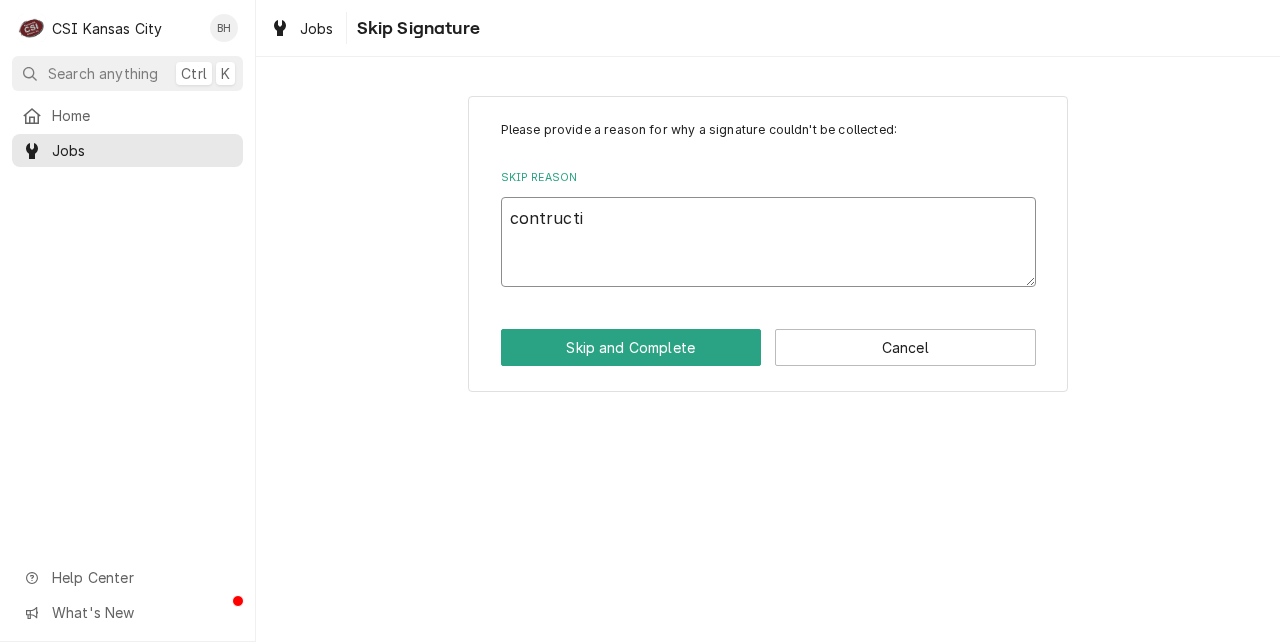 type on "x" 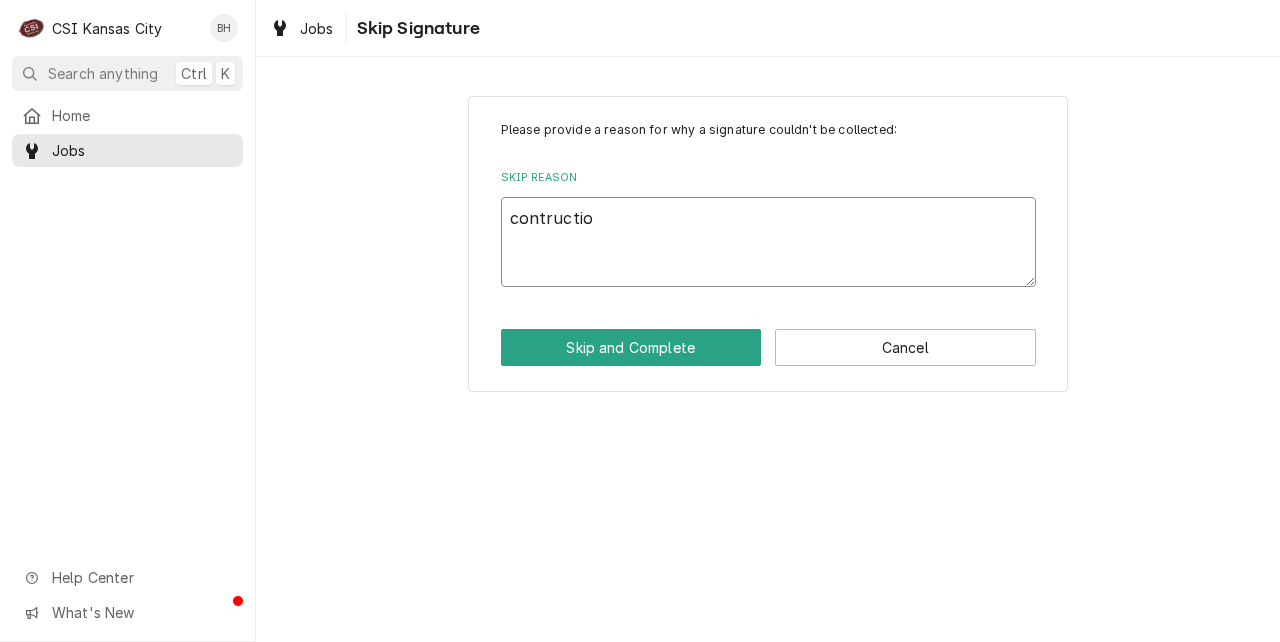 type on "x" 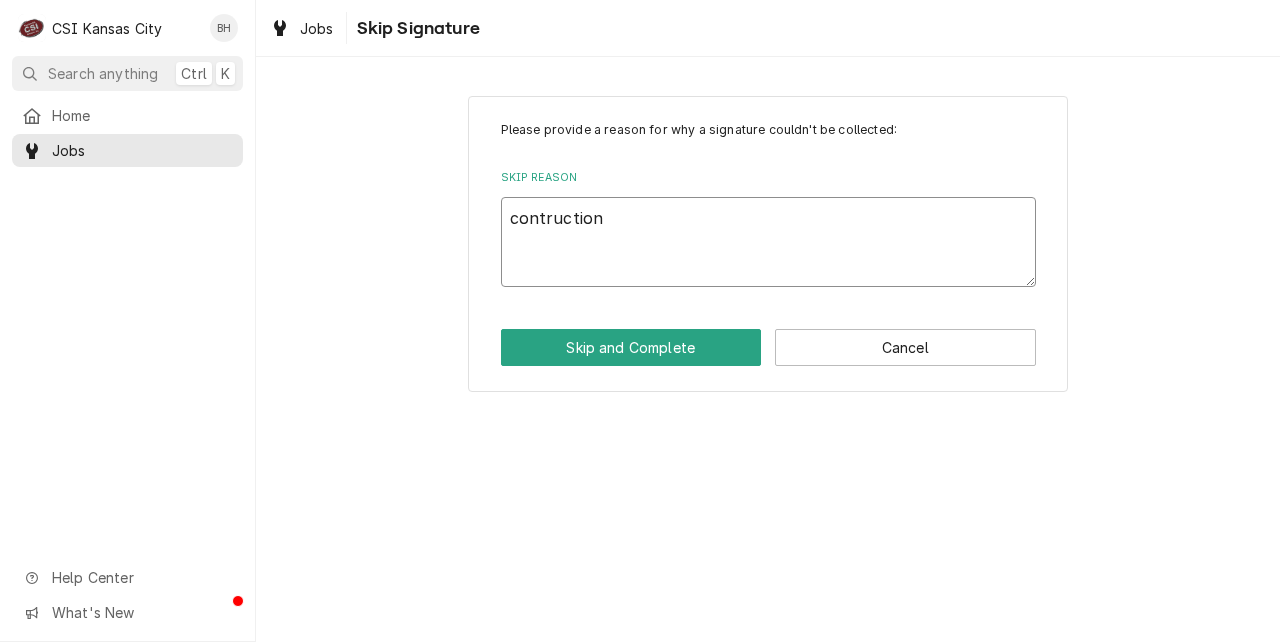 type on "x" 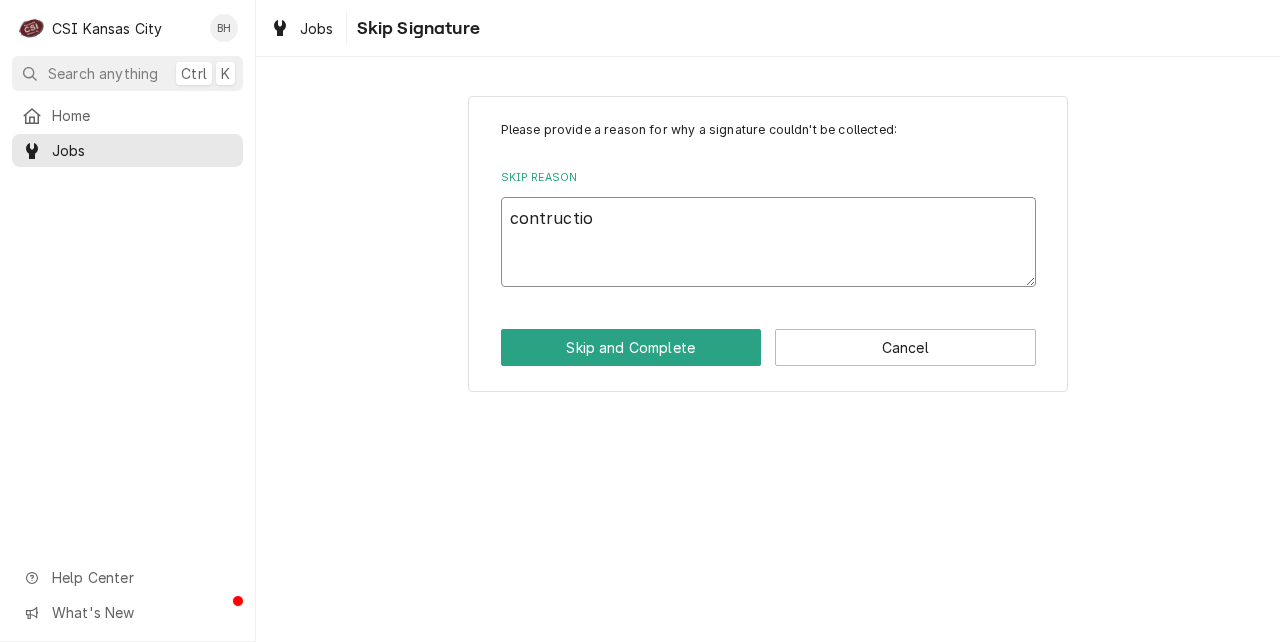 type on "x" 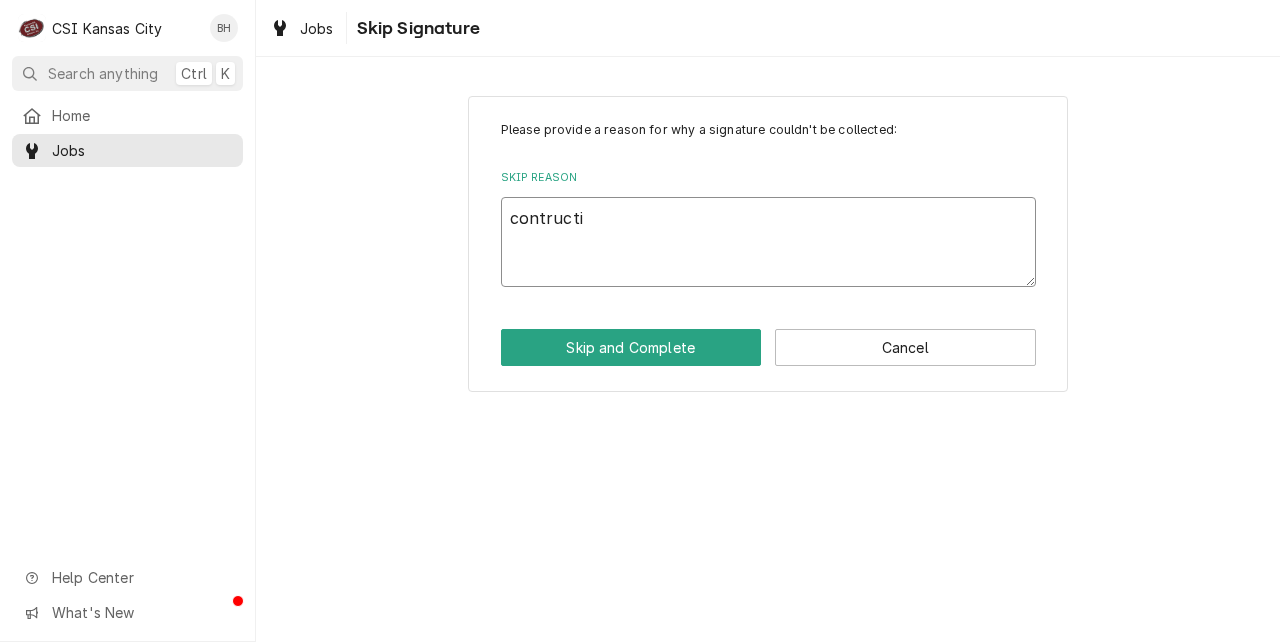 type on "x" 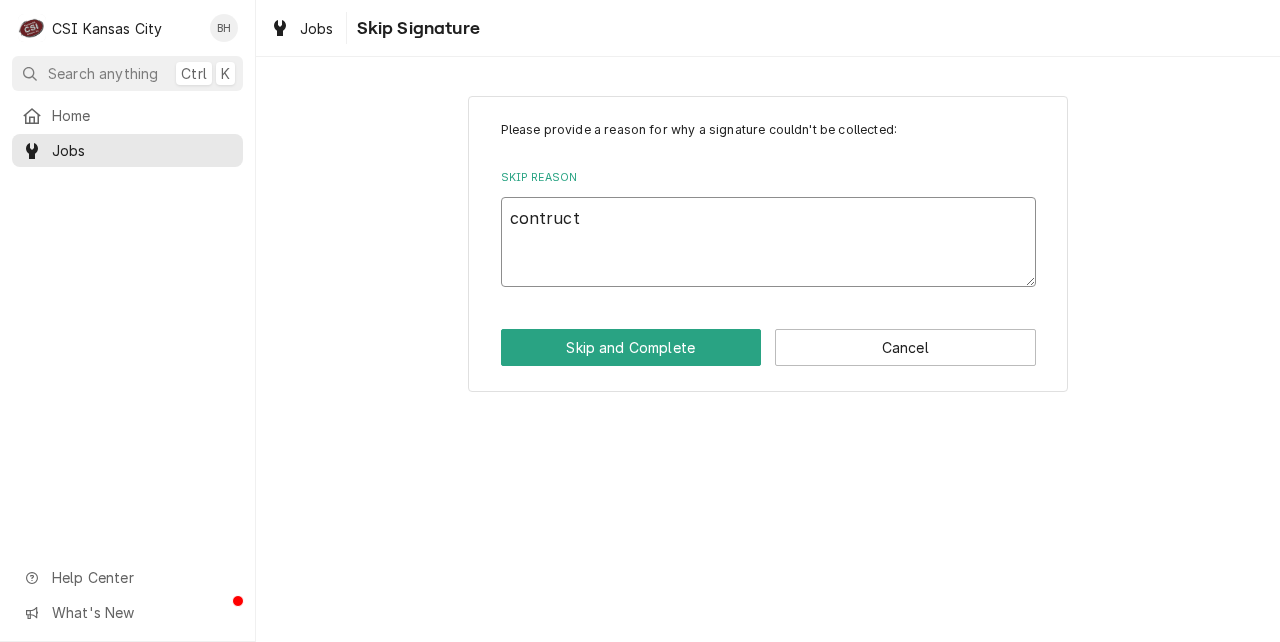 type on "x" 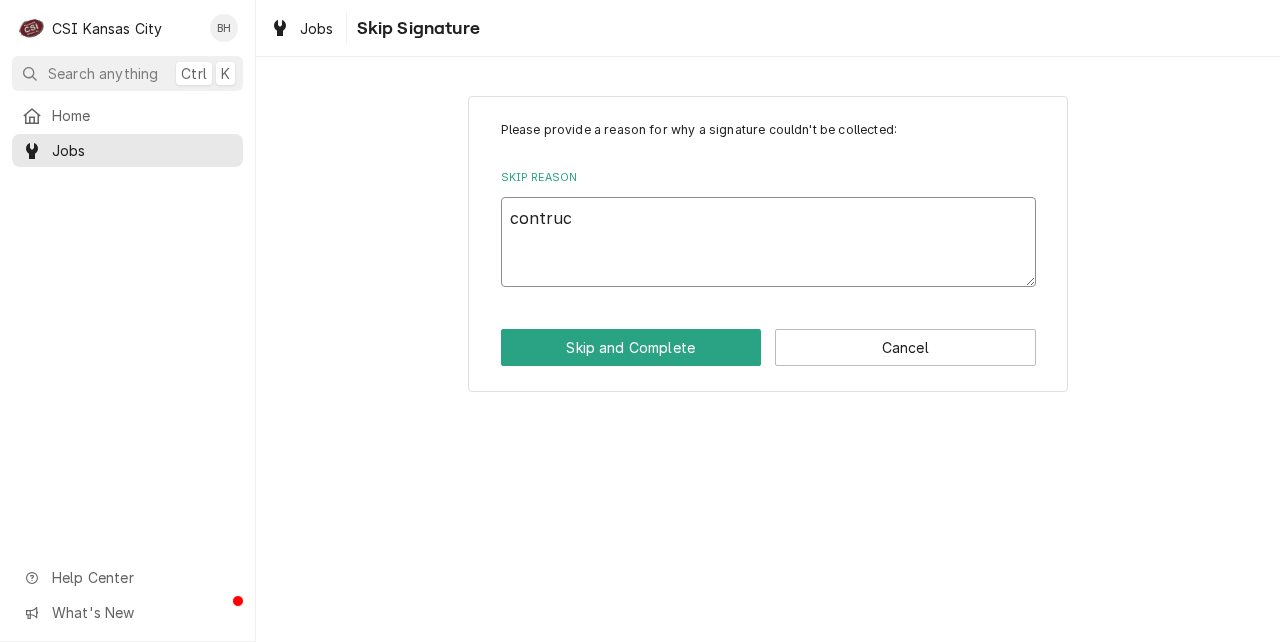 type on "x" 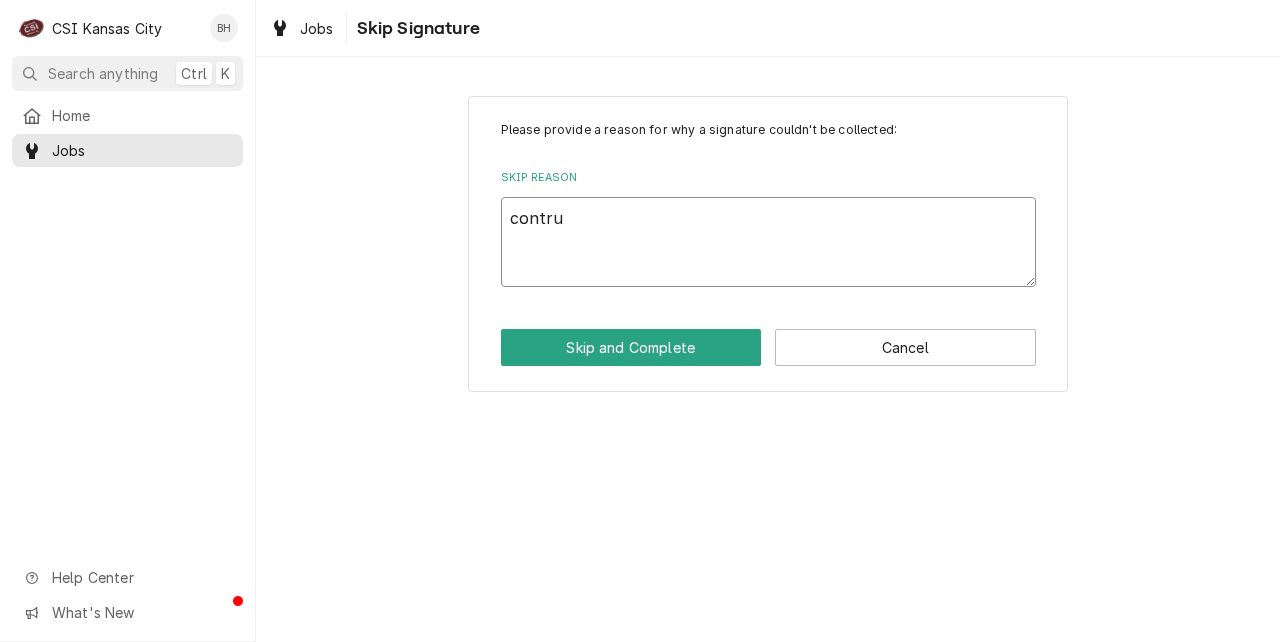 type on "x" 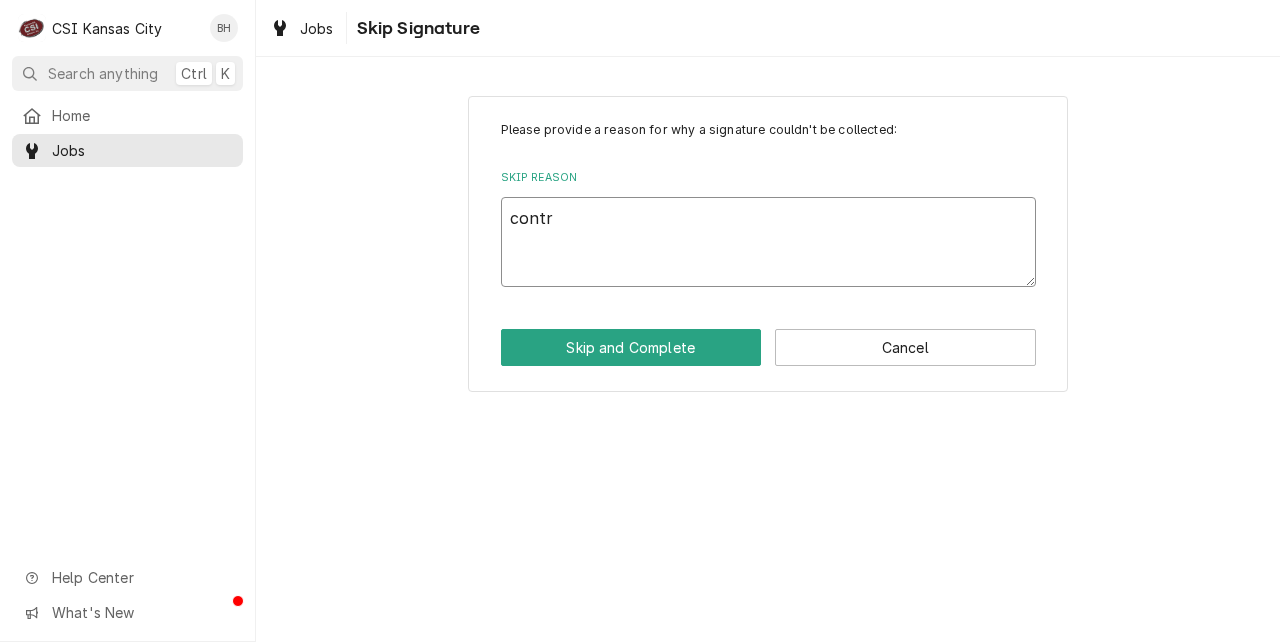 type on "x" 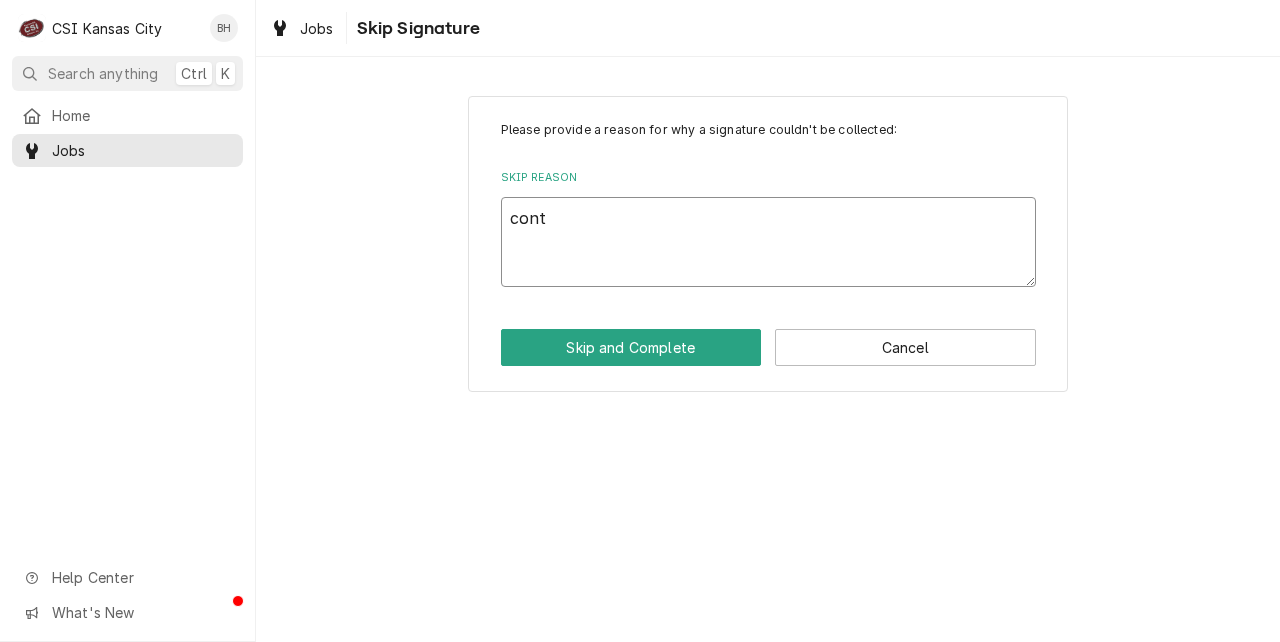 type on "x" 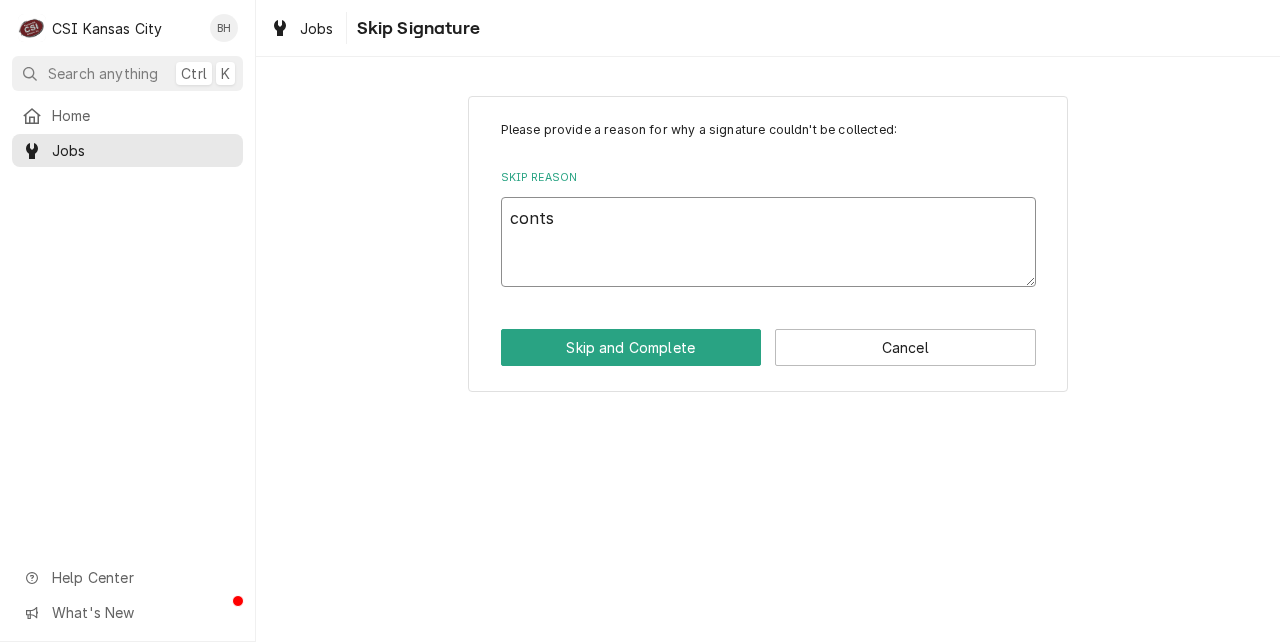 type on "x" 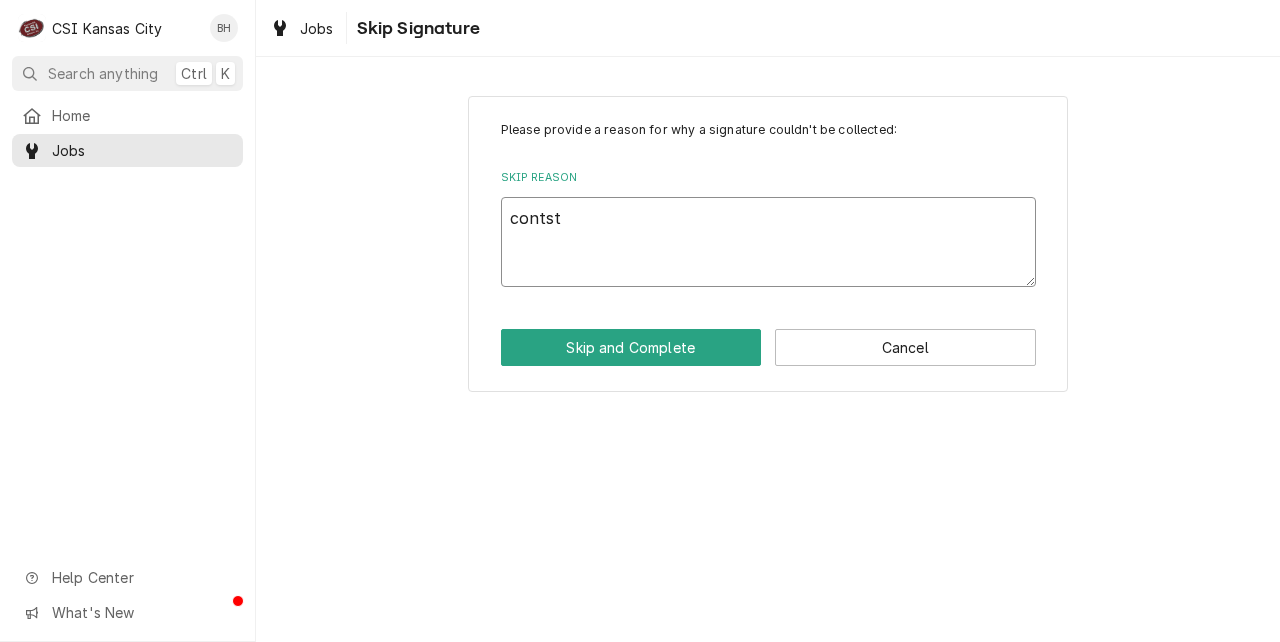 type on "x" 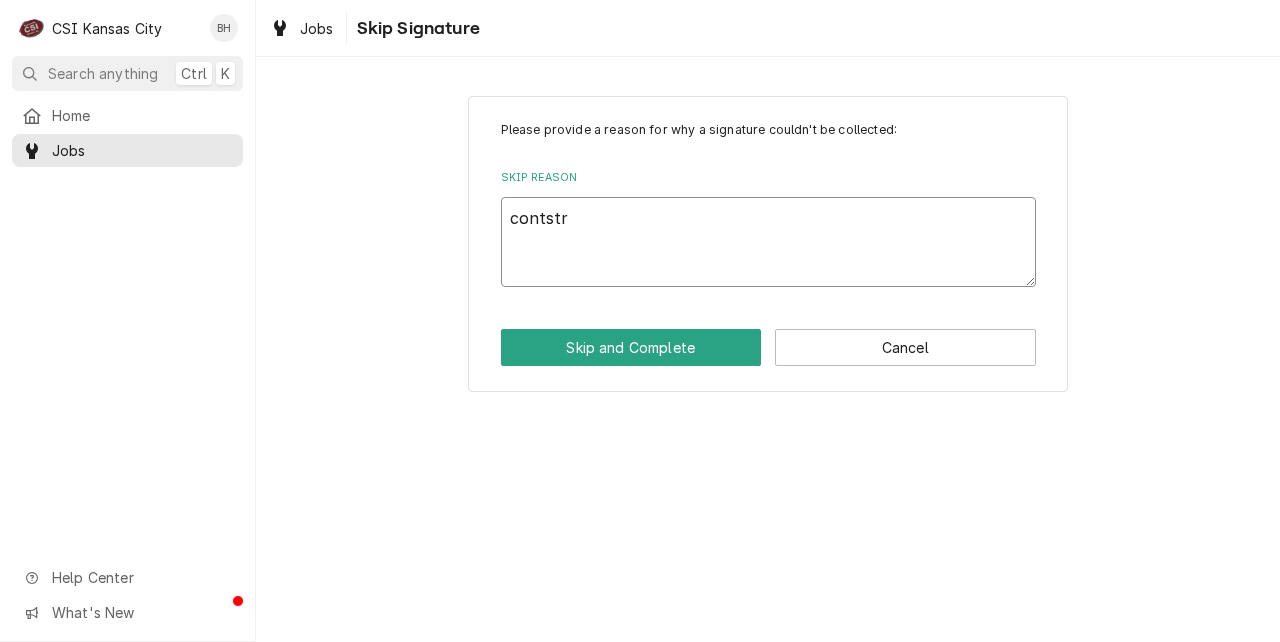 type on "x" 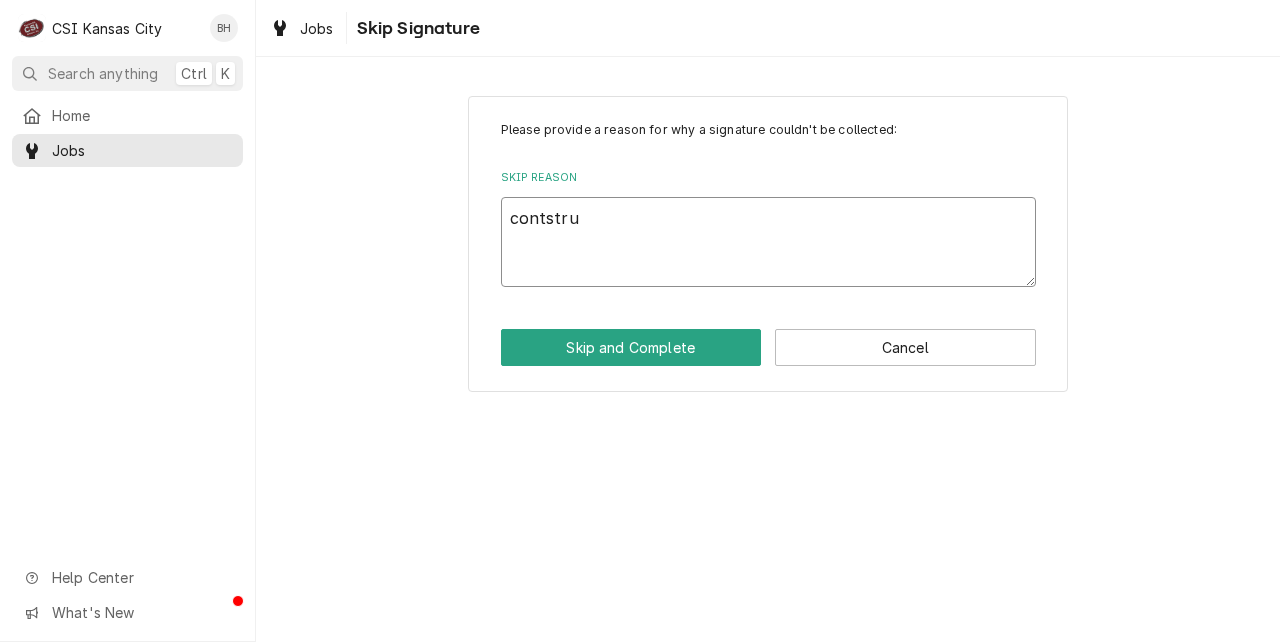 type on "x" 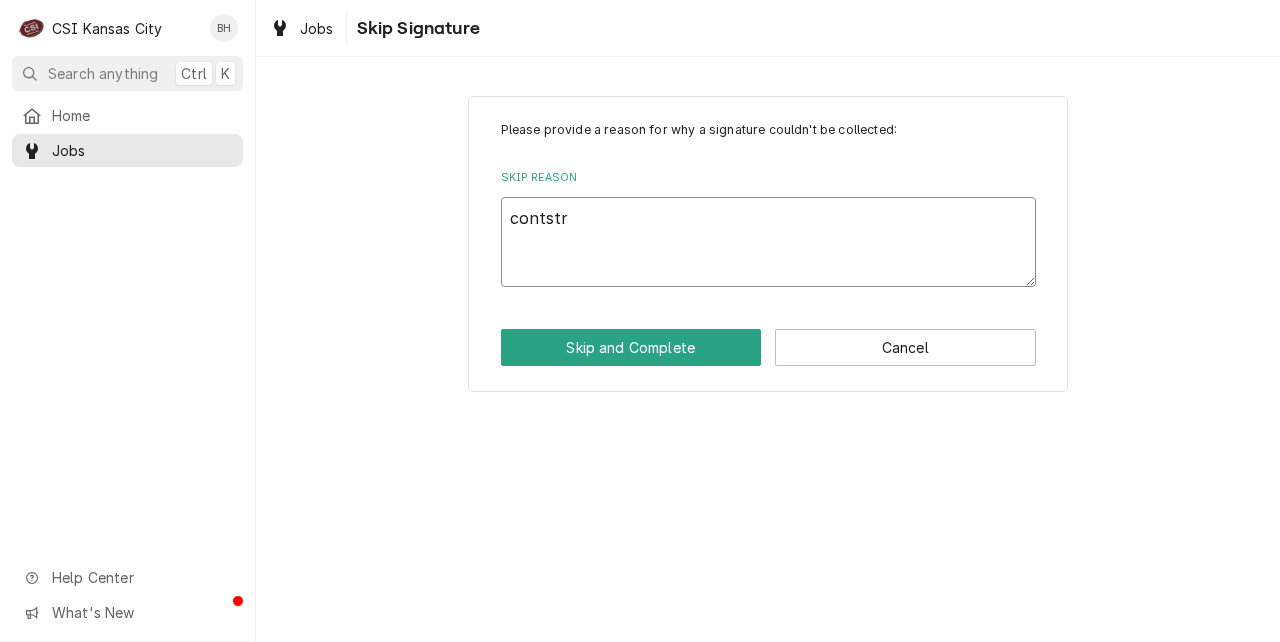 type on "x" 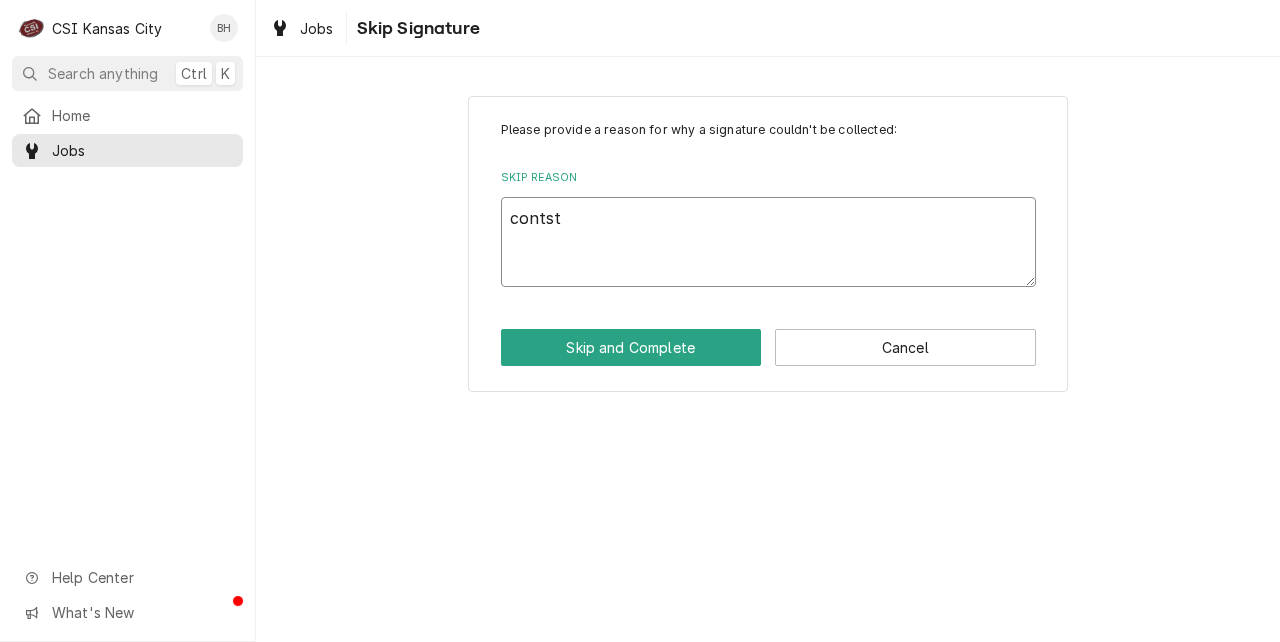 type on "x" 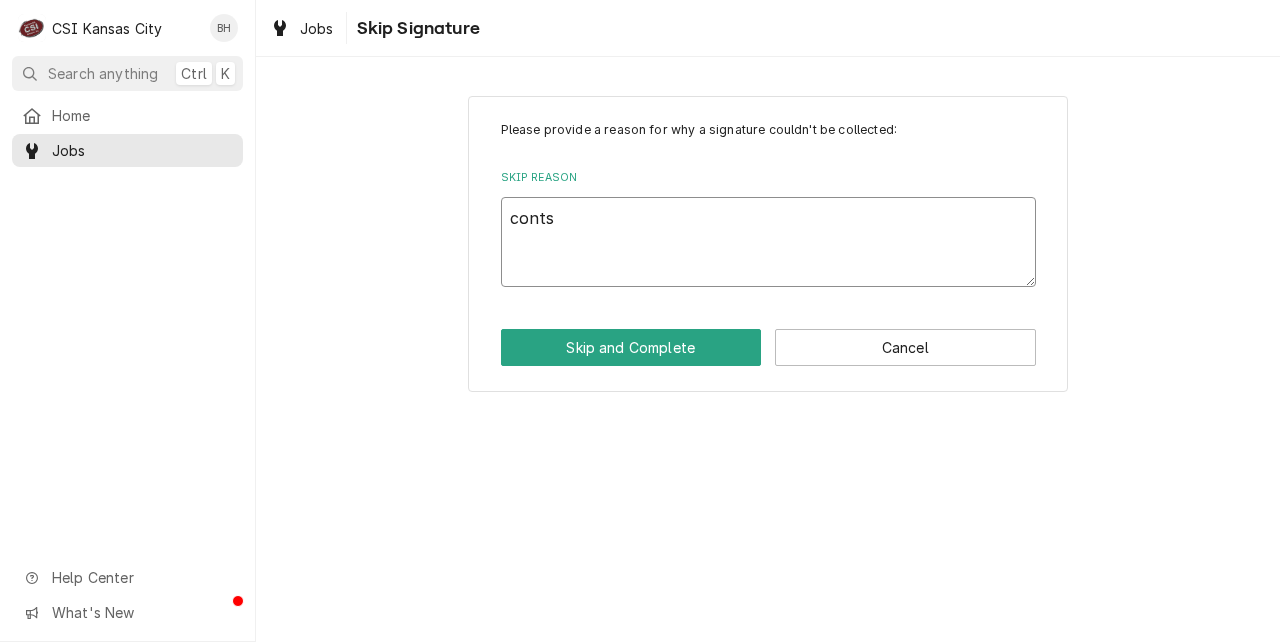 type on "x" 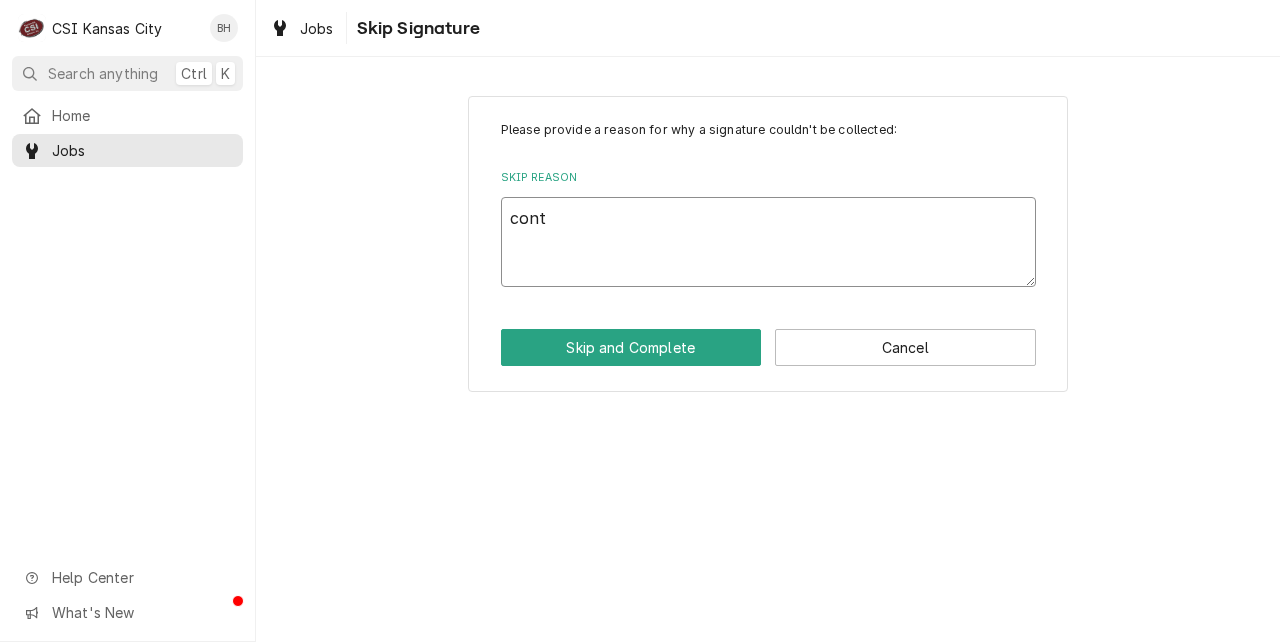 type on "x" 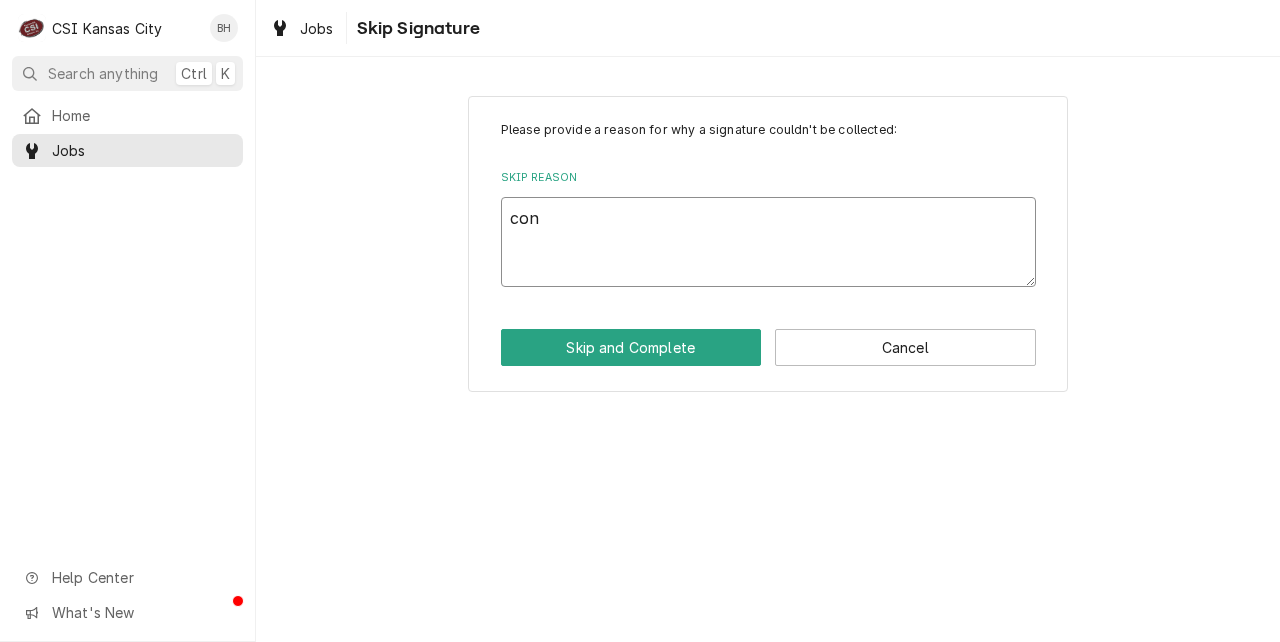 type on "x" 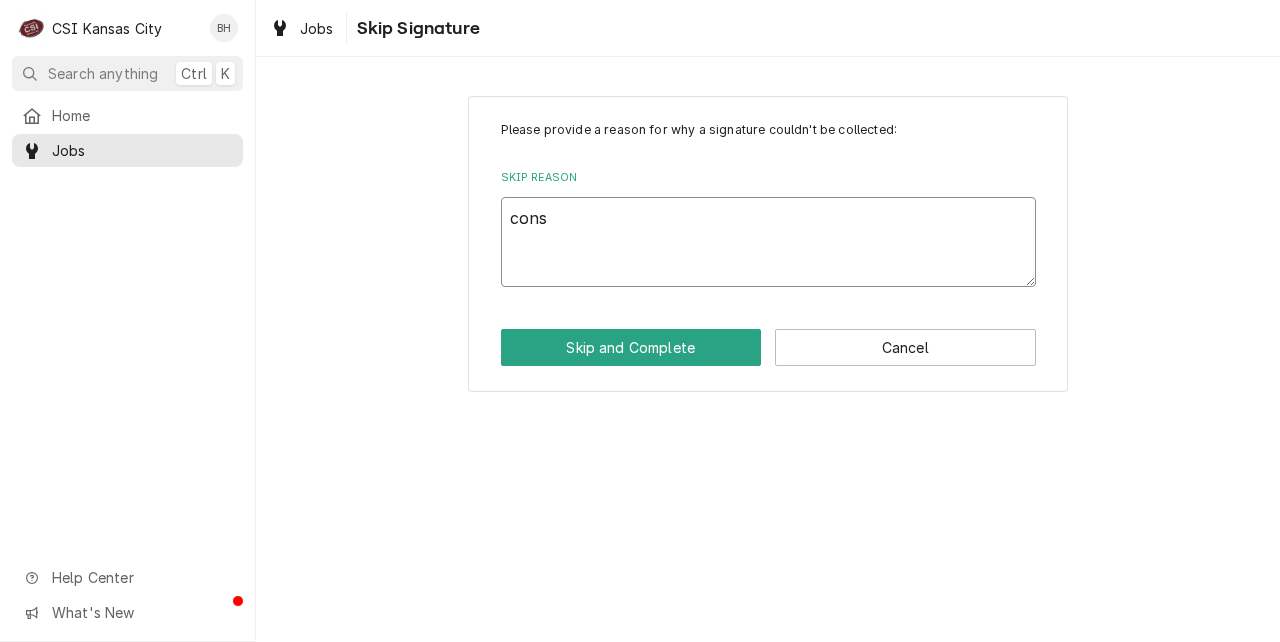 type on "x" 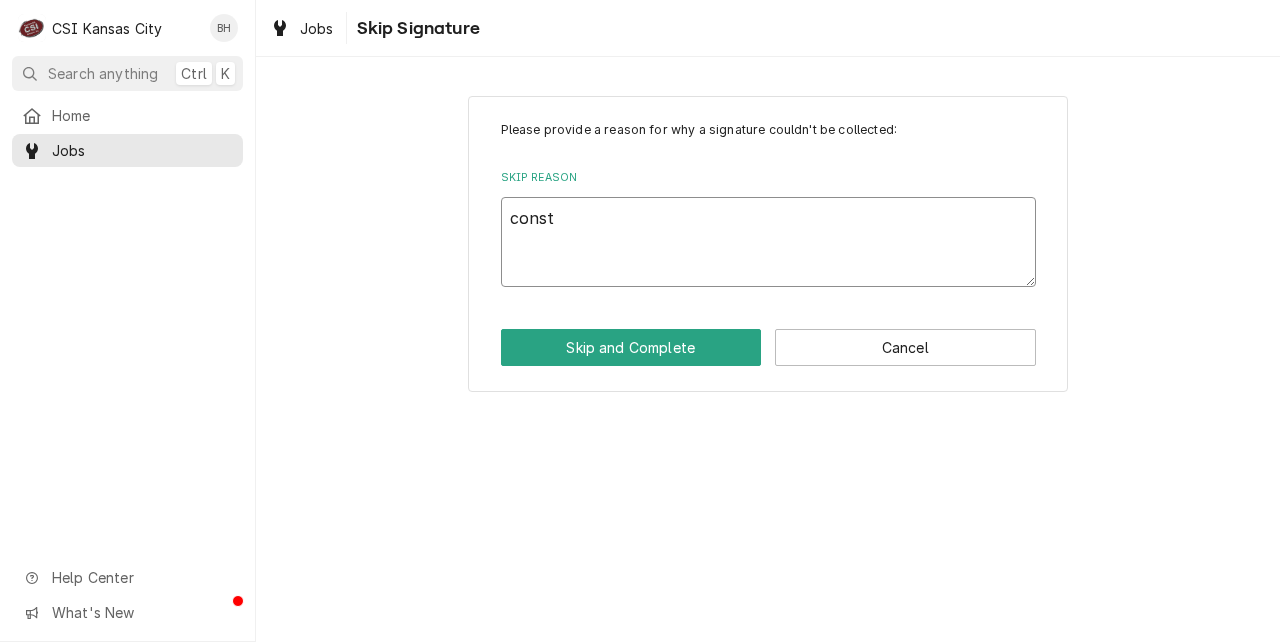 type on "x" 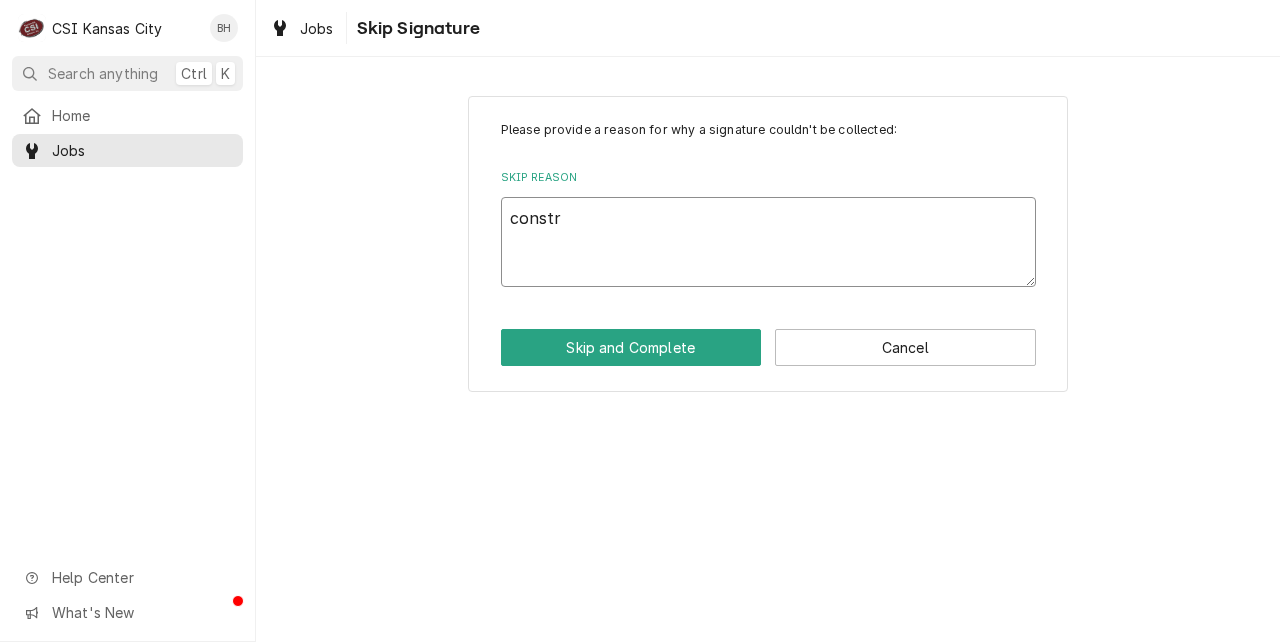 type on "x" 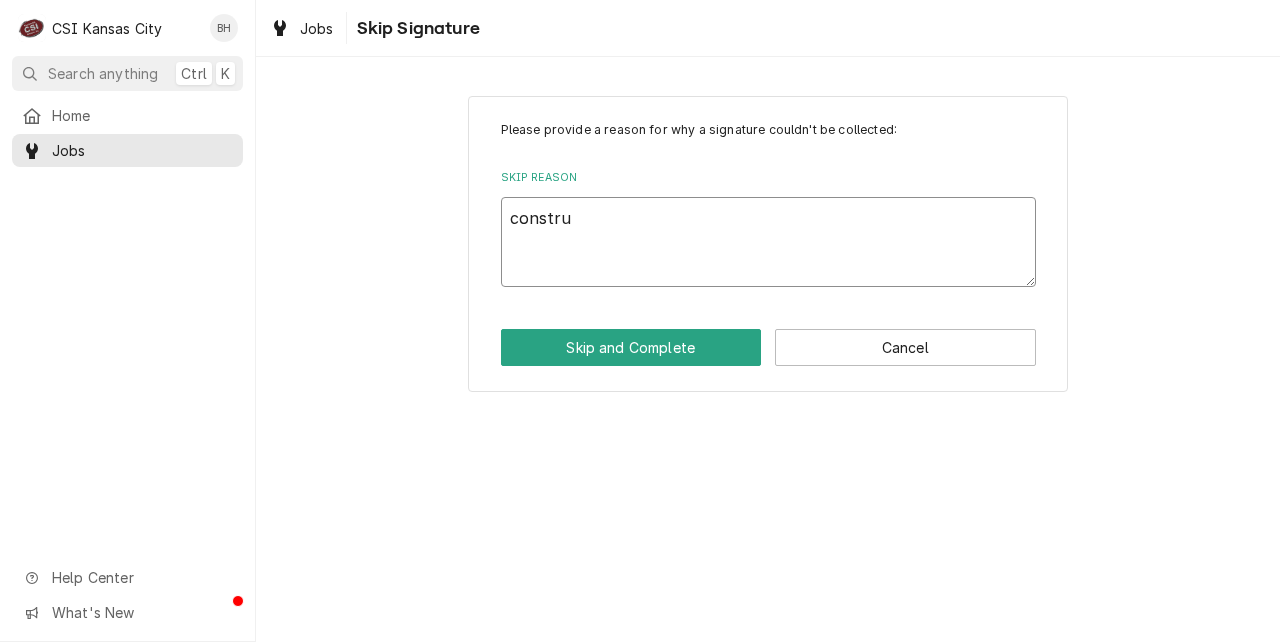 type on "x" 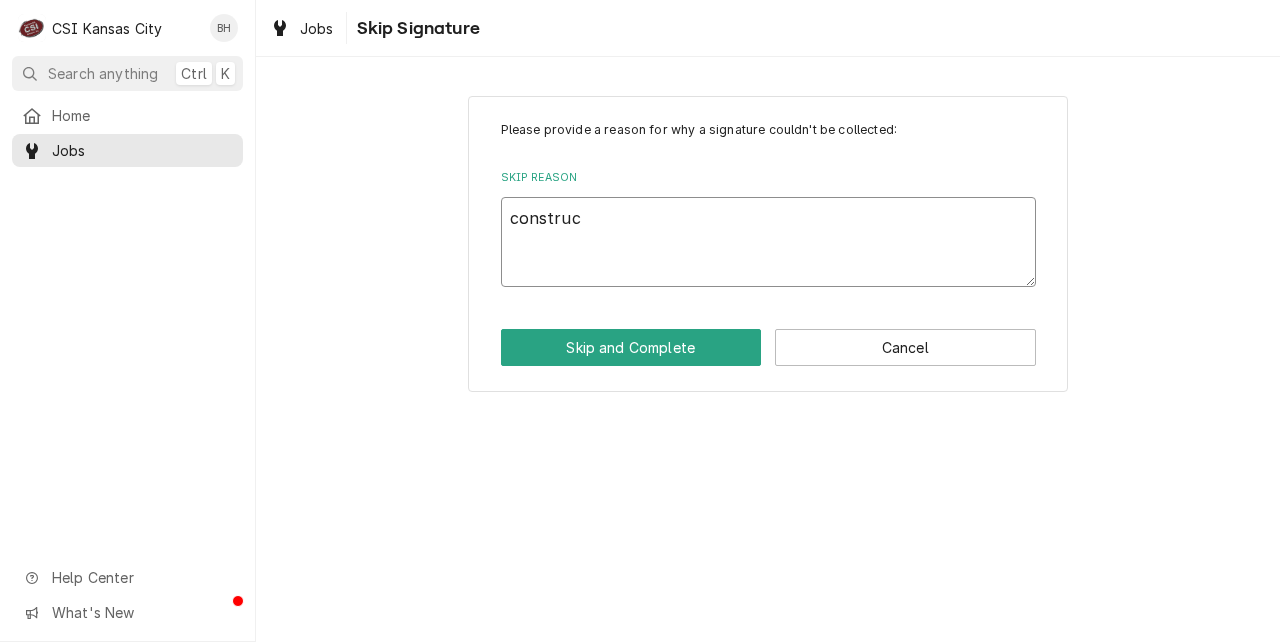 type on "x" 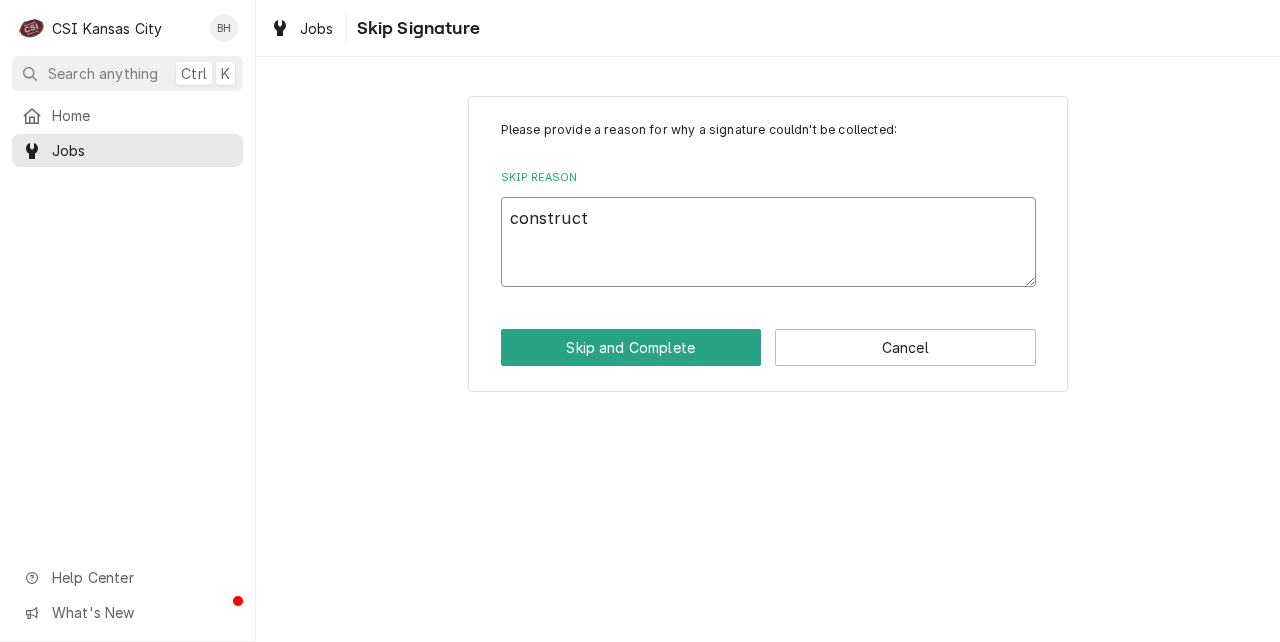 type on "constructi" 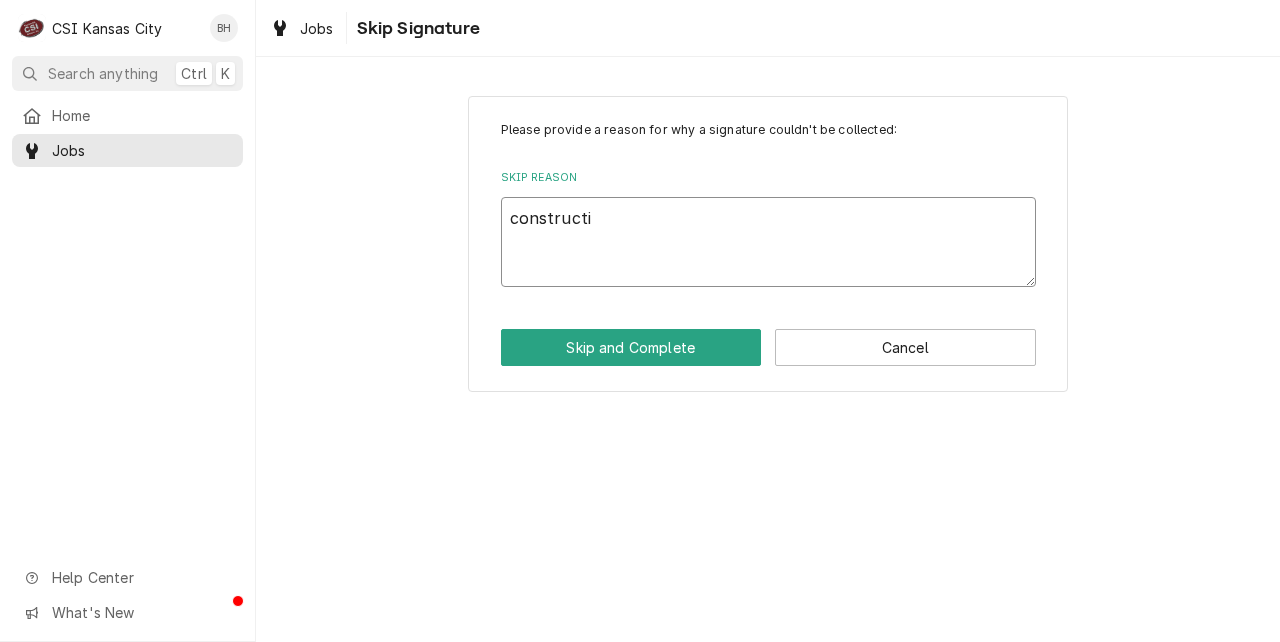 type on "x" 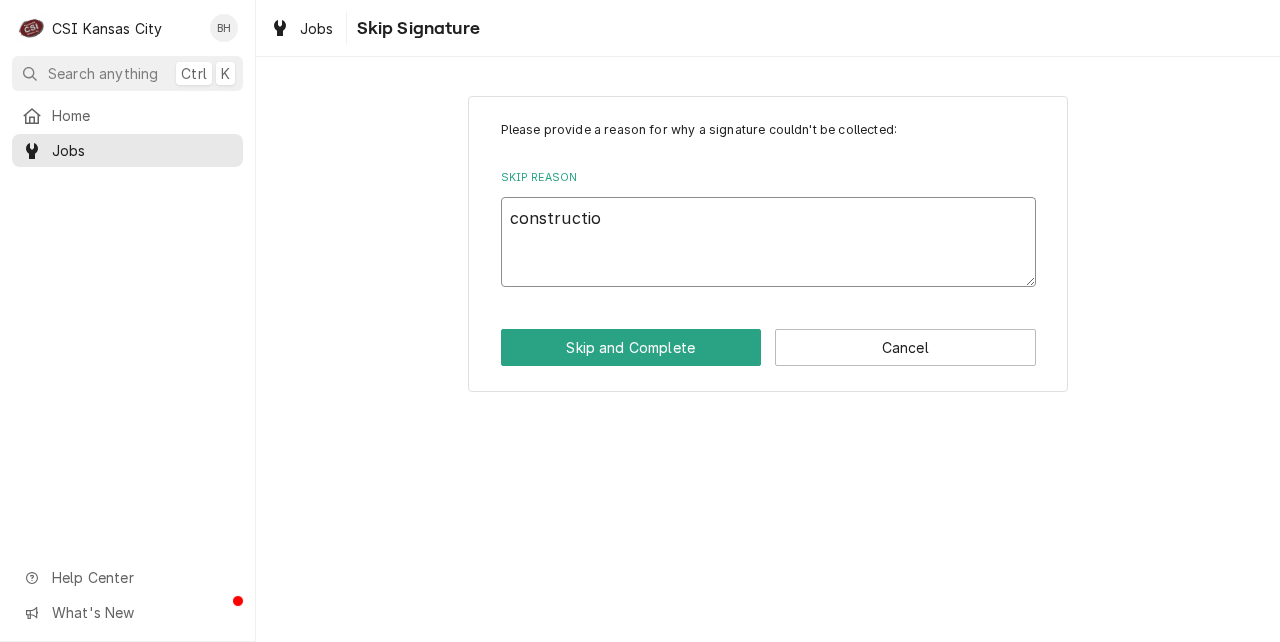 type on "x" 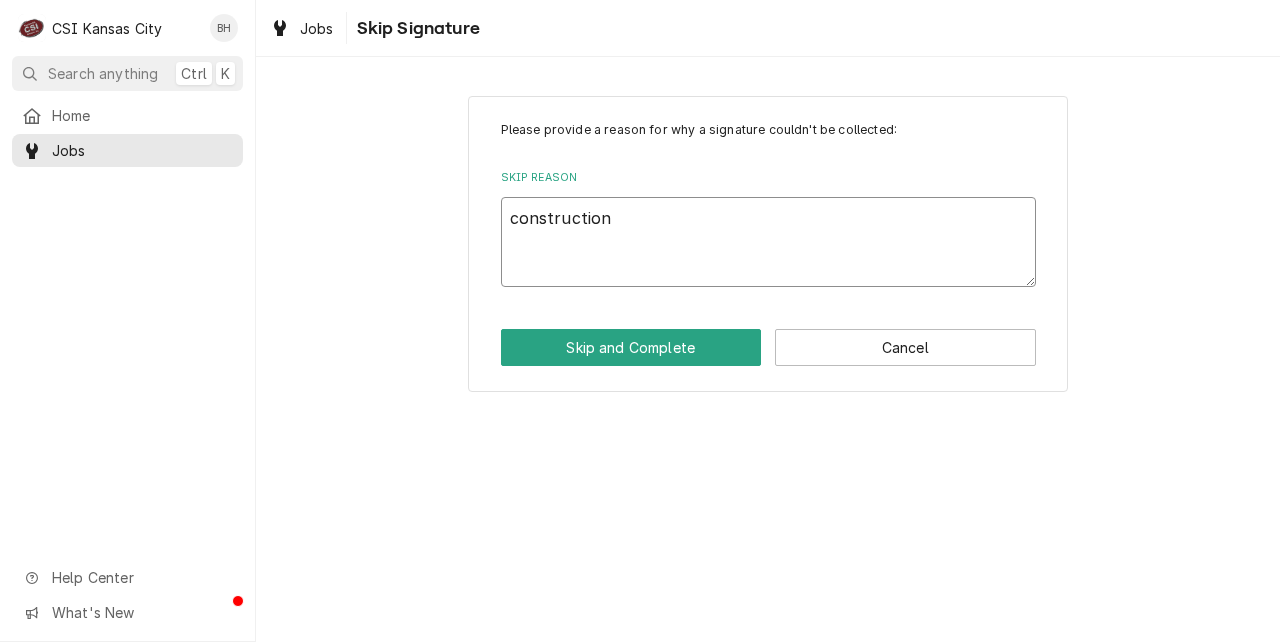type on "x" 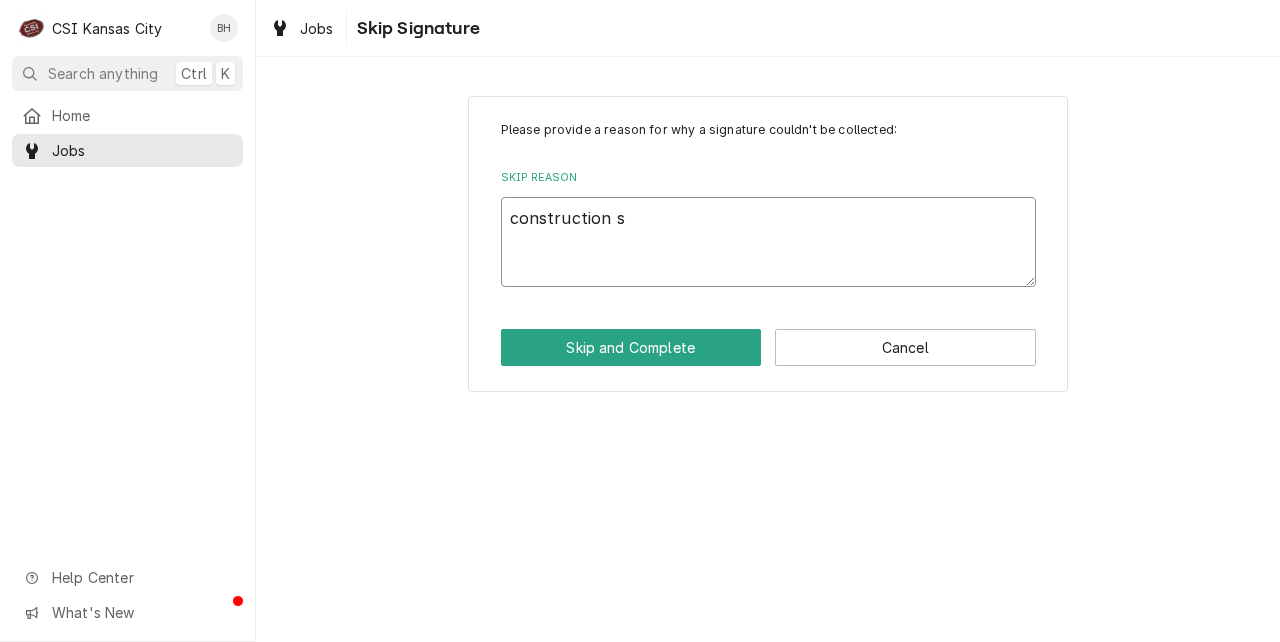 type on "x" 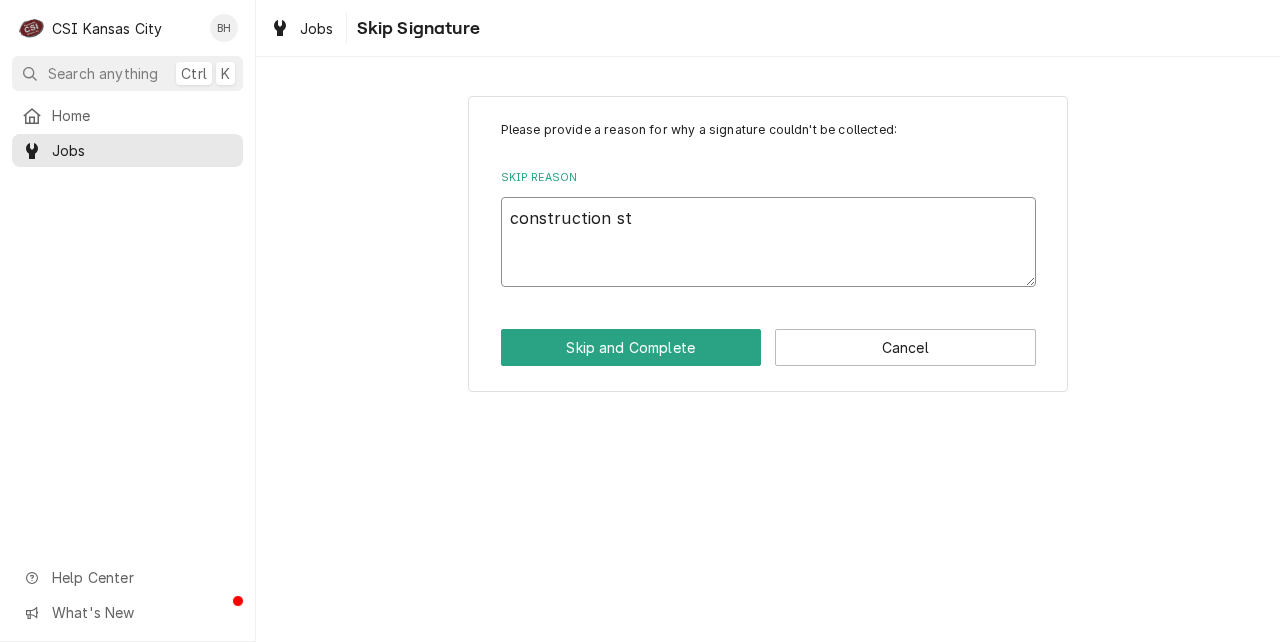 type on "x" 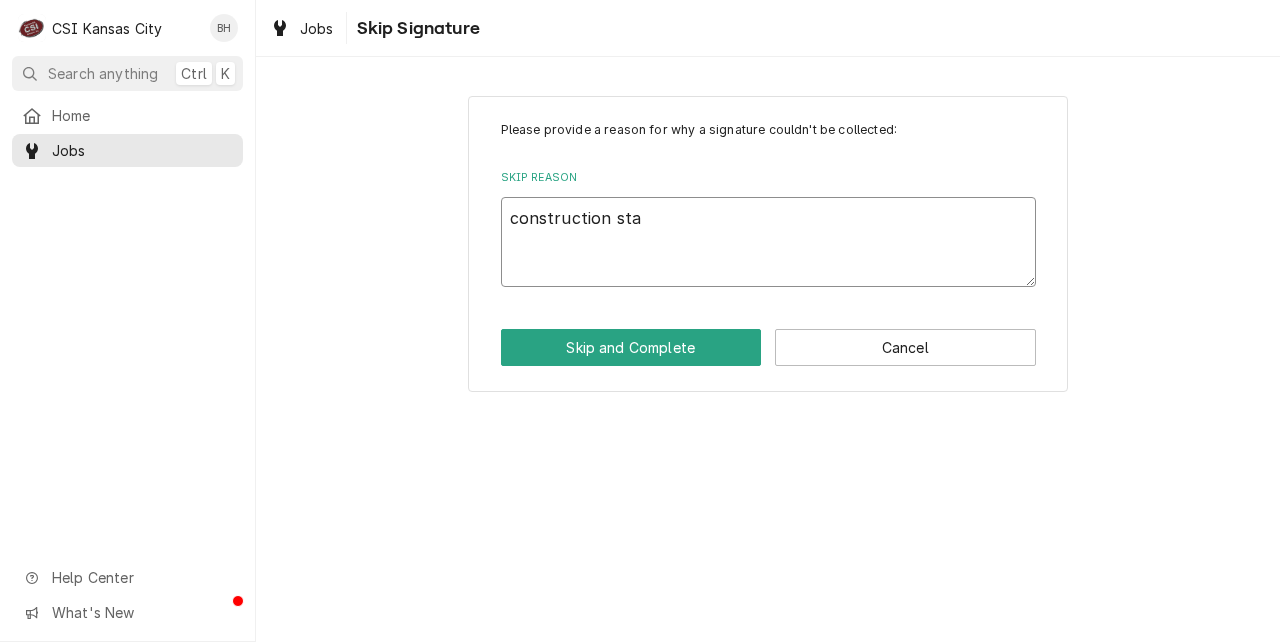 type on "x" 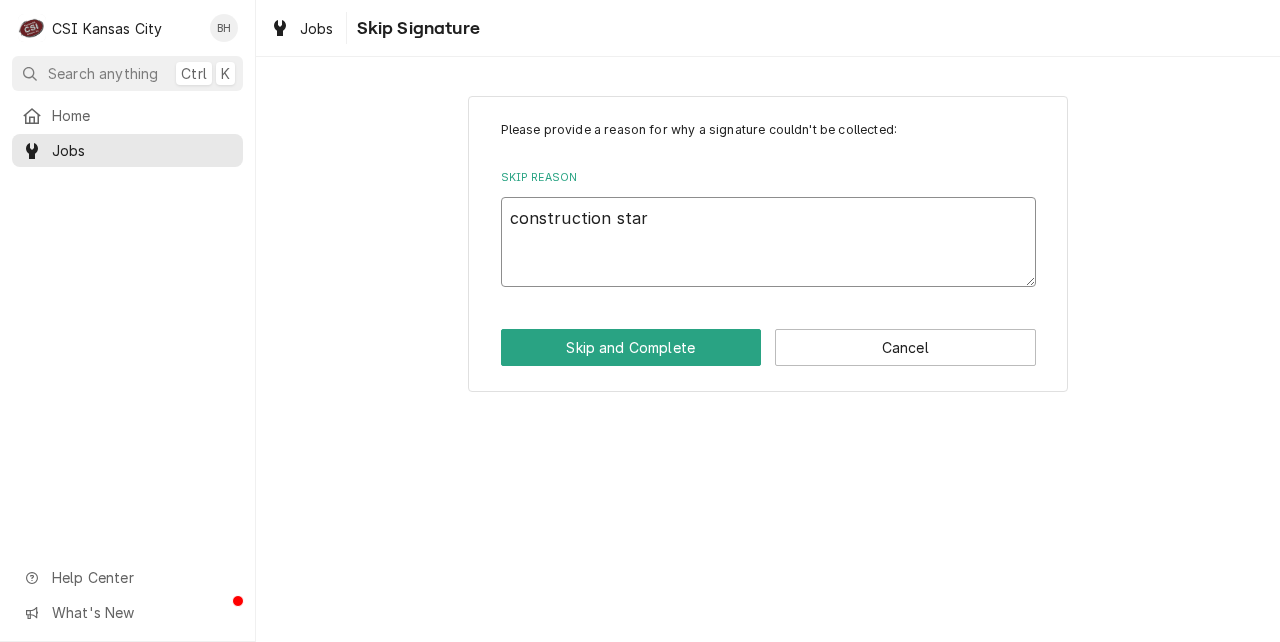 type on "x" 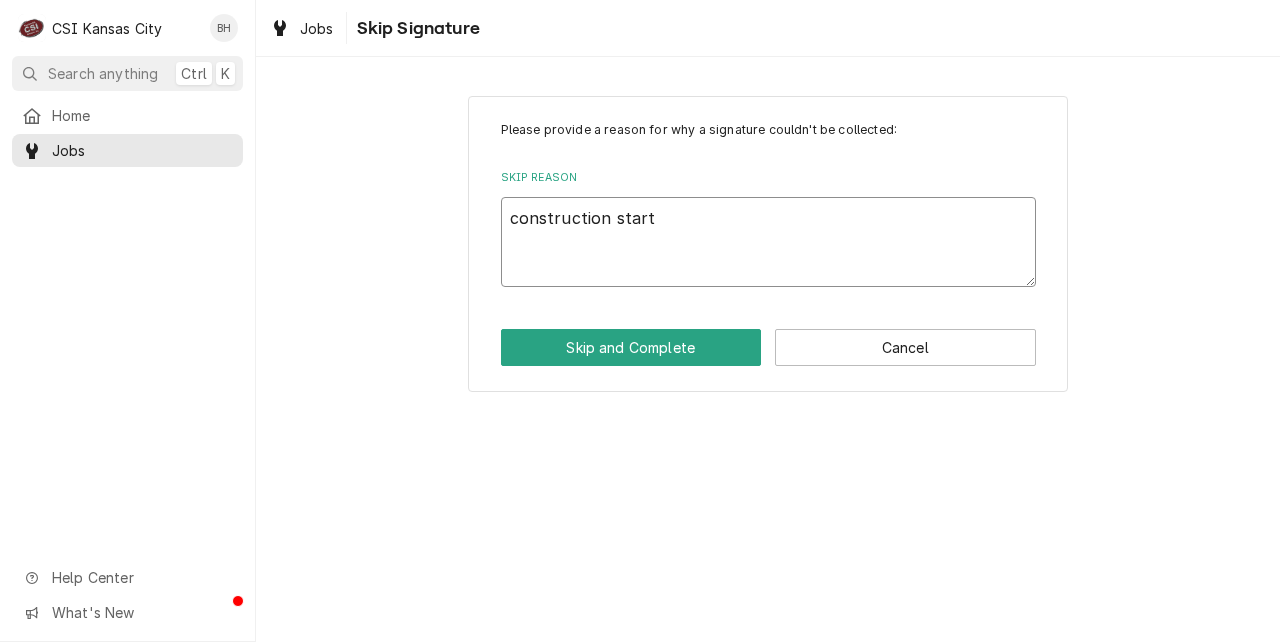 type on "x" 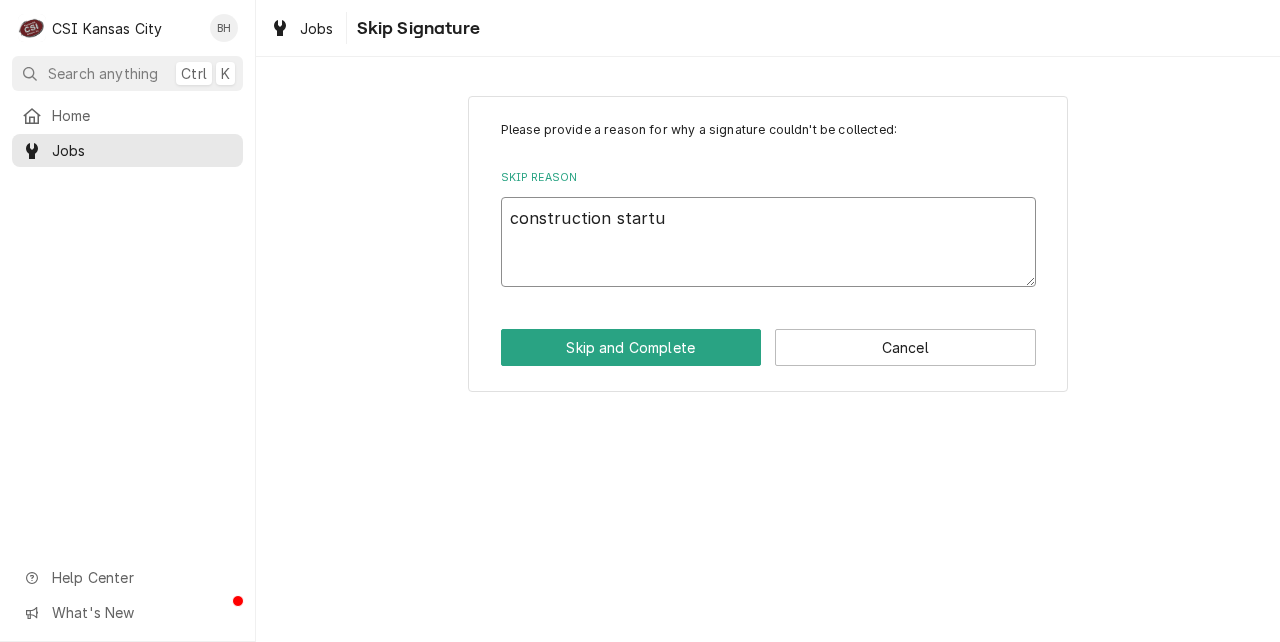 type on "construction startup" 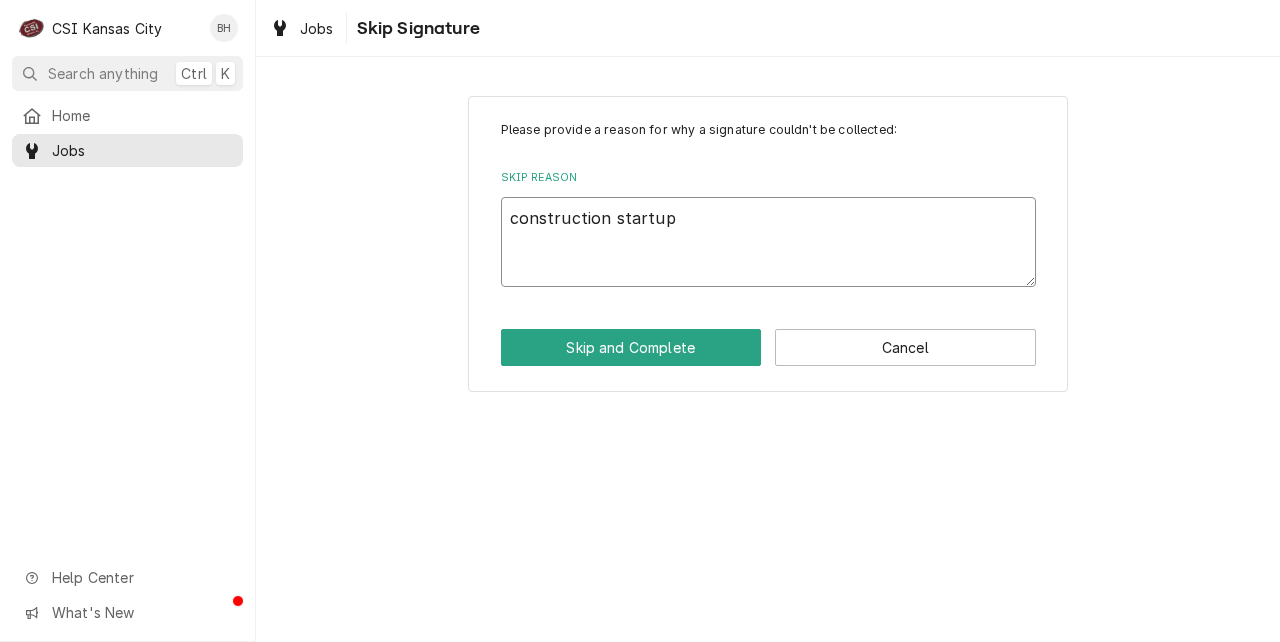type on "x" 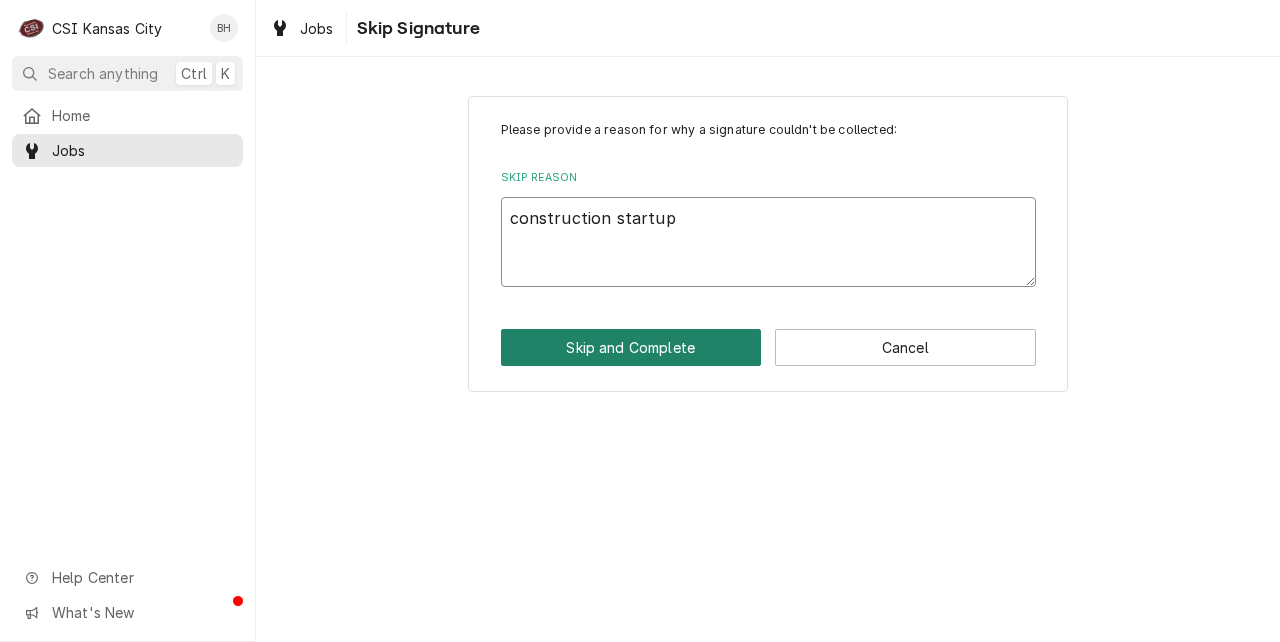 type on "construction startup" 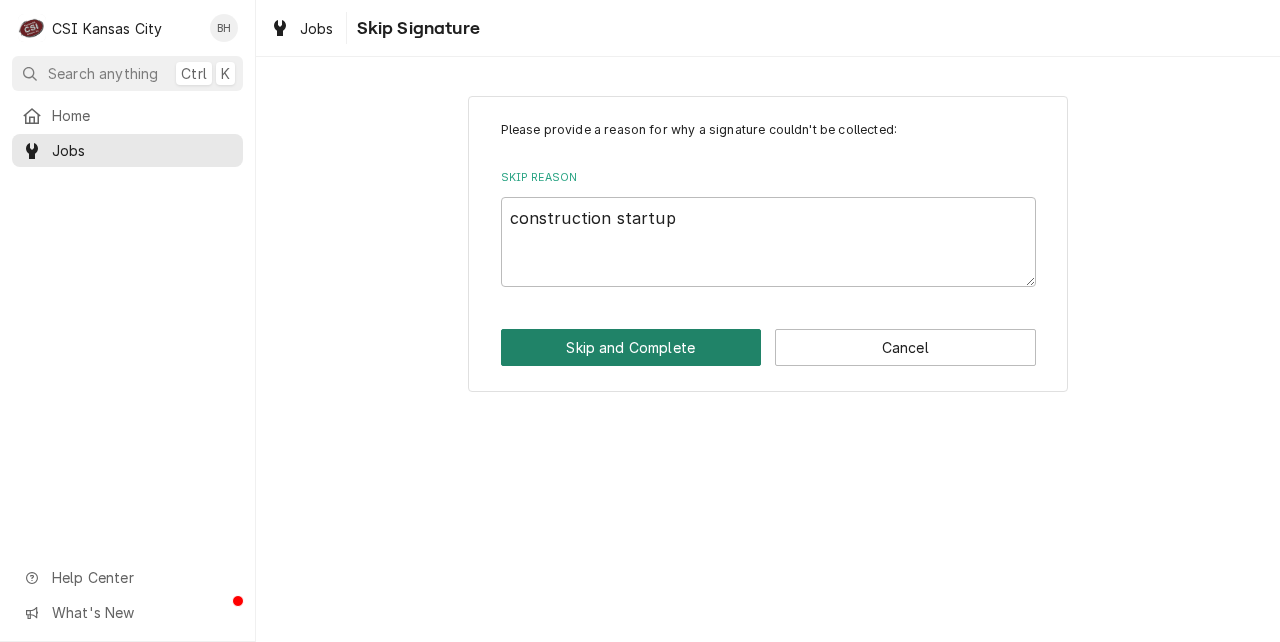 click on "Skip and Complete" at bounding box center [631, 347] 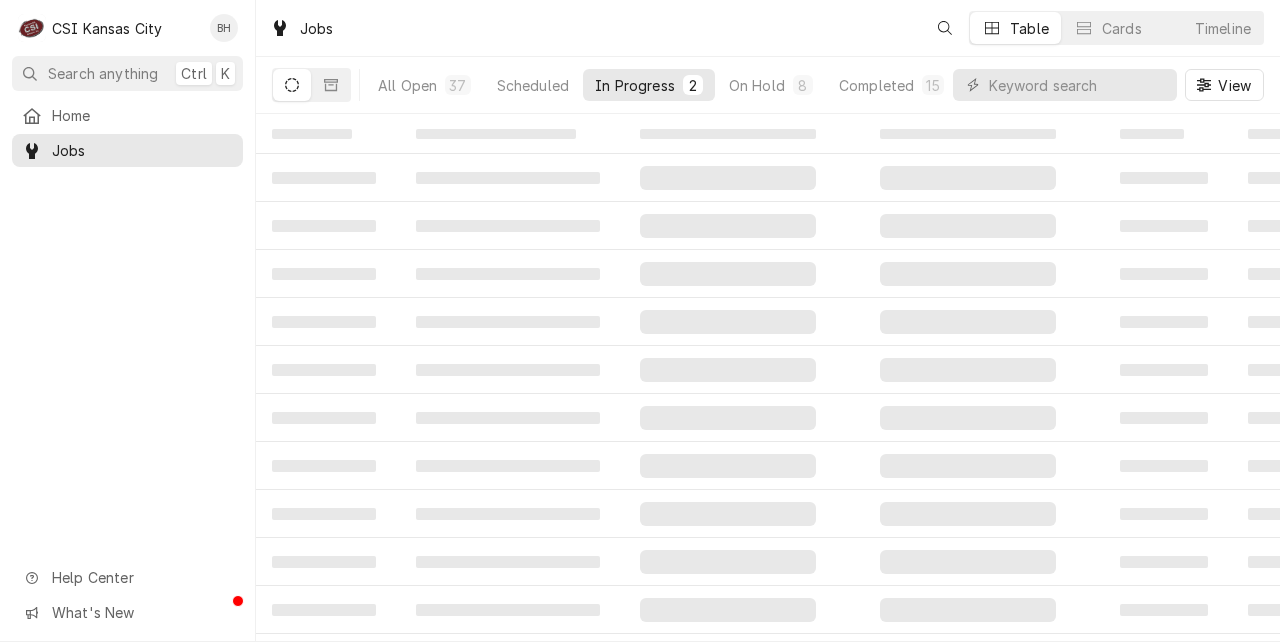 scroll, scrollTop: 0, scrollLeft: 0, axis: both 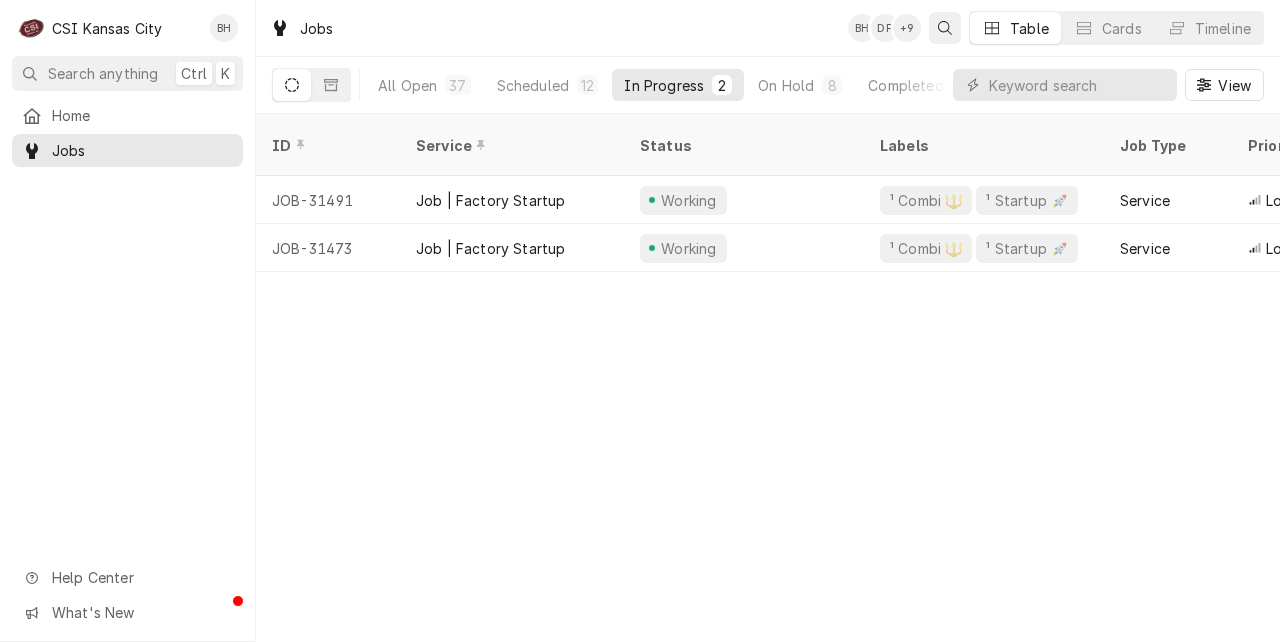 click at bounding box center [945, 28] 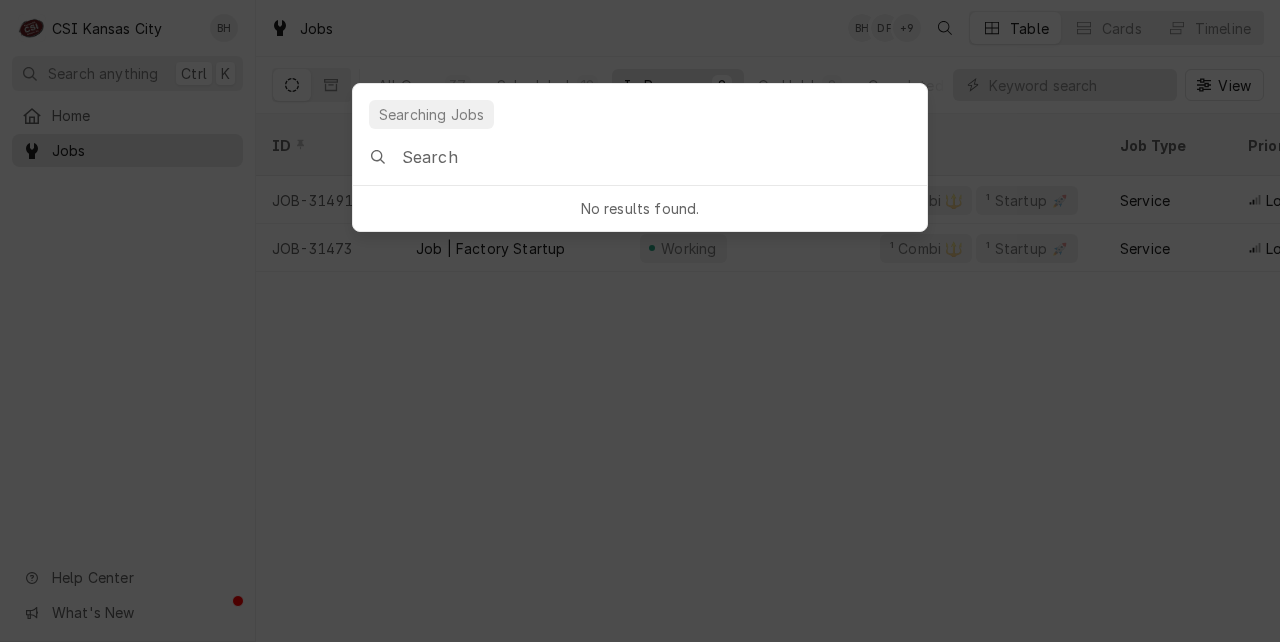 type on "31470" 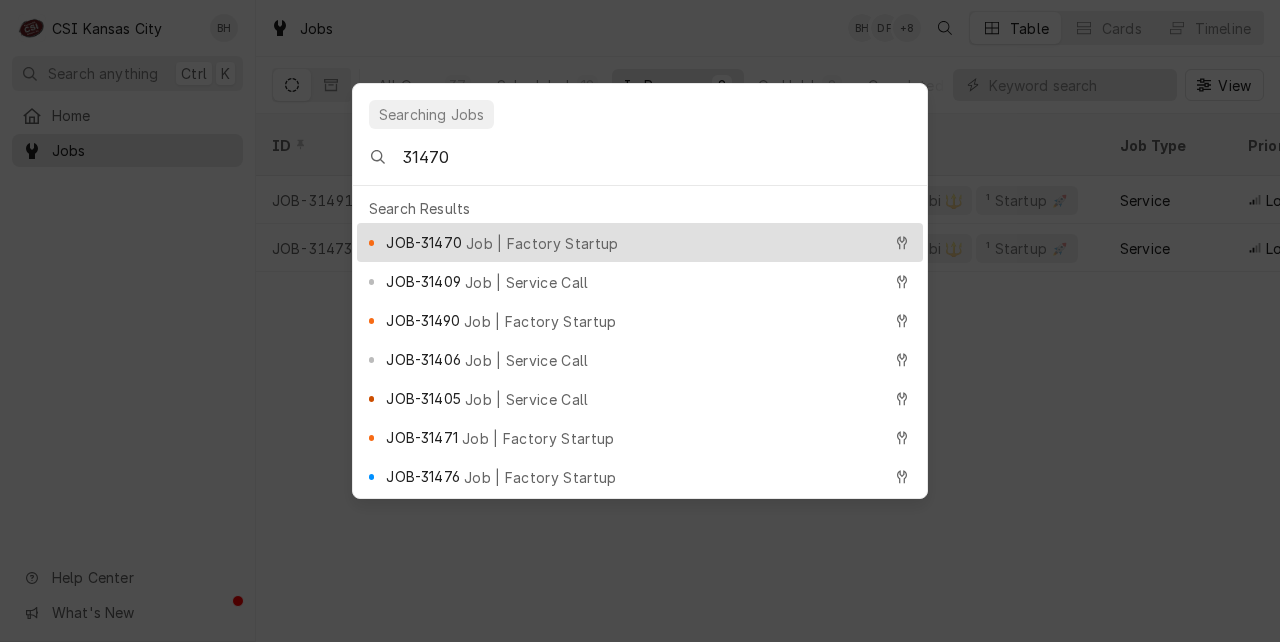 click on "Job | Factory Startup" at bounding box center (542, 243) 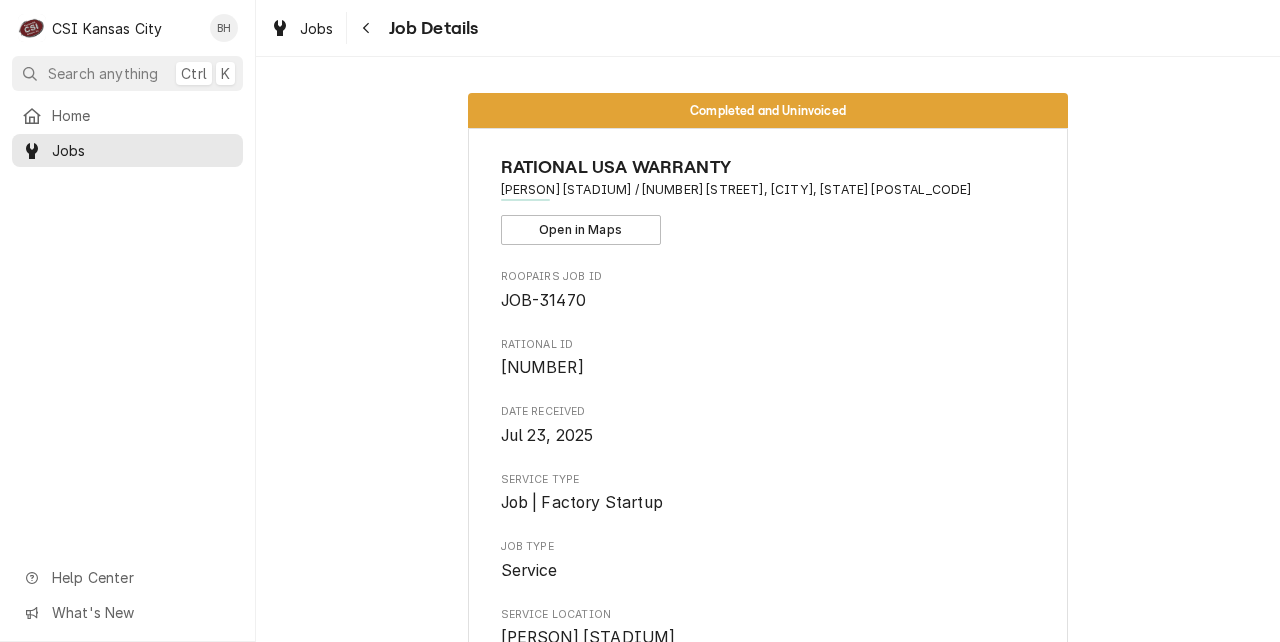 scroll, scrollTop: 0, scrollLeft: 0, axis: both 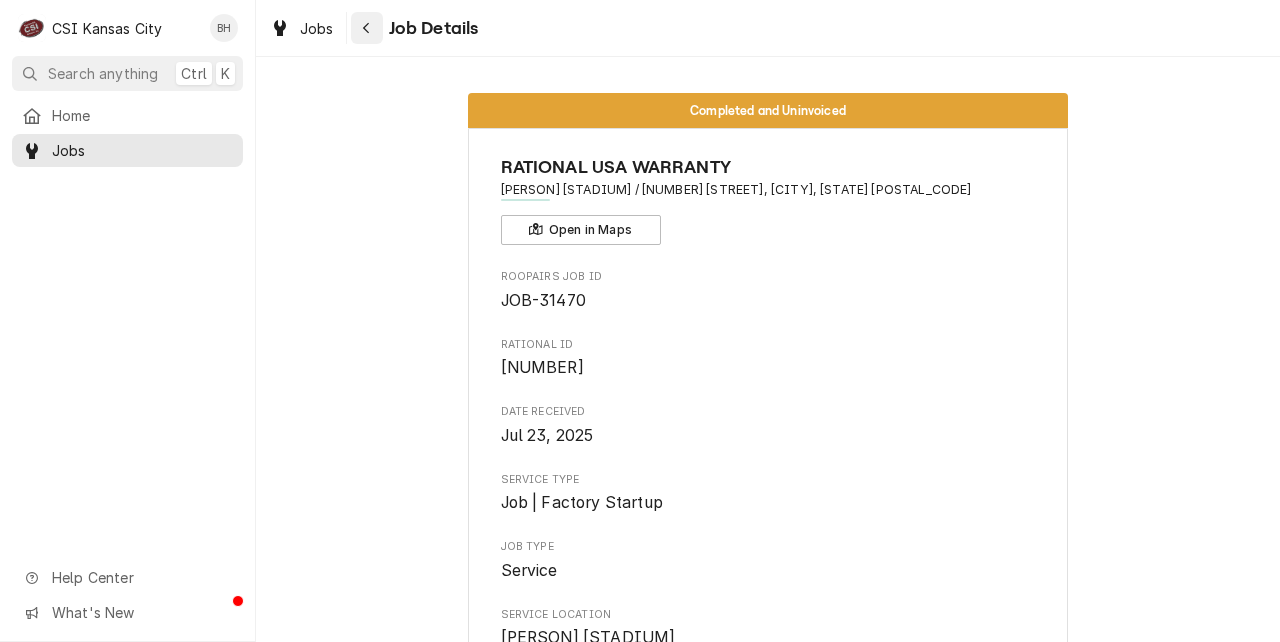 click at bounding box center (367, 28) 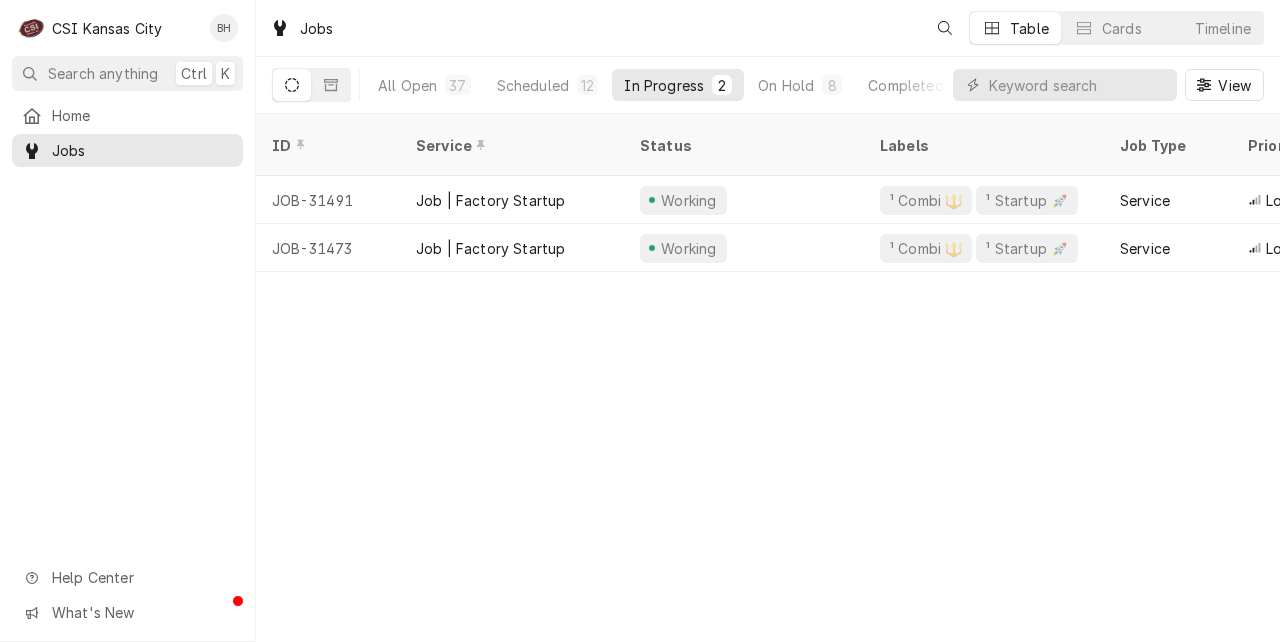 scroll, scrollTop: 0, scrollLeft: 0, axis: both 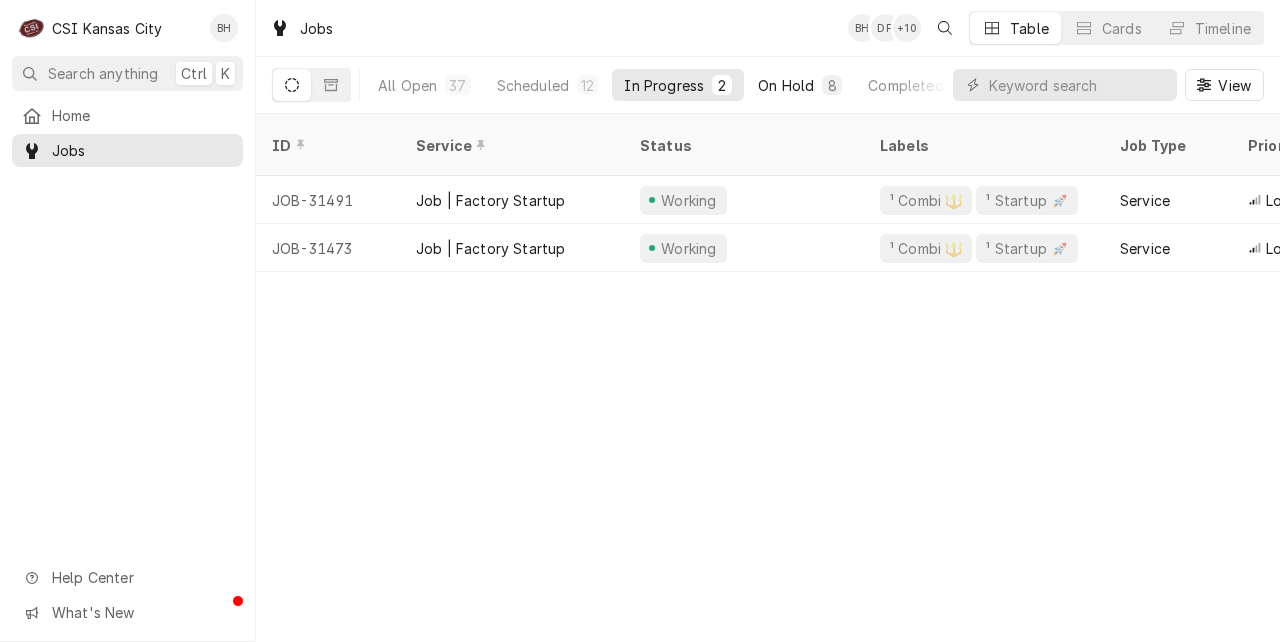 click on "On Hold 8" at bounding box center (800, 85) 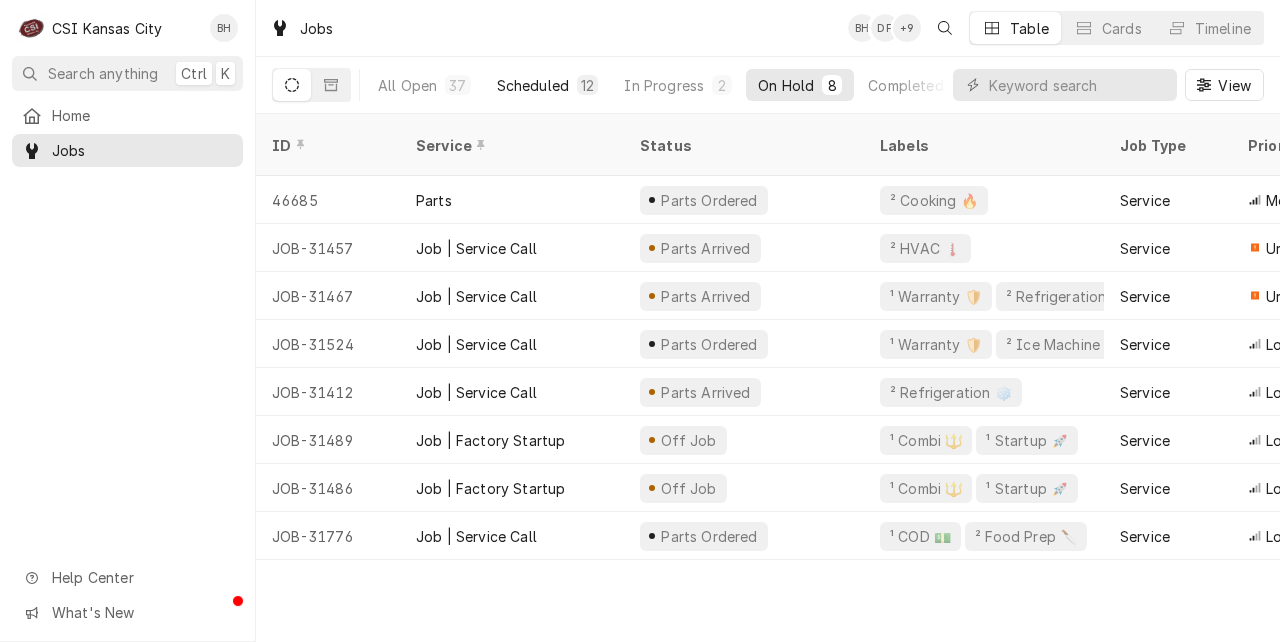 click on "Scheduled 12" at bounding box center [548, 85] 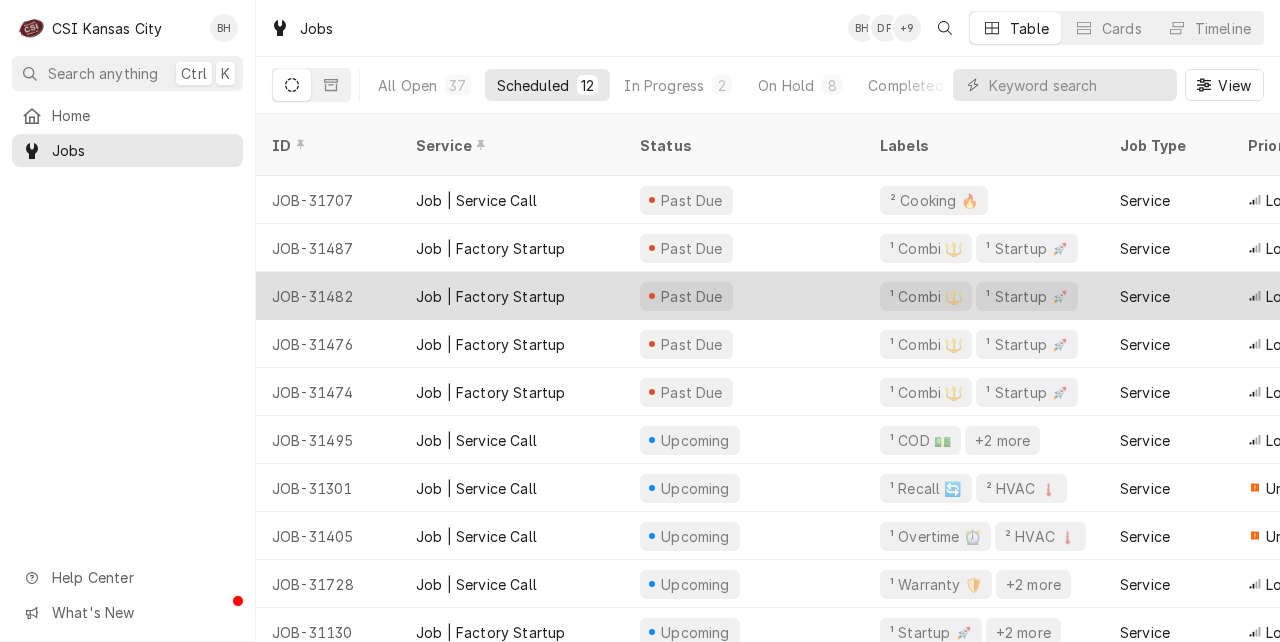click on "Job | Factory Startup" at bounding box center (490, 296) 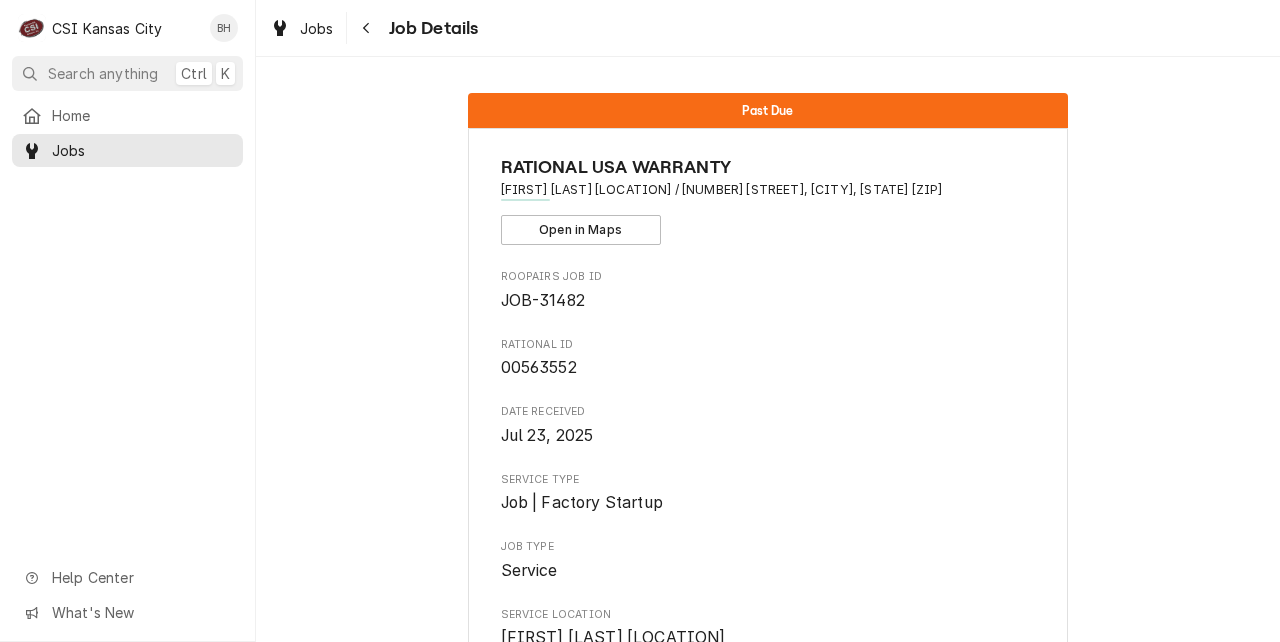scroll, scrollTop: 0, scrollLeft: 0, axis: both 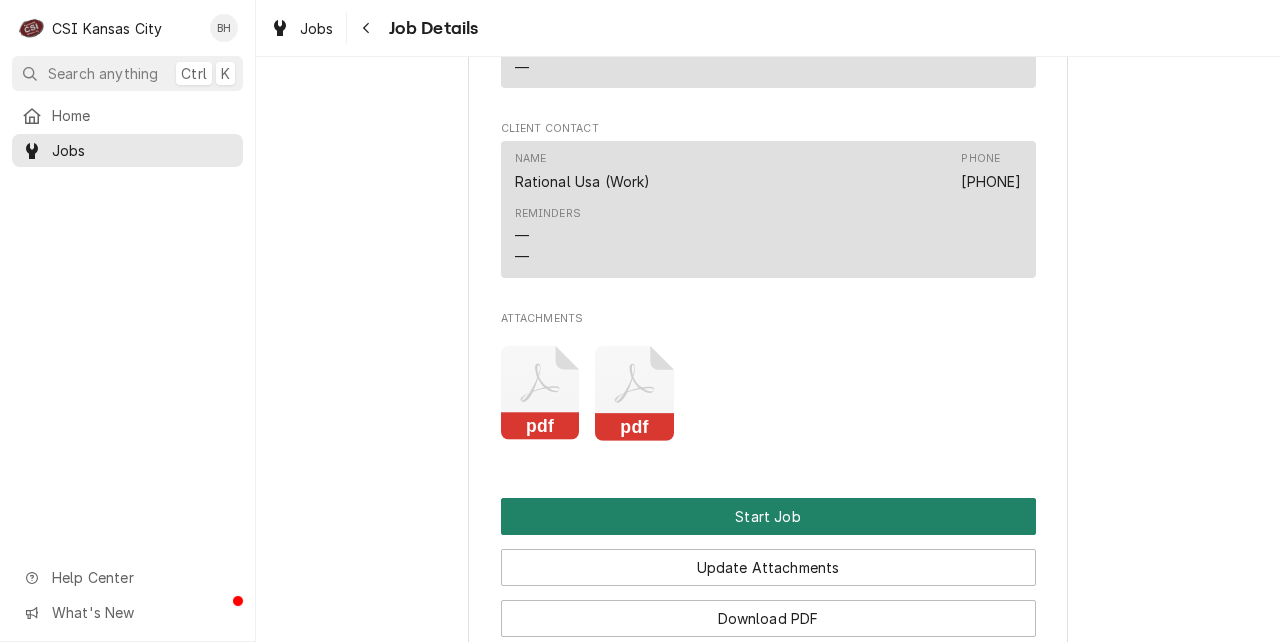click on "Start Job" at bounding box center (768, 516) 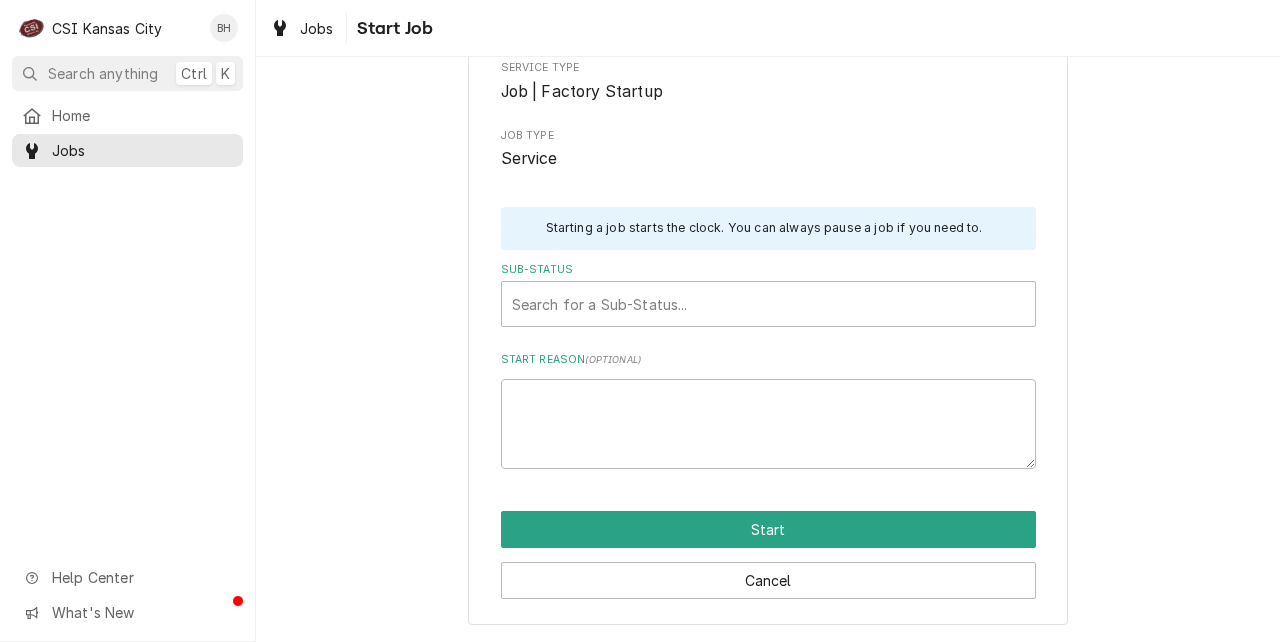 scroll, scrollTop: 0, scrollLeft: 0, axis: both 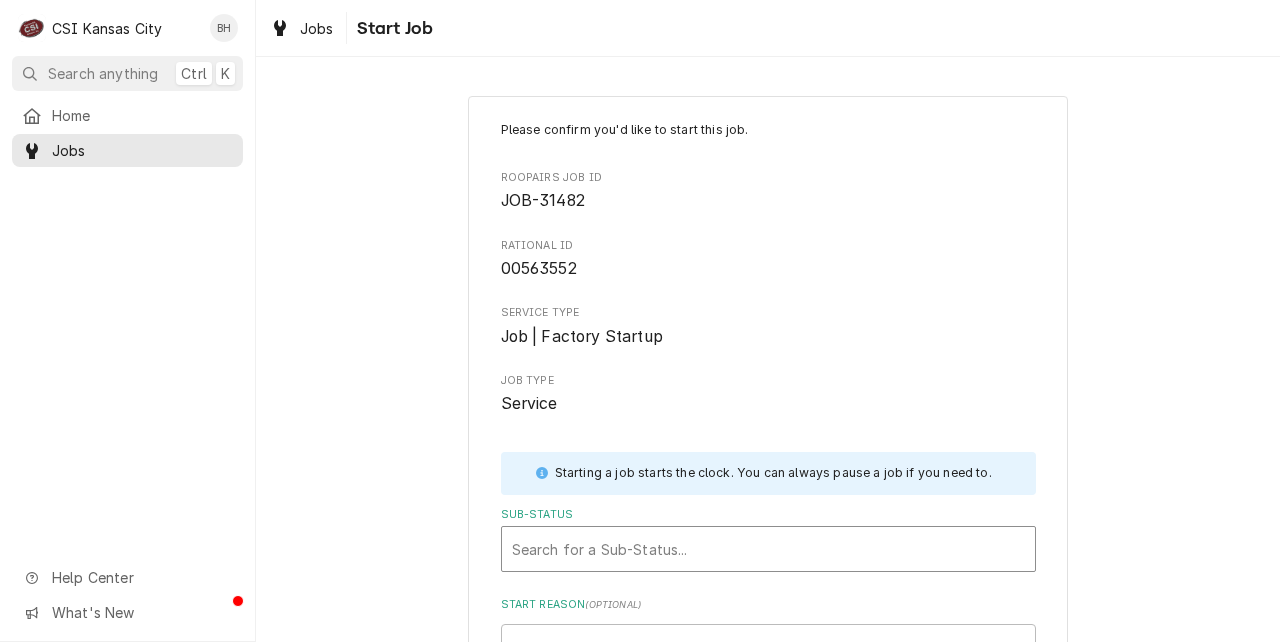 click at bounding box center (768, 549) 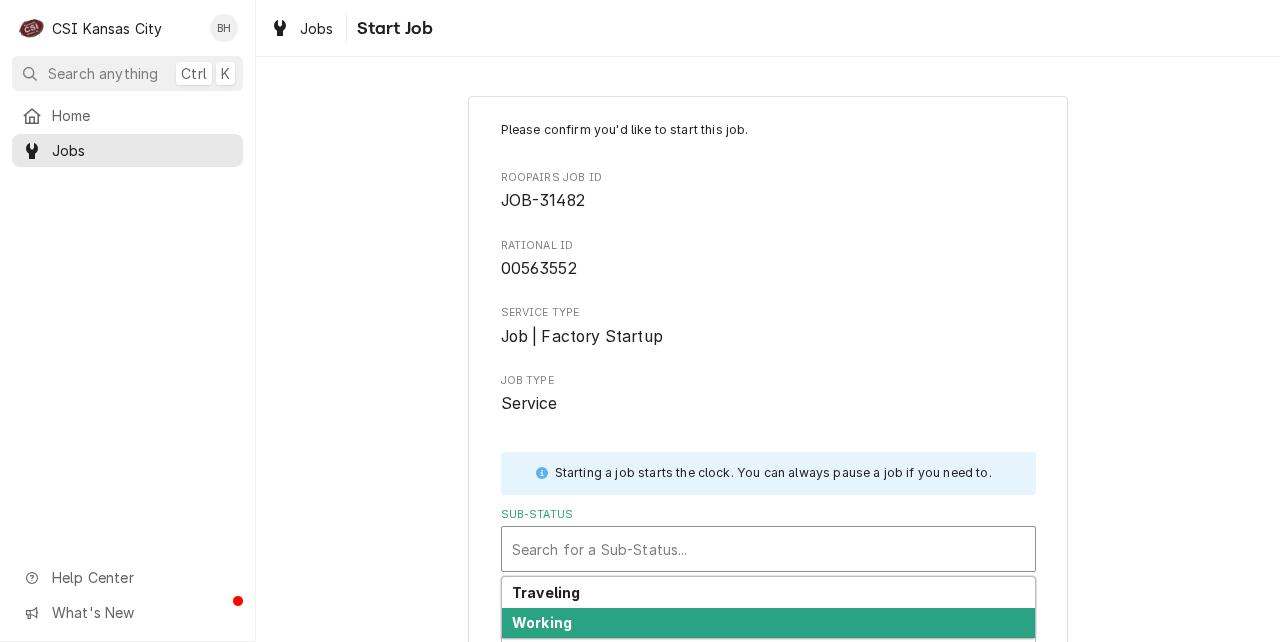click on "Working" at bounding box center [768, 623] 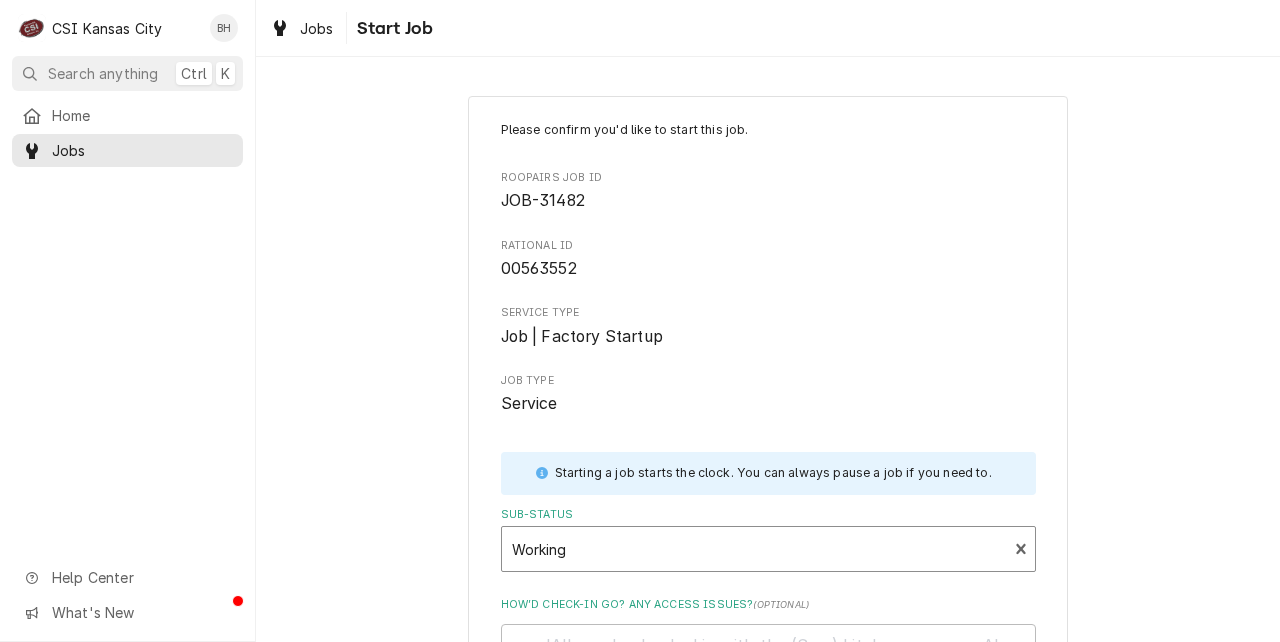 click on "Please confirm you'd like to start this job. Roopairs Job ID JOB-31482 Rational ID 00563552 Service Type Job | Factory Startup Job Type Service Starting a job starts the clock. You can always pause a job if you need to. Sub-Status option [object Object], selected. Working How’d check-in go? Any access issues?  ( optional ) Start Cancel" at bounding box center [768, 506] 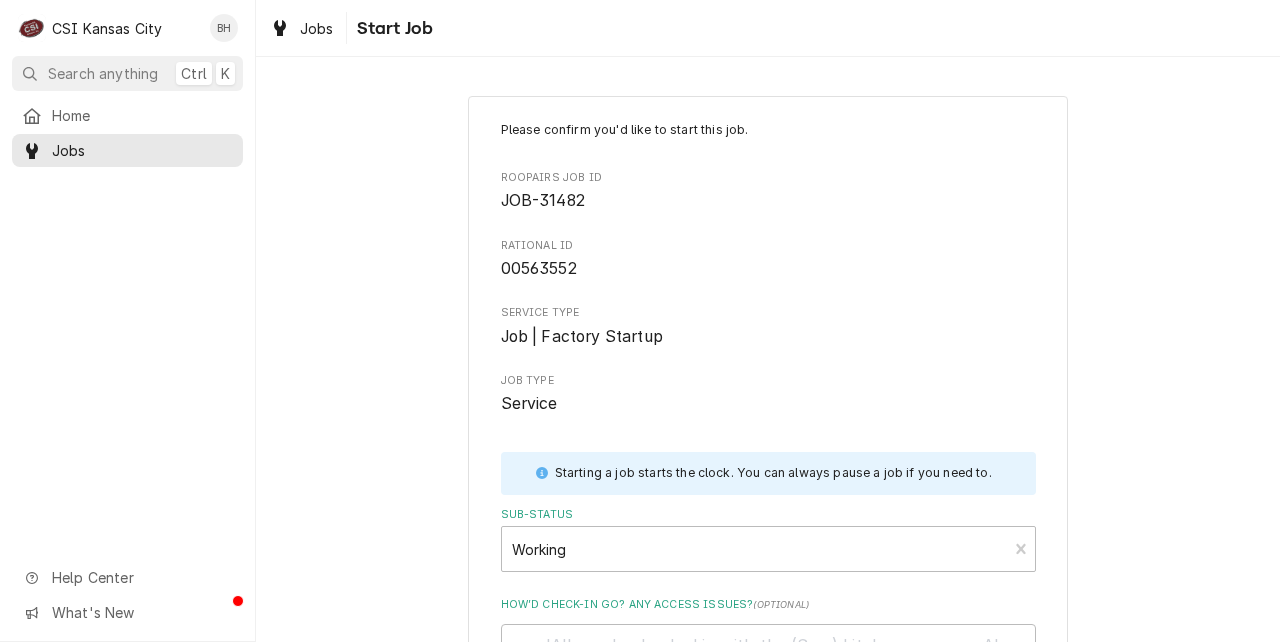 scroll, scrollTop: 294, scrollLeft: 0, axis: vertical 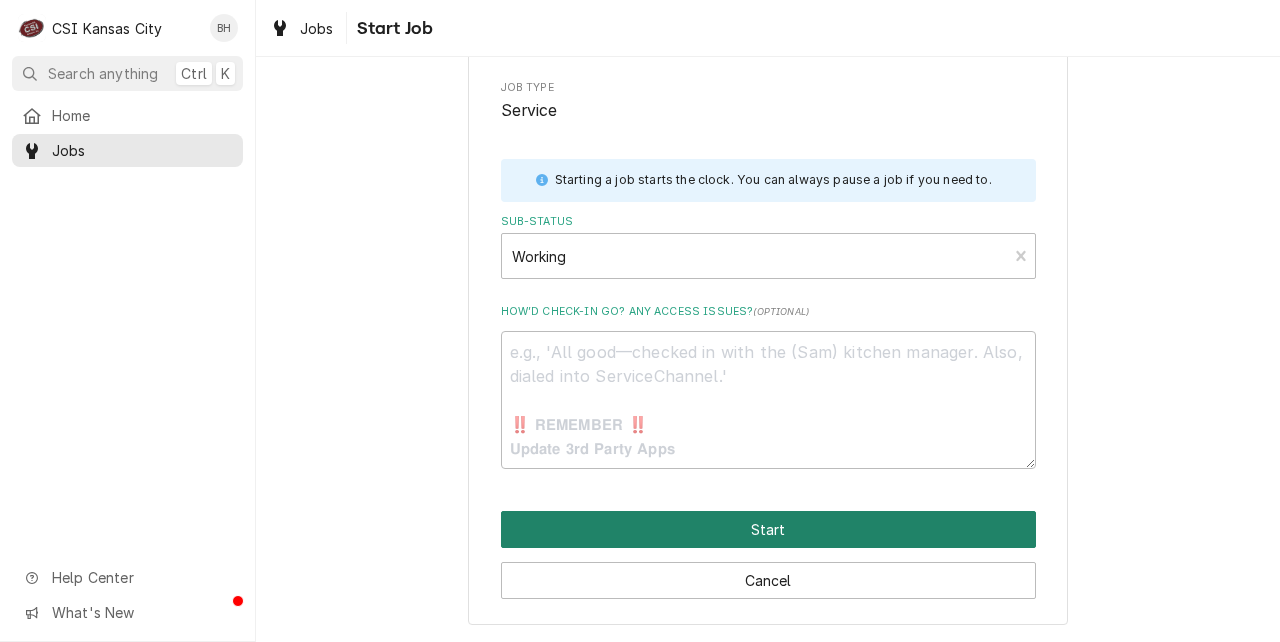 click on "Start" at bounding box center (768, 529) 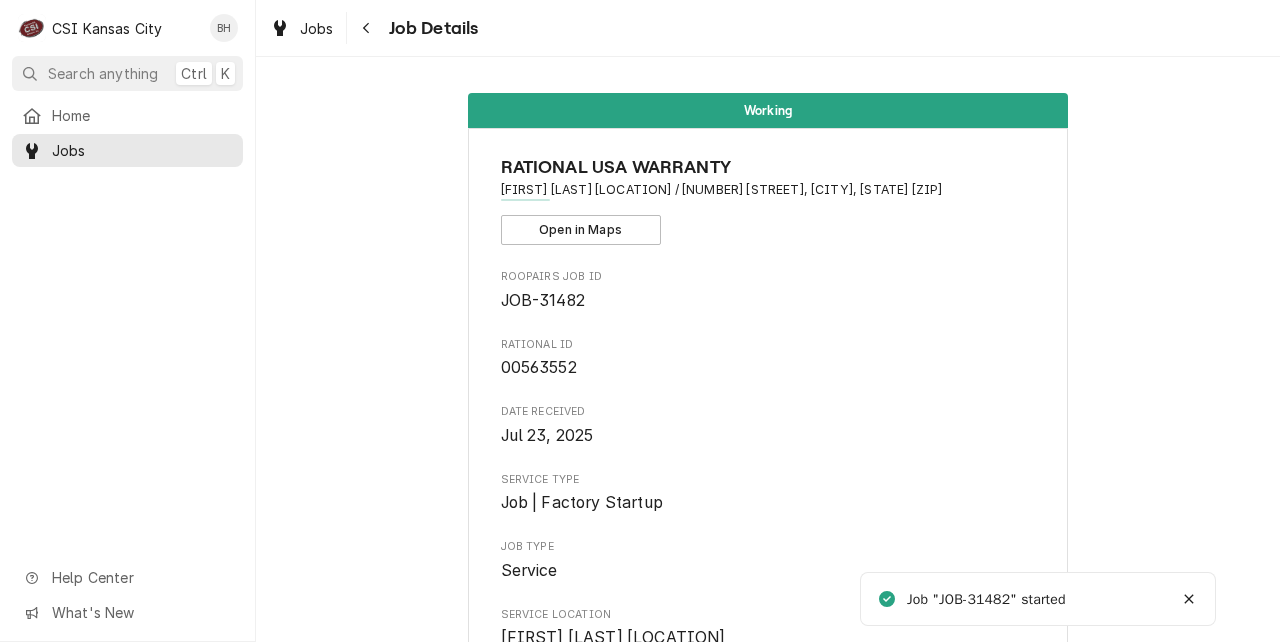 scroll, scrollTop: 0, scrollLeft: 0, axis: both 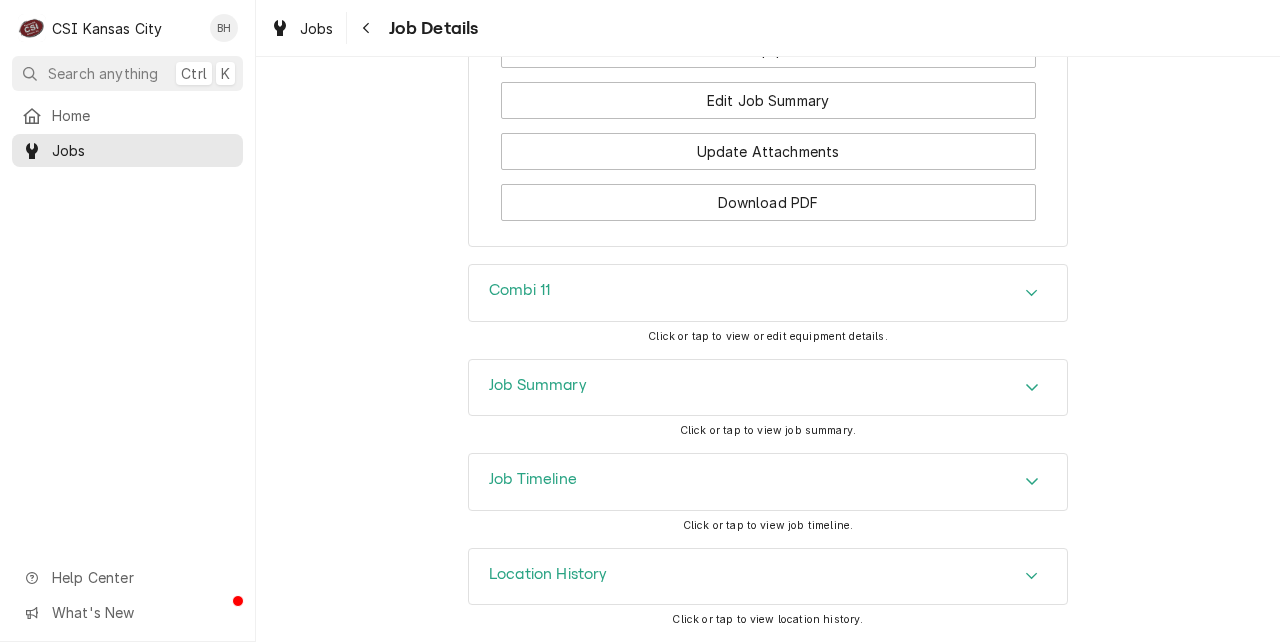 click at bounding box center (1032, 293) 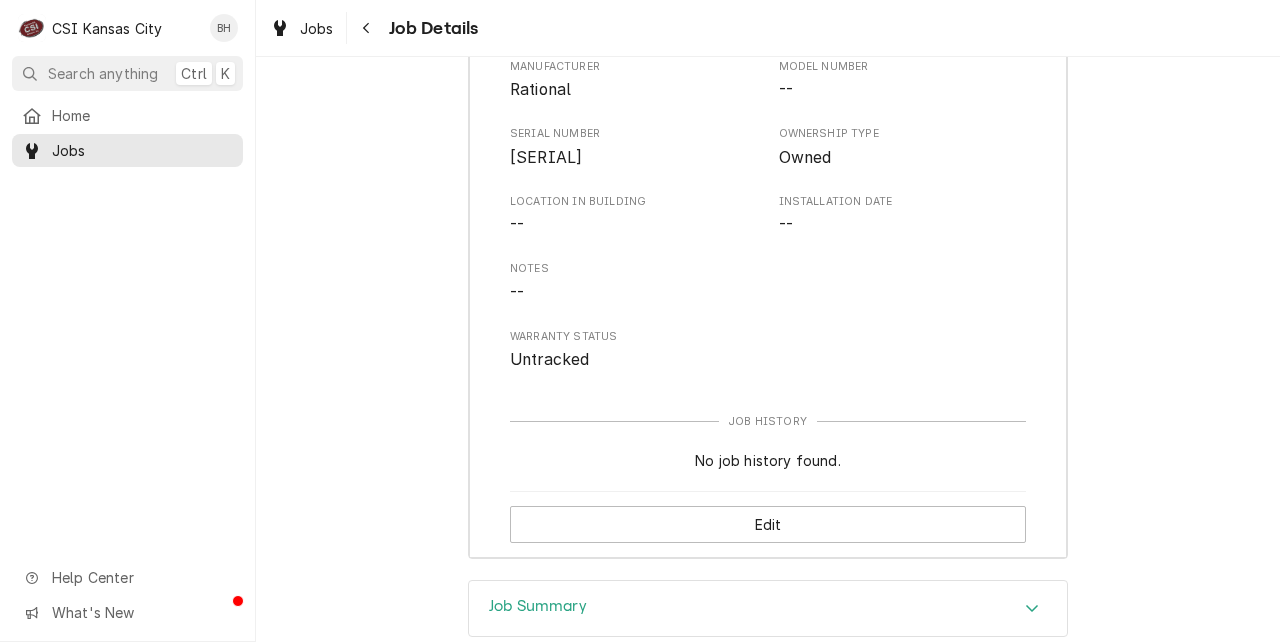 scroll, scrollTop: 3307, scrollLeft: 0, axis: vertical 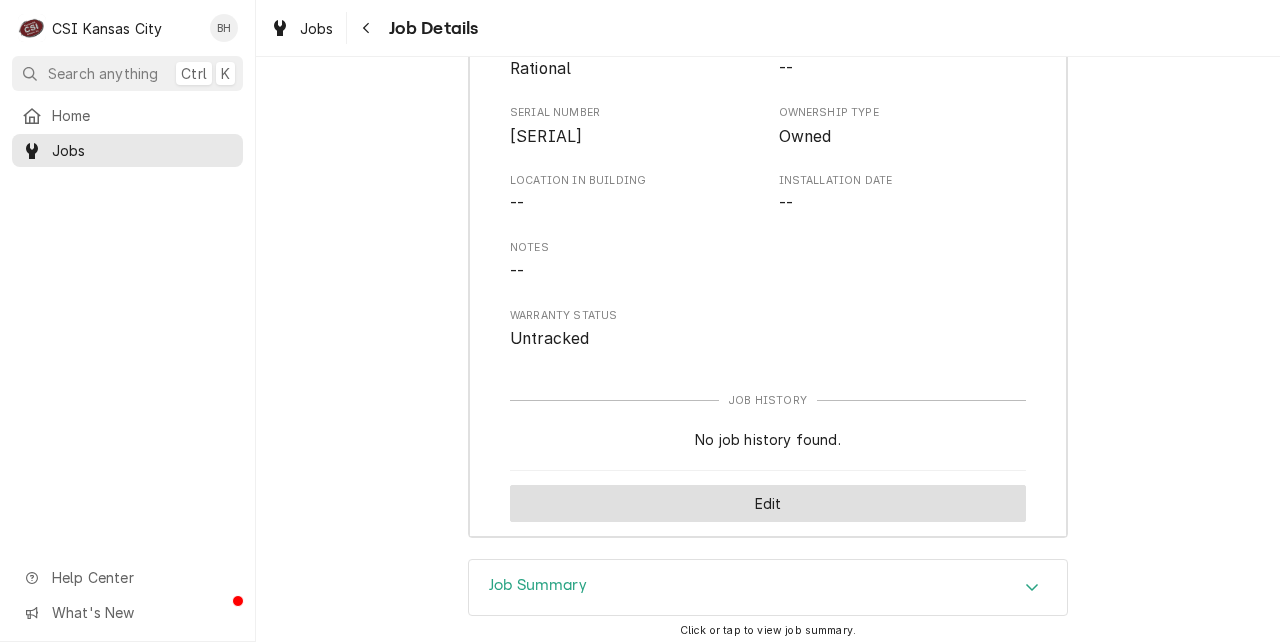 click on "Edit" at bounding box center (768, 503) 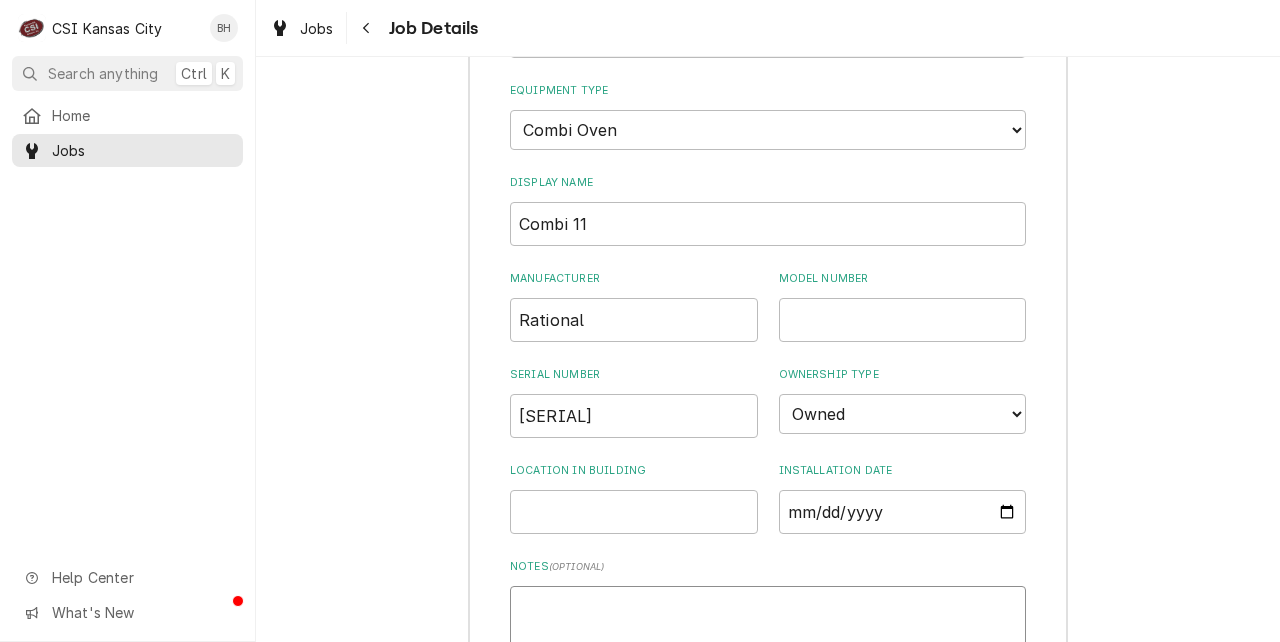 click on "Notes  ( optional )" at bounding box center [768, 631] 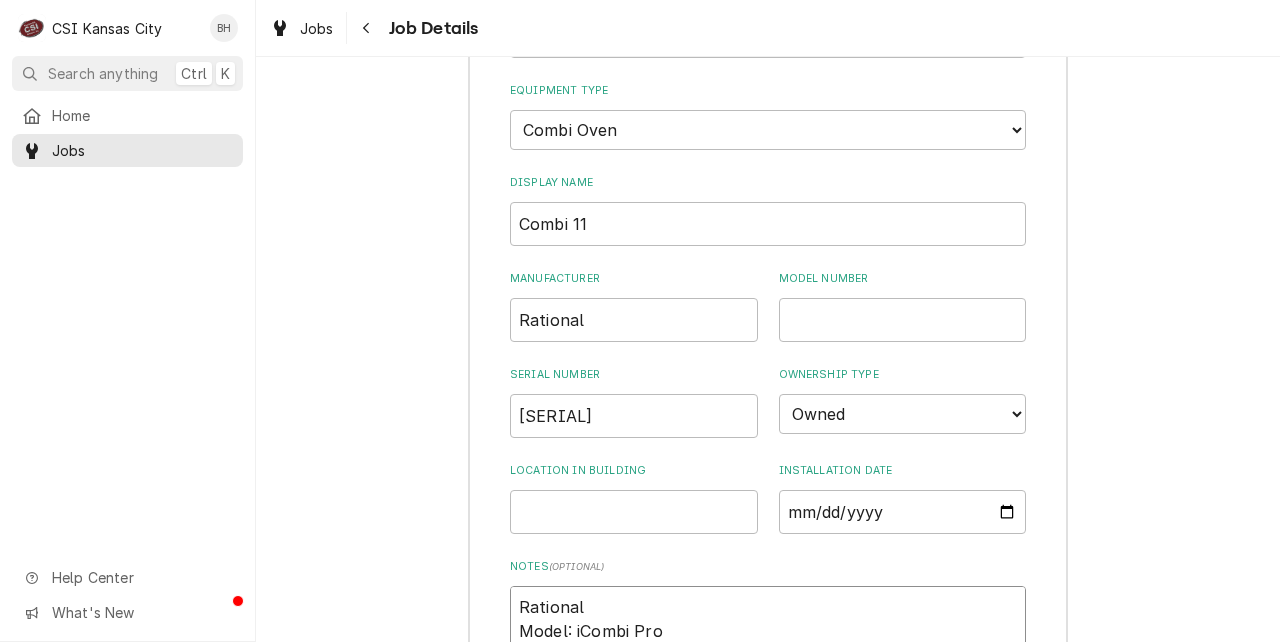scroll, scrollTop: 3423, scrollLeft: 0, axis: vertical 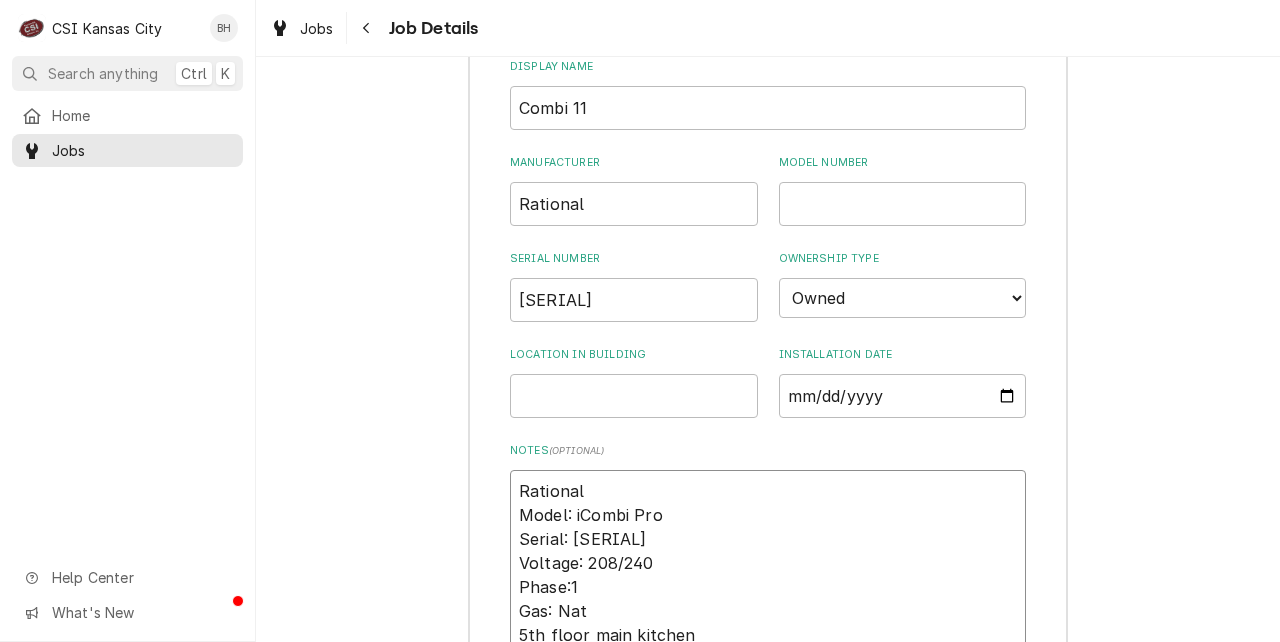 type on "x" 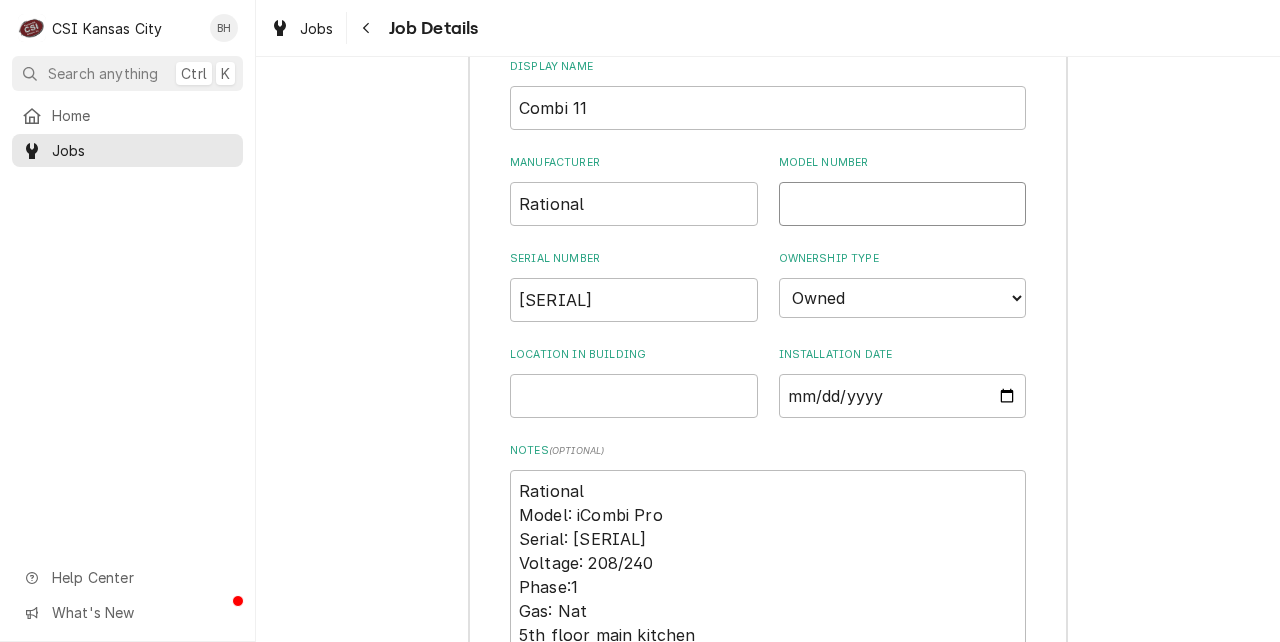 click on "Model Number" at bounding box center (903, 204) 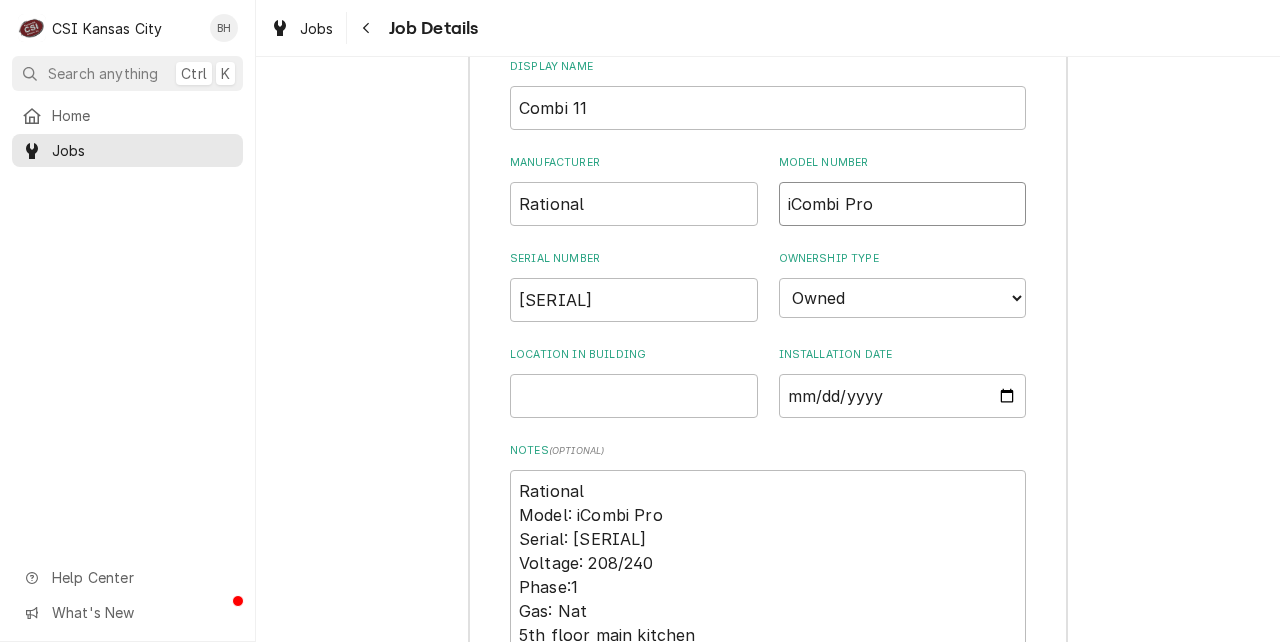 type on "x" 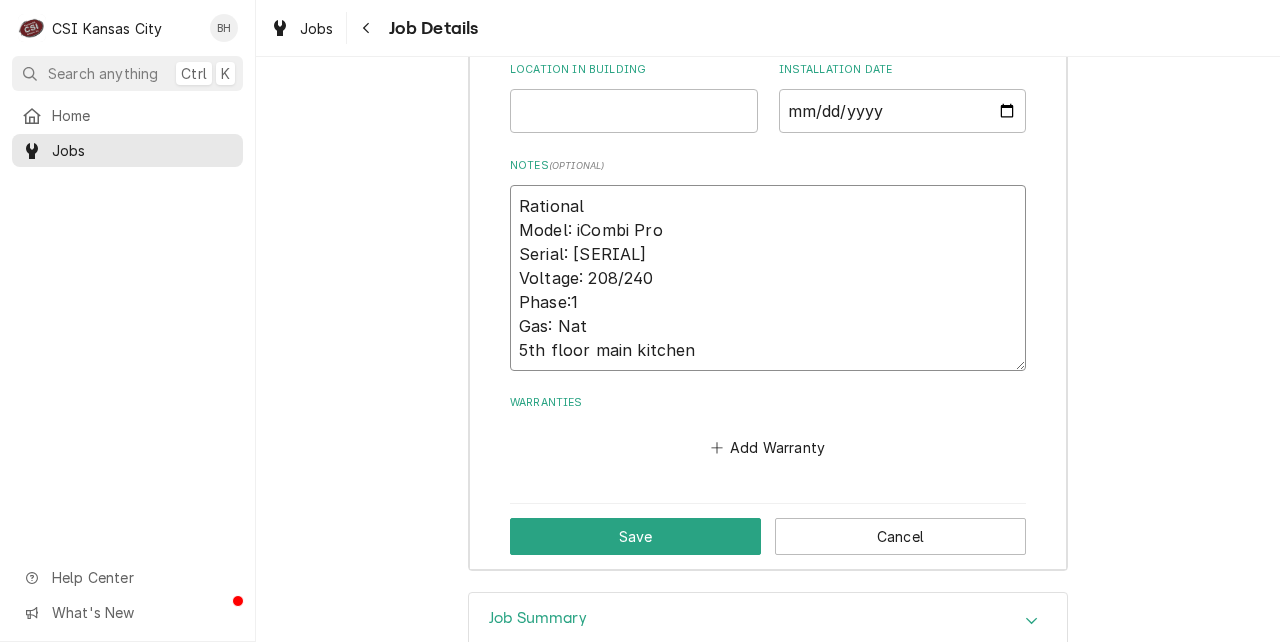 scroll, scrollTop: 3723, scrollLeft: 0, axis: vertical 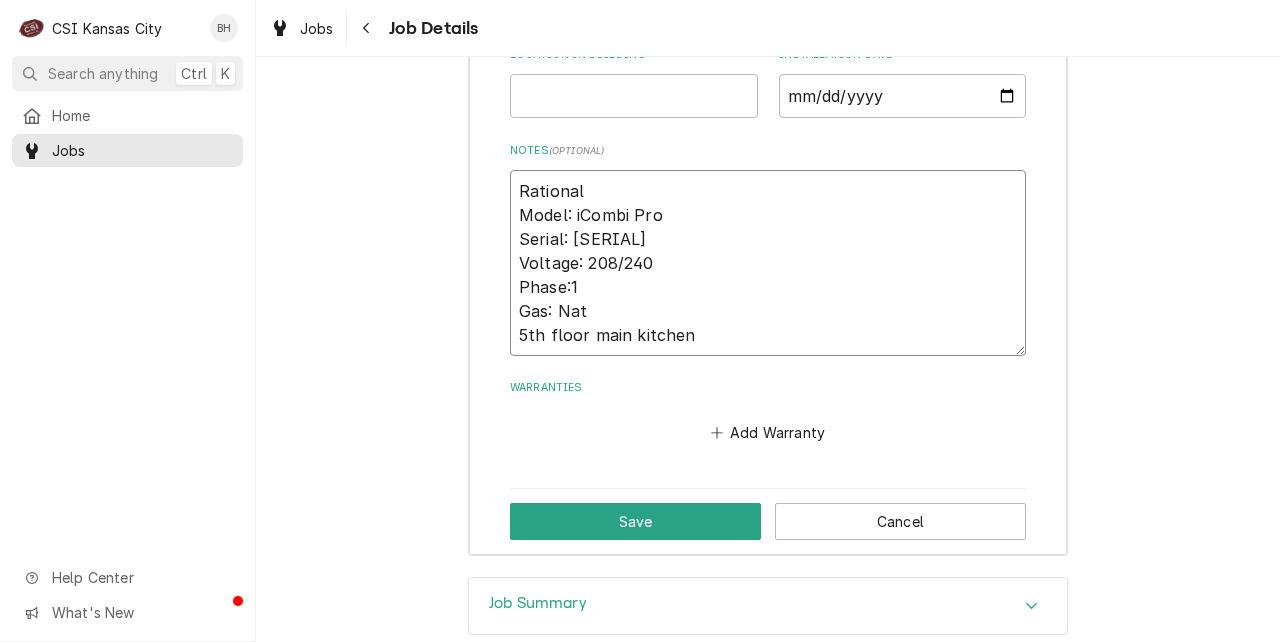 drag, startPoint x: 515, startPoint y: 635, endPoint x: 700, endPoint y: 325, distance: 361.00555 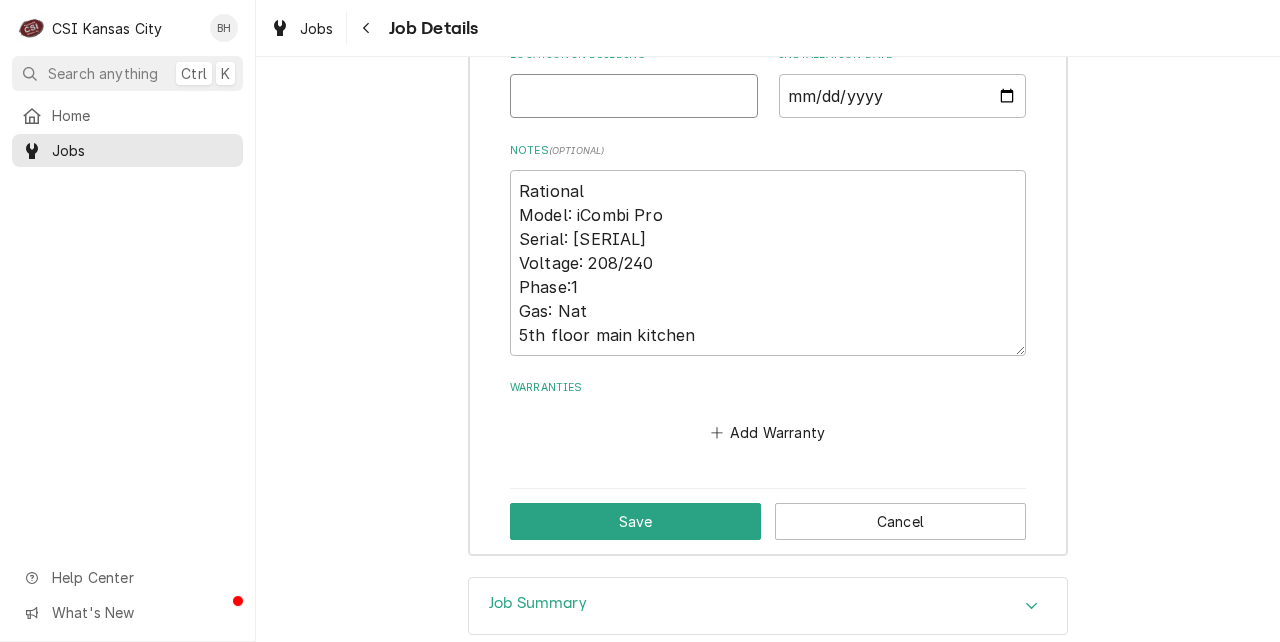 click on "Location in Building" at bounding box center (634, 96) 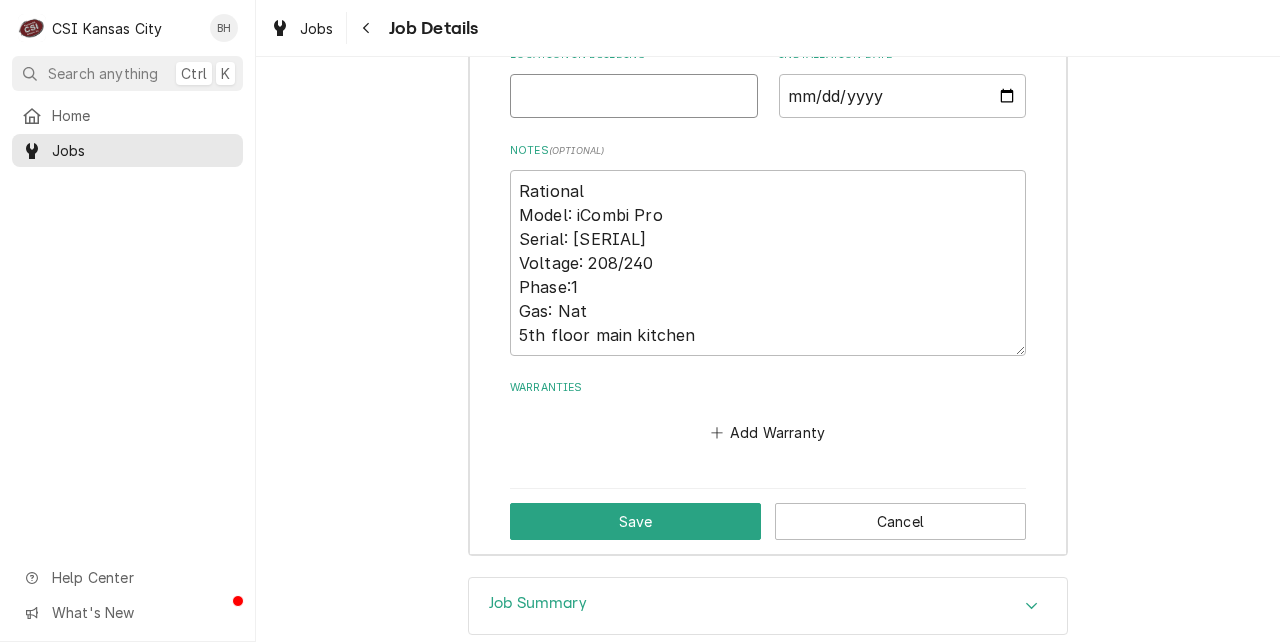 paste on "5th floor main kitchen" 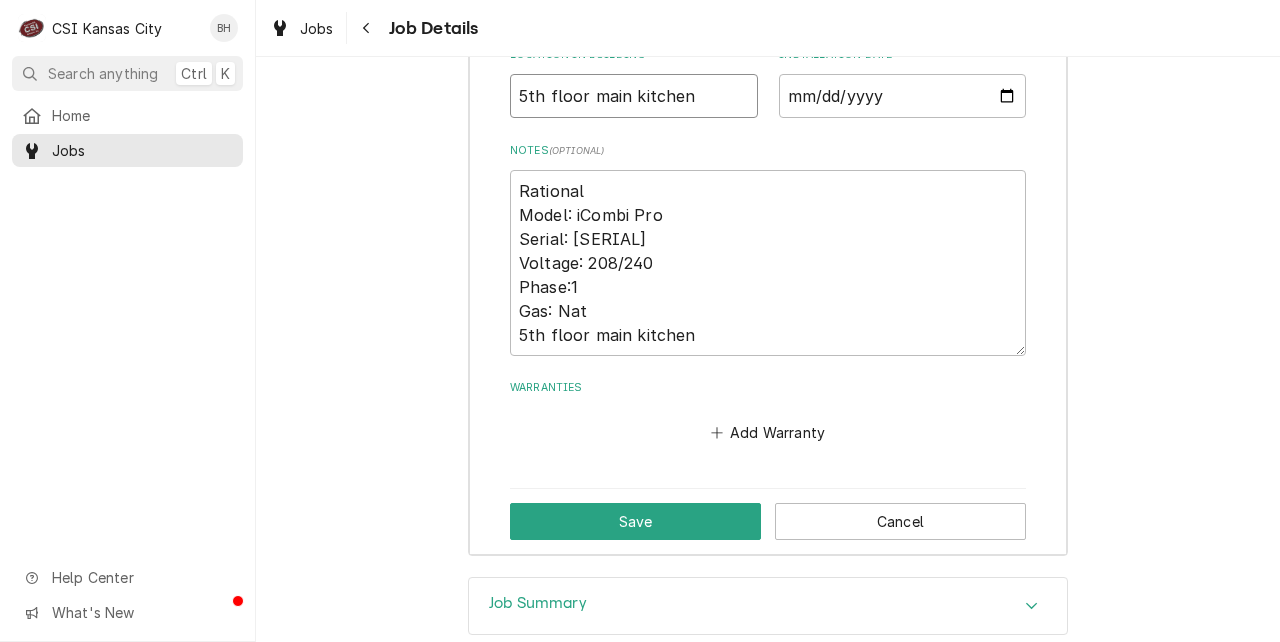 type on "x" 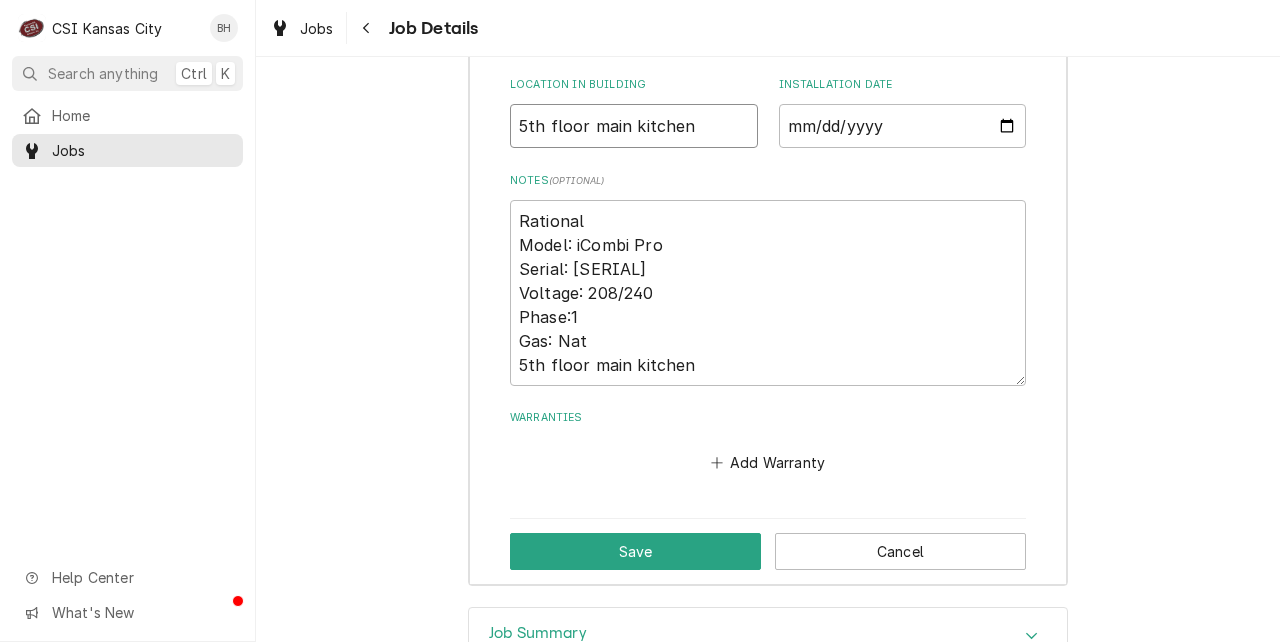 scroll, scrollTop: 3678, scrollLeft: 0, axis: vertical 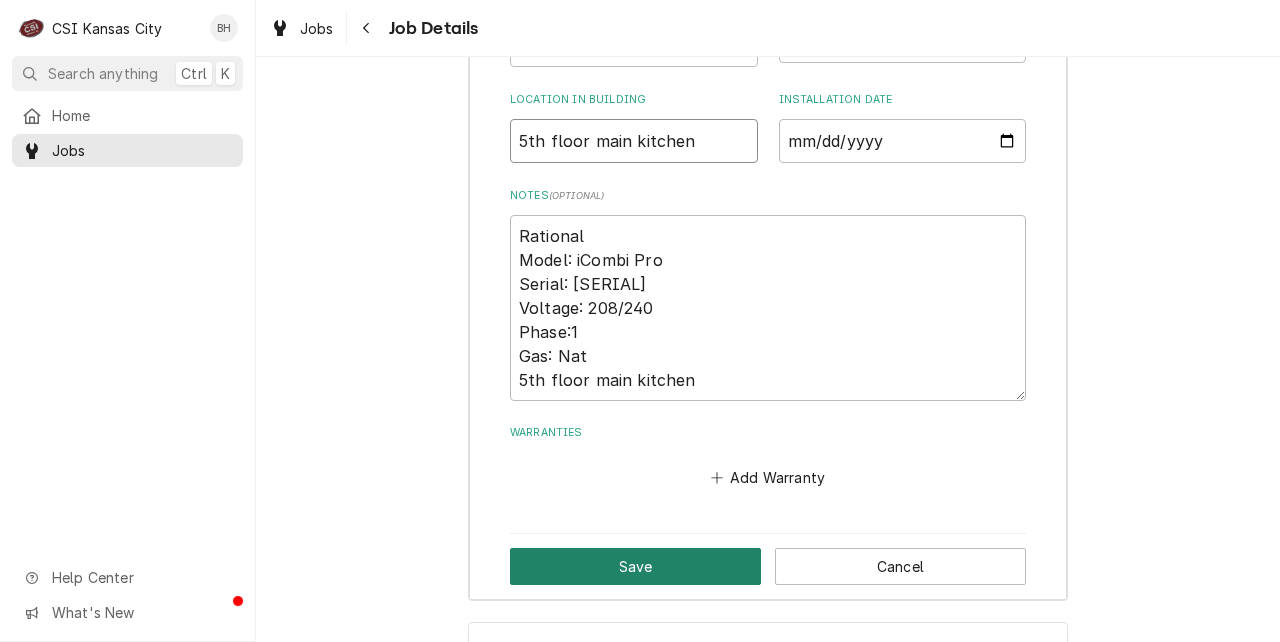 type on "5th floor main kitchen" 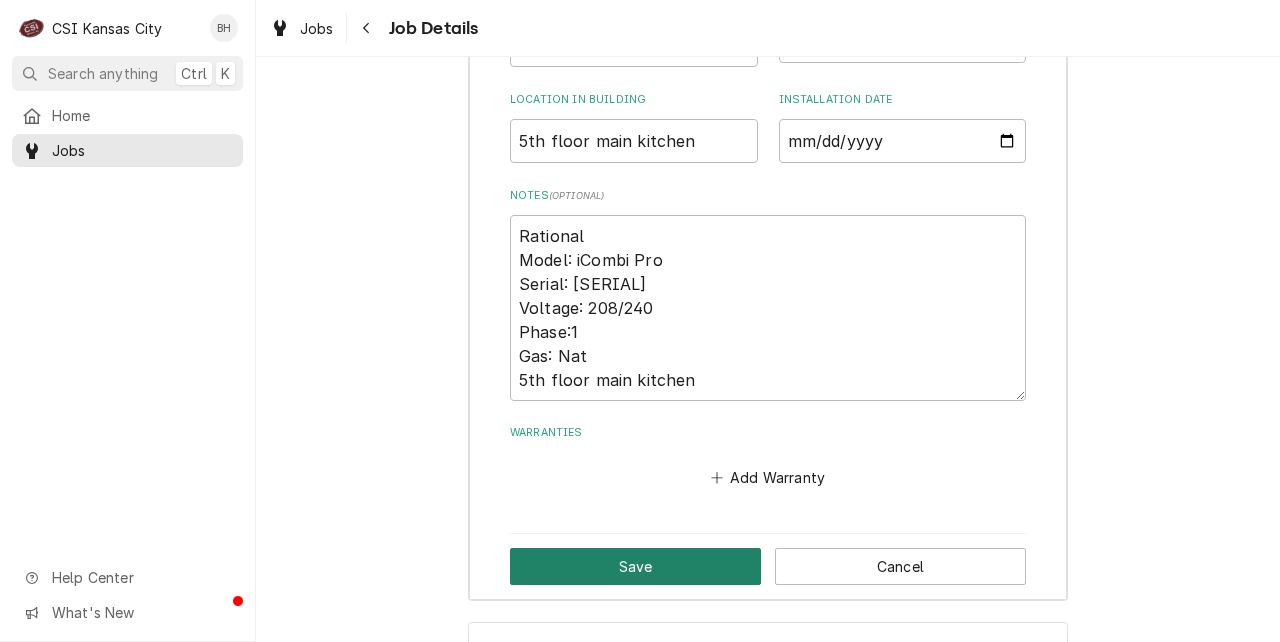 click on "Save" at bounding box center (635, 566) 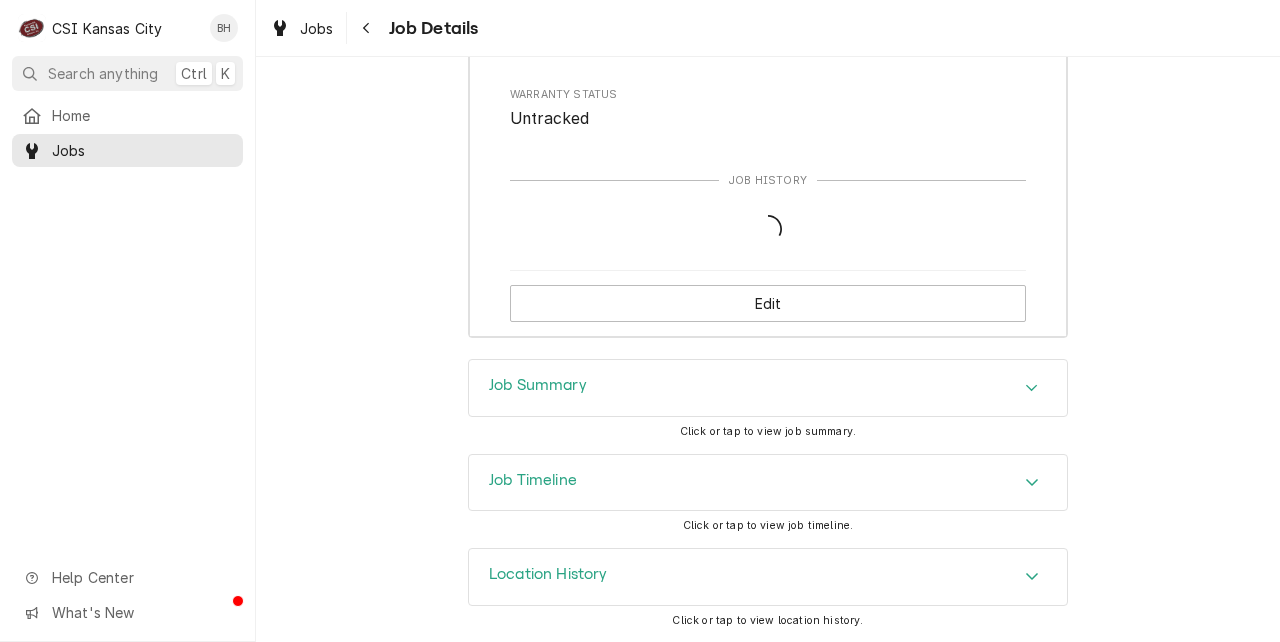 scroll, scrollTop: 3649, scrollLeft: 0, axis: vertical 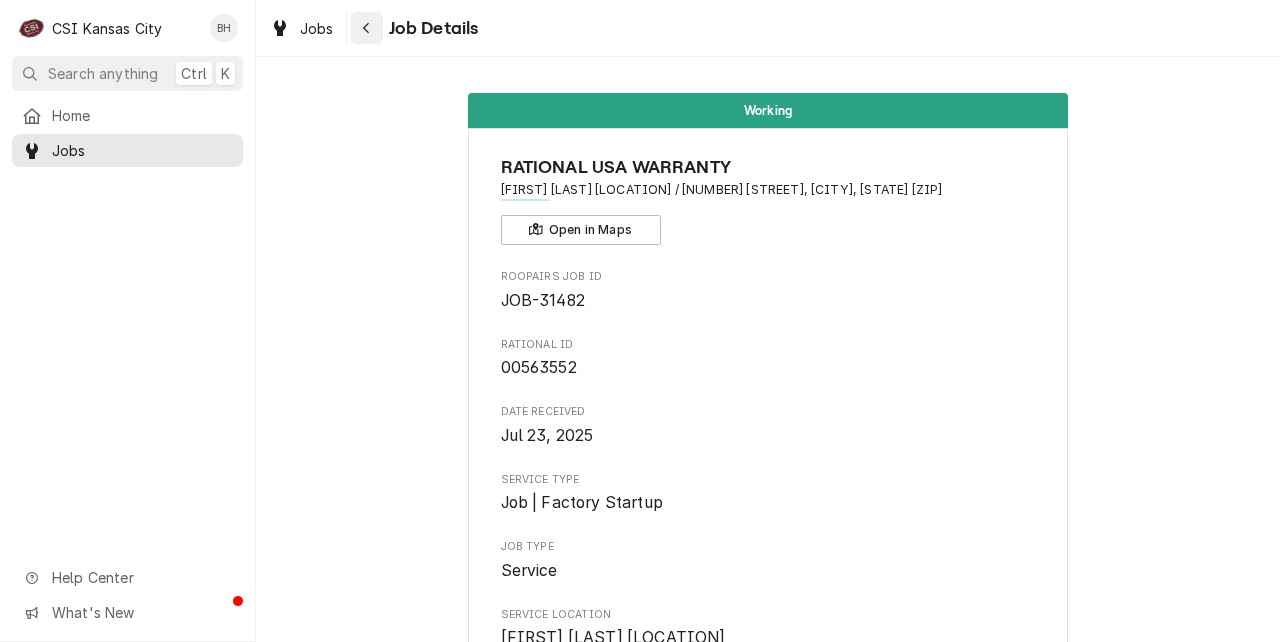 click 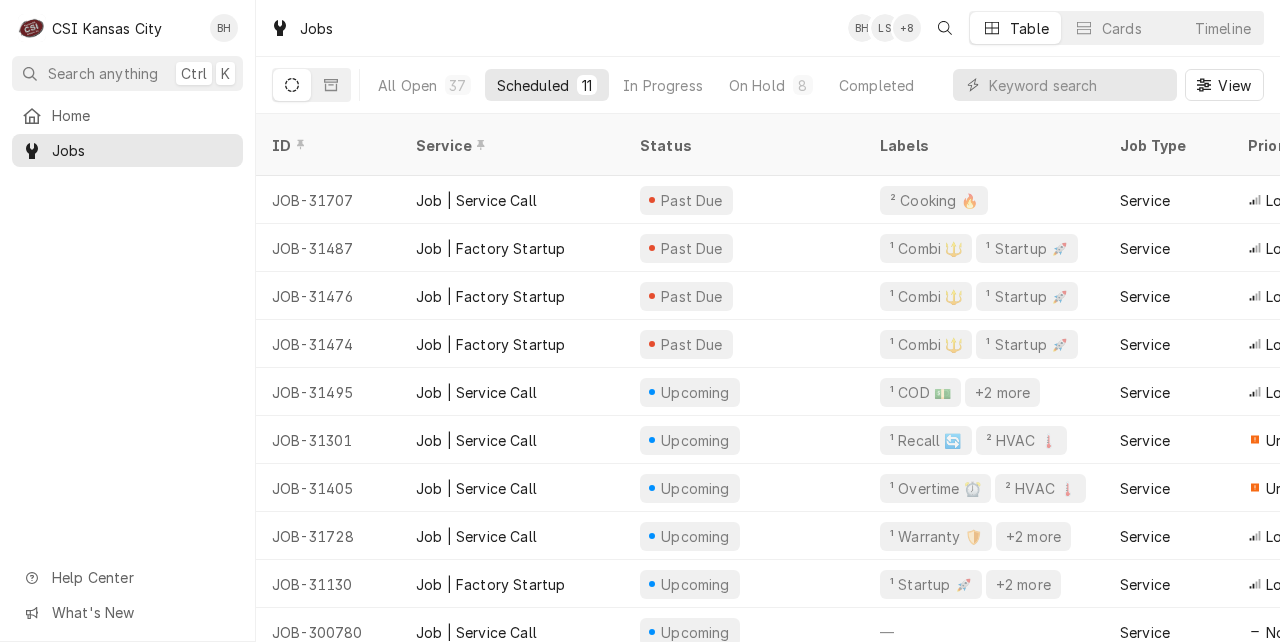 scroll, scrollTop: 0, scrollLeft: 0, axis: both 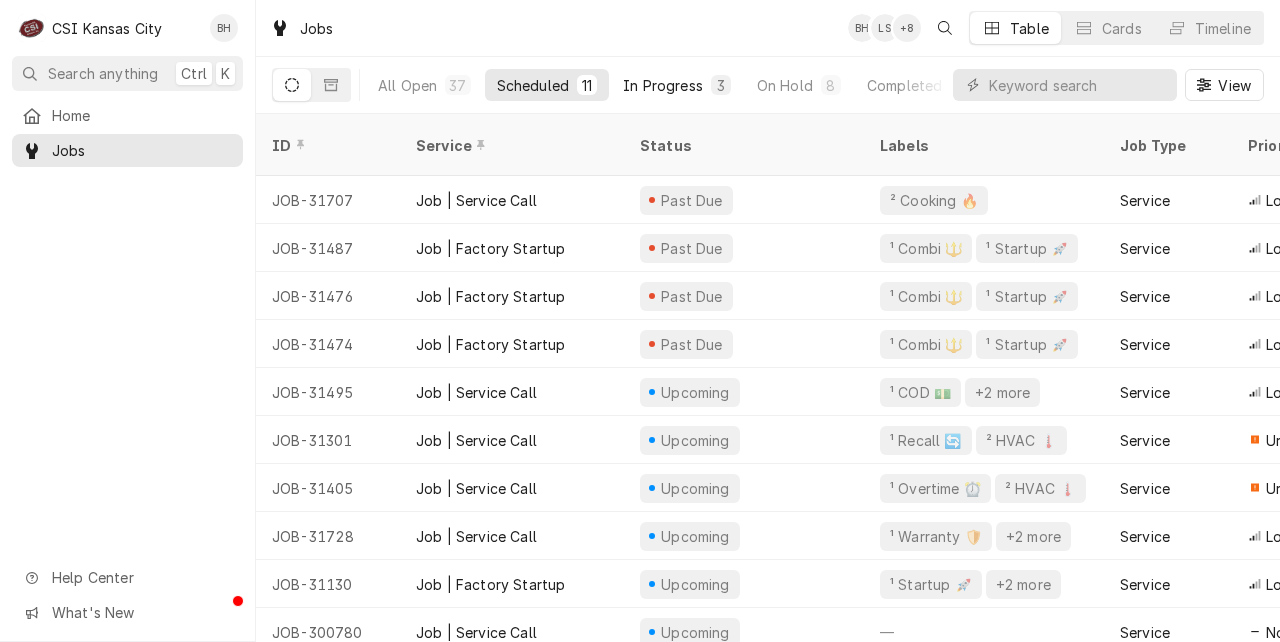 click on "In Progress 3" at bounding box center (677, 85) 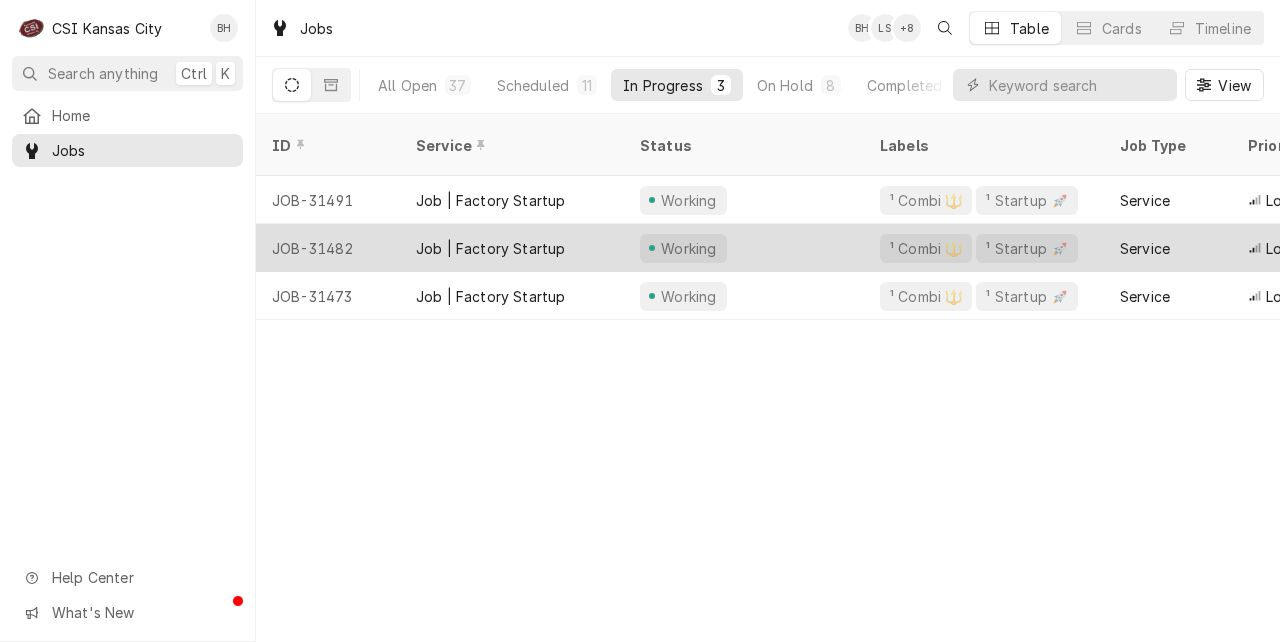 click on "Job | Factory Startup" at bounding box center [490, 248] 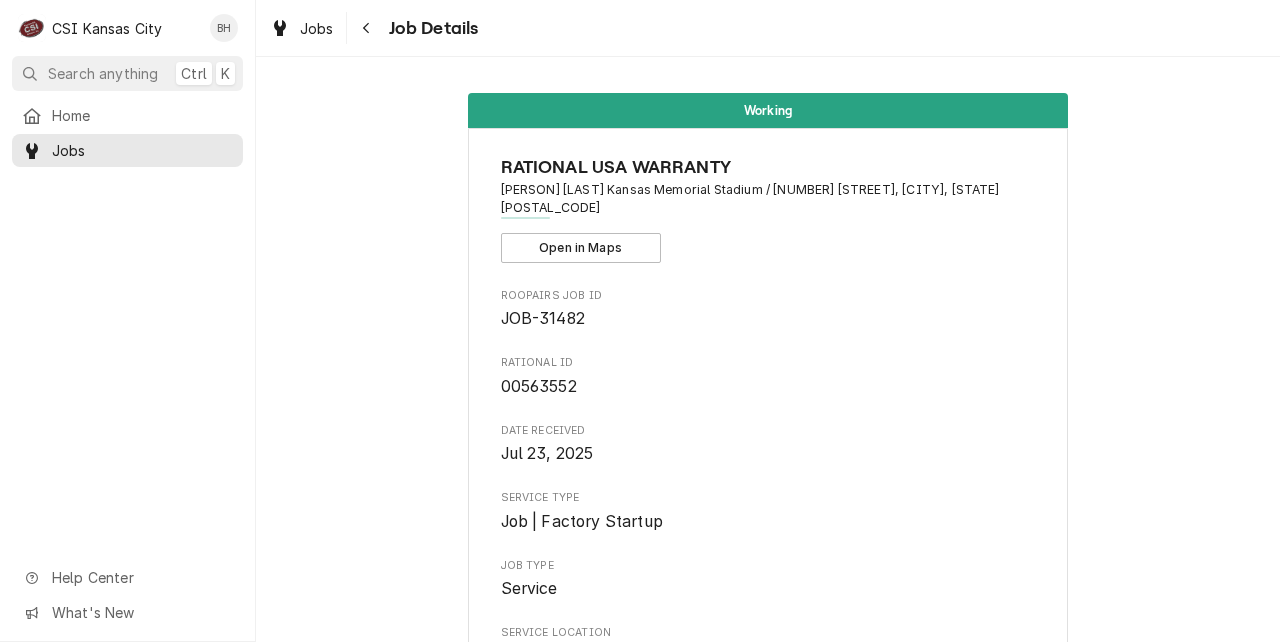 scroll, scrollTop: 0, scrollLeft: 0, axis: both 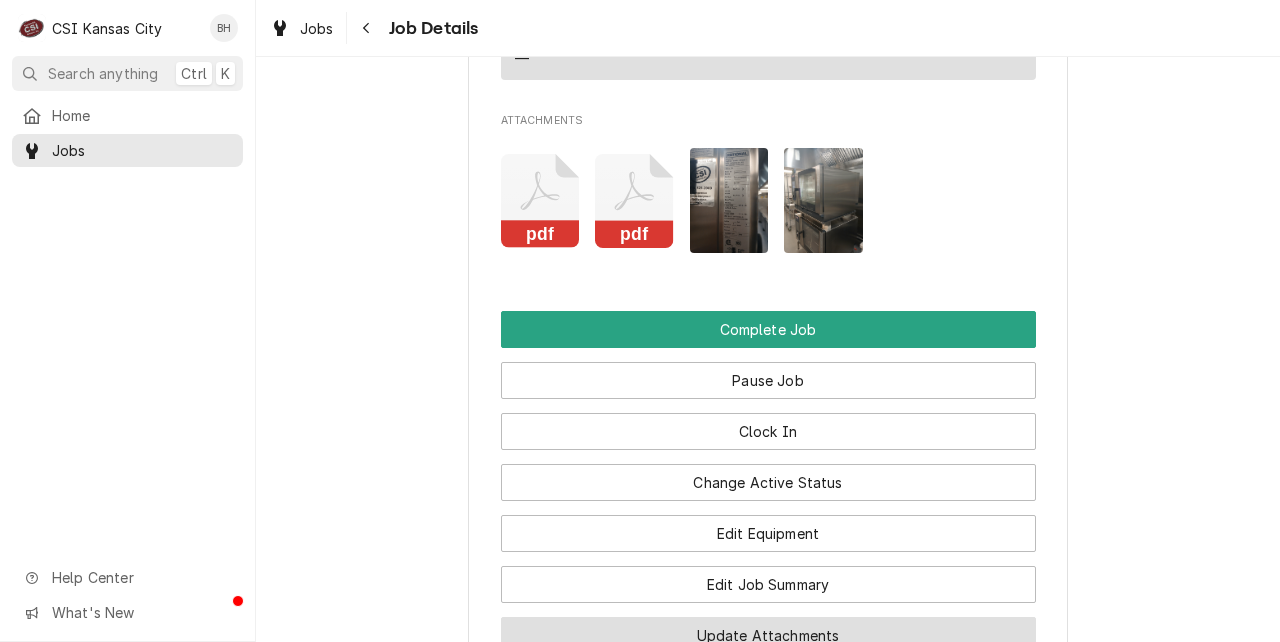 click on "Update Attachments" at bounding box center [768, 635] 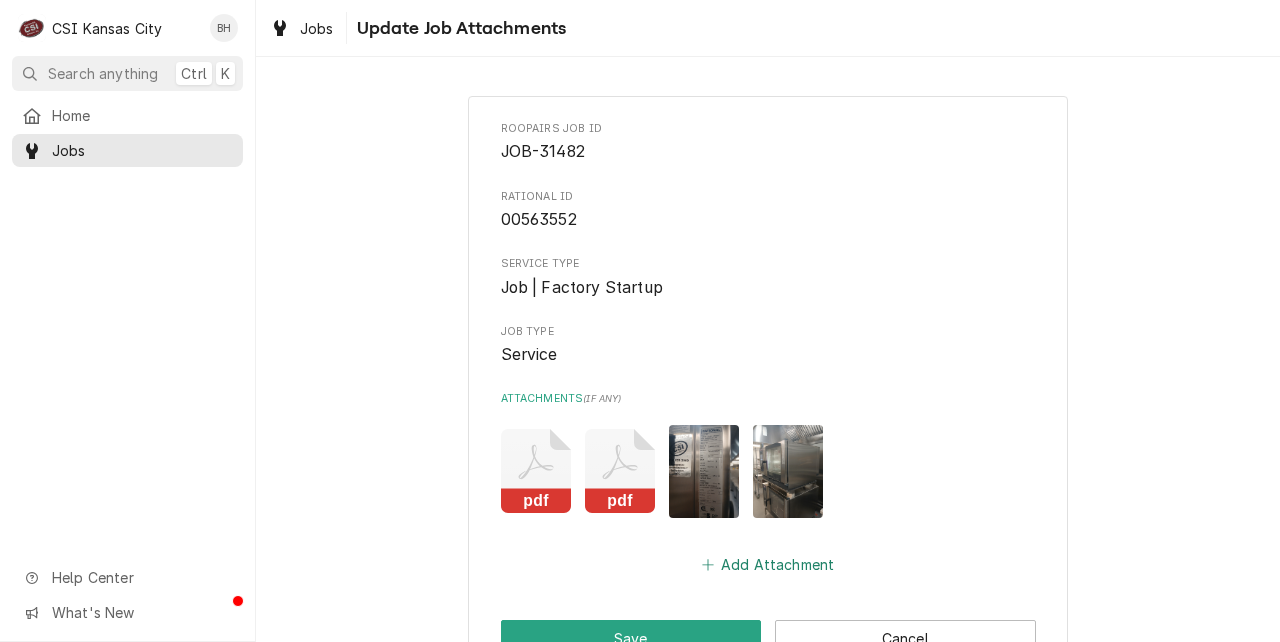 click on "Add Attachment" at bounding box center [768, 564] 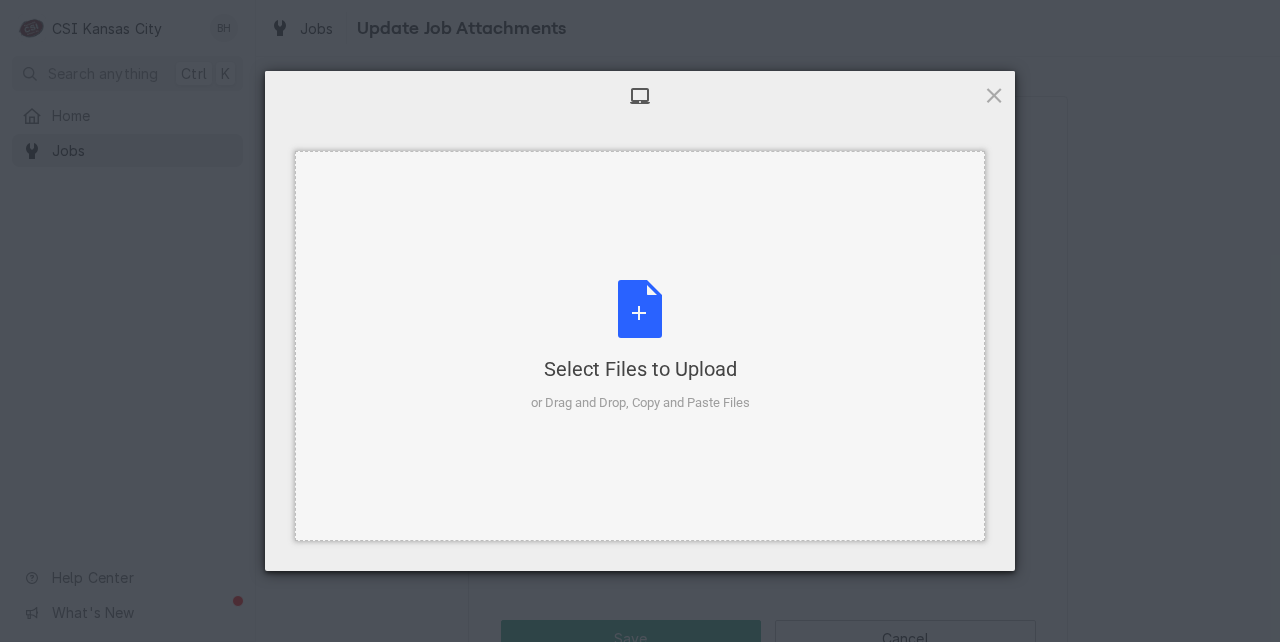 click on "Select Files to Upload
or Drag and Drop, Copy and Paste Files" at bounding box center (640, 346) 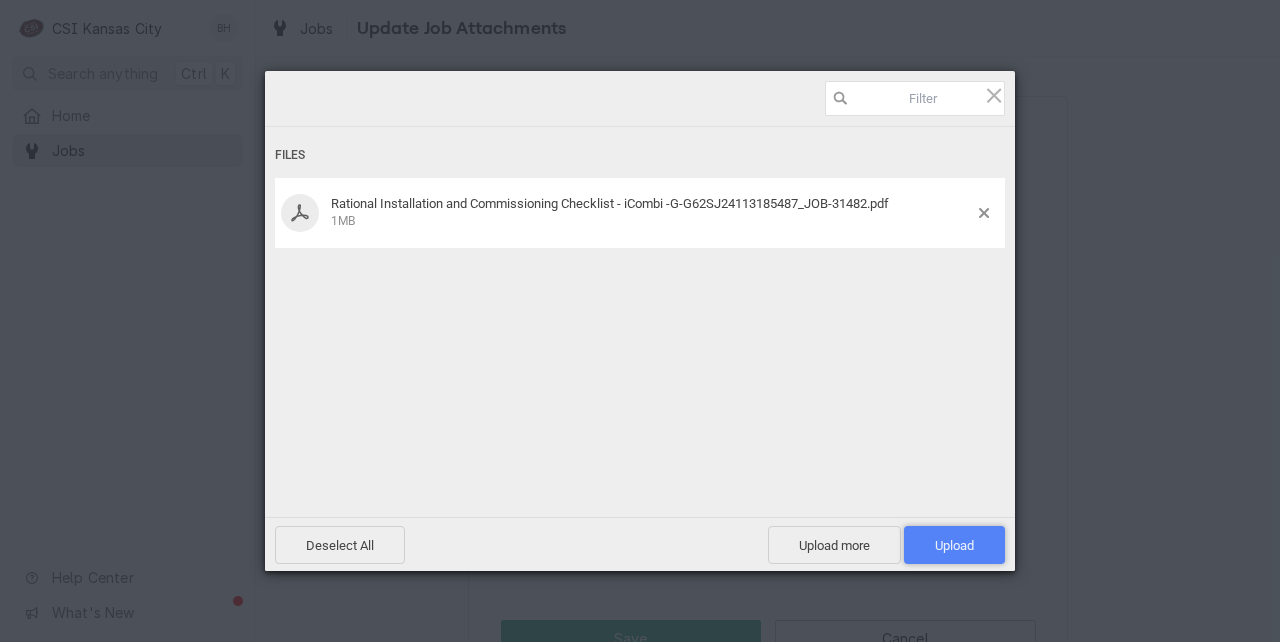 click on "Upload
1" at bounding box center (954, 545) 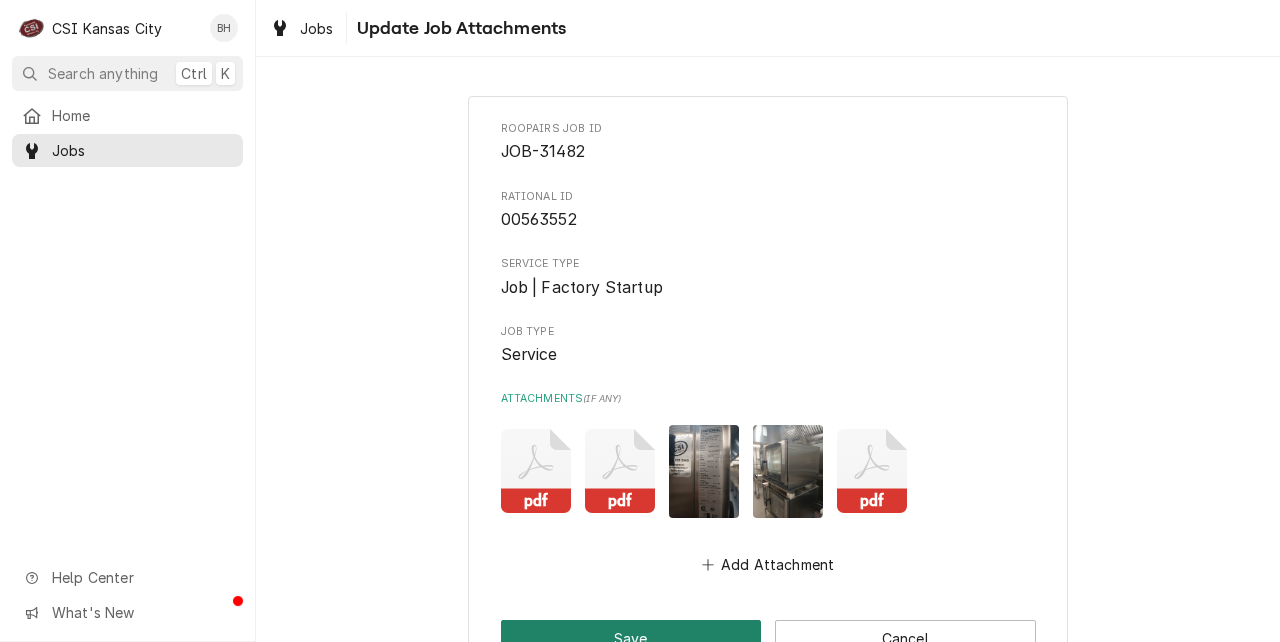 click on "Save" at bounding box center [631, 638] 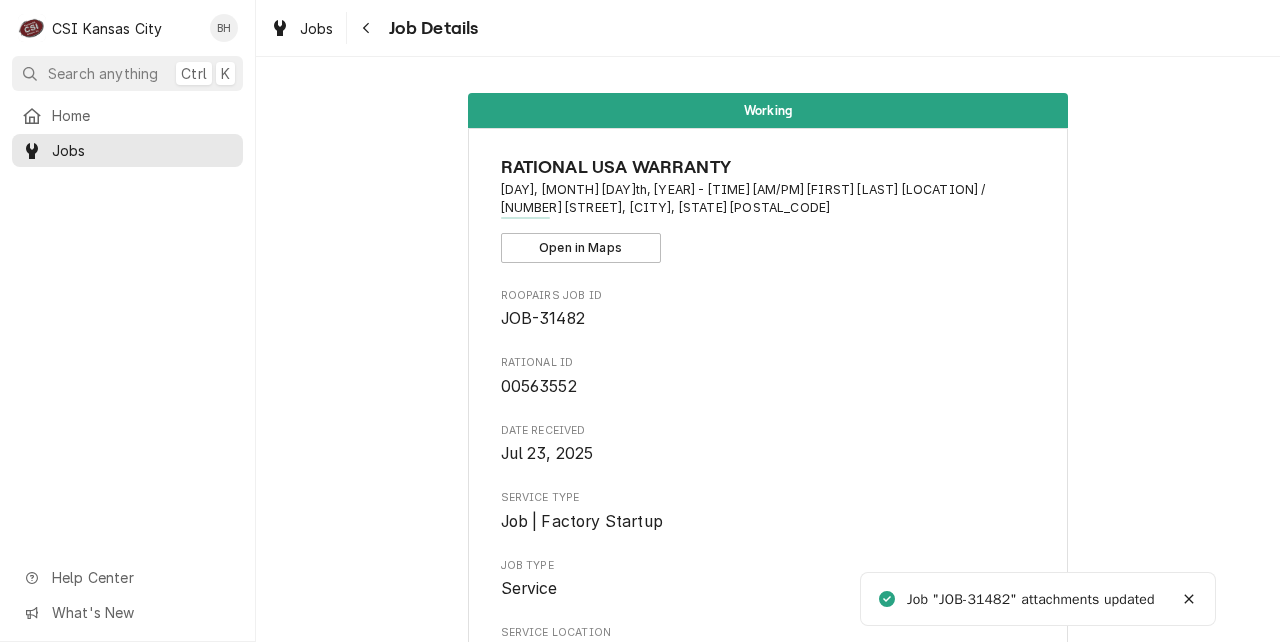 scroll, scrollTop: 0, scrollLeft: 0, axis: both 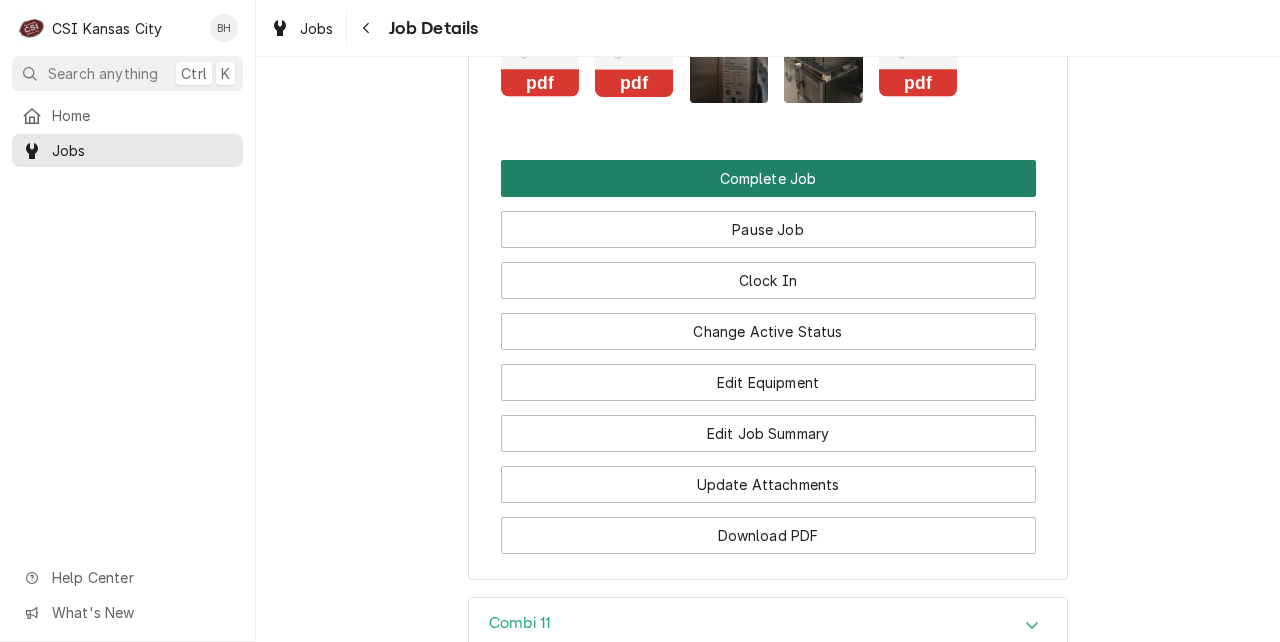 click on "Complete Job" at bounding box center (768, 178) 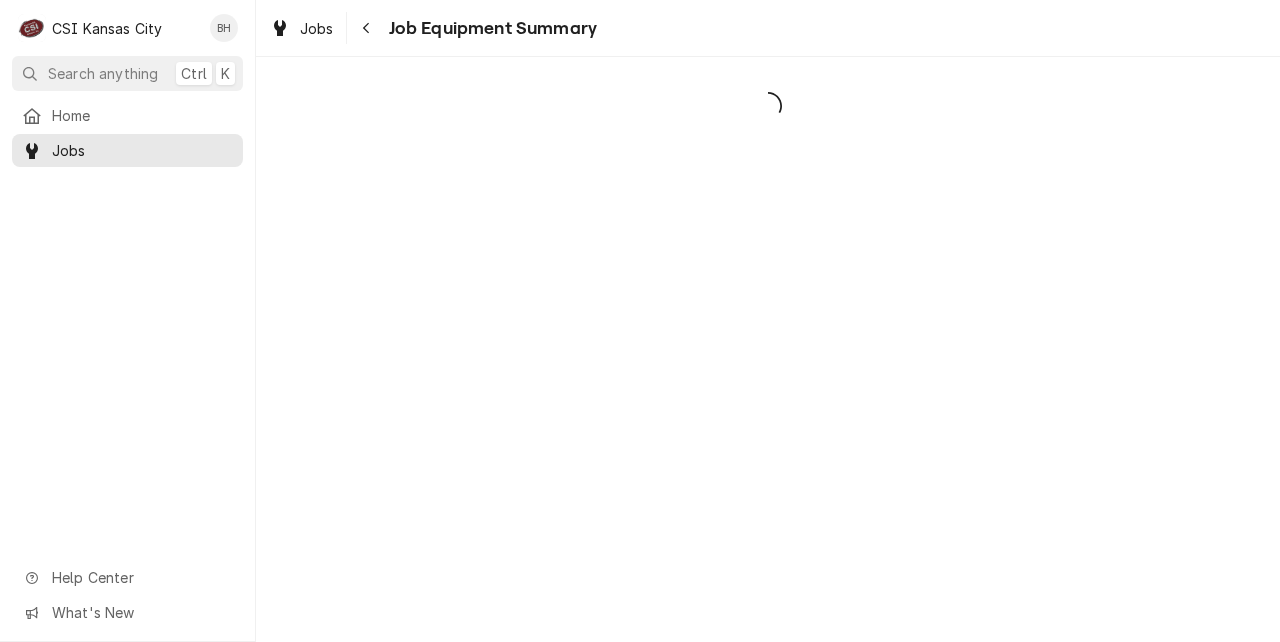 scroll, scrollTop: 0, scrollLeft: 0, axis: both 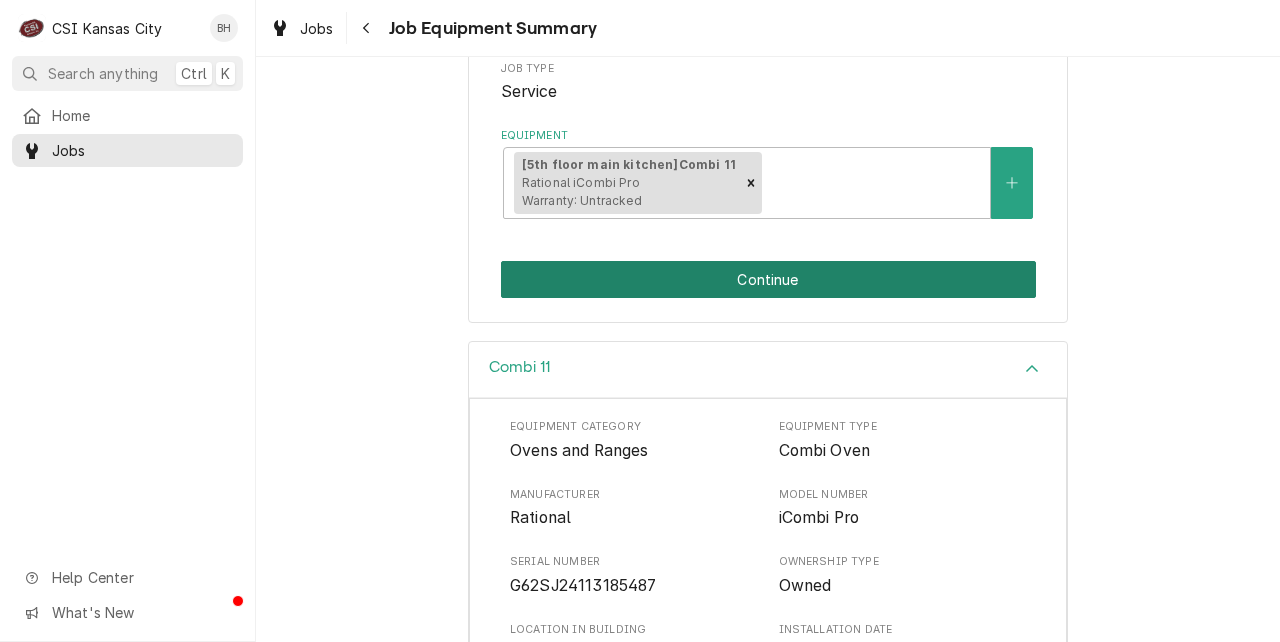 click on "Continue" at bounding box center (768, 279) 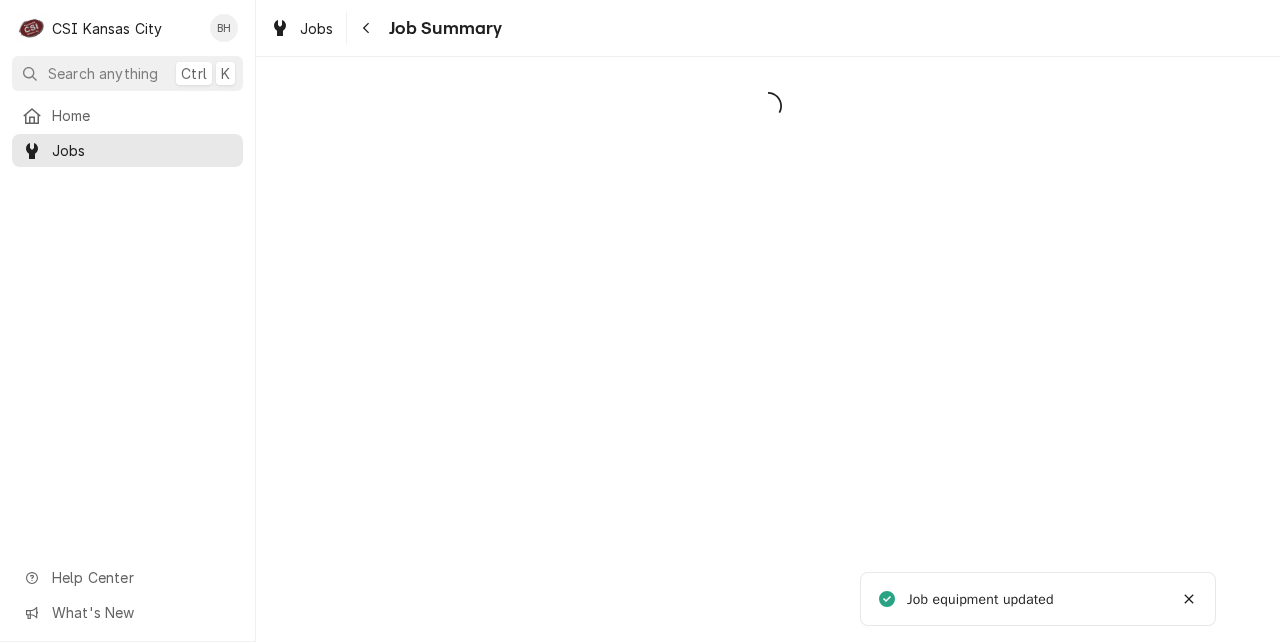 scroll, scrollTop: 0, scrollLeft: 0, axis: both 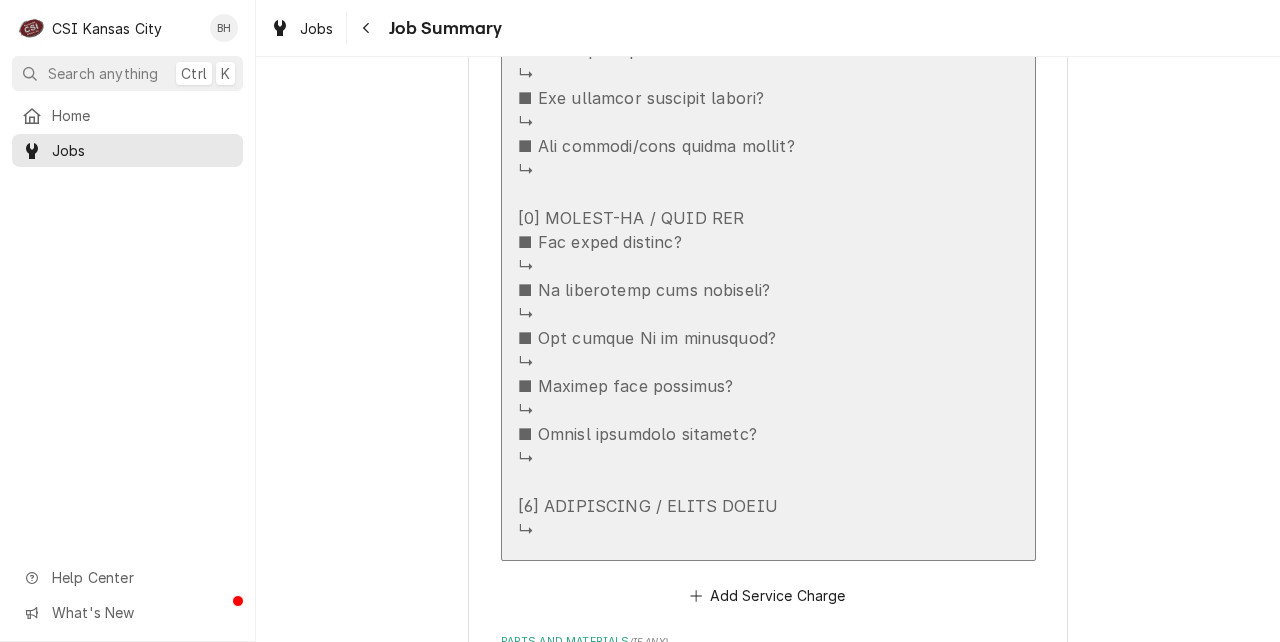 click on "Service  Summary" at bounding box center [747, -321] 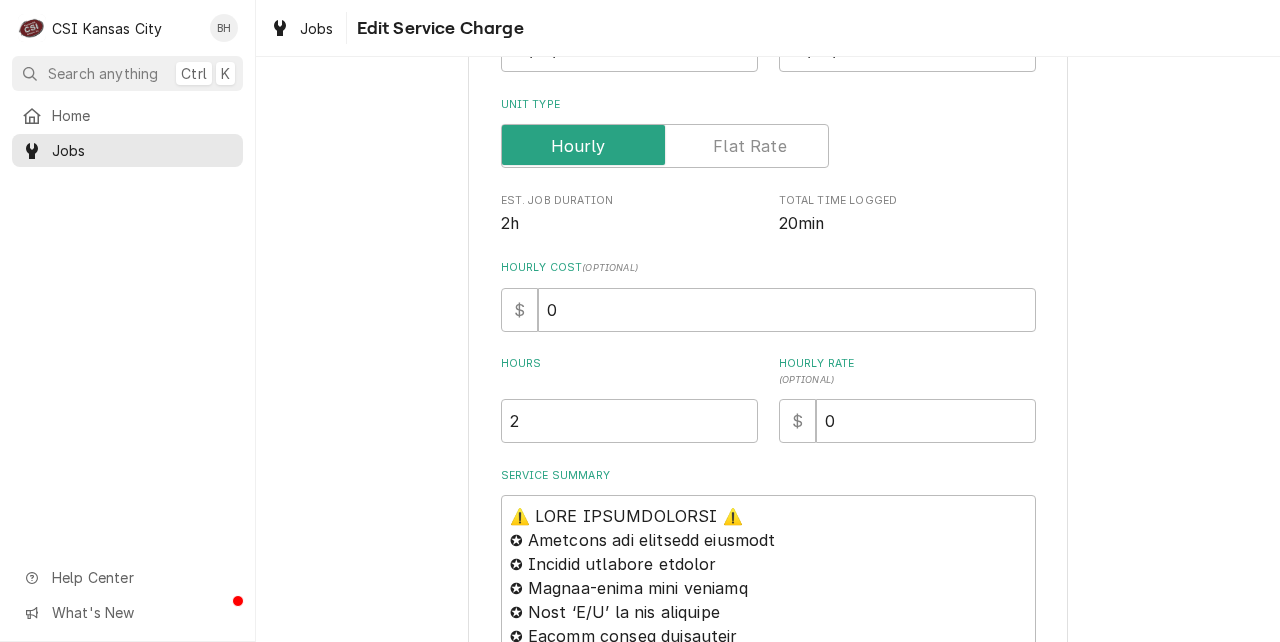 scroll, scrollTop: 0, scrollLeft: 0, axis: both 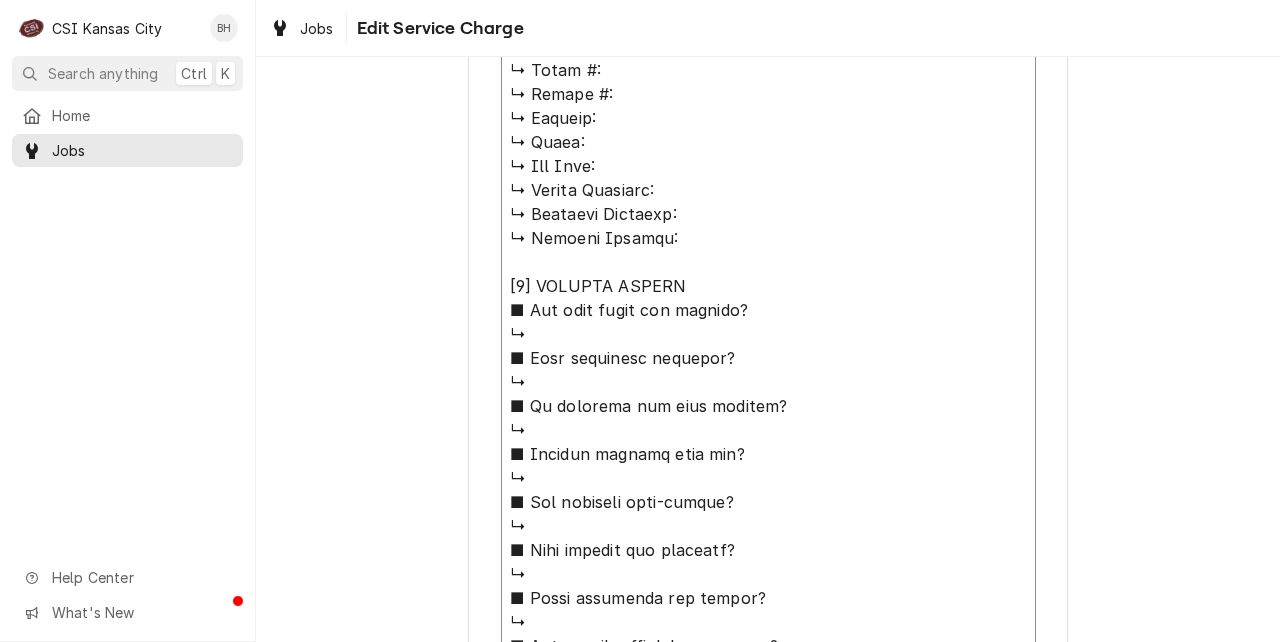 click on "Service Summary" at bounding box center (768, 526) 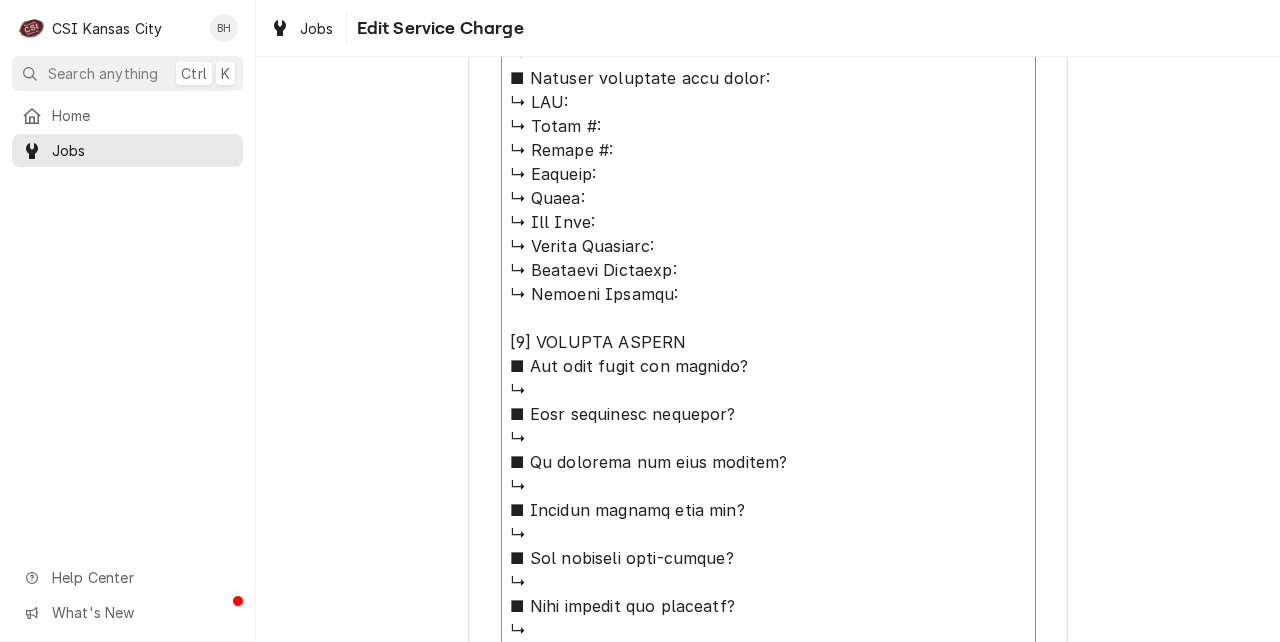 scroll, scrollTop: 1120, scrollLeft: 0, axis: vertical 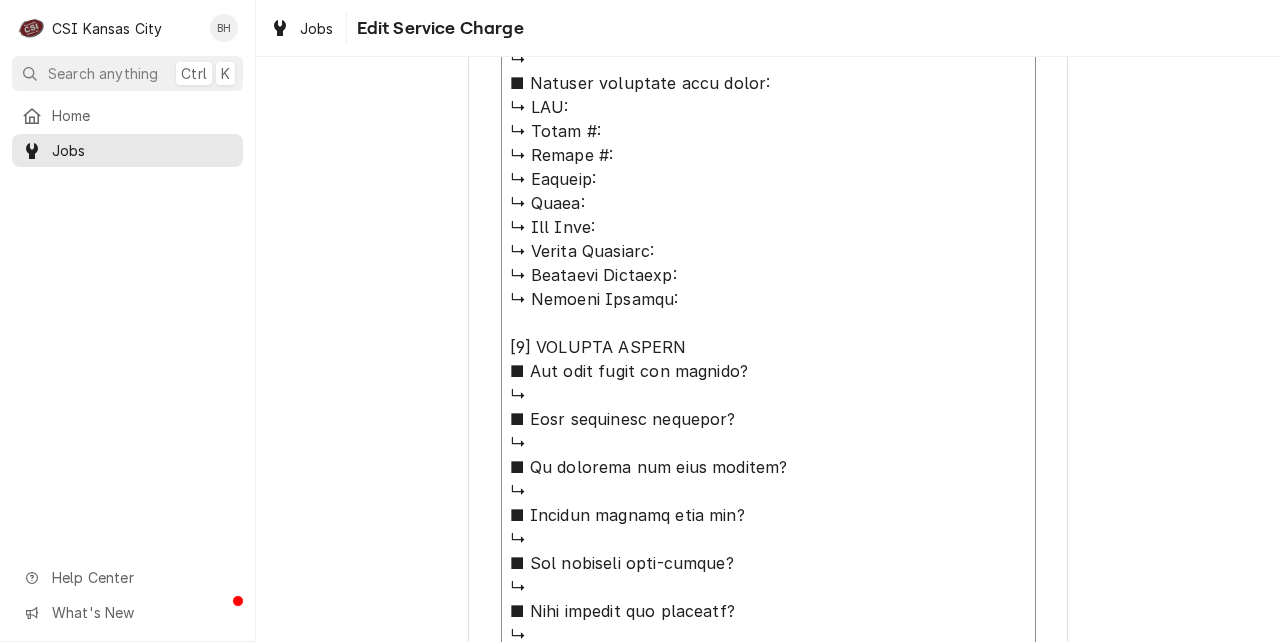 drag, startPoint x: 510, startPoint y: 97, endPoint x: 758, endPoint y: 290, distance: 314.2499 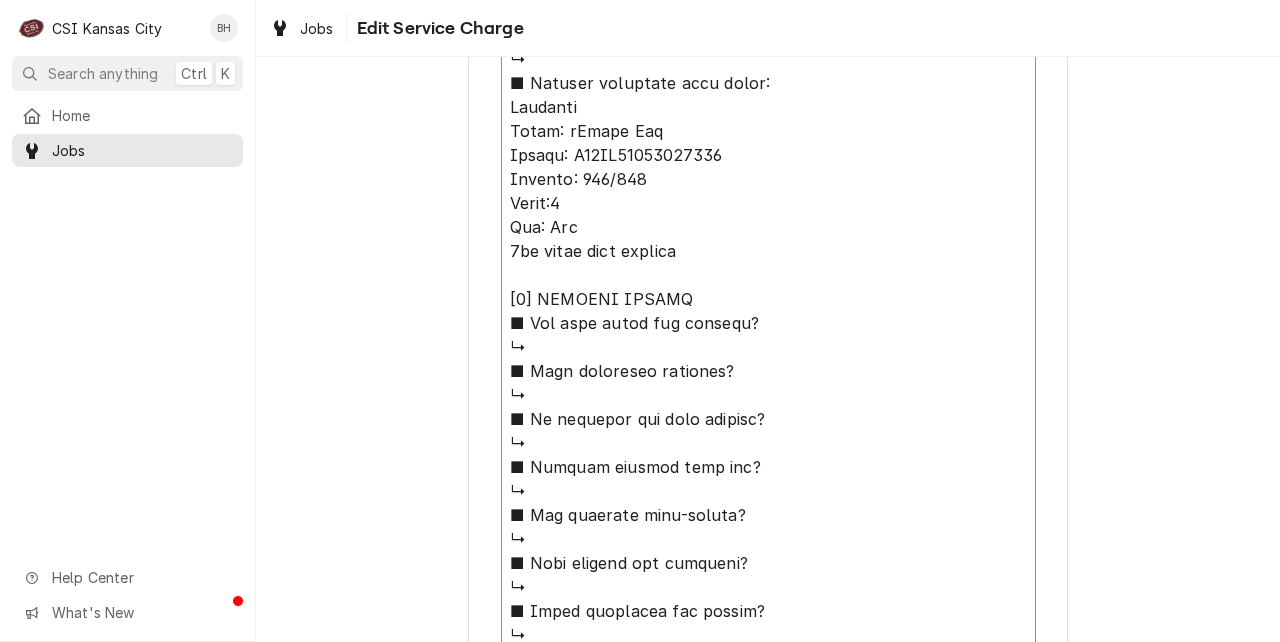 scroll, scrollTop: 2049, scrollLeft: 0, axis: vertical 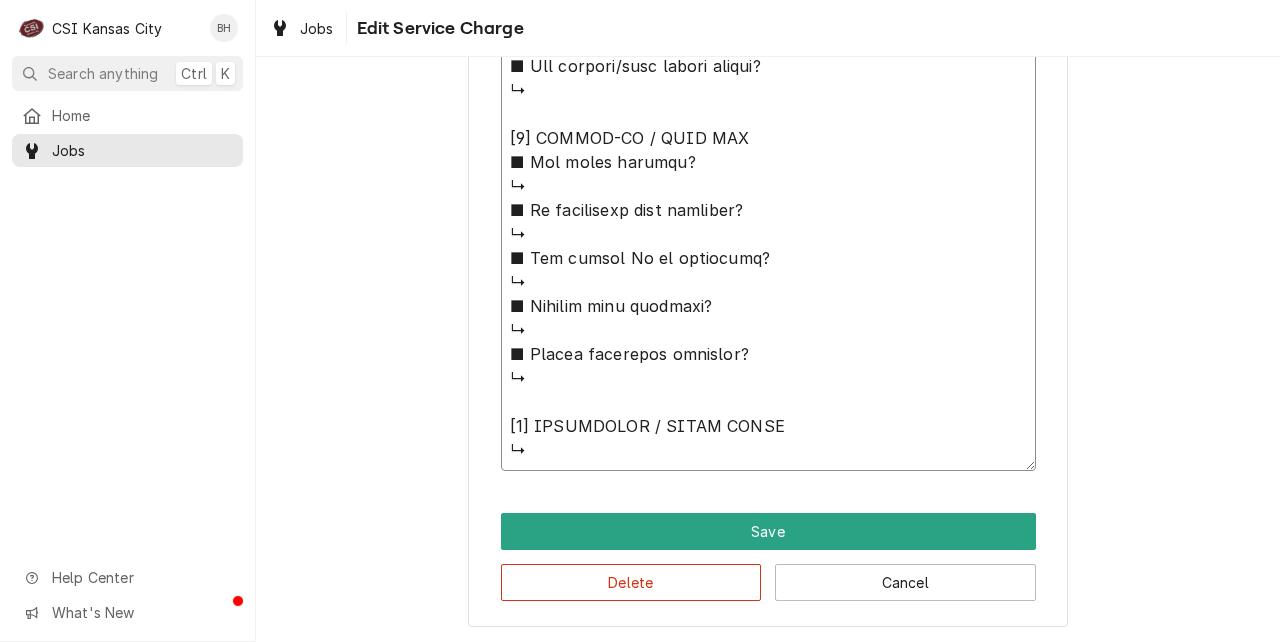 click on "Service Summary" at bounding box center [768, -366] 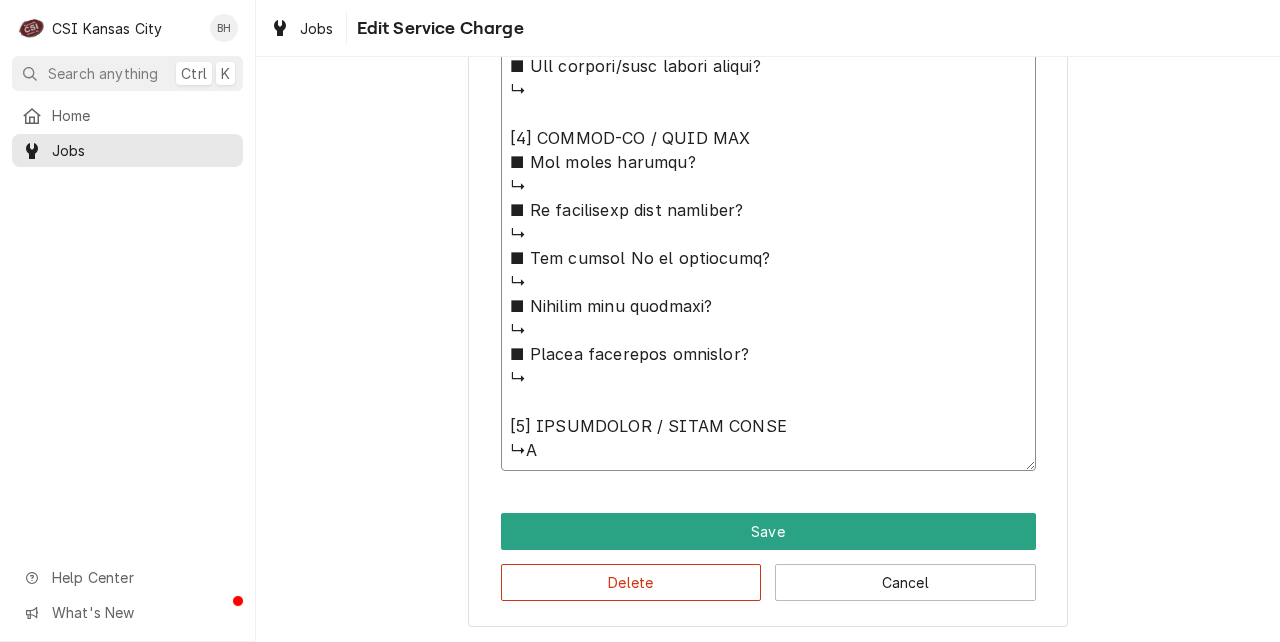 type on "⚠️ 𝗙𝗢𝗥𝗠 𝗜𝗡𝗦𝗧𝗥𝗨𝗖𝗧𝗜𝗢𝗡𝗦 ⚠️
✪ 𝗖𝗼𝗺𝗽𝗹𝗲𝘁𝗲 𝗮𝗹𝗹 𝗿𝗲𝗹𝗲𝘃𝗮𝗻𝘁 𝘀𝗲𝗰𝘁𝗶𝗼𝗻𝘀
✪ 𝗣𝗿𝗼𝘃𝗶𝗱𝗲 𝗱𝗲𝘁𝗮𝗶𝗹𝗲𝗱 𝗮𝗻𝘀𝘄𝗲𝗿𝘀
✪ 𝗗𝗼𝘂𝗯𝗹𝗲-𝗰𝗵𝗲𝗰𝗸 𝗱𝗮𝘁𝗮 𝗲𝗻𝘁𝗿𝗶𝗲𝘀
✪ 𝗠𝗮𝗿𝗸 ‘𝗡/𝗔’ 𝗶𝗳 𝗻𝗼𝘁 𝗿𝗲𝗹𝗲𝘃𝗮𝗻𝘁
✪ 𝗩𝗲𝗿𝗶𝗳𝘆 𝗯𝗲𝗳𝗼𝗿𝗲 𝘀𝘂𝗯𝗺𝗶𝘀𝘀𝗶𝗼𝗻
✪ 𝗔𝗰𝗰𝗲𝘀𝘀 𝗠𝗙𝗚 𝗯𝗹𝗮𝗻𝗸𝘀 𝘃𝗶𝗮 𝗯𝗲𝗹𝗼𝘄
✪ https://dub.sh/csi-blanks
[𝟭] 𝗘𝗤𝗨𝗜𝗣𝗠𝗘𝗡𝗧 / 𝗪𝗔𝗥𝗥𝗔𝗡𝗧𝗬
■ 𝗪𝗮𝗿𝗿𝗮𝗻𝘁𝘆 𝗿𝗲𝗴𝗶𝘀𝘁𝗿𝗮𝘁𝗶𝗼𝗻 𝘀𝘁𝗮𝘁𝘂𝘀?
↳
■ 𝗜𝘀 𝘂𝗻𝗶𝘁 𝘁𝗮𝗴𝗴𝗲𝗱 𝘄/ 𝗖𝗦𝗜 𝘀𝘁𝗶𝗰𝗸𝗲𝗿?
↳
■ 𝗣𝗿𝗼𝘃𝗶𝗱𝗲 𝗲𝗾𝘂𝗶𝗽𝗺𝗲𝗻𝘁 𝗱𝗮𝘁𝗮 𝗯𝗲𝗹𝗼𝘄:
Rational
Model: iCombi Pro
Serial: G62SJ24113185487
Voltage: 208/240
Phase:1
Gas: Nat
5th floor main kitchen
[𝟮] 𝗚𝗘𝗡𝗘𝗥𝗔𝗟 𝗖𝗛𝗘𝗖𝗞𝗦
■ 𝗪𝗮𝘀 𝘀𝗶𝘁𝗲 𝗿𝗲𝗮𝗱𝘆 𝗳𝗼𝗿 𝘀𝘁𝗮𝗿𝘁𝘂𝗽?
↳
■ 𝗩𝗲𝗻𝘁 𝗶𝗻𝘀𝘁𝗮𝗹𝗹𝗲𝗱 𝗽𝗿𝗼𝗽𝗲𝗿𝗹y?
↳
■ 𝗜𝘀 𝘀𝘂𝗽𝗽𝗹𝗶𝗲𝗱 𝗴𝗮𝘀 𝘁𝘆𝗽𝗲 𝗰𝗼𝗿𝗿𝗲𝗰𝘁?
↳
■ 𝗩𝗼𝗹𝘁𝗮𝗴𝗲 𝗺𝗮𝘁𝗰𝗵𝗲𝘀 𝗱𝗮𝘁𝗮 𝘁𝗮𝗴?
↳
■ 𝗚𝗮𝘀 𝗳𝗶𝘁𝘁𝗶𝗻𝗴𝘀 𝗹𝗲𝗮𝗸-𝘁𝗲𝘀𝘁𝗲𝗱?
↳
■ 𝗨𝗻𝗶𝘁 𝗹𝗲𝘃𝗲𝗹𝗲𝗱 𝗮𝗻𝗱 𝗮𝗱𝗷𝘂𝘀𝘁𝗲𝗱?
↳
■ 𝗙𝘂𝗹𝗹𝘆 𝗮𝘀𝘀𝗲𝗺𝗯𝗹𝗲𝗱 𝗮𝗻𝗱 𝘀𝗲𝗰𝘂𝗿𝗲?
↳
■ 𝗨𝘁𝗶𝗹𝗶𝘁𝗶𝗲𝘀 𝘀𝗮𝗳𝗲 𝗮𝗻𝗱 𝗰𝗼𝗻𝗻𝗲𝗰𝘁𝗲𝗱?
↳
■ 𝗧𝗲𝗺𝗽 𝗰𝗵𝗲𝗰𝗸𝗲𝗱/𝗰𝗮𝗹𝗶𝗯𝗿𝗮𝘁𝗲𝗱?
↳
■ 𝗦𝘁𝗮𝗿𝘁𝘂𝗽 𝗰𝘆𝗰𝗹𝗲 𝗰𝗼𝗺𝗽𝗹𝗲𝘁𝗲?
↳
■ 𝗧𝗲𝘀𝘁 𝗰𝗼𝗼𝗸 𝘁𝗶𝗺𝗲𝗿 𝗼𝗽𝗲𝗿𝗮𝘁𝗶𝗼𝗻?
↳
[𝟯] 𝗥𝗘𝗣𝗢𝗥𝗧𝗘𝗗 𝗜𝗦𝗦𝗨𝗘𝗦 (𝗜𝗙 𝗔𝗡𝗬)
■ 𝗔𝗻𝘆 𝘂𝗻𝗶𝘁 𝗽𝗲𝗿𝗳𝗼𝗿𝗺𝗮𝗻𝗰𝗲 𝗶𝘀𝘀𝘂𝗲𝘀?
↳
■ 𝗔𝗻𝘆 𝗰𝘂𝘀𝘁𝗼𝗺𝗲𝗿 𝗿𝗲𝗽𝗼𝗿𝘁𝗲𝗱 𝗶𝘀𝘀𝘂𝗲s?
↳
■ 𝗔𝗻𝘆 𝘂𝘁𝗶𝗹𝗶𝘁𝘆/𝘃𝗲𝗻𝘁 𝘀𝗮𝗳𝗲𝘁𝘆 𝗶𝘀𝘀𝘂𝗲𝘀?
↳
[𝟰] 𝗙𝗢𝗟𝗟𝗢𝗪-𝗨𝗣 / 𝗦𝗜𝗚𝗡 𝗢𝗙𝗙
■ 𝗔𝗻𝘆 𝗽𝗮𝗿𝘁𝘀 𝗺𝗶𝘀𝘀𝗶𝗻𝗴?
↳
■ 𝗜𝘀 𝗮𝗱𝗱𝗶𝘁𝗶𝗼𝗻𝗮𝗹..." 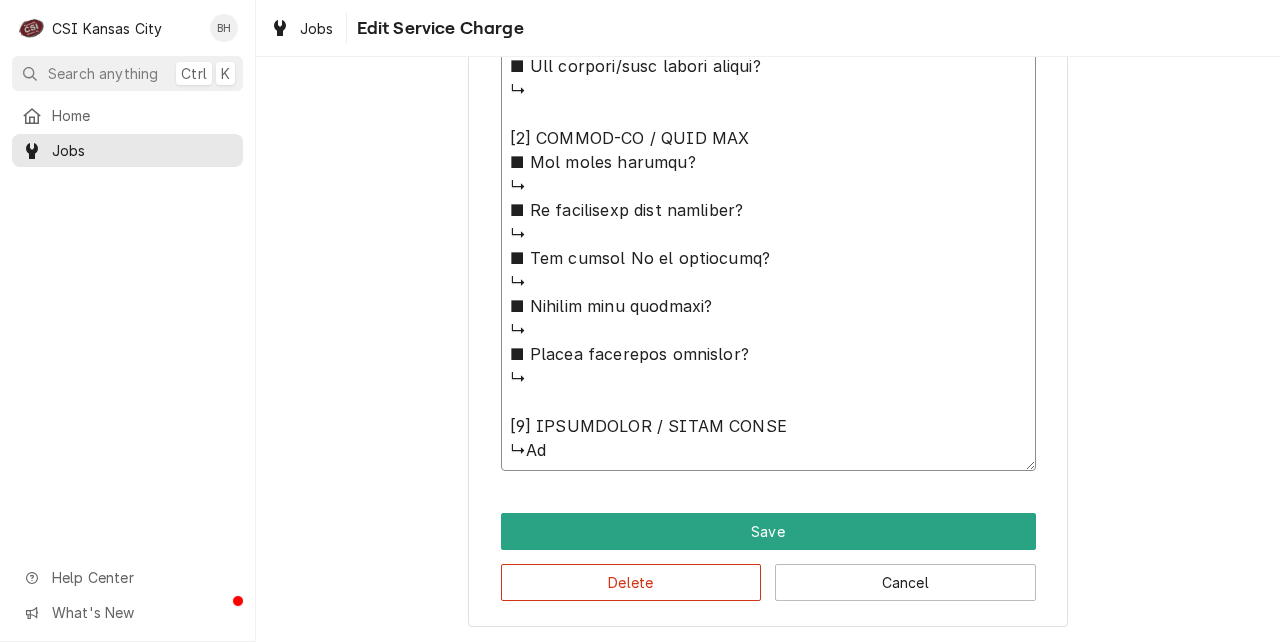 type on "x" 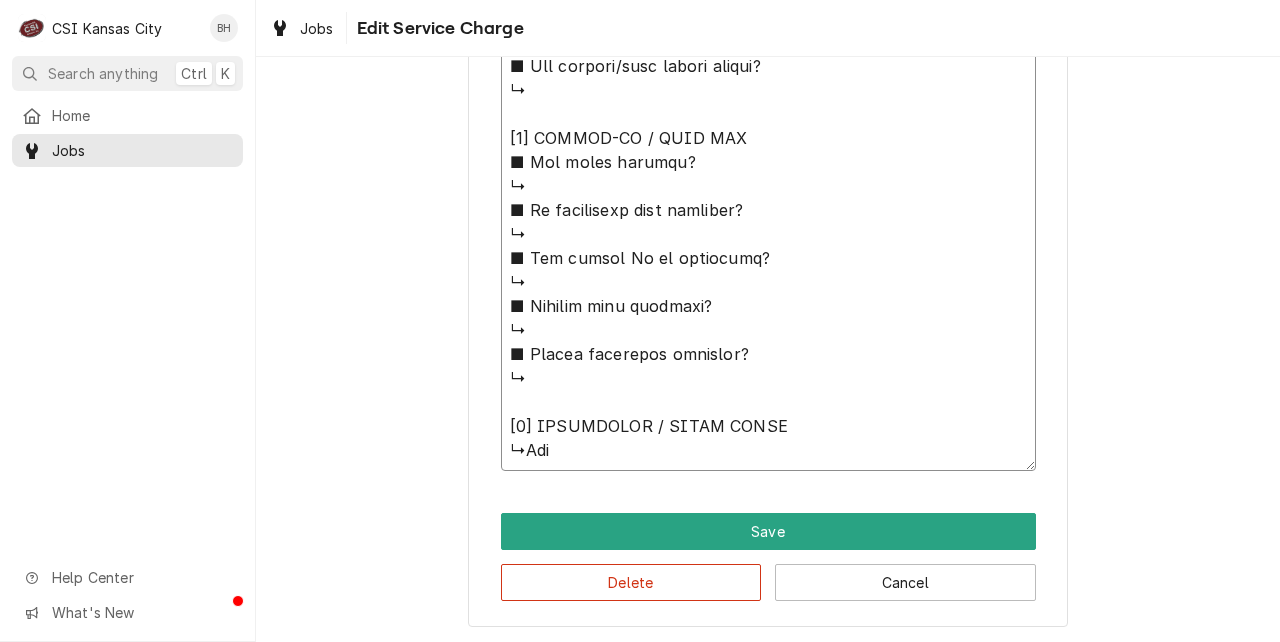 type on "x" 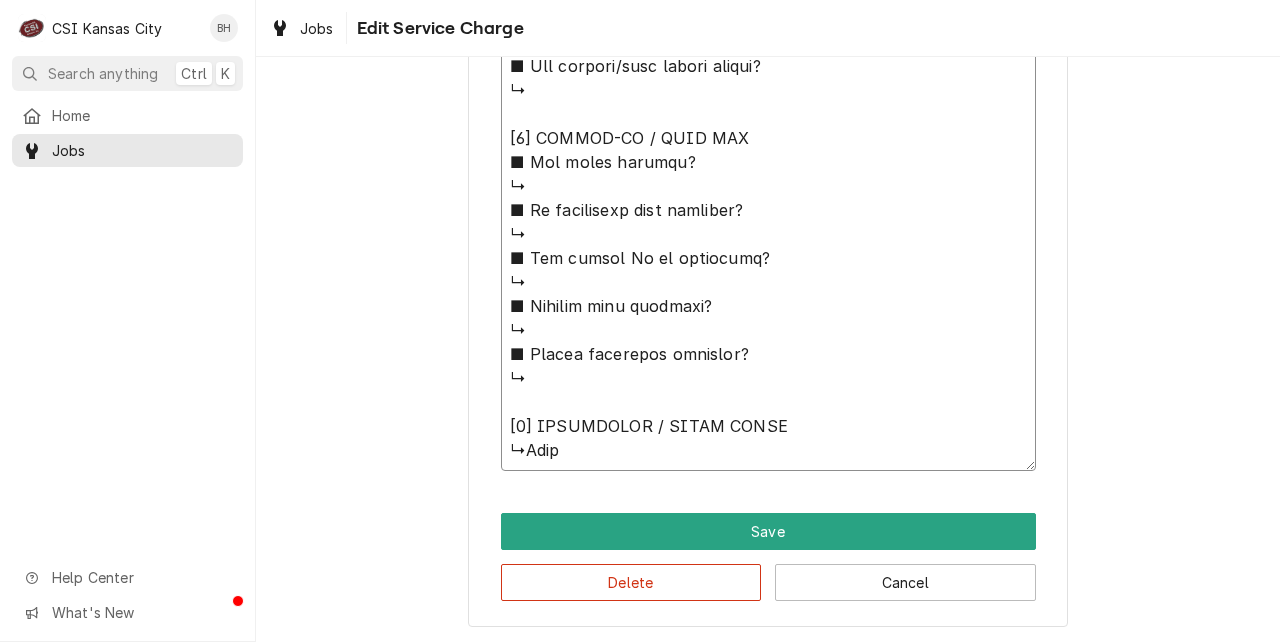 type on "x" 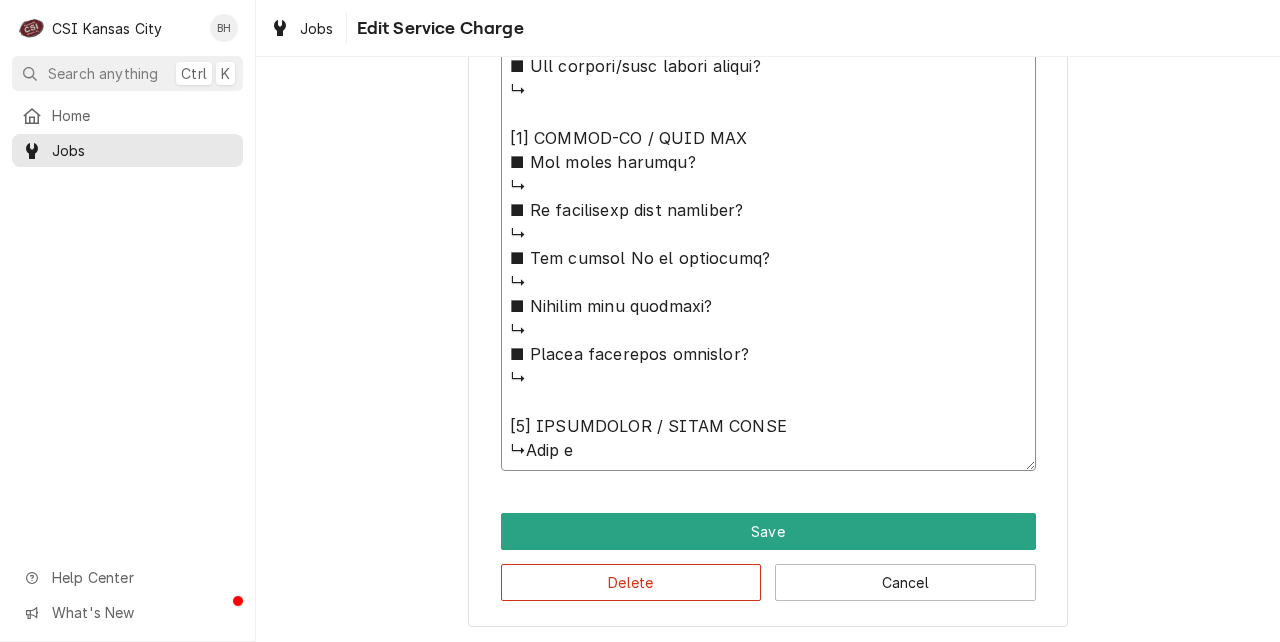 type on "x" 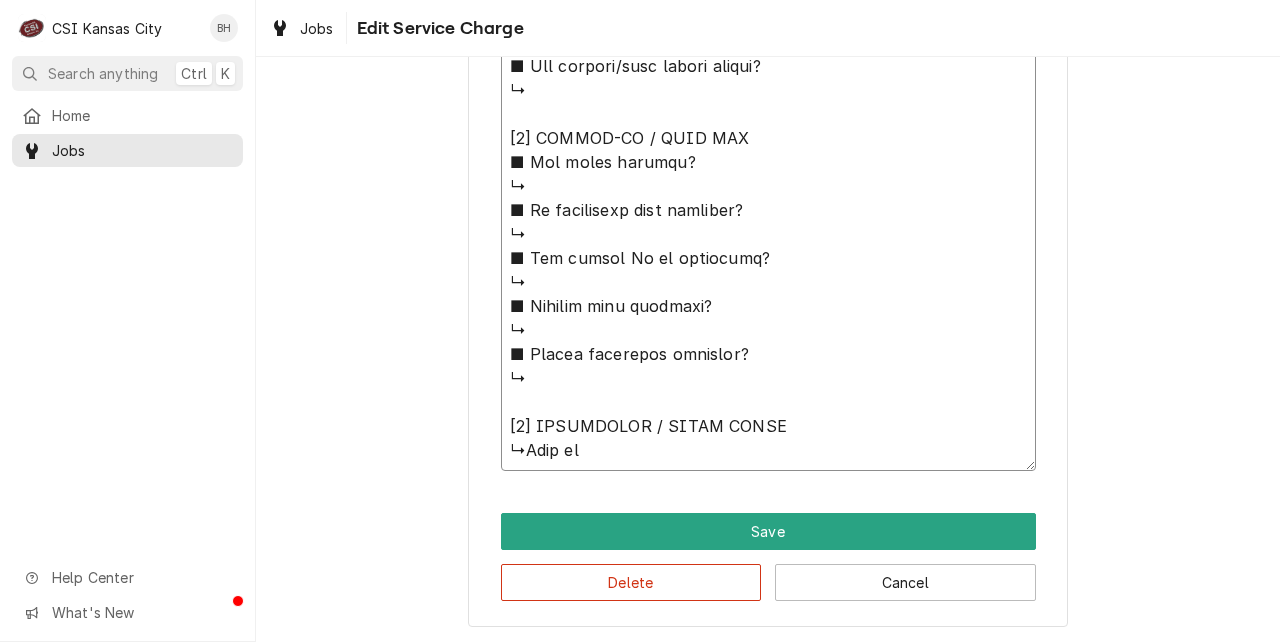 type on "x" 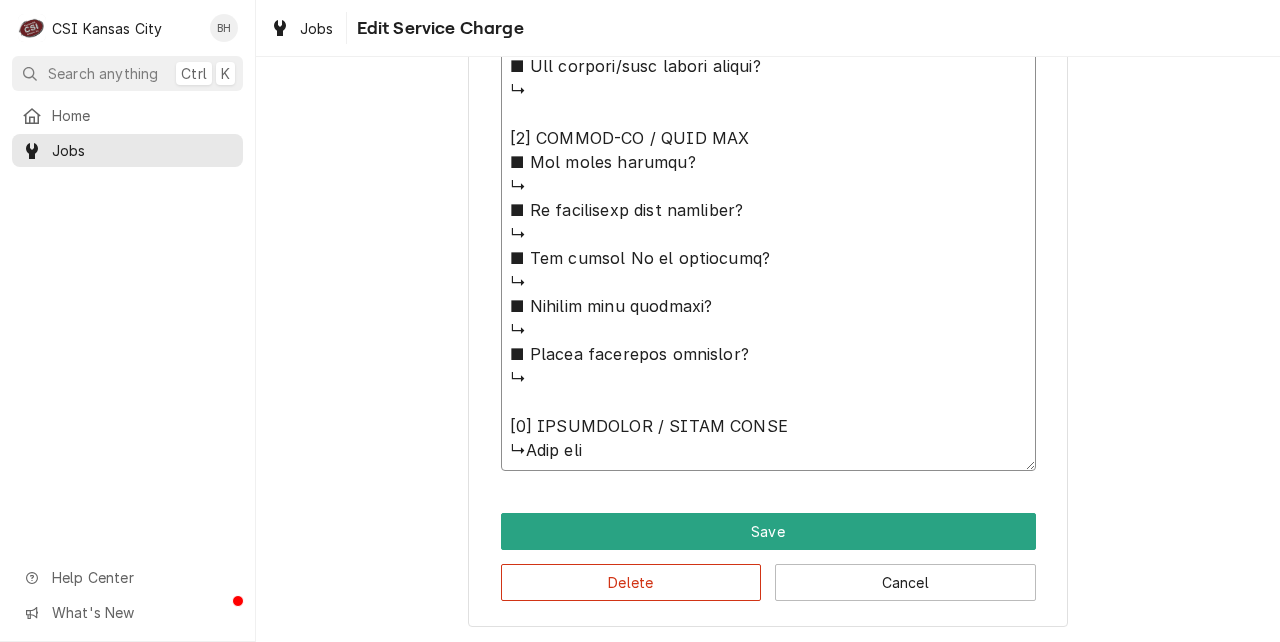 type on "x" 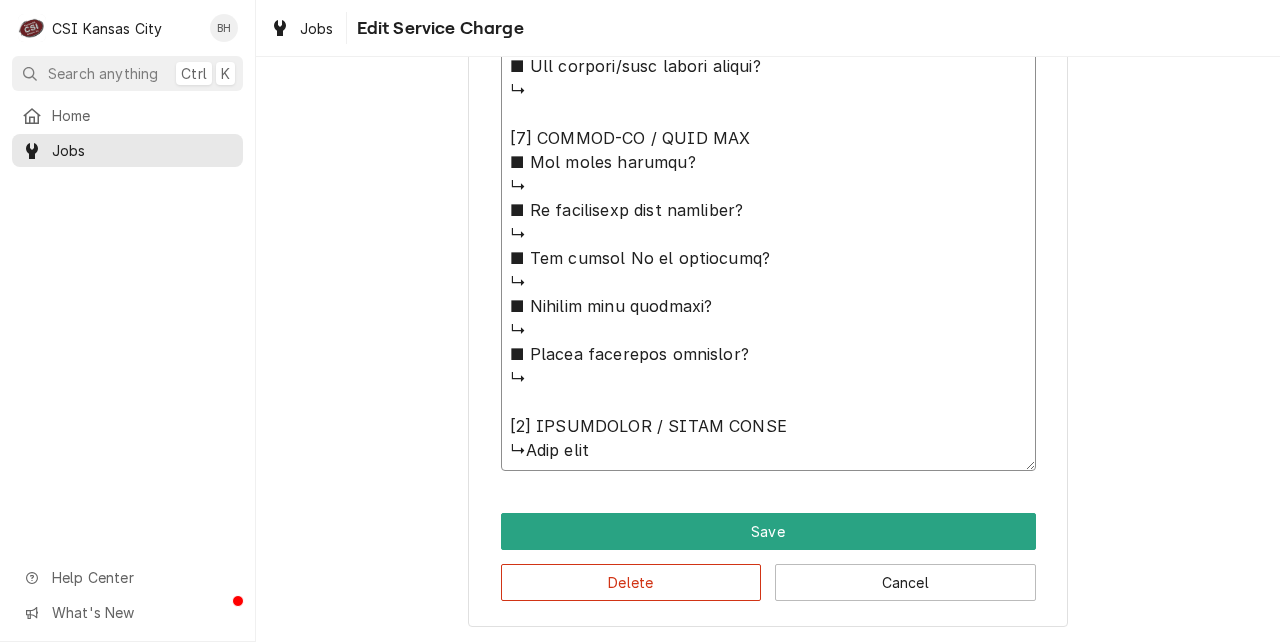 type on "x" 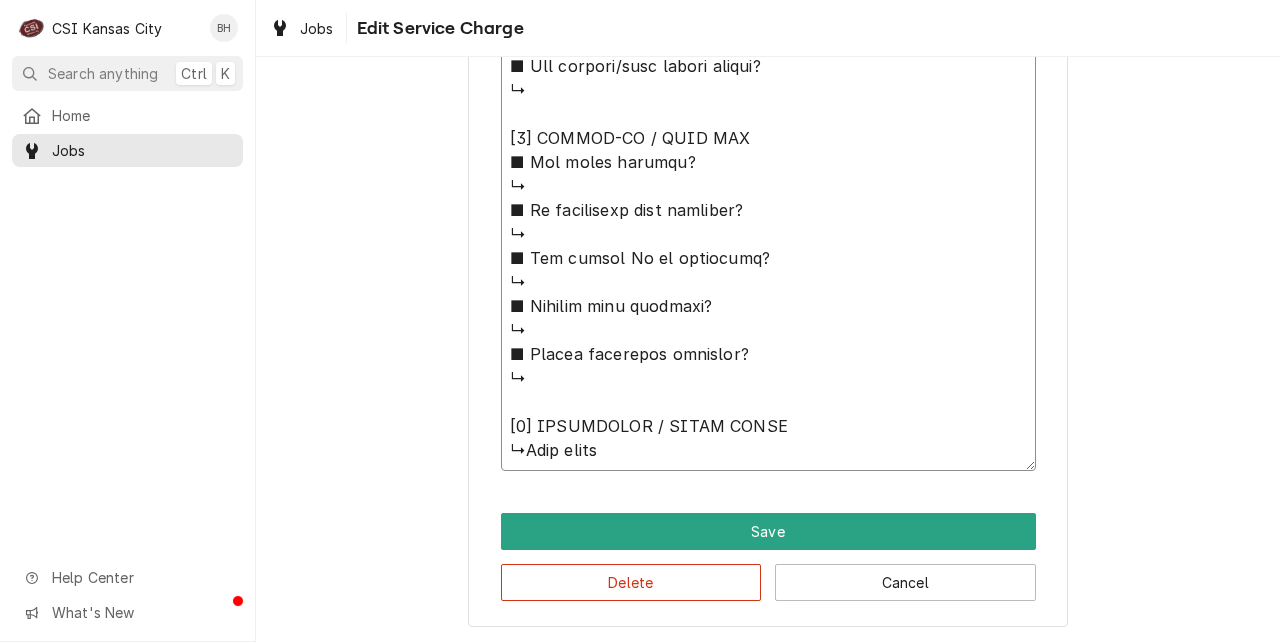 type on "x" 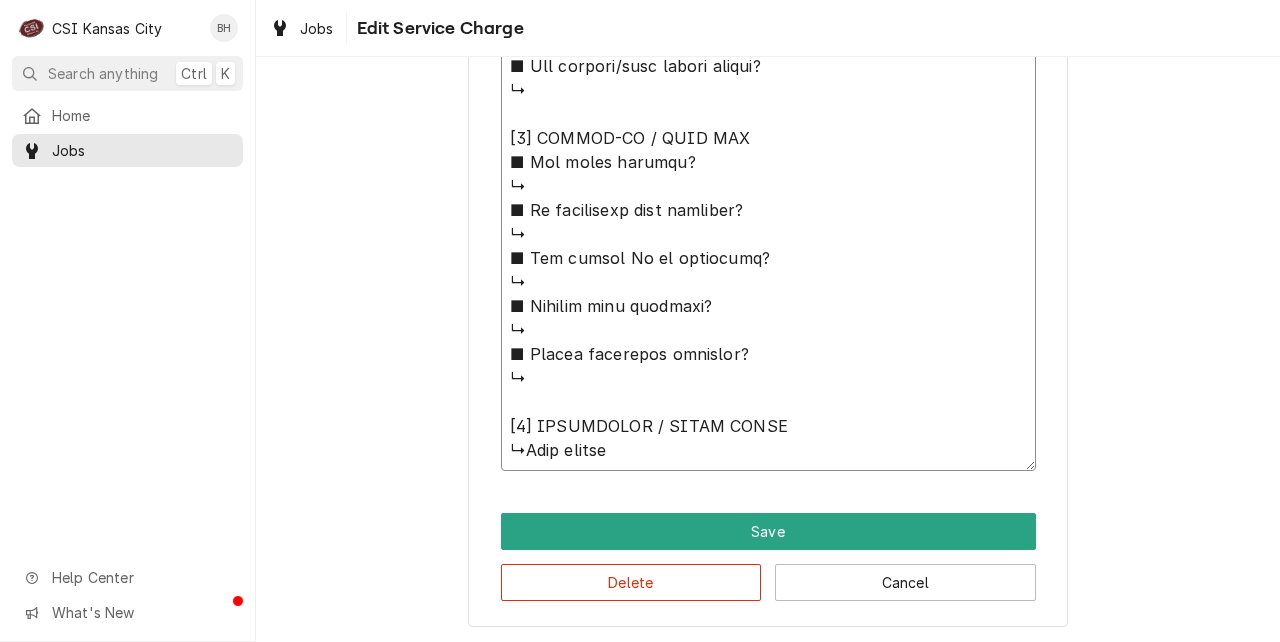 type on "x" 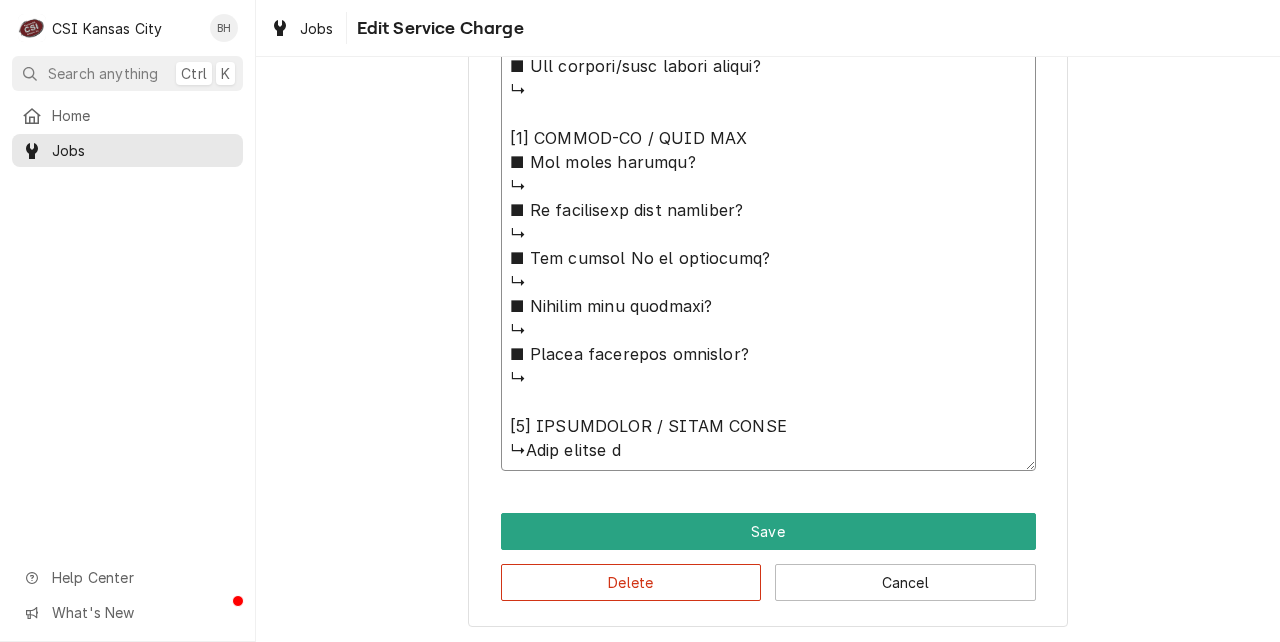 type on "x" 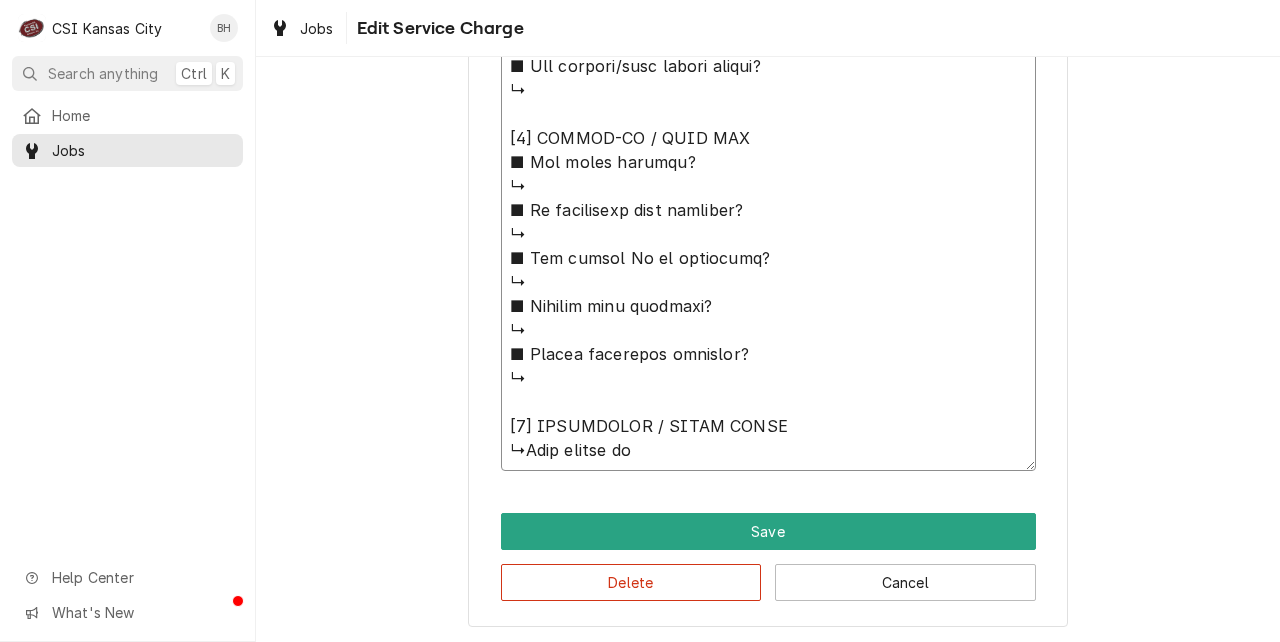 type on "x" 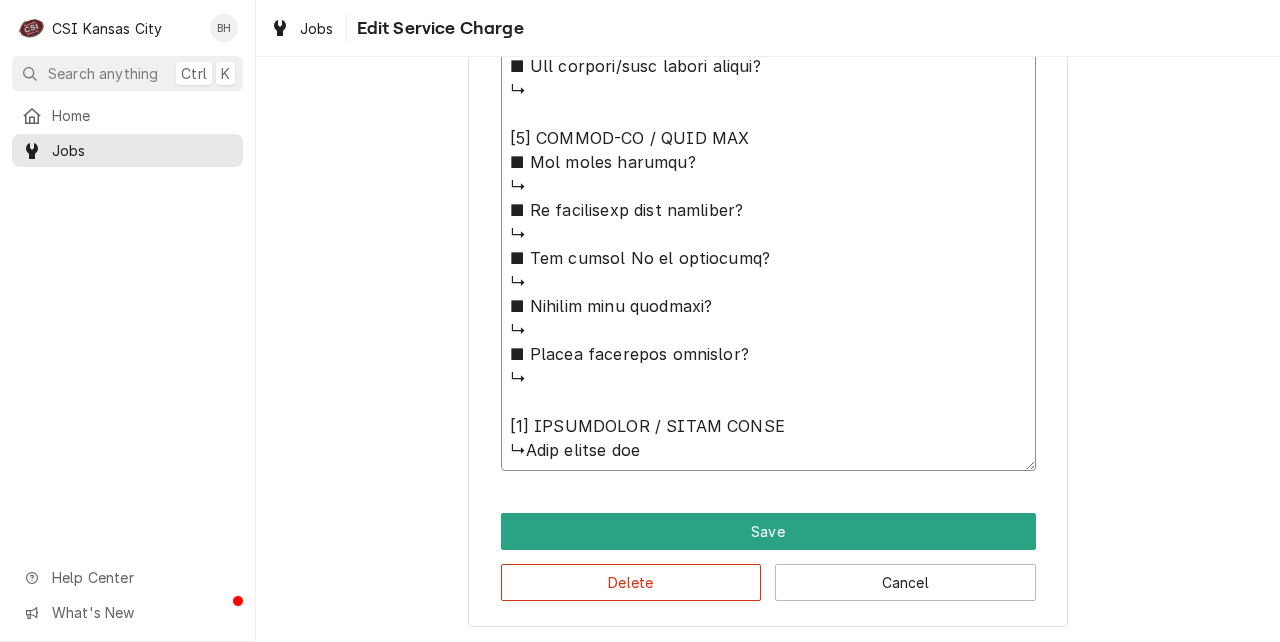 type on "x" 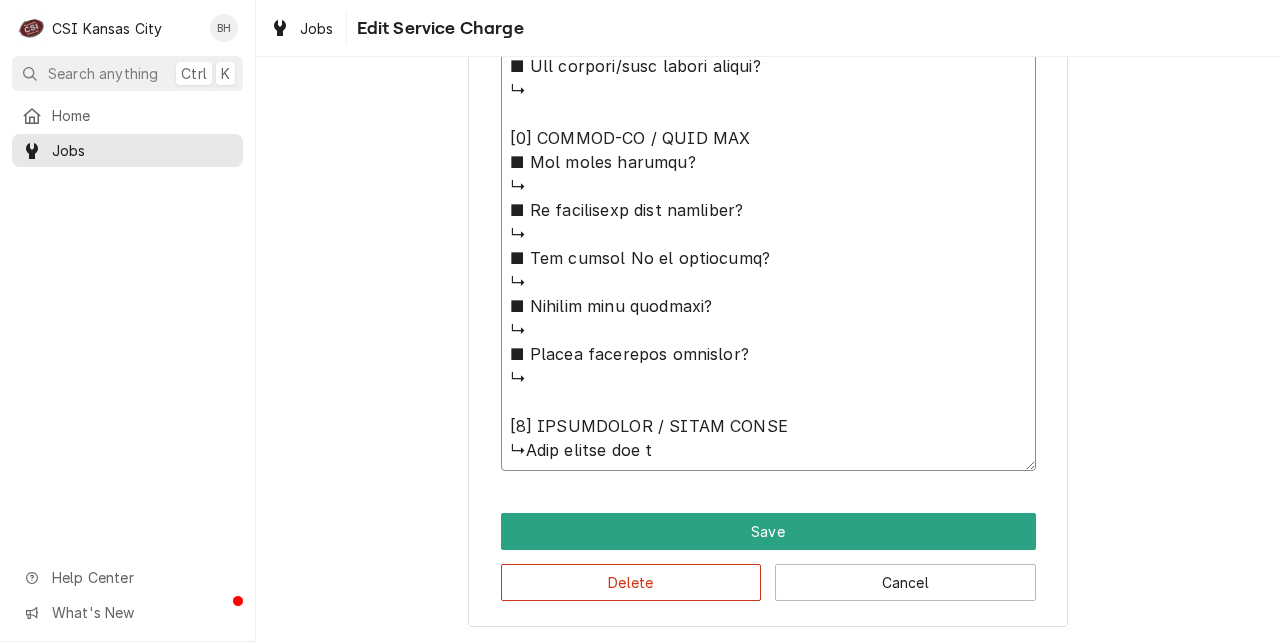 type on "x" 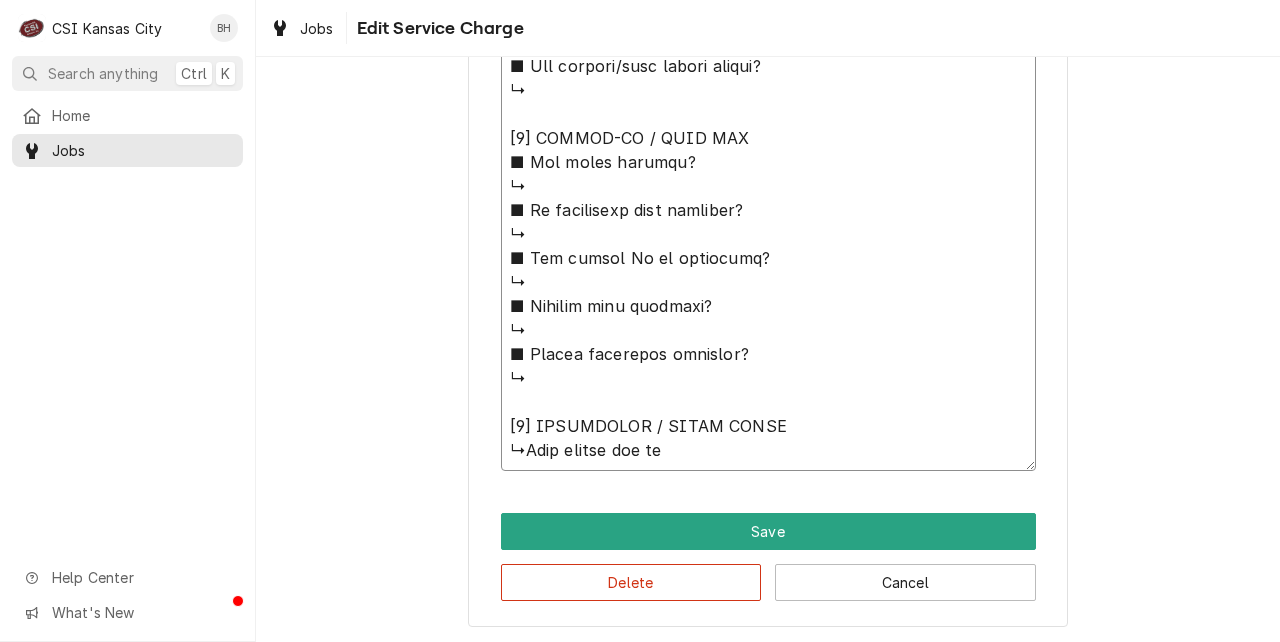 type on "x" 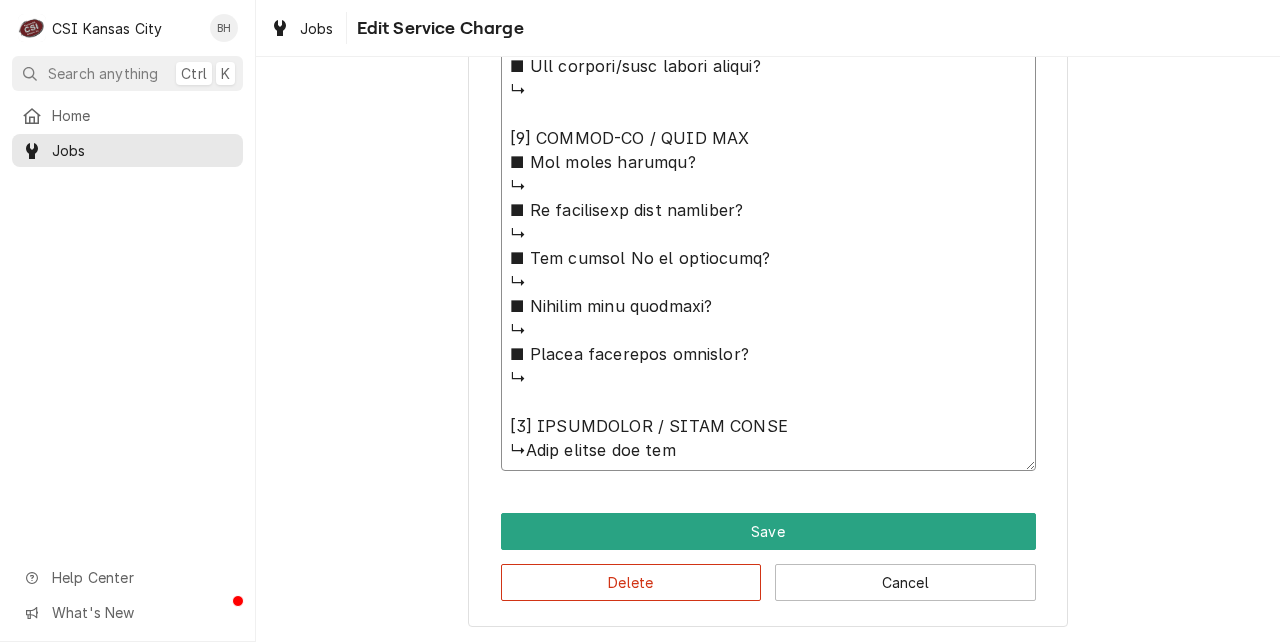 type on "x" 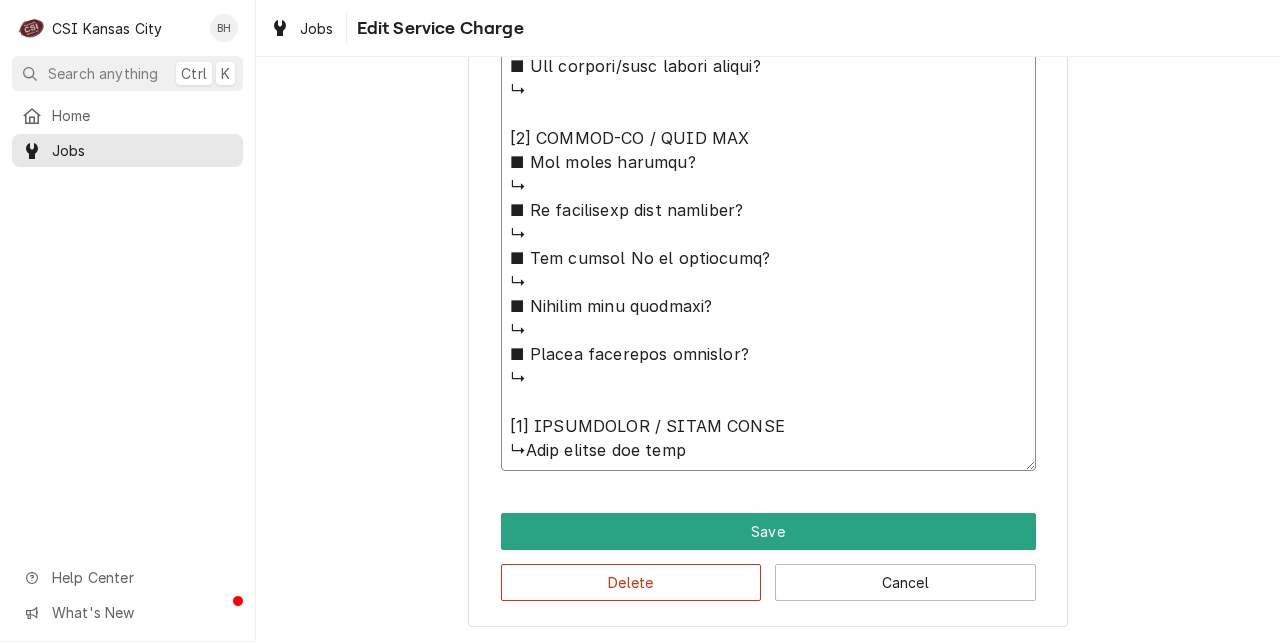 type on "x" 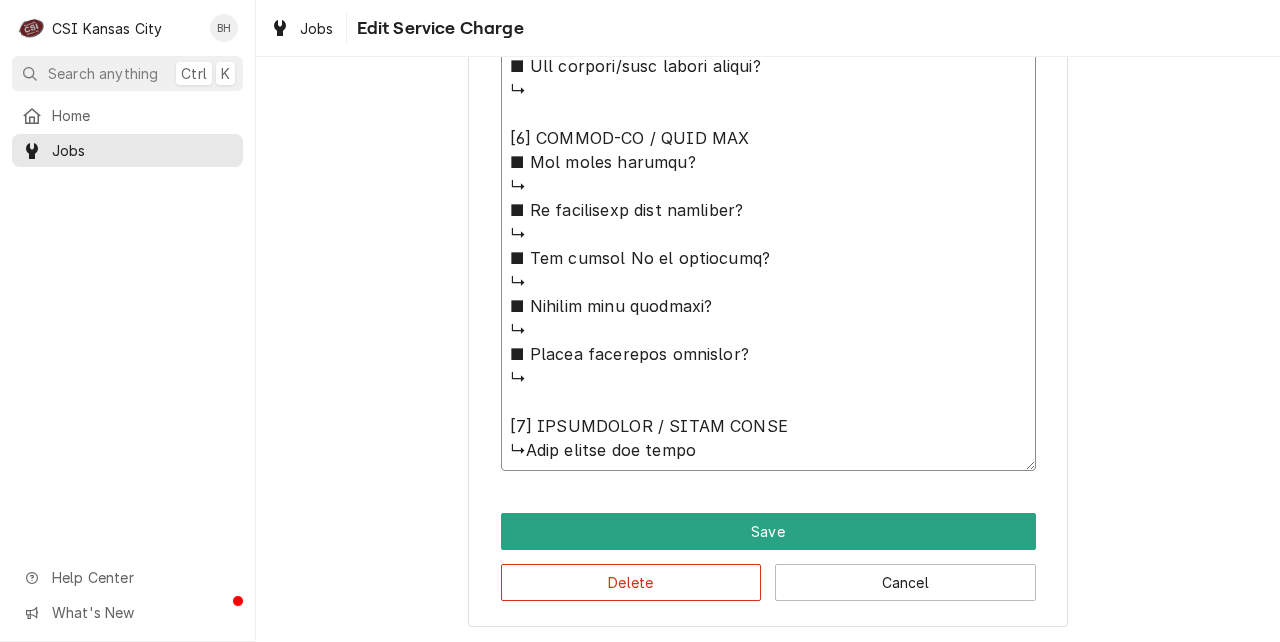 type on "x" 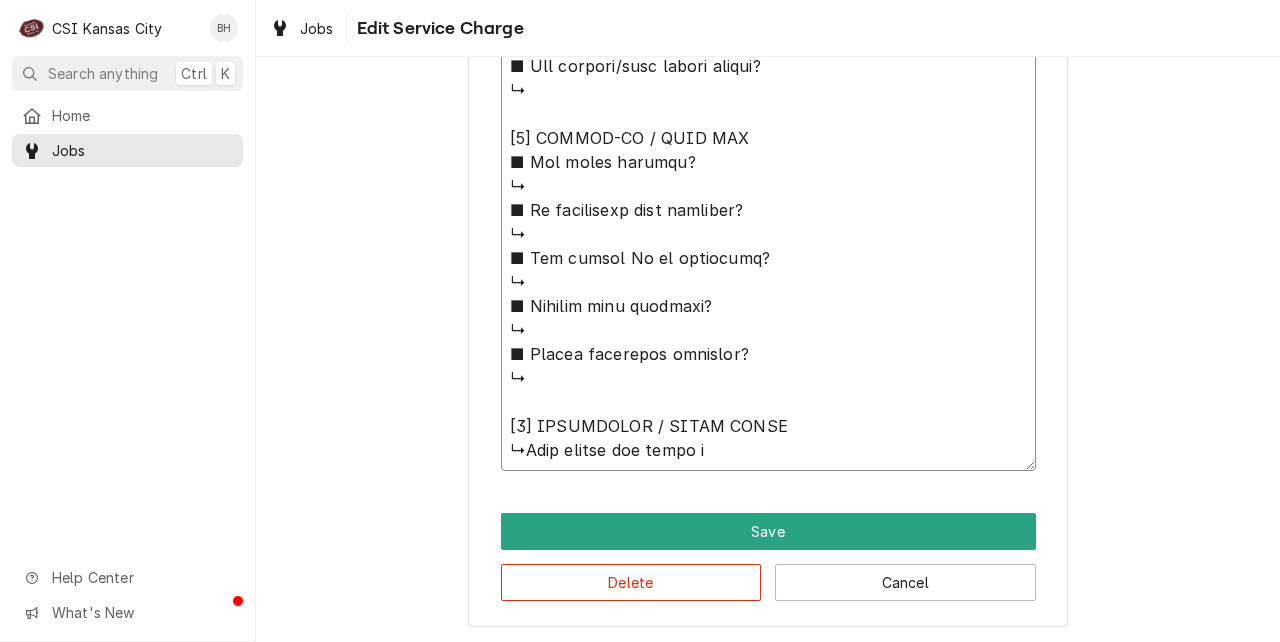 type on "x" 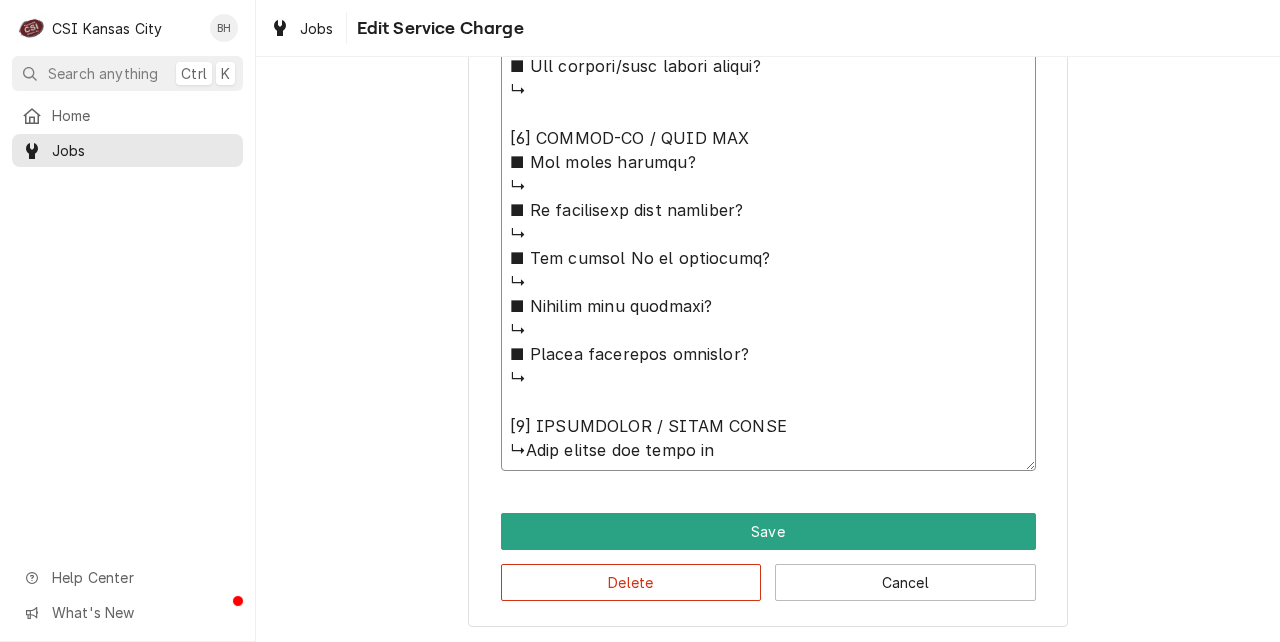 type on "x" 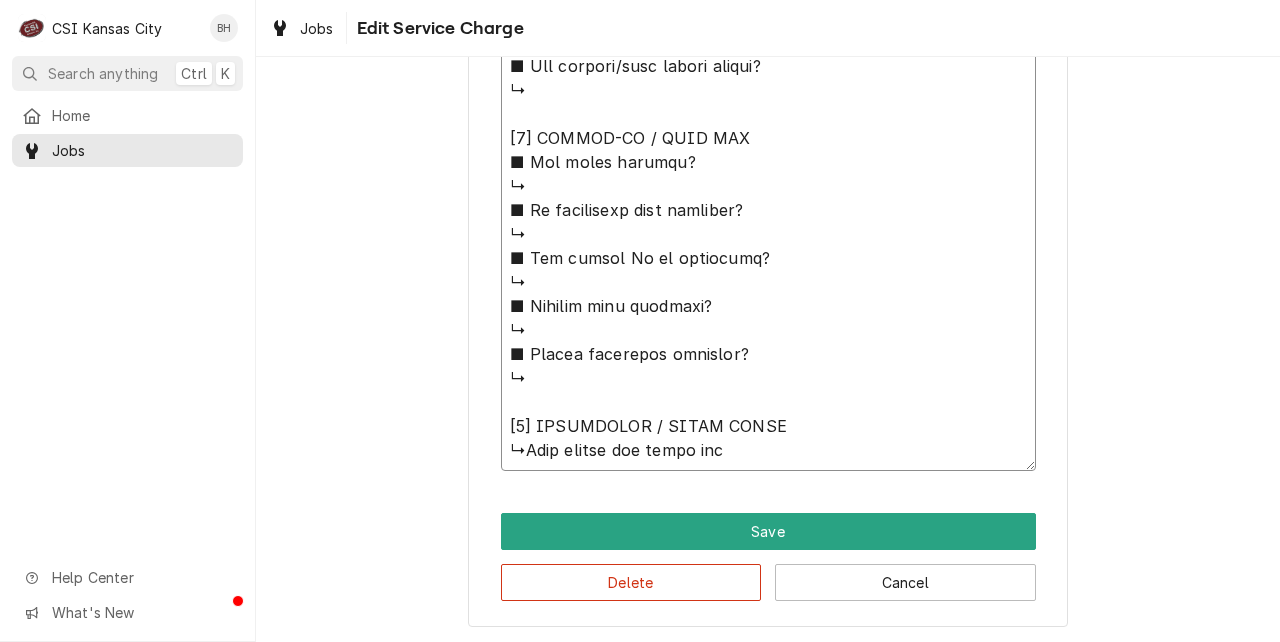 type on "x" 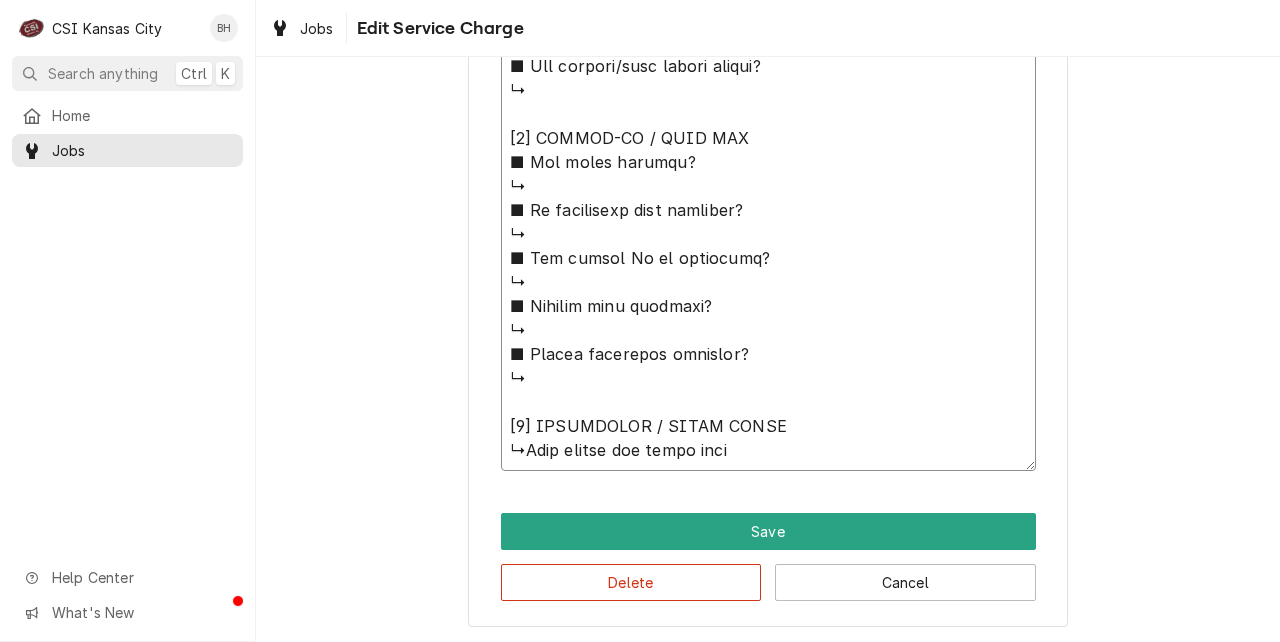 type on "x" 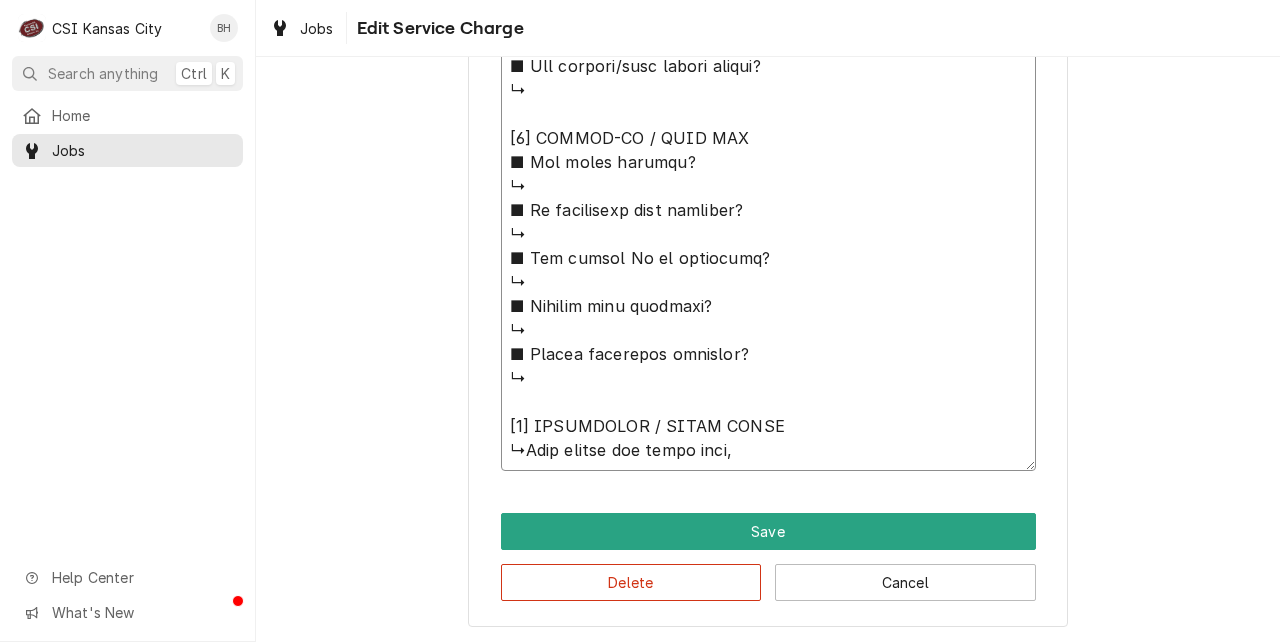 type on "⚠️ 𝗙𝗢𝗥𝗠 𝗜𝗡𝗦𝗧𝗥𝗨𝗖𝗧𝗜𝗢𝗡𝗦 ⚠️
✪ 𝗖𝗼𝗺𝗽𝗹𝗲𝘁𝗲 𝗮𝗹𝗹 𝗿𝗲𝗹𝗲𝘃𝗮𝗻𝘁 𝘀𝗲𝗰𝘁𝗶𝗼𝗻𝘀
✪ 𝗣𝗿𝗼𝘃𝗶𝗱𝗲 𝗱𝗲𝘁𝗮𝗶𝗹𝗲𝗱 𝗮𝗻𝘀𝘄𝗲𝗿𝘀
✪ 𝗗𝗼𝘂𝗯𝗹𝗲-𝗰𝗵𝗲𝗰𝗸 𝗱𝗮𝘁𝗮 𝗲𝗻𝘁𝗿𝗶𝗲𝘀
✪ 𝗠𝗮𝗿𝗸 ‘𝗡/𝗔’ 𝗶𝗳 𝗻𝗼𝘁 𝗿𝗲𝗹𝗲𝘃𝗮𝗻𝘁
✪ 𝗩𝗲𝗿𝗶𝗳𝘆 𝗯𝗲𝗳𝗼𝗿𝗲 𝘀𝘂𝗯𝗺𝗶𝘀𝘀𝗶𝗼𝗻
✪ 𝗔𝗰𝗰𝗲𝘀𝘀 𝗠𝗙𝗚 𝗯𝗹𝗮𝗻𝗸𝘀 𝘃𝗶𝗮 𝗯𝗲𝗹𝗼𝘄
✪ https://dub.sh/csi-blanks
[𝟭] 𝗘𝗤𝗨𝗜𝗣𝗠𝗘𝗡𝗧 / 𝗪𝗔𝗥𝗥𝗔𝗡𝗧𝗬
■ 𝗪𝗮𝗿𝗿𝗮𝗻𝘁𝘆 𝗿𝗲𝗴𝗶𝘀𝘁𝗿𝗮𝘁𝗶𝗼𝗻 𝘀𝘁𝗮𝘁𝘂𝘀?
↳
■ 𝗜𝘀 𝘂𝗻𝗶𝘁 𝘁𝗮𝗴𝗴𝗲𝗱 𝘄/ 𝗖𝗦𝗜 𝘀𝘁𝗶𝗰𝗸𝗲𝗿?
↳
■ 𝗣𝗿𝗼𝘃𝗶𝗱𝗲 𝗲𝗾𝘂𝗶𝗽𝗺𝗲𝗻𝘁 𝗱𝗮𝘁𝗮 𝗯𝗲𝗹𝗼𝘄:
Rational
Model: iCombi Pro
Serial: G62SJ24113185487
Voltage: 208/240
Phase:1
Gas: Nat
5th floor main kitchen
[𝟮] 𝗚𝗘𝗡𝗘𝗥𝗔𝗟 𝗖𝗛𝗘𝗖𝗞𝗦
■ 𝗪𝗮𝘀 𝘀𝗶𝘁𝗲 𝗿𝗲𝗮𝗱𝘆 𝗳𝗼𝗿 𝘀𝘁𝗮𝗿𝘁𝘂𝗽?
↳
■ 𝗩𝗲𝗻𝘁 𝗶𝗻𝘀𝘁𝗮𝗹𝗹𝗲𝗱 𝗽𝗿𝗼𝗽𝗲𝗿𝗹y?
↳
■ 𝗜𝘀 𝘀𝘂𝗽𝗽𝗹𝗶𝗲𝗱 𝗴𝗮𝘀 𝘁𝘆𝗽𝗲 𝗰𝗼𝗿𝗿𝗲𝗰𝘁?
↳
■ 𝗩𝗼𝗹𝘁𝗮𝗴𝗲 𝗺𝗮𝘁𝗰𝗵𝗲𝘀 𝗱𝗮𝘁𝗮 𝘁𝗮𝗴?
↳
■ 𝗚𝗮𝘀 𝗳𝗶𝘁𝘁𝗶𝗻𝗴𝘀 𝗹𝗲𝗮𝗸-𝘁𝗲𝘀𝘁𝗲𝗱?
↳
■ 𝗨𝗻𝗶𝘁 𝗹𝗲𝘃𝗲𝗹𝗲𝗱 𝗮𝗻𝗱 𝗮𝗱𝗷𝘂𝘀𝘁𝗲𝗱?
↳
■ 𝗙𝘂𝗹𝗹𝘆 𝗮𝘀𝘀𝗲𝗺𝗯𝗹𝗲𝗱 𝗮𝗻𝗱 𝘀𝗲𝗰𝘂𝗿𝗲?
↳
■ 𝗨𝘁𝗶𝗹𝗶𝘁𝗶𝗲𝘀 𝘀𝗮𝗳𝗲 𝗮𝗻𝗱 𝗰𝗼𝗻𝗻𝗲𝗰𝘁𝗲𝗱?
↳
■ 𝗧𝗲𝗺𝗽 𝗰𝗵𝗲𝗰𝗸𝗲𝗱/𝗰𝗮𝗹𝗶𝗯𝗿𝗮𝘁𝗲𝗱?
↳
■ 𝗦𝘁𝗮𝗿𝘁𝘂𝗽 𝗰𝘆𝗰𝗹𝗲 𝗰𝗼𝗺𝗽𝗹𝗲𝘁𝗲?
↳
■ 𝗧𝗲𝘀𝘁 𝗰𝗼𝗼𝗸 𝘁𝗶𝗺𝗲𝗿 𝗼𝗽𝗲𝗿𝗮𝘁𝗶𝗼𝗻?
↳
[𝟯] 𝗥𝗘𝗣𝗢𝗥𝗧𝗘𝗗 𝗜𝗦𝗦𝗨𝗘𝗦 (𝗜𝗙 𝗔𝗡𝗬)
■ 𝗔𝗻𝘆 𝘂𝗻𝗶𝘁 𝗽𝗲𝗿𝗳𝗼𝗿𝗺𝗮𝗻𝗰𝗲 𝗶𝘀𝘀𝘂𝗲𝘀?
↳
■ 𝗔𝗻𝘆 𝗰𝘂𝘀𝘁𝗼𝗺𝗲𝗿 𝗿𝗲𝗽𝗼𝗿𝘁𝗲𝗱 𝗶𝘀𝘀𝘂𝗲s?
↳
■ 𝗔𝗻𝘆 𝘂𝘁𝗶𝗹𝗶𝘁𝘆/𝘃𝗲𝗻𝘁 𝘀𝗮𝗳𝗲𝘁𝘆 𝗶𝘀𝘀𝘂𝗲𝘀?
↳
[𝟰] 𝗙𝗢𝗟𝗟𝗢𝗪-𝗨𝗣 / 𝗦𝗜𝗚𝗡 𝗢𝗙𝗙
■ 𝗔𝗻𝘆 𝗽𝗮𝗿𝘁𝘀 𝗺𝗶𝘀𝘀𝗶𝗻𝗴?
↳
■ 𝗜𝘀 𝗮𝗱𝗱𝗶𝘁𝗶𝗼𝗻𝗮𝗹..." 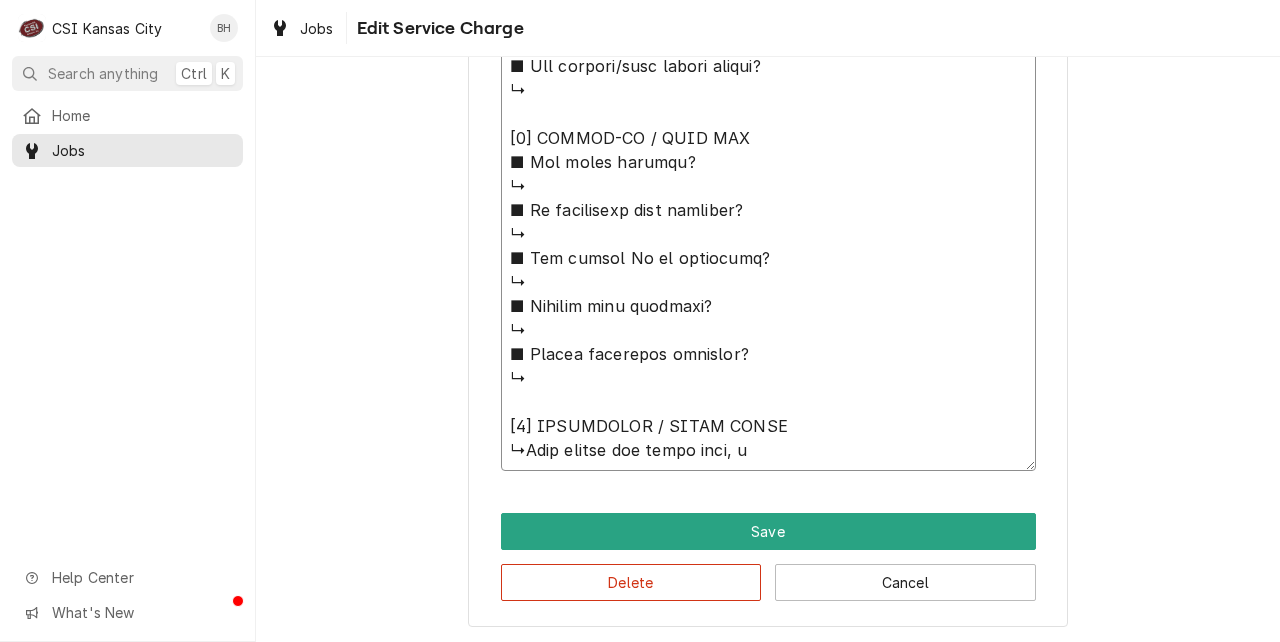 type on "x" 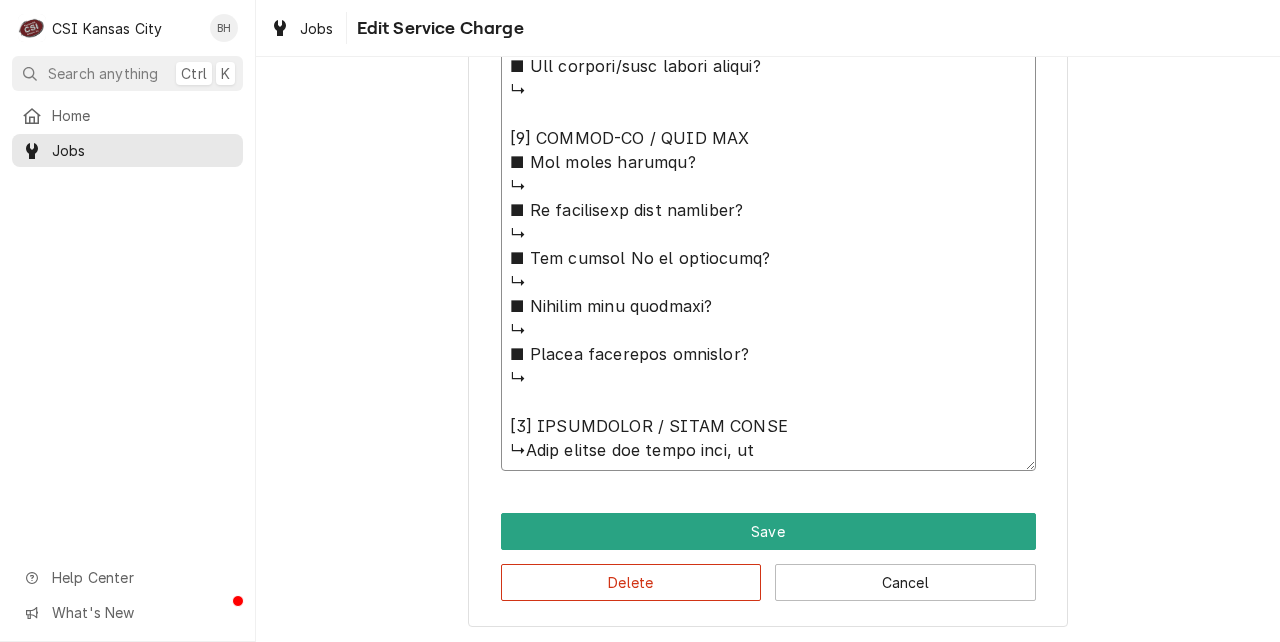 type on "x" 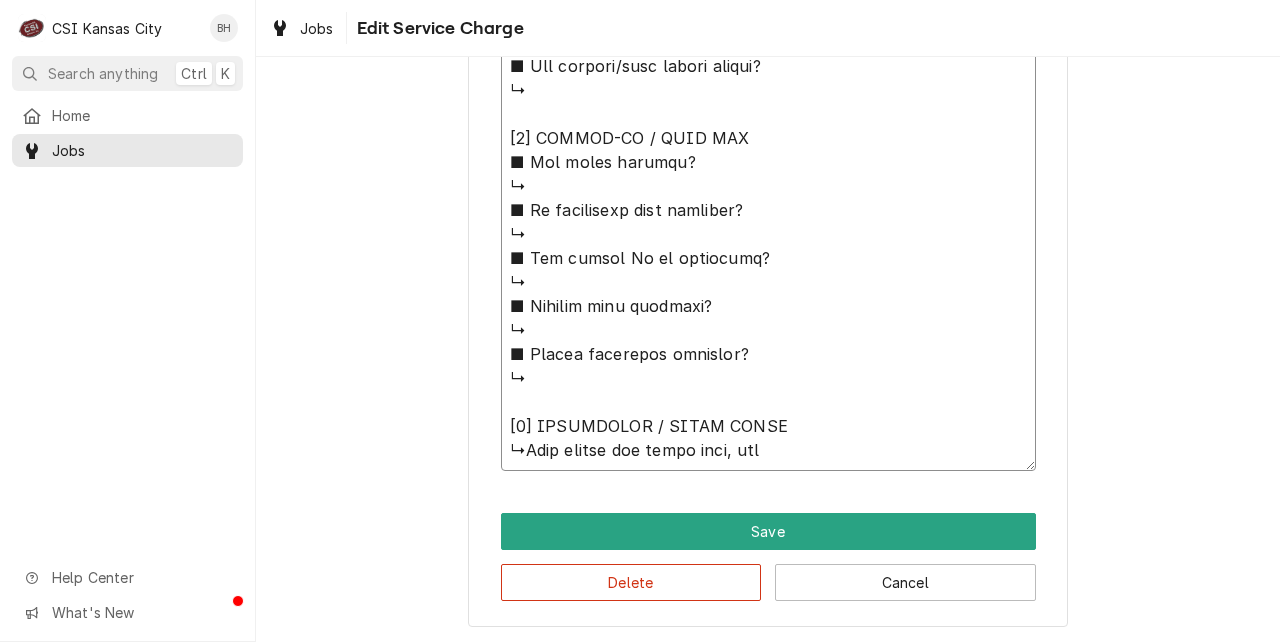 type on "x" 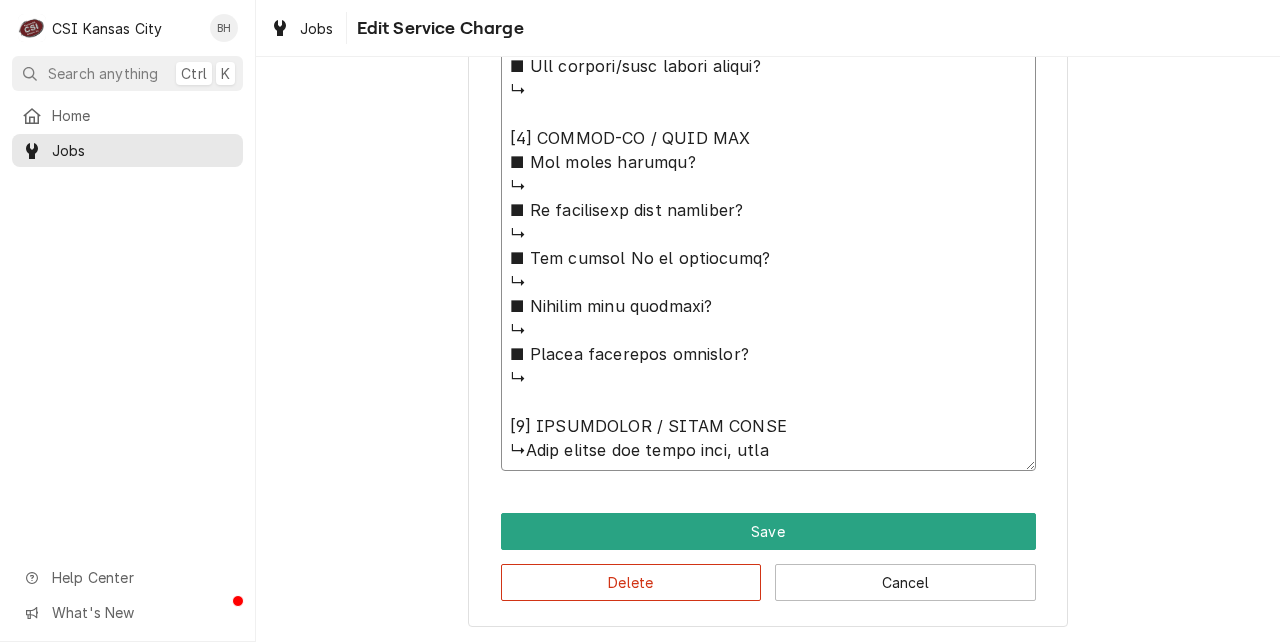 type on "x" 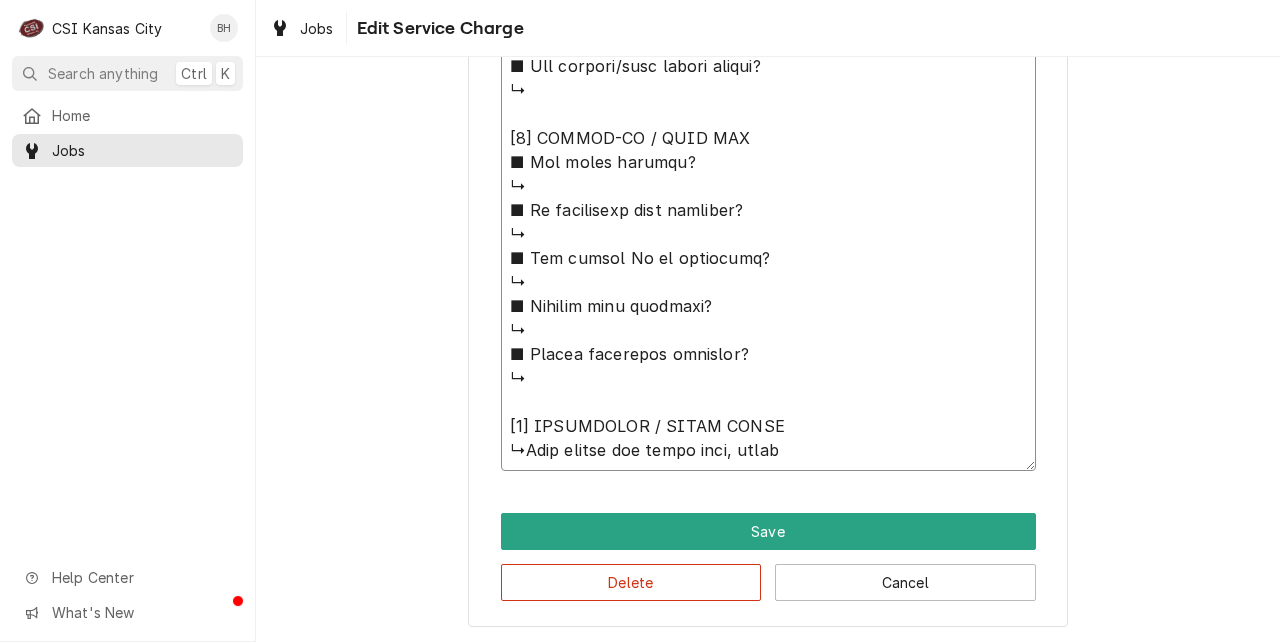 type on "⚠️ 𝗙𝗢𝗥𝗠 𝗜𝗡𝗦𝗧𝗥𝗨𝗖𝗧𝗜𝗢𝗡𝗦 ⚠️
✪ 𝗖𝗼𝗺𝗽𝗹𝗲𝘁𝗲 𝗮𝗹𝗹 𝗿𝗲𝗹𝗲𝘃𝗮𝗻𝘁 𝘀𝗲𝗰𝘁𝗶𝗼𝗻𝘀
✪ 𝗣𝗿𝗼𝘃𝗶𝗱𝗲 𝗱𝗲𝘁𝗮𝗶𝗹𝗲𝗱 𝗮𝗻𝘀𝘄𝗲𝗿𝘀
✪ 𝗗𝗼𝘂𝗯𝗹𝗲-𝗰𝗵𝗲𝗰𝗸 𝗱𝗮𝘁𝗮 𝗲𝗻𝘁𝗿𝗶𝗲𝘀
✪ 𝗠𝗮𝗿𝗸 ‘𝗡/𝗔’ 𝗶𝗳 𝗻𝗼𝘁 𝗿𝗲𝗹𝗲𝘃𝗮𝗻𝘁
✪ 𝗩𝗲𝗿𝗶𝗳𝘆 𝗯𝗲𝗳𝗼𝗿𝗲 𝘀𝘂𝗯𝗺𝗶𝘀𝘀𝗶𝗼𝗻
✪ 𝗔𝗰𝗰𝗲𝘀𝘀 𝗠𝗙𝗚 𝗯𝗹𝗮𝗻𝗸𝘀 𝘃𝗶𝗮 𝗯𝗲𝗹𝗼𝘄
✪ https://dub.sh/csi-blanks
[𝟭] 𝗘𝗤𝗨𝗜𝗣𝗠𝗘𝗡𝗧 / 𝗪𝗔𝗥𝗥𝗔𝗡𝗧𝗬
■ 𝗪𝗮𝗿𝗿𝗮𝗻𝘁𝘆 𝗿𝗲𝗴𝗶𝘀𝘁𝗿𝗮𝘁𝗶𝗼𝗻 𝘀𝘁𝗮𝘁𝘂𝘀?
↳
■ 𝗜𝘀 𝘂𝗻𝗶𝘁 𝘁𝗮𝗴𝗴𝗲𝗱 𝘄/ 𝗖𝗦𝗜 𝘀𝘁𝗶𝗰𝗸𝗲𝗿?
↳
■ 𝗣𝗿𝗼𝘃𝗶𝗱𝗲 𝗲𝗾𝘂𝗶𝗽𝗺𝗲𝗻𝘁 𝗱𝗮𝘁𝗮 𝗯𝗲𝗹𝗼𝘄:
Rational
Model: iCombi Pro
Serial: G62SJ24113185487
Voltage: 208/240
Phase:1
Gas: Nat
5th floor main kitchen
[𝟮] 𝗚𝗘𝗡𝗘𝗥𝗔𝗟 𝗖𝗛𝗘𝗖𝗞𝗦
■ 𝗪𝗮𝘀 𝘀𝗶𝘁𝗲 𝗿𝗲𝗮𝗱𝘆 𝗳𝗼𝗿 𝘀𝘁𝗮𝗿𝘁𝘂𝗽?
↳
■ 𝗩𝗲𝗻𝘁 𝗶𝗻𝘀𝘁𝗮𝗹𝗹𝗲𝗱 𝗽𝗿𝗼𝗽𝗲𝗿𝗹y?
↳
■ 𝗜𝘀 𝘀𝘂𝗽𝗽𝗹𝗶𝗲𝗱 𝗴𝗮𝘀 𝘁𝘆𝗽𝗲 𝗰𝗼𝗿𝗿𝗲𝗰𝘁?
↳
■ 𝗩𝗼𝗹𝘁𝗮𝗴𝗲 𝗺𝗮𝘁𝗰𝗵𝗲𝘀 𝗱𝗮𝘁𝗮 𝘁𝗮𝗴?
↳
■ 𝗚𝗮𝘀 𝗳𝗶𝘁𝘁𝗶𝗻𝗴𝘀 𝗹𝗲𝗮𝗸-𝘁𝗲𝘀𝘁𝗲𝗱?
↳
■ 𝗨𝗻𝗶𝘁 𝗹𝗲𝘃𝗲𝗹𝗲𝗱 𝗮𝗻𝗱 𝗮𝗱𝗷𝘂𝘀𝘁𝗲𝗱?
↳
■ 𝗙𝘂𝗹𝗹𝘆 𝗮𝘀𝘀𝗲𝗺𝗯𝗹𝗲𝗱 𝗮𝗻𝗱 𝘀𝗲𝗰𝘂𝗿𝗲?
↳
■ 𝗨𝘁𝗶𝗹𝗶𝘁𝗶𝗲𝘀 𝘀𝗮𝗳𝗲 𝗮𝗻𝗱 𝗰𝗼𝗻𝗻𝗲𝗰𝘁𝗲𝗱?
↳
■ 𝗧𝗲𝗺𝗽 𝗰𝗵𝗲𝗰𝗸𝗲𝗱/𝗰𝗮𝗹𝗶𝗯𝗿𝗮𝘁𝗲𝗱?
↳
■ 𝗦𝘁𝗮𝗿𝘁𝘂𝗽 𝗰𝘆𝗰𝗹𝗲 𝗰𝗼𝗺𝗽𝗹𝗲𝘁𝗲?
↳
■ 𝗧𝗲𝘀𝘁 𝗰𝗼𝗼𝗸 𝘁𝗶𝗺𝗲𝗿 𝗼𝗽𝗲𝗿𝗮𝘁𝗶𝗼𝗻?
↳
[𝟯] 𝗥𝗘𝗣𝗢𝗥𝗧𝗘𝗗 𝗜𝗦𝗦𝗨𝗘𝗦 (𝗜𝗙 𝗔𝗡𝗬)
■ 𝗔𝗻𝘆 𝘂𝗻𝗶𝘁 𝗽𝗲𝗿𝗳𝗼𝗿𝗺𝗮𝗻𝗰𝗲 𝗶𝘀𝘀𝘂𝗲𝘀?
↳
■ 𝗔𝗻𝘆 𝗰𝘂𝘀𝘁𝗼𝗺𝗲𝗿 𝗿𝗲𝗽𝗼𝗿𝘁𝗲𝗱 𝗶𝘀𝘀𝘂𝗲s?
↳
■ 𝗔𝗻𝘆 𝘂𝘁𝗶𝗹𝗶𝘁𝘆/𝘃𝗲𝗻𝘁 𝘀𝗮𝗳𝗲𝘁𝘆 𝗶𝘀𝘀𝘂𝗲𝘀?
↳
[𝟰] 𝗙𝗢𝗟𝗟𝗢𝗪-𝗨𝗣 / 𝗦𝗜𝗚𝗡 𝗢𝗙𝗙
■ 𝗔𝗻𝘆 𝗽𝗮𝗿𝘁𝘀 𝗺𝗶𝘀𝘀𝗶𝗻𝗴?
↳
■ 𝗜𝘀 𝗮𝗱𝗱𝗶𝘁𝗶𝗼𝗻𝗮𝗹..." 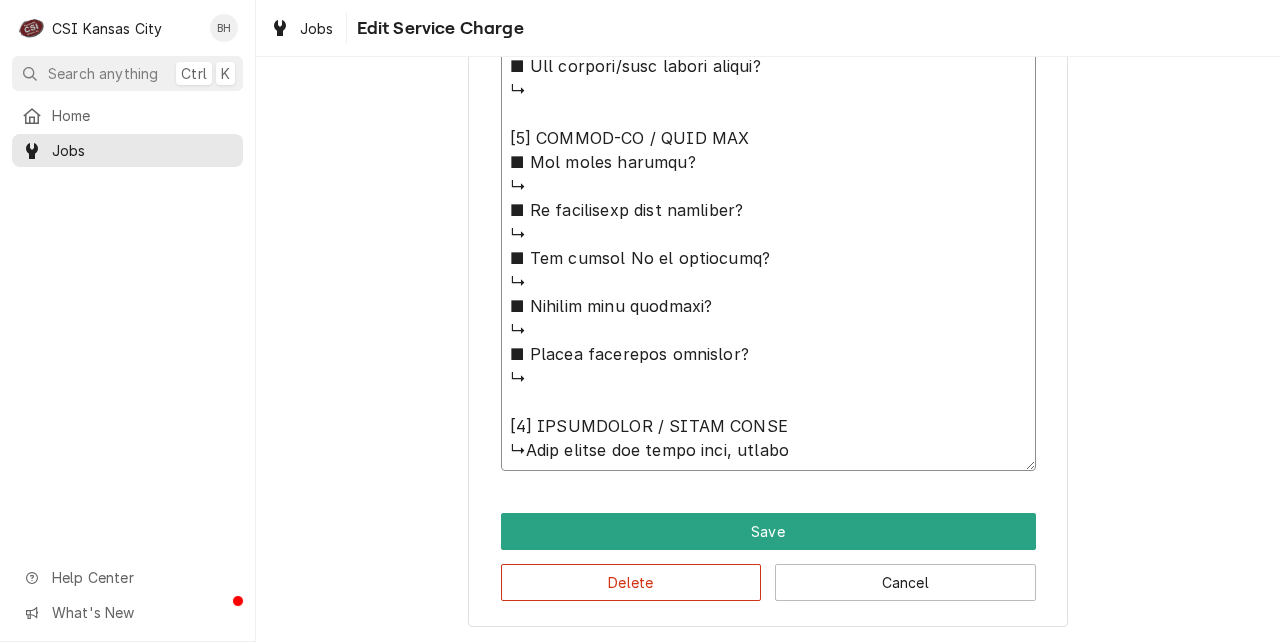 type on "x" 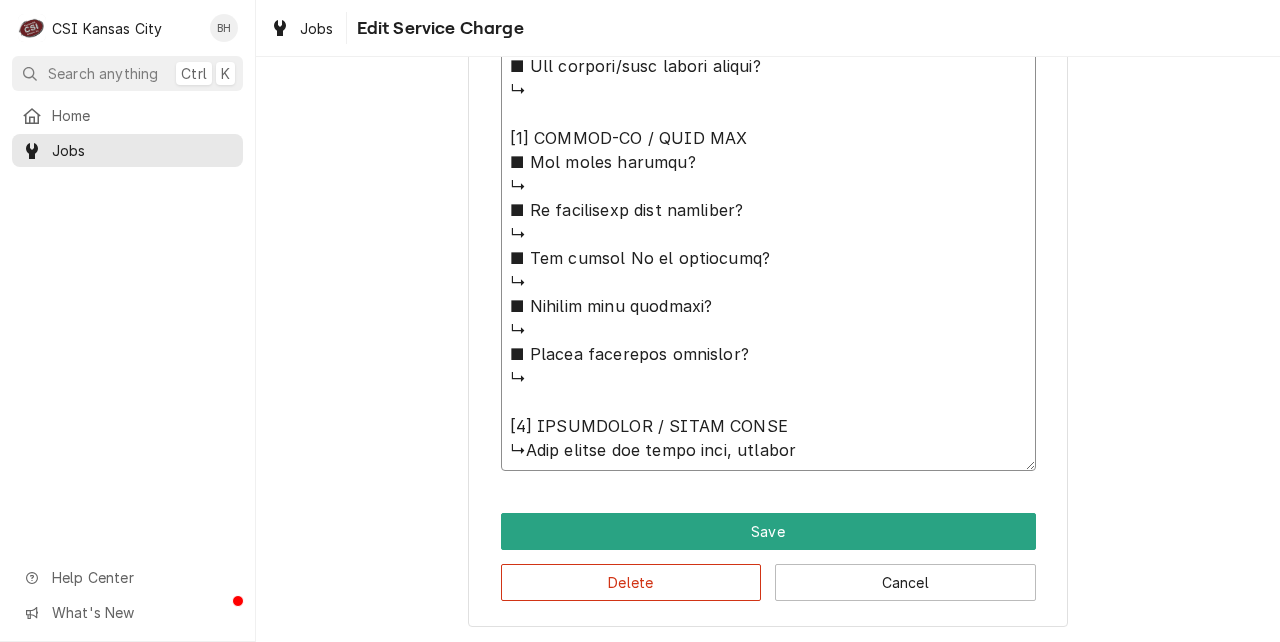 type on "x" 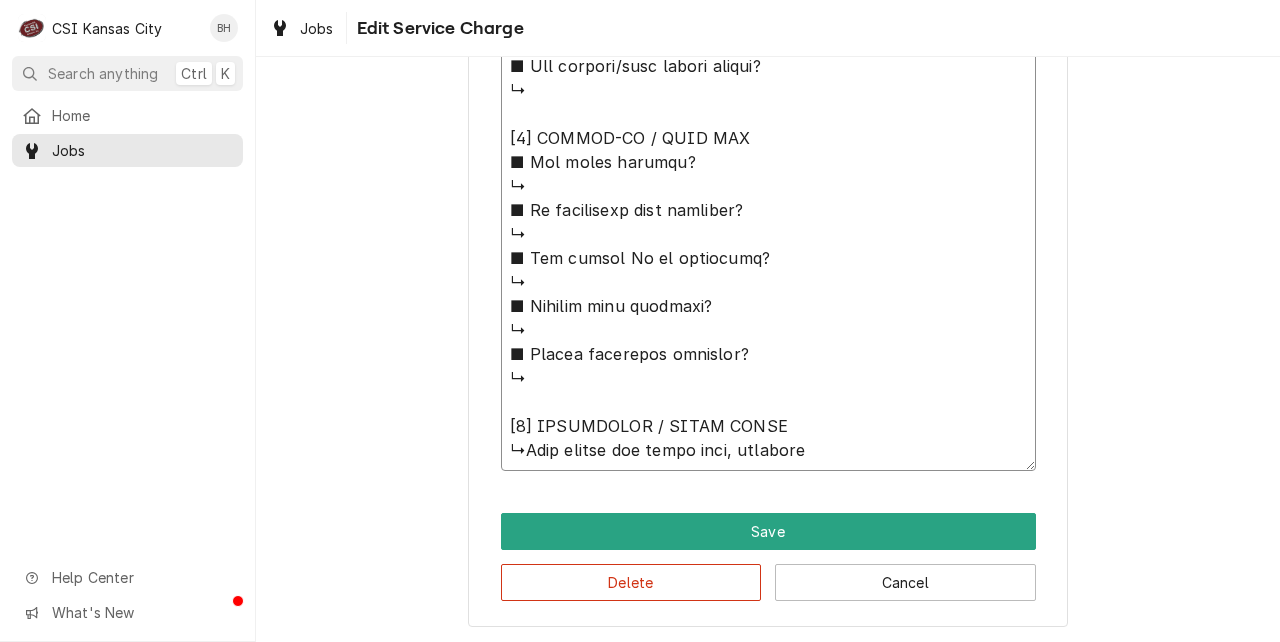 type on "x" 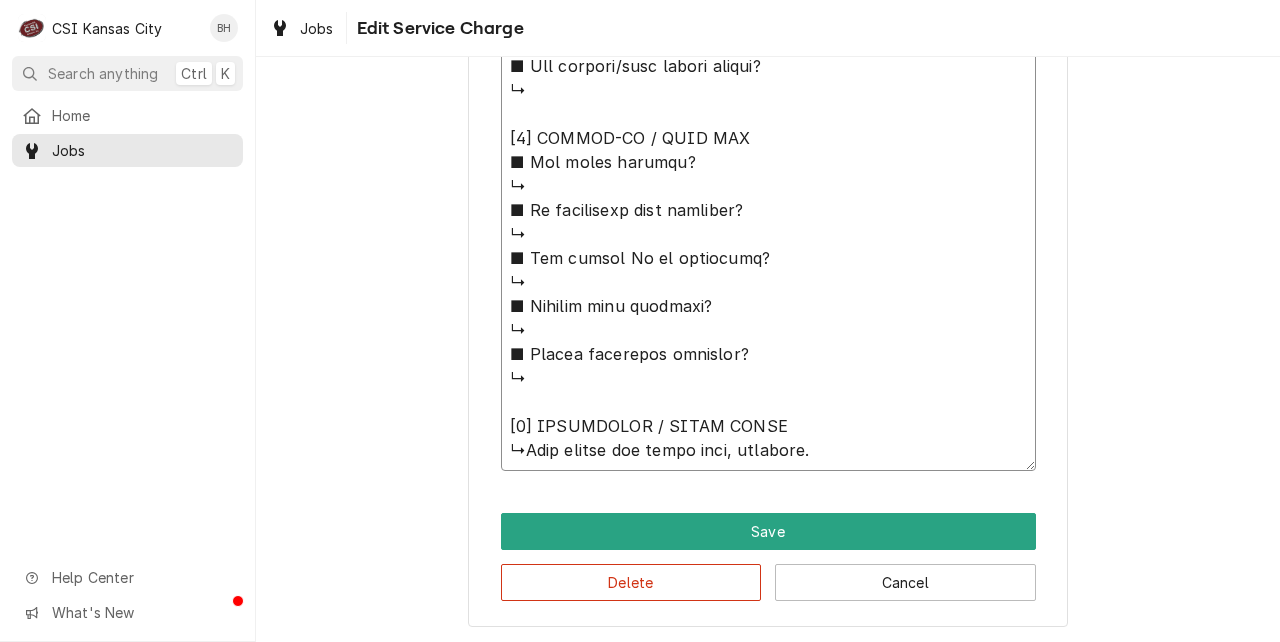 type on "x" 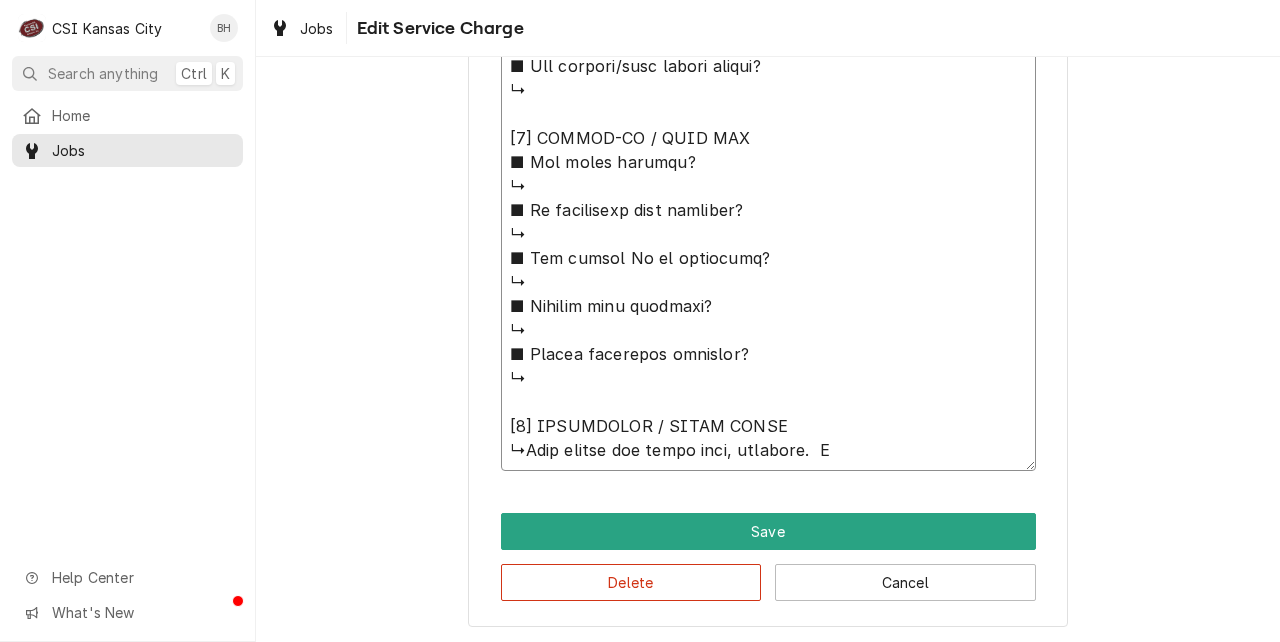 type on "x" 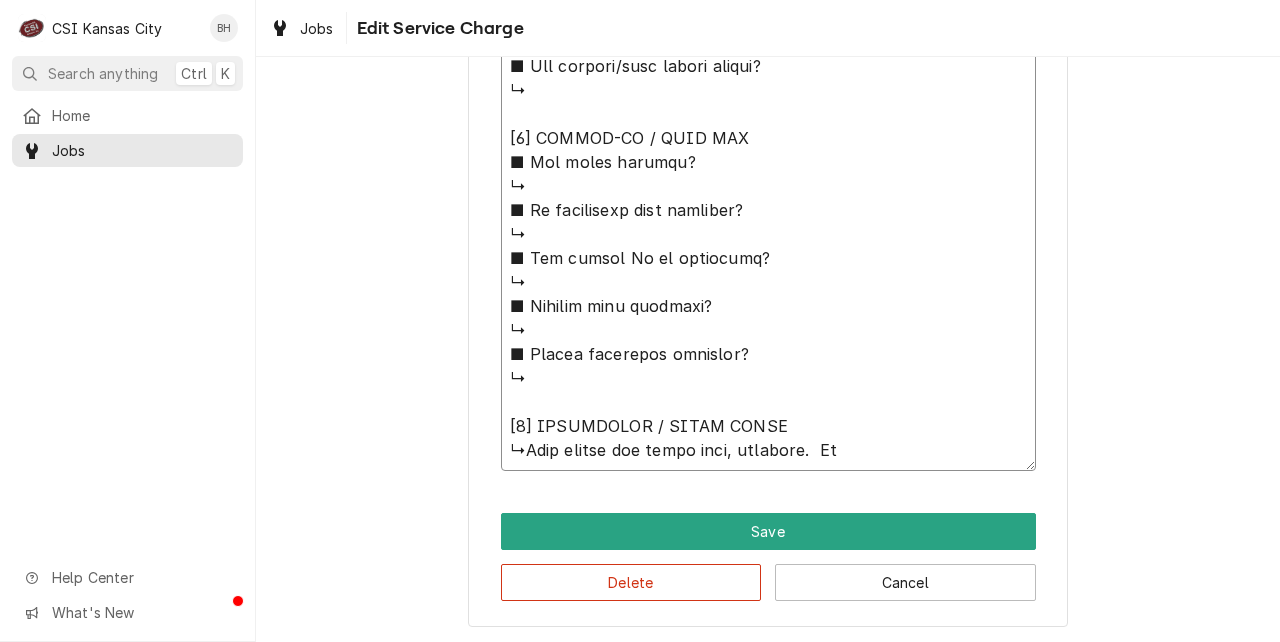type on "x" 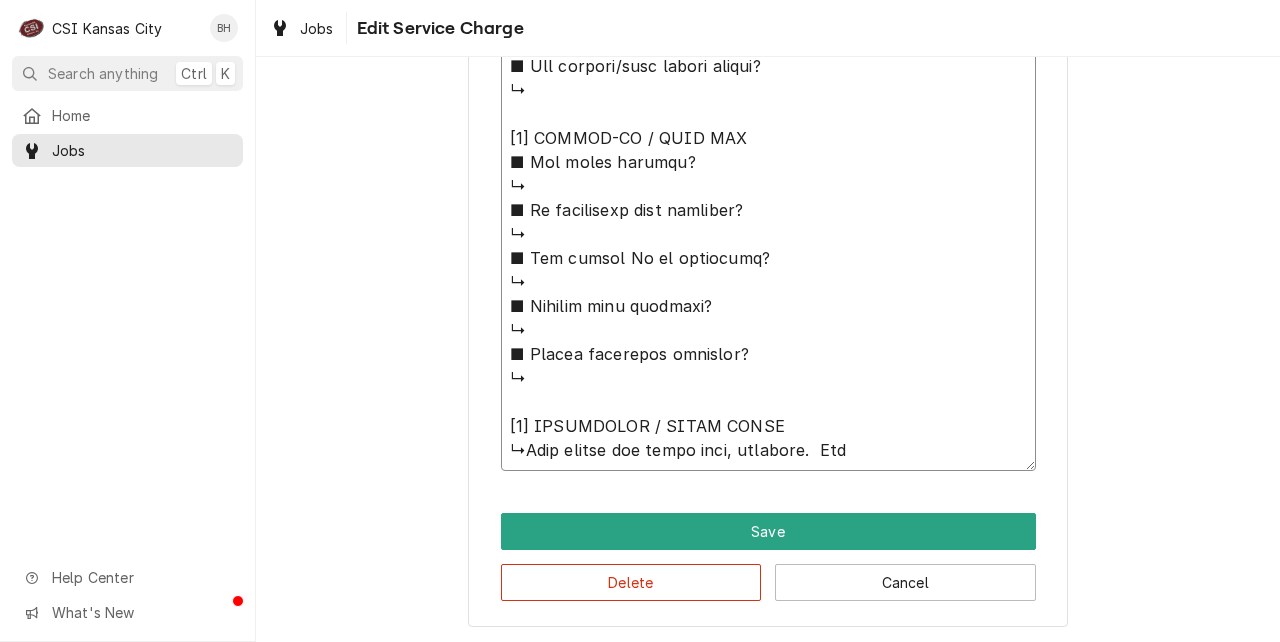 type on "x" 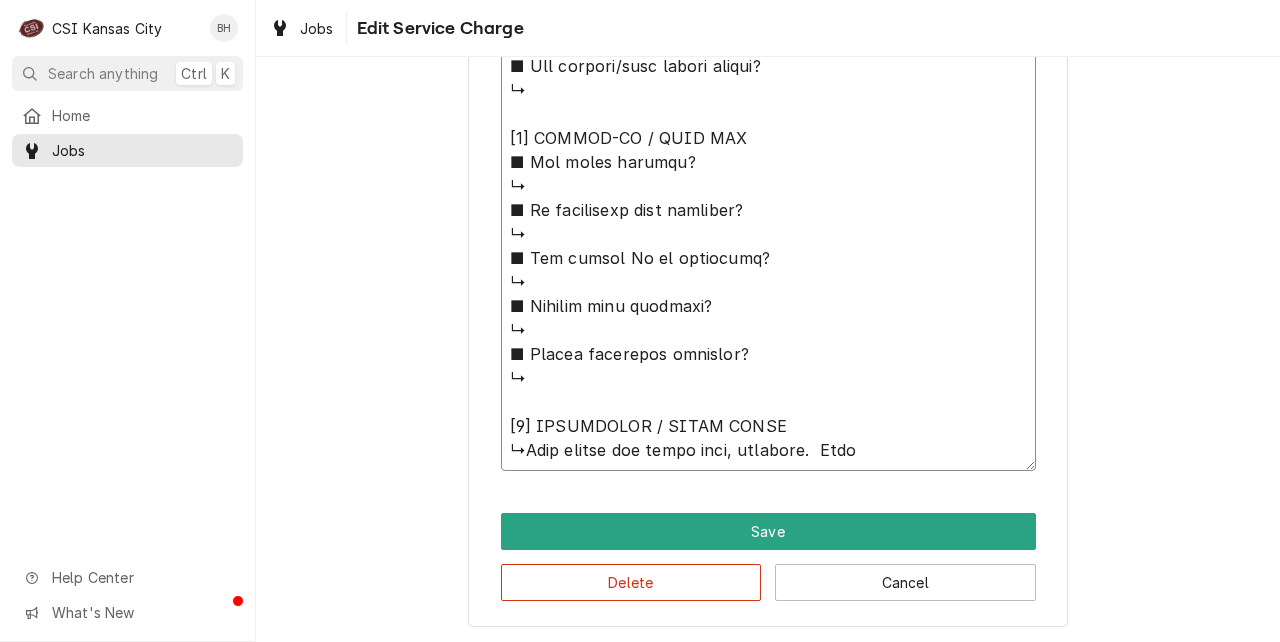 type on "⚠️ 𝗙𝗢𝗥𝗠 𝗜𝗡𝗦𝗧𝗥𝗨𝗖𝗧𝗜𝗢𝗡𝗦 ⚠️
✪ 𝗖𝗼𝗺𝗽𝗹𝗲𝘁𝗲 𝗮𝗹𝗹 𝗿𝗲𝗹𝗲𝘃𝗮𝗻𝘁 𝘀𝗲𝗰𝘁𝗶𝗼𝗻𝘀
✪ 𝗣𝗿𝗼𝘃𝗶𝗱𝗲 𝗱𝗲𝘁𝗮𝗶𝗹𝗲𝗱 𝗮𝗻𝘀𝘄𝗲𝗿𝘀
✪ 𝗗𝗼𝘂𝗯𝗹𝗲-𝗰𝗵𝗲𝗰𝗸 𝗱𝗮𝘁𝗮 𝗲𝗻𝘁𝗿𝗶𝗲𝘀
✪ 𝗠𝗮𝗿𝗸 ‘𝗡/𝗔’ 𝗶𝗳 𝗻𝗼𝘁 𝗿𝗲𝗹𝗲𝘃𝗮𝗻𝘁
✪ 𝗩𝗲𝗿𝗶𝗳𝘆 𝗯𝗲𝗳𝗼𝗿𝗲 𝘀𝘂𝗯𝗺𝗶𝘀𝘀𝗶𝗼𝗻
✪ 𝗔𝗰𝗰𝗲𝘀𝘀 𝗠𝗙𝗚 𝗯𝗹𝗮𝗻𝗸𝘀 𝘃𝗶𝗮 𝗯𝗲𝗹𝗼𝘄
✪ https://dub.sh/csi-blanks
[𝟭] 𝗘𝗤𝗨𝗜𝗣𝗠𝗘𝗡𝗧 / 𝗪𝗔𝗥𝗥𝗔𝗡𝗧𝗬
■ 𝗪𝗮𝗿𝗿𝗮𝗻𝘁𝘆 𝗿𝗲𝗴𝗶𝘀𝘁𝗿𝗮𝘁𝗶𝗼𝗻 𝘀𝘁𝗮𝘁𝘂𝘀?
↳
■ 𝗜𝘀 𝘂𝗻𝗶𝘁 𝘁𝗮𝗴𝗴𝗲𝗱 𝘄/ 𝗖𝗦𝗜 𝘀𝘁𝗶𝗰𝗸𝗲𝗿?
↳
■ 𝗣𝗿𝗼𝘃𝗶𝗱𝗲 𝗲𝗾𝘂𝗶𝗽𝗺𝗲𝗻𝘁 𝗱𝗮𝘁𝗮 𝗯𝗲𝗹𝗼𝘄:
Rational
Model: iCombi Pro
Serial: G62SJ24113185487
Voltage: 208/240
Phase:1
Gas: Nat
5th floor main kitchen
[𝟮] 𝗚𝗘𝗡𝗘𝗥𝗔𝗟 𝗖𝗛𝗘𝗖𝗞𝗦
■ 𝗪𝗮𝘀 𝘀𝗶𝘁𝗲 𝗿𝗲𝗮𝗱𝘆 𝗳𝗼𝗿 𝘀𝘁𝗮𝗿𝘁𝘂𝗽?
↳
■ 𝗩𝗲𝗻𝘁 𝗶𝗻𝘀𝘁𝗮𝗹𝗹𝗲𝗱 𝗽𝗿𝗼𝗽𝗲𝗿𝗹y?
↳
■ 𝗜𝘀 𝘀𝘂𝗽𝗽𝗹𝗶𝗲𝗱 𝗴𝗮𝘀 𝘁𝘆𝗽𝗲 𝗰𝗼𝗿𝗿𝗲𝗰𝘁?
↳
■ 𝗩𝗼𝗹𝘁𝗮𝗴𝗲 𝗺𝗮𝘁𝗰𝗵𝗲𝘀 𝗱𝗮𝘁𝗮 𝘁𝗮𝗴?
↳
■ 𝗚𝗮𝘀 𝗳𝗶𝘁𝘁𝗶𝗻𝗴𝘀 𝗹𝗲𝗮𝗸-𝘁𝗲𝘀𝘁𝗲𝗱?
↳
■ 𝗨𝗻𝗶𝘁 𝗹𝗲𝘃𝗲𝗹𝗲𝗱 𝗮𝗻𝗱 𝗮𝗱𝗷𝘂𝘀𝘁𝗲𝗱?
↳
■ 𝗙𝘂𝗹𝗹𝘆 𝗮𝘀𝘀𝗲𝗺𝗯𝗹𝗲𝗱 𝗮𝗻𝗱 𝘀𝗲𝗰𝘂𝗿𝗲?
↳
■ 𝗨𝘁𝗶𝗹𝗶𝘁𝗶𝗲𝘀 𝘀𝗮𝗳𝗲 𝗮𝗻𝗱 𝗰𝗼𝗻𝗻𝗲𝗰𝘁𝗲𝗱?
↳
■ 𝗧𝗲𝗺𝗽 𝗰𝗵𝗲𝗰𝗸𝗲𝗱/𝗰𝗮𝗹𝗶𝗯𝗿𝗮𝘁𝗲𝗱?
↳
■ 𝗦𝘁𝗮𝗿𝘁𝘂𝗽 𝗰𝘆𝗰𝗹𝗲 𝗰𝗼𝗺𝗽𝗹𝗲𝘁𝗲?
↳
■ 𝗧𝗲𝘀𝘁 𝗰𝗼𝗼𝗸 𝘁𝗶𝗺𝗲𝗿 𝗼𝗽𝗲𝗿𝗮𝘁𝗶𝗼𝗻?
↳
[𝟯] 𝗥𝗘𝗣𝗢𝗥𝗧𝗘𝗗 𝗜𝗦𝗦𝗨𝗘𝗦 (𝗜𝗙 𝗔𝗡𝗬)
■ 𝗔𝗻𝘆 𝘂𝗻𝗶𝘁 𝗽𝗲𝗿𝗳𝗼𝗿𝗺𝗮𝗻𝗰𝗲 𝗶𝘀𝘀𝘂𝗲𝘀?
↳
■ 𝗔𝗻𝘆 𝗰𝘂𝘀𝘁𝗼𝗺𝗲𝗿 𝗿𝗲𝗽𝗼𝗿𝘁𝗲𝗱 𝗶𝘀𝘀𝘂𝗲s?
↳
■ 𝗔𝗻𝘆 𝘂𝘁𝗶𝗹𝗶𝘁𝘆/𝘃𝗲𝗻𝘁 𝘀𝗮𝗳𝗲𝘁𝘆 𝗶𝘀𝘀𝘂𝗲𝘀?
↳
[𝟰] 𝗙𝗢𝗟𝗟𝗢𝗪-𝗨𝗣 / 𝗦𝗜𝗚𝗡 𝗢𝗙𝗙
■ 𝗔𝗻𝘆 𝗽𝗮𝗿𝘁𝘀 𝗺𝗶𝘀𝘀𝗶𝗻𝗴?
↳
■ 𝗜𝘀 𝗮𝗱𝗱𝗶𝘁𝗶𝗼𝗻𝗮𝗹..." 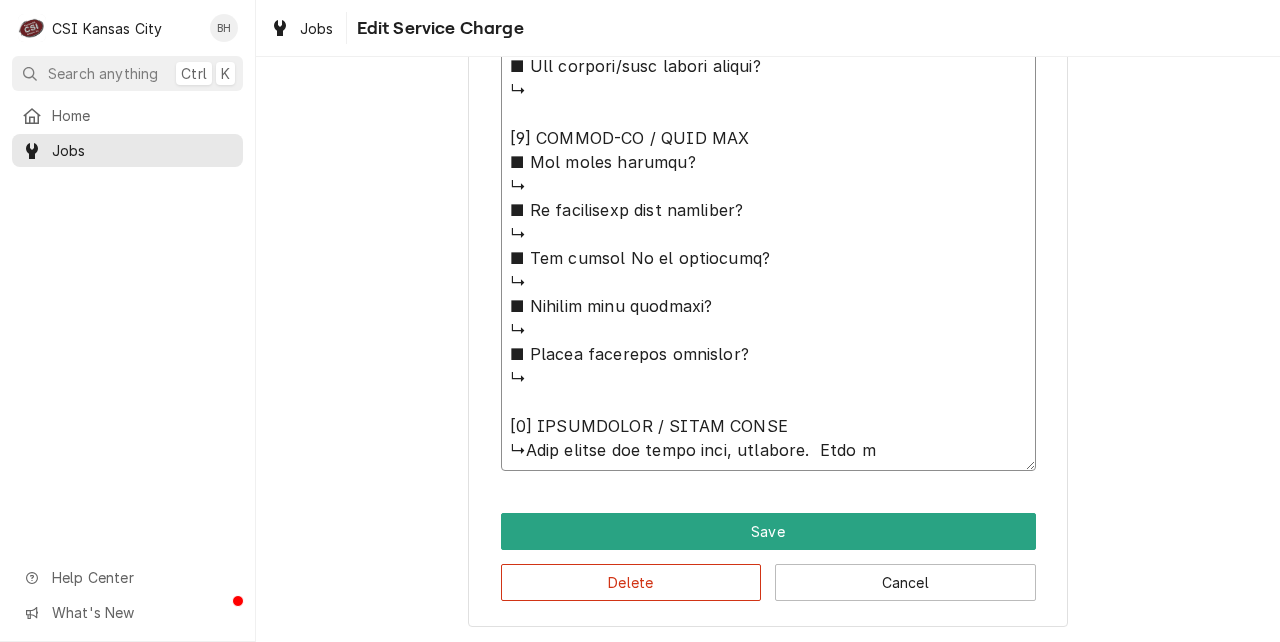 type on "x" 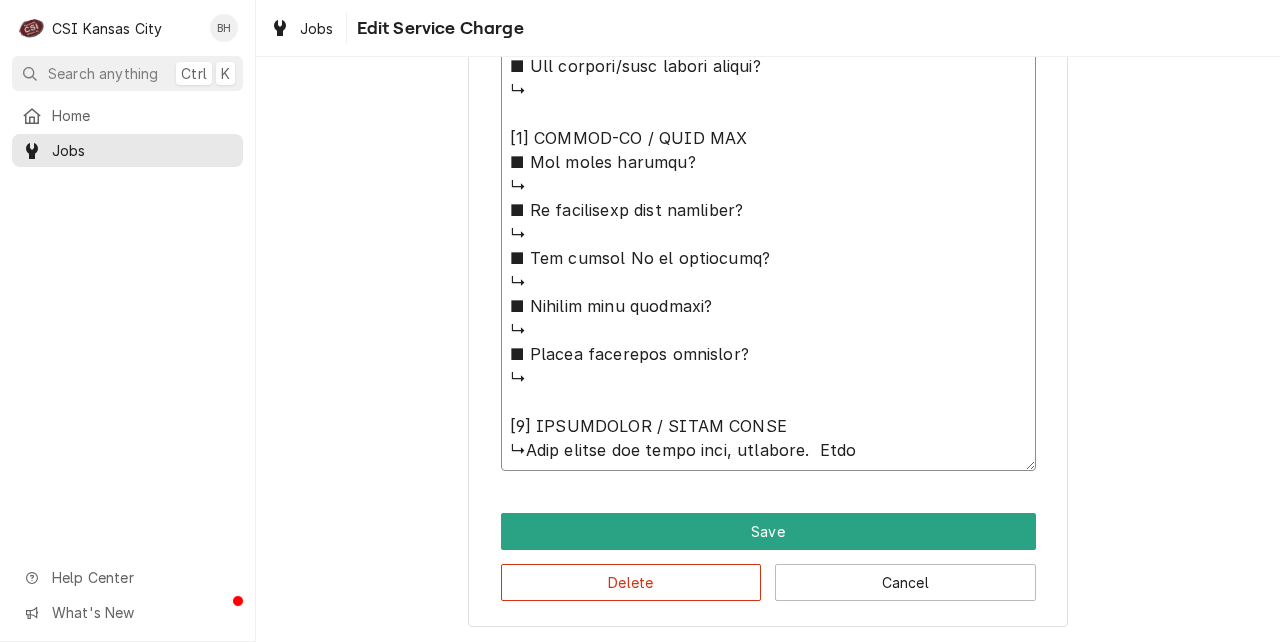 type on "x" 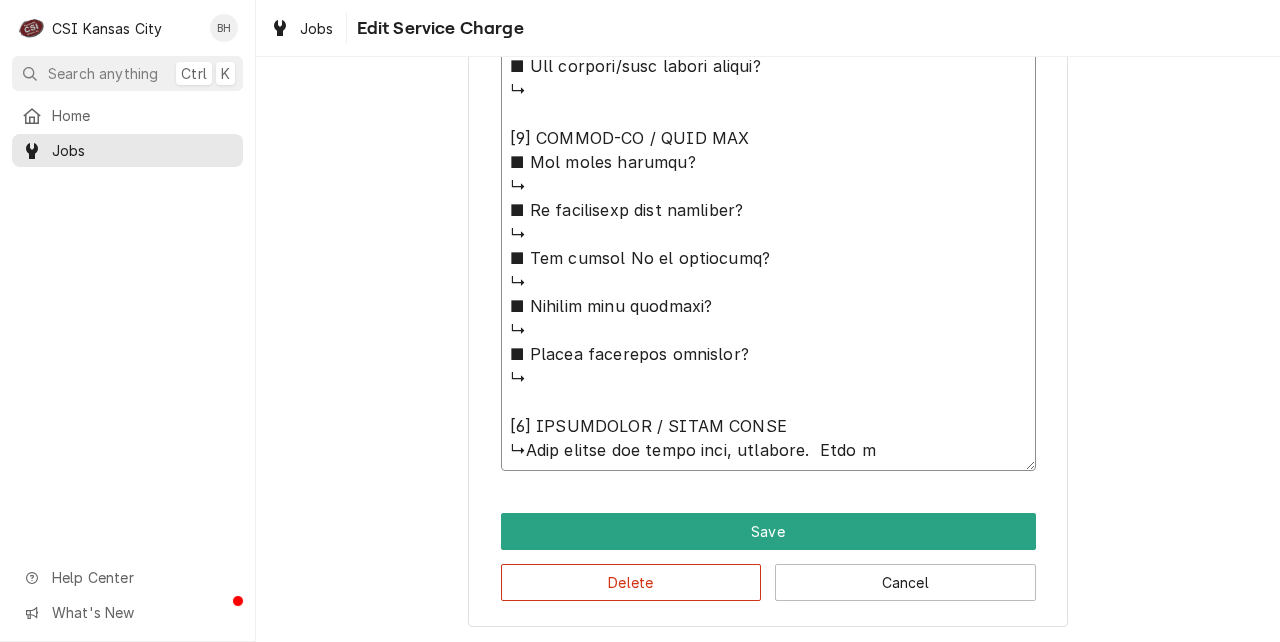 type on "x" 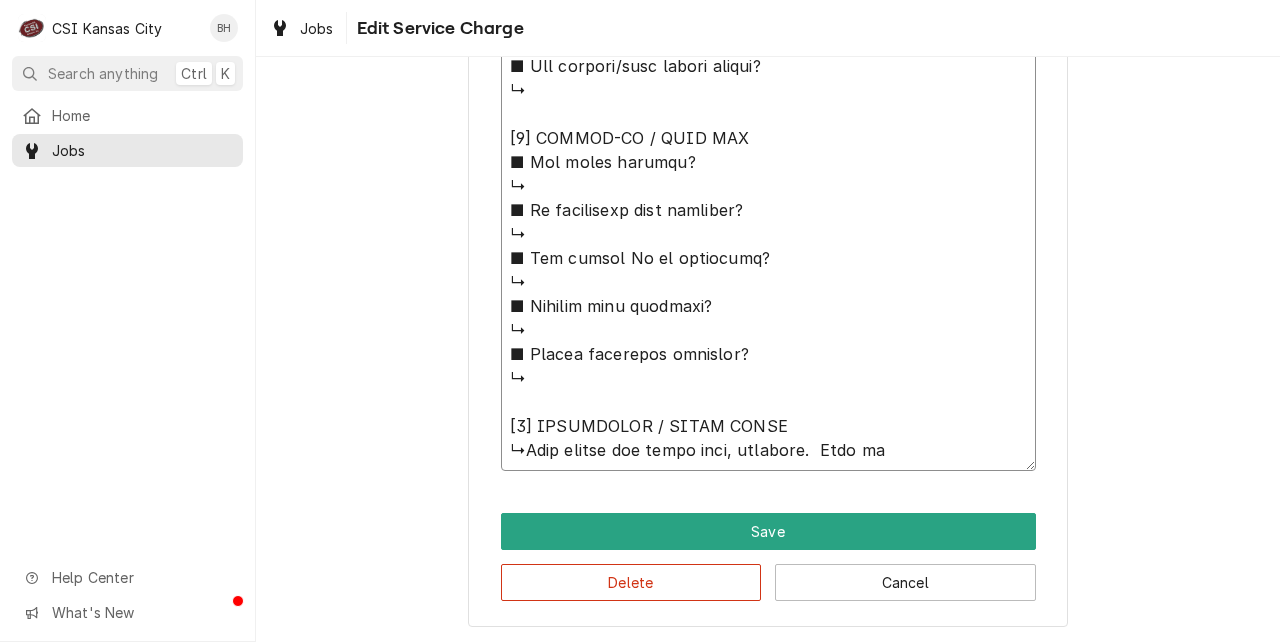 type on "x" 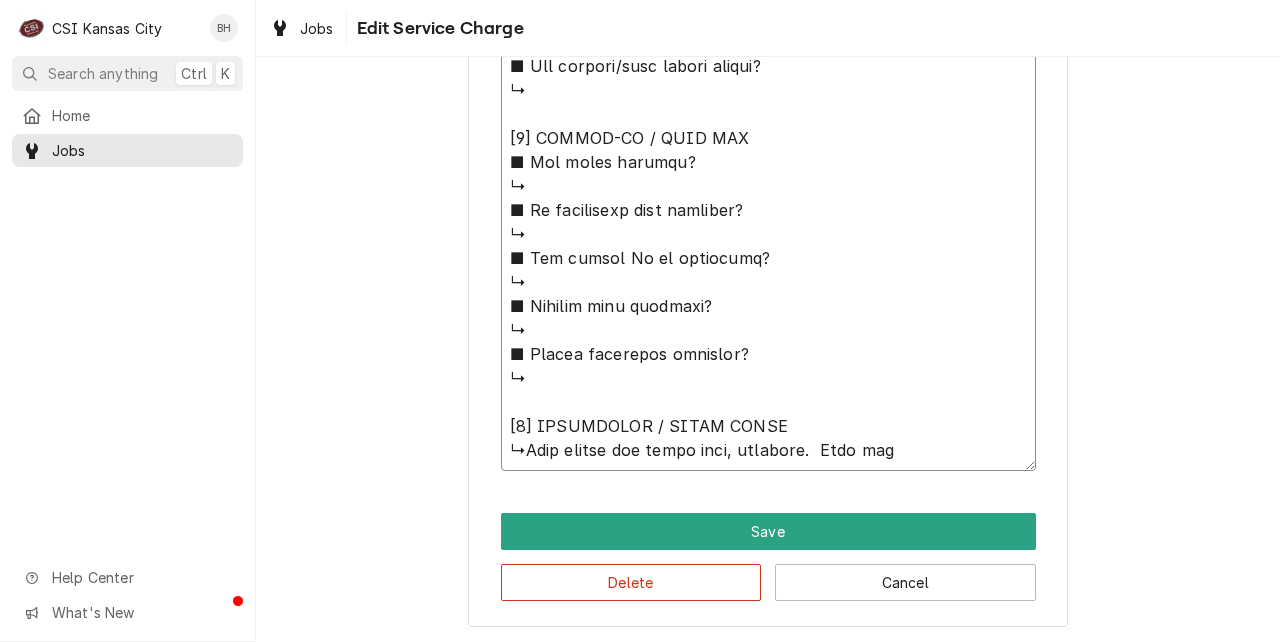 type on "x" 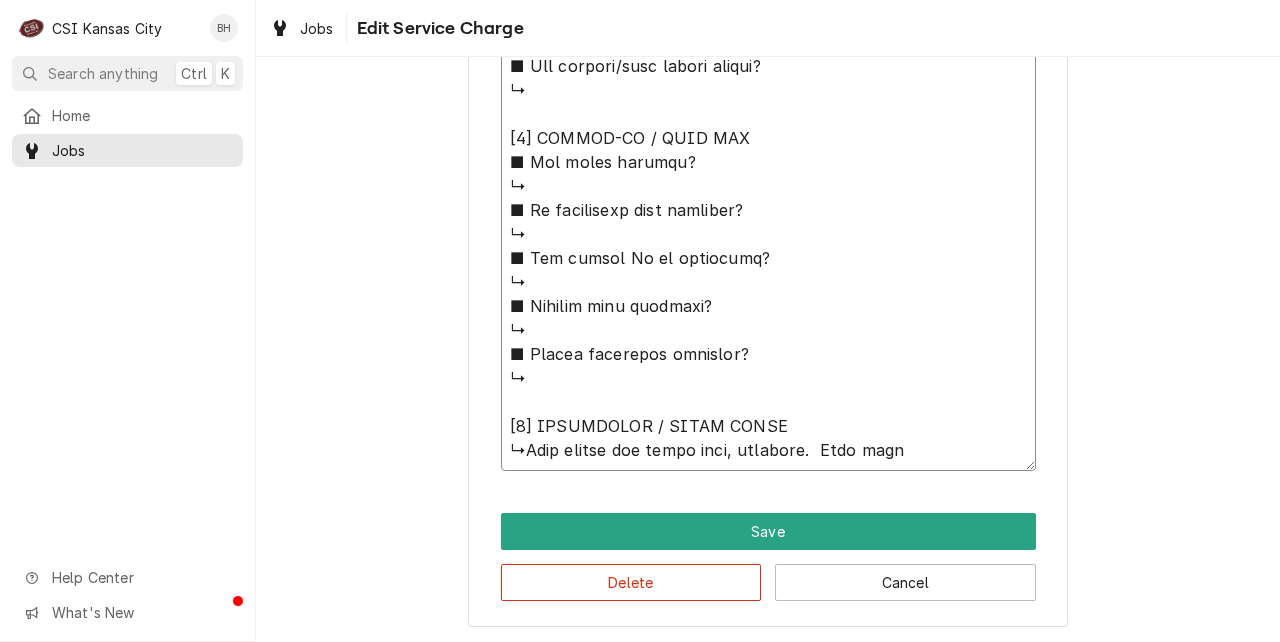 type on "x" 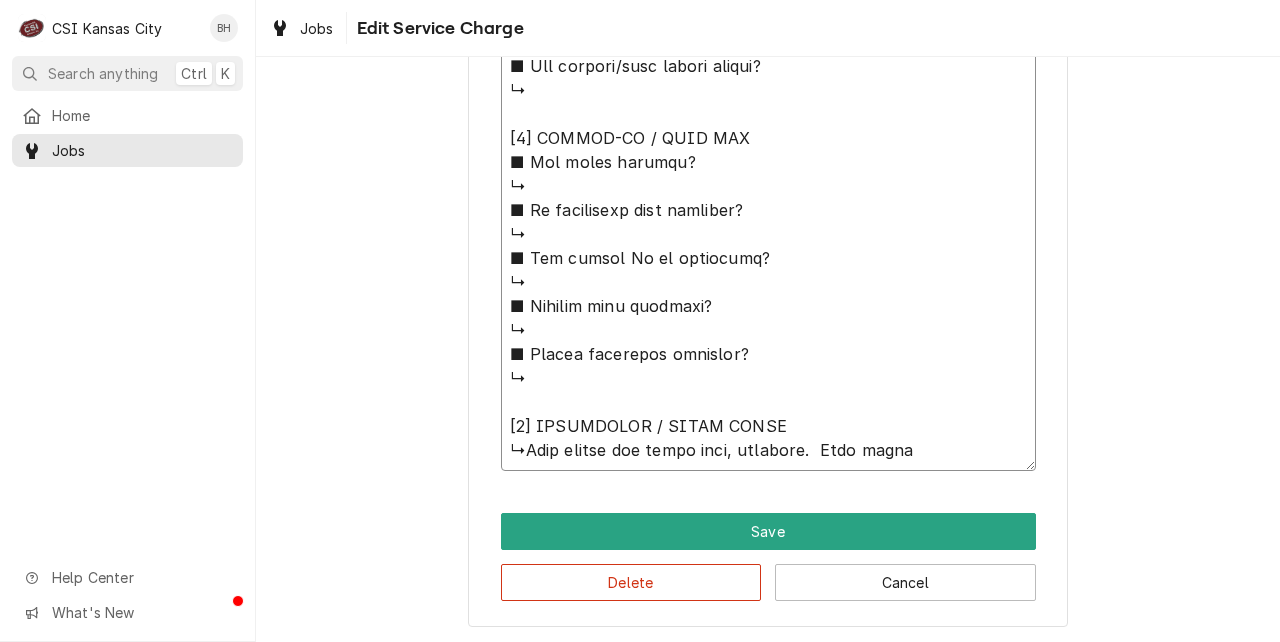 type on "x" 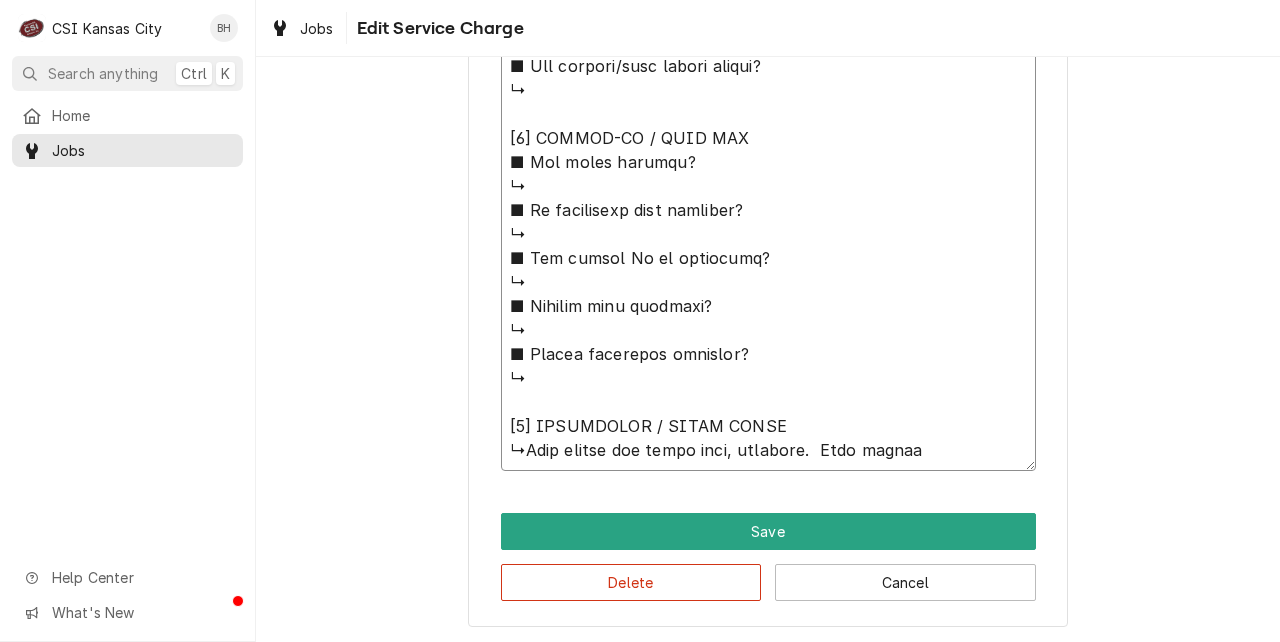 type on "x" 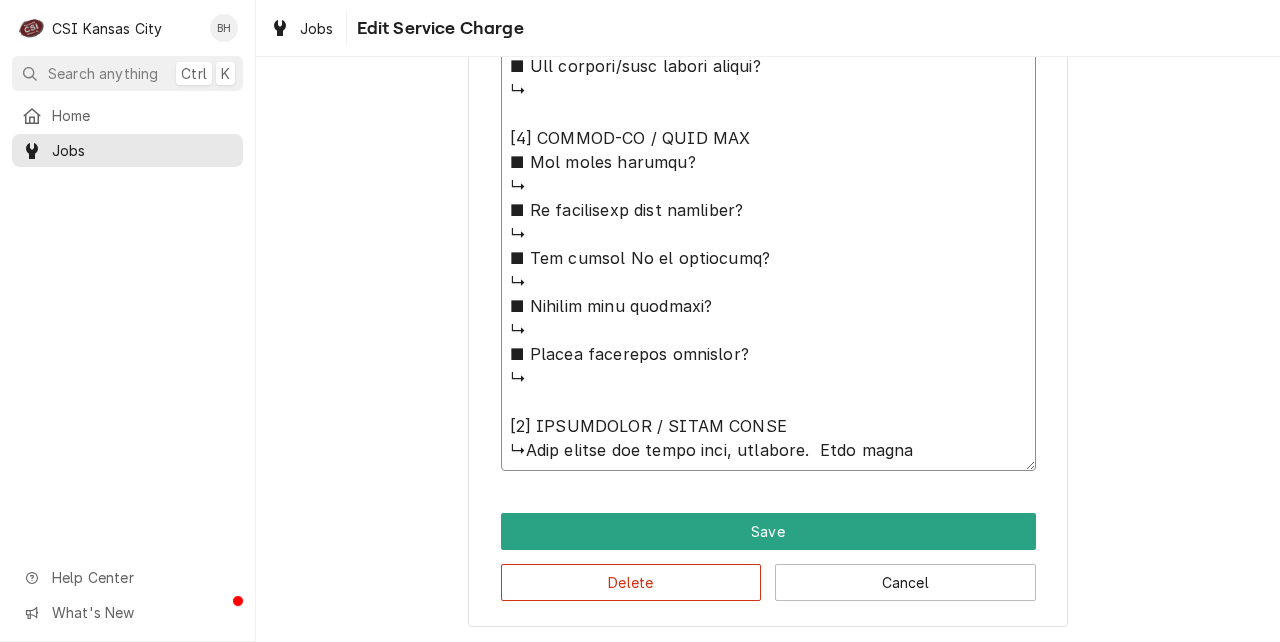type on "x" 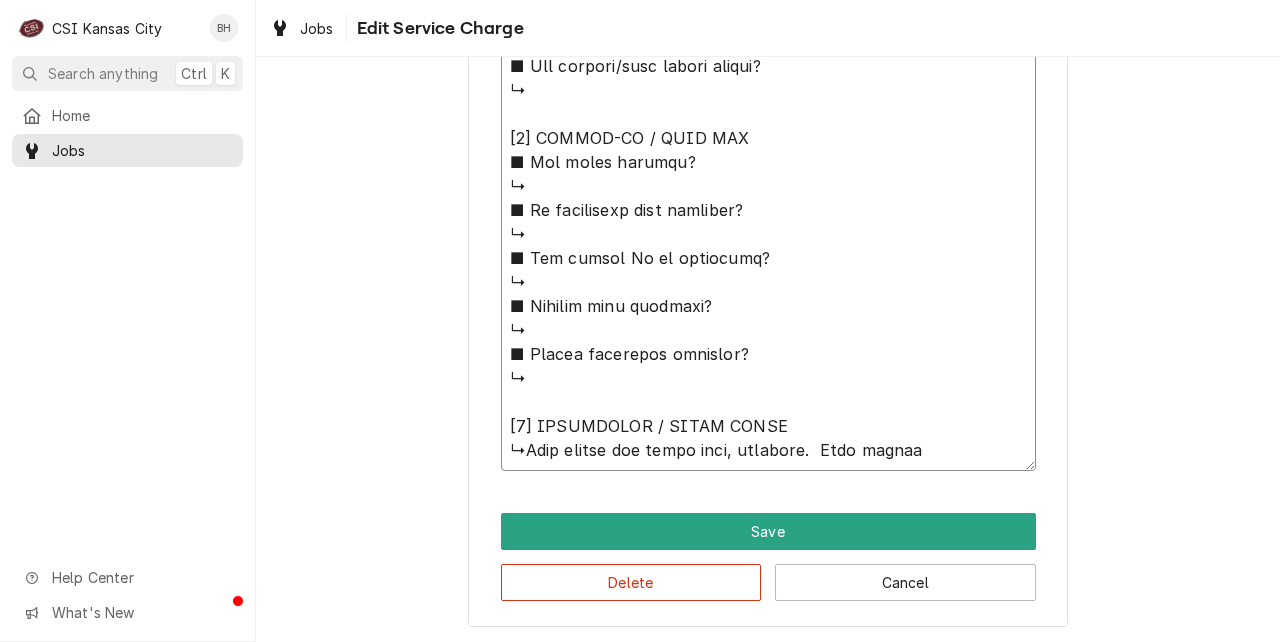 type on "x" 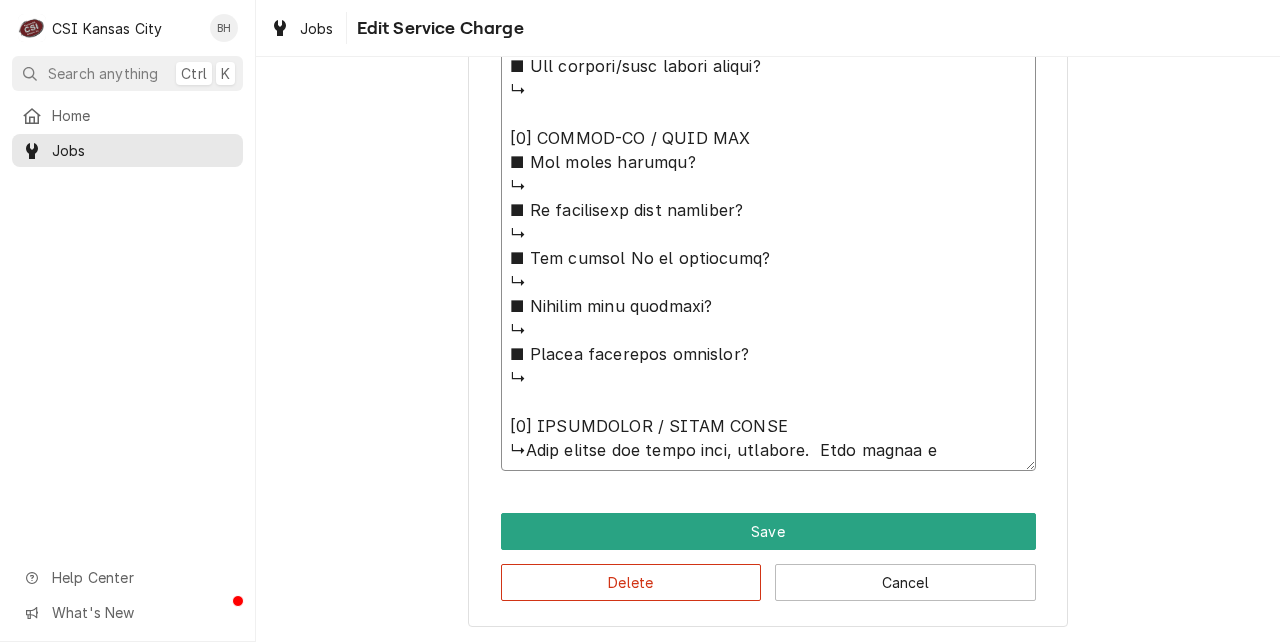 type on "x" 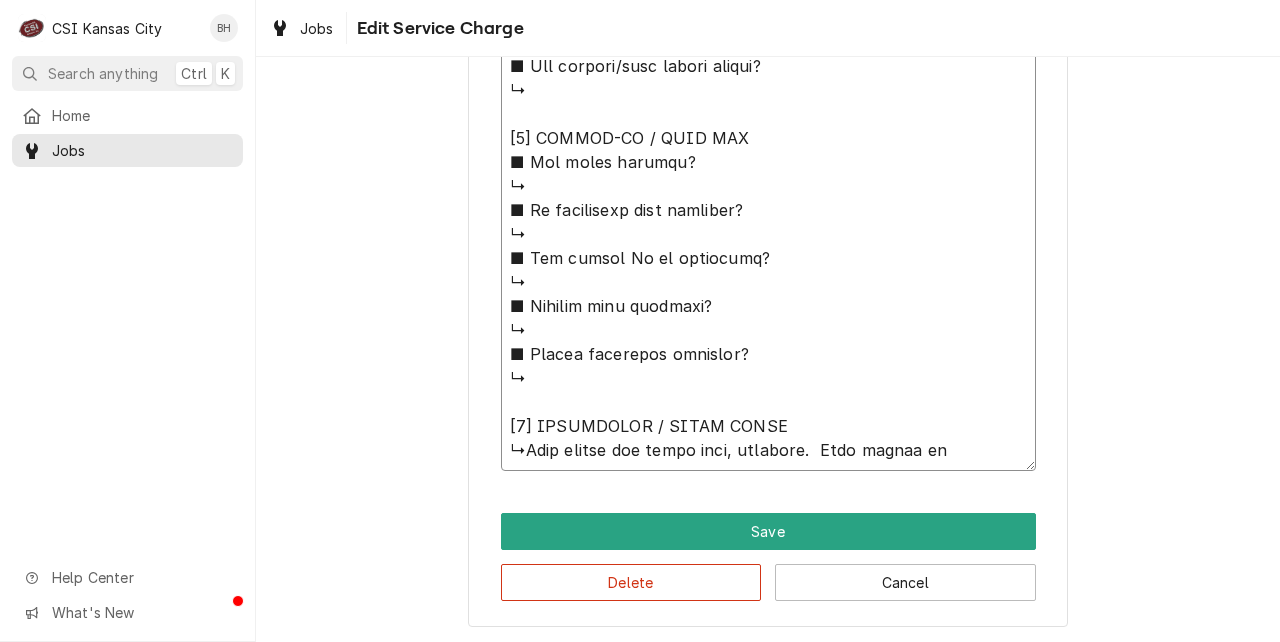 type on "x" 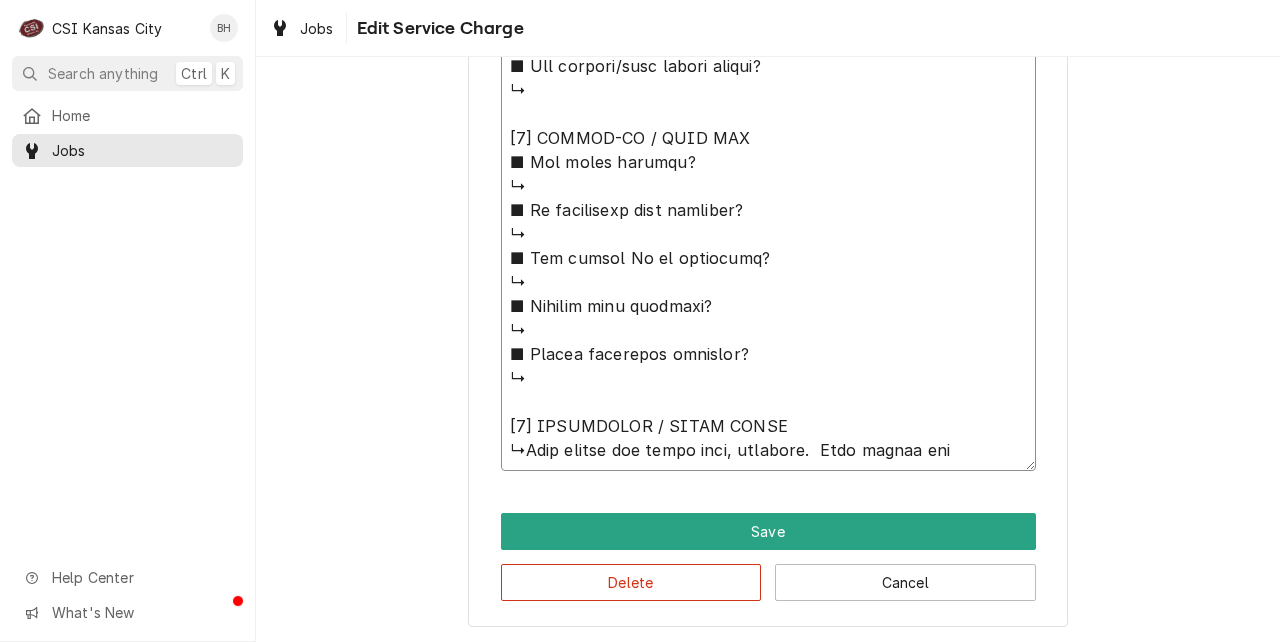 type on "x" 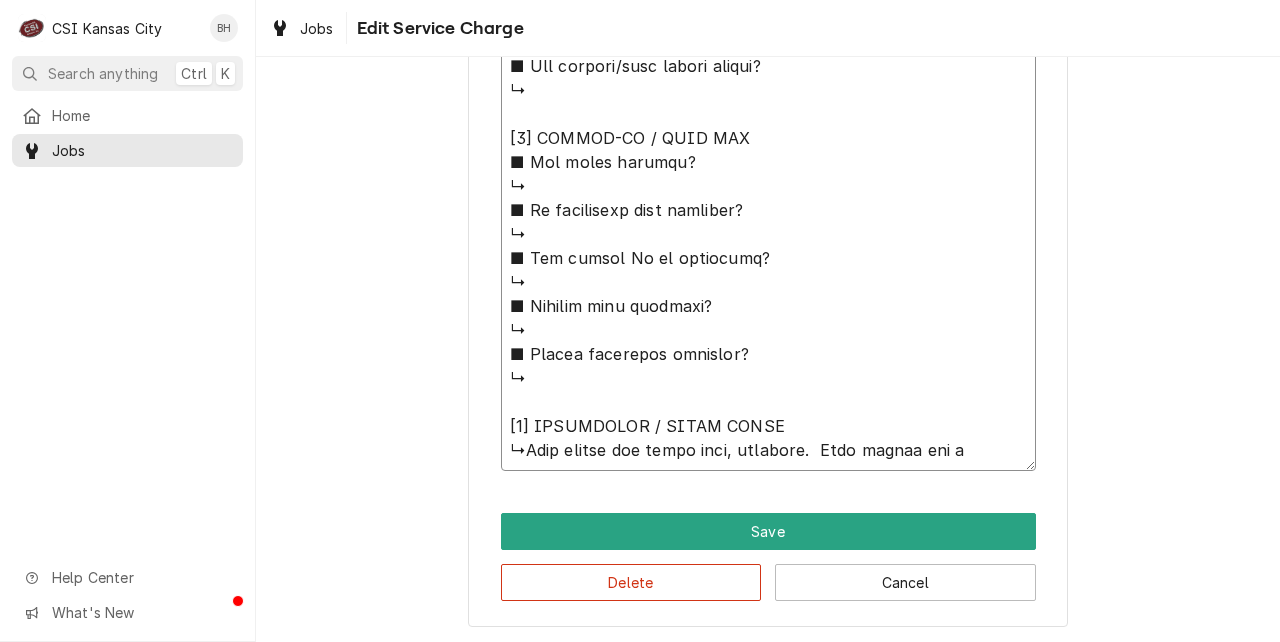 type on "x" 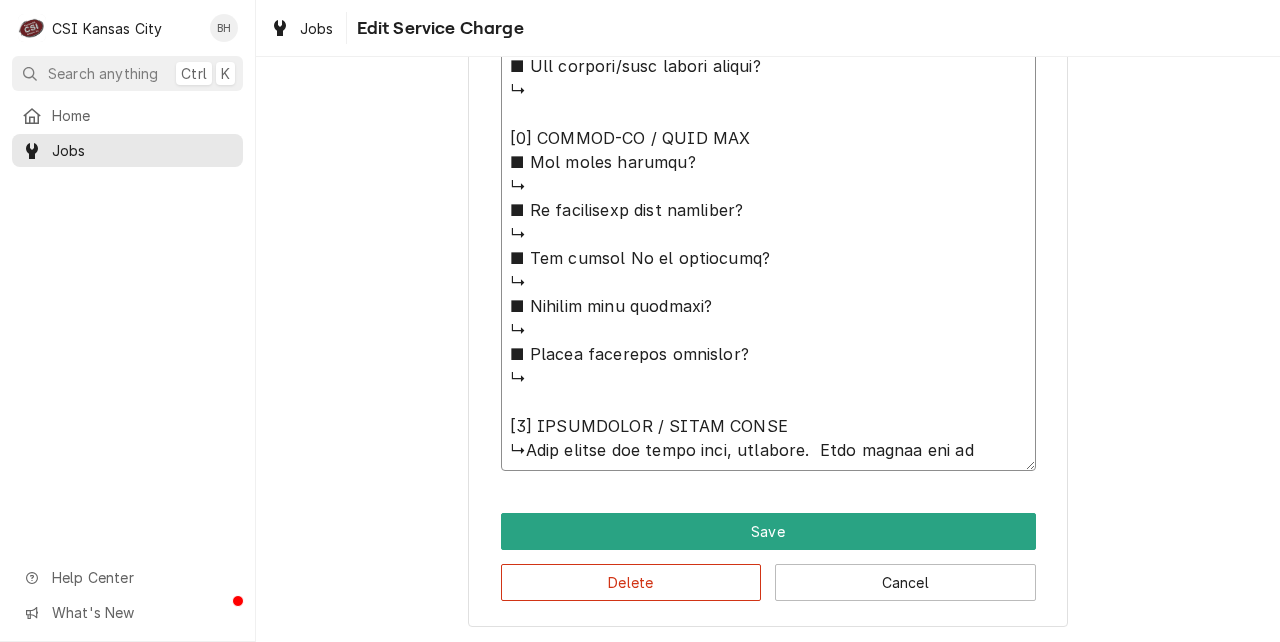 type on "x" 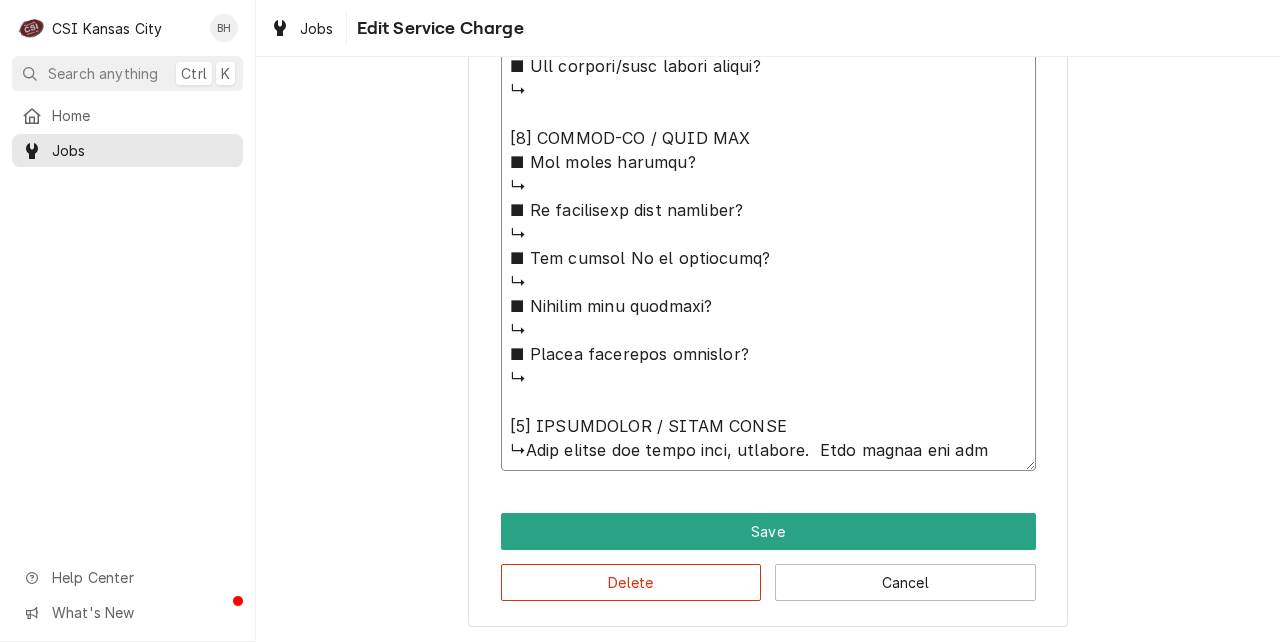 type on "x" 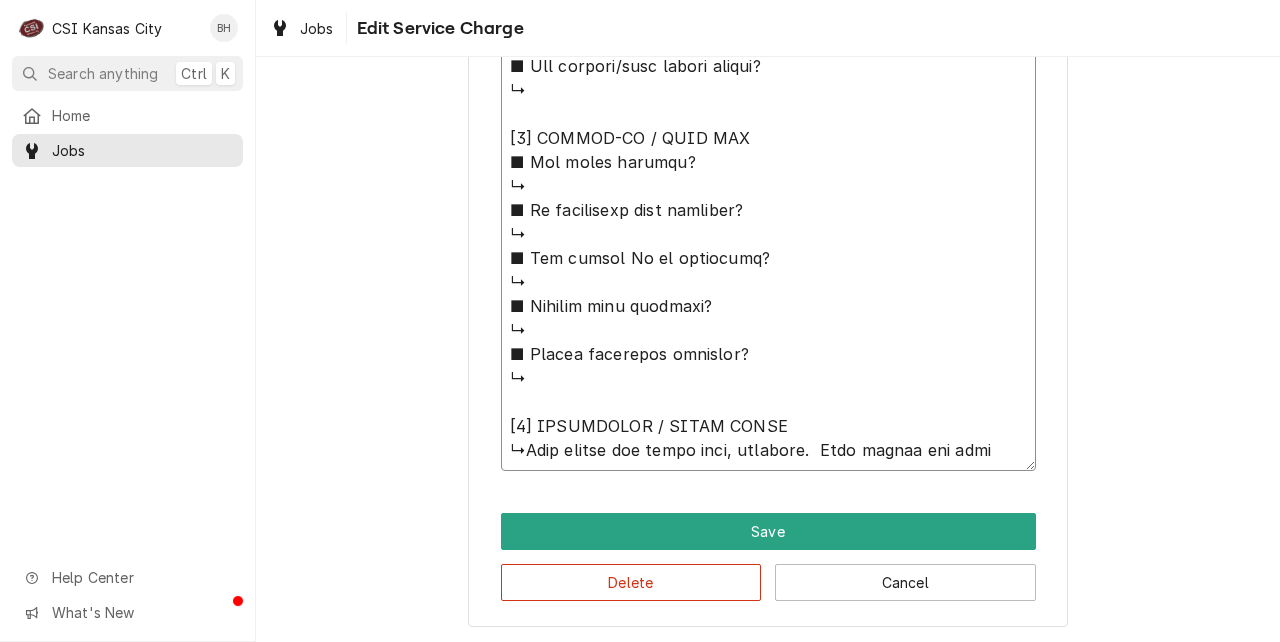 type on "x" 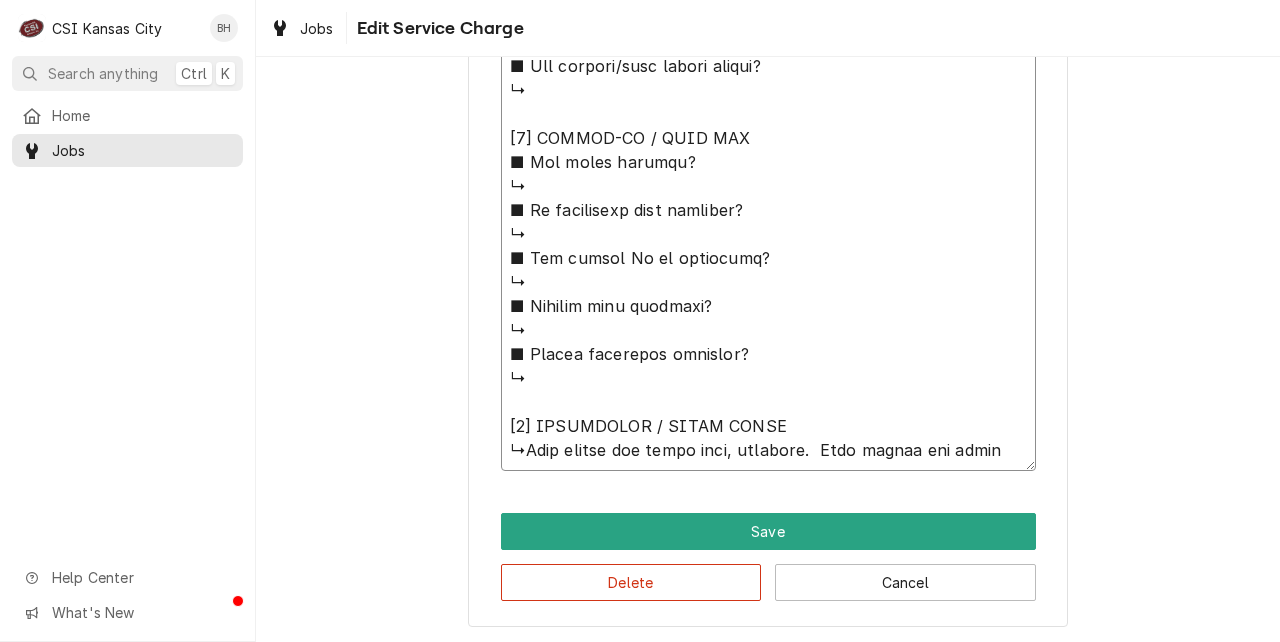 type on "⚠️ 𝗙𝗢𝗥𝗠 𝗜𝗡𝗦𝗧𝗥𝗨𝗖𝗧𝗜𝗢𝗡𝗦 ⚠️
✪ 𝗖𝗼𝗺𝗽𝗹𝗲𝘁𝗲 𝗮𝗹𝗹 𝗿𝗲𝗹𝗲𝘃𝗮𝗻𝘁 𝘀𝗲𝗰𝘁𝗶𝗼𝗻𝘀
✪ 𝗣𝗿𝗼𝘃𝗶𝗱𝗲 𝗱𝗲𝘁𝗮𝗶𝗹𝗲𝗱 𝗮𝗻𝘀𝘄𝗲𝗿𝘀
✪ 𝗗𝗼𝘂𝗯𝗹𝗲-𝗰𝗵𝗲𝗰𝗸 𝗱𝗮𝘁𝗮 𝗲𝗻𝘁𝗿𝗶𝗲𝘀
✪ 𝗠𝗮𝗿𝗸 ‘𝗡/𝗔’ 𝗶𝗳 𝗻𝗼𝘁 𝗿𝗲𝗹𝗲𝘃𝗮𝗻𝘁
✪ 𝗩𝗲𝗿𝗶𝗳𝘆 𝗯𝗲𝗳𝗼𝗿𝗲 𝘀𝘂𝗯𝗺𝗶𝘀𝘀𝗶𝗼𝗻
✪ 𝗔𝗰𝗰𝗲𝘀𝘀 𝗠𝗙𝗚 𝗯𝗹𝗮𝗻𝗸𝘀 𝘃𝗶𝗮 𝗯𝗲𝗹𝗼𝘄
✪ https://dub.sh/csi-blanks
[𝟭] 𝗘𝗤𝗨𝗜𝗣𝗠𝗘𝗡𝗧 / 𝗪𝗔𝗥𝗥𝗔𝗡𝗧𝗬
■ 𝗪𝗮𝗿𝗿𝗮𝗻𝘁𝘆 𝗿𝗲𝗴𝗶𝘀𝘁𝗿𝗮𝘁𝗶𝗼𝗻 𝘀𝘁𝗮𝘁𝘂𝘀?
↳
■ 𝗜𝘀 𝘂𝗻𝗶𝘁 𝘁𝗮𝗴𝗴𝗲𝗱 𝘄/ 𝗖𝗦𝗜 𝘀𝘁𝗶𝗰𝗸𝗲𝗿?
↳
■ 𝗣𝗿𝗼𝘃𝗶𝗱𝗲 𝗲𝗾𝘂𝗶𝗽𝗺𝗲𝗻𝘁 𝗱𝗮𝘁𝗮 𝗯𝗲𝗹𝗼𝘄:
Rational
Model: iCombi Pro
Serial: G62SJ24113185487
Voltage: 208/240
Phase:1
Gas: Nat
5th floor main kitchen
[𝟮] 𝗚𝗘𝗡𝗘𝗥𝗔𝗟 𝗖𝗛𝗘𝗖𝗞𝗦
■ 𝗪𝗮𝘀 𝘀𝗶𝘁𝗲 𝗿𝗲𝗮𝗱𝘆 𝗳𝗼𝗿 𝘀𝘁𝗮𝗿𝘁𝘂𝗽?
↳
■ 𝗩𝗲𝗻𝘁 𝗶𝗻𝘀𝘁𝗮𝗹𝗹𝗲𝗱 𝗽𝗿𝗼𝗽𝗲𝗿𝗹y?
↳
■ 𝗜𝘀 𝘀𝘂𝗽𝗽𝗹𝗶𝗲𝗱 𝗴𝗮𝘀 𝘁𝘆𝗽𝗲 𝗰𝗼𝗿𝗿𝗲𝗰𝘁?
↳
■ 𝗩𝗼𝗹𝘁𝗮𝗴𝗲 𝗺𝗮𝘁𝗰𝗵𝗲𝘀 𝗱𝗮𝘁𝗮 𝘁𝗮𝗴?
↳
■ 𝗚𝗮𝘀 𝗳𝗶𝘁𝘁𝗶𝗻𝗴𝘀 𝗹𝗲𝗮𝗸-𝘁𝗲𝘀𝘁𝗲𝗱?
↳
■ 𝗨𝗻𝗶𝘁 𝗹𝗲𝘃𝗲𝗹𝗲𝗱 𝗮𝗻𝗱 𝗮𝗱𝗷𝘂𝘀𝘁𝗲𝗱?
↳
■ 𝗙𝘂𝗹𝗹𝘆 𝗮𝘀𝘀𝗲𝗺𝗯𝗹𝗲𝗱 𝗮𝗻𝗱 𝘀𝗲𝗰𝘂𝗿𝗲?
↳
■ 𝗨𝘁𝗶𝗹𝗶𝘁𝗶𝗲𝘀 𝘀𝗮𝗳𝗲 𝗮𝗻𝗱 𝗰𝗼𝗻𝗻𝗲𝗰𝘁𝗲𝗱?
↳
■ 𝗧𝗲𝗺𝗽 𝗰𝗵𝗲𝗰𝗸𝗲𝗱/𝗰𝗮𝗹𝗶𝗯𝗿𝗮𝘁𝗲𝗱?
↳
■ 𝗦𝘁𝗮𝗿𝘁𝘂𝗽 𝗰𝘆𝗰𝗹𝗲 𝗰𝗼𝗺𝗽𝗹𝗲𝘁𝗲?
↳
■ 𝗧𝗲𝘀𝘁 𝗰𝗼𝗼𝗸 𝘁𝗶𝗺𝗲𝗿 𝗼𝗽𝗲𝗿𝗮𝘁𝗶𝗼𝗻?
↳
[𝟯] 𝗥𝗘𝗣𝗢𝗥𝗧𝗘𝗗 𝗜𝗦𝗦𝗨𝗘𝗦 (𝗜𝗙 𝗔𝗡𝗬)
■ 𝗔𝗻𝘆 𝘂𝗻𝗶𝘁 𝗽𝗲𝗿𝗳𝗼𝗿𝗺𝗮𝗻𝗰𝗲 𝗶𝘀𝘀𝘂𝗲𝘀?
↳
■ 𝗔𝗻𝘆 𝗰𝘂𝘀𝘁𝗼𝗺𝗲𝗿 𝗿𝗲𝗽𝗼𝗿𝘁𝗲𝗱 𝗶𝘀𝘀𝘂𝗲s?
↳
■ 𝗔𝗻𝘆 𝘂𝘁𝗶𝗹𝗶𝘁𝘆/𝘃𝗲𝗻𝘁 𝘀𝗮𝗳𝗲𝘁𝘆 𝗶𝘀𝘀𝘂𝗲𝘀?
↳
[𝟰] 𝗙𝗢𝗟𝗟𝗢𝗪-𝗨𝗣 / 𝗦𝗜𝗚𝗡 𝗢𝗙𝗙
■ 𝗔𝗻𝘆 𝗽𝗮𝗿𝘁𝘀 𝗺𝗶𝘀𝘀𝗶𝗻𝗴?
↳
■ 𝗜𝘀 𝗮𝗱𝗱𝗶𝘁𝗶𝗼𝗻𝗮𝗹..." 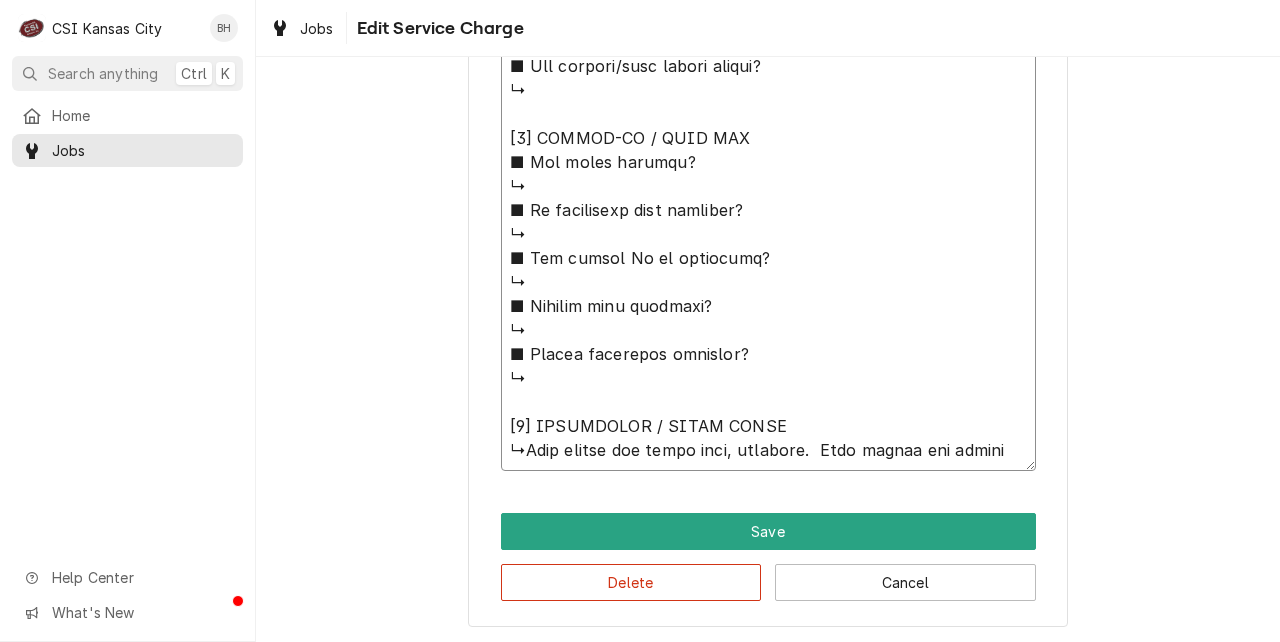 type on "x" 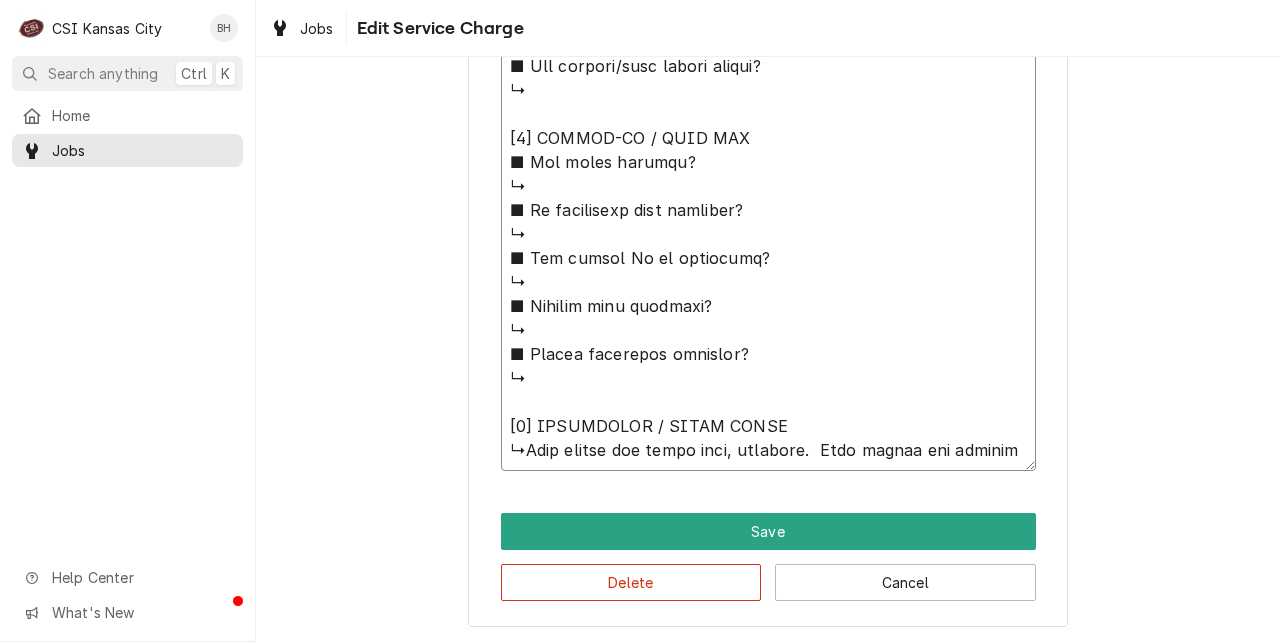 type on "⚠️ 𝗙𝗢𝗥𝗠 𝗜𝗡𝗦𝗧𝗥𝗨𝗖𝗧𝗜𝗢𝗡𝗦 ⚠️
✪ 𝗖𝗼𝗺𝗽𝗹𝗲𝘁𝗲 𝗮𝗹𝗹 𝗿𝗲𝗹𝗲𝘃𝗮𝗻𝘁 𝘀𝗲𝗰𝘁𝗶𝗼𝗻𝘀
✪ 𝗣𝗿𝗼𝘃𝗶𝗱𝗲 𝗱𝗲𝘁𝗮𝗶𝗹𝗲𝗱 𝗮𝗻𝘀𝘄𝗲𝗿𝘀
✪ 𝗗𝗼𝘂𝗯𝗹𝗲-𝗰𝗵𝗲𝗰𝗸 𝗱𝗮𝘁𝗮 𝗲𝗻𝘁𝗿𝗶𝗲𝘀
✪ 𝗠𝗮𝗿𝗸 ‘𝗡/𝗔’ 𝗶𝗳 𝗻𝗼𝘁 𝗿𝗲𝗹𝗲𝘃𝗮𝗻𝘁
✪ 𝗩𝗲𝗿𝗶𝗳𝘆 𝗯𝗲𝗳𝗼𝗿𝗲 𝘀𝘂𝗯𝗺𝗶𝘀𝘀𝗶𝗼𝗻
✪ 𝗔𝗰𝗰𝗲𝘀𝘀 𝗠𝗙𝗚 𝗯𝗹𝗮𝗻𝗸𝘀 𝘃𝗶𝗮 𝗯𝗲𝗹𝗼𝘄
✪ https://dub.sh/csi-blanks
[𝟭] 𝗘𝗤𝗨𝗜𝗣𝗠𝗘𝗡𝗧 / 𝗪𝗔𝗥𝗥𝗔𝗡𝗧𝗬
■ 𝗪𝗮𝗿𝗿𝗮𝗻𝘁𝘆 𝗿𝗲𝗴𝗶𝘀𝘁𝗿𝗮𝘁𝗶𝗼𝗻 𝘀𝘁𝗮𝘁𝘂𝘀?
↳
■ 𝗜𝘀 𝘂𝗻𝗶𝘁 𝘁𝗮𝗴𝗴𝗲𝗱 𝘄/ 𝗖𝗦𝗜 𝘀𝘁𝗶𝗰𝗸𝗲𝗿?
↳
■ 𝗣𝗿𝗼𝘃𝗶𝗱𝗲 𝗲𝗾𝘂𝗶𝗽𝗺𝗲𝗻𝘁 𝗱𝗮𝘁𝗮 𝗯𝗲𝗹𝗼𝘄:
Rational
Model: iCombi Pro
Serial: G62SJ24113185487
Voltage: 208/240
Phase:1
Gas: Nat
5th floor main kitchen
[𝟮] 𝗚𝗘𝗡𝗘𝗥𝗔𝗟 𝗖𝗛𝗘𝗖𝗞𝗦
■ 𝗪𝗮𝘀 𝘀𝗶𝘁𝗲 𝗿𝗲𝗮𝗱𝘆 𝗳𝗼𝗿 𝘀𝘁𝗮𝗿𝘁𝘂𝗽?
↳
■ 𝗩𝗲𝗻𝘁 𝗶𝗻𝘀𝘁𝗮𝗹𝗹𝗲𝗱 𝗽𝗿𝗼𝗽𝗲𝗿𝗹y?
↳
■ 𝗜𝘀 𝘀𝘂𝗽𝗽𝗹𝗶𝗲𝗱 𝗴𝗮𝘀 𝘁𝘆𝗽𝗲 𝗰𝗼𝗿𝗿𝗲𝗰𝘁?
↳
■ 𝗩𝗼𝗹𝘁𝗮𝗴𝗲 𝗺𝗮𝘁𝗰𝗵𝗲𝘀 𝗱𝗮𝘁𝗮 𝘁𝗮𝗴?
↳
■ 𝗚𝗮𝘀 𝗳𝗶𝘁𝘁𝗶𝗻𝗴𝘀 𝗹𝗲𝗮𝗸-𝘁𝗲𝘀𝘁𝗲𝗱?
↳
■ 𝗨𝗻𝗶𝘁 𝗹𝗲𝘃𝗲𝗹𝗲𝗱 𝗮𝗻𝗱 𝗮𝗱𝗷𝘂𝘀𝘁𝗲𝗱?
↳
■ 𝗙𝘂𝗹𝗹𝘆 𝗮𝘀𝘀𝗲𝗺𝗯𝗹𝗲𝗱 𝗮𝗻𝗱 𝘀𝗲𝗰𝘂𝗿𝗲?
↳
■ 𝗨𝘁𝗶𝗹𝗶𝘁𝗶𝗲𝘀 𝘀𝗮𝗳𝗲 𝗮𝗻𝗱 𝗰𝗼𝗻𝗻𝗲𝗰𝘁𝗲𝗱?
↳
■ 𝗧𝗲𝗺𝗽 𝗰𝗵𝗲𝗰𝗸𝗲𝗱/𝗰𝗮𝗹𝗶𝗯𝗿𝗮𝘁𝗲𝗱?
↳
■ 𝗦𝘁𝗮𝗿𝘁𝘂𝗽 𝗰𝘆𝗰𝗹𝗲 𝗰𝗼𝗺𝗽𝗹𝗲𝘁𝗲?
↳
■ 𝗧𝗲𝘀𝘁 𝗰𝗼𝗼𝗸 𝘁𝗶𝗺𝗲𝗿 𝗼𝗽𝗲𝗿𝗮𝘁𝗶𝗼𝗻?
↳
[𝟯] 𝗥𝗘𝗣𝗢𝗥𝗧𝗘𝗗 𝗜𝗦𝗦𝗨𝗘𝗦 (𝗜𝗙 𝗔𝗡𝗬)
■ 𝗔𝗻𝘆 𝘂𝗻𝗶𝘁 𝗽𝗲𝗿𝗳𝗼𝗿𝗺𝗮𝗻𝗰𝗲 𝗶𝘀𝘀𝘂𝗲𝘀?
↳
■ 𝗔𝗻𝘆 𝗰𝘂𝘀𝘁𝗼𝗺𝗲𝗿 𝗿𝗲𝗽𝗼𝗿𝘁𝗲𝗱 𝗶𝘀𝘀𝘂𝗲s?
↳
■ 𝗔𝗻𝘆 𝘂𝘁𝗶𝗹𝗶𝘁𝘆/𝘃𝗲𝗻𝘁 𝘀𝗮𝗳𝗲𝘁𝘆 𝗶𝘀𝘀𝘂𝗲𝘀?
↳
[𝟰] 𝗙𝗢𝗟𝗟𝗢𝗪-𝗨𝗣 / 𝗦𝗜𝗚𝗡 𝗢𝗙𝗙
■ 𝗔𝗻𝘆 𝗽𝗮𝗿𝘁𝘀 𝗺𝗶𝘀𝘀𝗶𝗻𝗴?
↳
■ 𝗜𝘀 𝗮𝗱𝗱𝗶𝘁𝗶𝗼𝗻𝗮𝗹..." 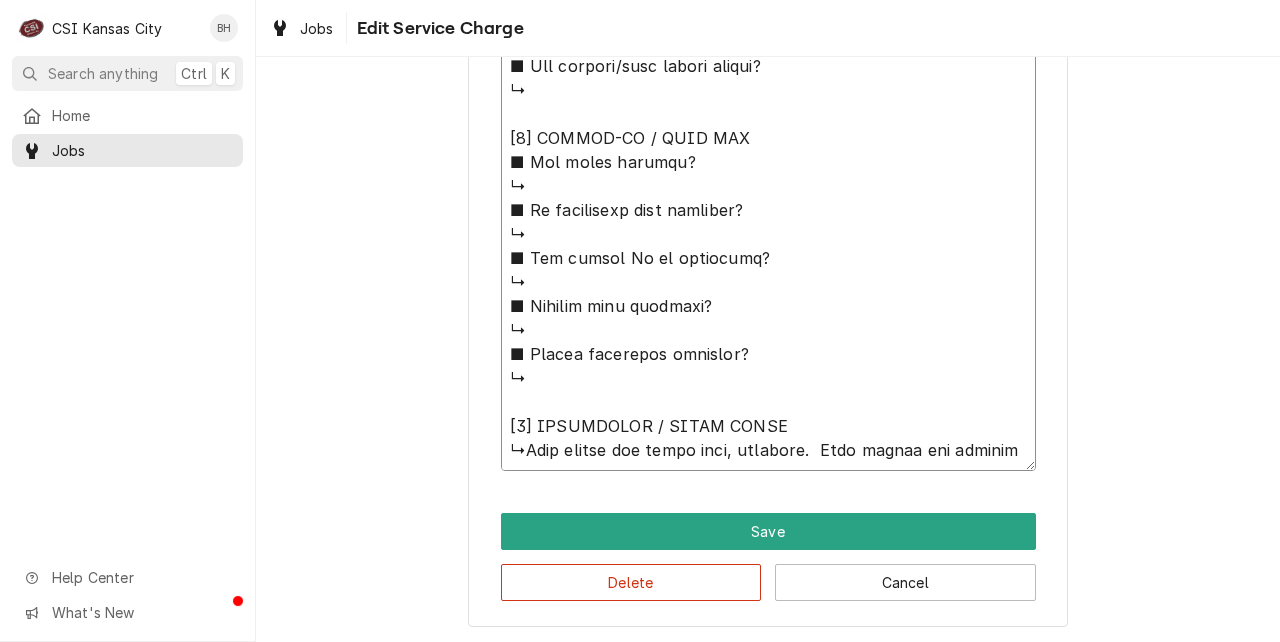type on "x" 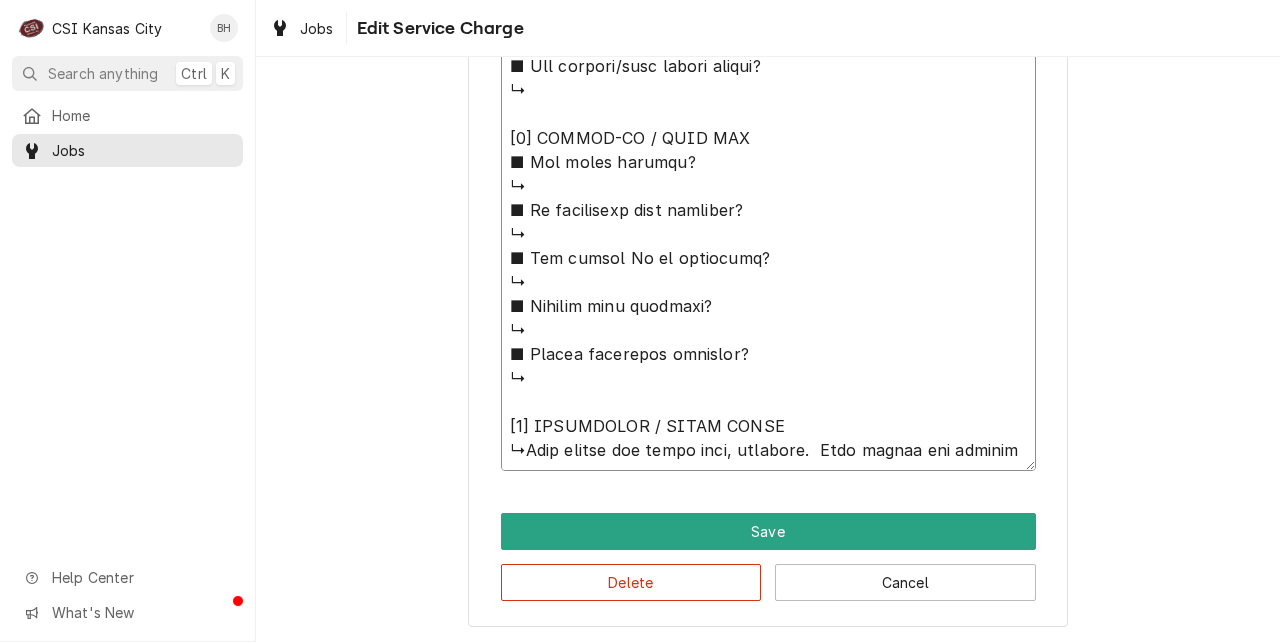 type on "x" 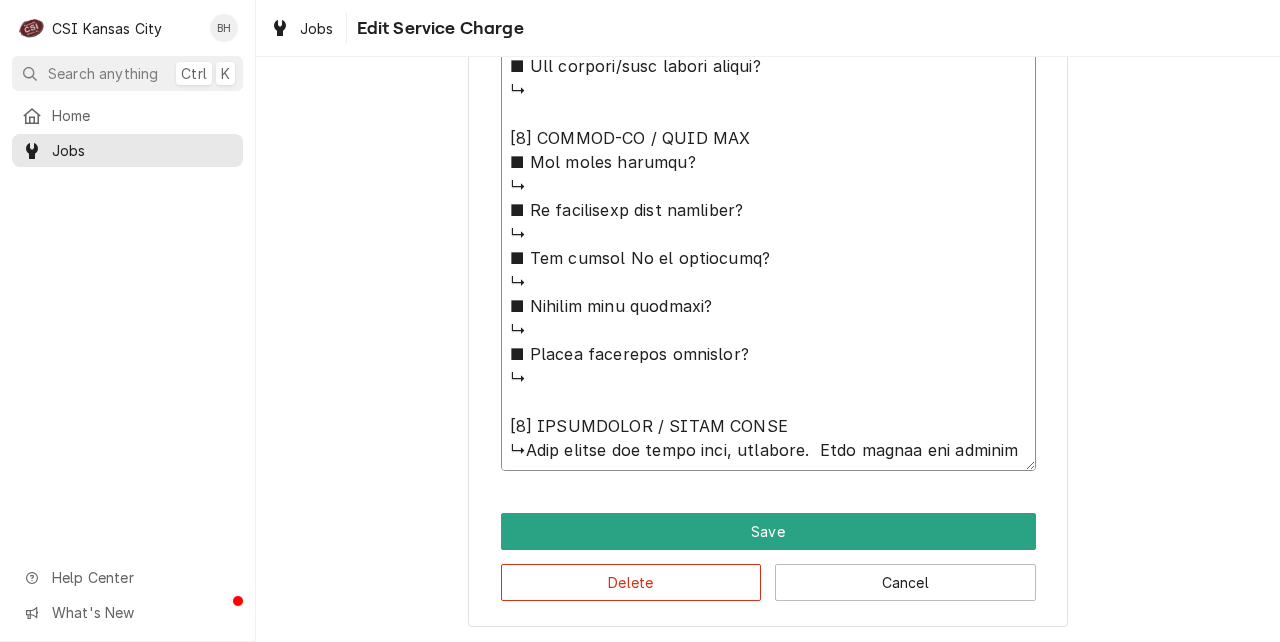 type on "x" 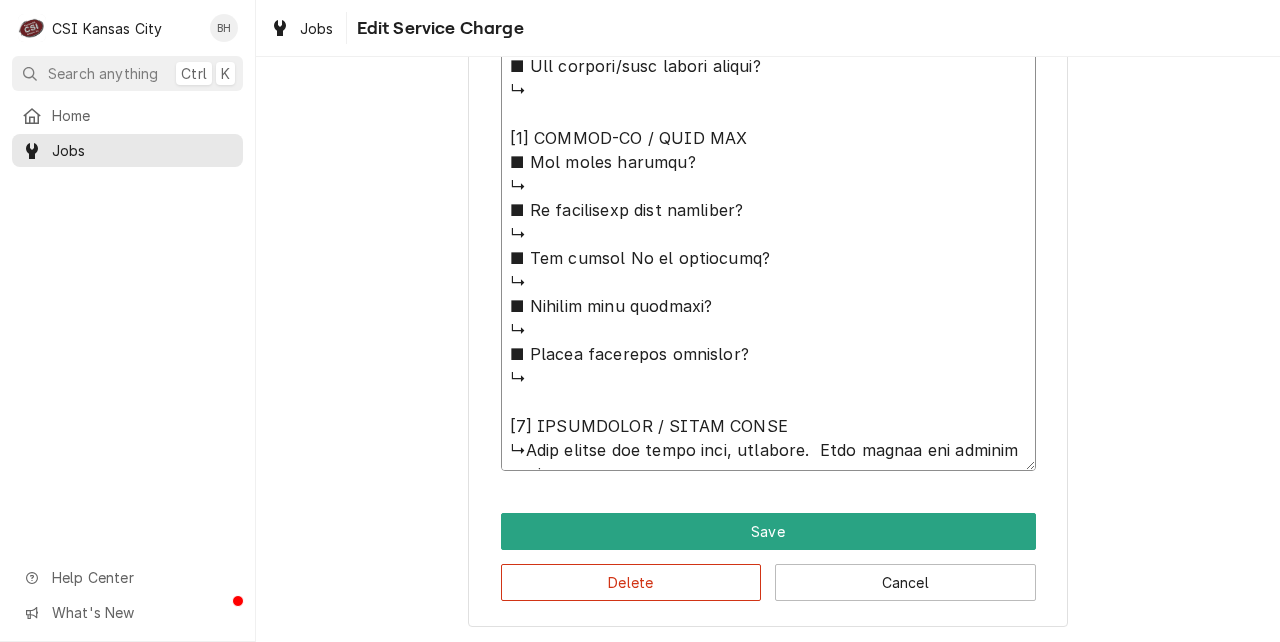type on "x" 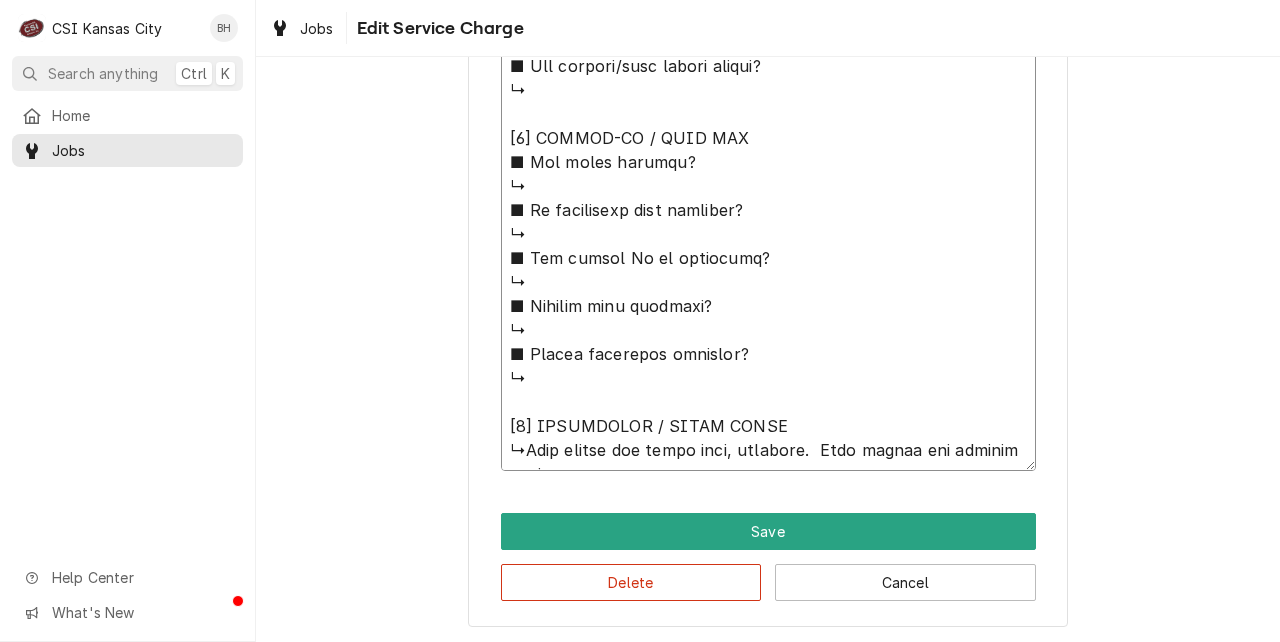 type on "x" 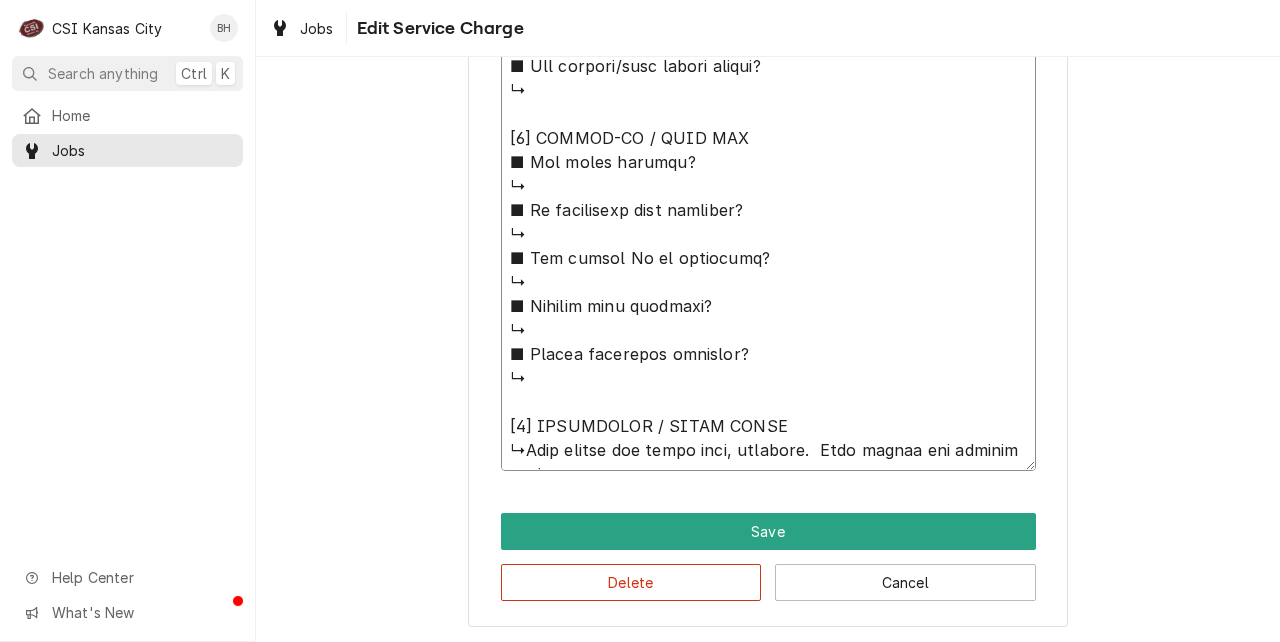 type on "x" 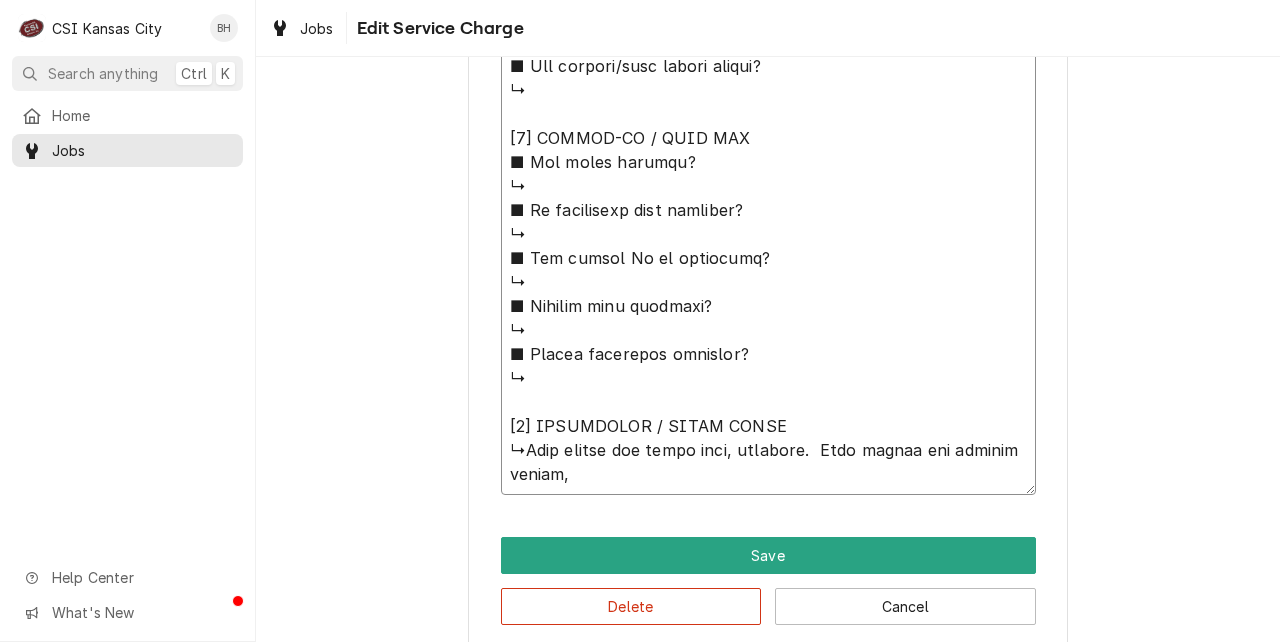 type on "x" 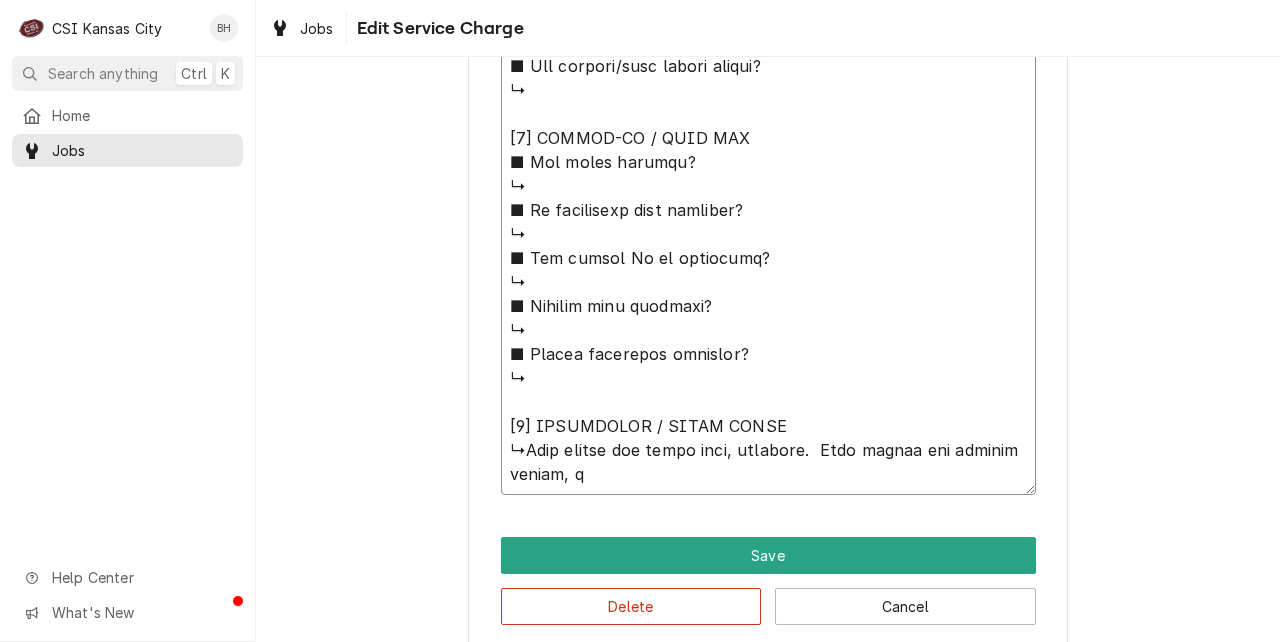 type on "x" 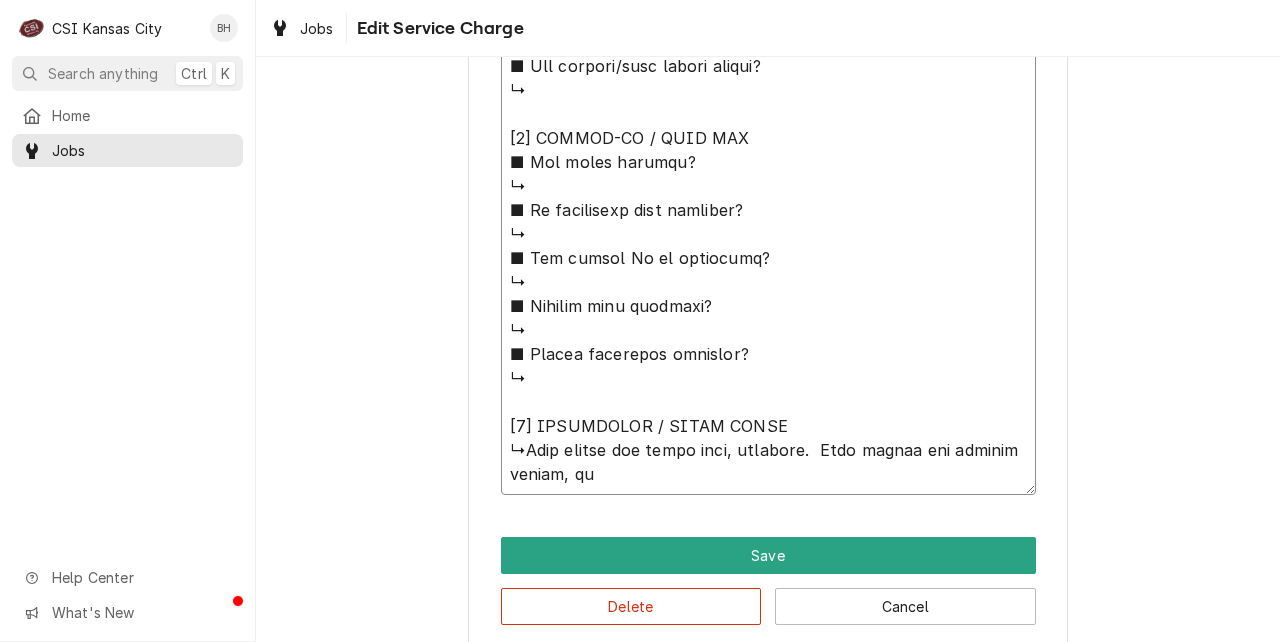 type on "x" 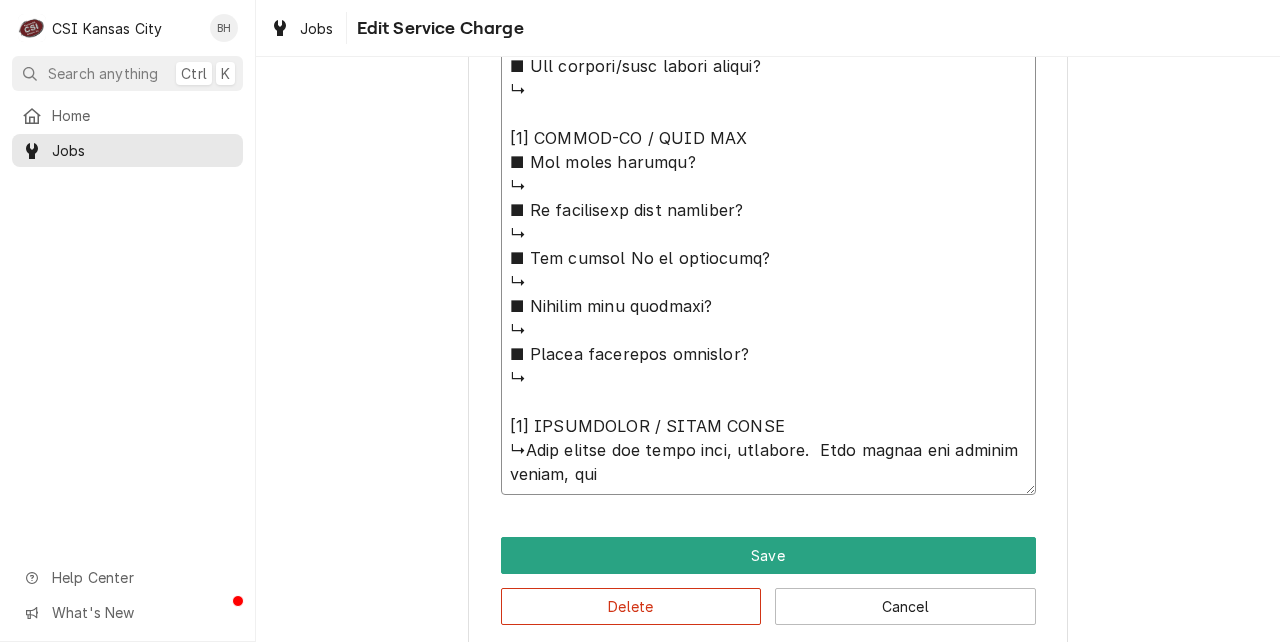 type on "x" 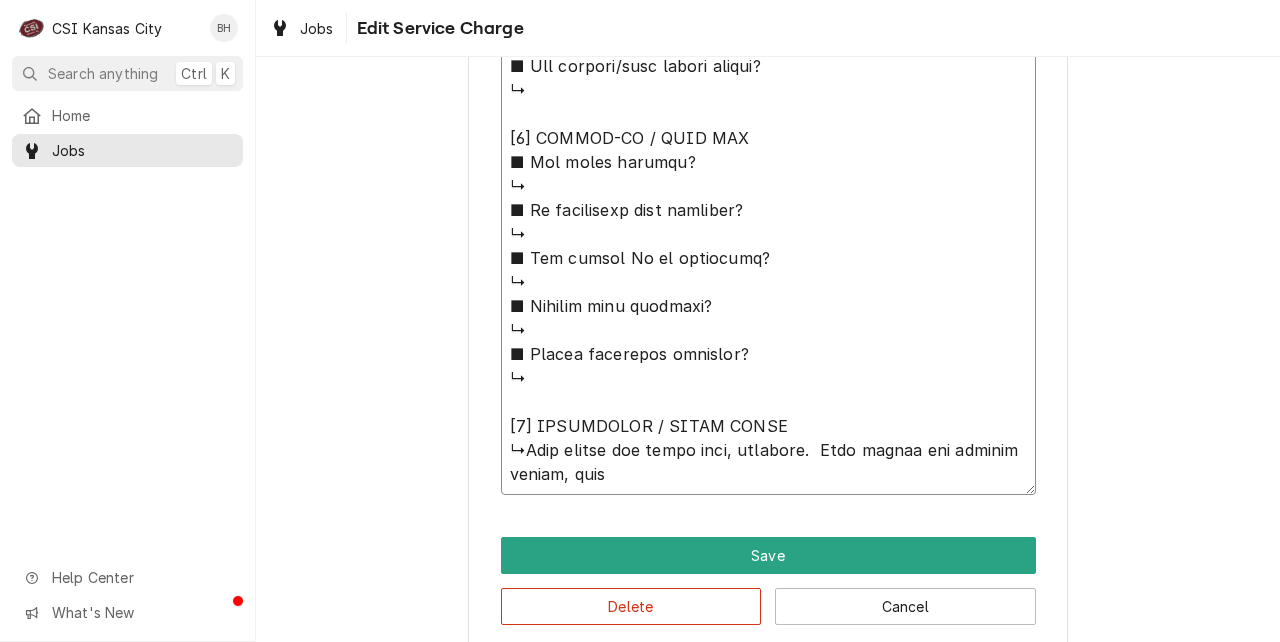 type on "x" 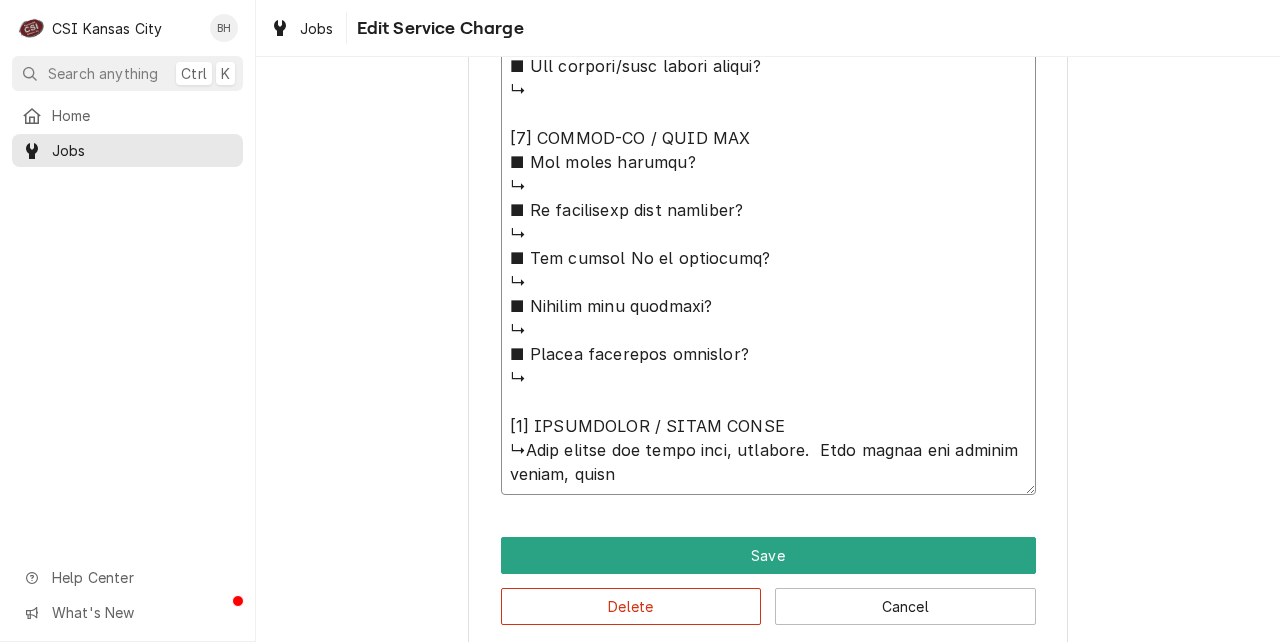 type on "x" 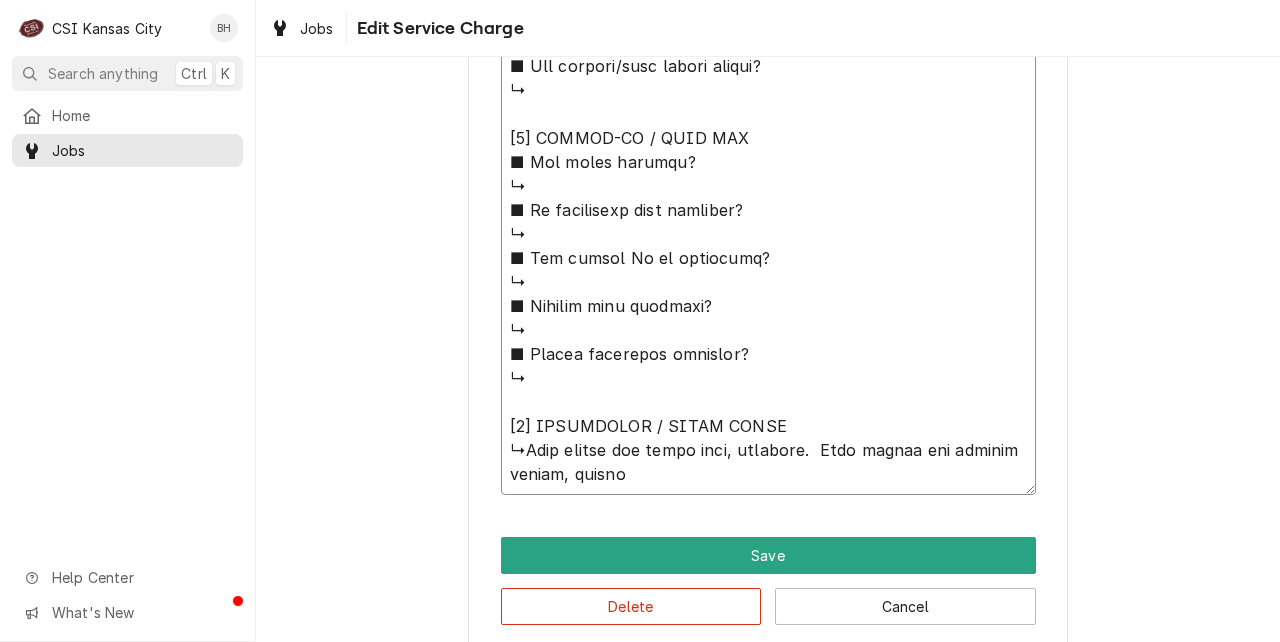 type on "⚠️ 𝗙𝗢𝗥𝗠 𝗜𝗡𝗦𝗧𝗥𝗨𝗖𝗧𝗜𝗢𝗡𝗦 ⚠️
✪ 𝗖𝗼𝗺𝗽𝗹𝗲𝘁𝗲 𝗮𝗹𝗹 𝗿𝗲𝗹𝗲𝘃𝗮𝗻𝘁 𝘀𝗲𝗰𝘁𝗶𝗼𝗻𝘀
✪ 𝗣𝗿𝗼𝘃𝗶𝗱𝗲 𝗱𝗲𝘁𝗮𝗶𝗹𝗲𝗱 𝗮𝗻𝘀𝘄𝗲𝗿𝘀
✪ 𝗗𝗼𝘂𝗯𝗹𝗲-𝗰𝗵𝗲𝗰𝗸 𝗱𝗮𝘁𝗮 𝗲𝗻𝘁𝗿𝗶𝗲𝘀
✪ 𝗠𝗮𝗿𝗸 ‘𝗡/𝗔’ 𝗶𝗳 𝗻𝗼𝘁 𝗿𝗲𝗹𝗲𝘃𝗮𝗻𝘁
✪ 𝗩𝗲𝗿𝗶𝗳𝘆 𝗯𝗲𝗳𝗼𝗿𝗲 𝘀𝘂𝗯𝗺𝗶𝘀𝘀𝗶𝗼𝗻
✪ 𝗔𝗰𝗰𝗲𝘀𝘀 𝗠𝗙𝗚 𝗯𝗹𝗮𝗻𝗸𝘀 𝘃𝗶𝗮 𝗯𝗲𝗹𝗼𝘄
✪ https://dub.sh/csi-blanks
[𝟭] 𝗘𝗤𝗨𝗜𝗣𝗠𝗘𝗡𝗧 / 𝗪𝗔𝗥𝗥𝗔𝗡𝗧𝗬
■ 𝗪𝗮𝗿𝗿𝗮𝗻𝘁𝘆 𝗿𝗲𝗴𝗶𝘀𝘁𝗿𝗮𝘁𝗶𝗼𝗻 𝘀𝘁𝗮𝘁𝘂𝘀?
↳
■ 𝗜𝘀 𝘂𝗻𝗶𝘁 𝘁𝗮𝗴𝗴𝗲𝗱 𝘄/ 𝗖𝗦𝗜 𝘀𝘁𝗶𝗰𝗸𝗲𝗿?
↳
■ 𝗣𝗿𝗼𝘃𝗶𝗱𝗲 𝗲𝗾𝘂𝗶𝗽𝗺𝗲𝗻𝘁 𝗱𝗮𝘁𝗮 𝗯𝗲𝗹𝗼𝘄:
Rational
Model: iCombi Pro
Serial: G62SJ24113185487
Voltage: 208/240
Phase:1
Gas: Nat
5th floor main kitchen
[𝟮] 𝗚𝗘𝗡𝗘𝗥𝗔𝗟 𝗖𝗛𝗘𝗖𝗞𝗦
■ 𝗪𝗮𝘀 𝘀𝗶𝘁𝗲 𝗿𝗲𝗮𝗱𝘆 𝗳𝗼𝗿 𝘀𝘁𝗮𝗿𝘁𝘂𝗽?
↳
■ 𝗩𝗲𝗻𝘁 𝗶𝗻𝘀𝘁𝗮𝗹𝗹𝗲𝗱 𝗽𝗿𝗼𝗽𝗲𝗿𝗹y?
↳
■ 𝗜𝘀 𝘀𝘂𝗽𝗽𝗹𝗶𝗲𝗱 𝗴𝗮𝘀 𝘁𝘆𝗽𝗲 𝗰𝗼𝗿𝗿𝗲𝗰𝘁?
↳
■ 𝗩𝗼𝗹𝘁𝗮𝗴𝗲 𝗺𝗮𝘁𝗰𝗵𝗲𝘀 𝗱𝗮𝘁𝗮 𝘁𝗮𝗴?
↳
■ 𝗚𝗮𝘀 𝗳𝗶𝘁𝘁𝗶𝗻𝗴𝘀 𝗹𝗲𝗮𝗸-𝘁𝗲𝘀𝘁𝗲𝗱?
↳
■ 𝗨𝗻𝗶𝘁 𝗹𝗲𝘃𝗲𝗹𝗲𝗱 𝗮𝗻𝗱 𝗮𝗱𝗷𝘂𝘀𝘁𝗲𝗱?
↳
■ 𝗙𝘂𝗹𝗹𝘆 𝗮𝘀𝘀𝗲𝗺𝗯𝗹𝗲𝗱 𝗮𝗻𝗱 𝘀𝗲𝗰𝘂𝗿𝗲?
↳
■ 𝗨𝘁𝗶𝗹𝗶𝘁𝗶𝗲𝘀 𝘀𝗮𝗳𝗲 𝗮𝗻𝗱 𝗰𝗼𝗻𝗻𝗲𝗰𝘁𝗲𝗱?
↳
■ 𝗧𝗲𝗺𝗽 𝗰𝗵𝗲𝗰𝗸𝗲𝗱/𝗰𝗮𝗹𝗶𝗯𝗿𝗮𝘁𝗲𝗱?
↳
■ 𝗦𝘁𝗮𝗿𝘁𝘂𝗽 𝗰𝘆𝗰𝗹𝗲 𝗰𝗼𝗺𝗽𝗹𝗲𝘁𝗲?
↳
■ 𝗧𝗲𝘀𝘁 𝗰𝗼𝗼𝗸 𝘁𝗶𝗺𝗲𝗿 𝗼𝗽𝗲𝗿𝗮𝘁𝗶𝗼𝗻?
↳
[𝟯] 𝗥𝗘𝗣𝗢𝗥𝗧𝗘𝗗 𝗜𝗦𝗦𝗨𝗘𝗦 (𝗜𝗙 𝗔𝗡𝗬)
■ 𝗔𝗻𝘆 𝘂𝗻𝗶𝘁 𝗽𝗲𝗿𝗳𝗼𝗿𝗺𝗮𝗻𝗰𝗲 𝗶𝘀𝘀𝘂𝗲𝘀?
↳
■ 𝗔𝗻𝘆 𝗰𝘂𝘀𝘁𝗼𝗺𝗲𝗿 𝗿𝗲𝗽𝗼𝗿𝘁𝗲𝗱 𝗶𝘀𝘀𝘂𝗲s?
↳
■ 𝗔𝗻𝘆 𝘂𝘁𝗶𝗹𝗶𝘁𝘆/𝘃𝗲𝗻𝘁 𝘀𝗮𝗳𝗲𝘁𝘆 𝗶𝘀𝘀𝘂𝗲𝘀?
↳
[𝟰] 𝗙𝗢𝗟𝗟𝗢𝗪-𝗨𝗣 / 𝗦𝗜𝗚𝗡 𝗢𝗙𝗙
■ 𝗔𝗻𝘆 𝗽𝗮𝗿𝘁𝘀 𝗺𝗶𝘀𝘀𝗶𝗻𝗴?
↳
■ 𝗜𝘀 𝗮𝗱𝗱𝗶𝘁𝗶𝗼𝗻𝗮𝗹..." 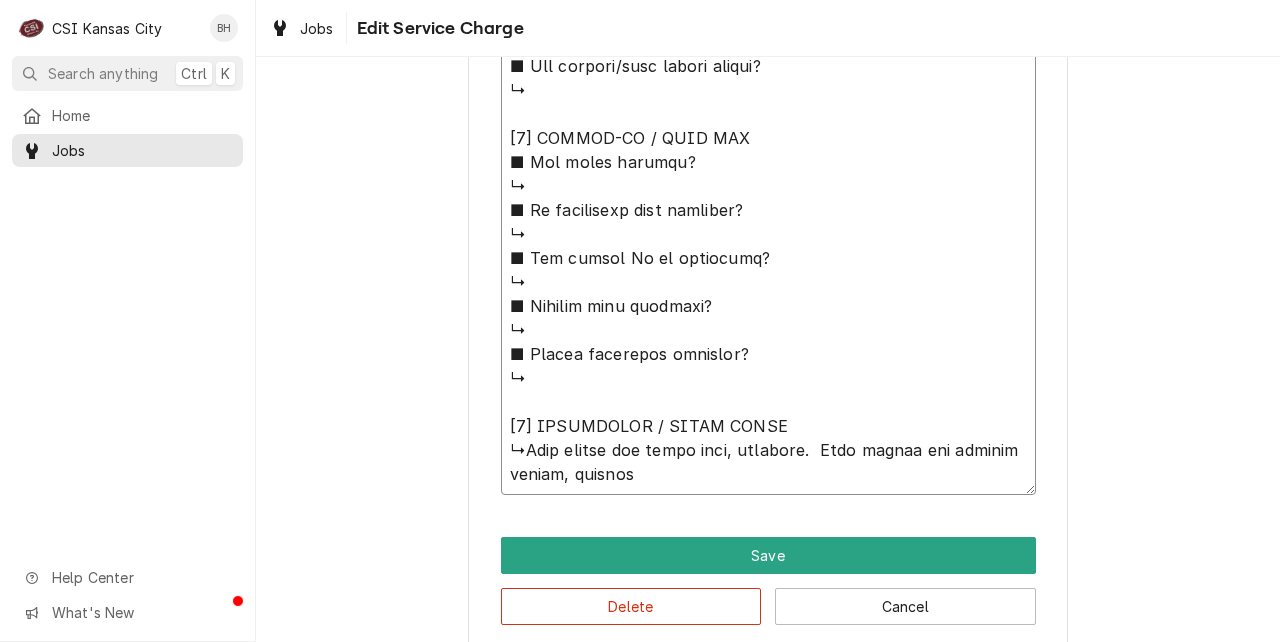 type on "x" 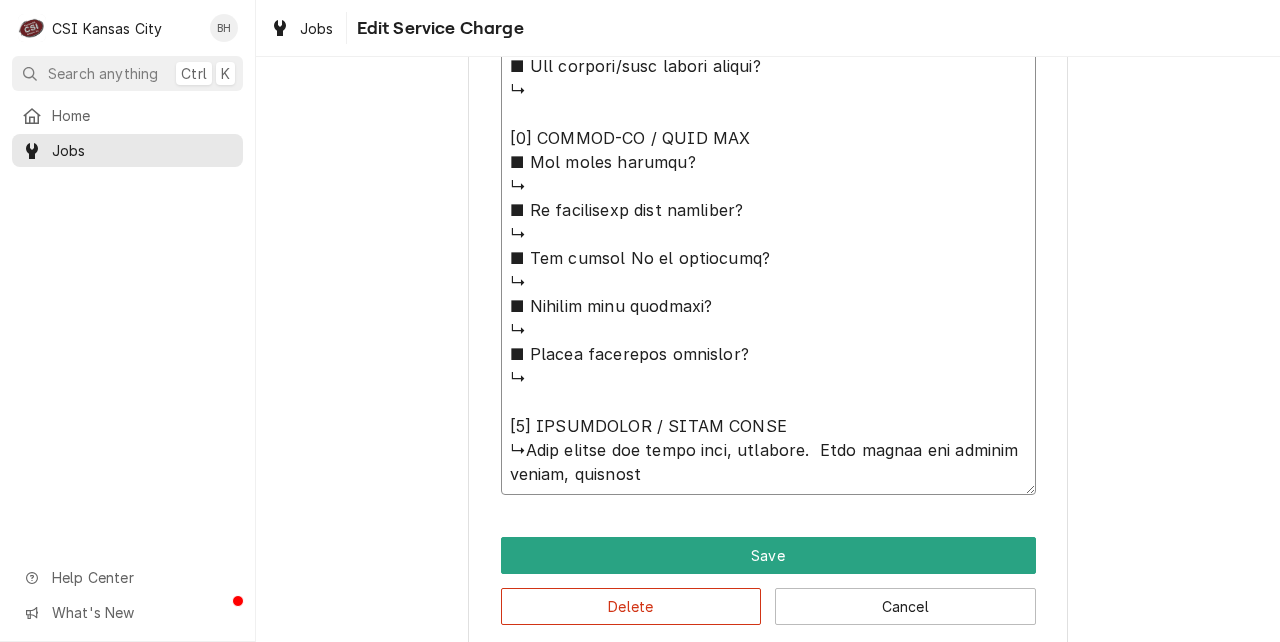 type on "x" 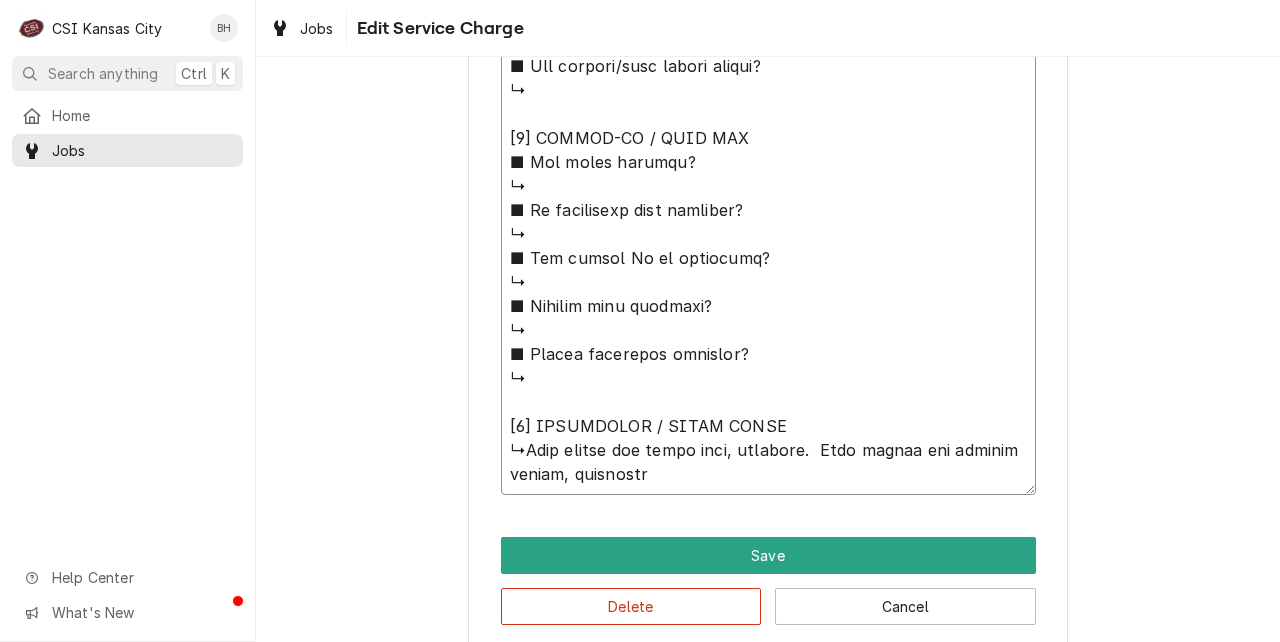 type on "x" 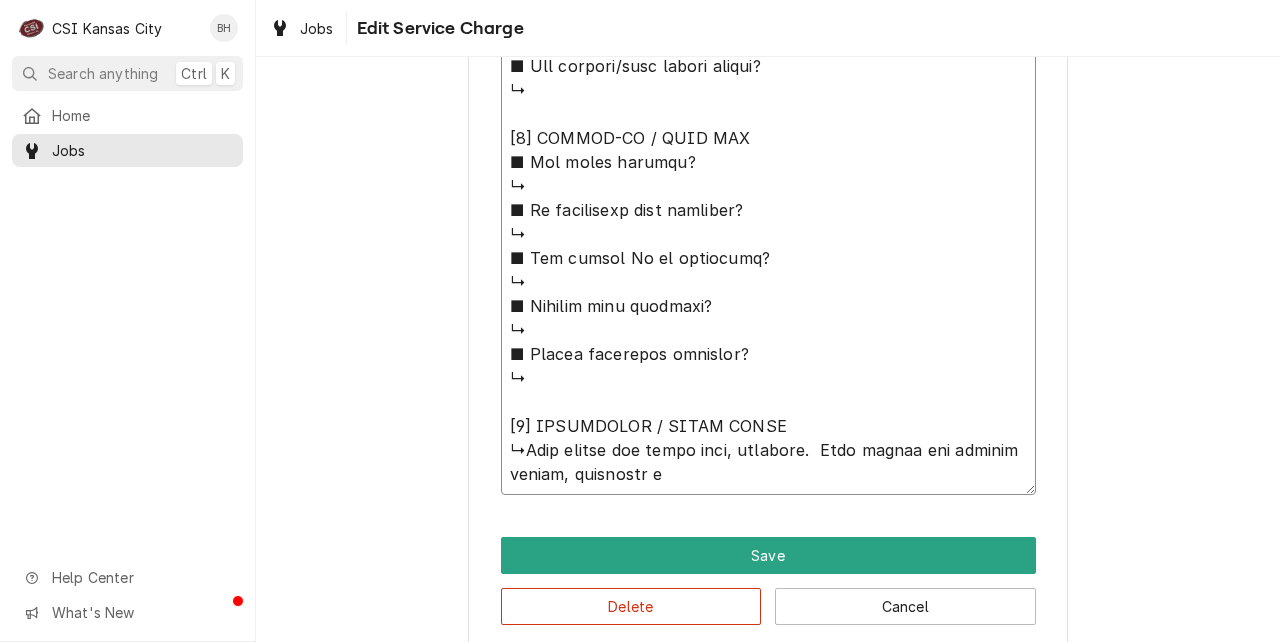 type on "x" 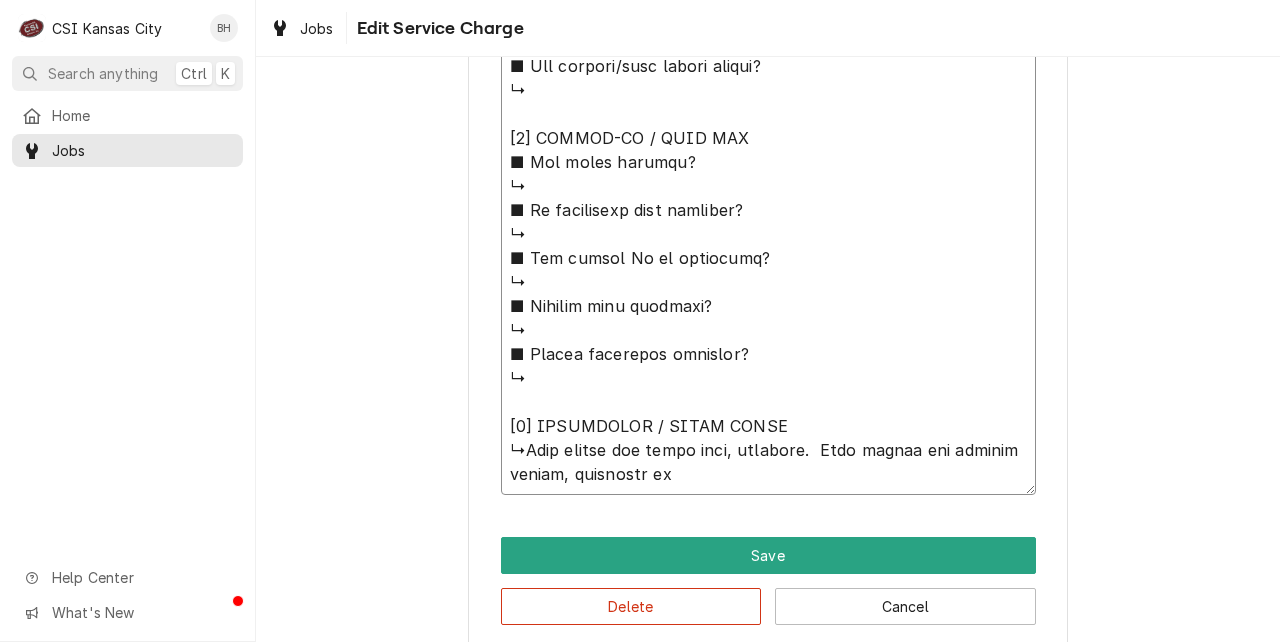 type on "x" 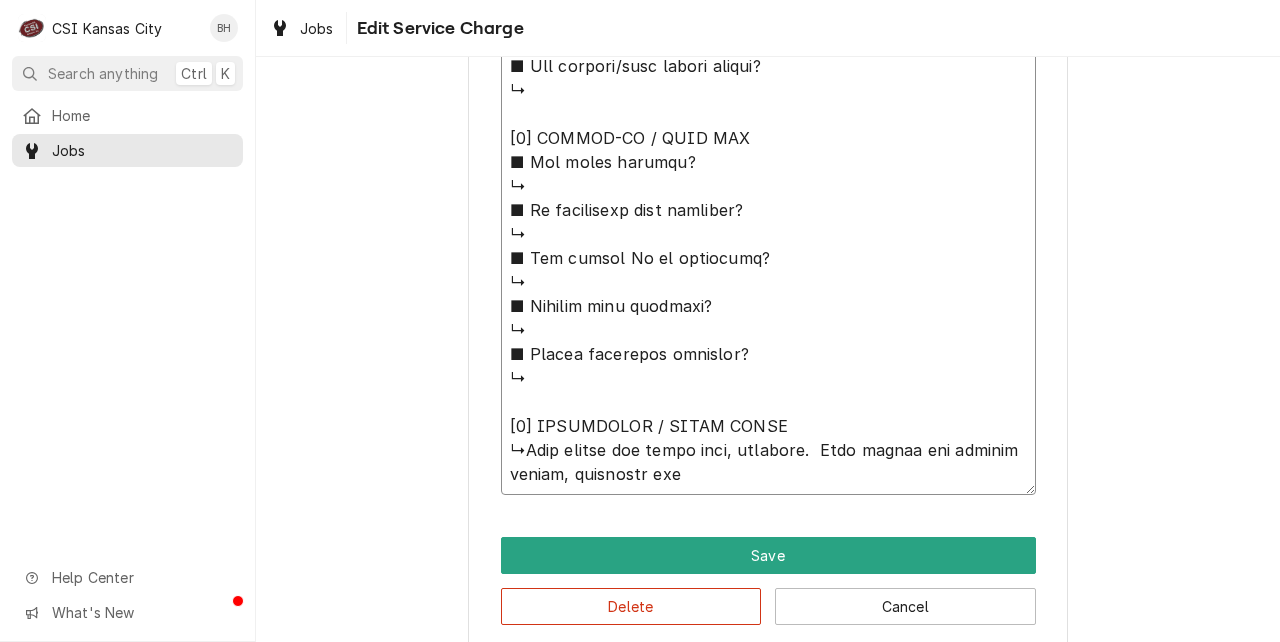 type on "x" 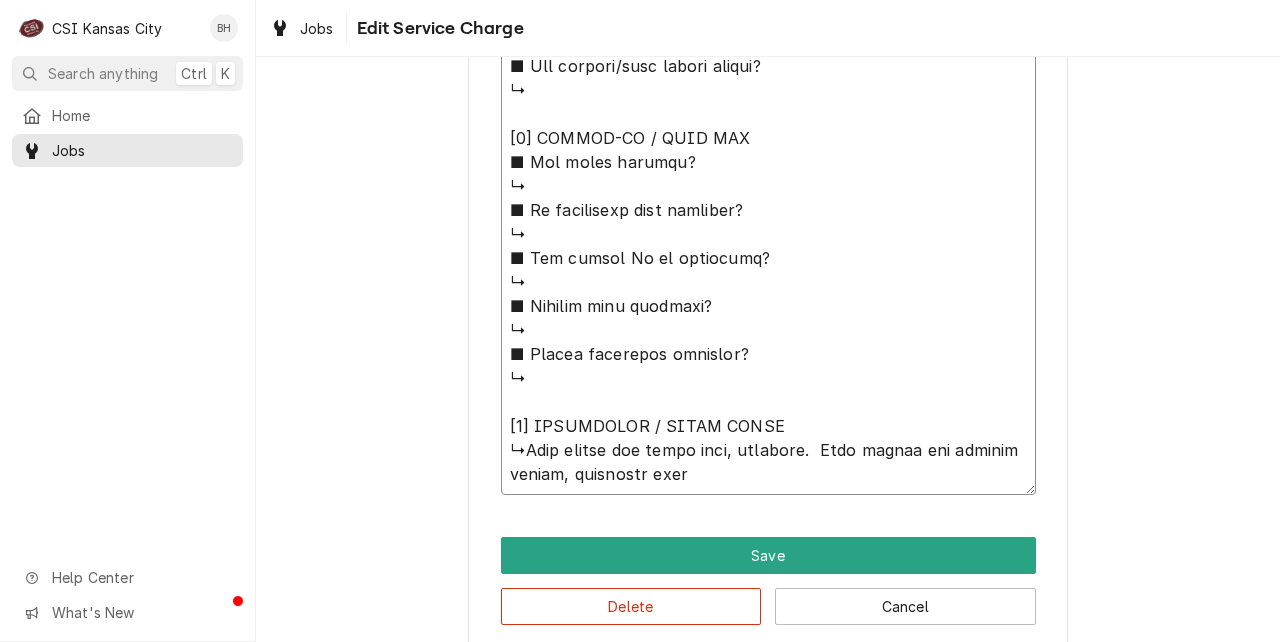 type on "⚠️ 𝗙𝗢𝗥𝗠 𝗜𝗡𝗦𝗧𝗥𝗨𝗖𝗧𝗜𝗢𝗡𝗦 ⚠️
✪ 𝗖𝗼𝗺𝗽𝗹𝗲𝘁𝗲 𝗮𝗹𝗹 𝗿𝗲𝗹𝗲𝘃𝗮𝗻𝘁 𝘀𝗲𝗰𝘁𝗶𝗼𝗻𝘀
✪ 𝗣𝗿𝗼𝘃𝗶𝗱𝗲 𝗱𝗲𝘁𝗮𝗶𝗹𝗲𝗱 𝗮𝗻𝘀𝘄𝗲𝗿𝘀
✪ 𝗗𝗼𝘂𝗯𝗹𝗲-𝗰𝗵𝗲𝗰𝗸 𝗱𝗮𝘁𝗮 𝗲𝗻𝘁𝗿𝗶𝗲𝘀
✪ 𝗠𝗮𝗿𝗸 ‘𝗡/𝗔’ 𝗶𝗳 𝗻𝗼𝘁 𝗿𝗲𝗹𝗲𝘃𝗮𝗻𝘁
✪ 𝗩𝗲𝗿𝗶𝗳𝘆 𝗯𝗲𝗳𝗼𝗿𝗲 𝘀𝘂𝗯𝗺𝗶𝘀𝘀𝗶𝗼𝗻
✪ 𝗔𝗰𝗰𝗲𝘀𝘀 𝗠𝗙𝗚 𝗯𝗹𝗮𝗻𝗸𝘀 𝘃𝗶𝗮 𝗯𝗲𝗹𝗼𝘄
✪ https://dub.sh/csi-blanks
[𝟭] 𝗘𝗤𝗨𝗜𝗣𝗠𝗘𝗡𝗧 / 𝗪𝗔𝗥𝗥𝗔𝗡𝗧𝗬
■ 𝗪𝗮𝗿𝗿𝗮𝗻𝘁𝘆 𝗿𝗲𝗴𝗶𝘀𝘁𝗿𝗮𝘁𝗶𝗼𝗻 𝘀𝘁𝗮𝘁𝘂𝘀?
↳
■ 𝗜𝘀 𝘂𝗻𝗶𝘁 𝘁𝗮𝗴𝗴𝗲𝗱 𝘄/ 𝗖𝗦𝗜 𝘀𝘁𝗶𝗰𝗸𝗲𝗿?
↳
■ 𝗣𝗿𝗼𝘃𝗶𝗱𝗲 𝗲𝗾𝘂𝗶𝗽𝗺𝗲𝗻𝘁 𝗱𝗮𝘁𝗮 𝗯𝗲𝗹𝗼𝘄:
Rational
Model: iCombi Pro
Serial: G62SJ24113185487
Voltage: 208/240
Phase:1
Gas: Nat
5th floor main kitchen
[𝟮] 𝗚𝗘𝗡𝗘𝗥𝗔𝗟 𝗖𝗛𝗘𝗖𝗞𝗦
■ 𝗪𝗮𝘀 𝘀𝗶𝘁𝗲 𝗿𝗲𝗮𝗱𝘆 𝗳𝗼𝗿 𝘀𝘁𝗮𝗿𝘁𝘂𝗽?
↳
■ 𝗩𝗲𝗻𝘁 𝗶𝗻𝘀𝘁𝗮𝗹𝗹𝗲𝗱 𝗽𝗿𝗼𝗽𝗲𝗿𝗹y?
↳
■ 𝗜𝘀 𝘀𝘂𝗽𝗽𝗹𝗶𝗲𝗱 𝗴𝗮𝘀 𝘁𝘆𝗽𝗲 𝗰𝗼𝗿𝗿𝗲𝗰𝘁?
↳
■ 𝗩𝗼𝗹𝘁𝗮𝗴𝗲 𝗺𝗮𝘁𝗰𝗵𝗲𝘀 𝗱𝗮𝘁𝗮 𝘁𝗮𝗴?
↳
■ 𝗚𝗮𝘀 𝗳𝗶𝘁𝘁𝗶𝗻𝗴𝘀 𝗹𝗲𝗮𝗸-𝘁𝗲𝘀𝘁𝗲𝗱?
↳
■ 𝗨𝗻𝗶𝘁 𝗹𝗲𝘃𝗲𝗹𝗲𝗱 𝗮𝗻𝗱 𝗮𝗱𝗷𝘂𝘀𝘁𝗲𝗱?
↳
■ 𝗙𝘂𝗹𝗹𝘆 𝗮𝘀𝘀𝗲𝗺𝗯𝗹𝗲𝗱 𝗮𝗻𝗱 𝘀𝗲𝗰𝘂𝗿𝗲?
↳
■ 𝗨𝘁𝗶𝗹𝗶𝘁𝗶𝗲𝘀 𝘀𝗮𝗳𝗲 𝗮𝗻𝗱 𝗰𝗼𝗻𝗻𝗲𝗰𝘁𝗲𝗱?
↳
■ 𝗧𝗲𝗺𝗽 𝗰𝗵𝗲𝗰𝗸𝗲𝗱/𝗰𝗮𝗹𝗶𝗯𝗿𝗮𝘁𝗲𝗱?
↳
■ 𝗦𝘁𝗮𝗿𝘁𝘂𝗽 𝗰𝘆𝗰𝗹𝗲 𝗰𝗼𝗺𝗽𝗹𝗲𝘁𝗲?
↳
■ 𝗧𝗲𝘀𝘁 𝗰𝗼𝗼𝗸 𝘁𝗶𝗺𝗲𝗿 𝗼𝗽𝗲𝗿𝗮𝘁𝗶𝗼𝗻?
↳
[𝟯] 𝗥𝗘𝗣𝗢𝗥𝗧𝗘𝗗 𝗜𝗦𝗦𝗨𝗘𝗦 (𝗜𝗙 𝗔𝗡𝗬)
■ 𝗔𝗻𝘆 𝘂𝗻𝗶𝘁 𝗽𝗲𝗿𝗳𝗼𝗿𝗺𝗮𝗻𝗰𝗲 𝗶𝘀𝘀𝘂𝗲𝘀?
↳
■ 𝗔𝗻𝘆 𝗰𝘂𝘀𝘁𝗼𝗺𝗲𝗿 𝗿𝗲𝗽𝗼𝗿𝘁𝗲𝗱 𝗶𝘀𝘀𝘂𝗲s?
↳
■ 𝗔𝗻𝘆 𝘂𝘁𝗶𝗹𝗶𝘁𝘆/𝘃𝗲𝗻𝘁 𝘀𝗮𝗳𝗲𝘁𝘆 𝗶𝘀𝘀𝘂𝗲𝘀?
↳
[𝟰] 𝗙𝗢𝗟𝗟𝗢𝗪-𝗨𝗣 / 𝗦𝗜𝗚𝗡 𝗢𝗙𝗙
■ 𝗔𝗻𝘆 𝗽𝗮𝗿𝘁𝘀 𝗺𝗶𝘀𝘀𝗶𝗻𝗴?
↳
■ 𝗜𝘀 𝗮𝗱𝗱𝗶𝘁𝗶𝗼𝗻𝗮𝗹..." 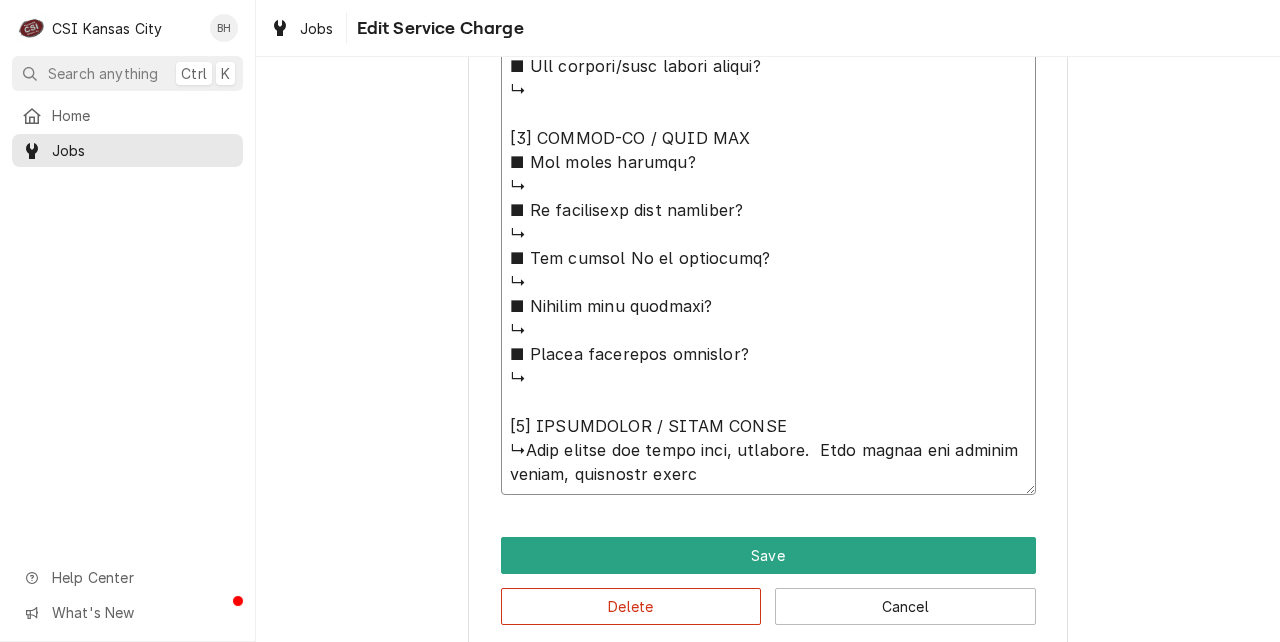 type on "x" 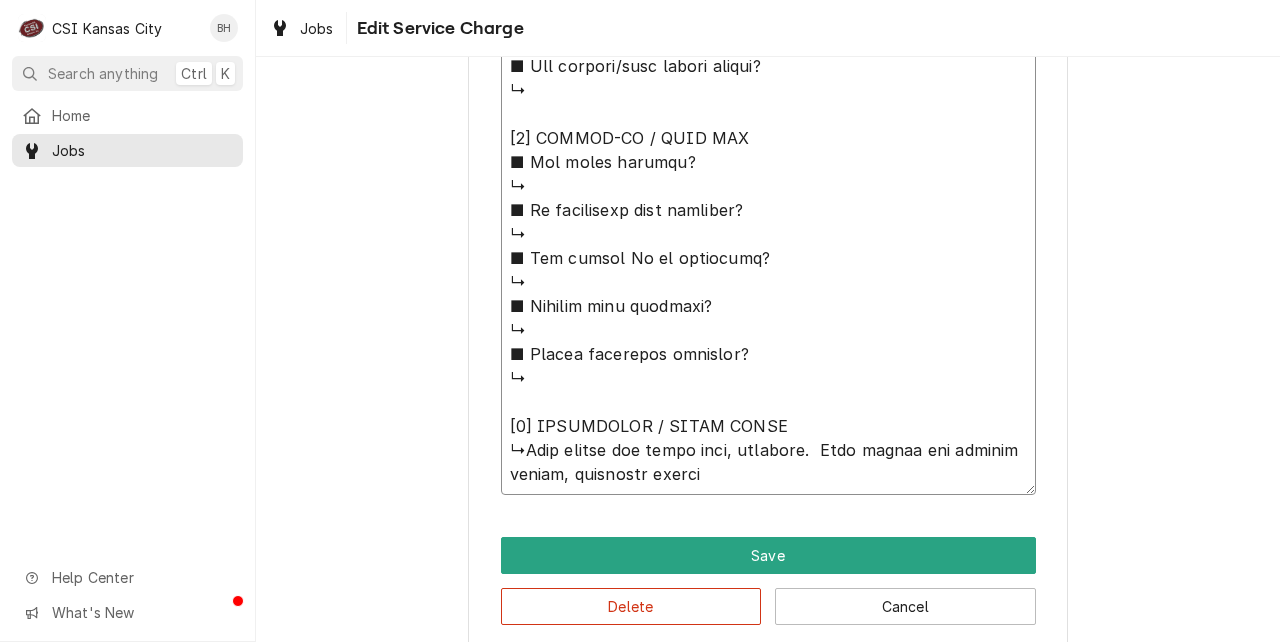 type on "x" 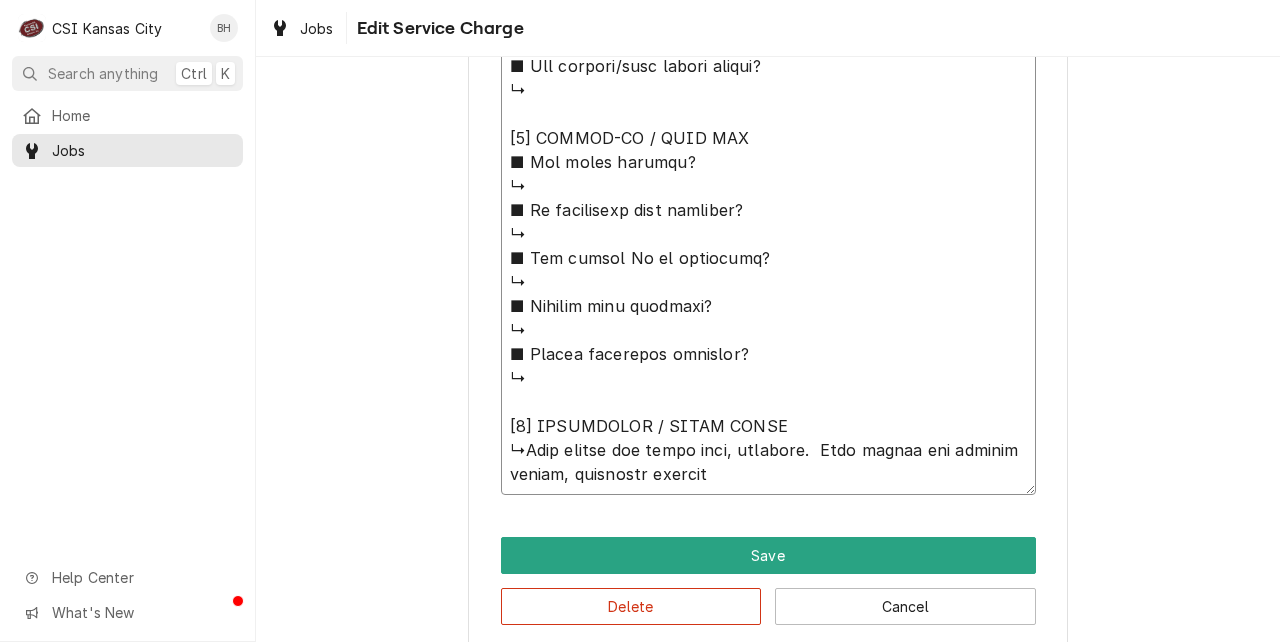 type on "x" 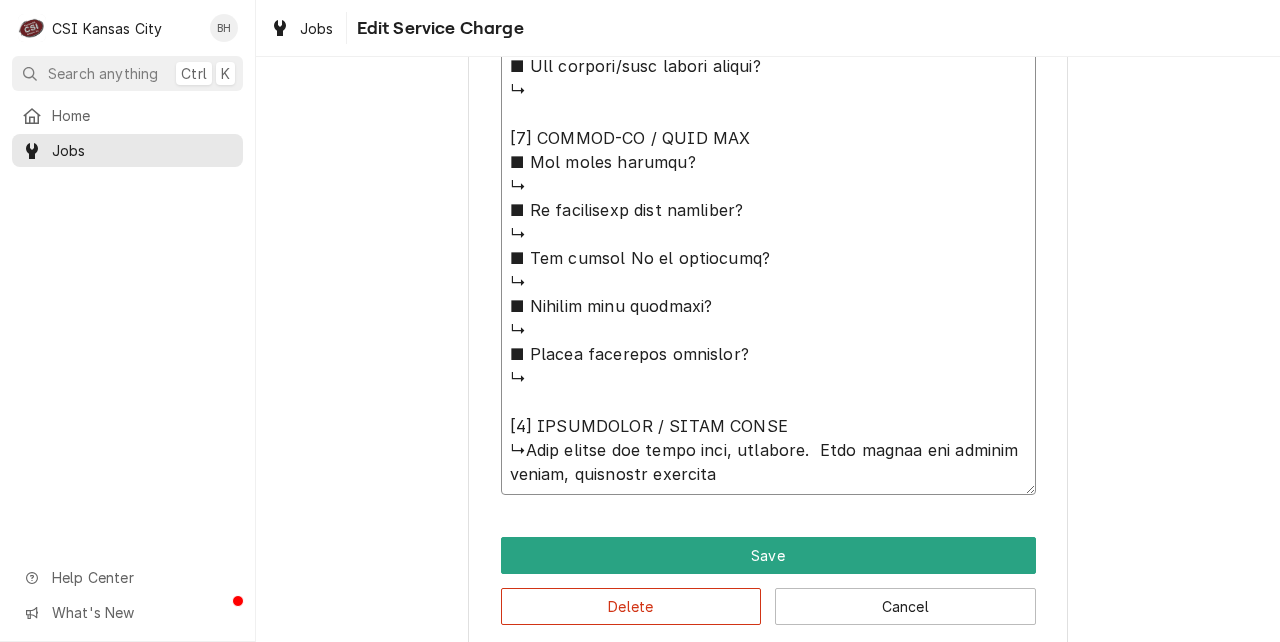 type on "x" 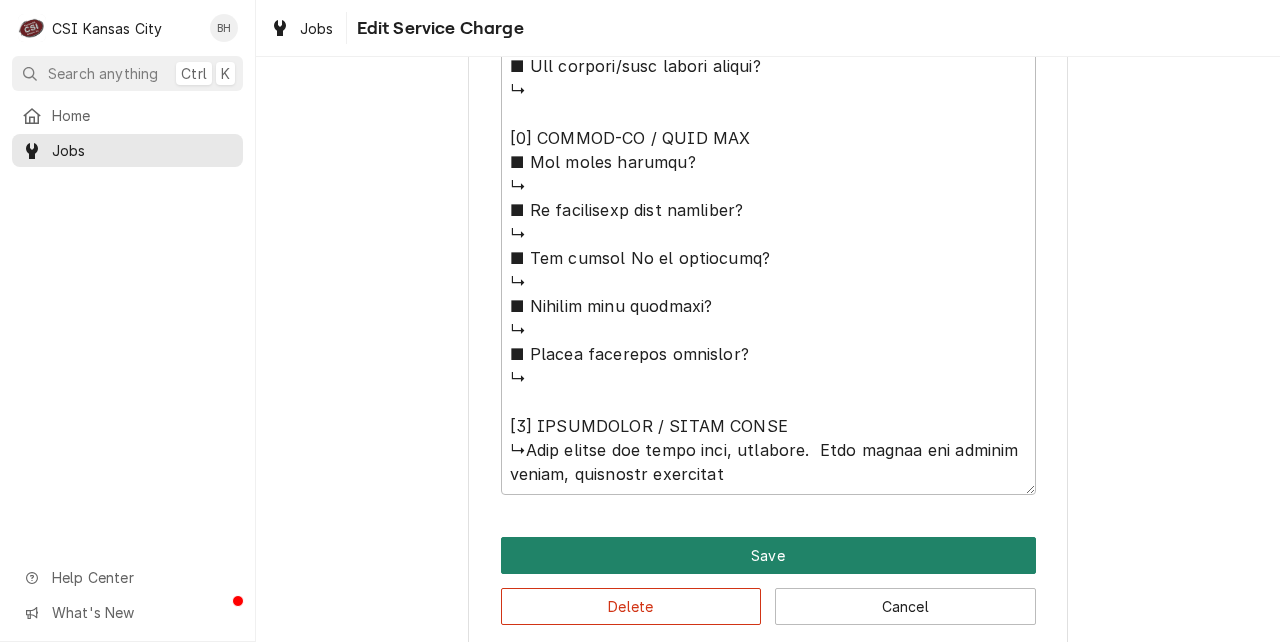 click on "Save" at bounding box center (768, 555) 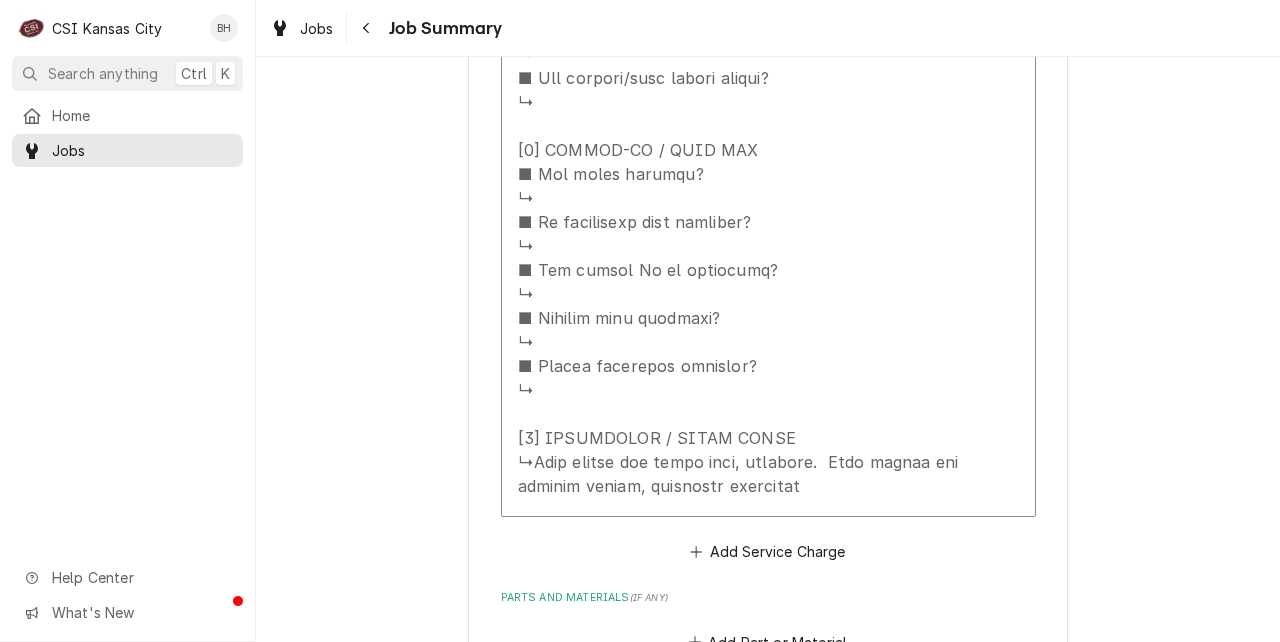 scroll, scrollTop: 2091, scrollLeft: 0, axis: vertical 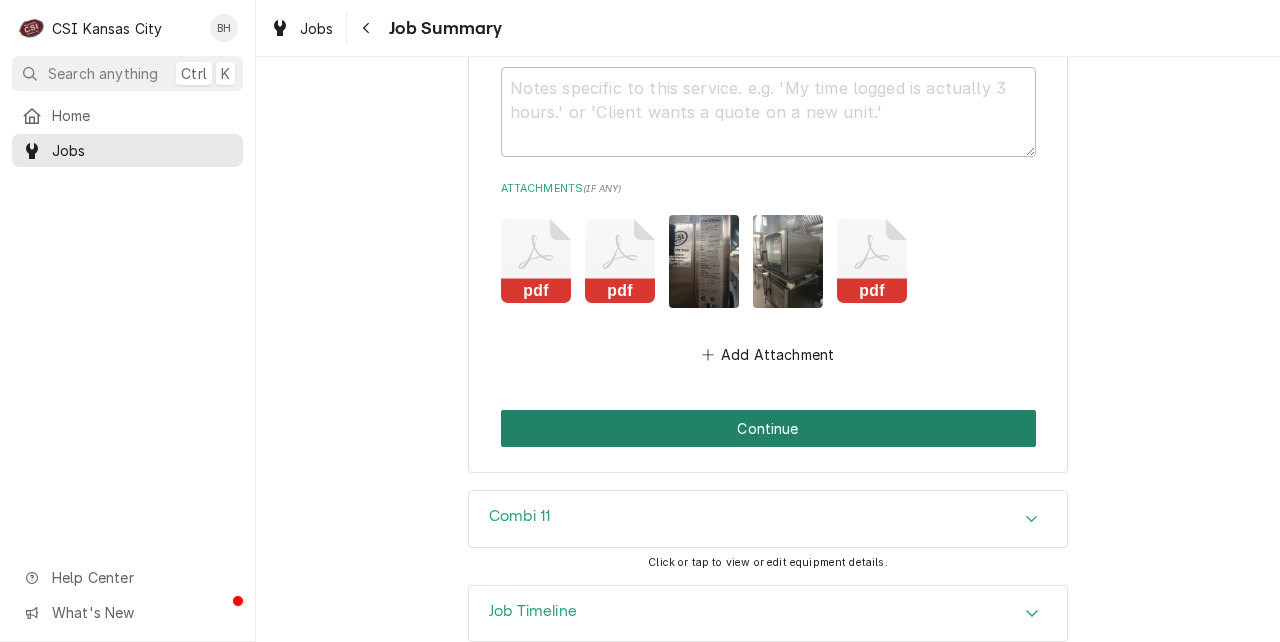 click on "Continue" at bounding box center [768, 428] 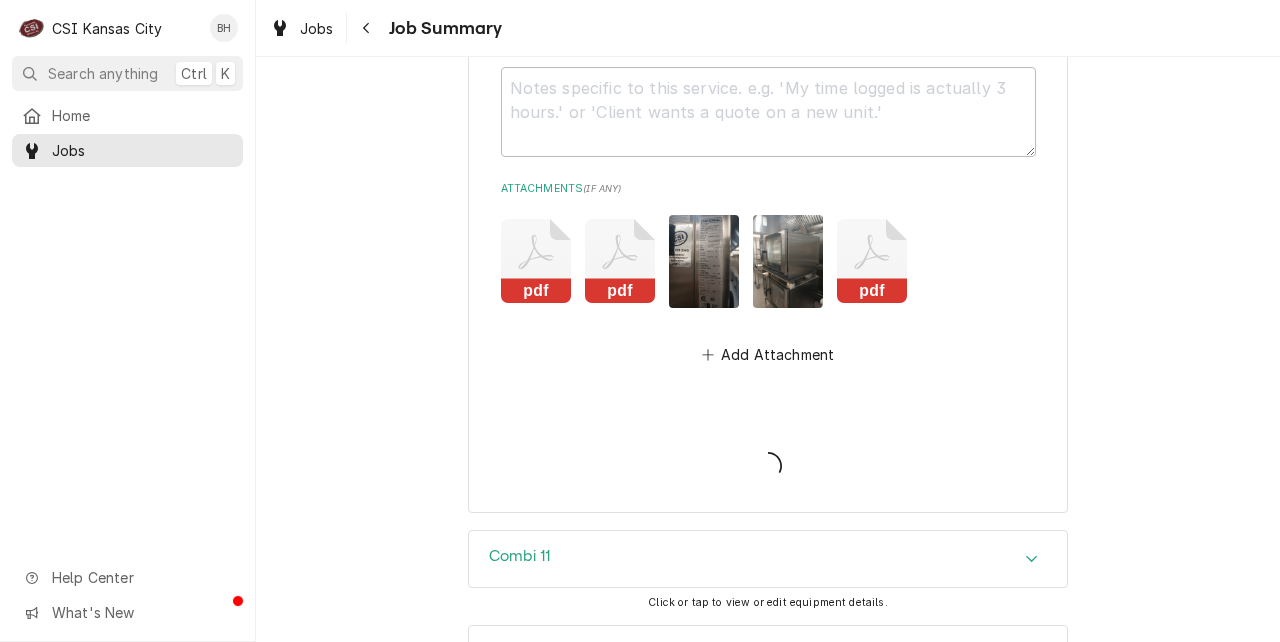 type on "x" 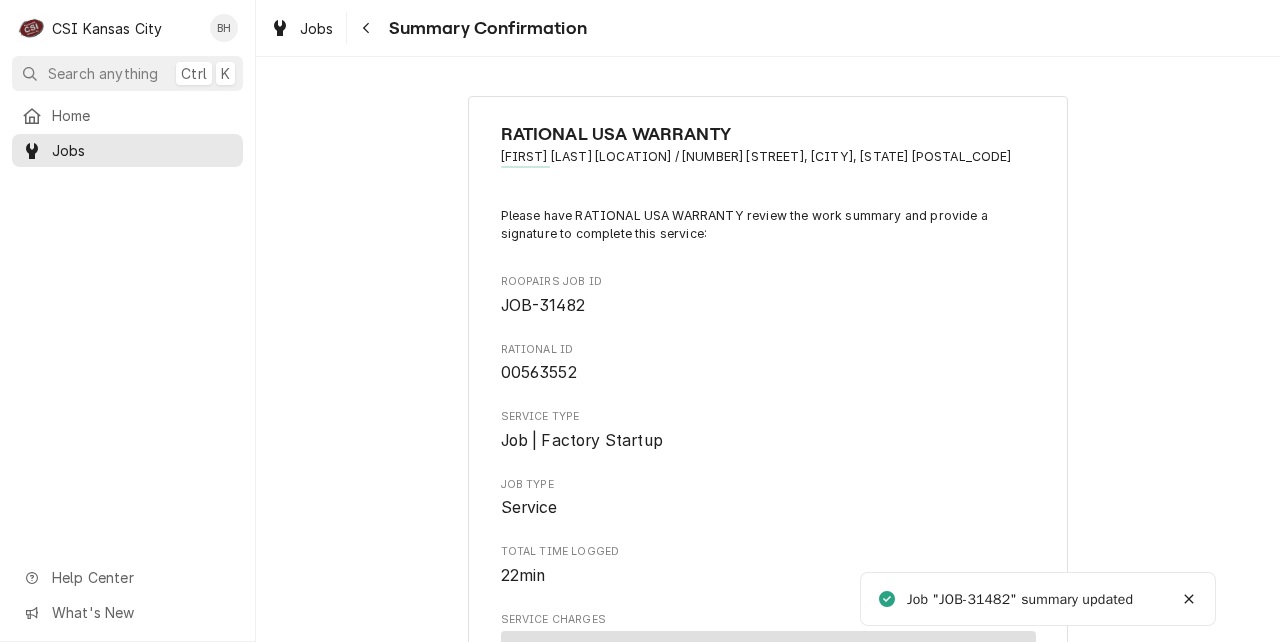 scroll, scrollTop: 0, scrollLeft: 0, axis: both 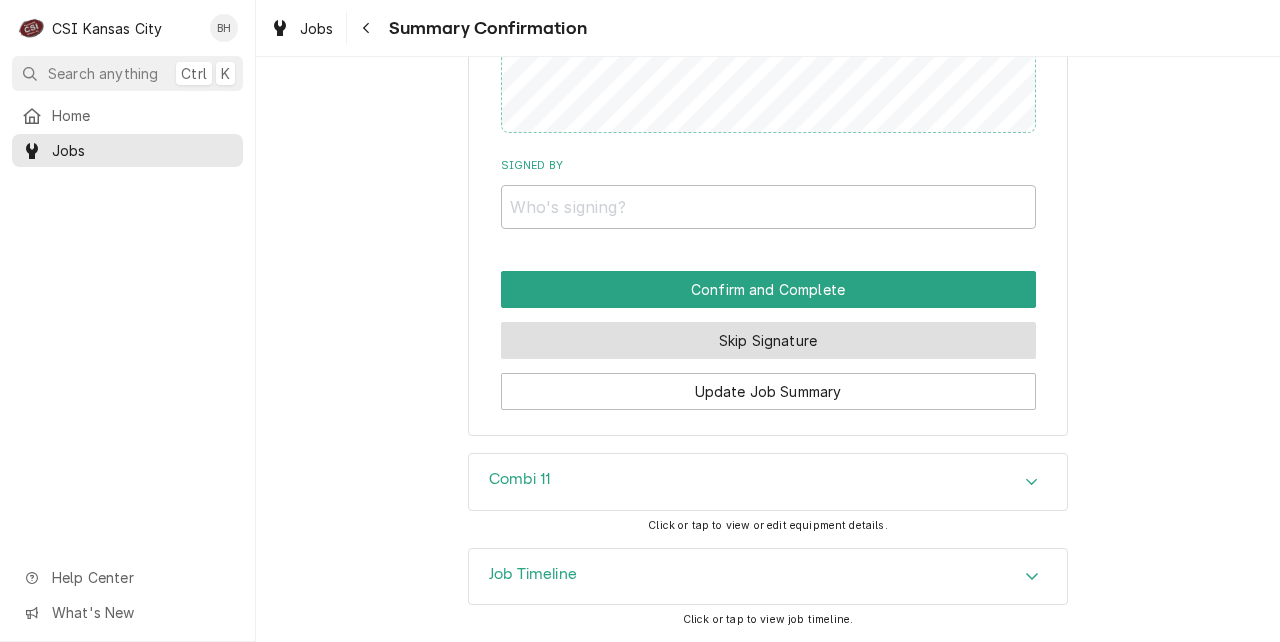 click on "Skip Signature" at bounding box center [768, 340] 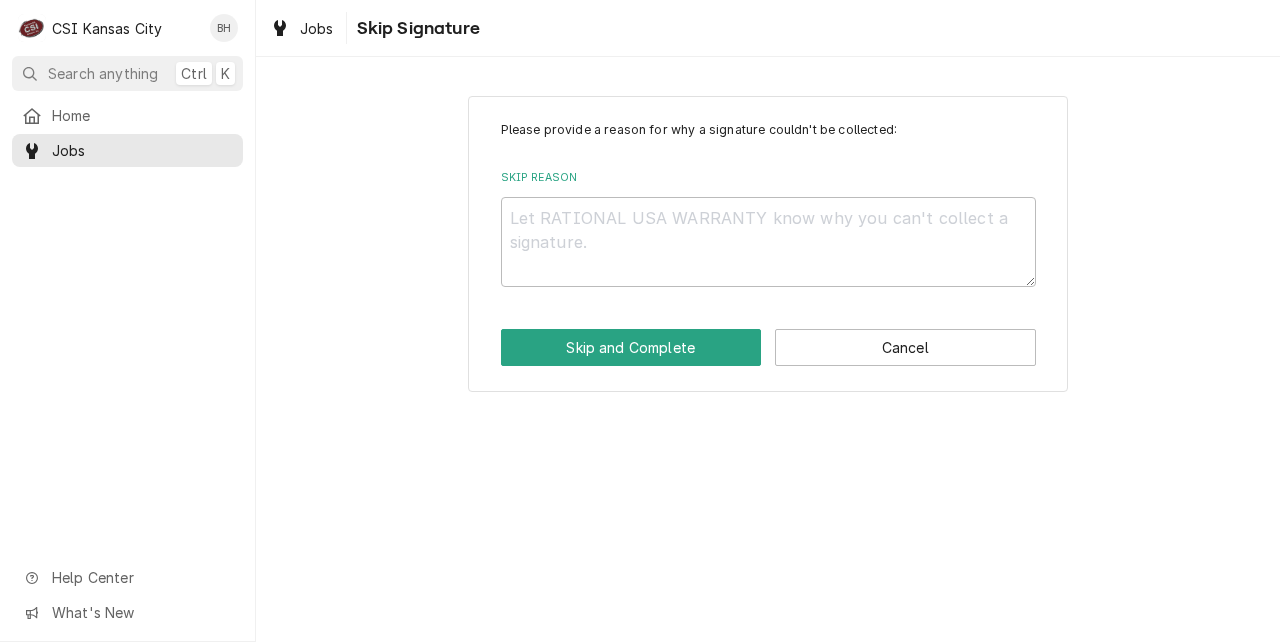 scroll, scrollTop: 0, scrollLeft: 0, axis: both 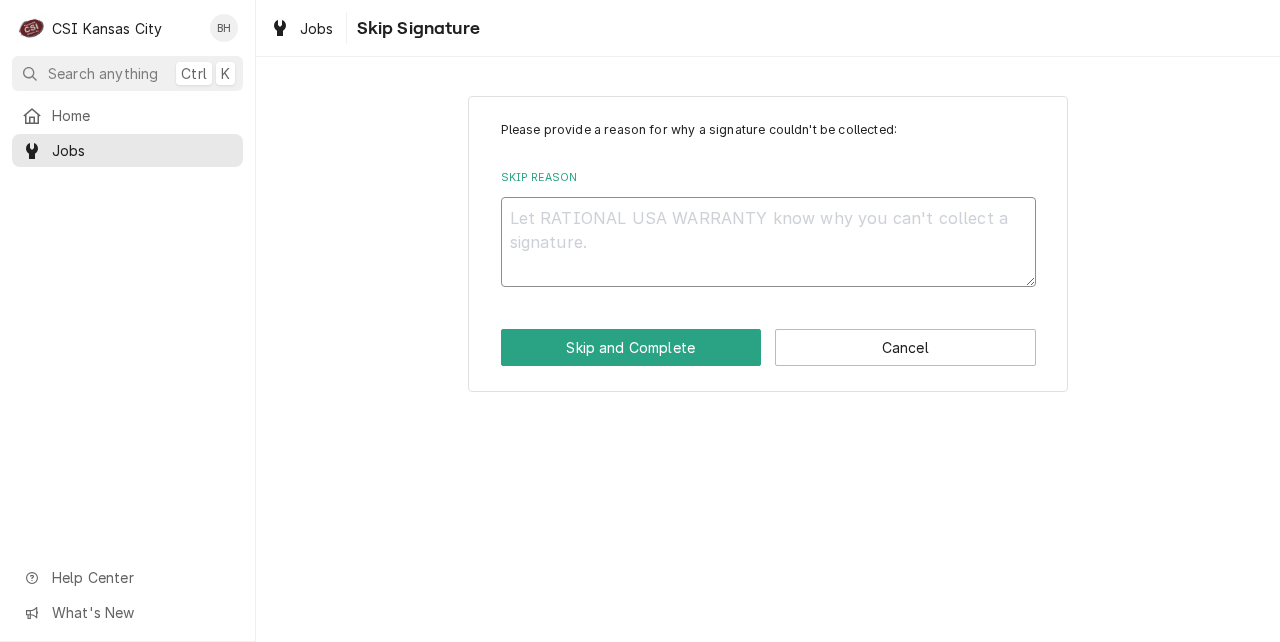 click on "Skip Reason" at bounding box center [768, 242] 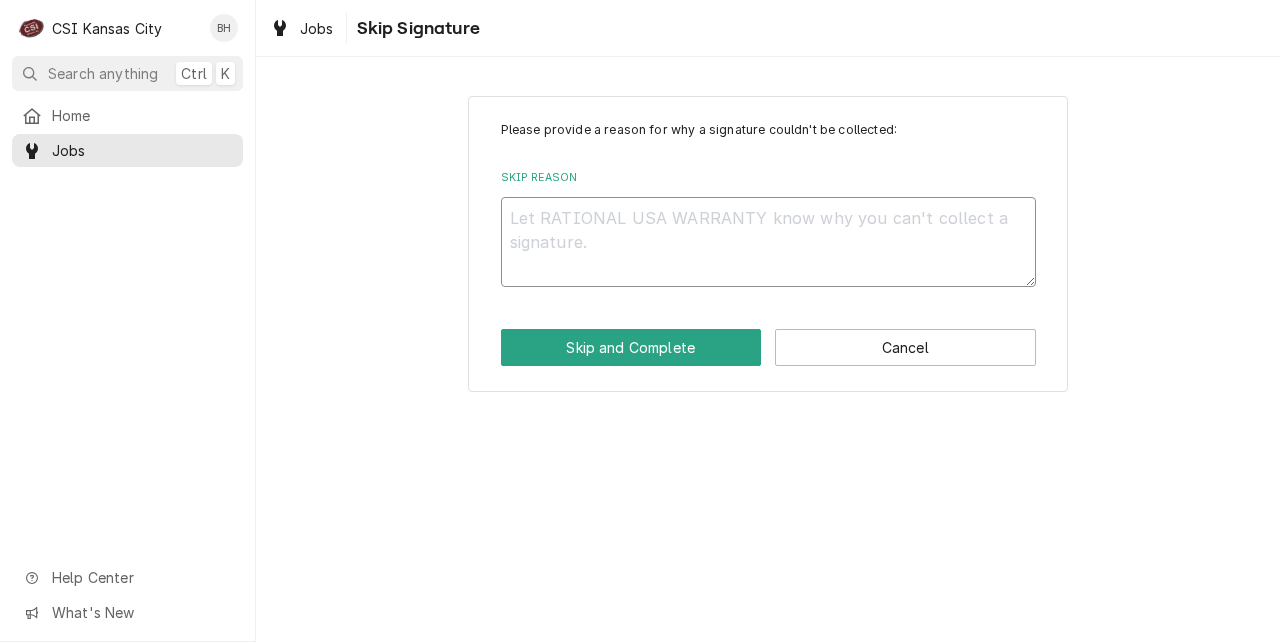 type on "x" 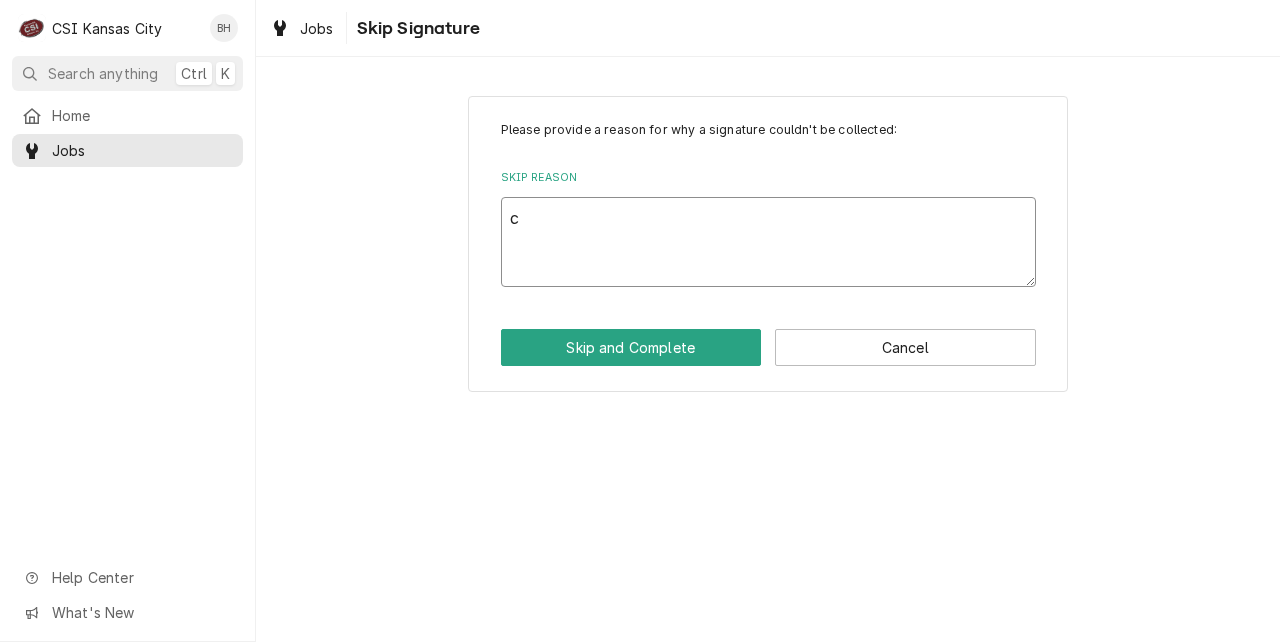 type on "co" 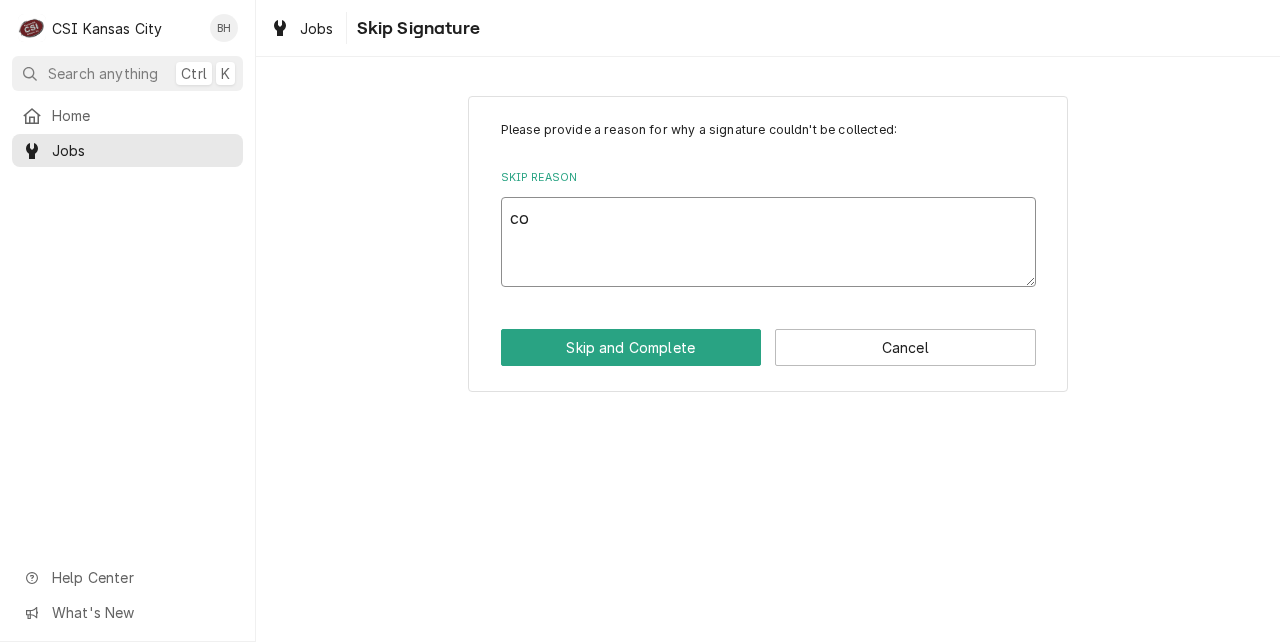 type on "x" 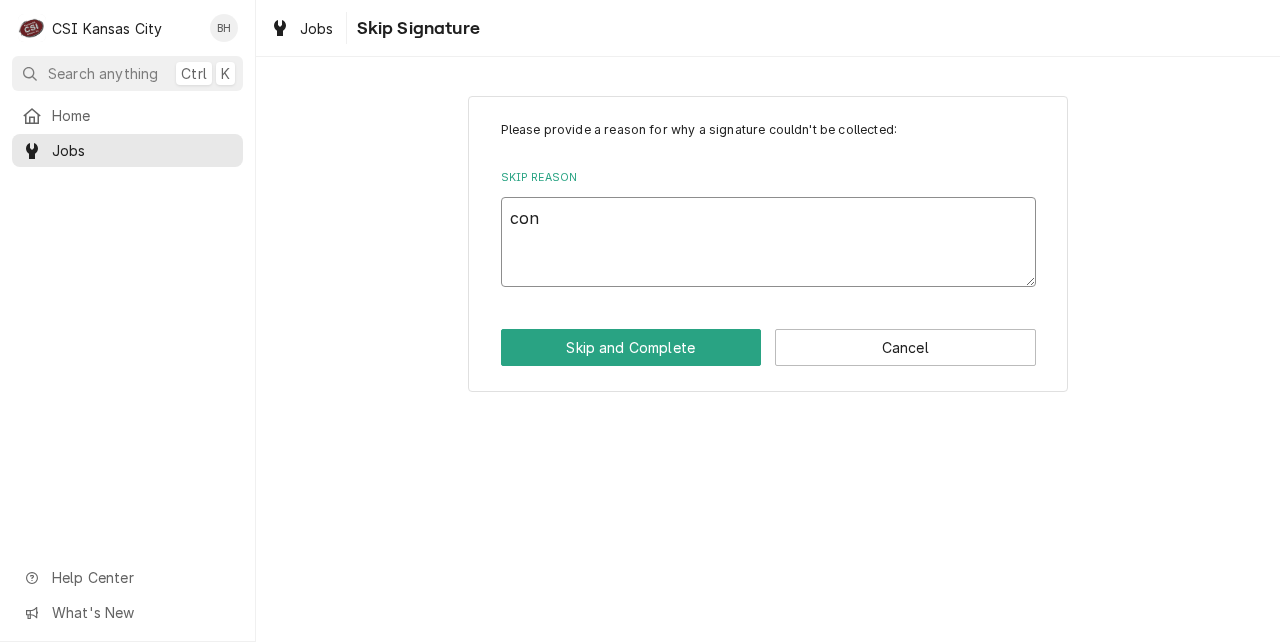 type on "x" 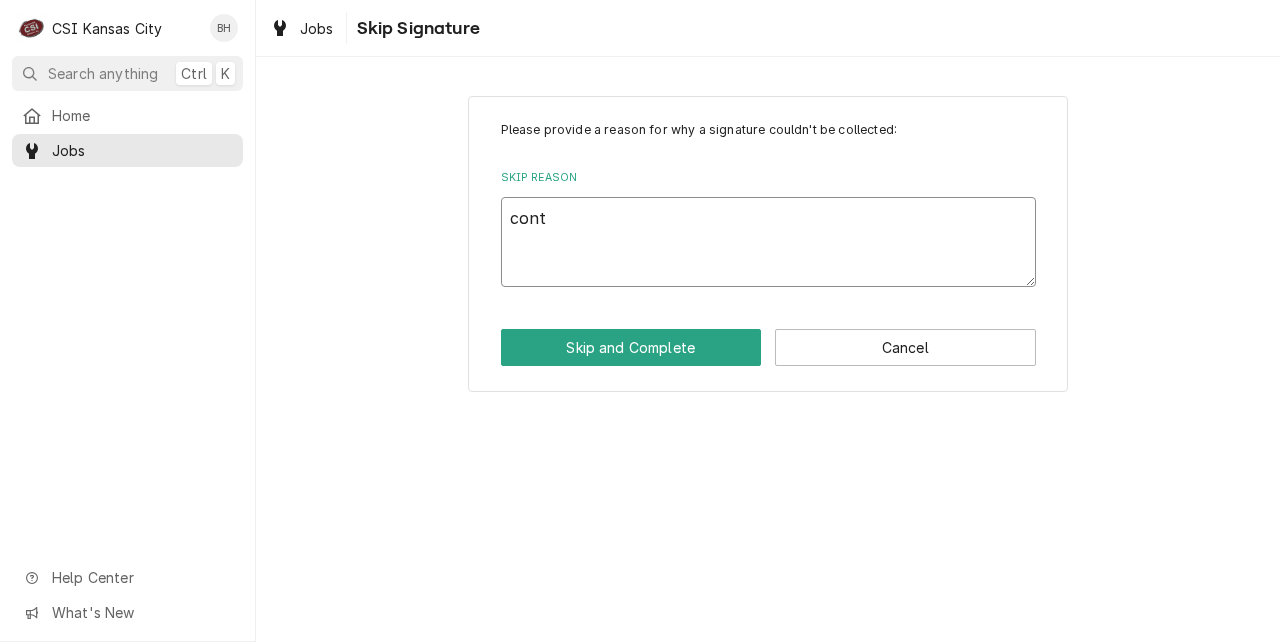 type on "x" 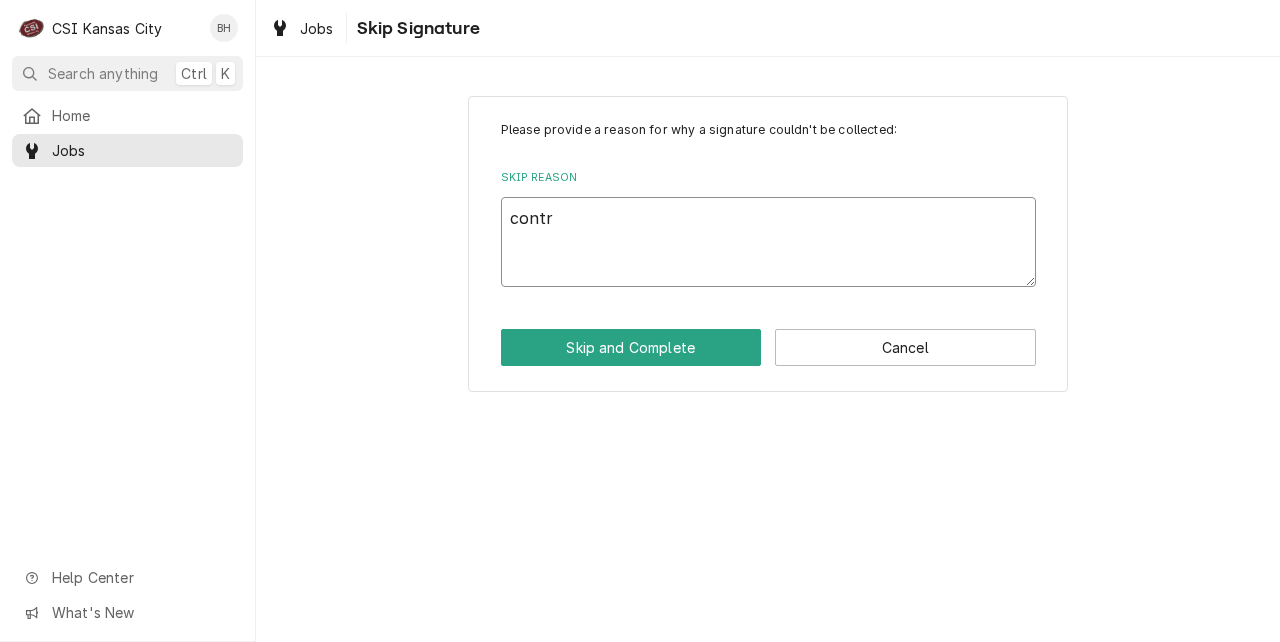 type on "x" 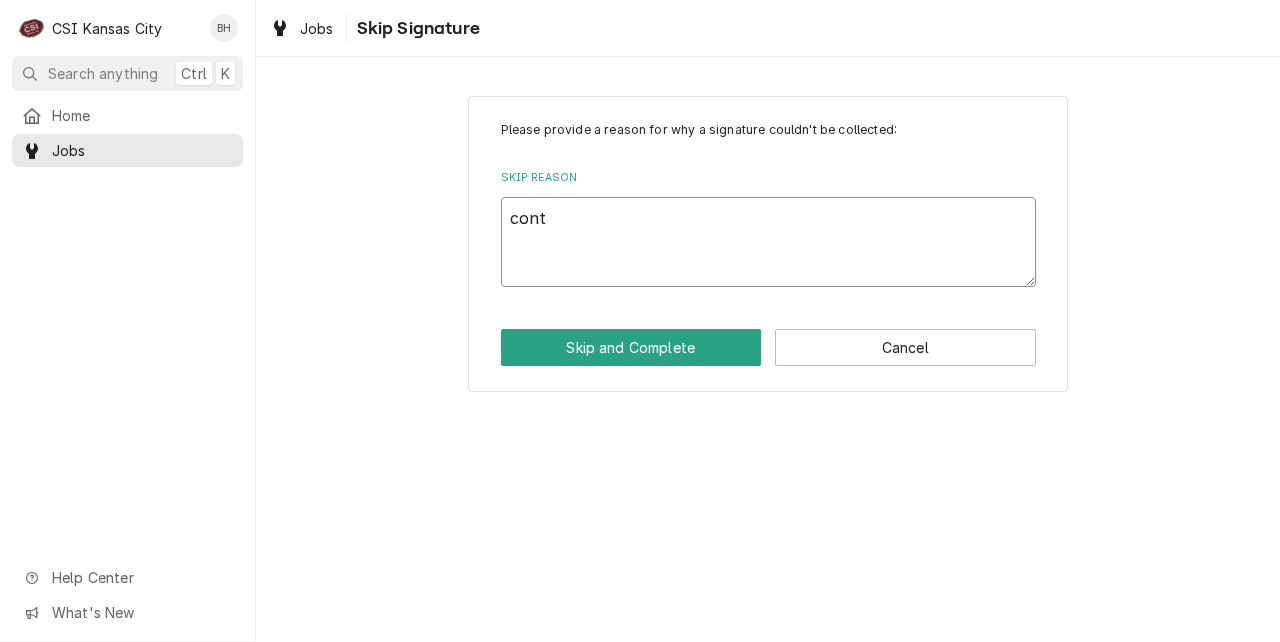 type on "x" 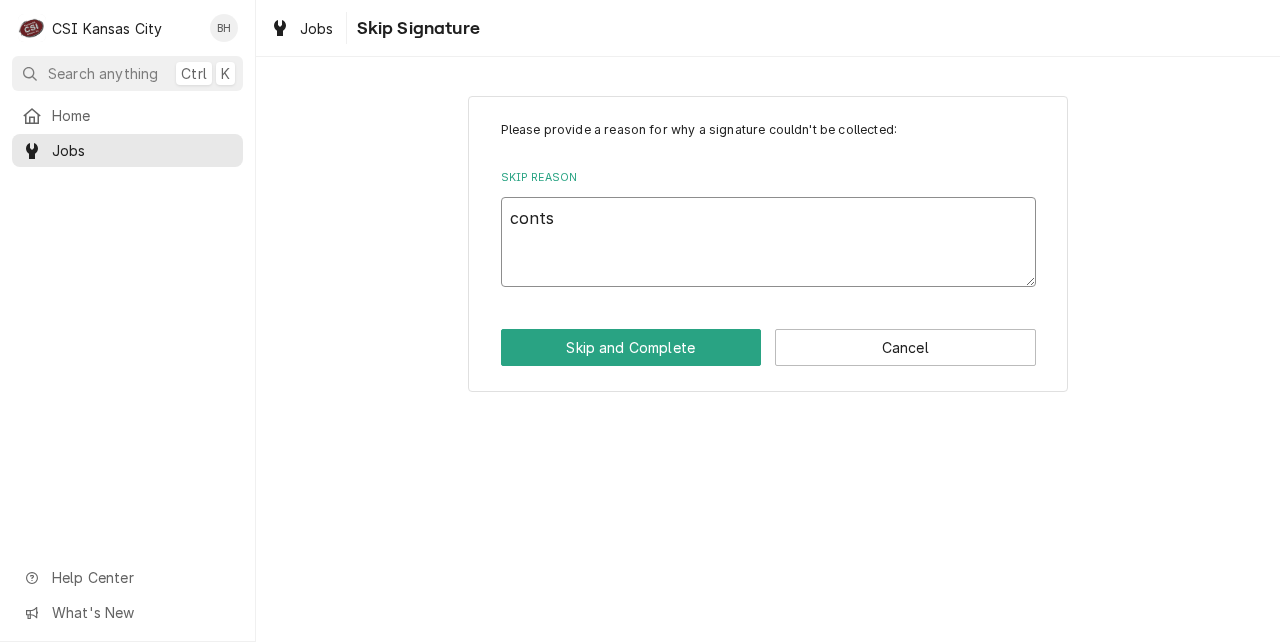 type on "x" 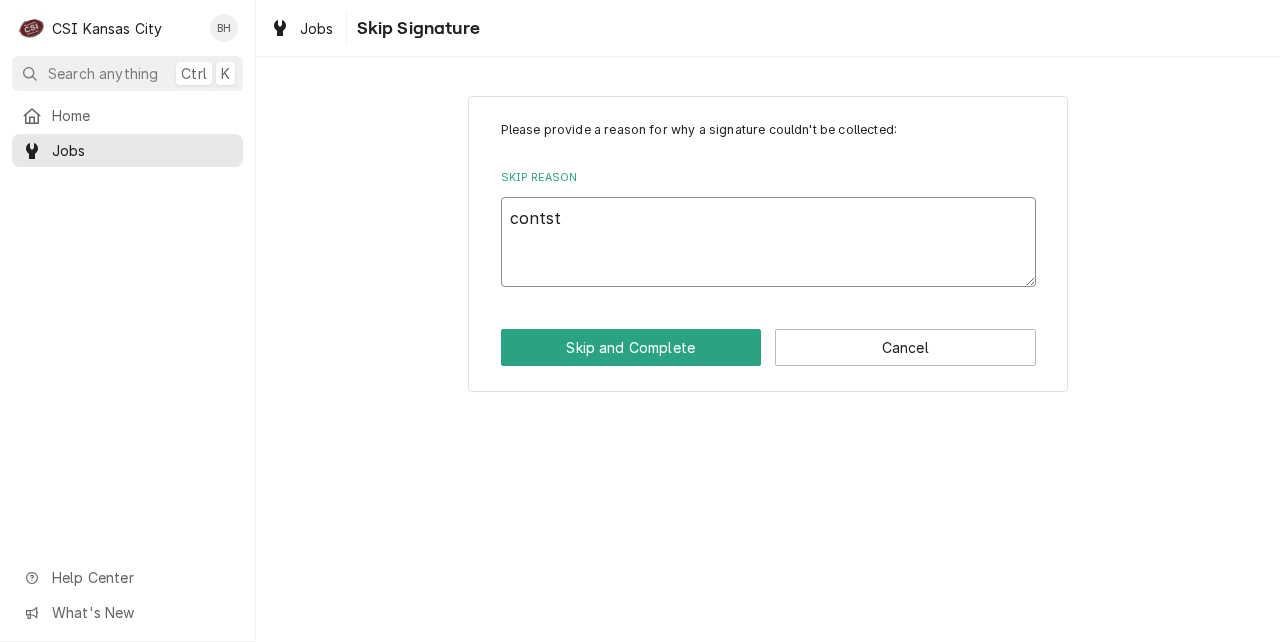 type on "x" 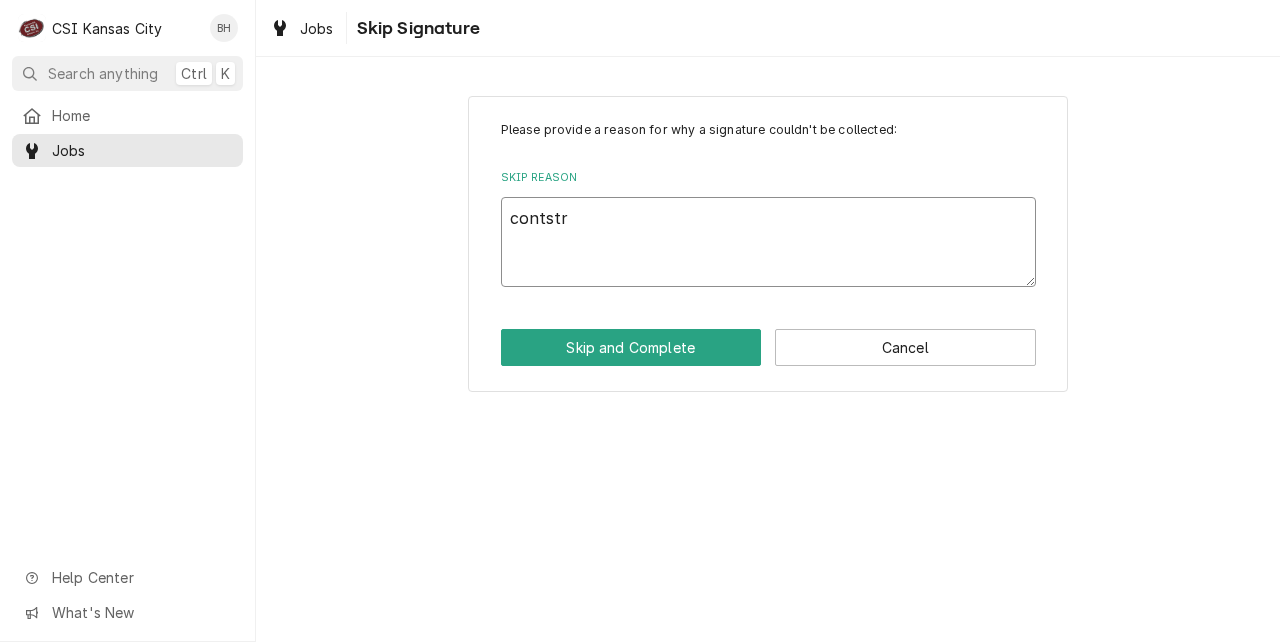 type on "x" 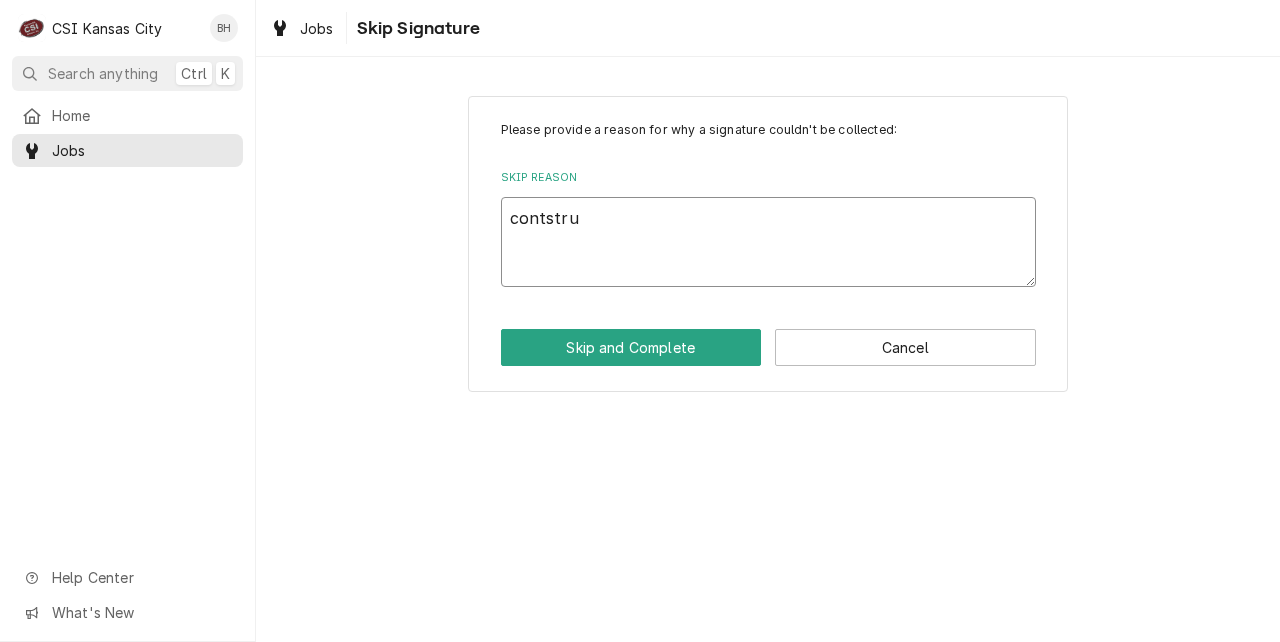 type on "x" 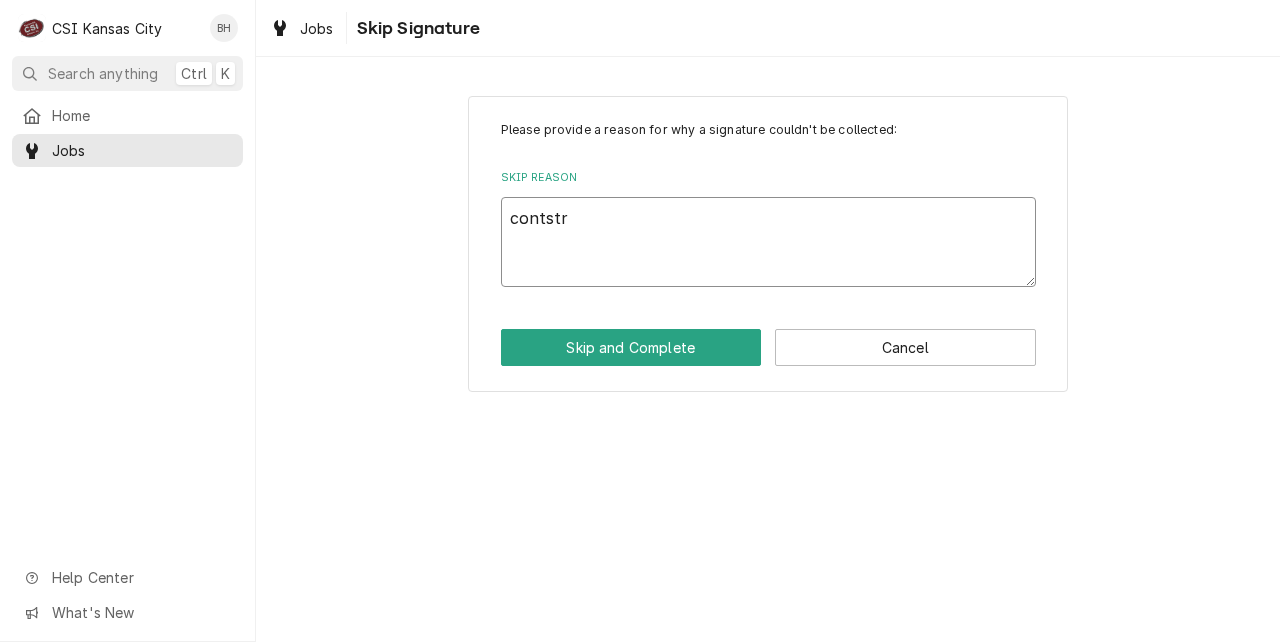 type on "x" 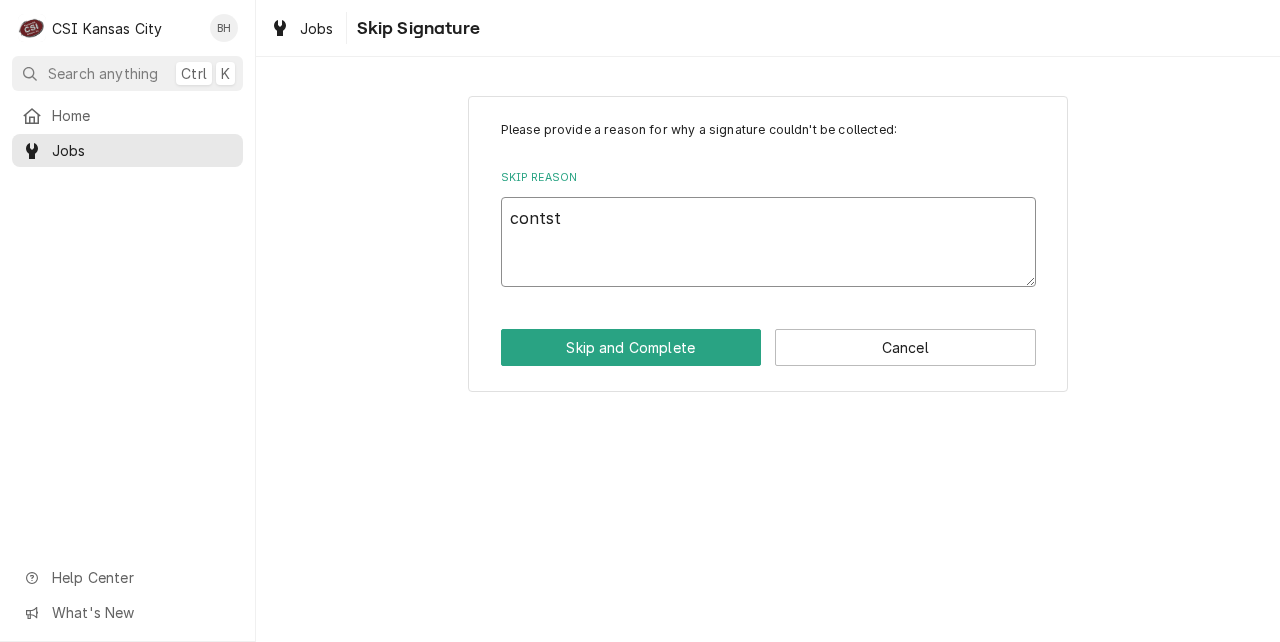 type on "x" 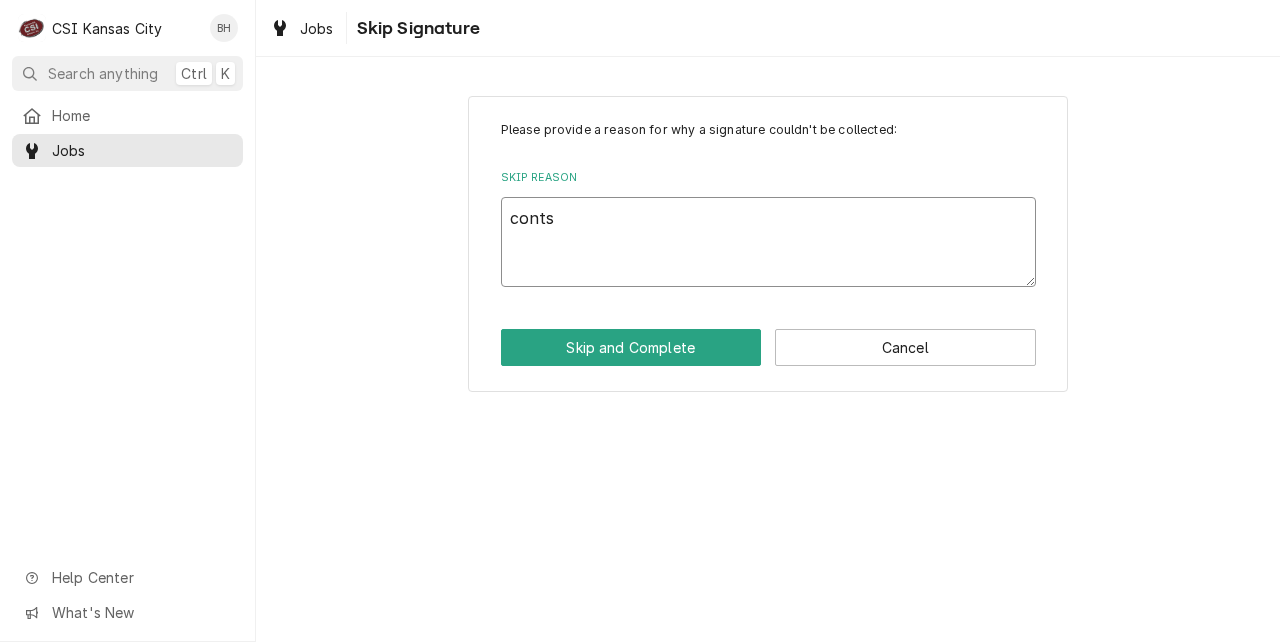 type on "x" 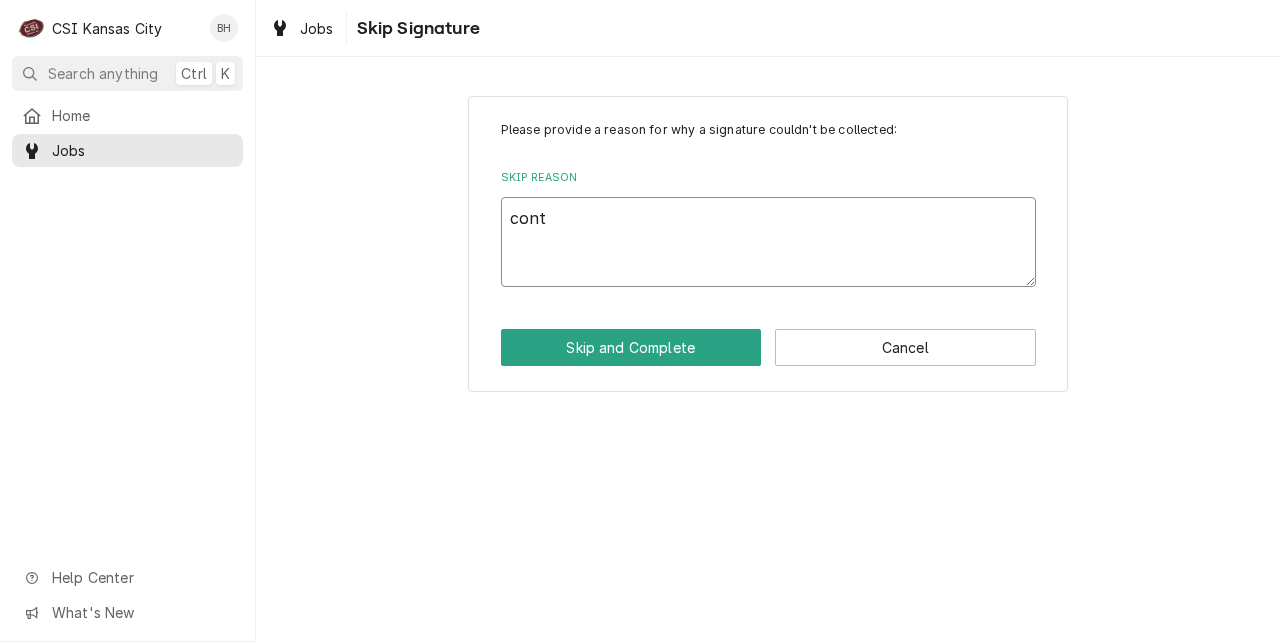 type on "x" 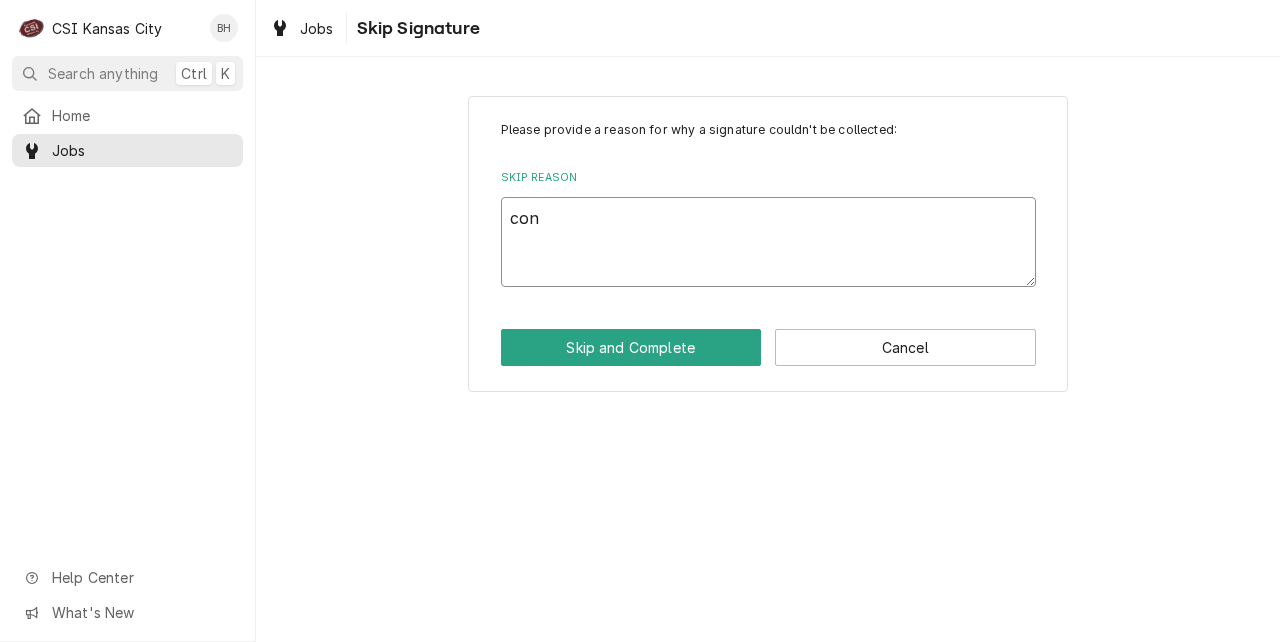 type on "x" 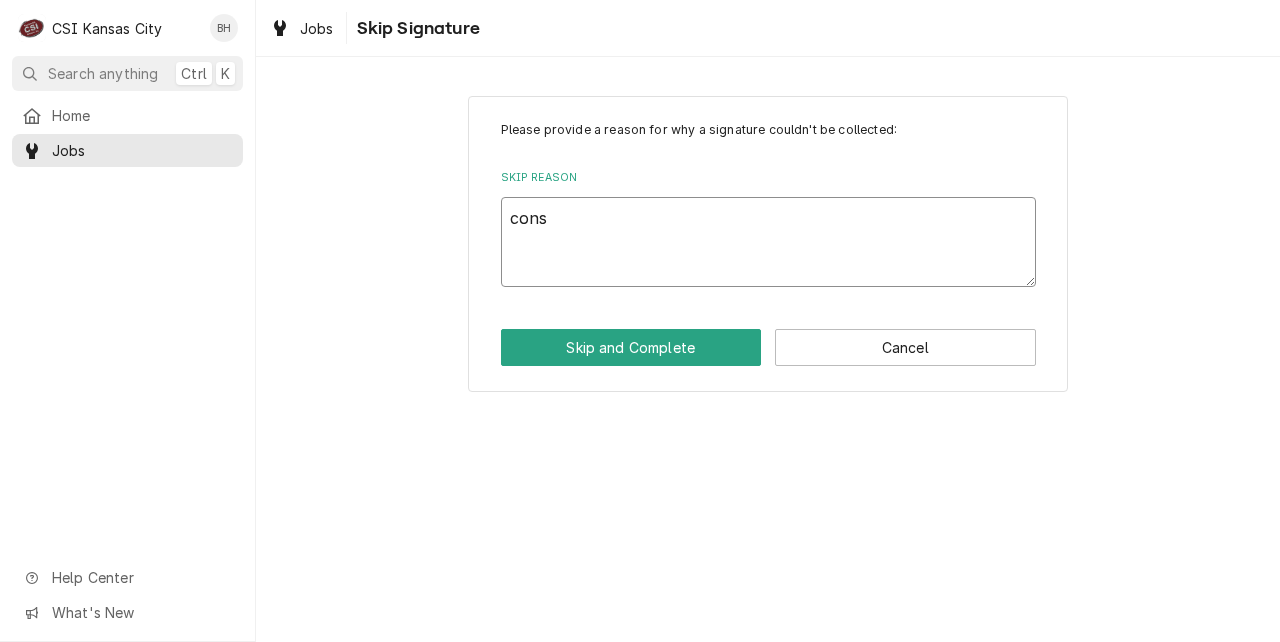 type on "x" 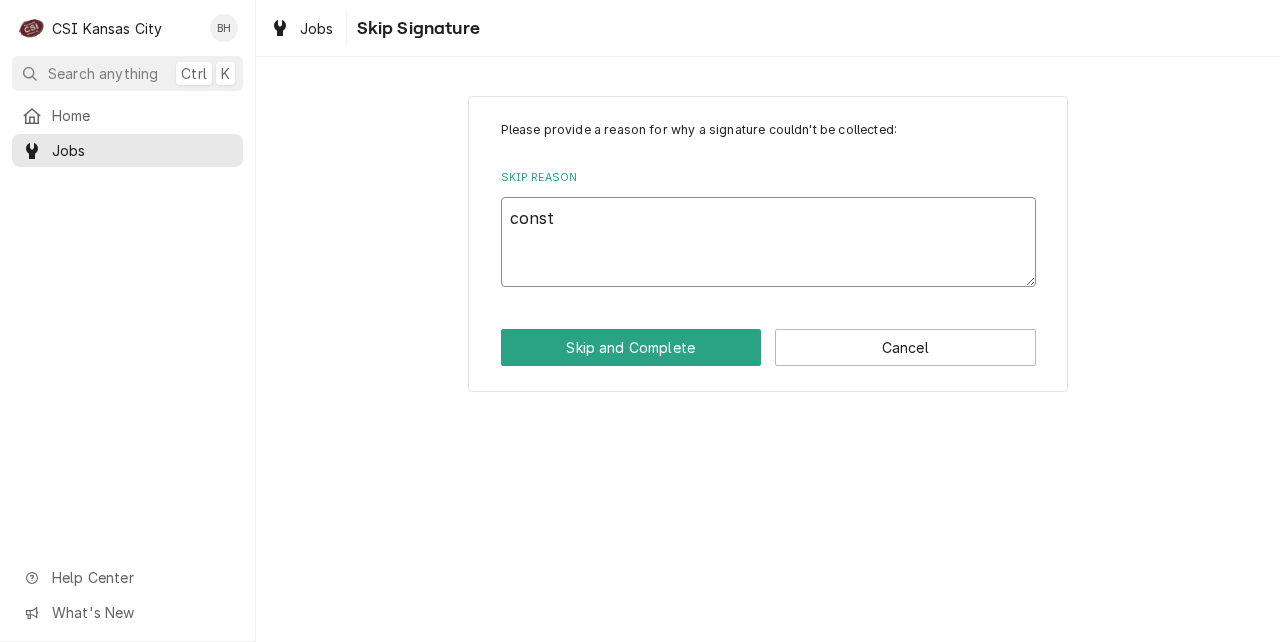 type on "x" 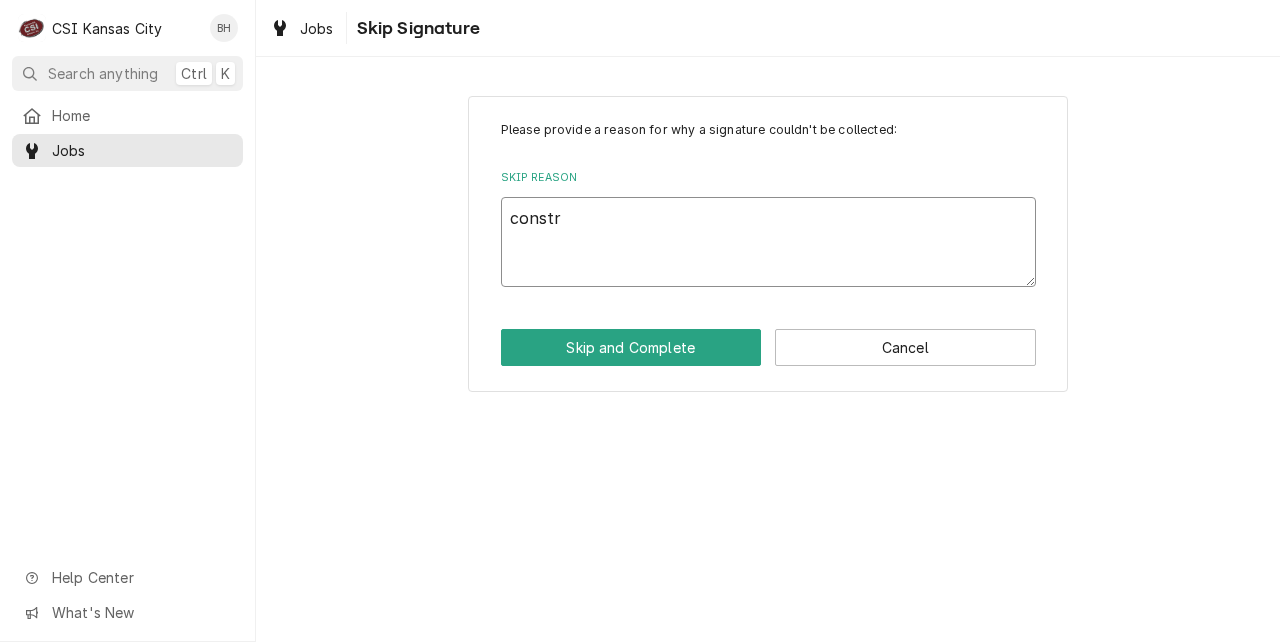 type on "x" 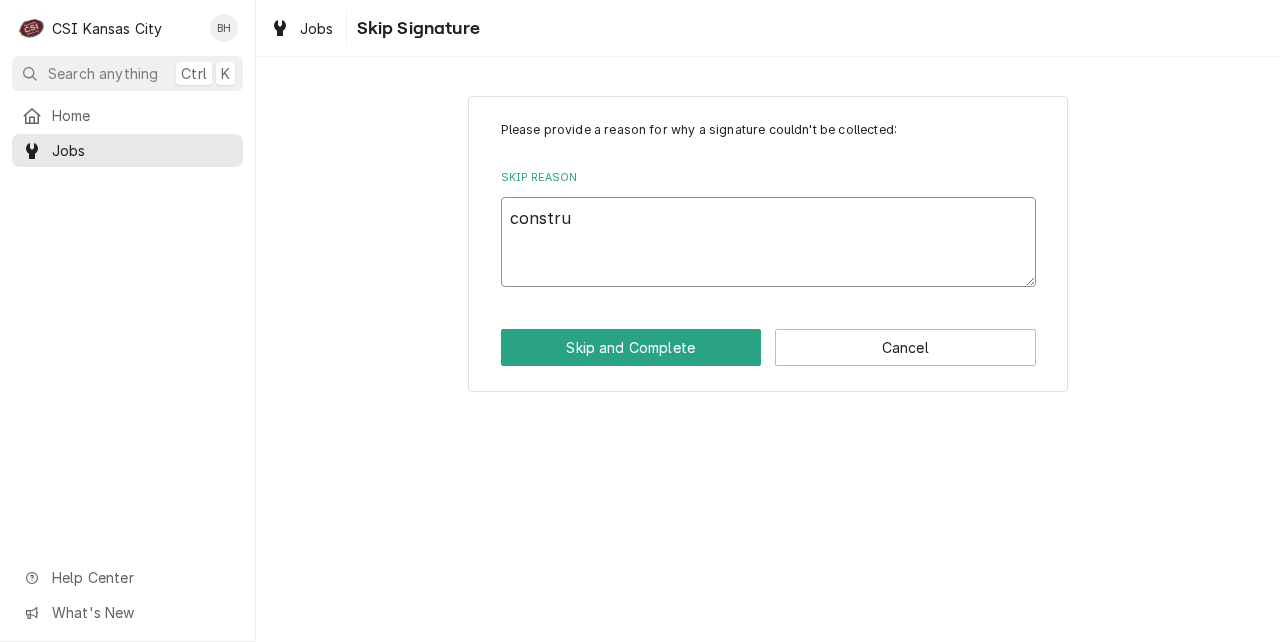 type on "x" 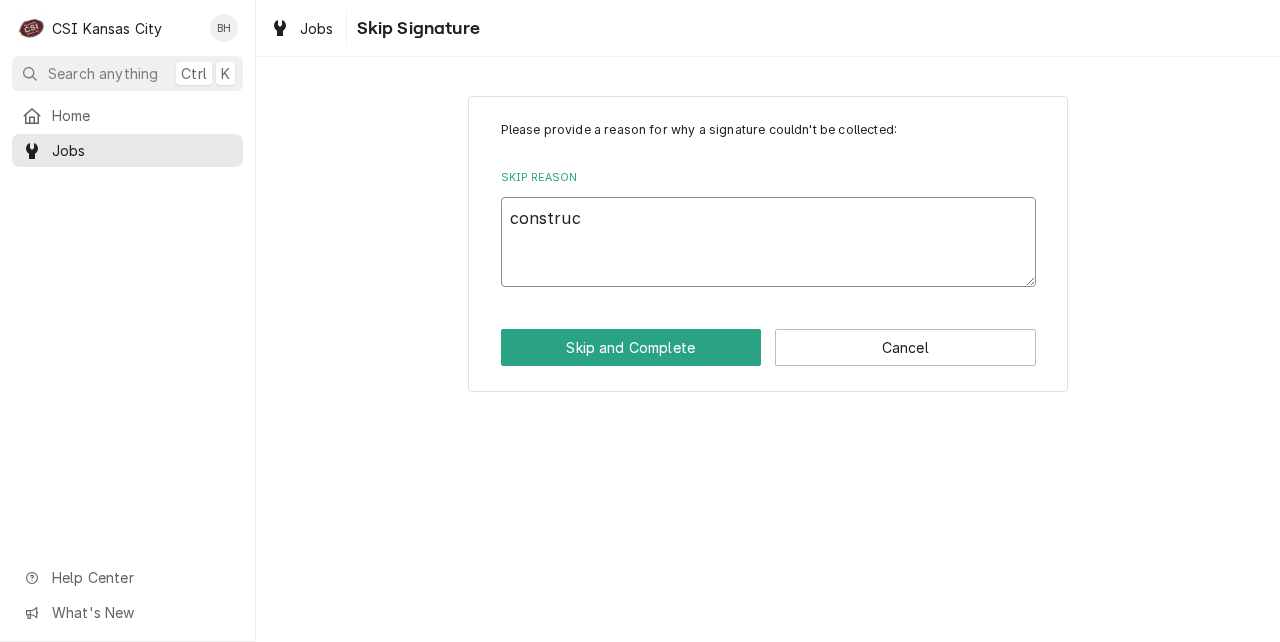 type on "construct" 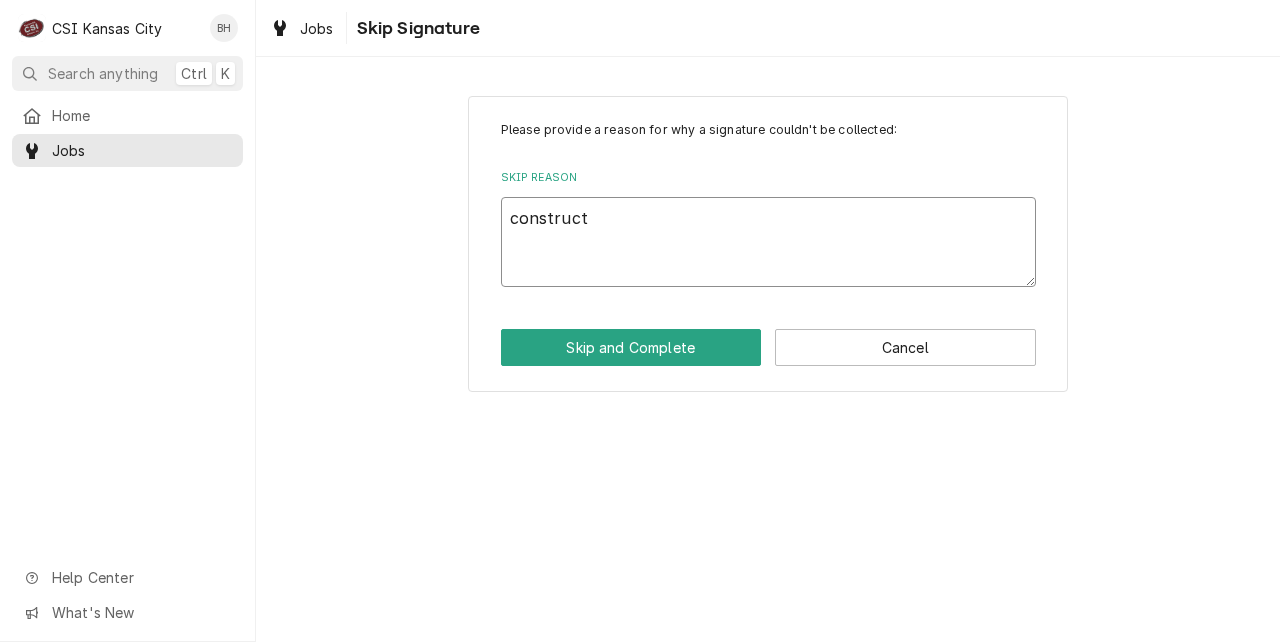 type on "x" 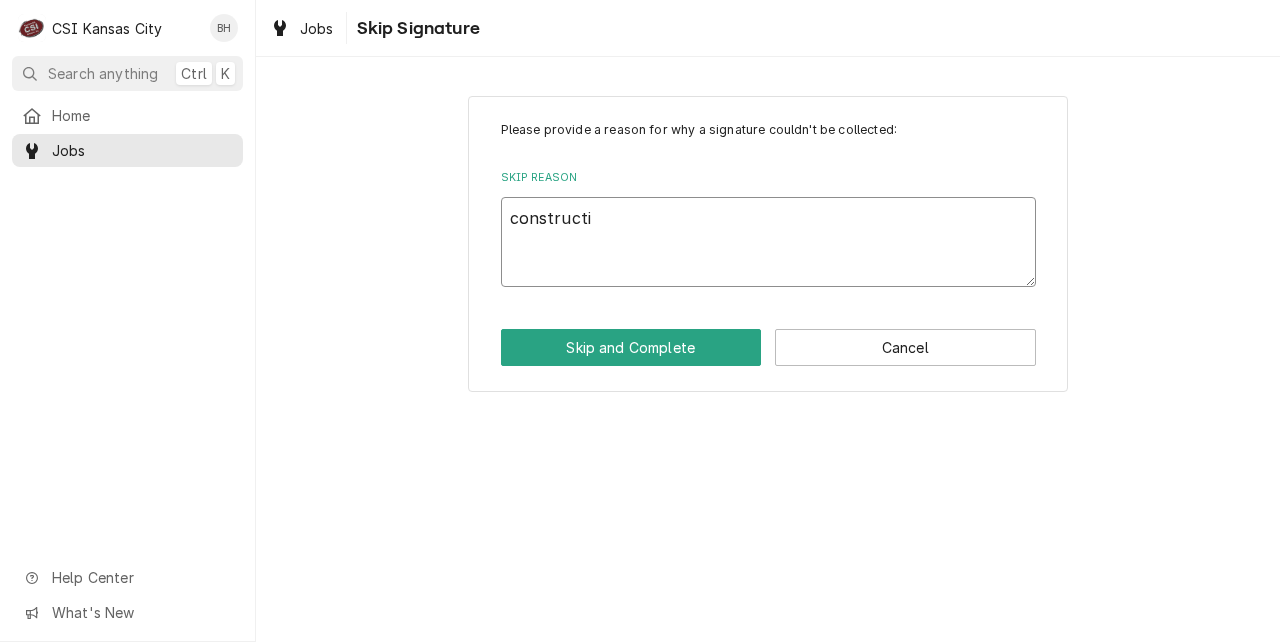 type on "x" 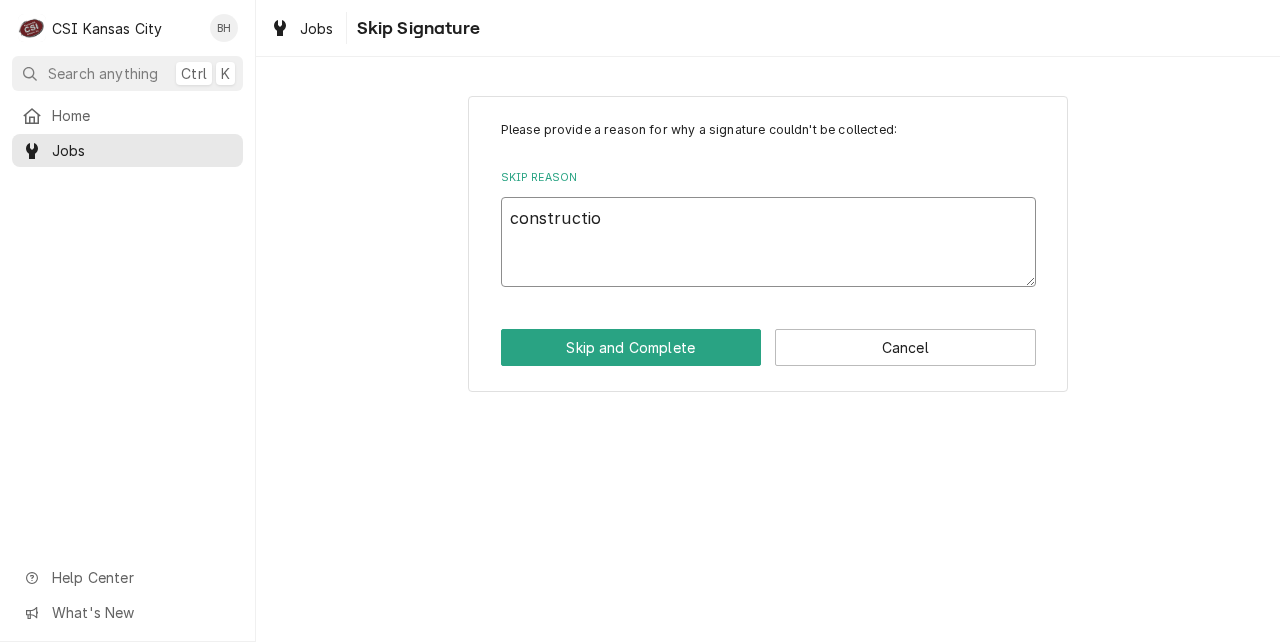 type on "construction" 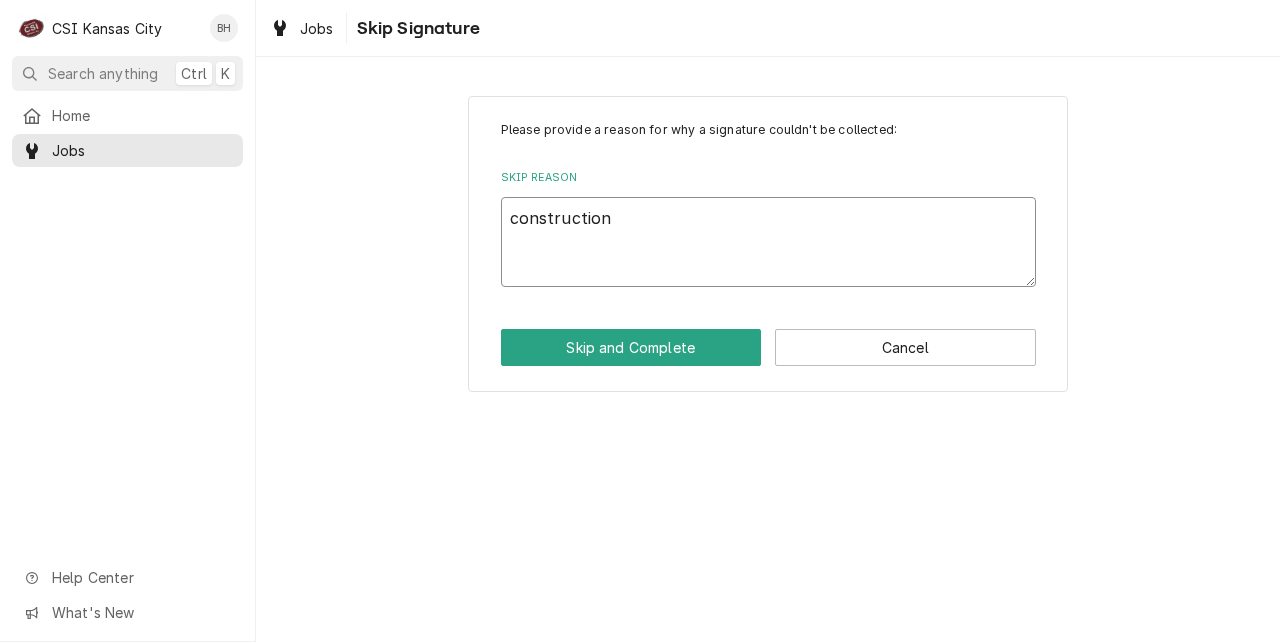 type on "x" 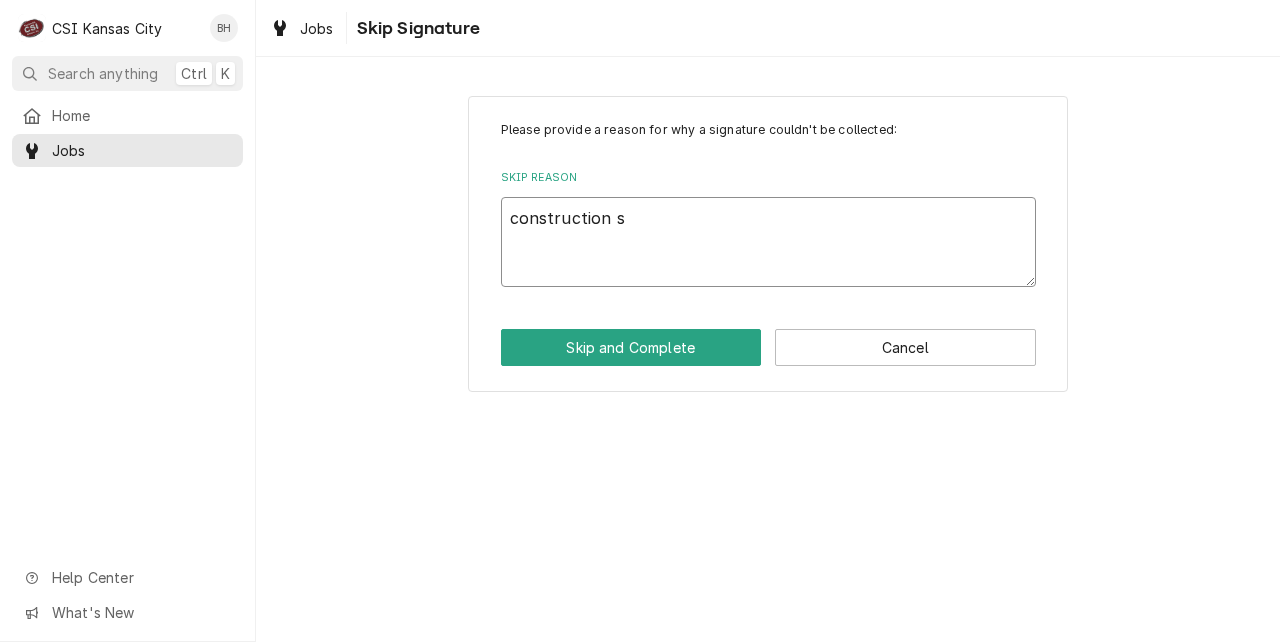 type on "x" 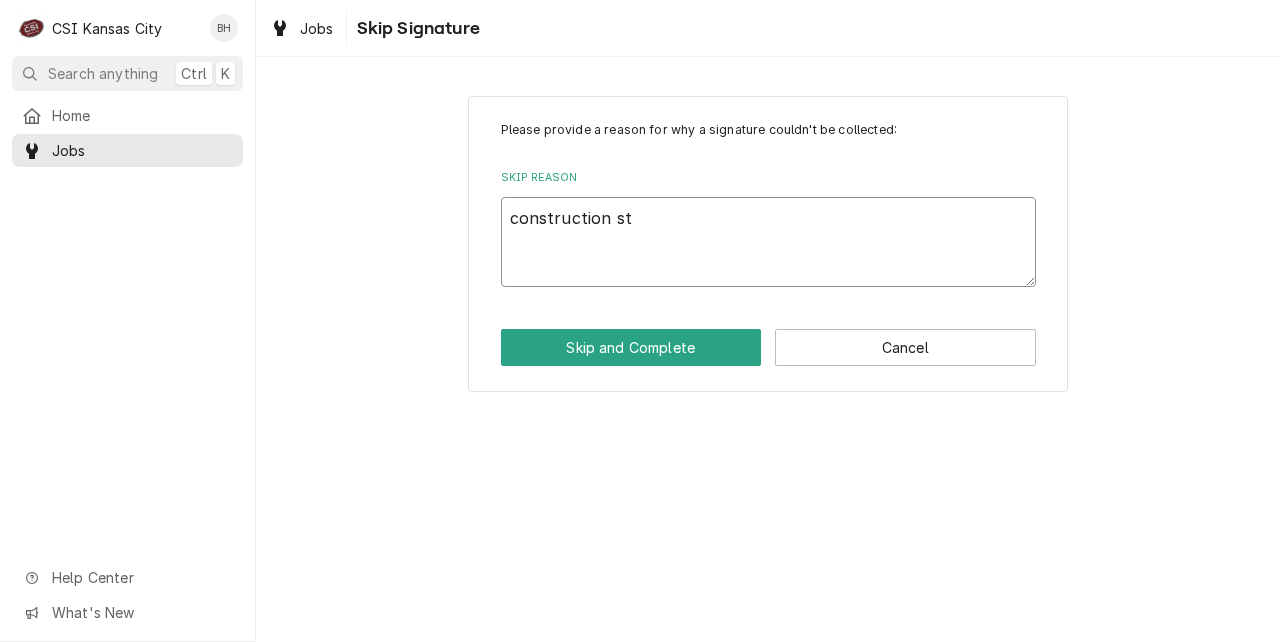 type on "x" 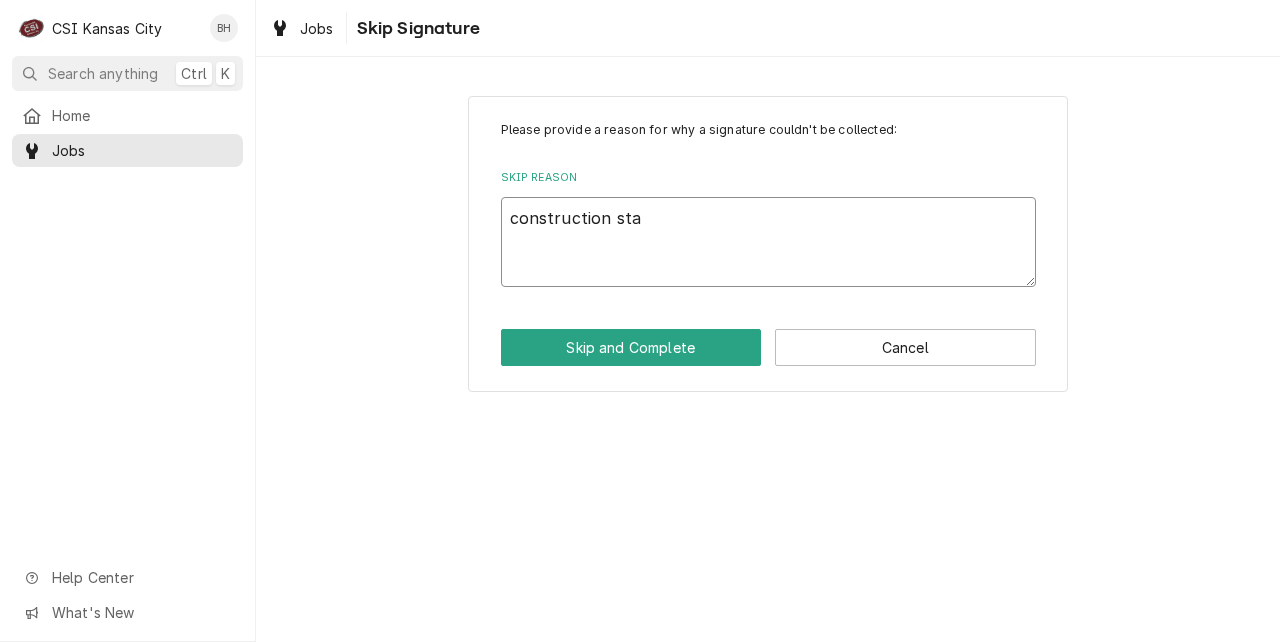 type on "x" 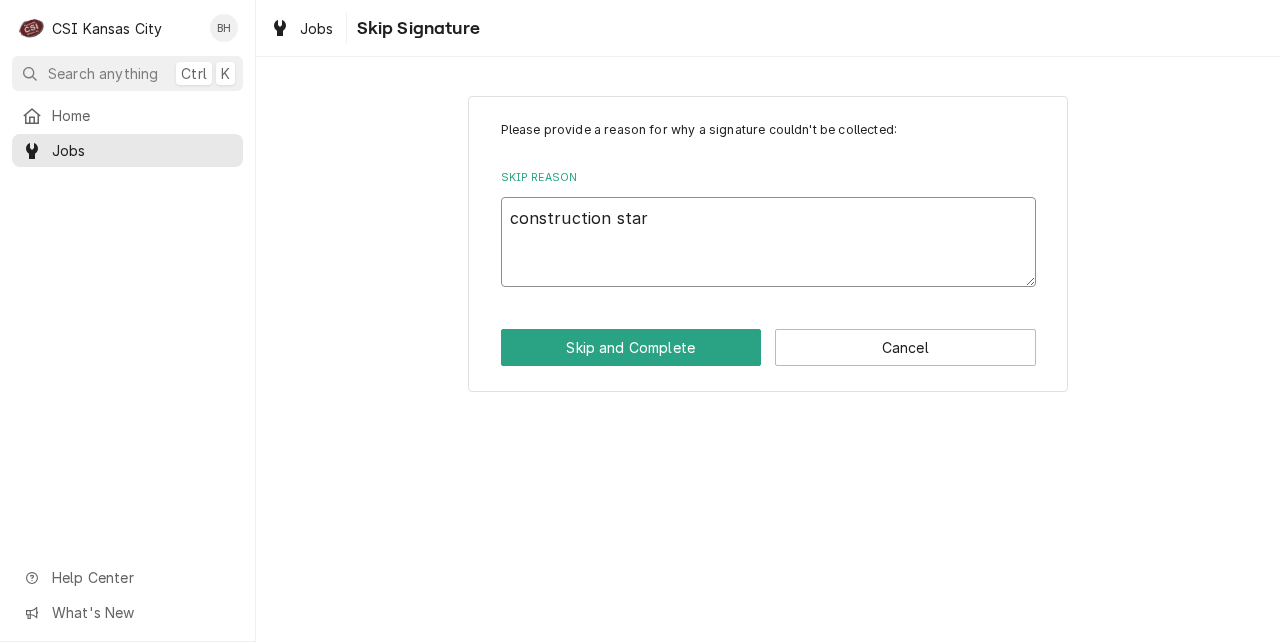 type on "x" 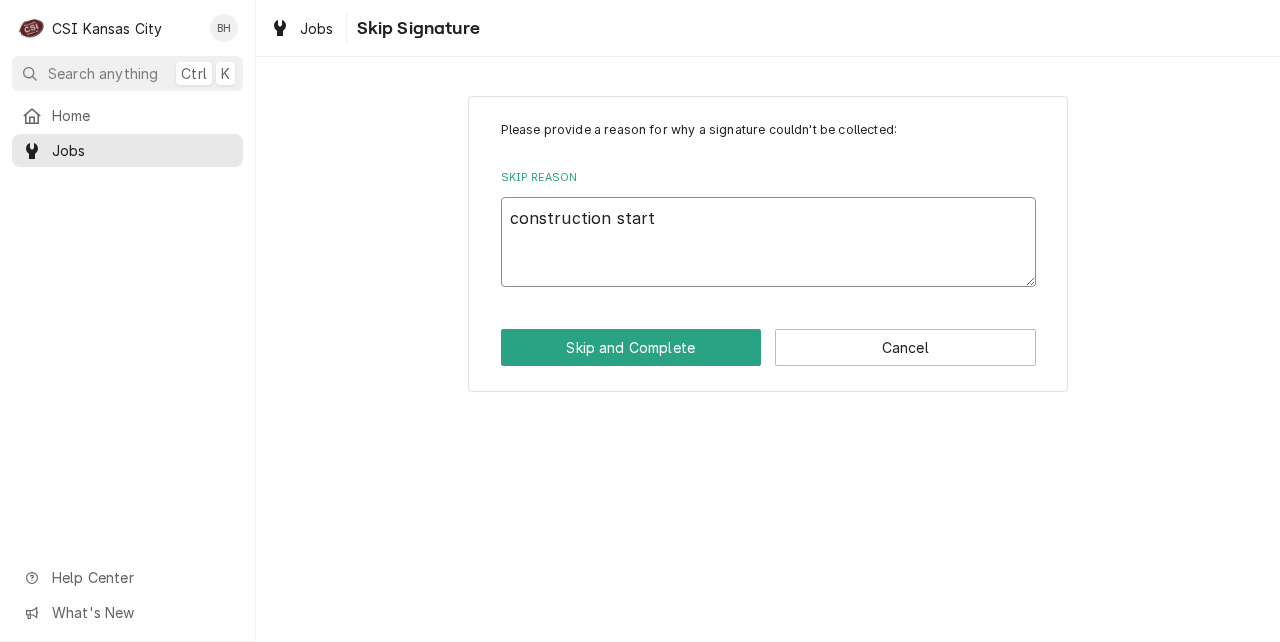 type on "x" 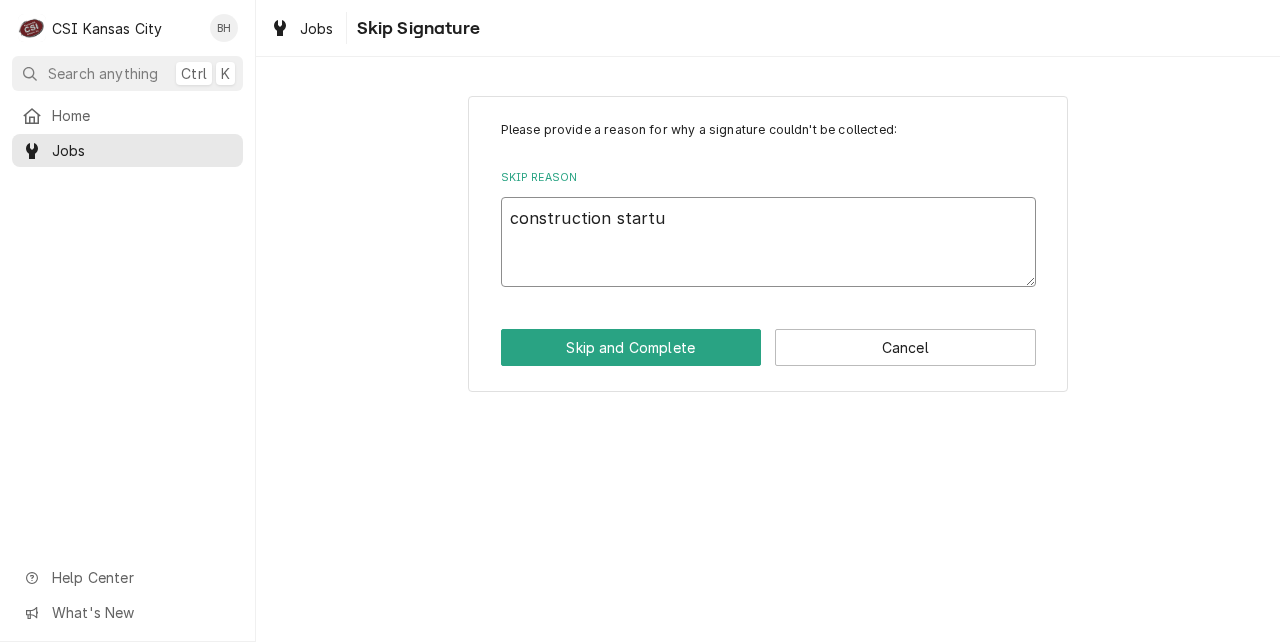 type on "construction startup" 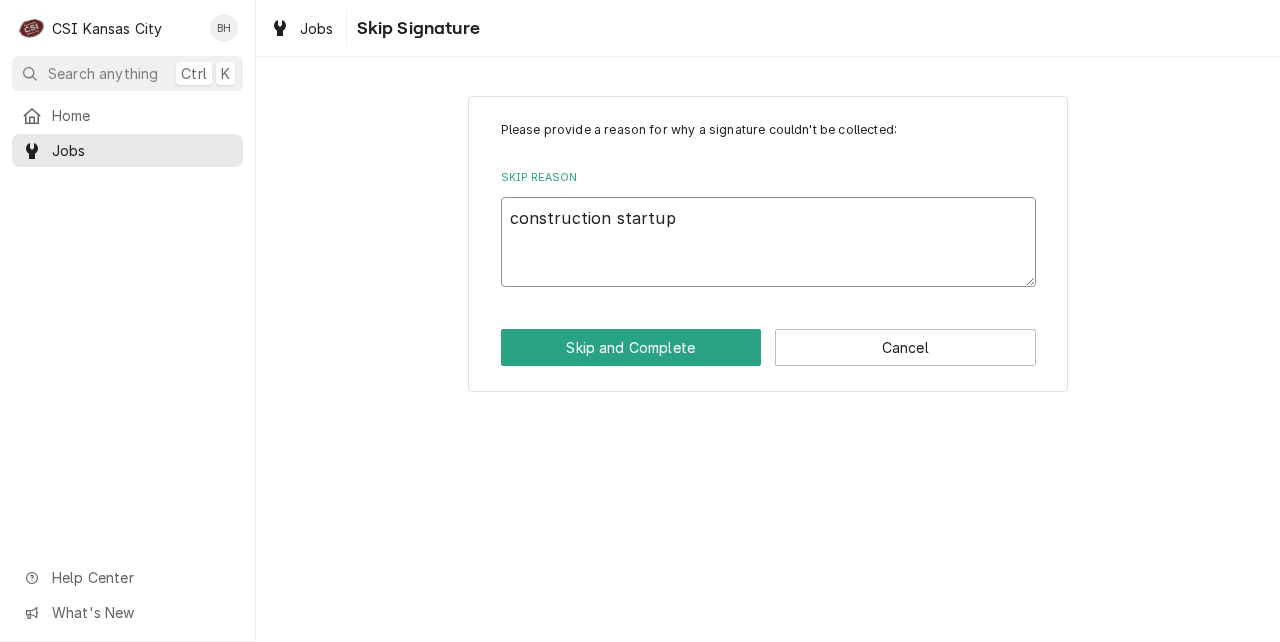 type on "x" 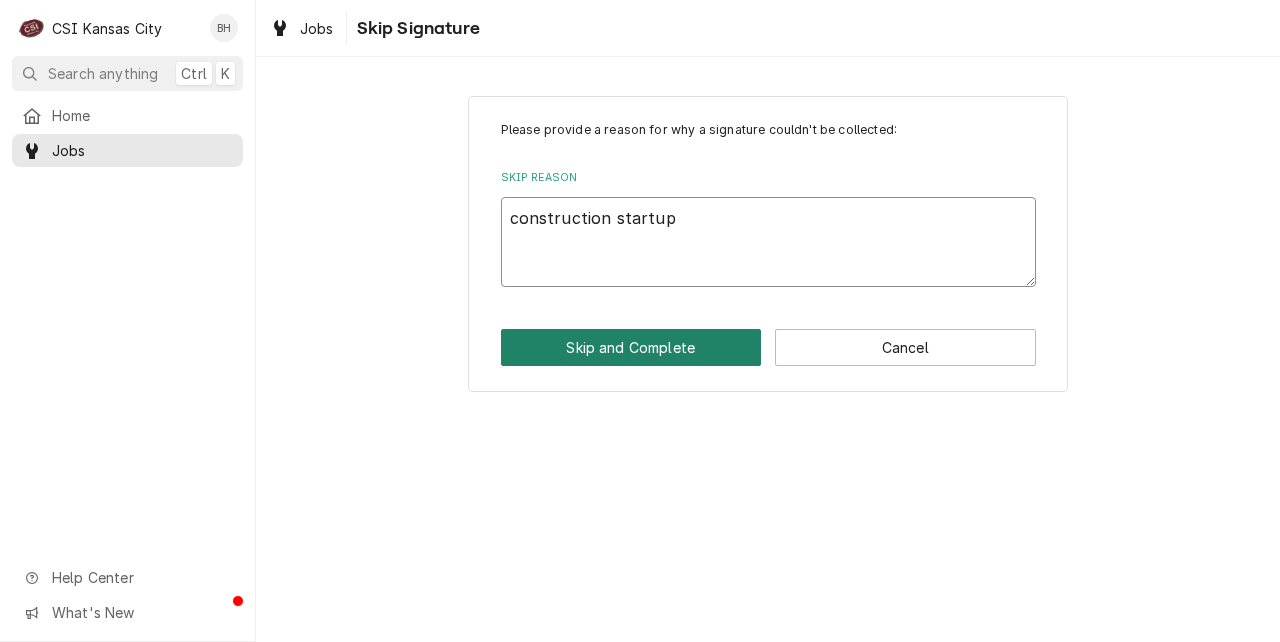 type on "construction startup" 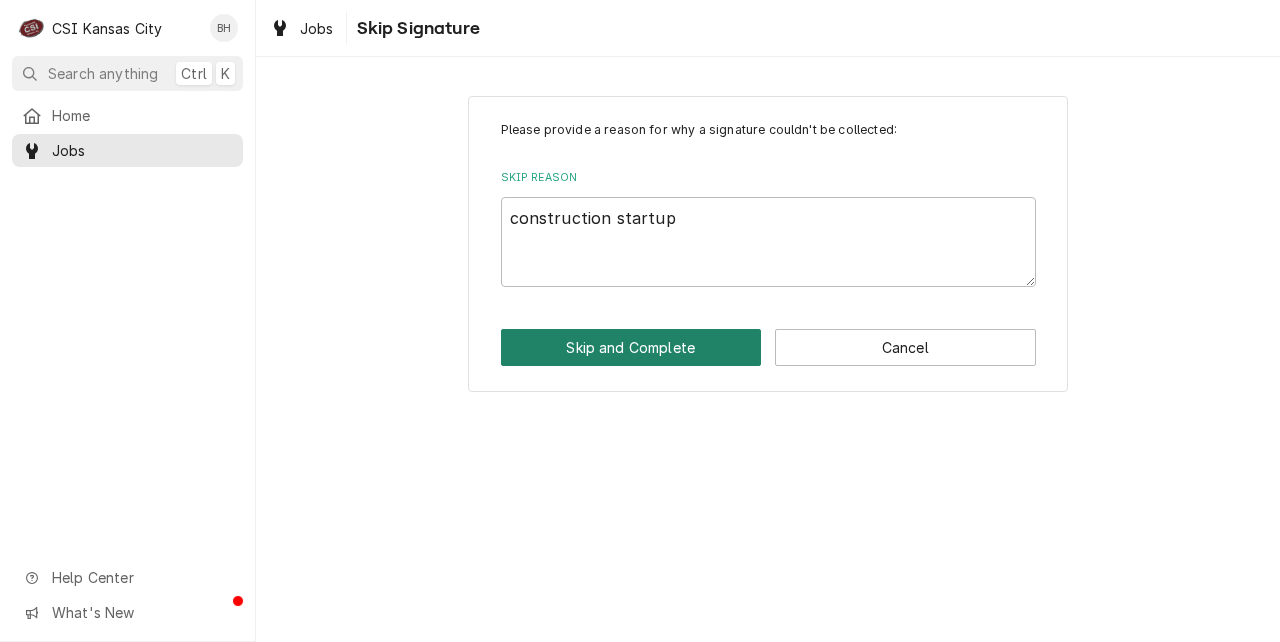 click on "Skip and Complete" at bounding box center (631, 347) 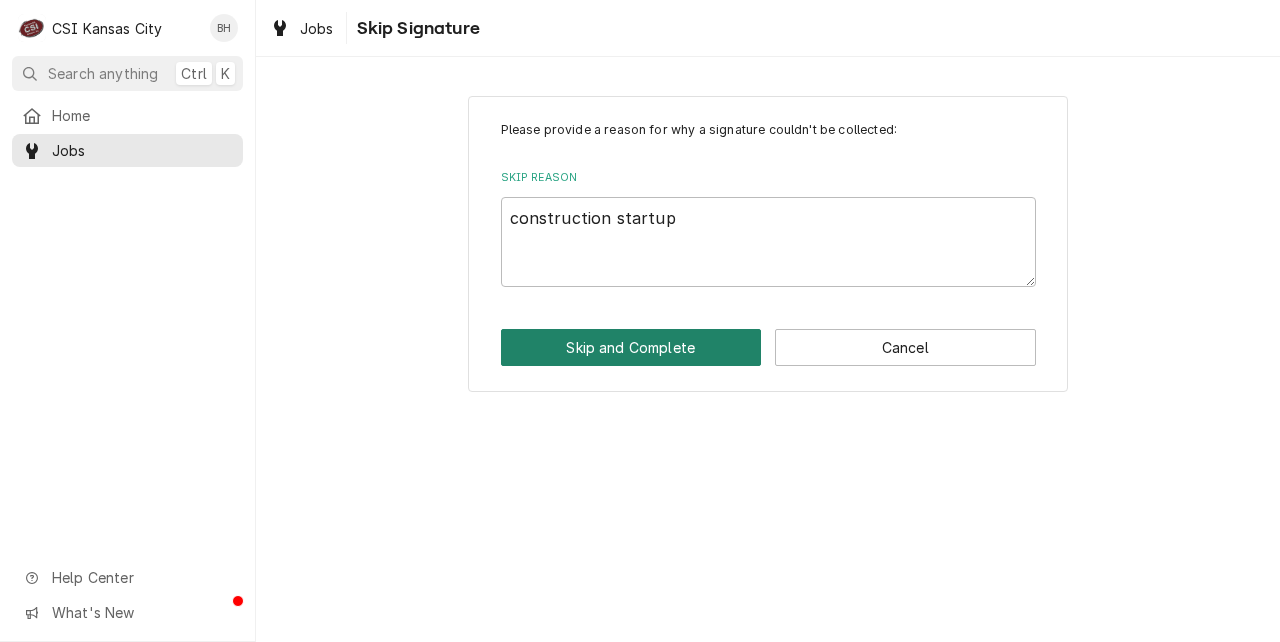 type on "x" 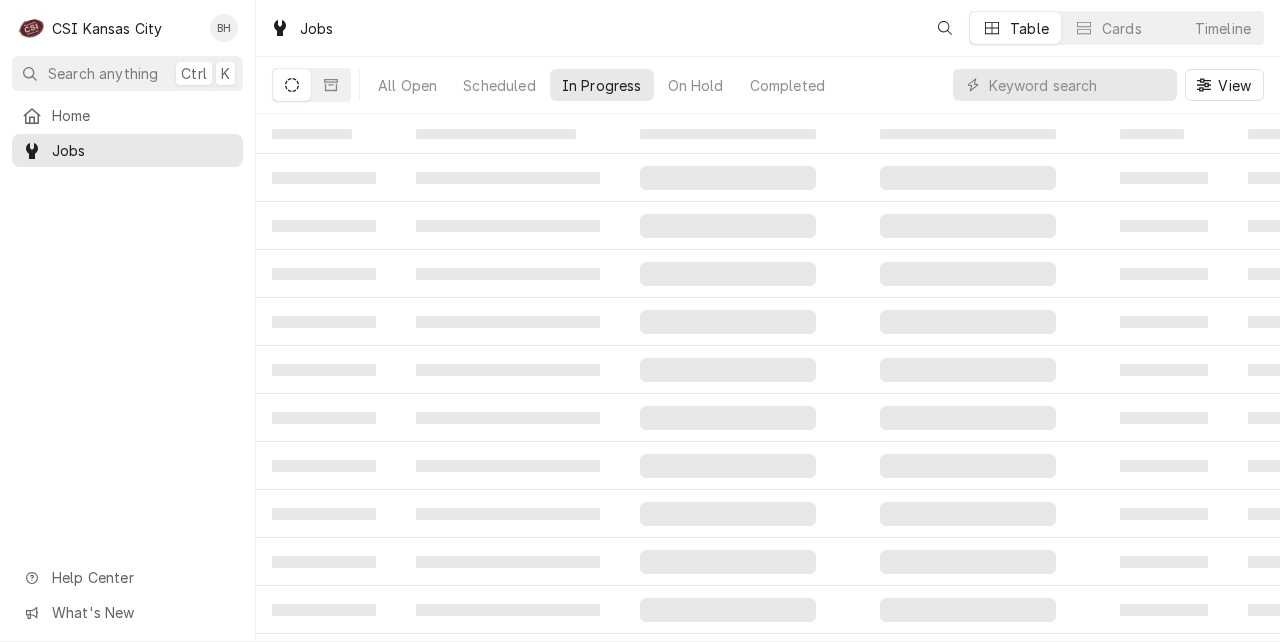 scroll, scrollTop: 0, scrollLeft: 0, axis: both 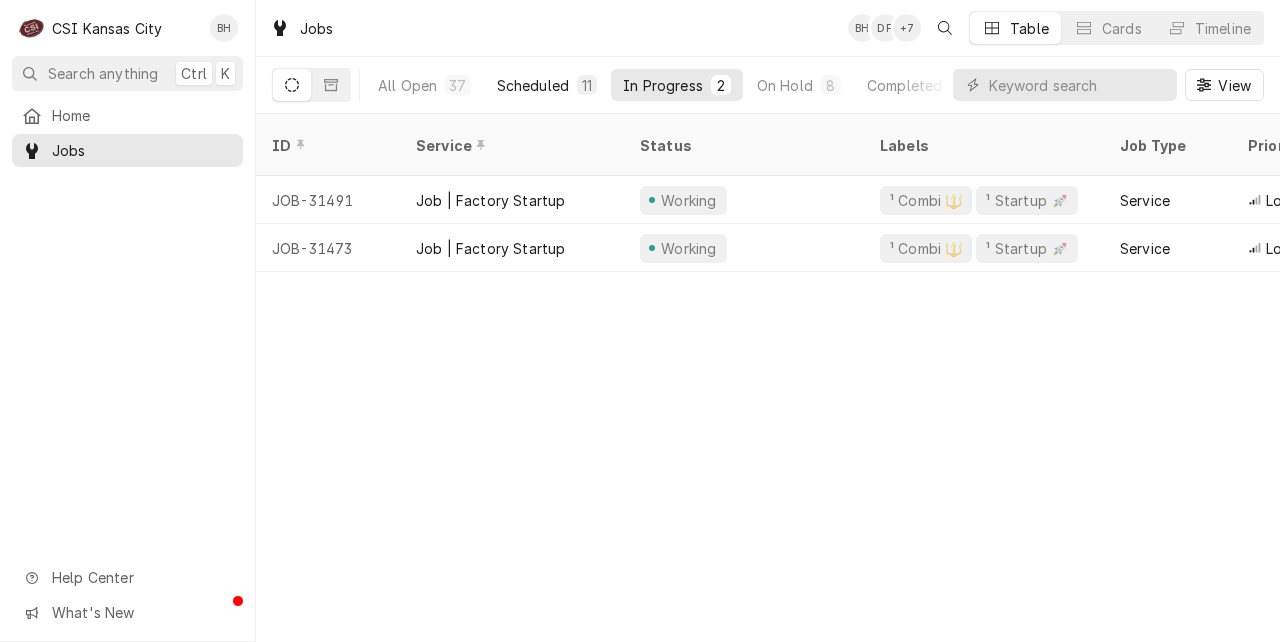 click on "Scheduled 11" at bounding box center (547, 85) 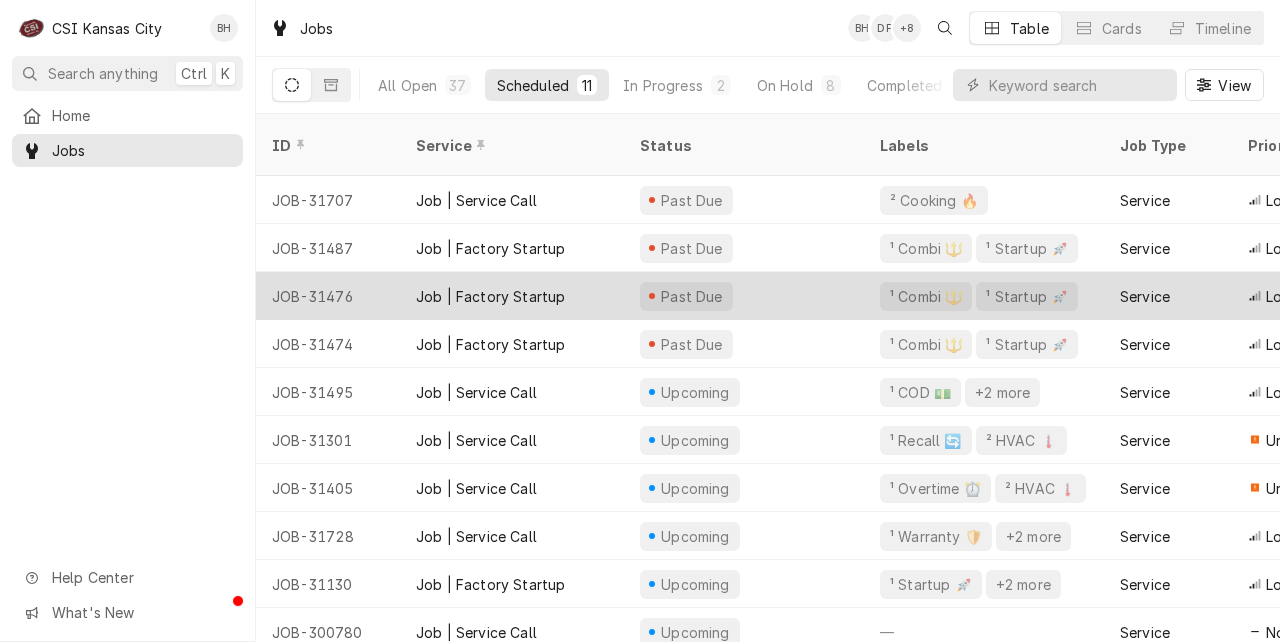 click on "Job | Factory Startup" at bounding box center (490, 296) 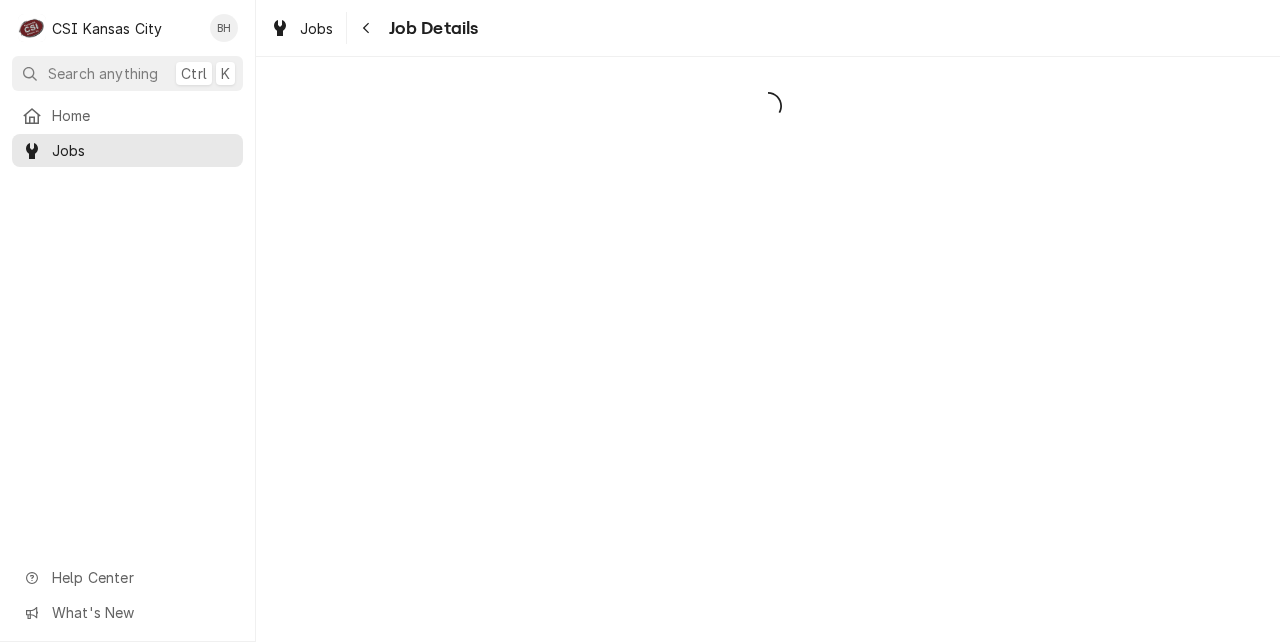 scroll, scrollTop: 0, scrollLeft: 0, axis: both 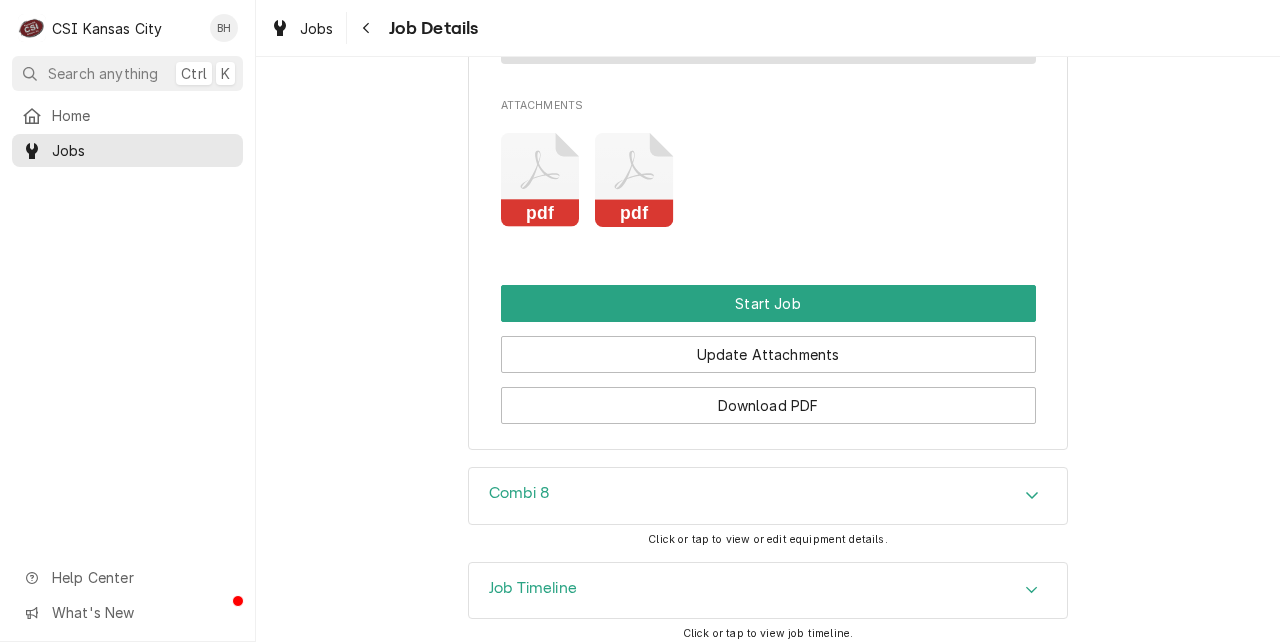 click on "Combi 8" at bounding box center [768, 496] 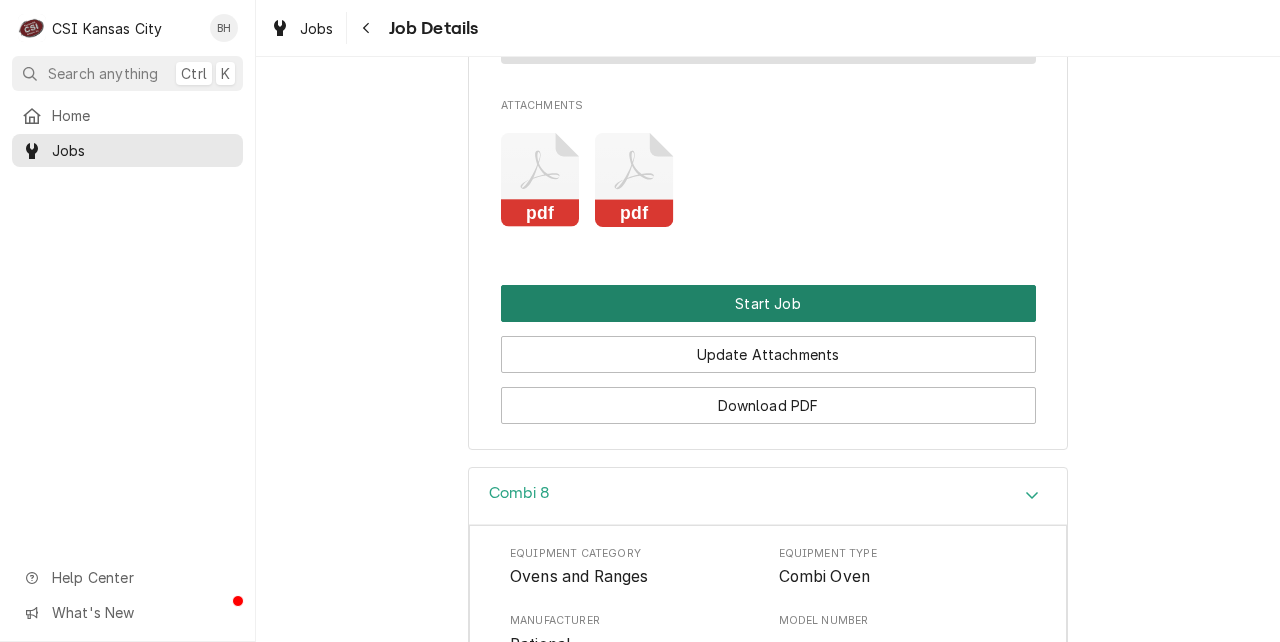 click on "Start Job" at bounding box center [768, 303] 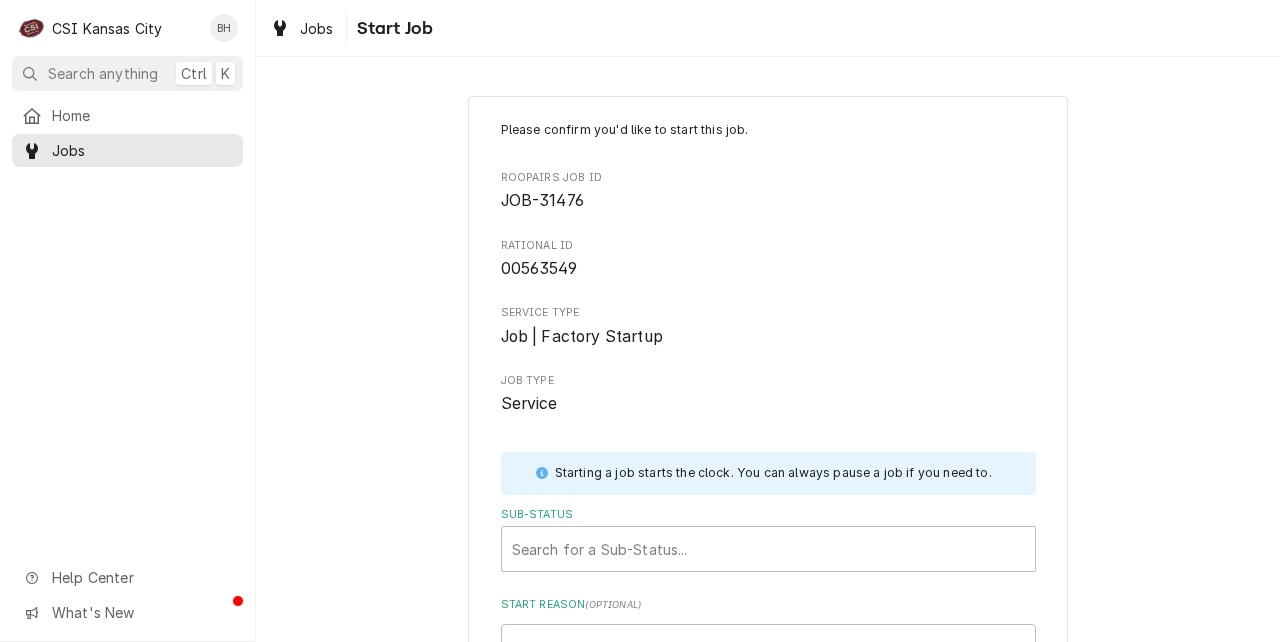click on "Please confirm you'd like to start this job. Roopairs Job ID JOB-31476 Rational ID 00563549 Service Type Job | Factory Startup Job Type Service Starting a job starts the clock. You can always pause a job if you need to. Sub-Status Search for a Sub-Status... Start Reason  ( optional )" at bounding box center (768, 417) 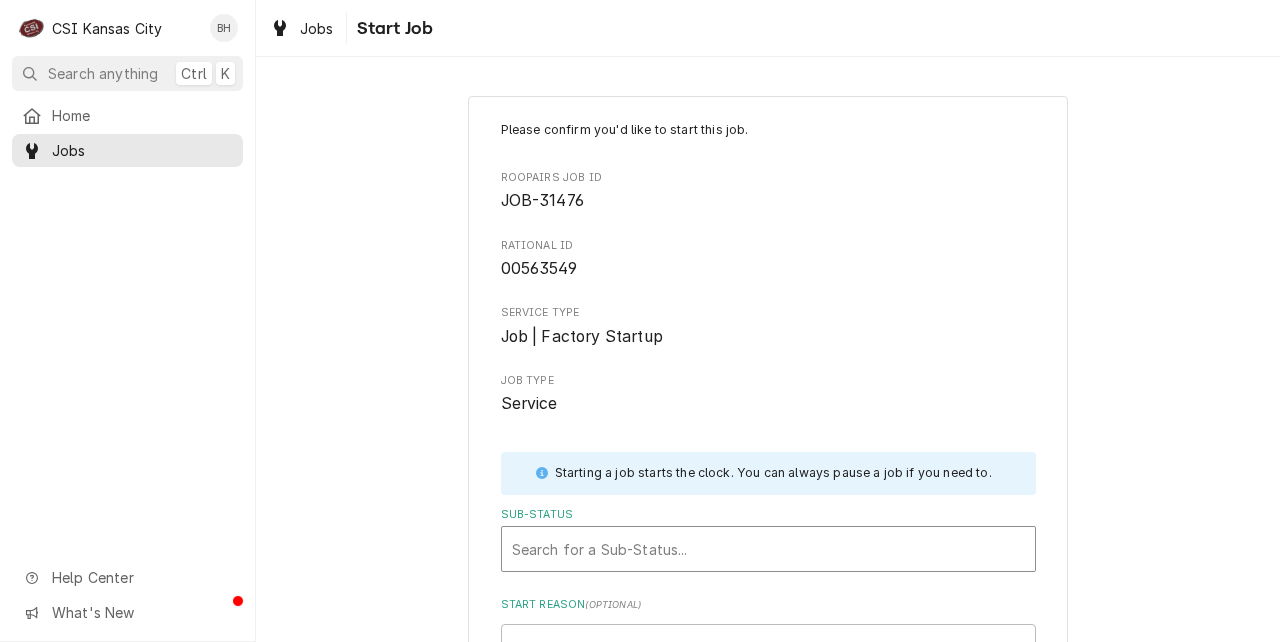 click on "Search for a Sub-Status..." at bounding box center [768, 549] 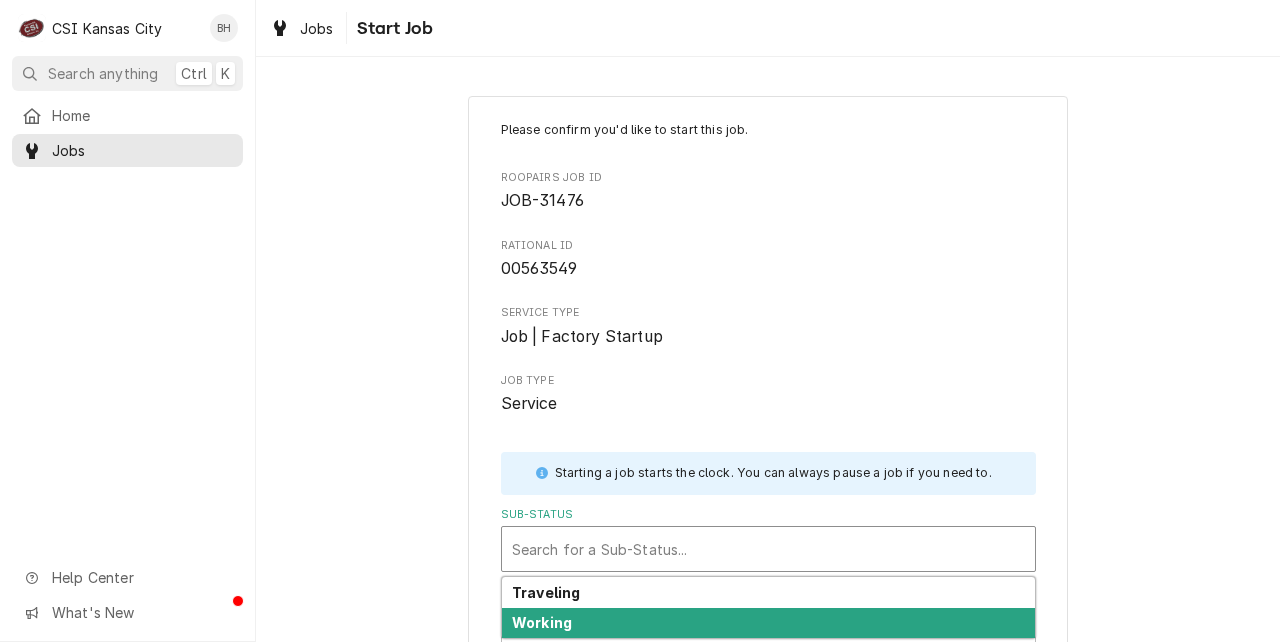 click on "Working" at bounding box center (768, 623) 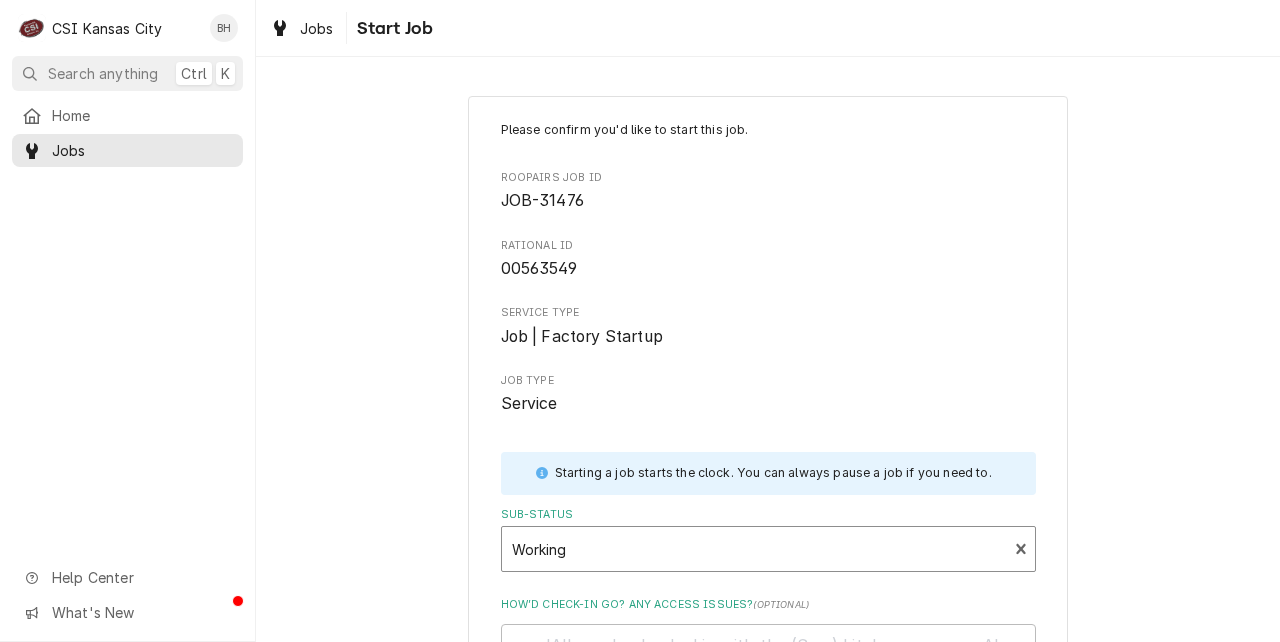 scroll, scrollTop: 294, scrollLeft: 0, axis: vertical 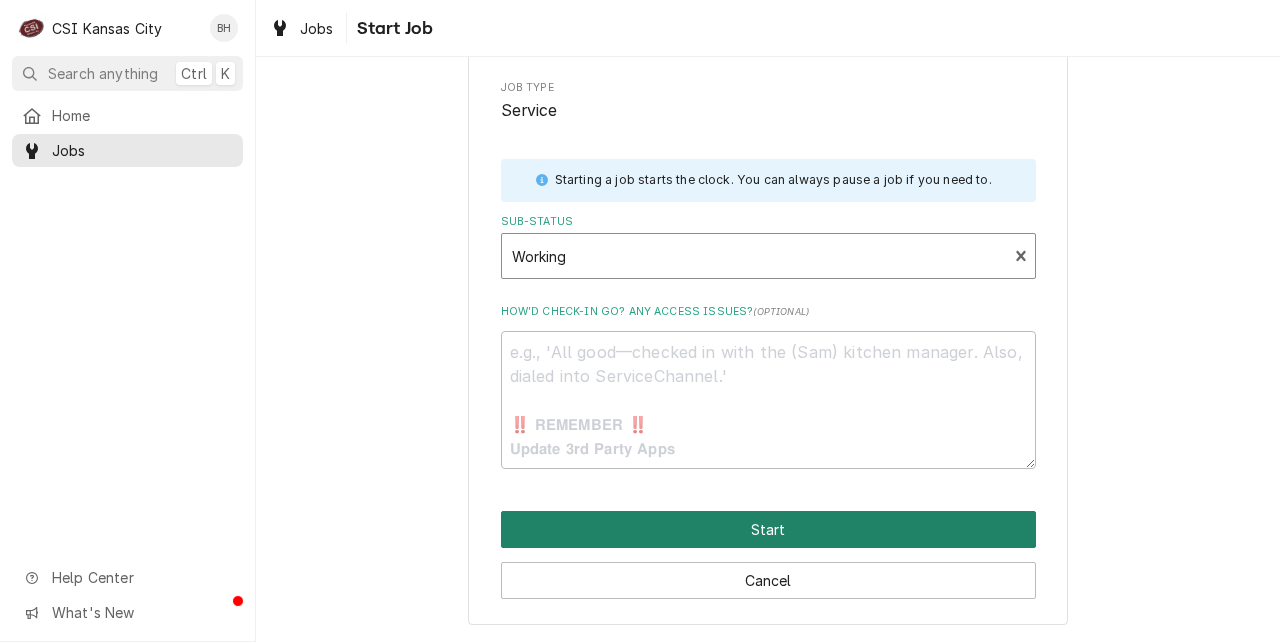 click on "Start" at bounding box center (768, 529) 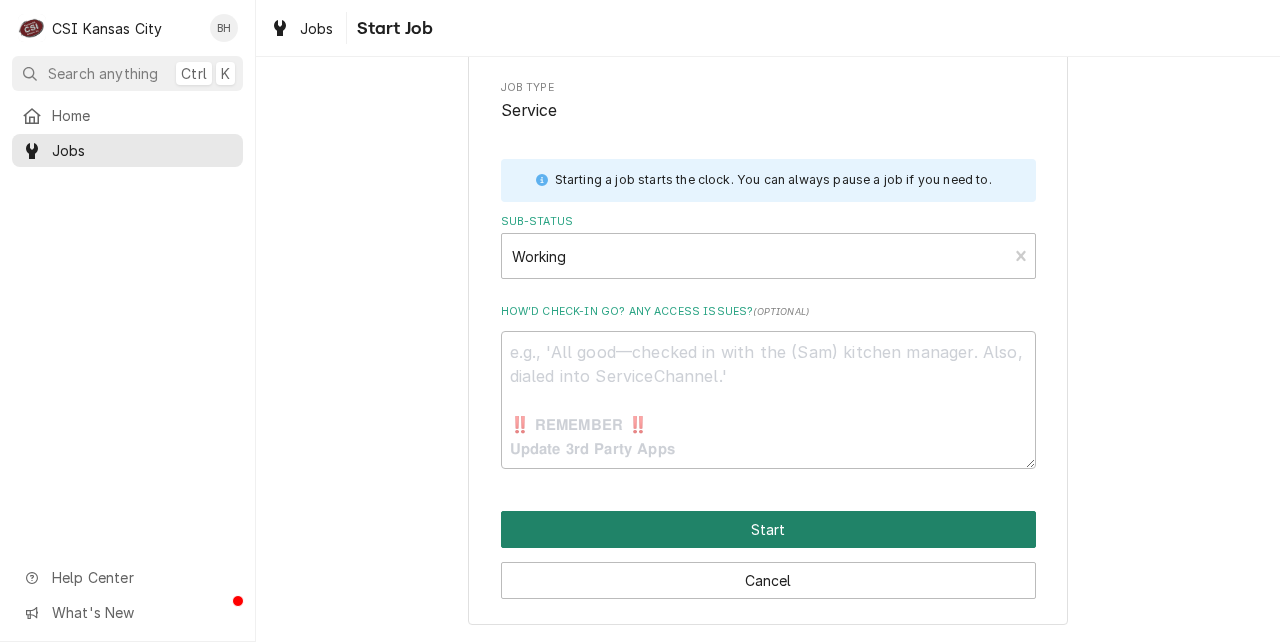 type on "x" 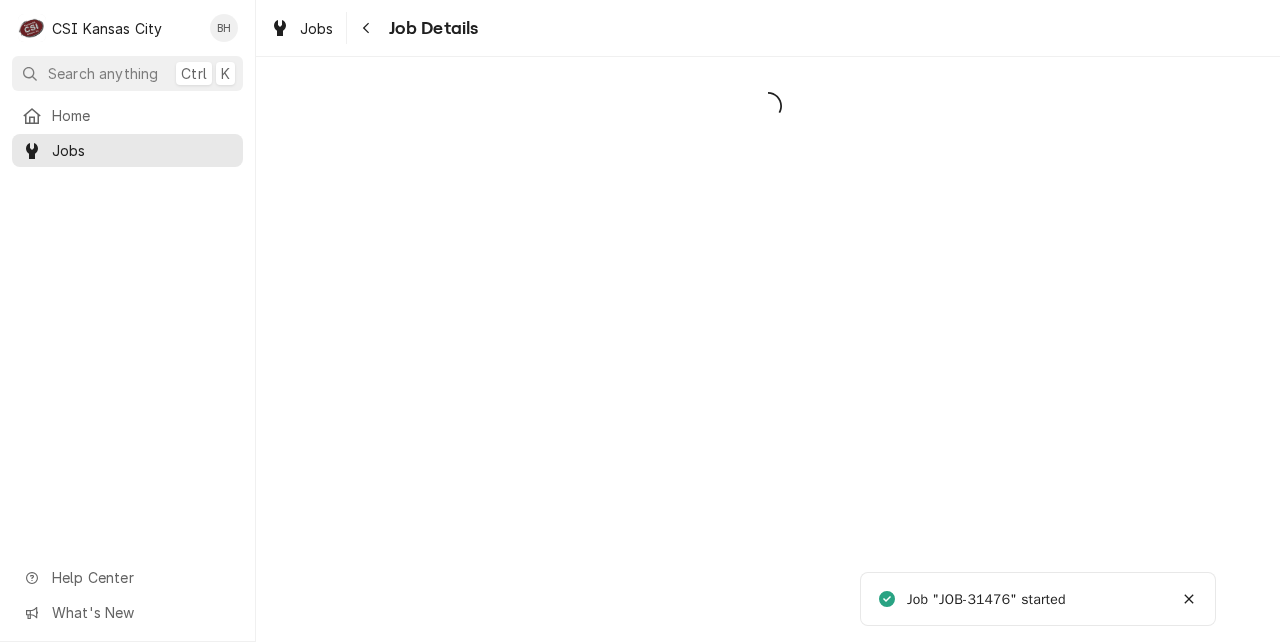 scroll, scrollTop: 0, scrollLeft: 0, axis: both 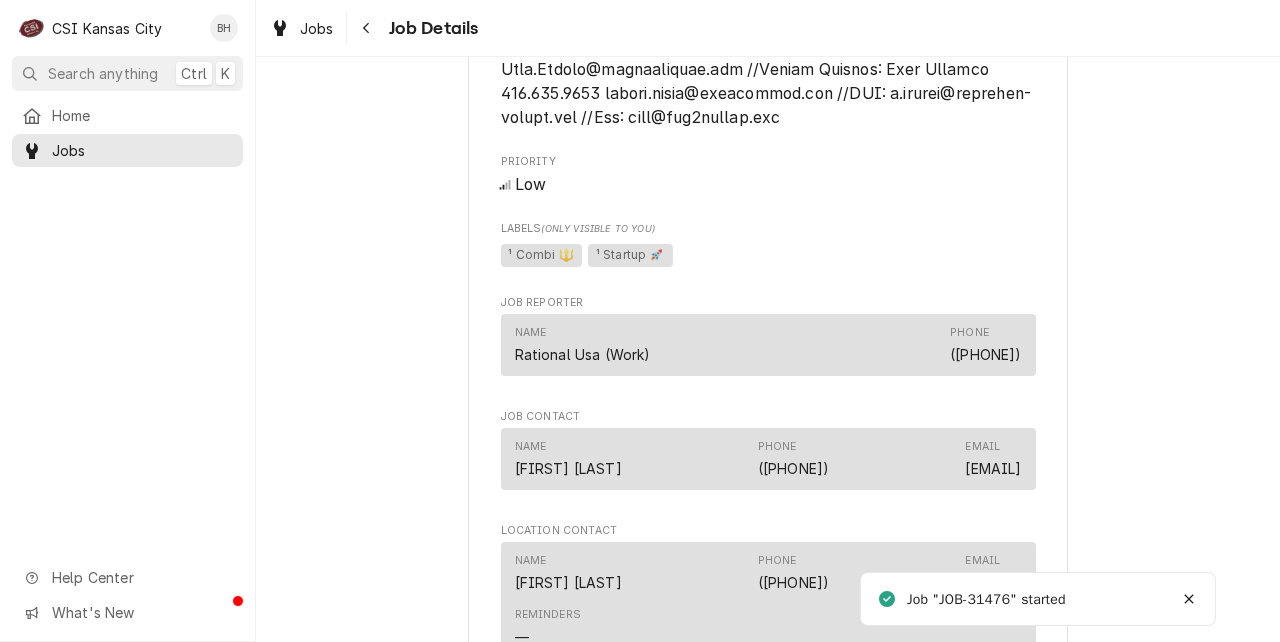 drag, startPoint x: 1267, startPoint y: 375, endPoint x: 1277, endPoint y: 401, distance: 27.856777 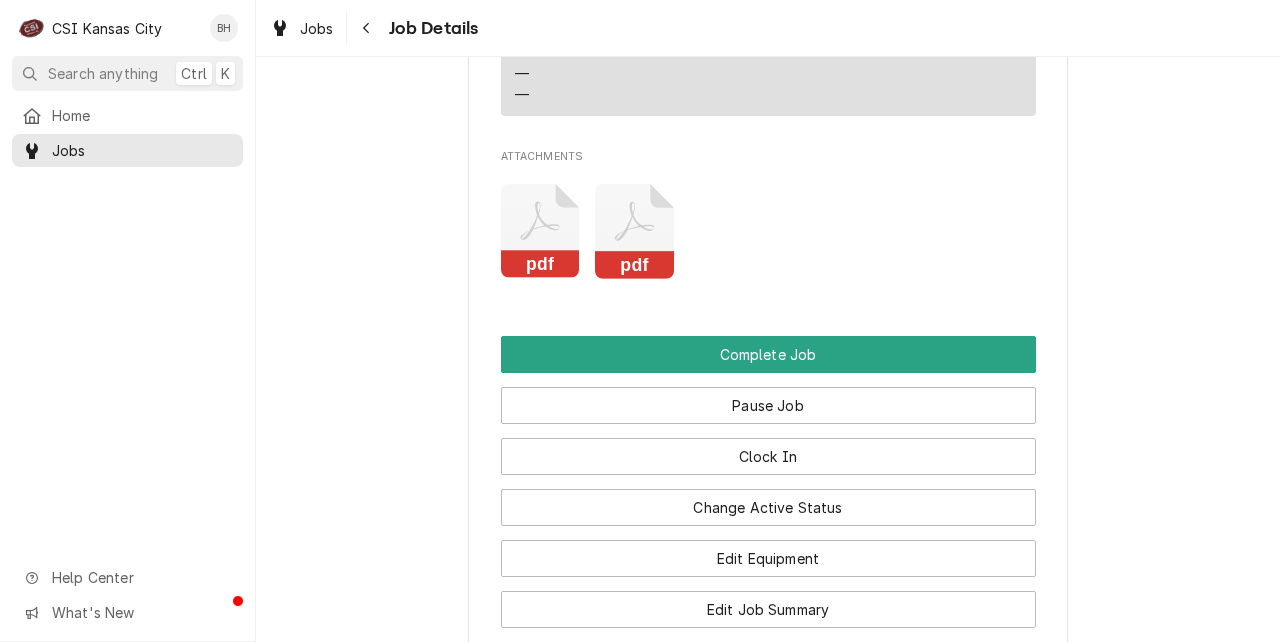 scroll, scrollTop: 2882, scrollLeft: 0, axis: vertical 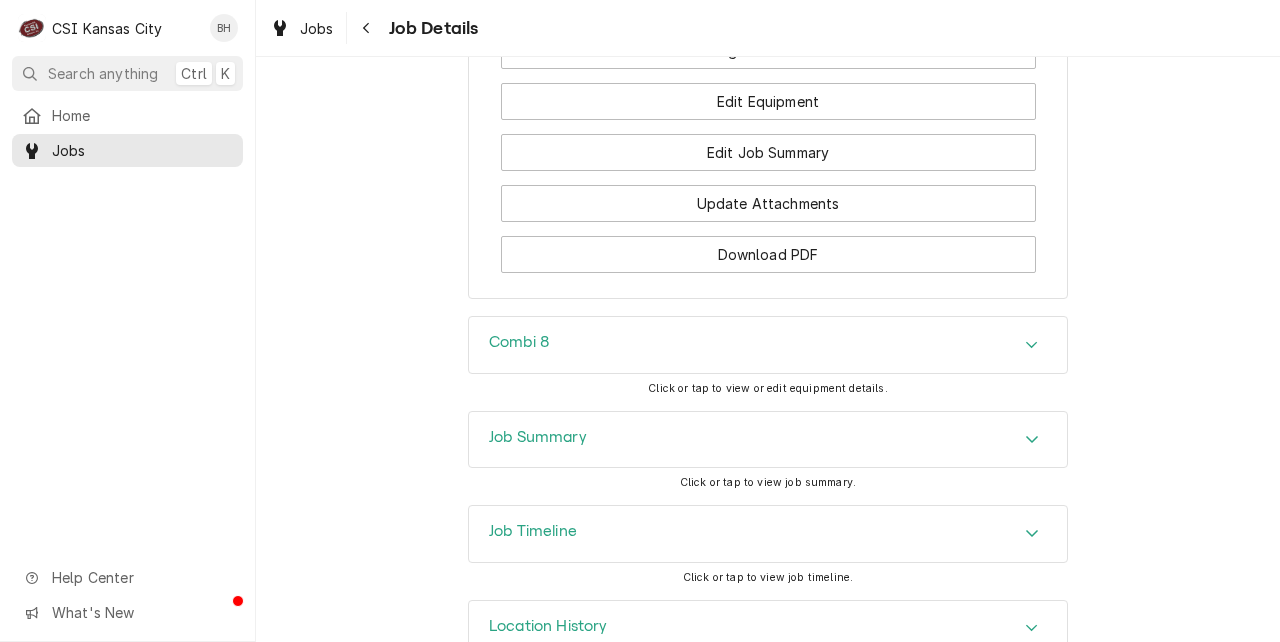 click on "Combi 8" at bounding box center (768, 345) 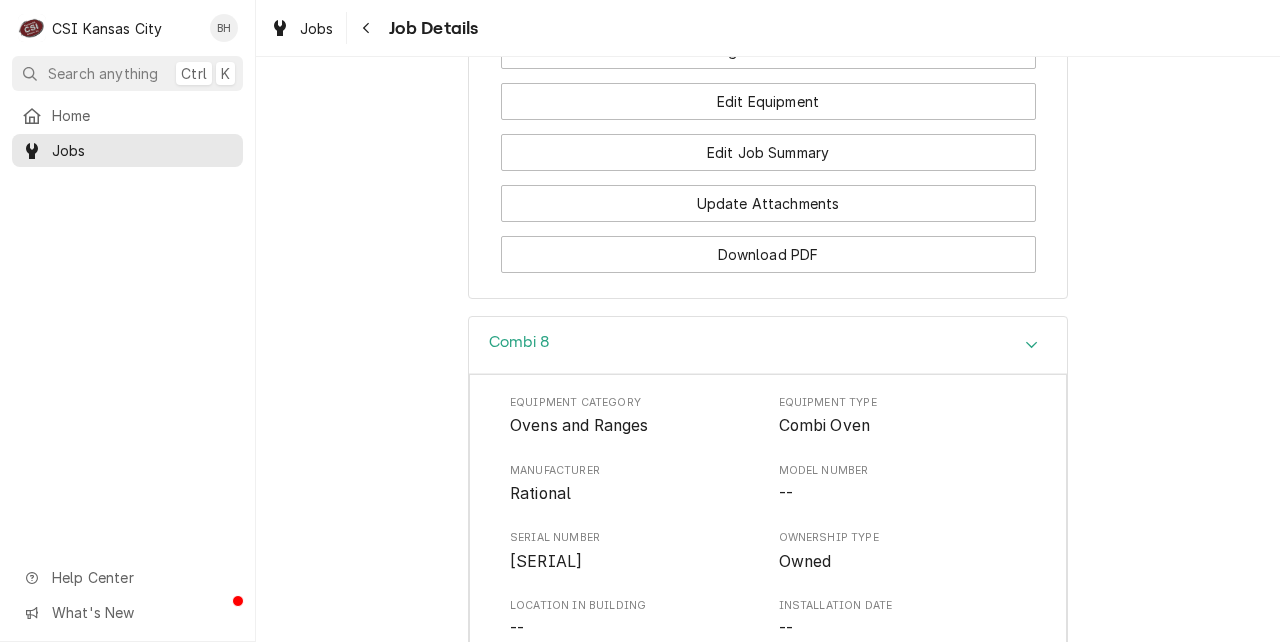scroll, scrollTop: 3355, scrollLeft: 0, axis: vertical 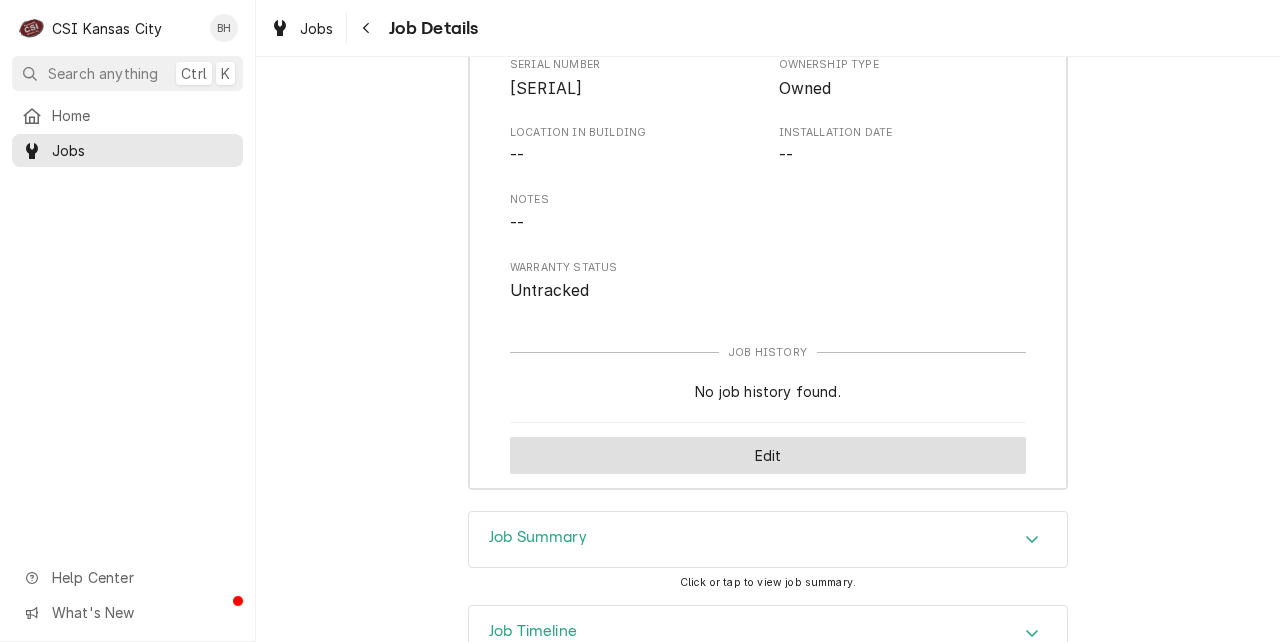 click on "Edit" at bounding box center (768, 455) 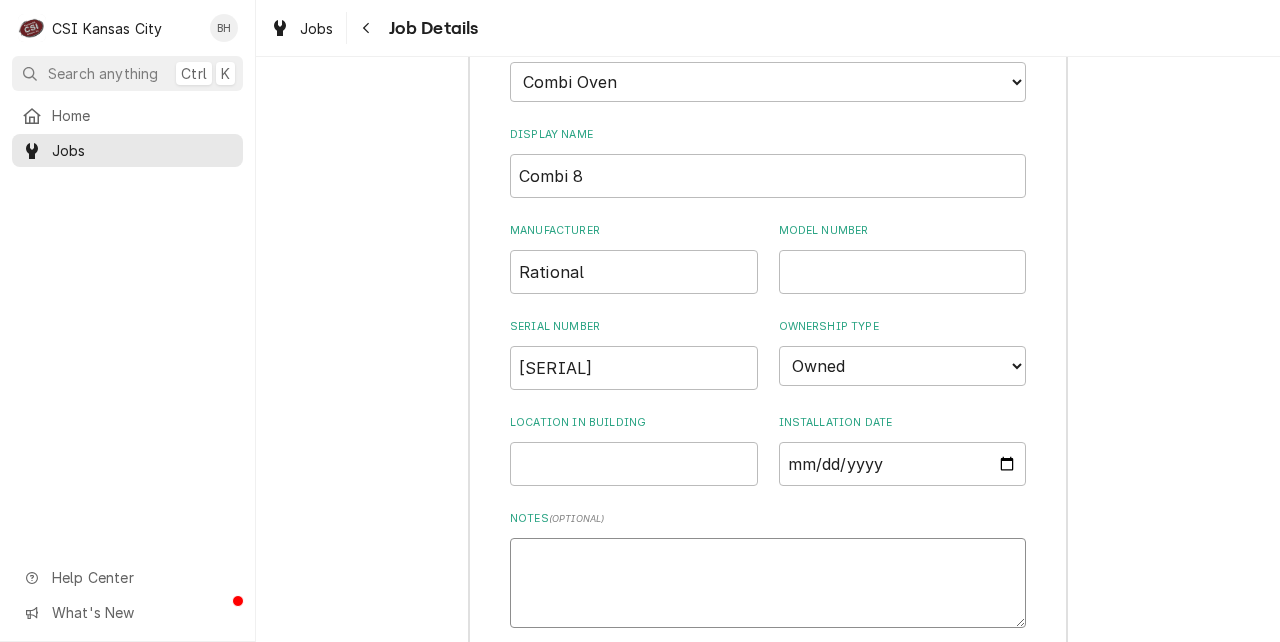 click on "Notes  ( optional )" at bounding box center [768, 583] 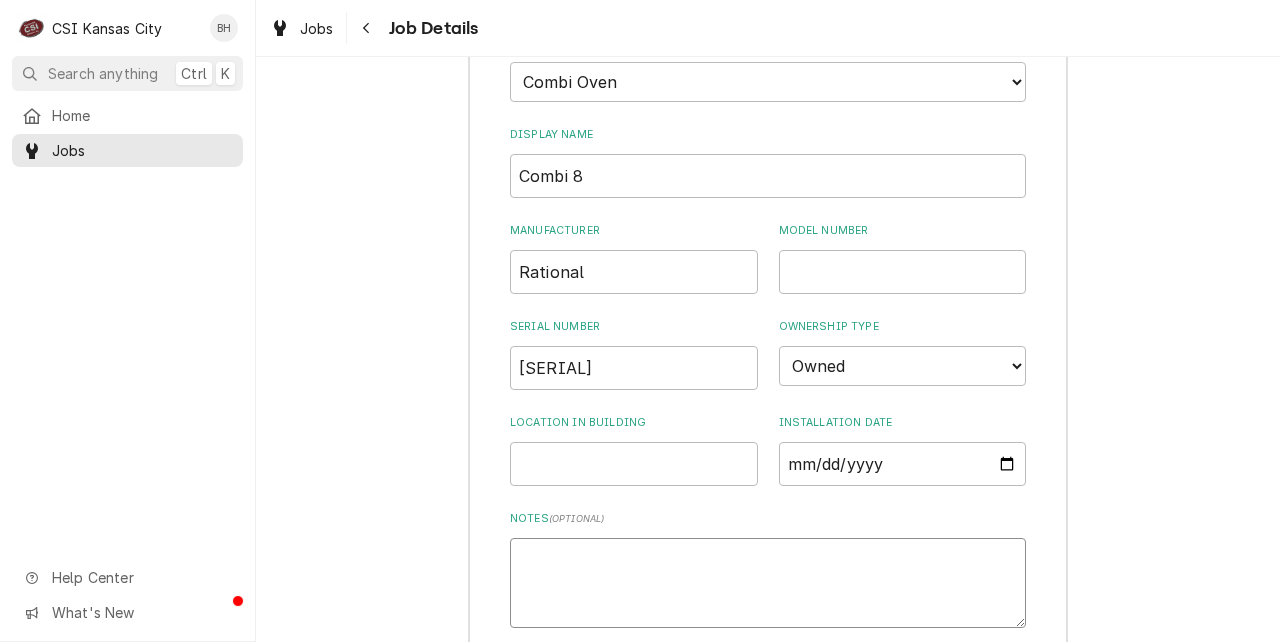 paste on "Rational
Model: iCombi
Serial: [SERIAL]
Voltage: 208/240
Phase:1
Gas: Nat
5th Floor S. Snackbar
Ultravent ET3PA24125077870" 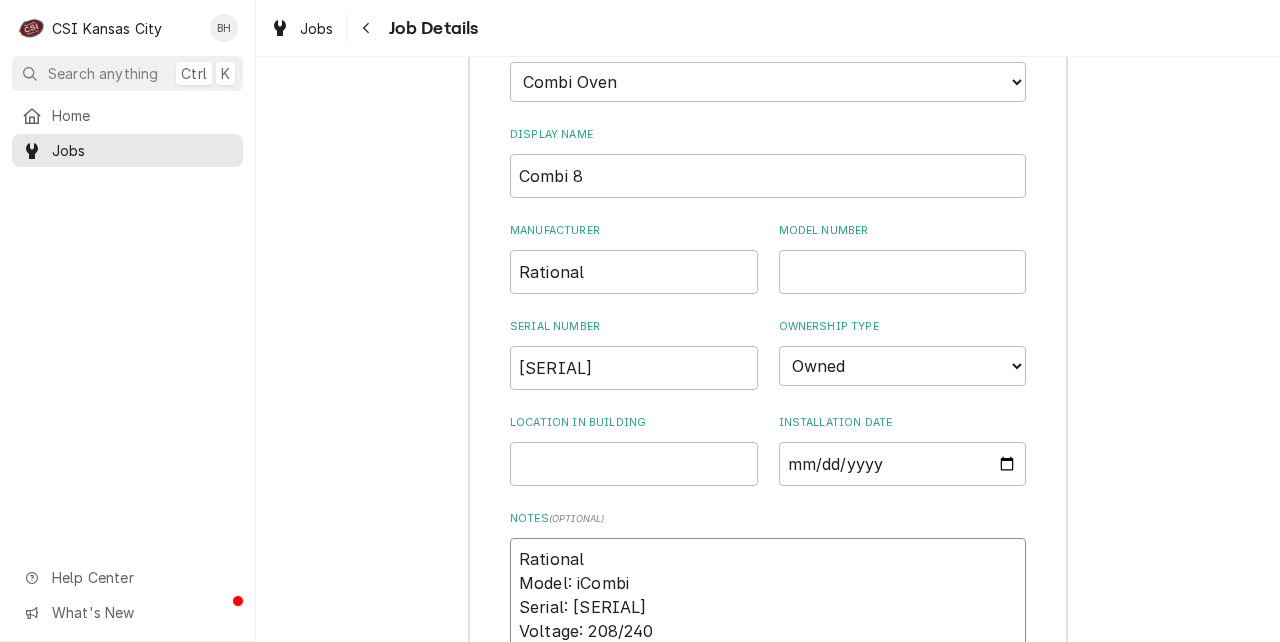 scroll, scrollTop: 3447, scrollLeft: 0, axis: vertical 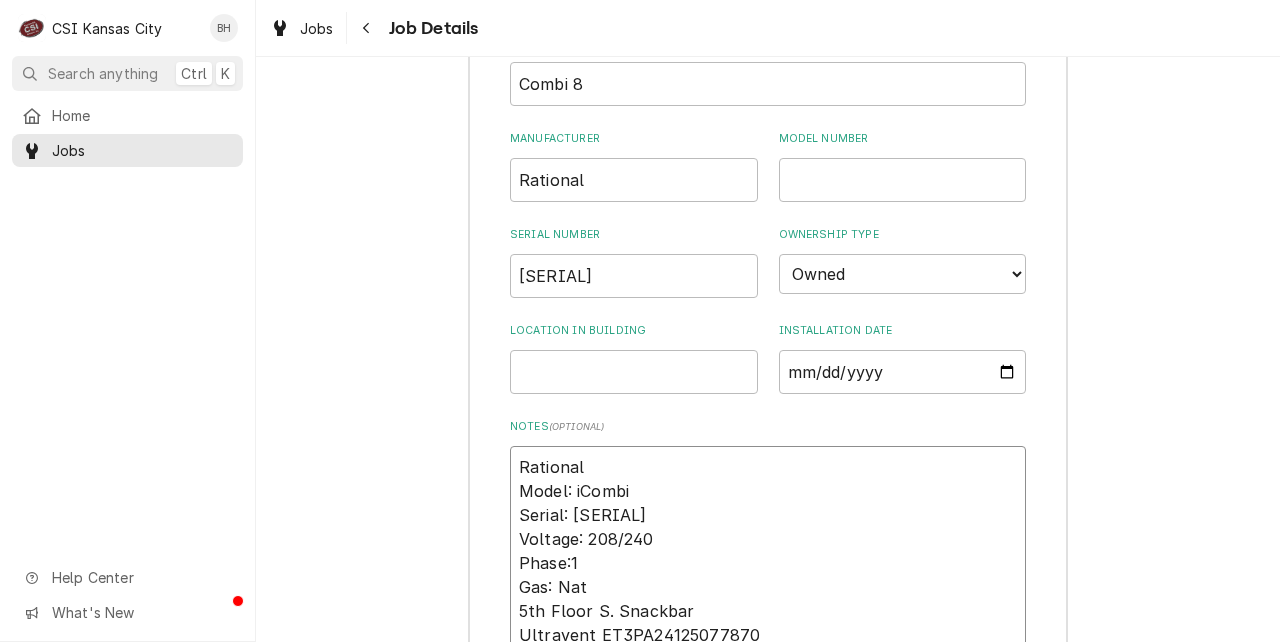 click on "Rational
Model: iCombi
Serial: [SERIAL]
Voltage: 208/240
Phase:1
Gas: Nat
5th Floor S. Snackbar
Ultravent ET3PA24125077870" at bounding box center [768, 551] 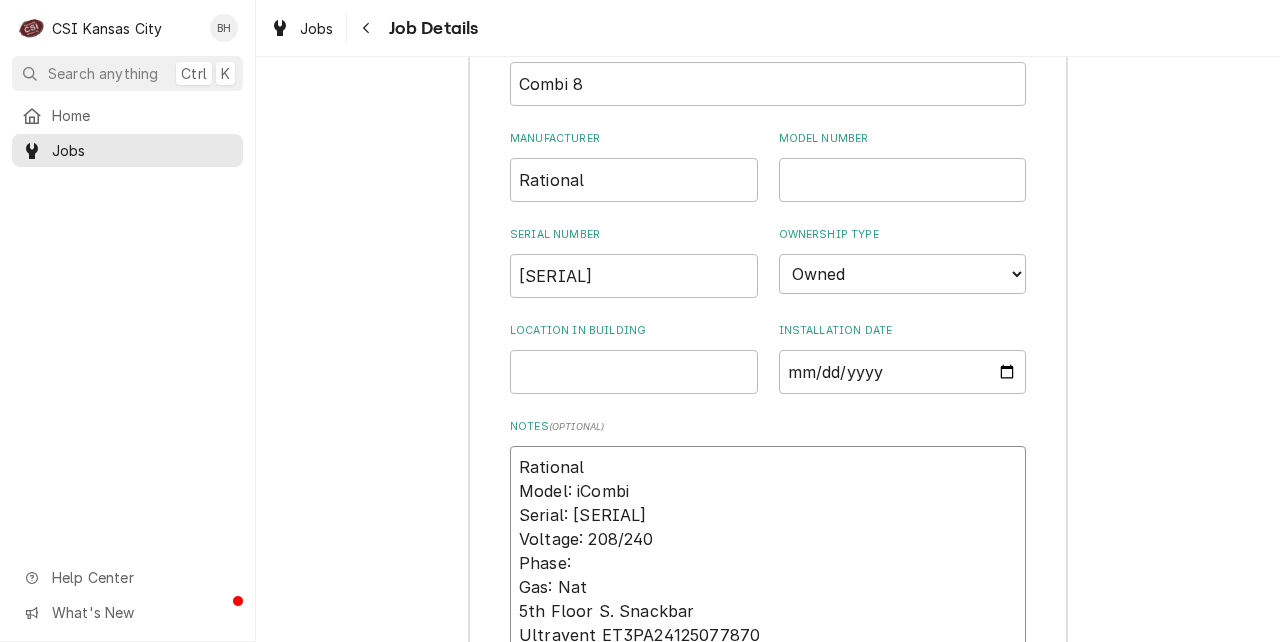 type on "x" 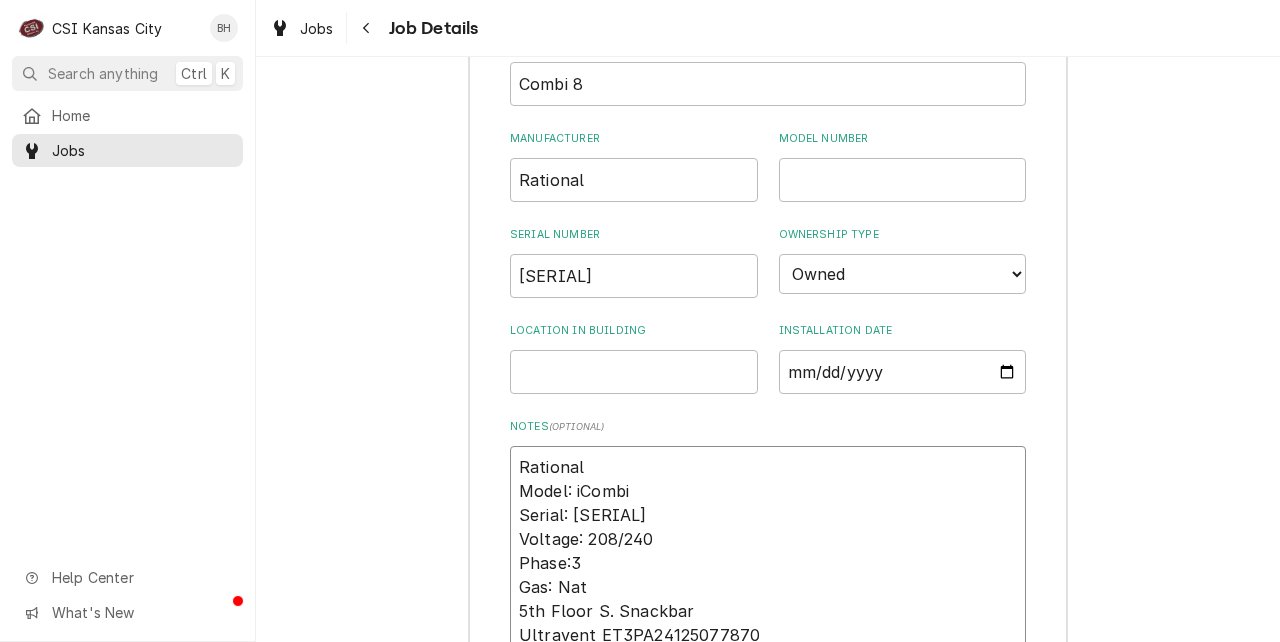 type on "x" 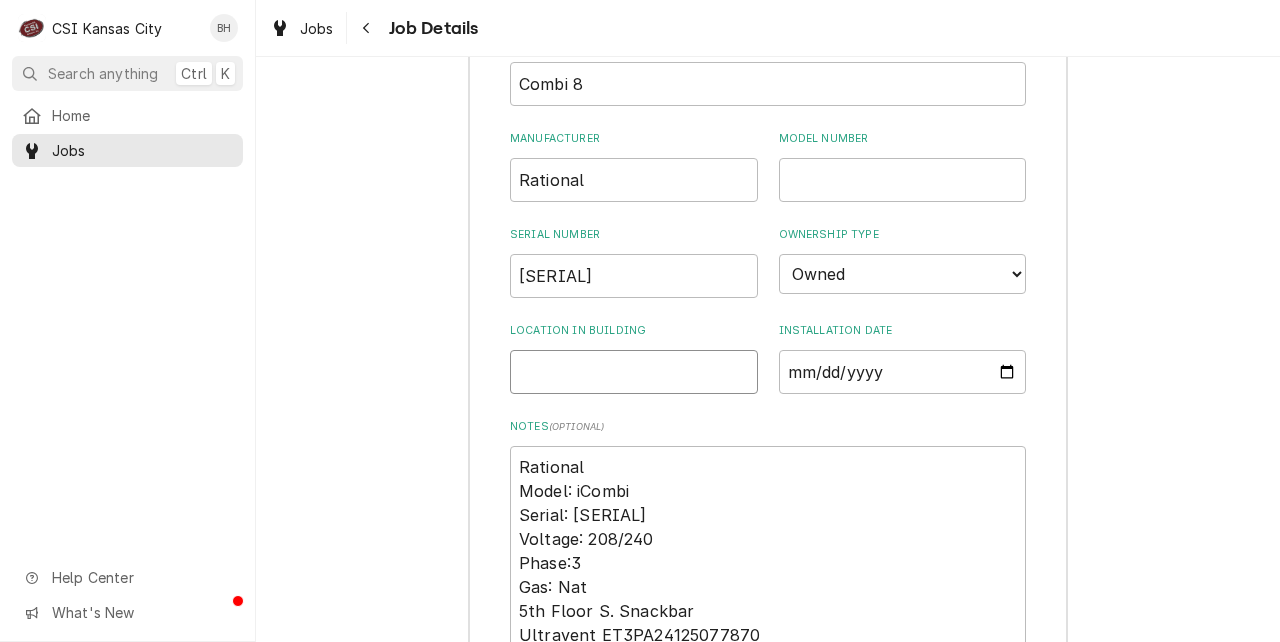 click on "Location in Building" at bounding box center (634, 372) 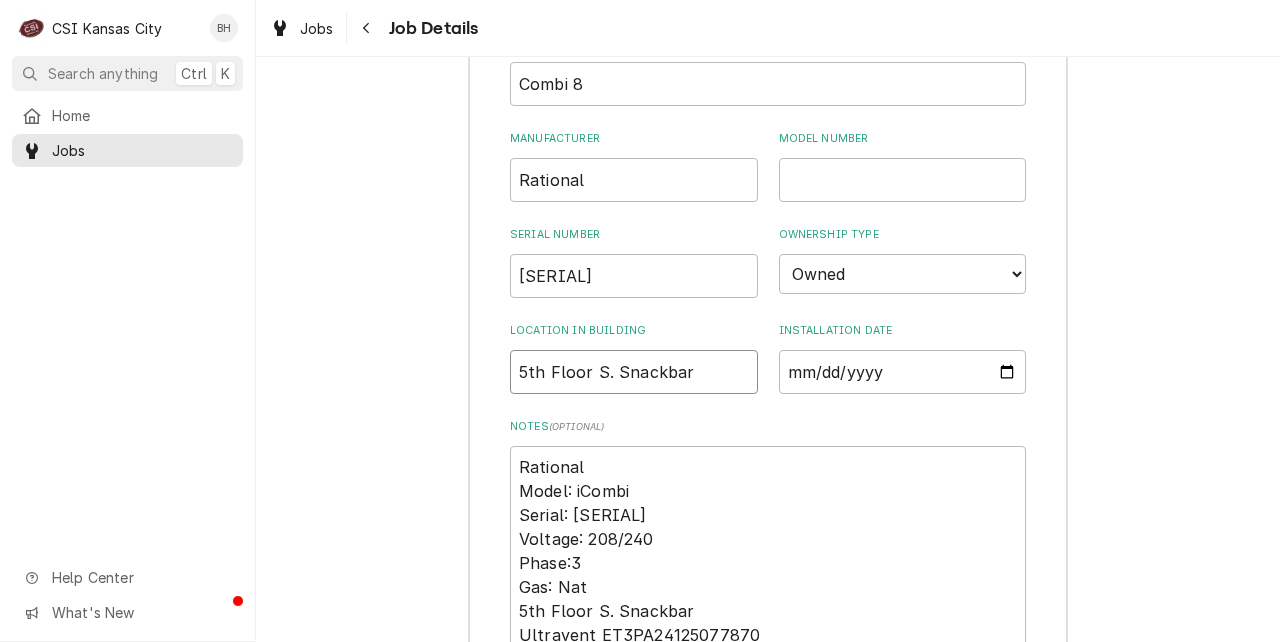 type on "x" 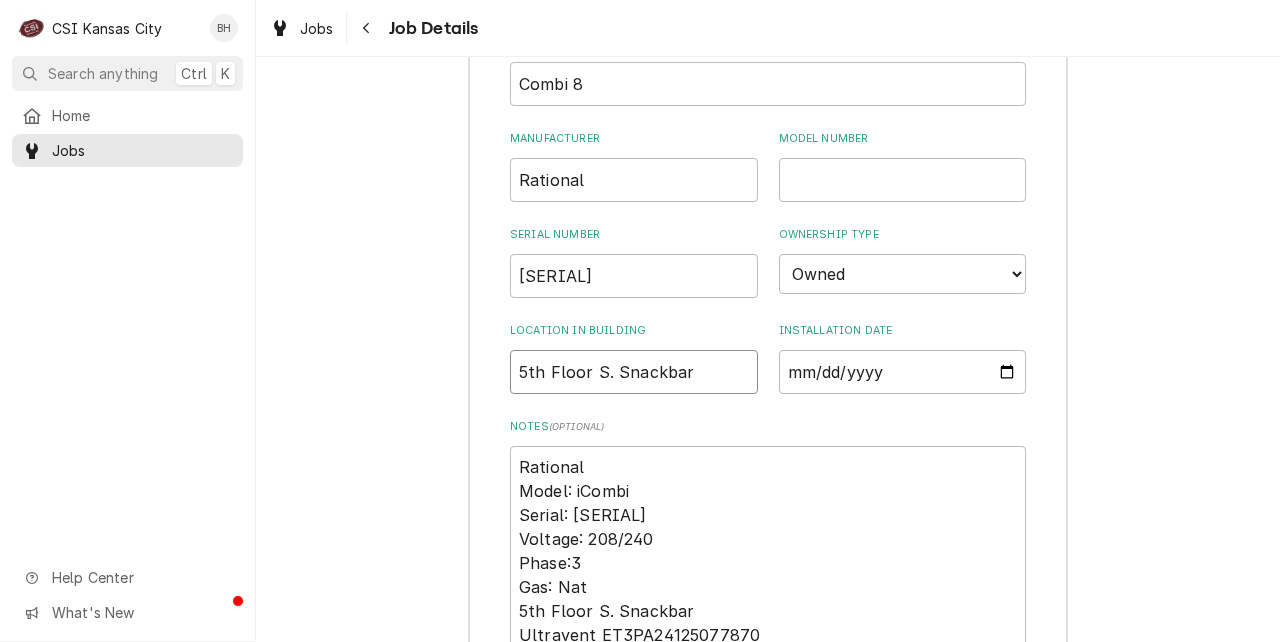 type on "5th Floor S. Snackbar" 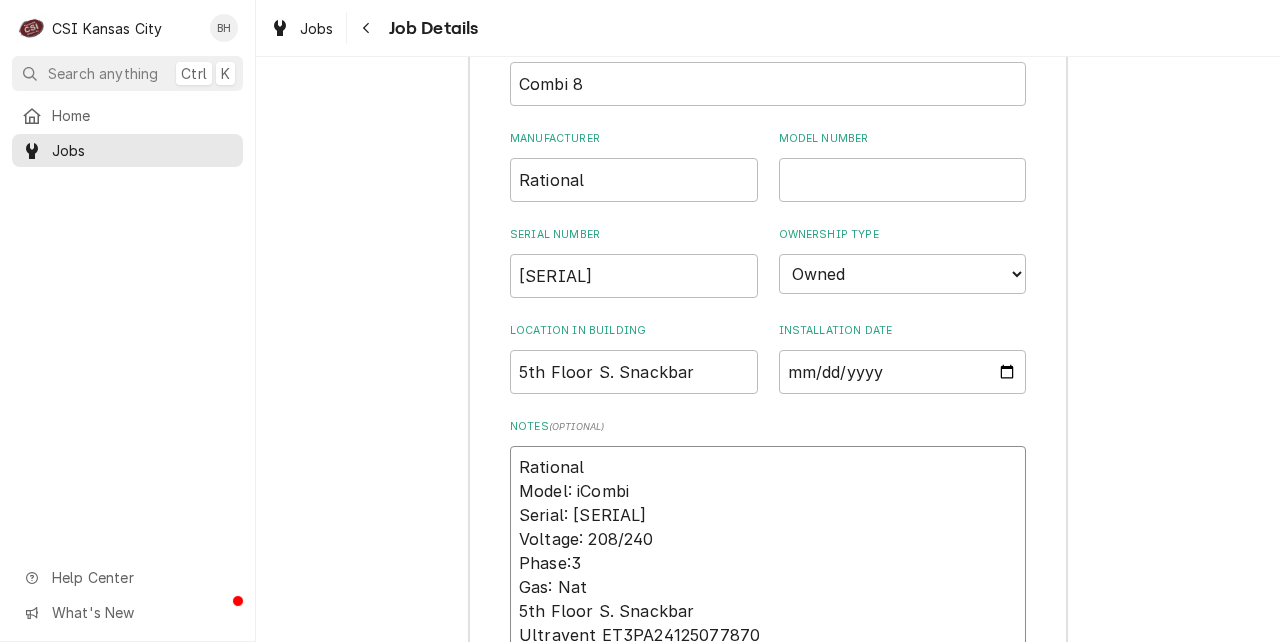 click on "Rational
Model: iCombi
Serial: [SERIAL]
Voltage: 208/240
Phase:3
Gas: Nat
5th Floor S. Snackbar
Ultravent ET3PA24125077870" at bounding box center [768, 551] 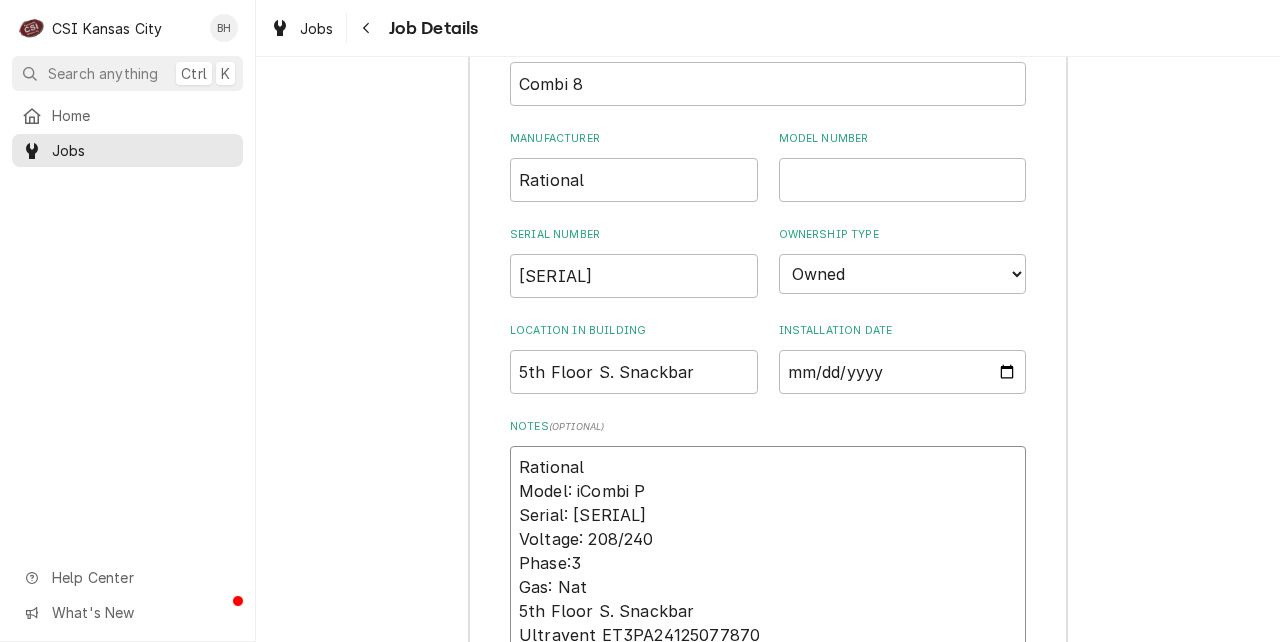 type on "x" 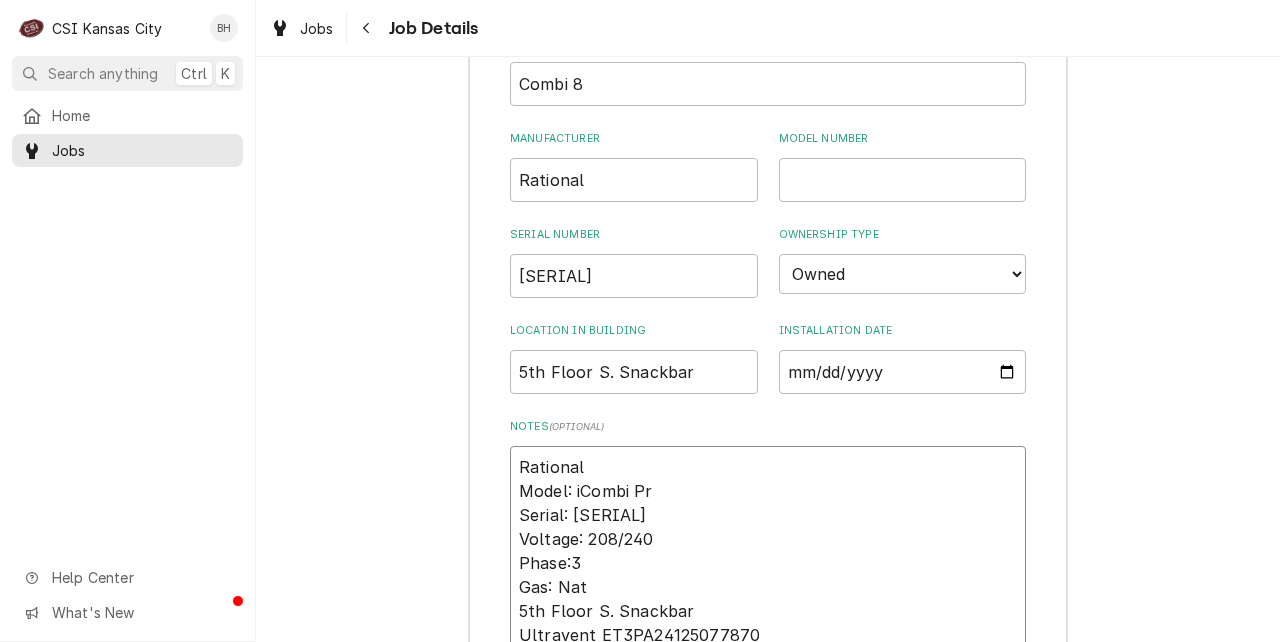 type on "x" 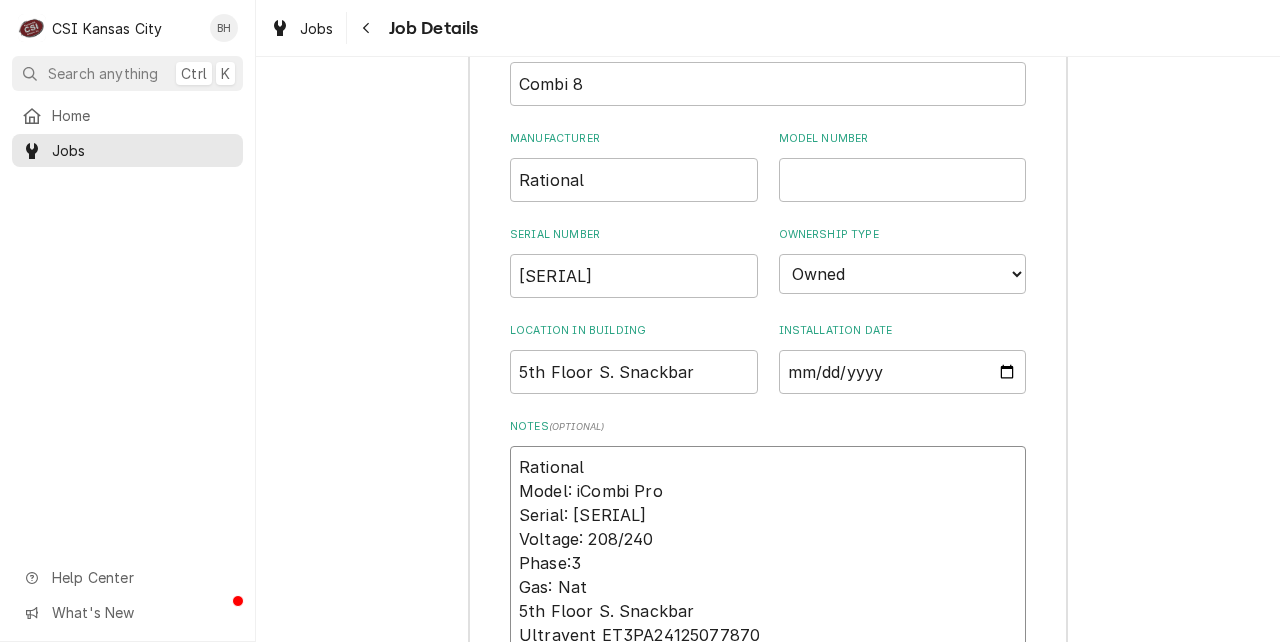 type on "x" 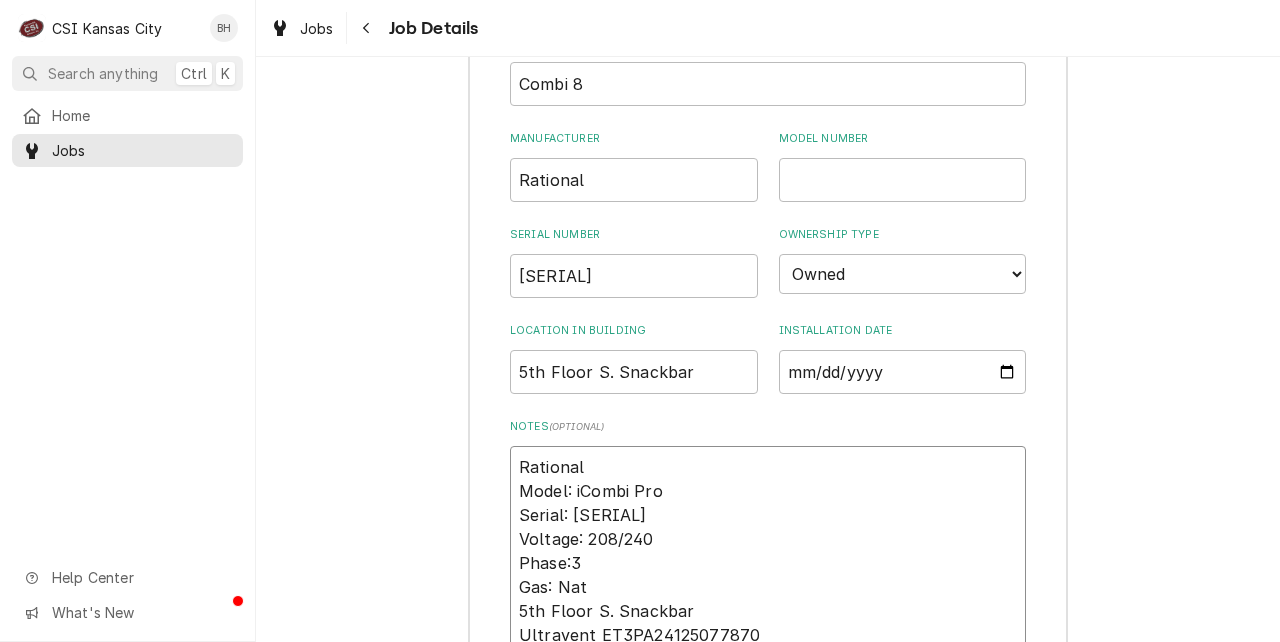 drag, startPoint x: 577, startPoint y: 492, endPoint x: 692, endPoint y: 491, distance: 115.00435 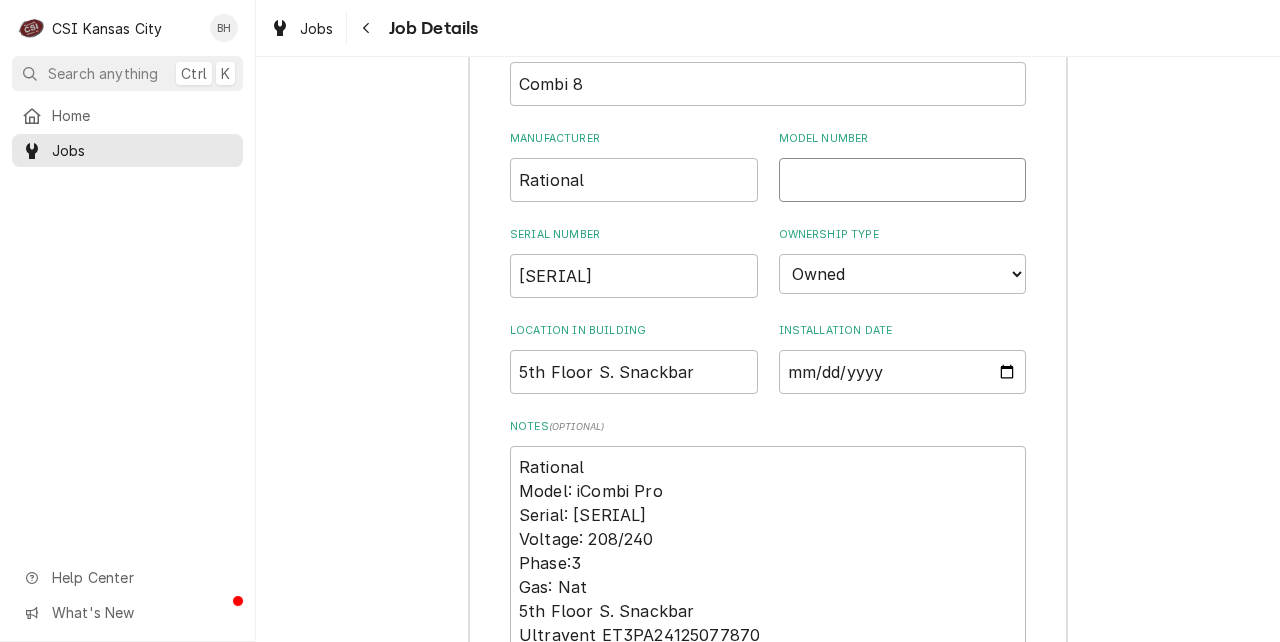 click on "Model Number" at bounding box center [903, 180] 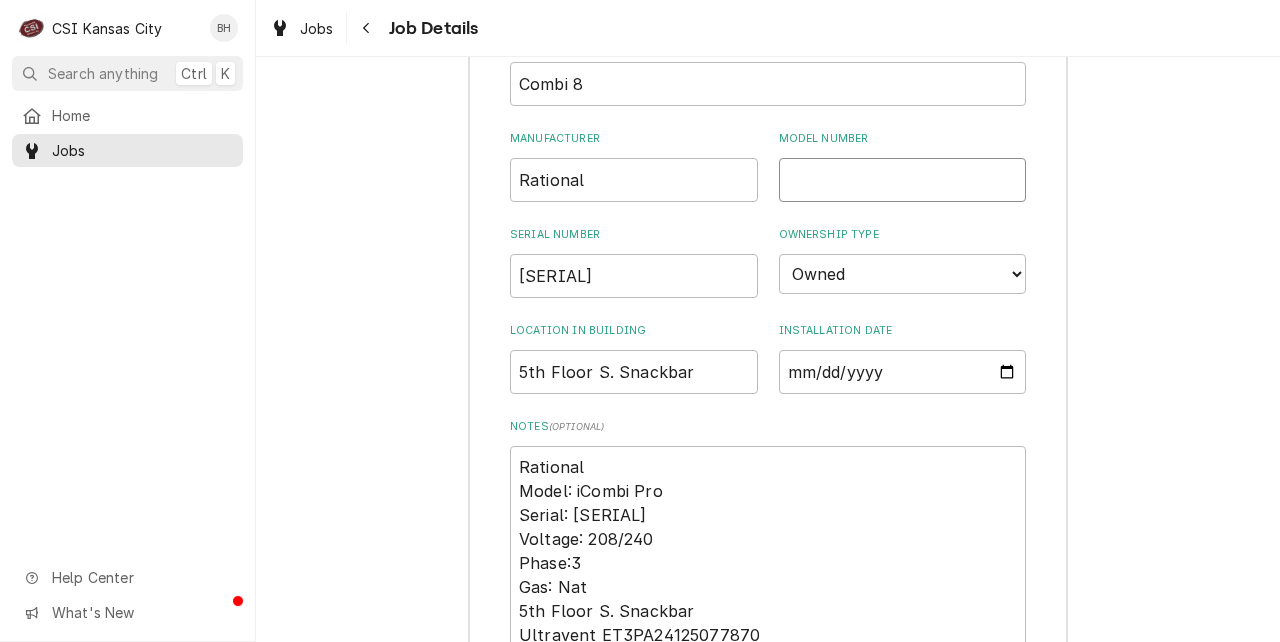 paste on "iCombi Pro" 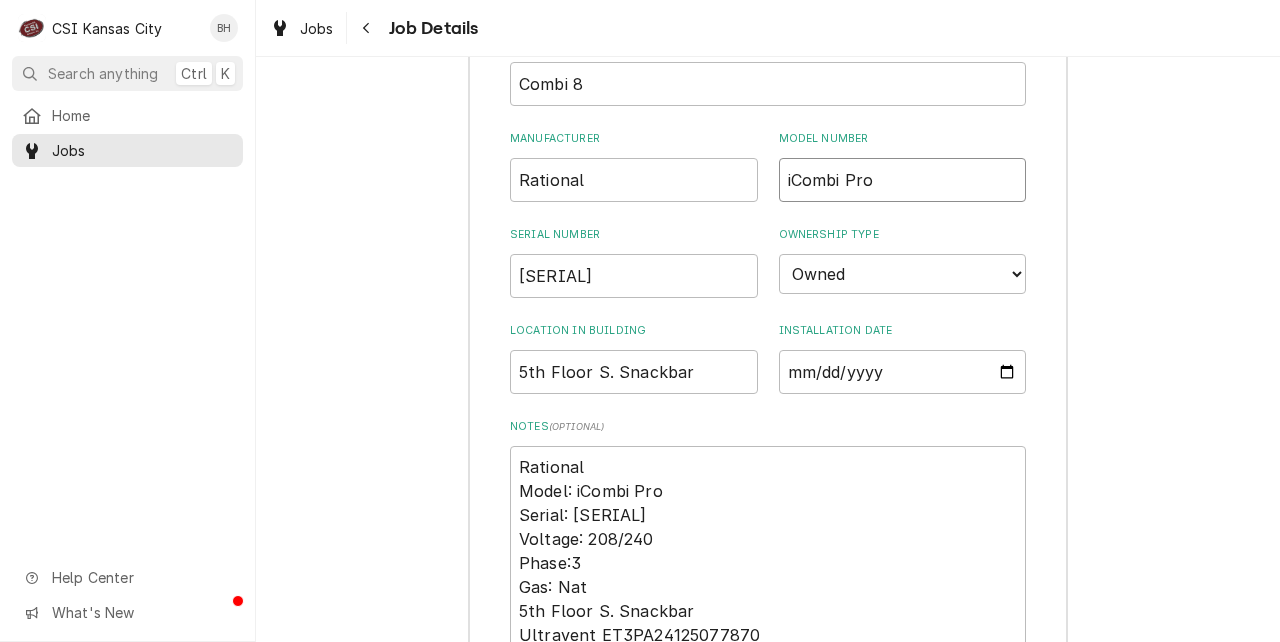 type on "x" 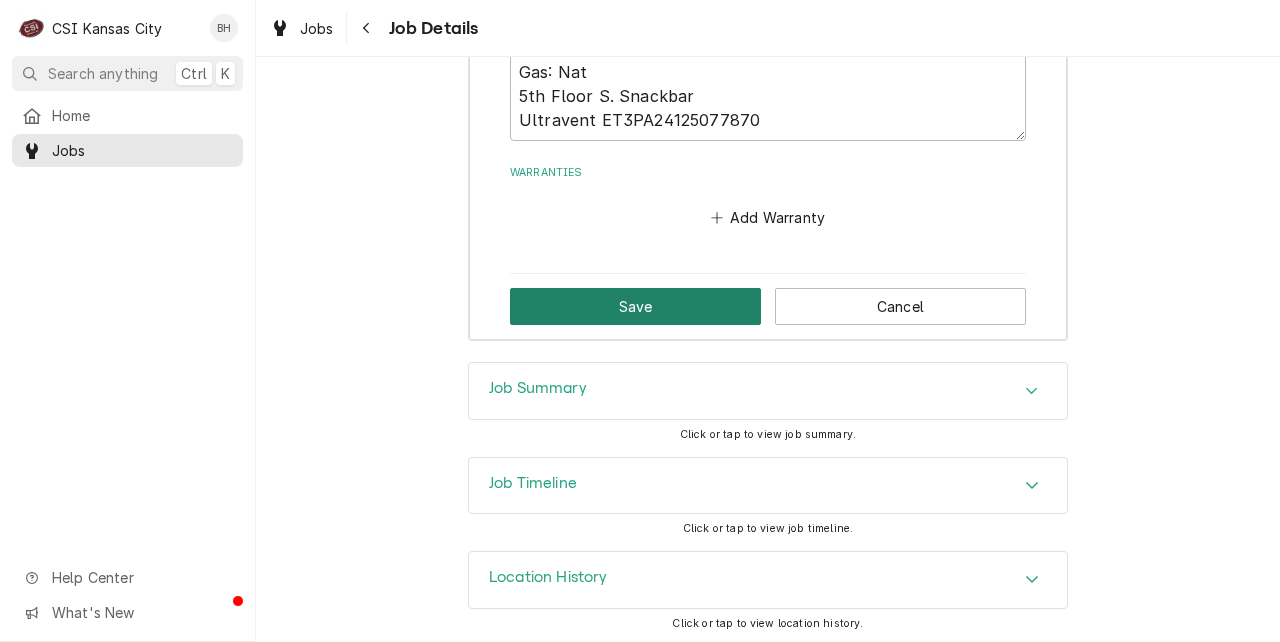 type on "iCombi Pro" 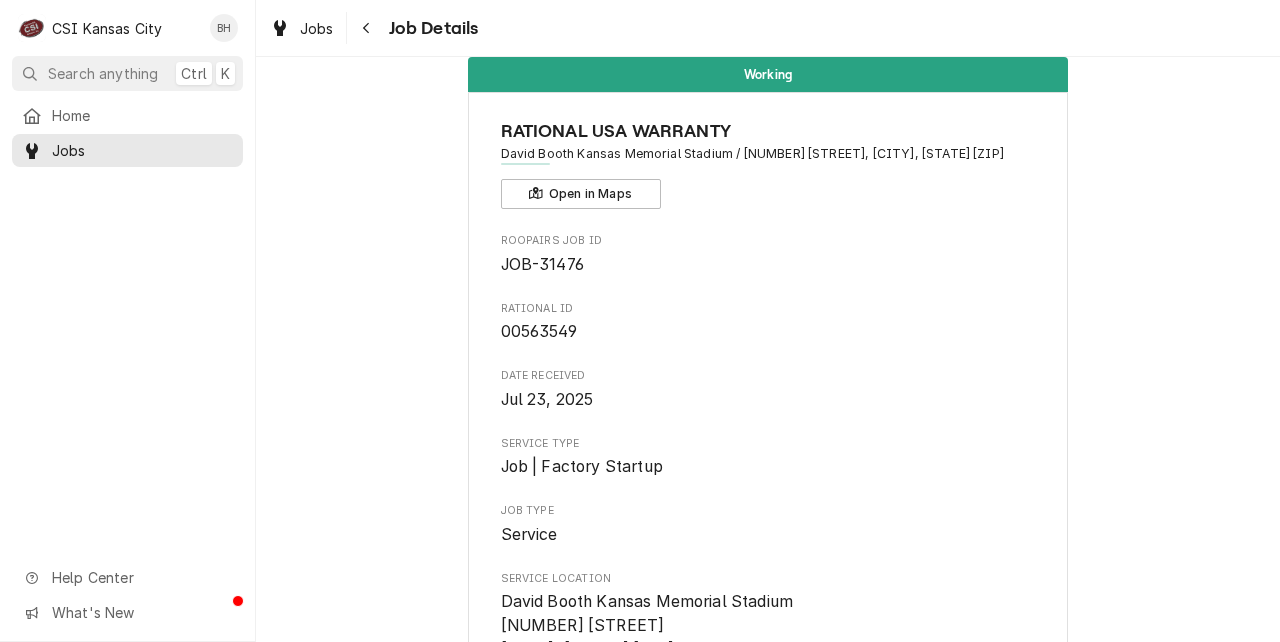 scroll, scrollTop: 0, scrollLeft: 0, axis: both 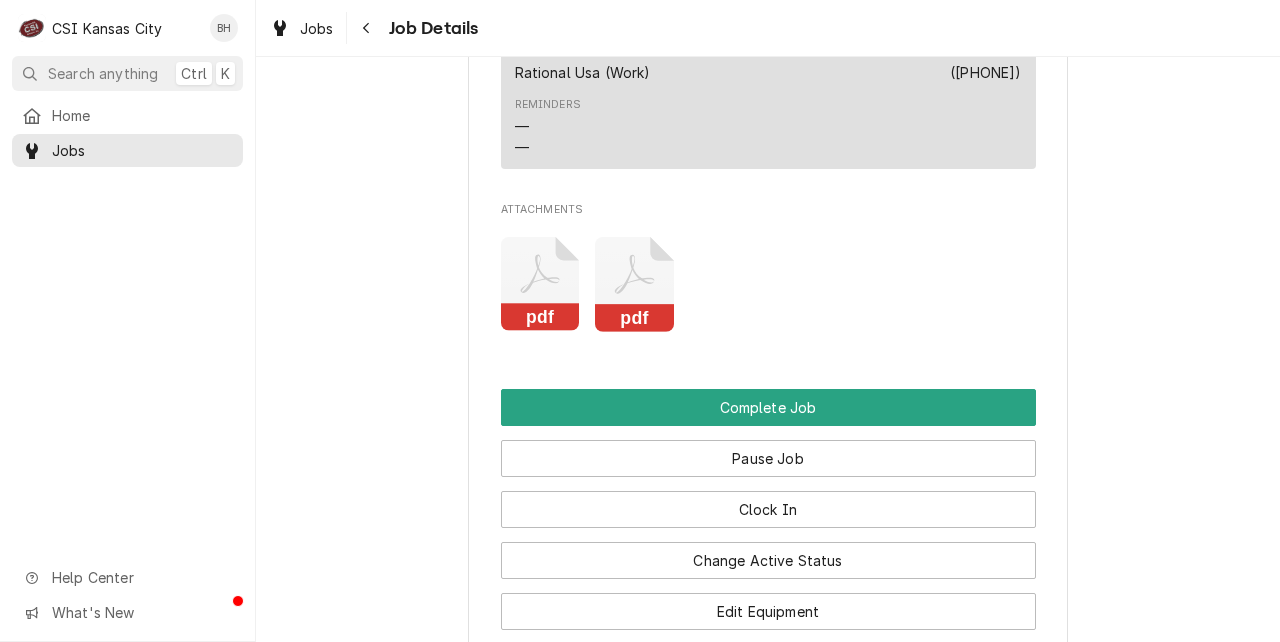 click on "Working RATIONAL USA WARRANTY David Booth Kansas Memorial Stadium / 1101 Mississippi St, Lawrence, KS 66044 Open in Maps Roopairs Job ID JOB-31476 Rational ID 00563549 Date Received Jul 23, 2025 Service Type Job | Factory Startup Job Type Service Service Location David Booth Kansas Memorial Stadium
1101 Mississippi St
Lawrence, KS 66044 Scheduled For Thu, Jul 31st, 2025 - 10:00 AM Started On Wed, Aug 6th, 2025 - 11:57 AM Active On Wed, Aug 6th, 2025 - 11:57 AM Active SubStatus Working Last Modified Wed, Aug 6th, 2025 - 11:57 AM Estimated Job Duration 2h Assigned Technician(s) Brian Hawkins Reason For Call Commissioning Combi E Technician Instructions  (Only Visible to You) Priority Low Labels  (Only Visible to You) ¹ Combi 🔱 ¹ Startup 🚀 Job Reporter Name Rational Usa (Work) Phone (224) 366-3506 Job Contact Name Ryan Duncan Phone (785) 864-8200 Email Ryan.Duncan@oakviewgroup.com Location Contact Name Ryan Duncan Phone (785) 864-8200 Email Ryan.Duncan@oakviewgroup.com Reminders — — Client Contact" at bounding box center (768, -734) 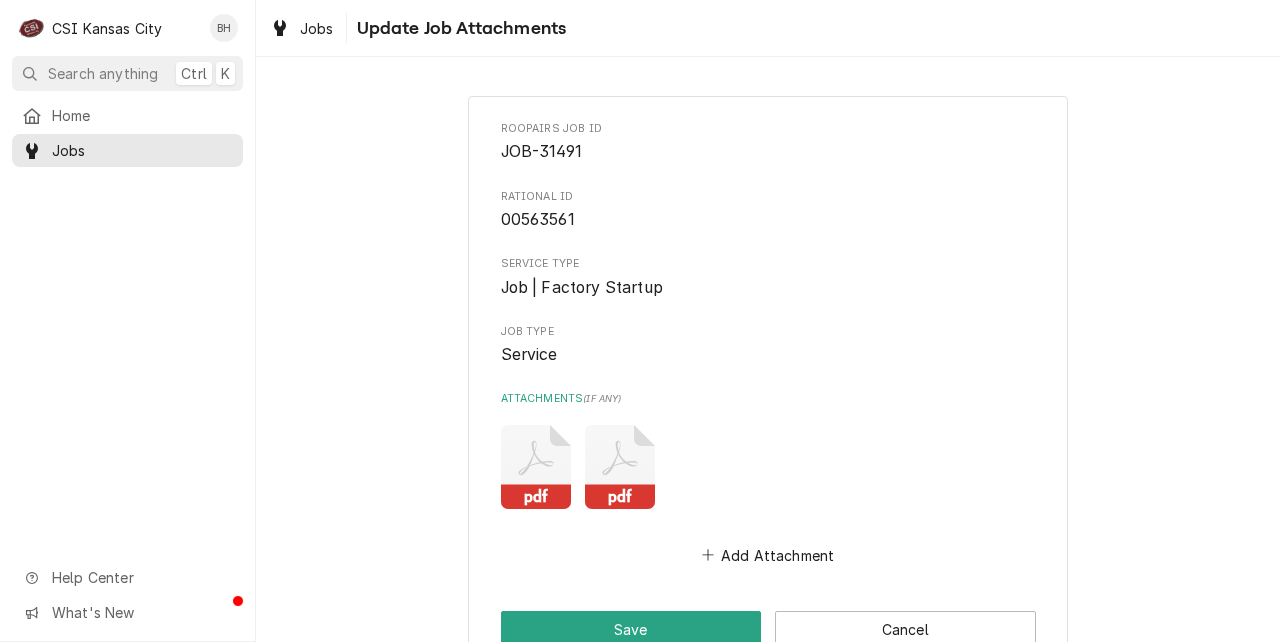 scroll, scrollTop: 0, scrollLeft: 0, axis: both 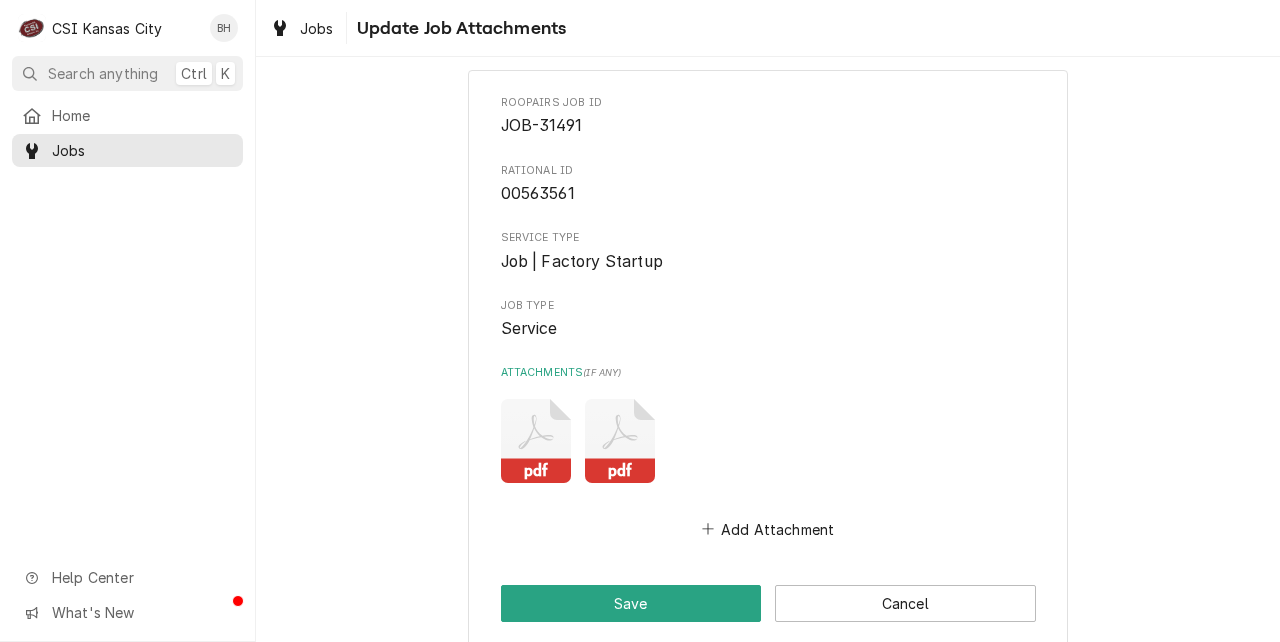 click on "Roopairs Job ID JOB-31491 Rational ID 00563561 Service Type Job | Factory Startup Job Type Service Attachments  ( if any ) pdf pdf Add Attachment Save Cancel" at bounding box center [768, 358] 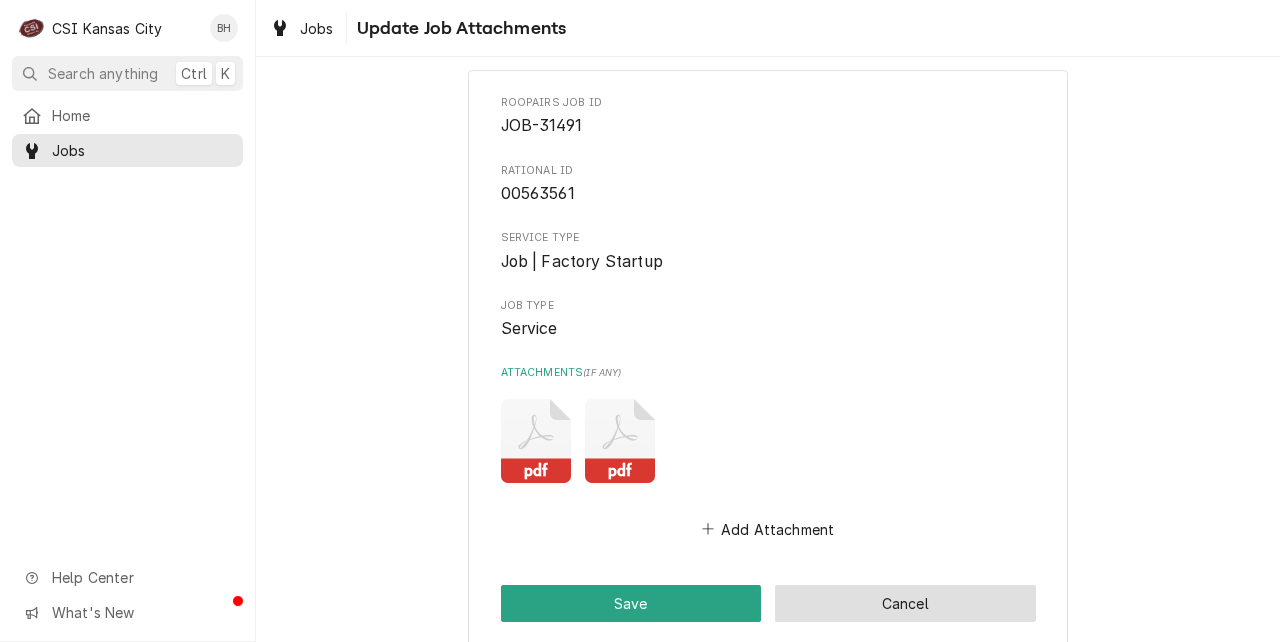 click on "Cancel" at bounding box center (905, 603) 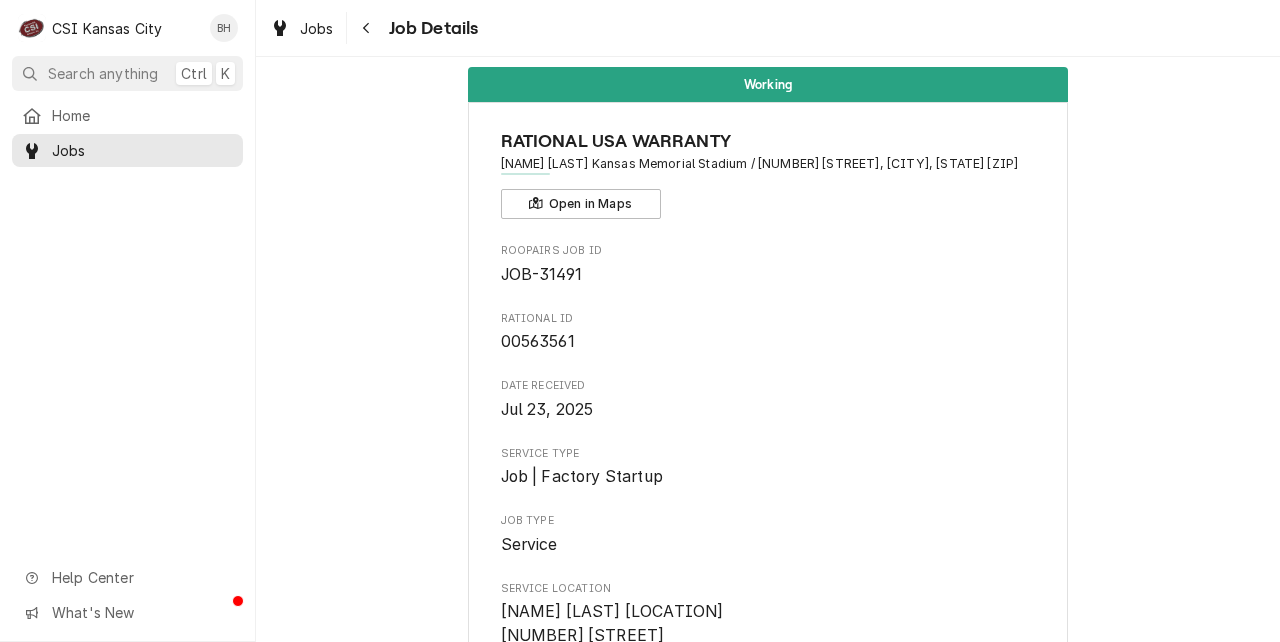 scroll, scrollTop: 2516, scrollLeft: 0, axis: vertical 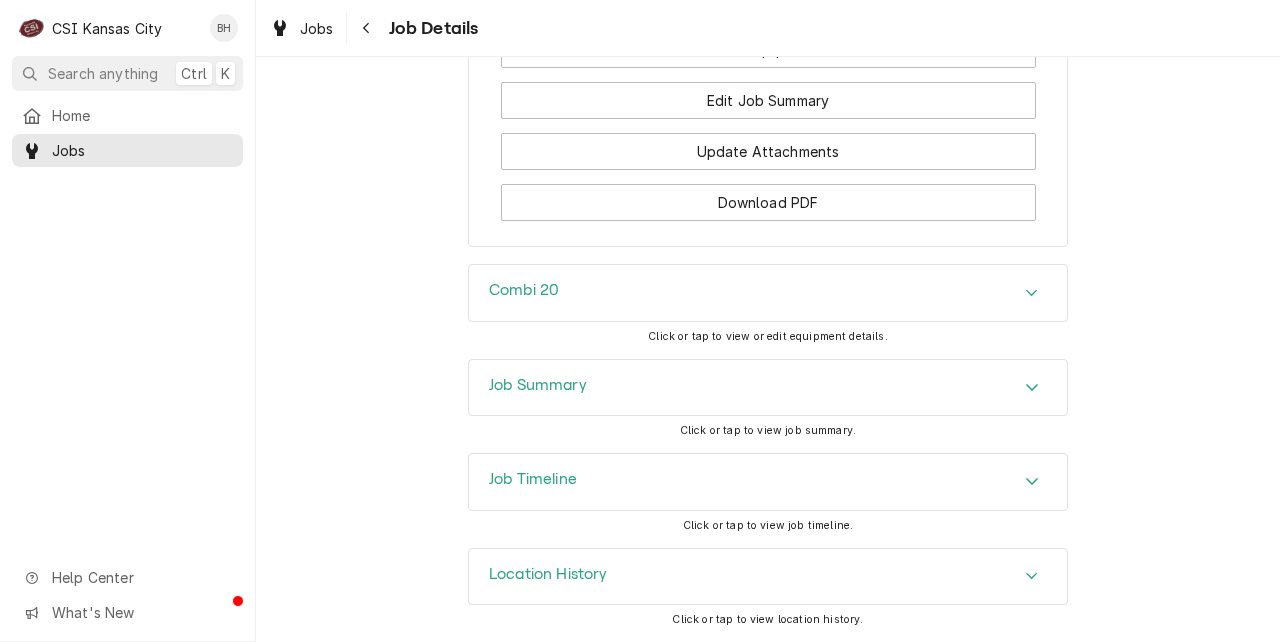 click on "Combi 20" at bounding box center [768, 293] 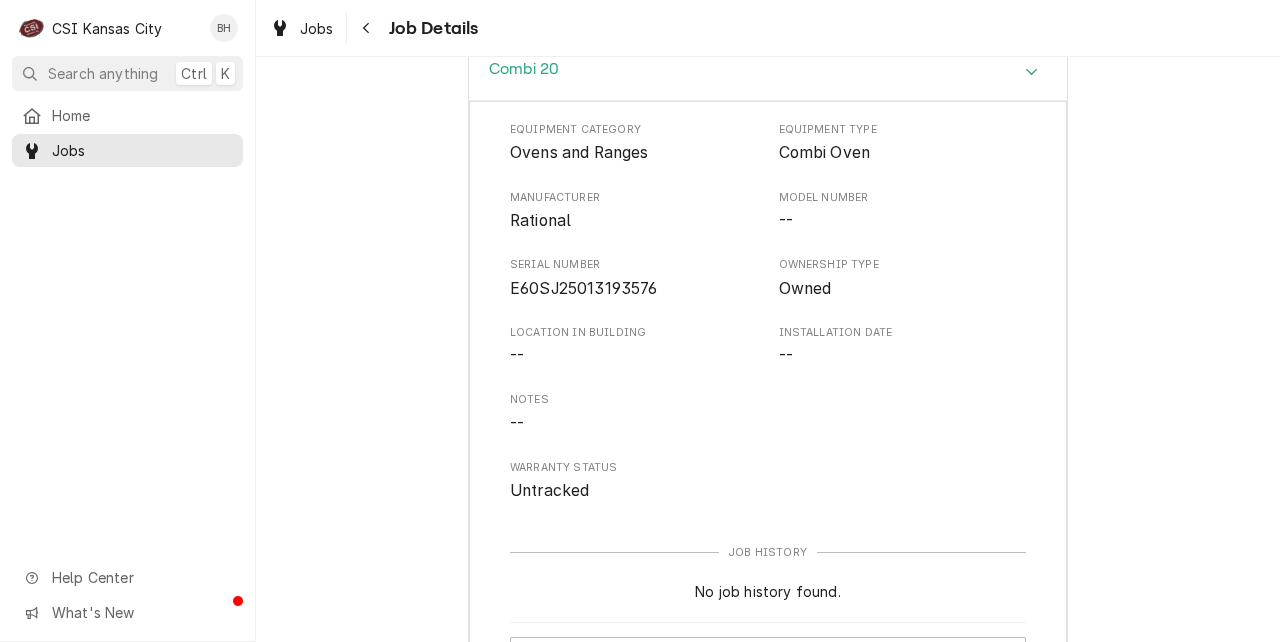 scroll, scrollTop: 3162, scrollLeft: 0, axis: vertical 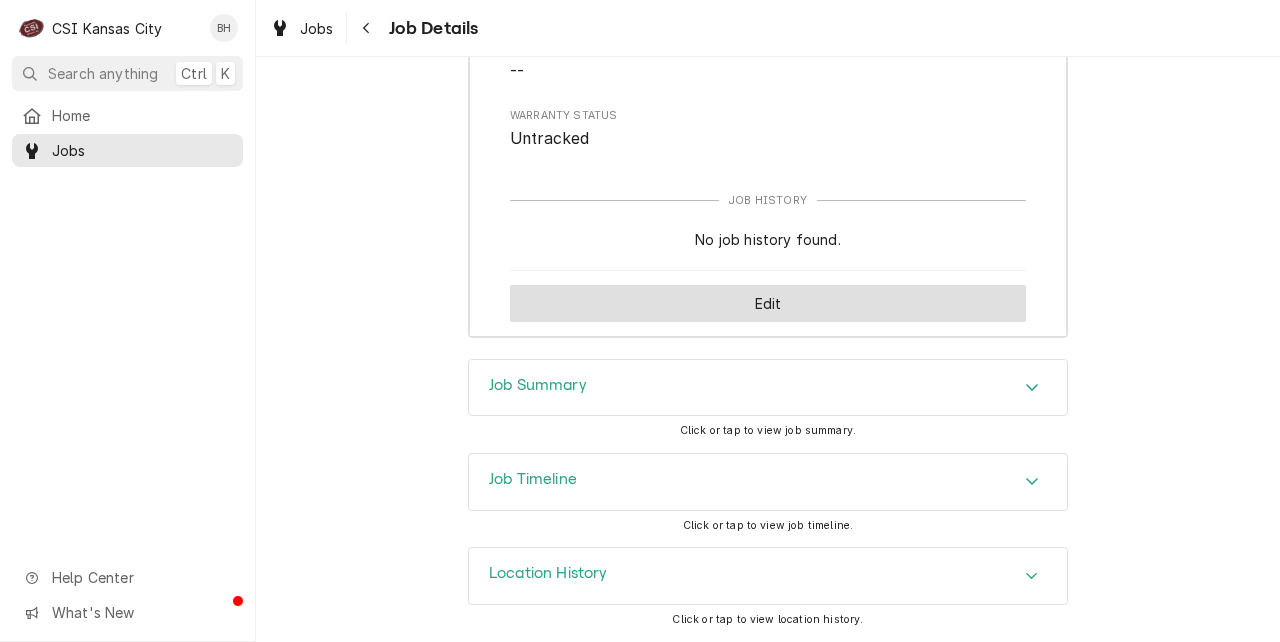click on "Edit" at bounding box center [768, 303] 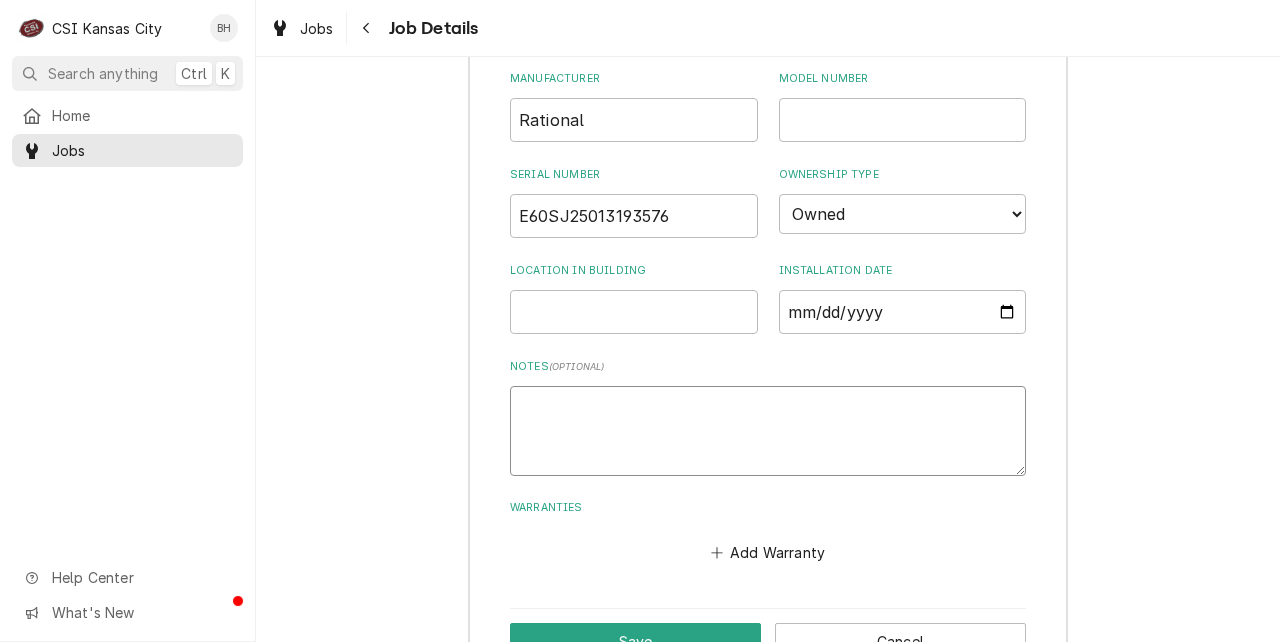click on "Notes  ( optional )" at bounding box center [768, 431] 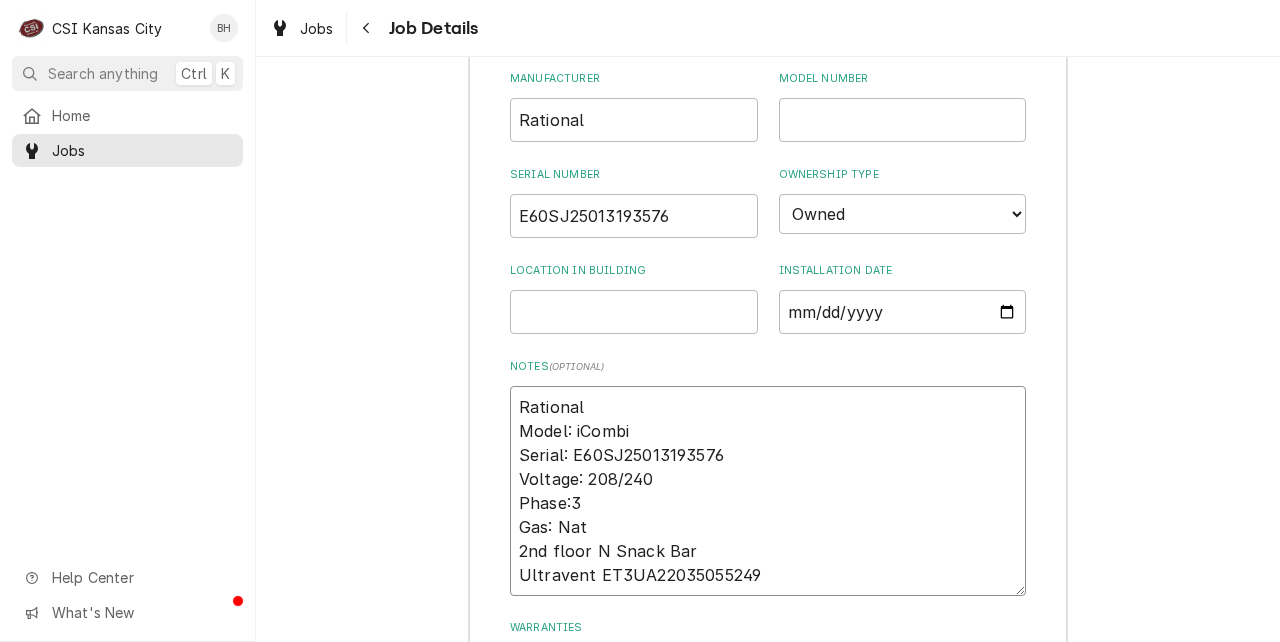 type on "x" 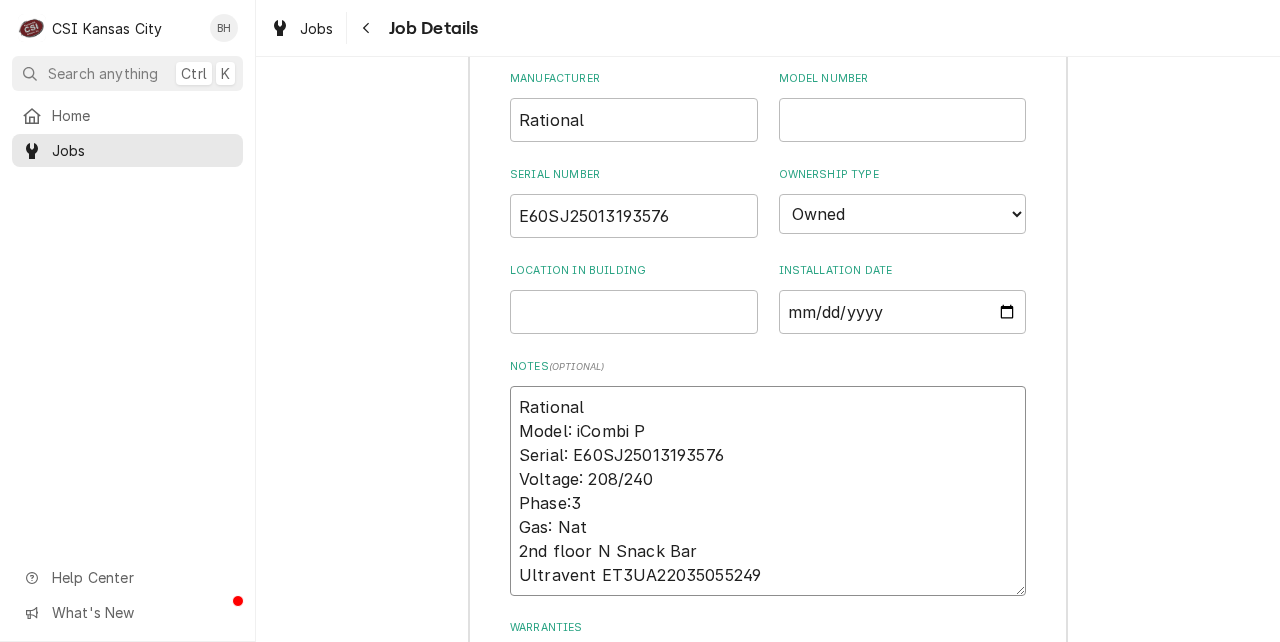 type on "x" 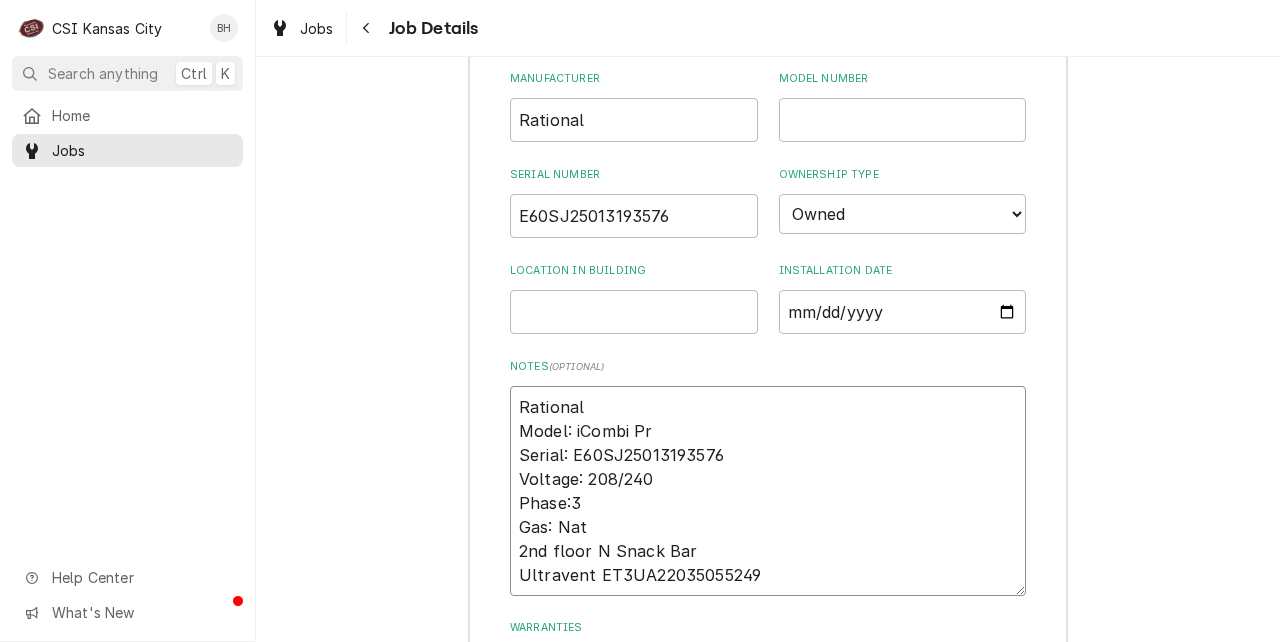 type on "x" 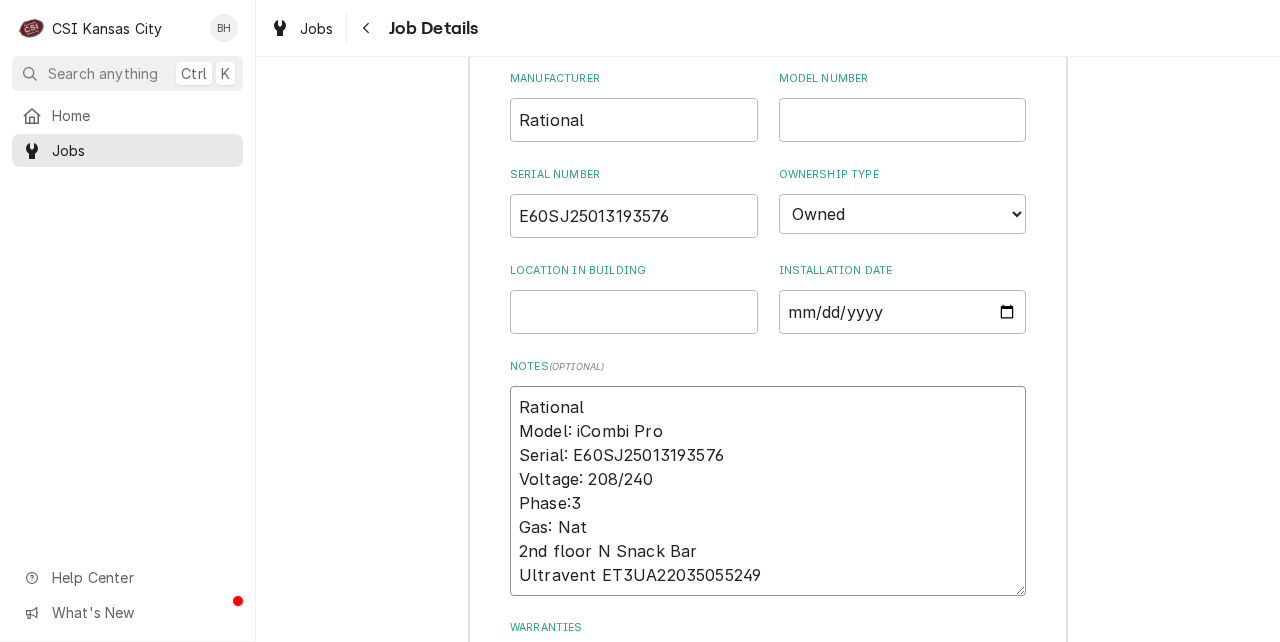 type on "x" 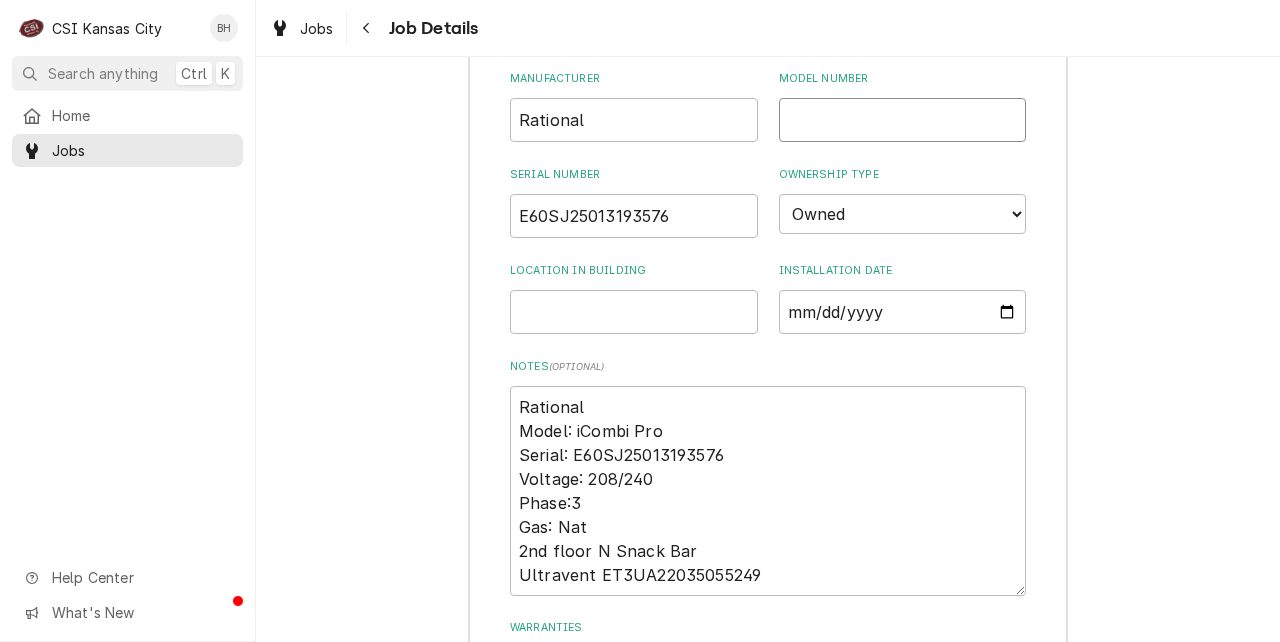 click on "Model Number" at bounding box center [903, 120] 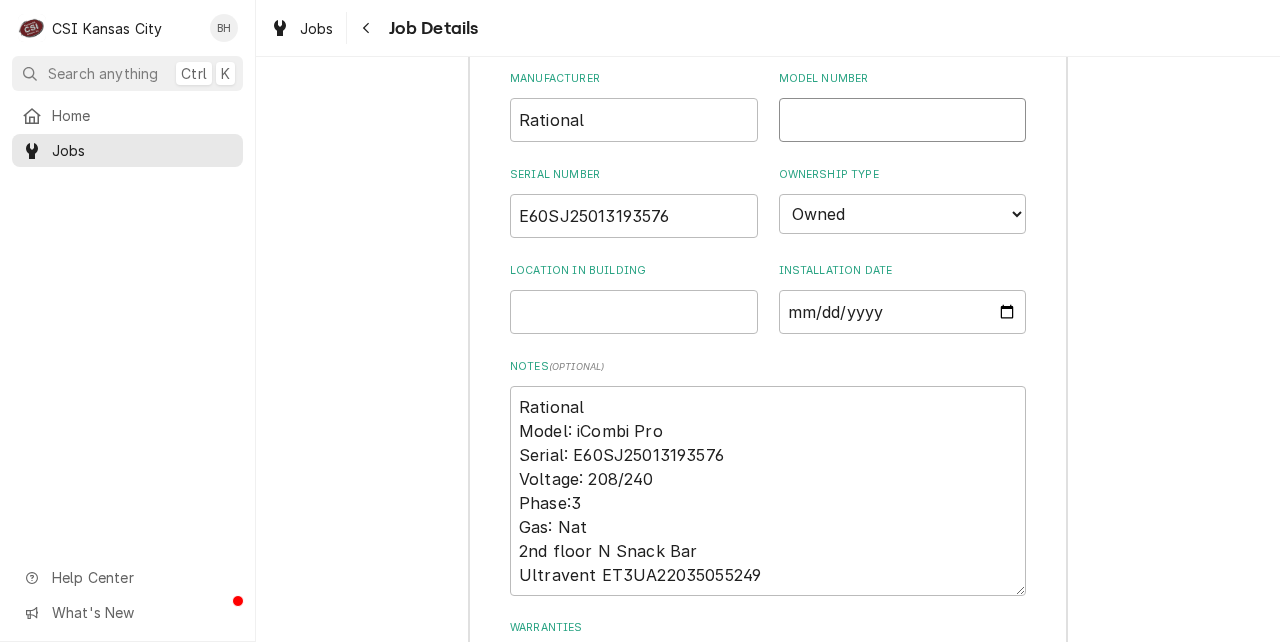 paste on "iCombi Pro" 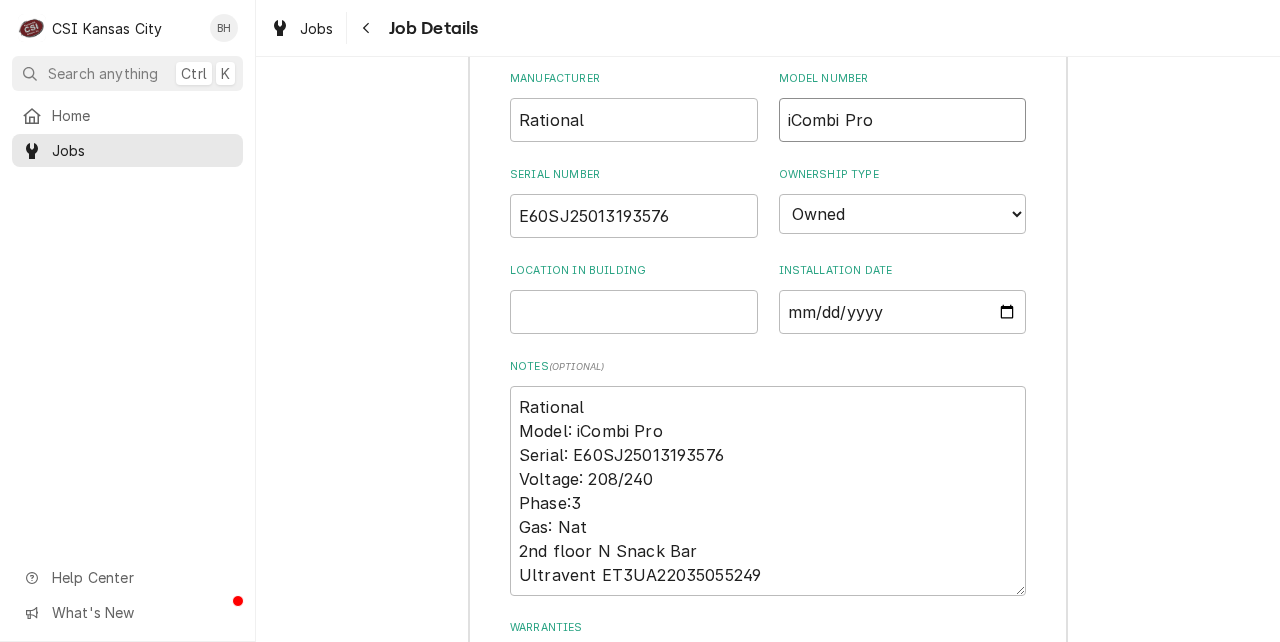 type on "x" 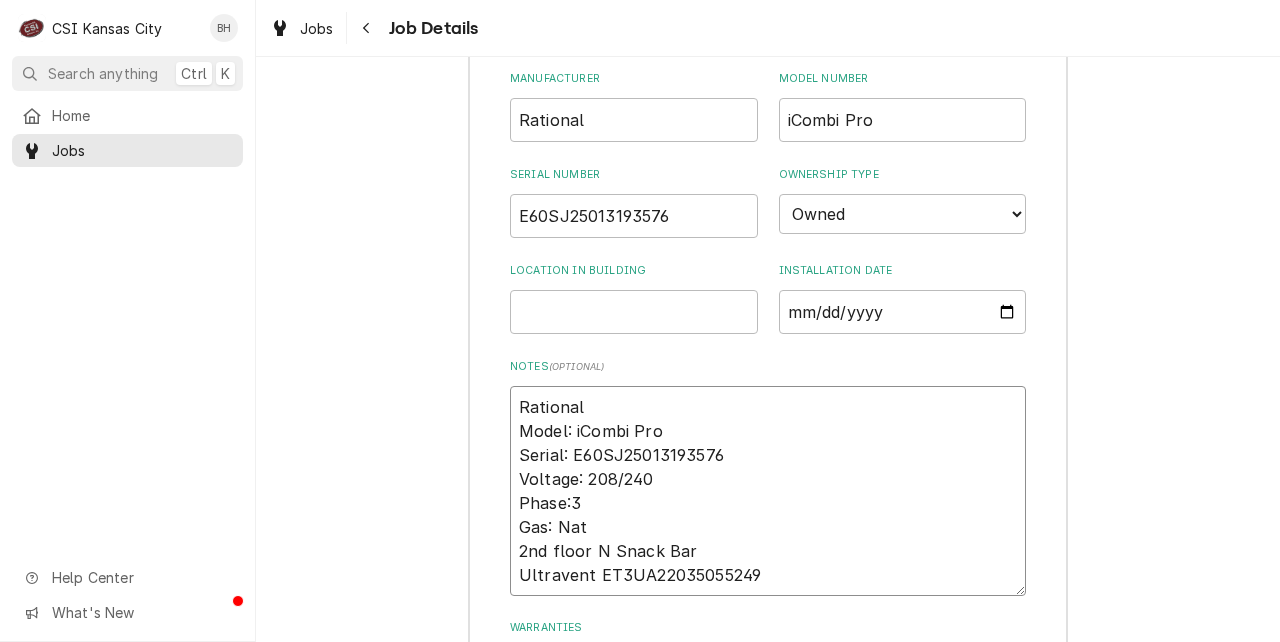drag, startPoint x: 515, startPoint y: 550, endPoint x: 753, endPoint y: 540, distance: 238.20999 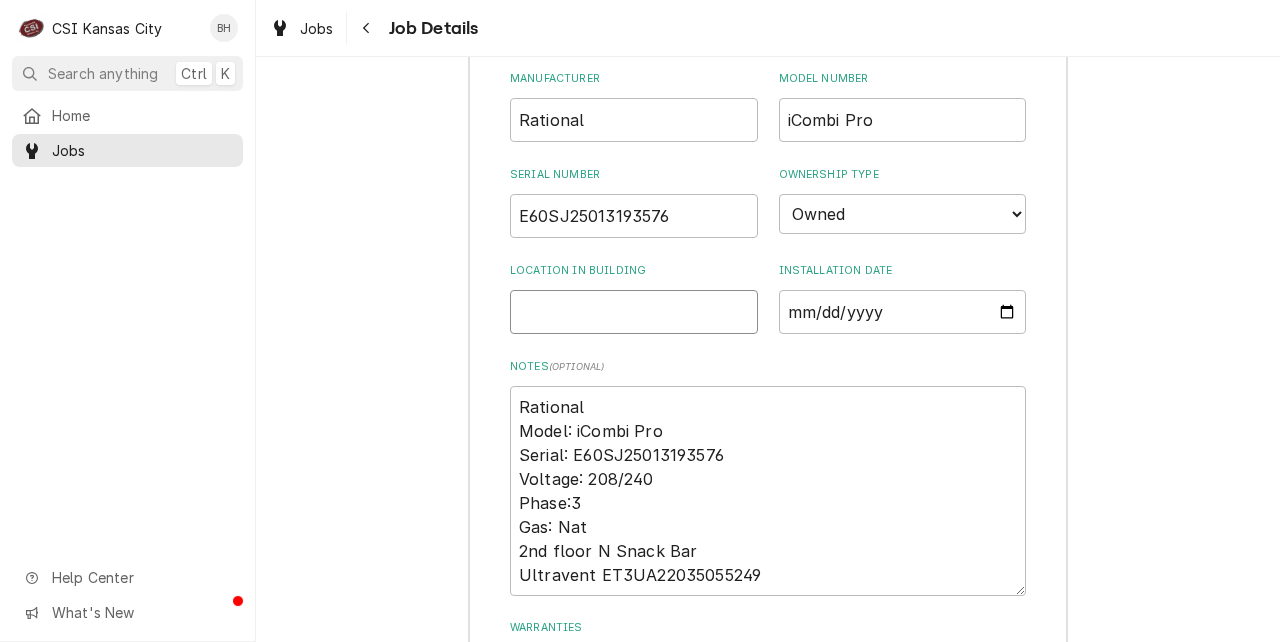 click on "Location in Building" at bounding box center [634, 312] 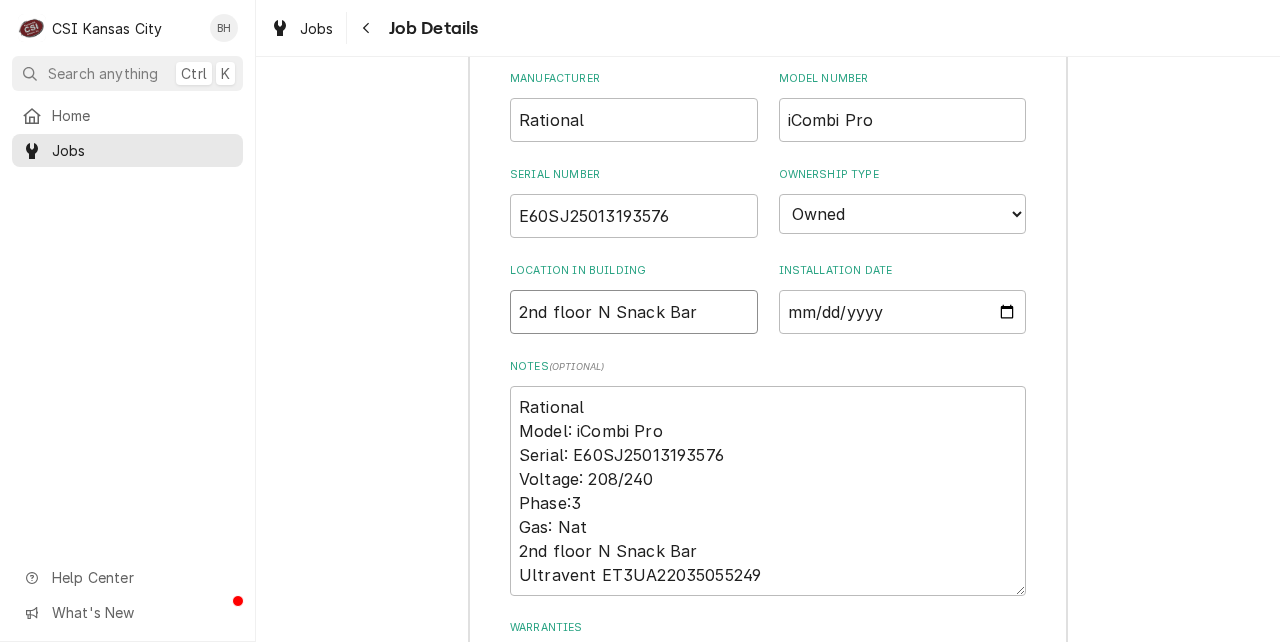 type on "x" 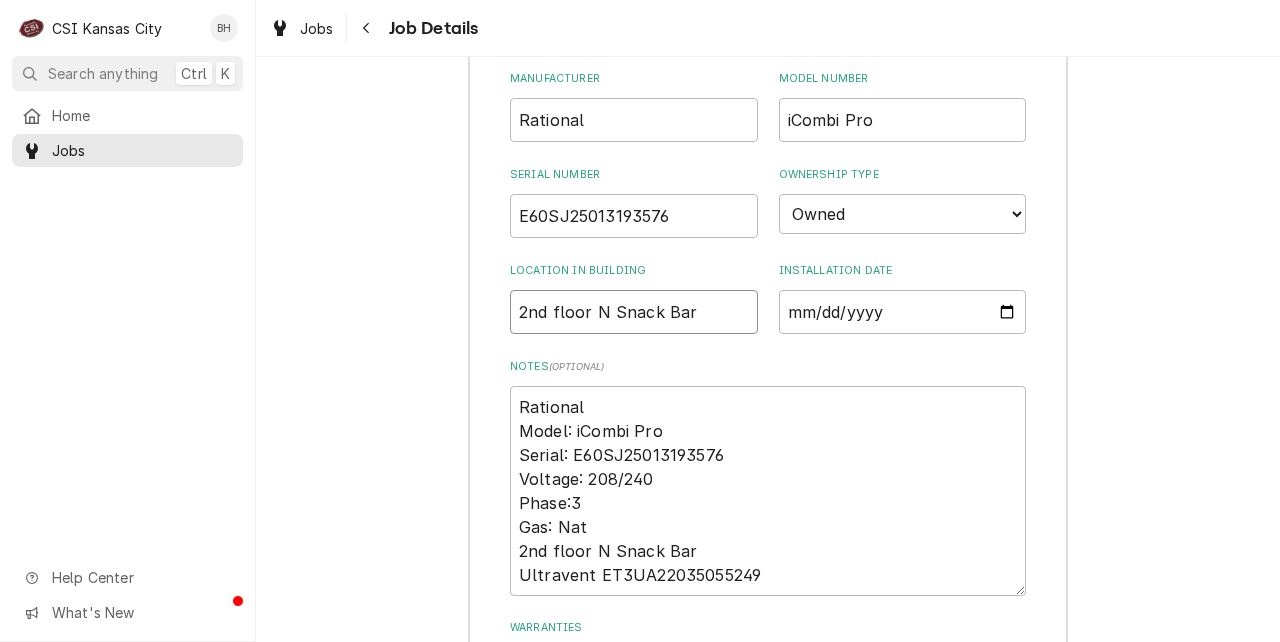 type on "2nd floor N Snack Bar" 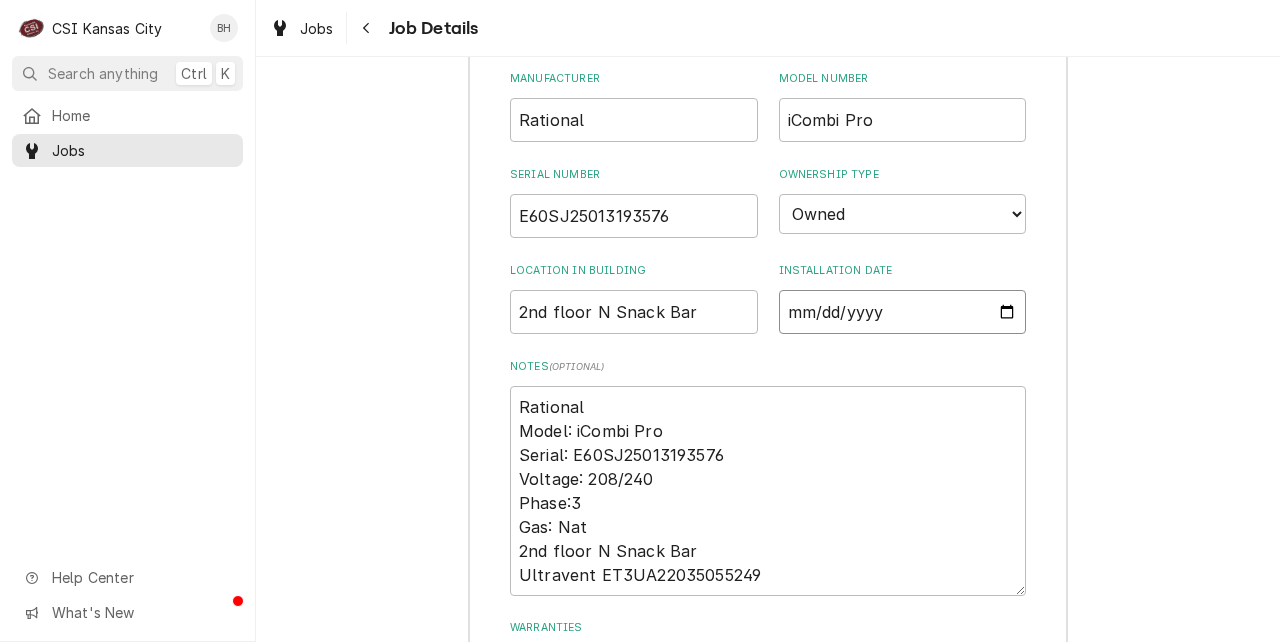 click on "Installation Date" at bounding box center [903, 312] 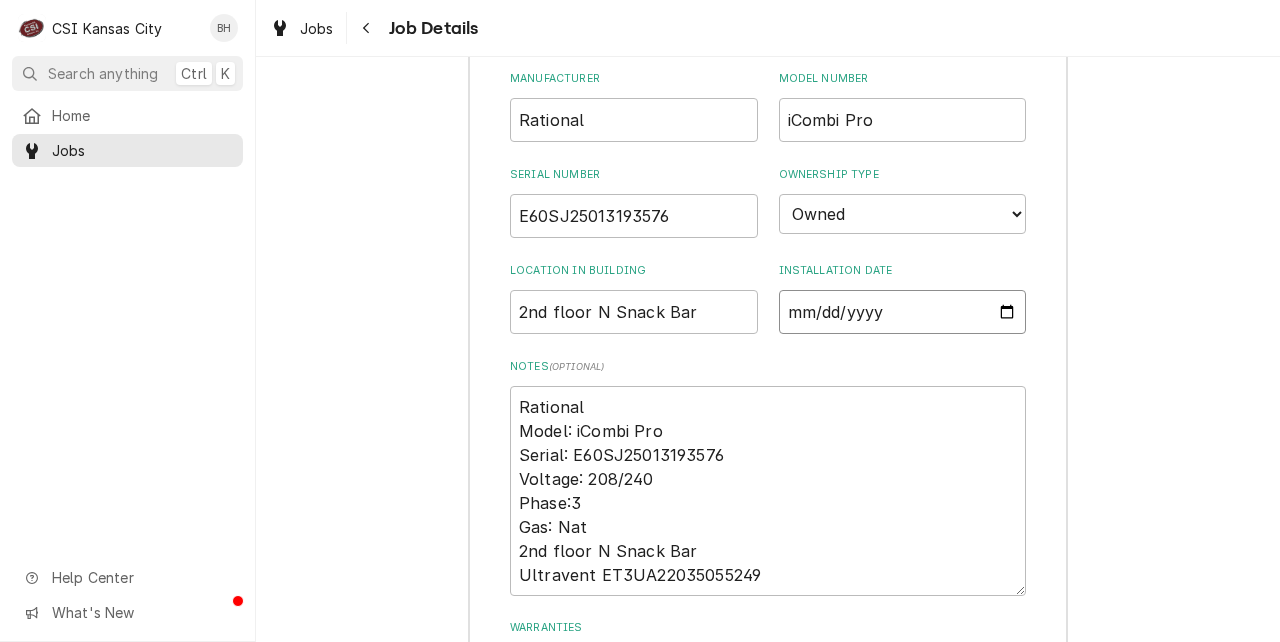 click on "Installation Date" at bounding box center (903, 312) 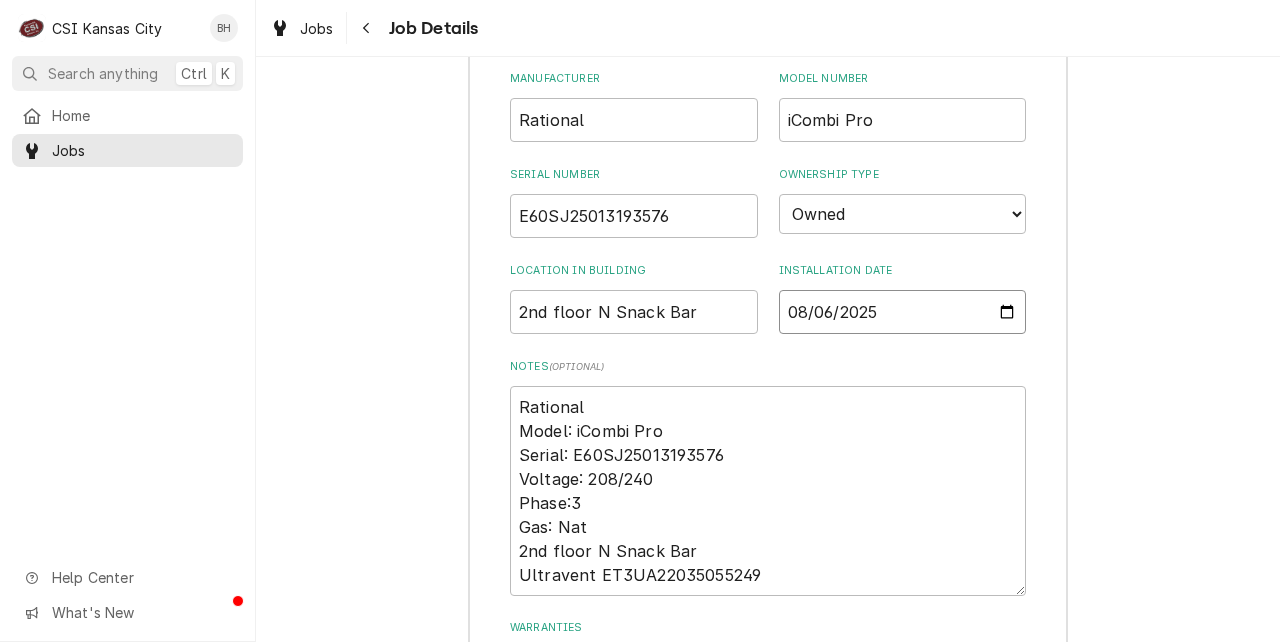 scroll, scrollTop: 3962, scrollLeft: 0, axis: vertical 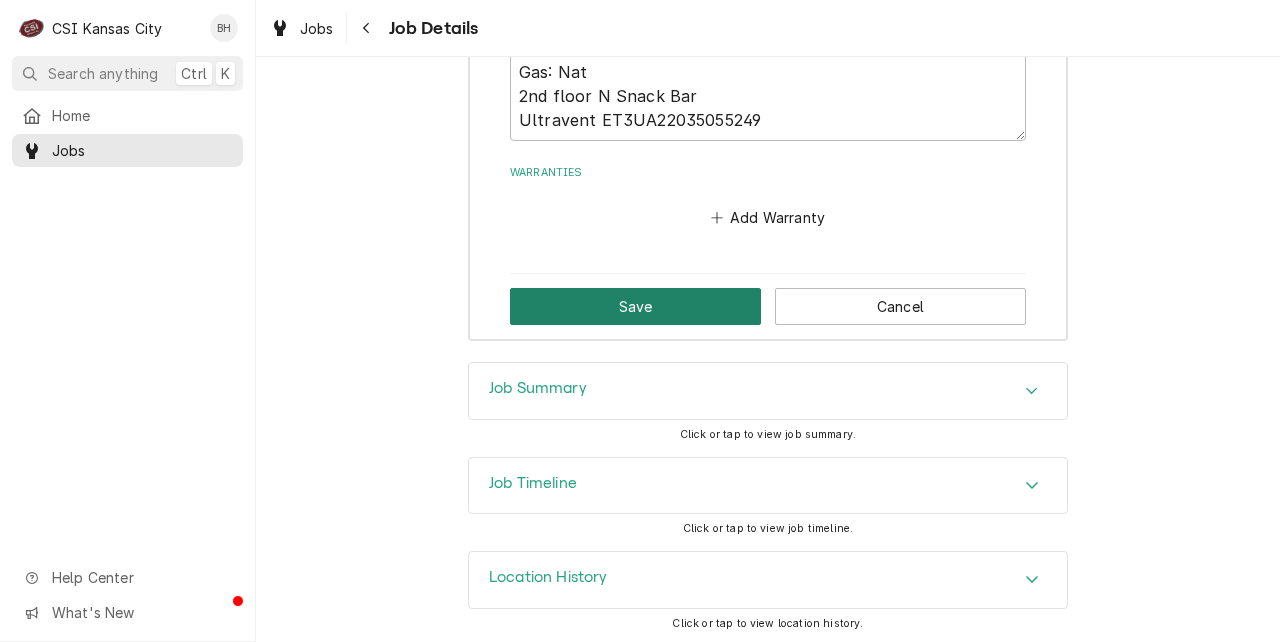 click on "Save" at bounding box center (635, 306) 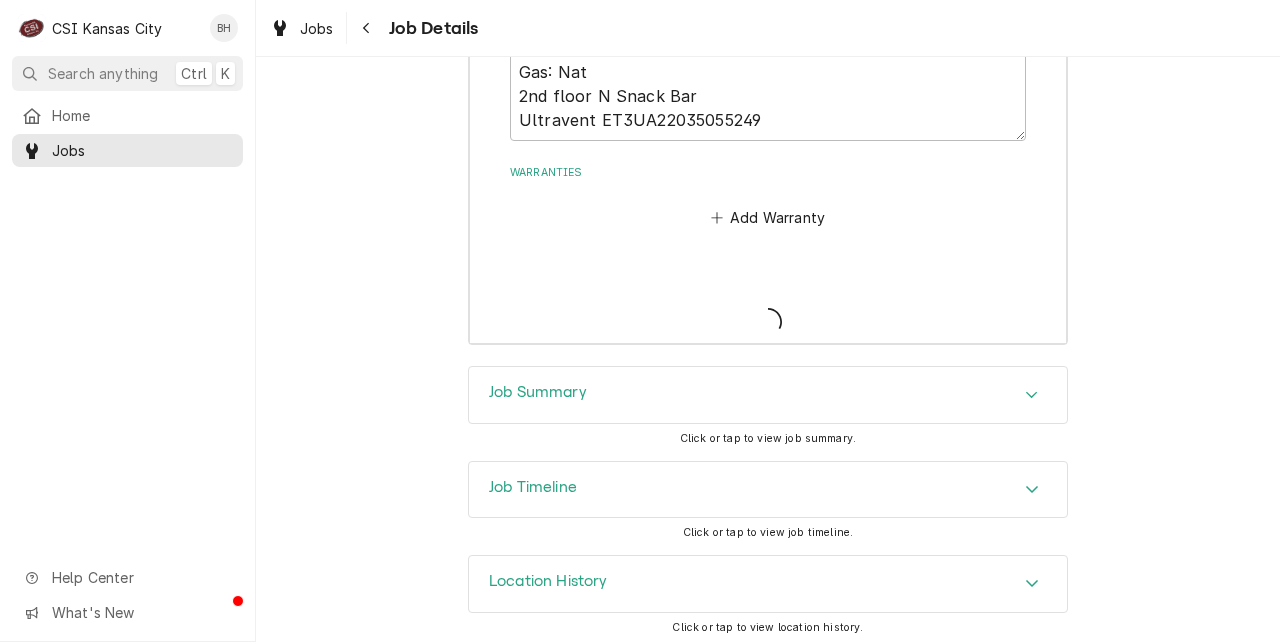 type on "x" 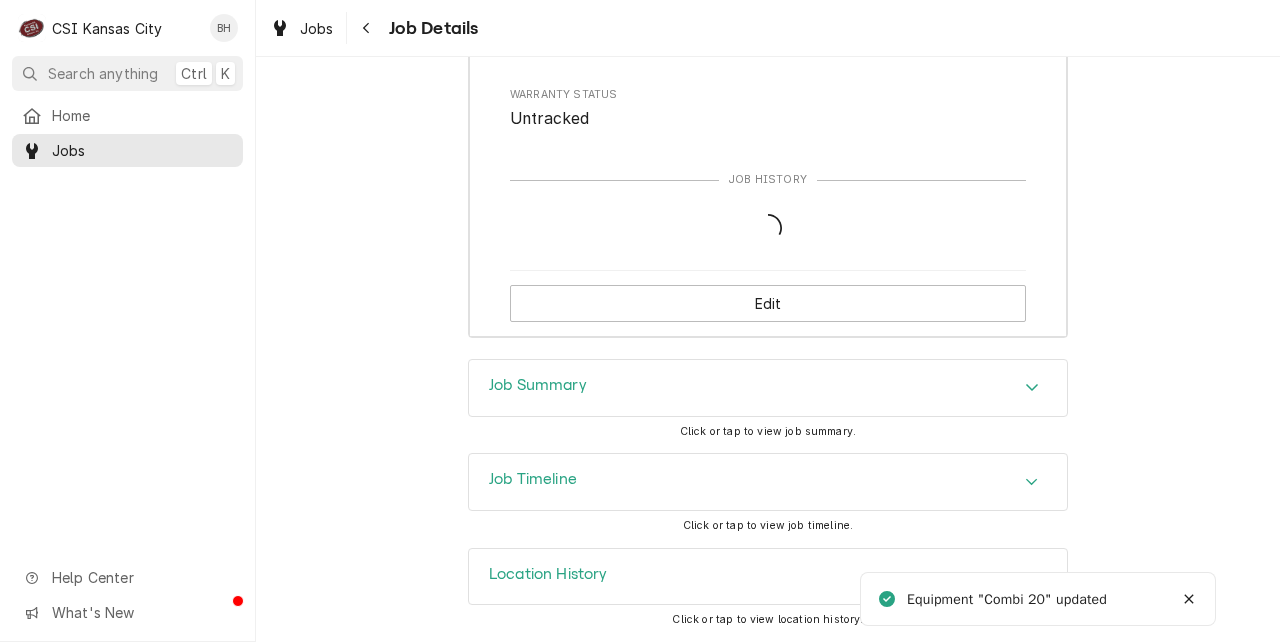 scroll, scrollTop: 3673, scrollLeft: 0, axis: vertical 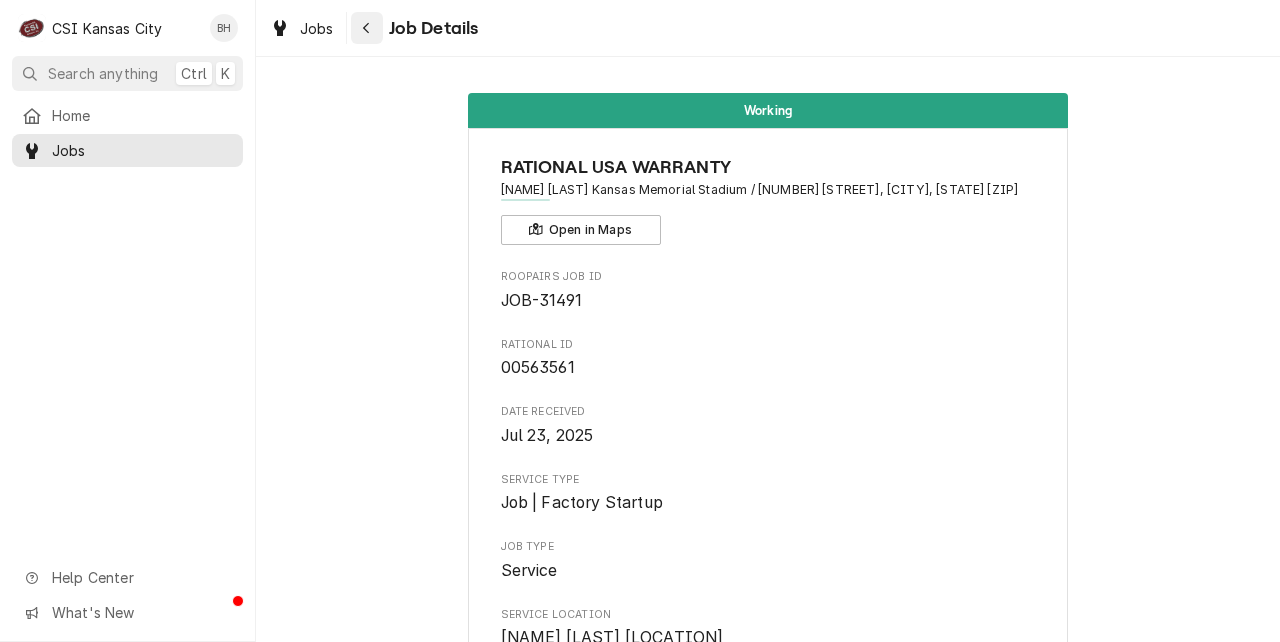 click at bounding box center [367, 28] 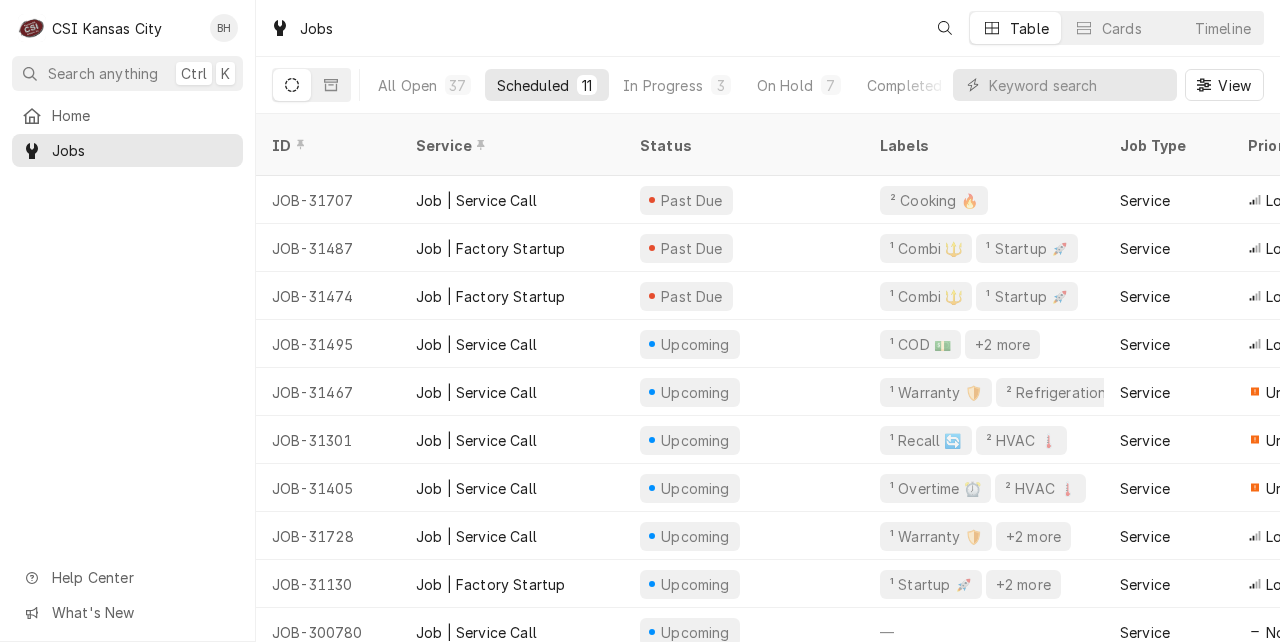 scroll, scrollTop: 0, scrollLeft: 0, axis: both 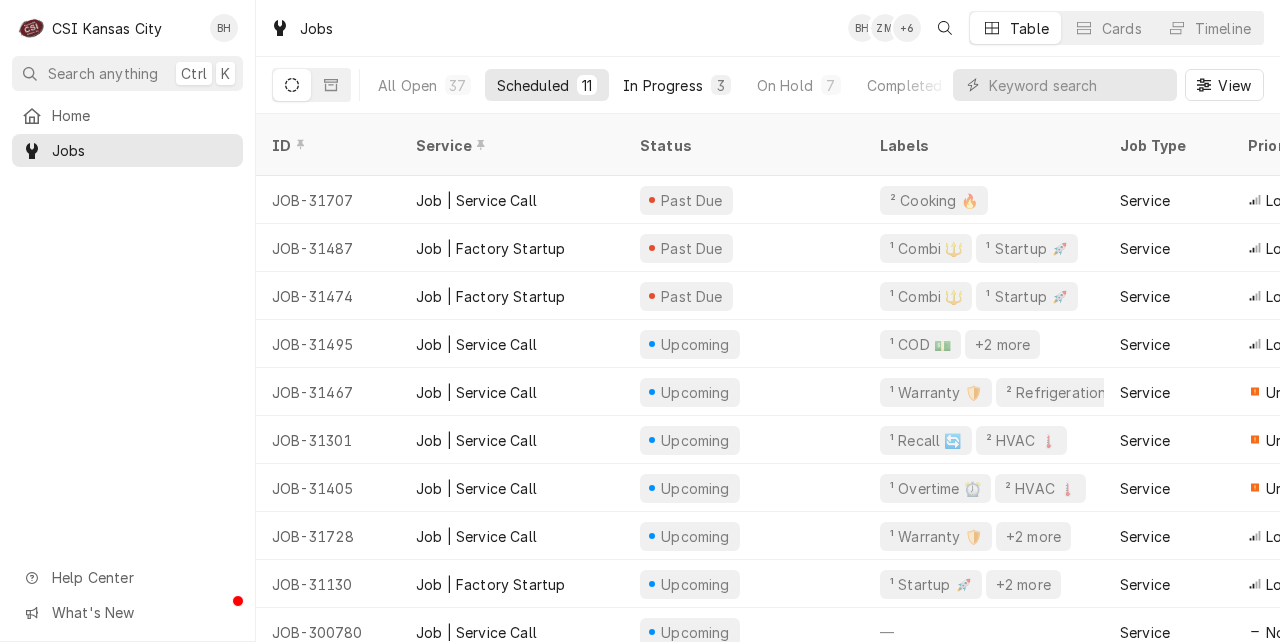 click on "In Progress 3" at bounding box center (677, 85) 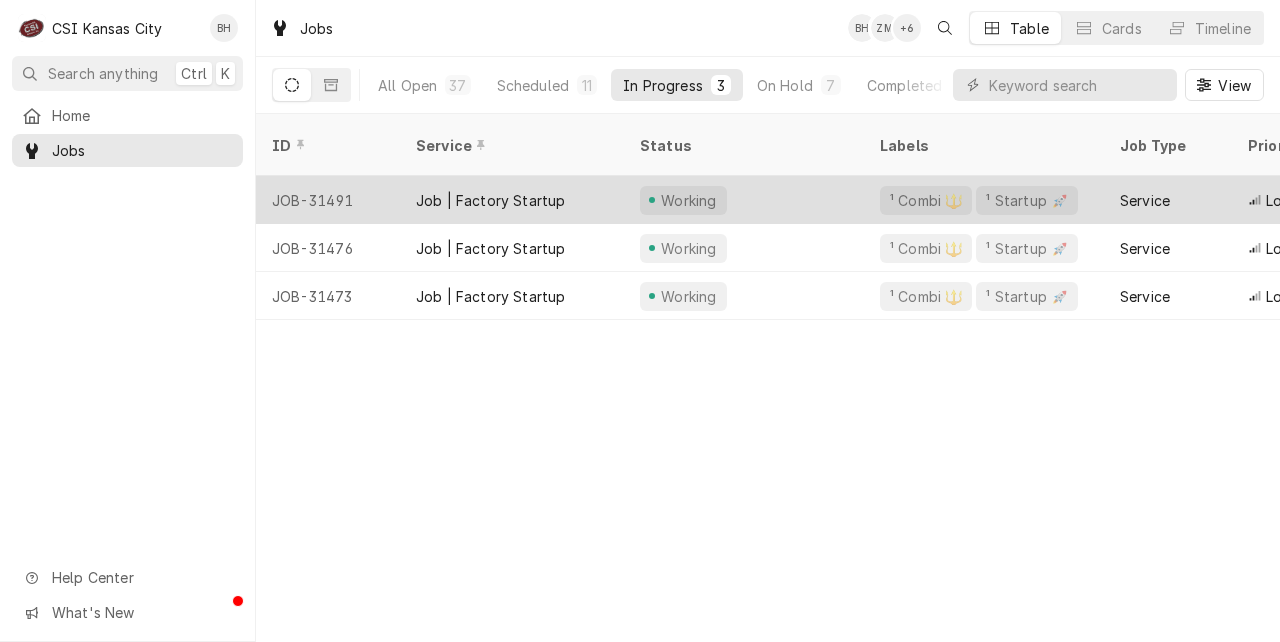 click on "Job | Factory Startup" at bounding box center [512, 200] 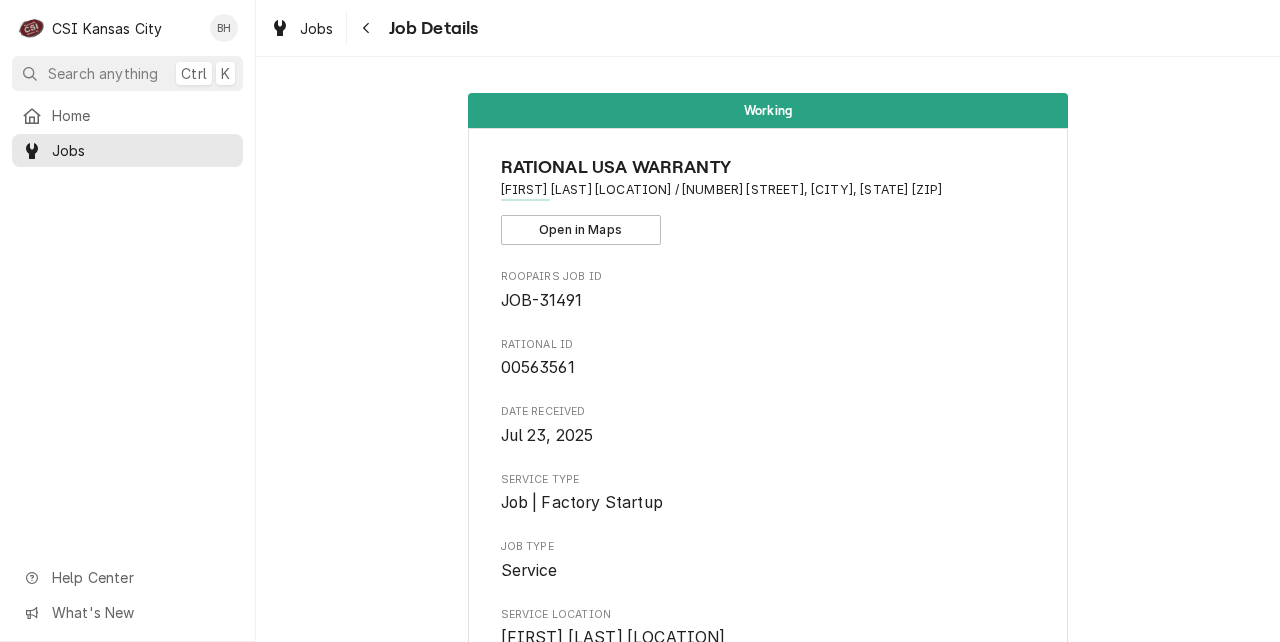 scroll, scrollTop: 0, scrollLeft: 0, axis: both 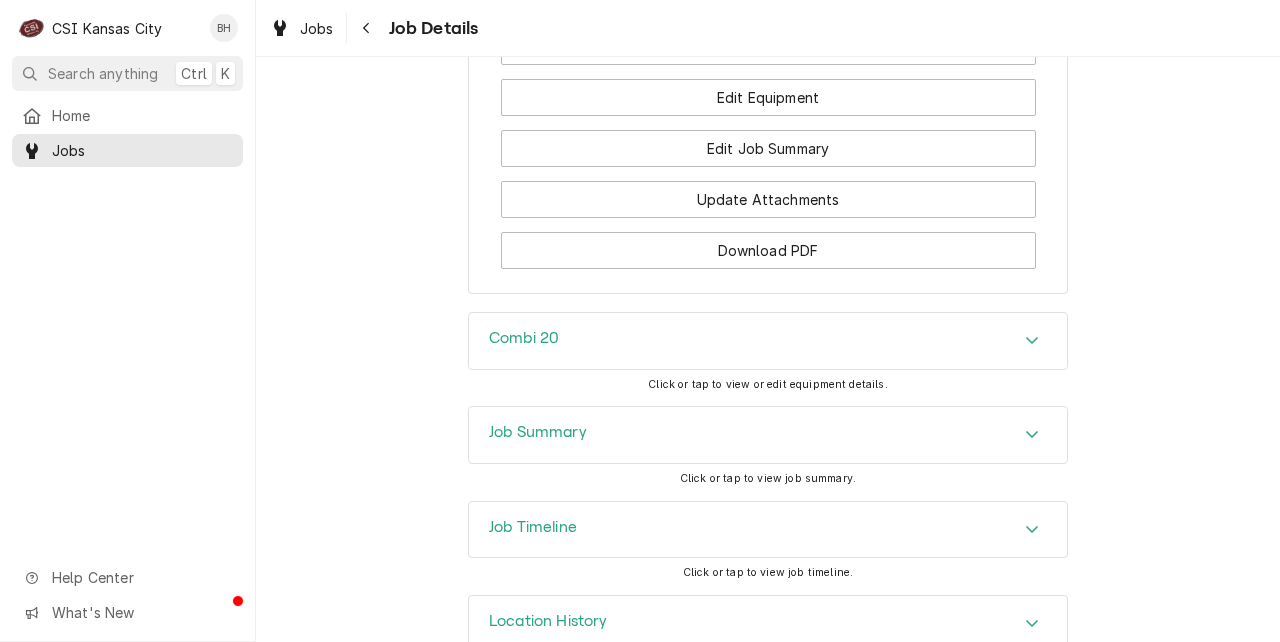 click on "Combi 20" at bounding box center (524, 338) 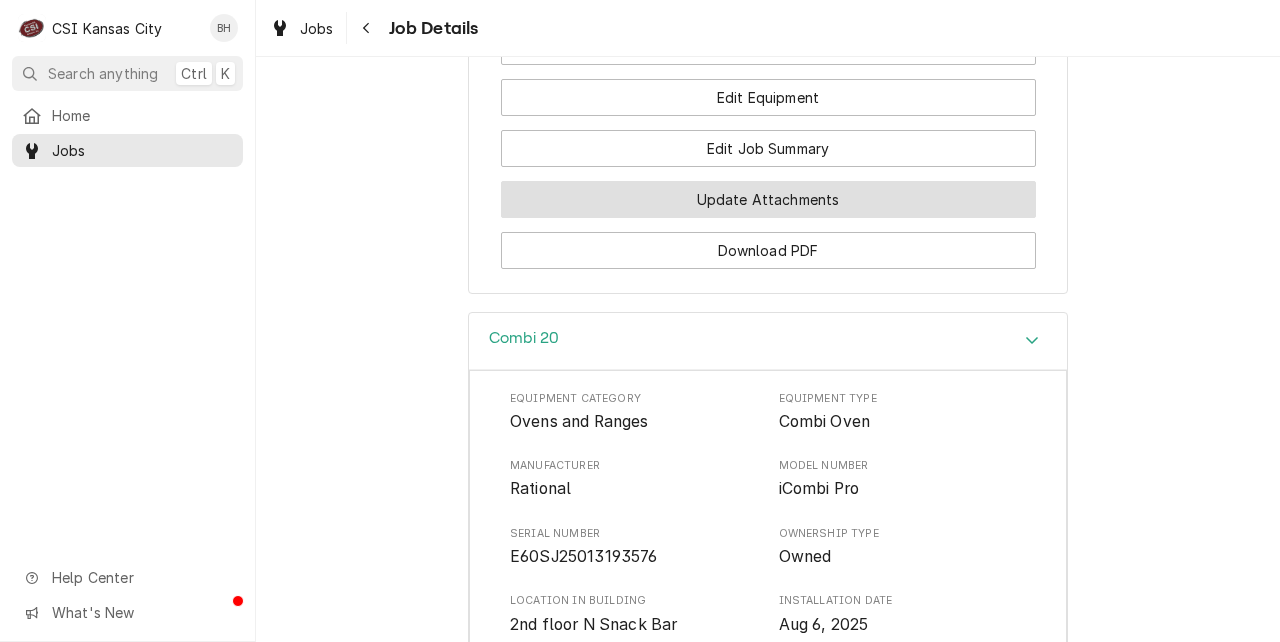 click on "Update Attachments" at bounding box center [768, 199] 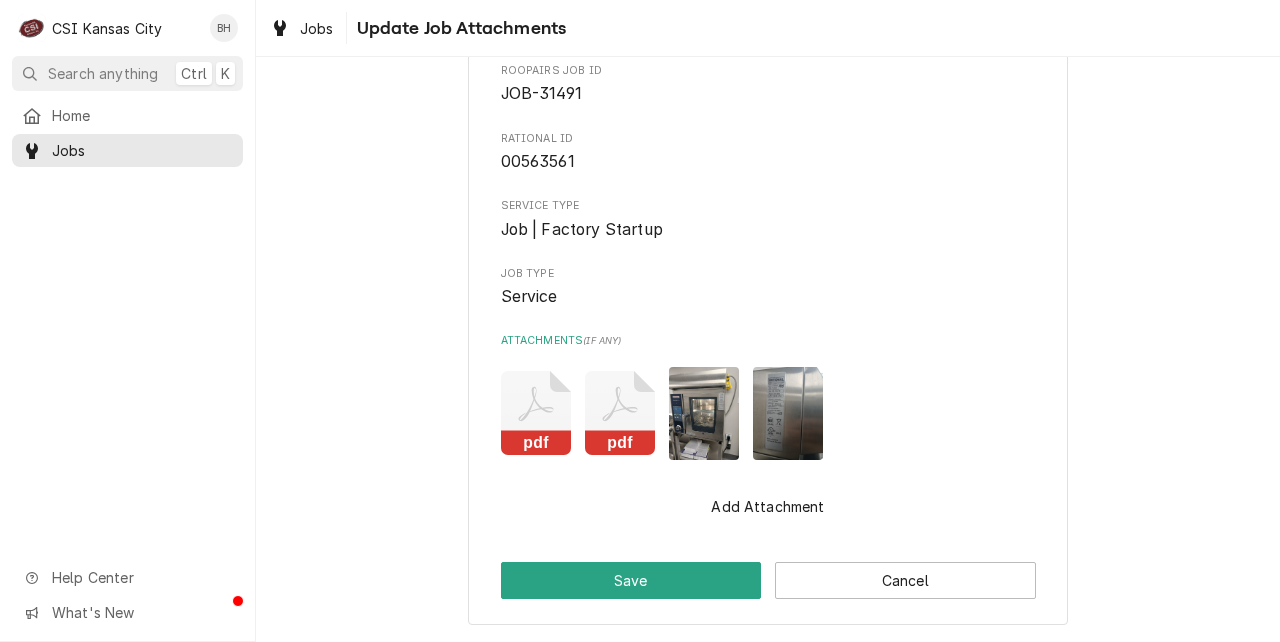 scroll, scrollTop: 0, scrollLeft: 0, axis: both 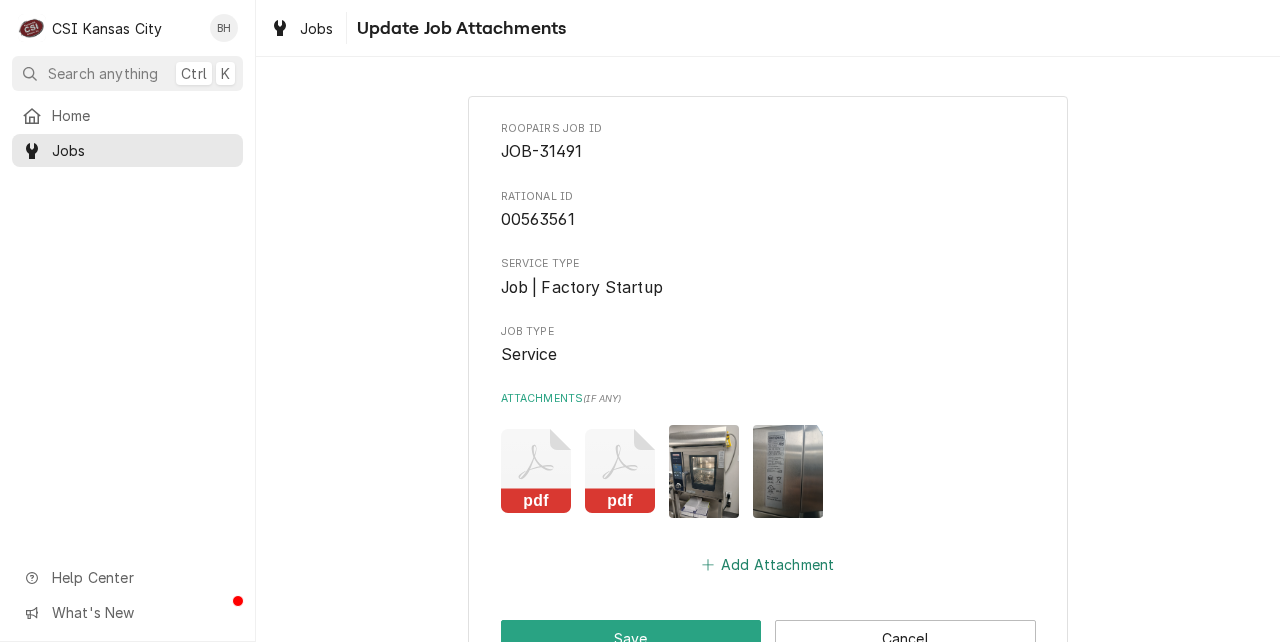 click 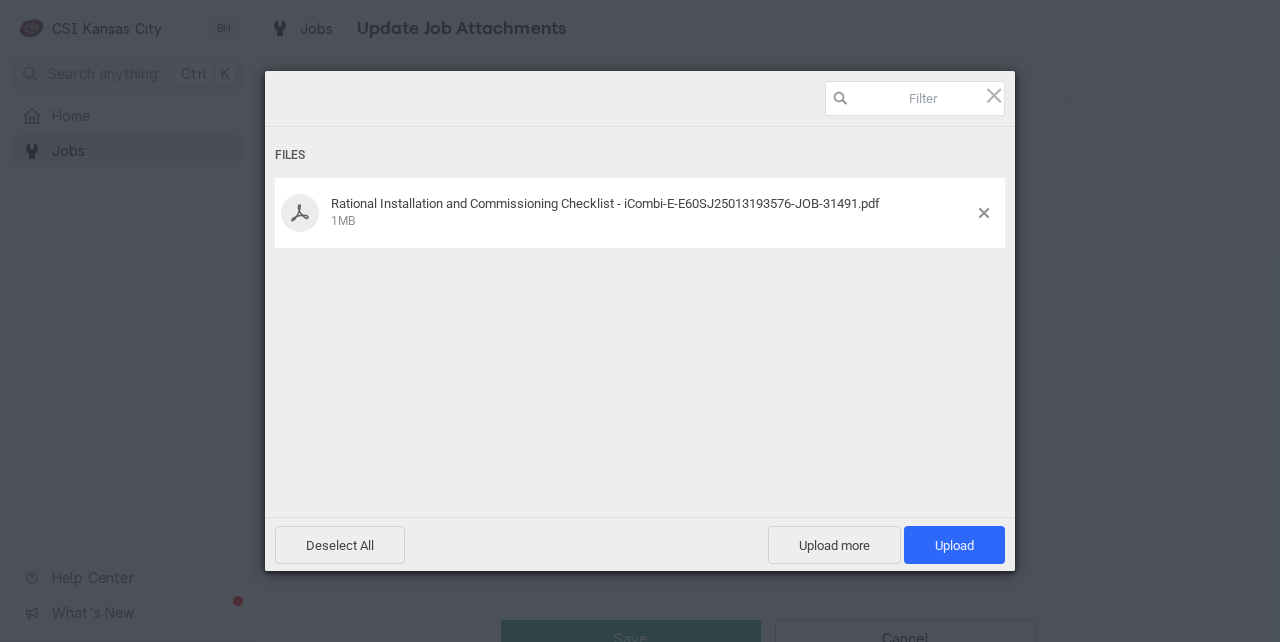 click on "Files
Rational Installation and Commissioning Checklist - iCombi-E-E60SJ25013193576-JOB-31491.pdf          1MB" at bounding box center (640, 295) 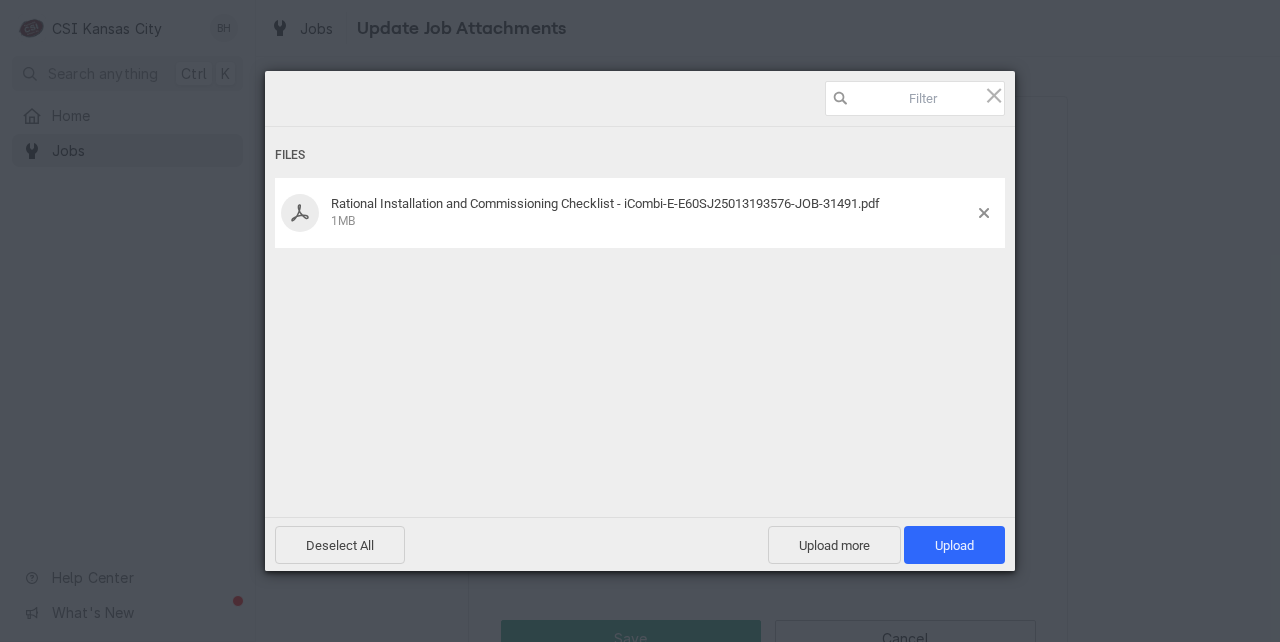 click on "Deselect All
Upload more
Upload
1" at bounding box center (640, 544) 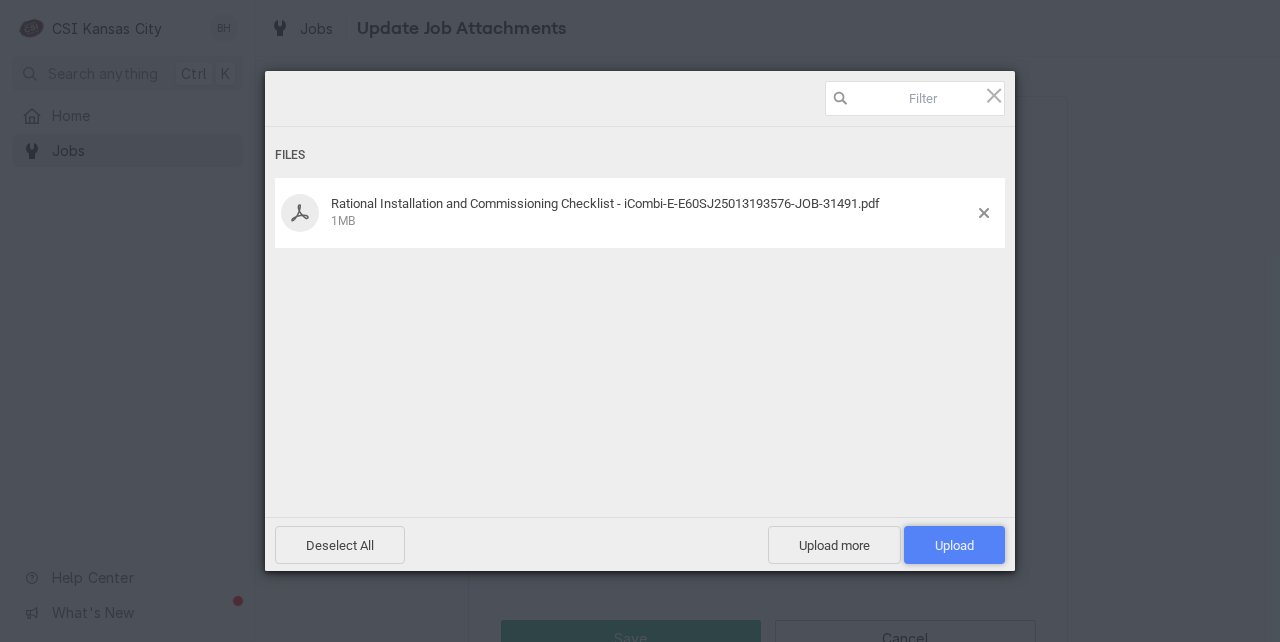 click on "Upload
1" at bounding box center [954, 545] 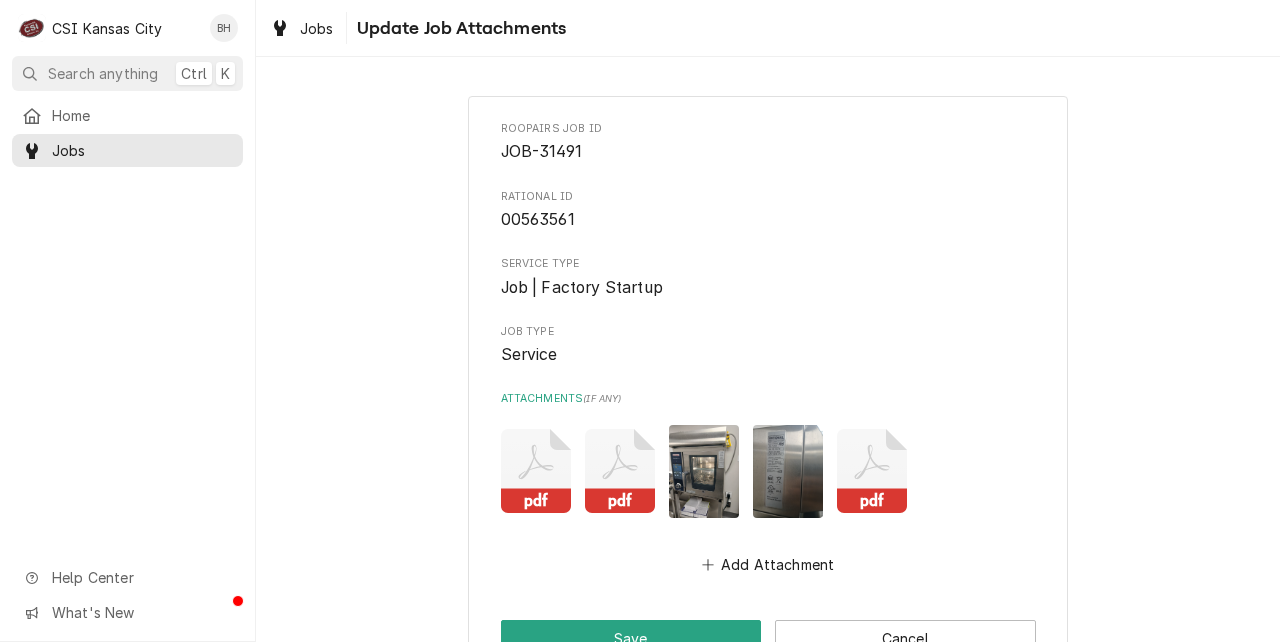 scroll, scrollTop: 59, scrollLeft: 0, axis: vertical 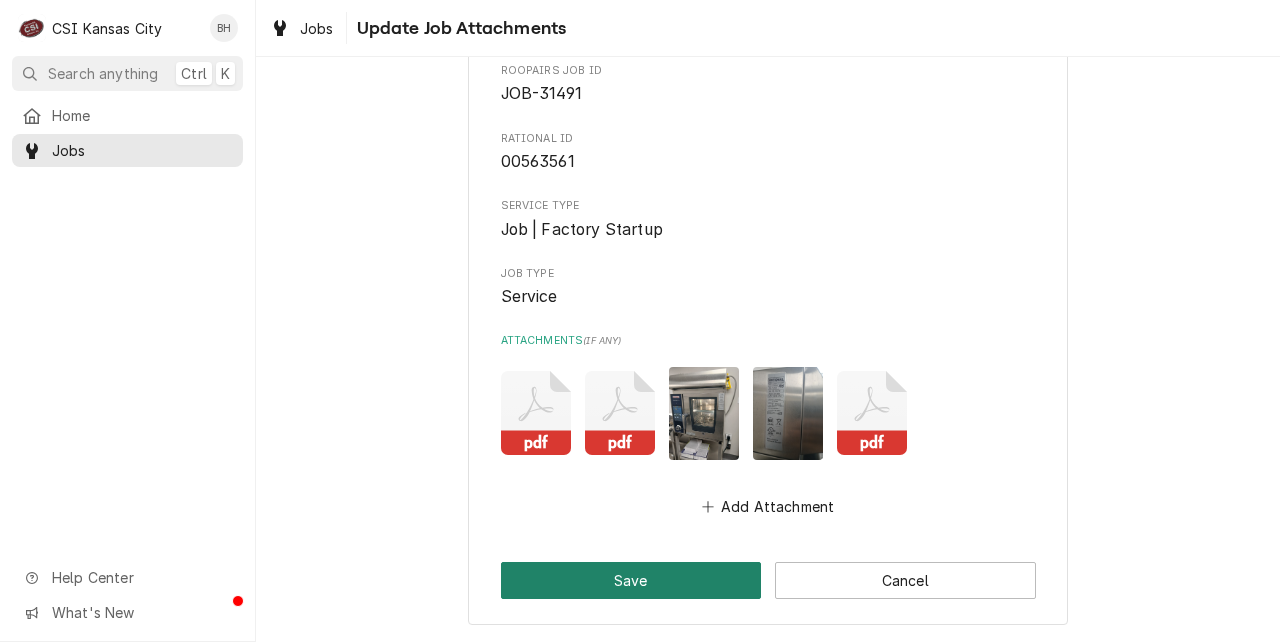 click on "Save" at bounding box center [631, 580] 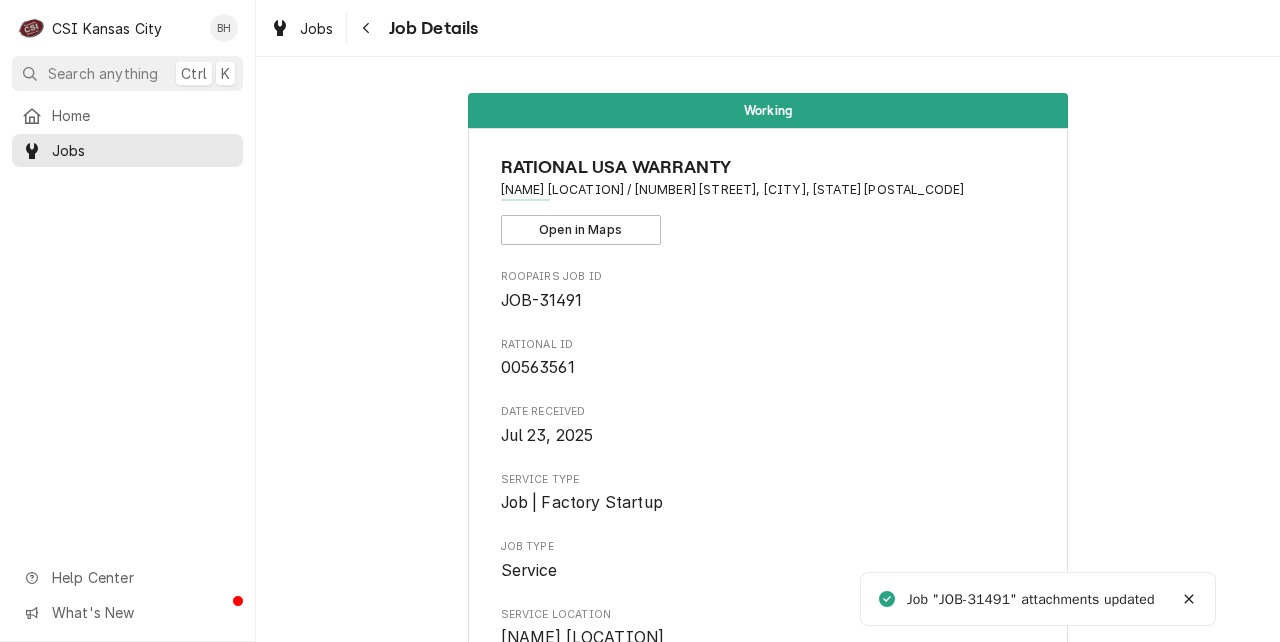 scroll, scrollTop: 0, scrollLeft: 0, axis: both 